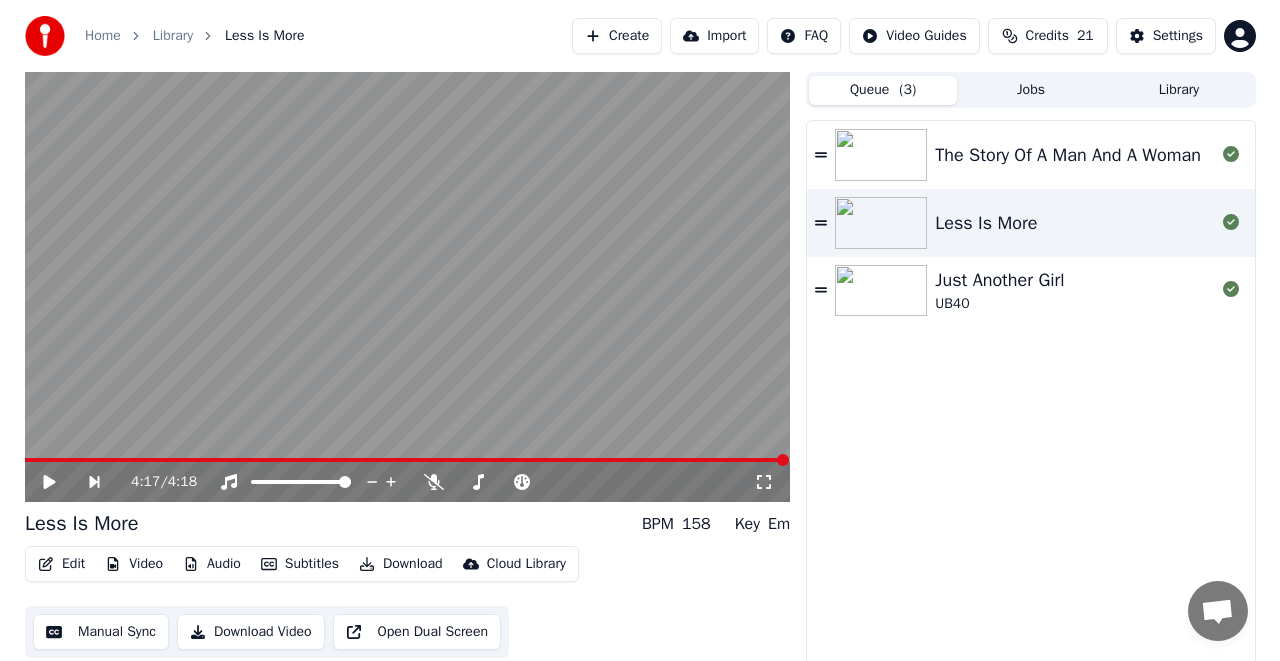 scroll, scrollTop: 0, scrollLeft: 0, axis: both 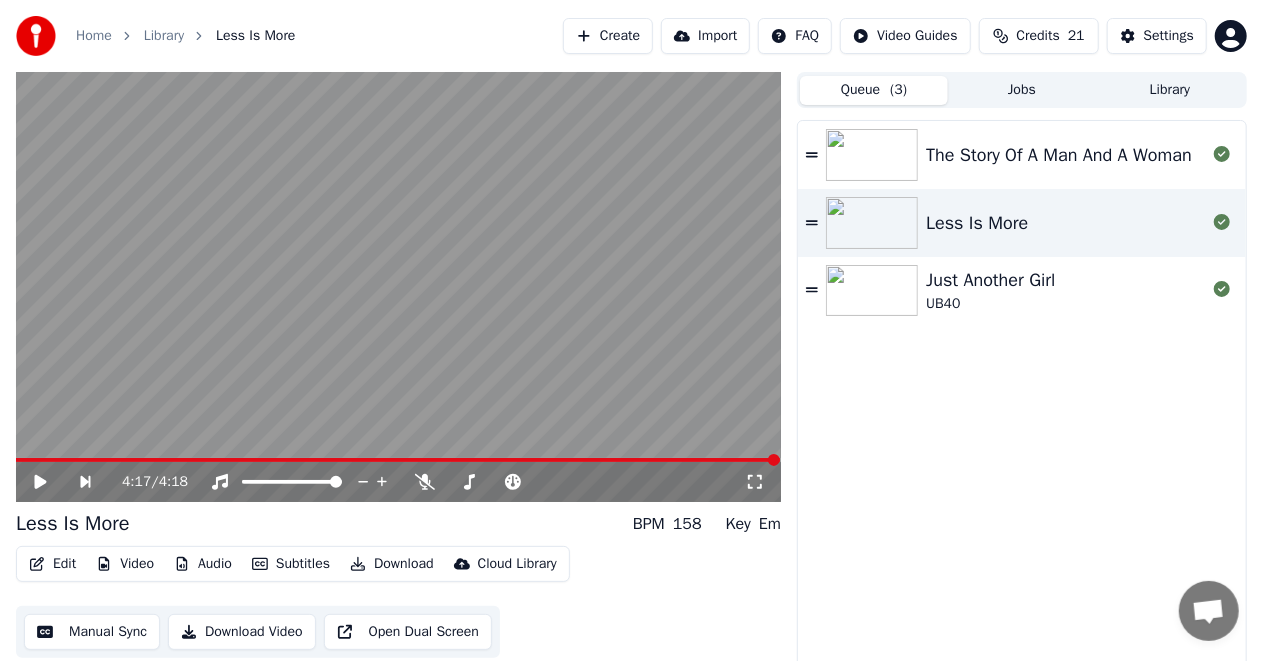 click at bounding box center (872, 291) 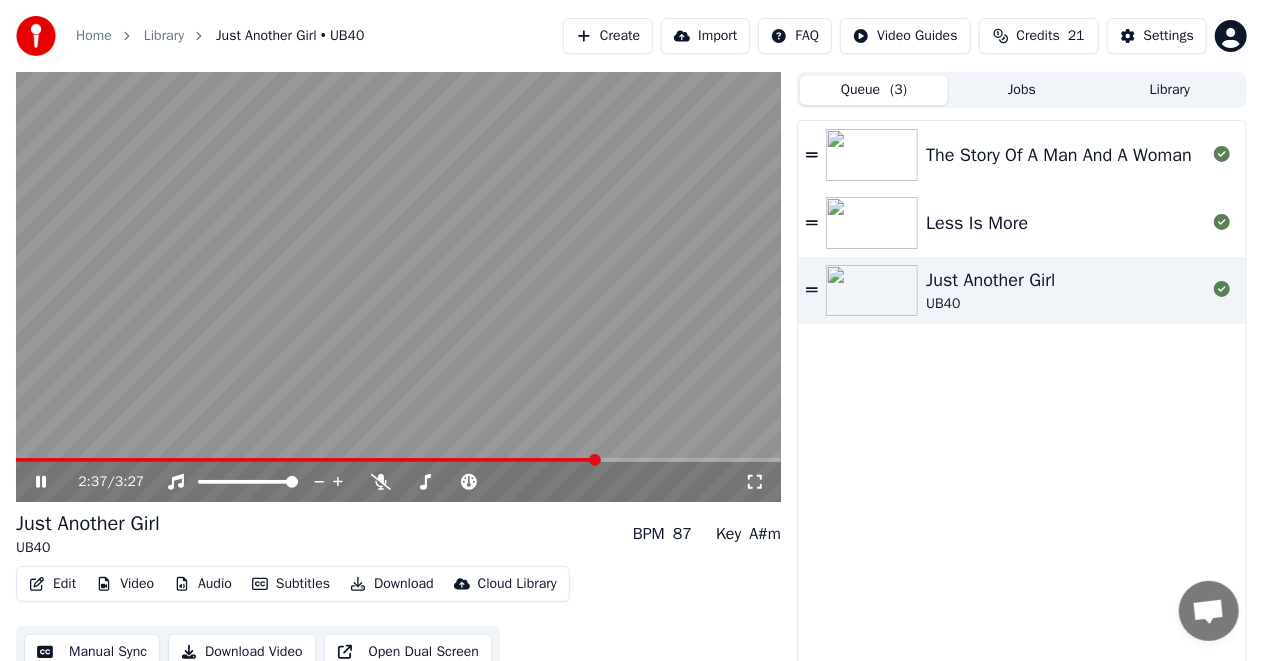 click 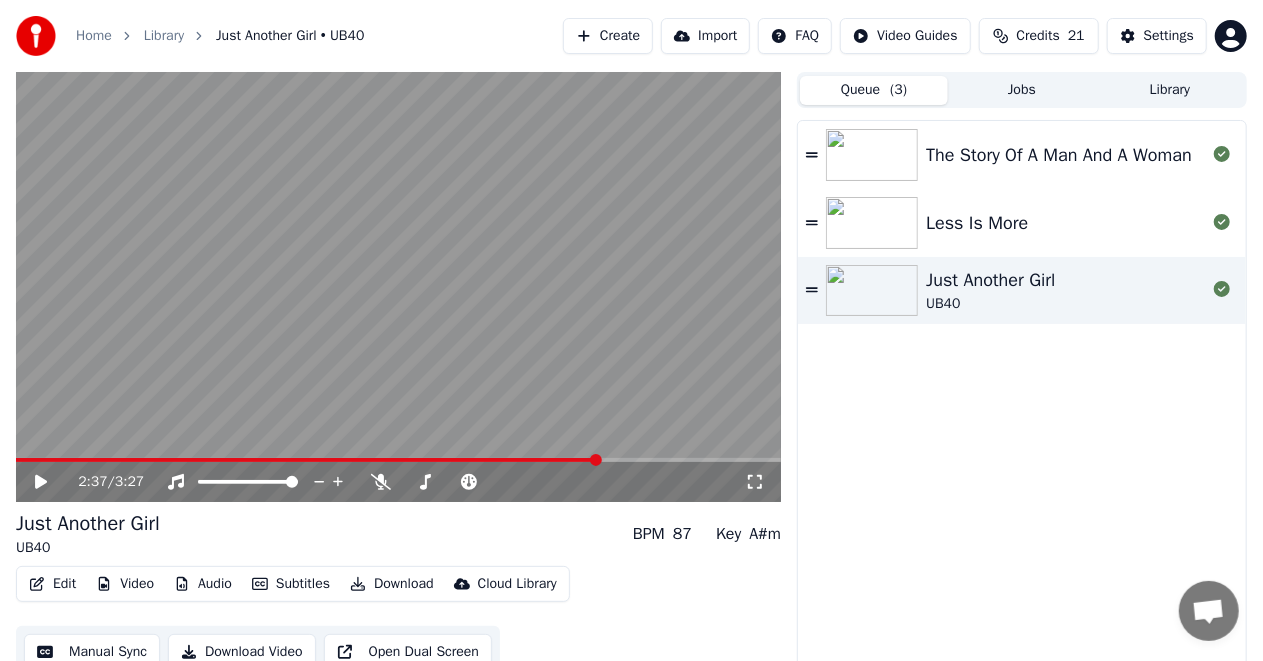click at bounding box center [307, 460] 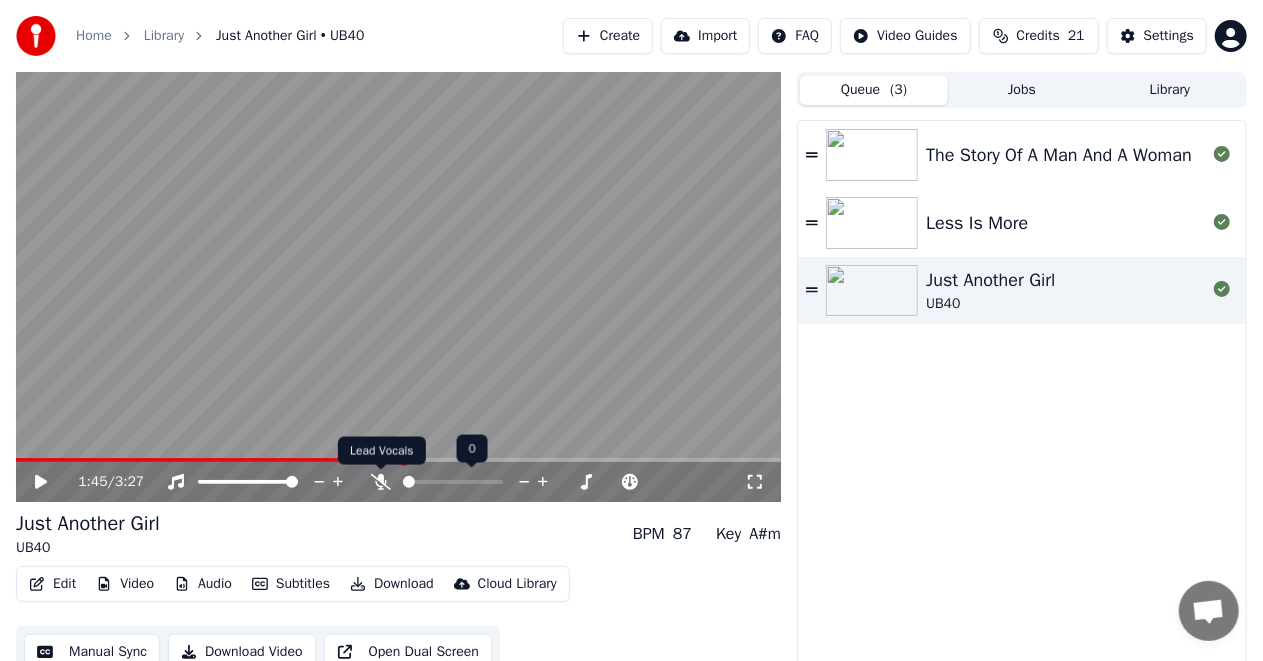 click 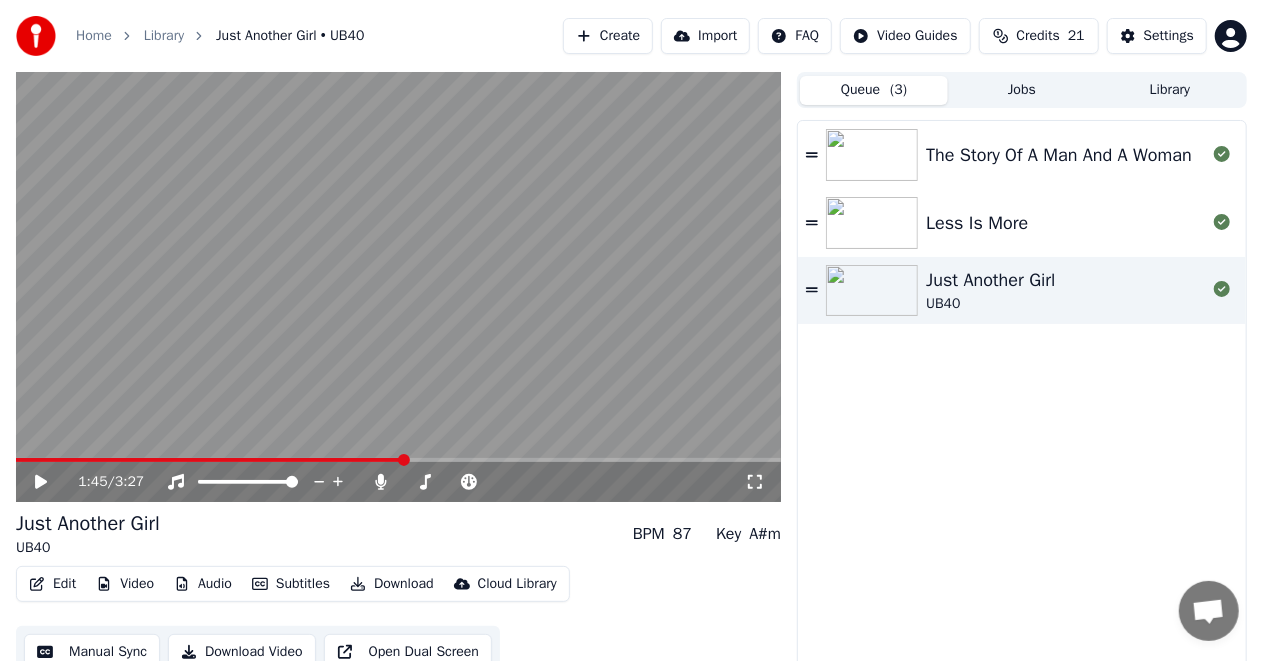 click 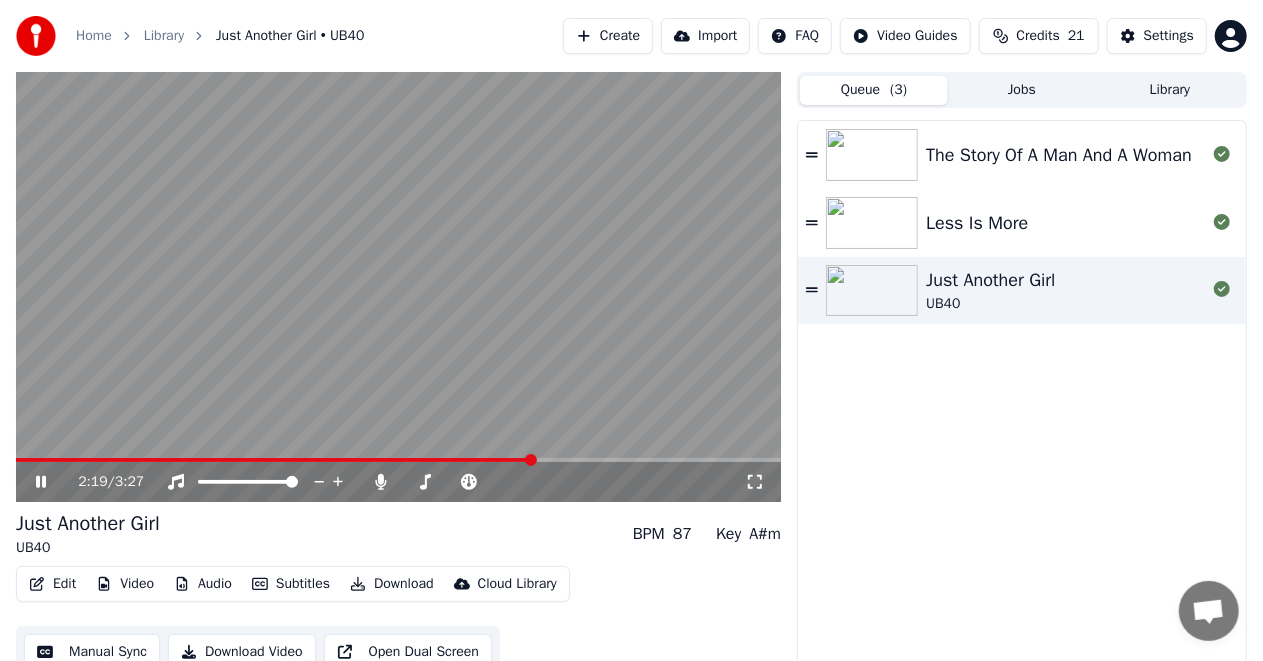 click 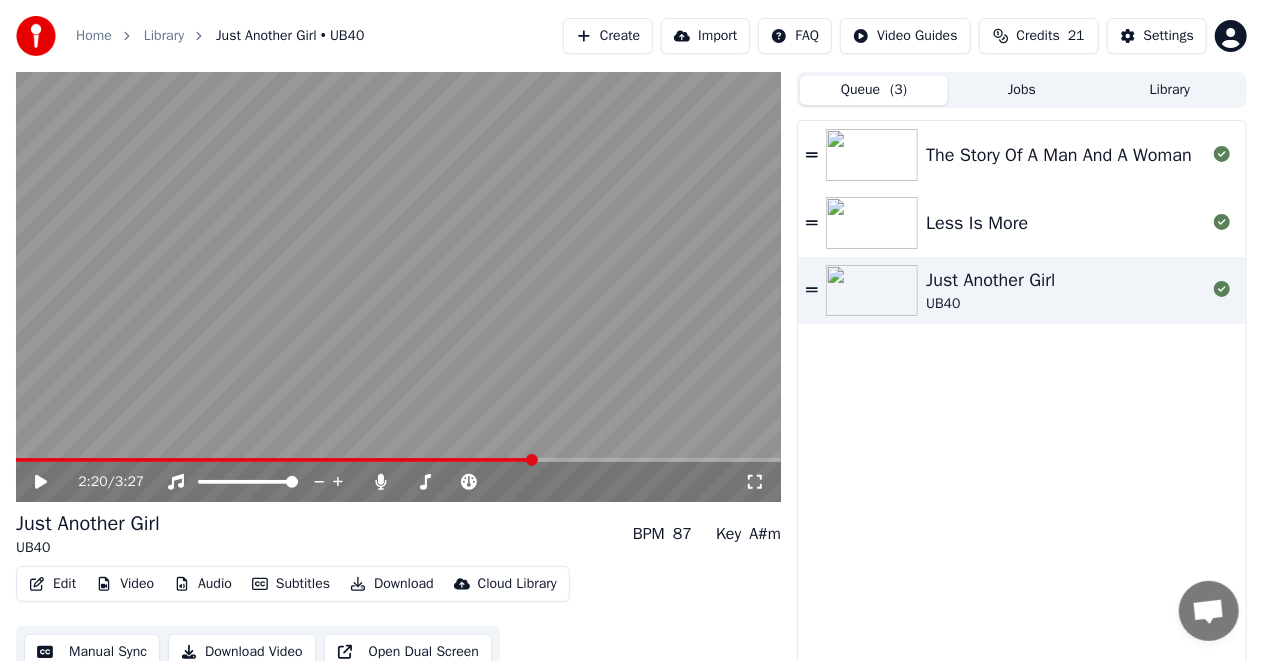 click at bounding box center [275, 460] 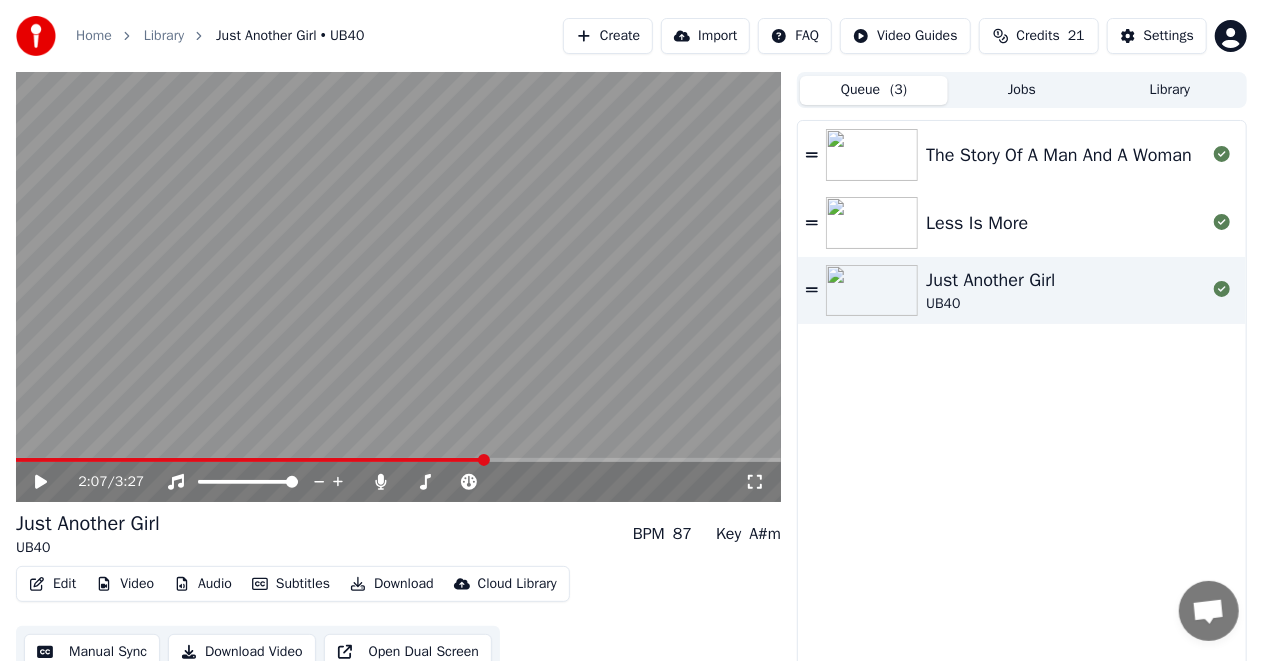 click 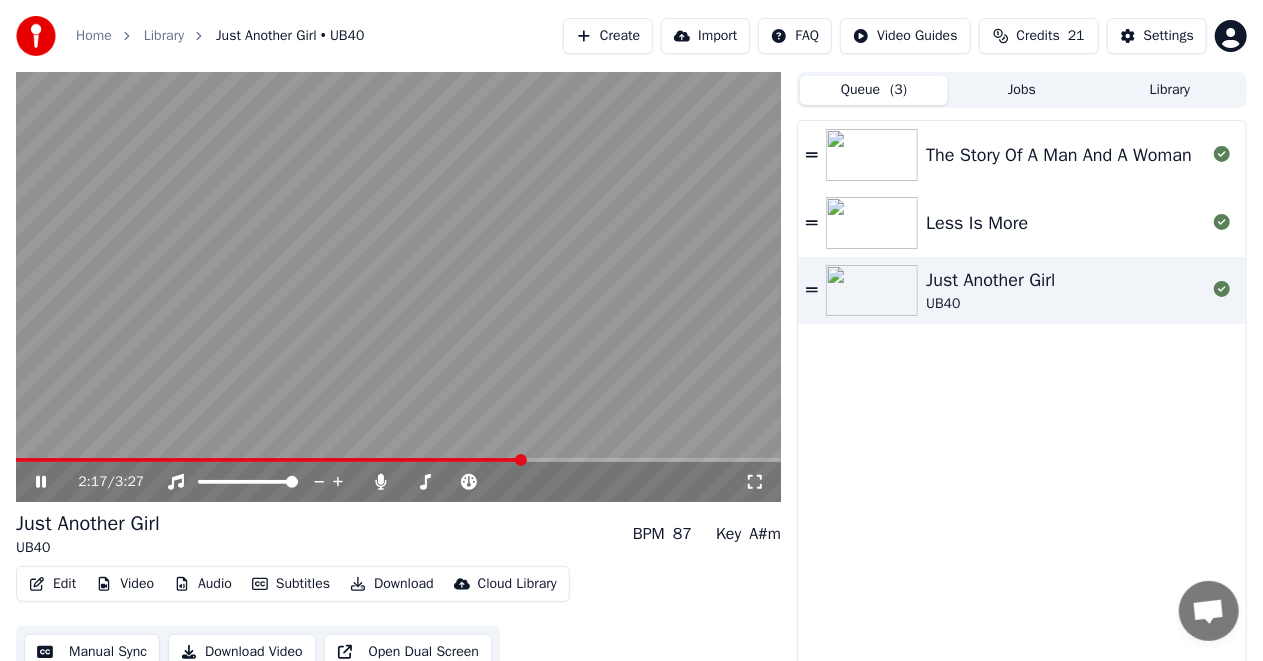 click 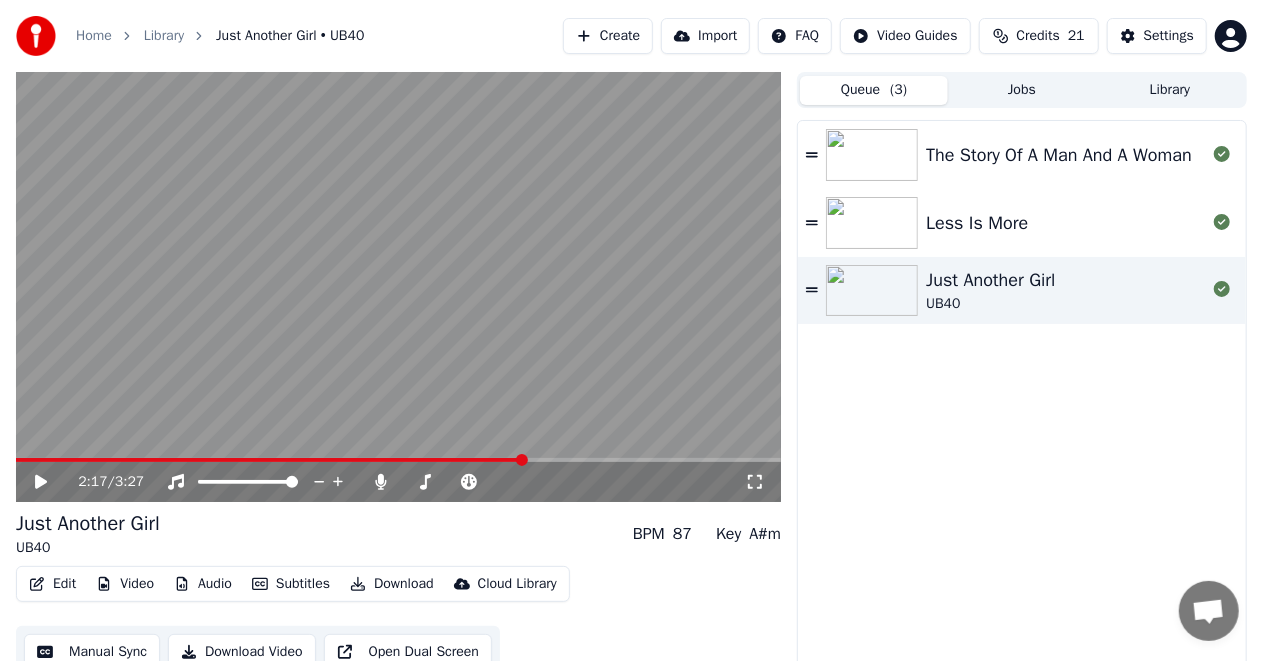 click 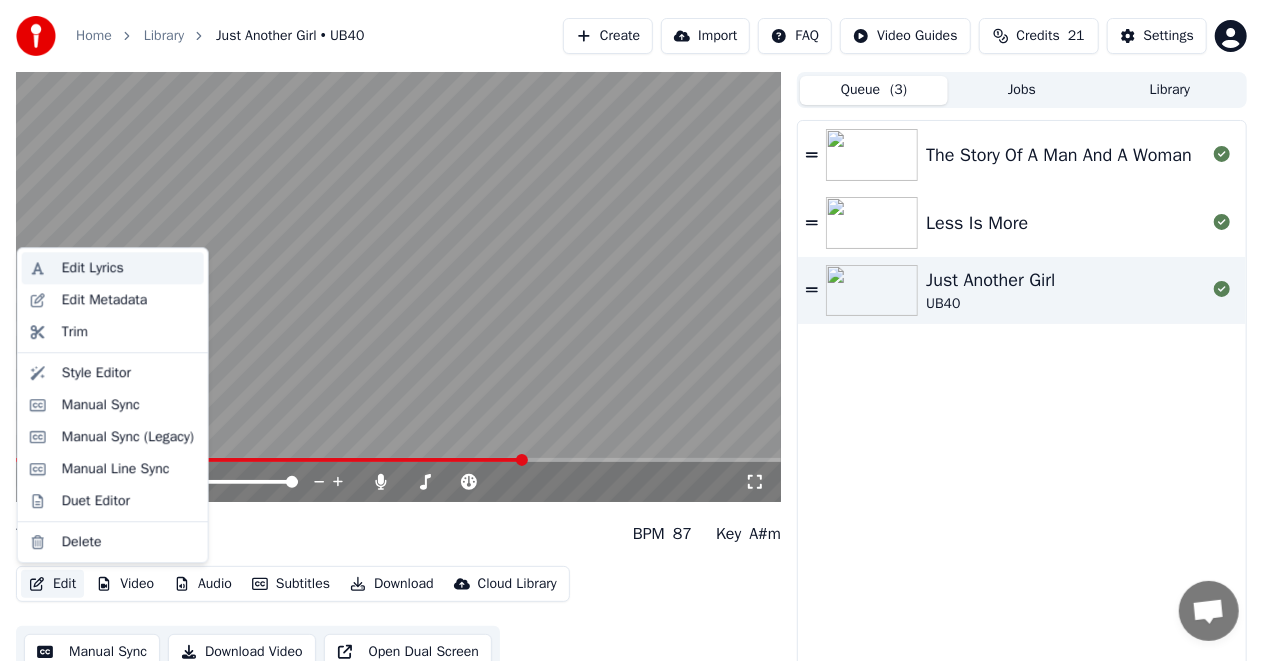 click on "Edit Lyrics" at bounding box center [93, 268] 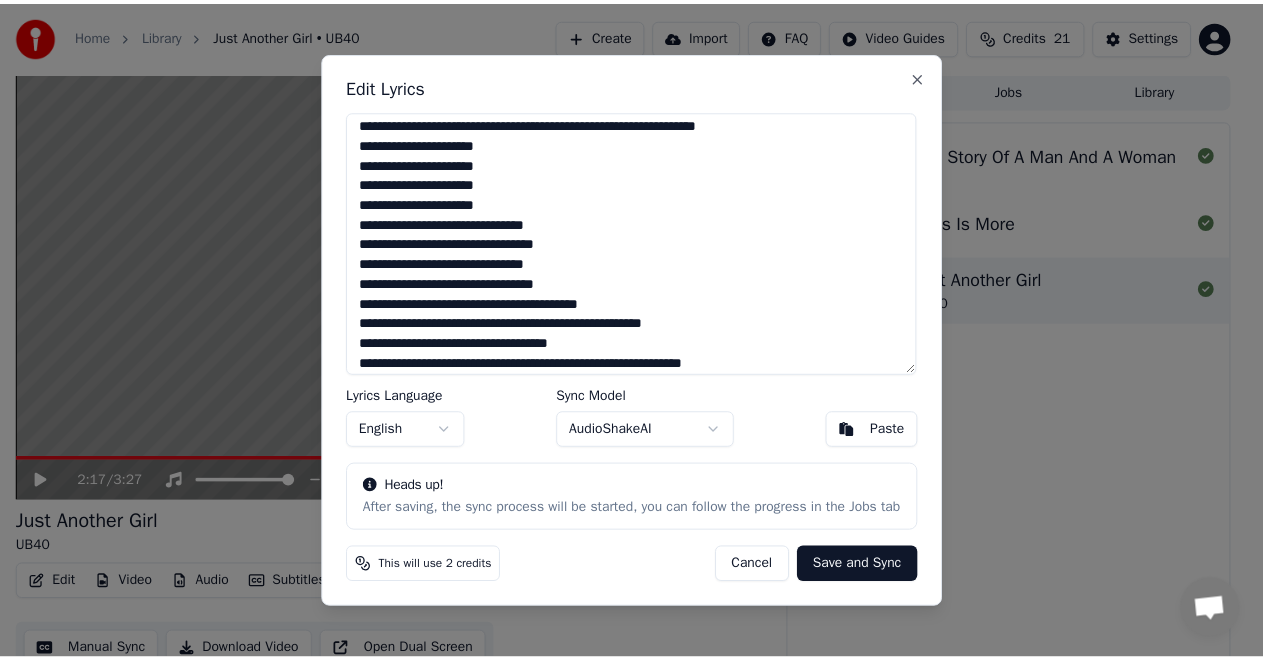 scroll, scrollTop: 192, scrollLeft: 0, axis: vertical 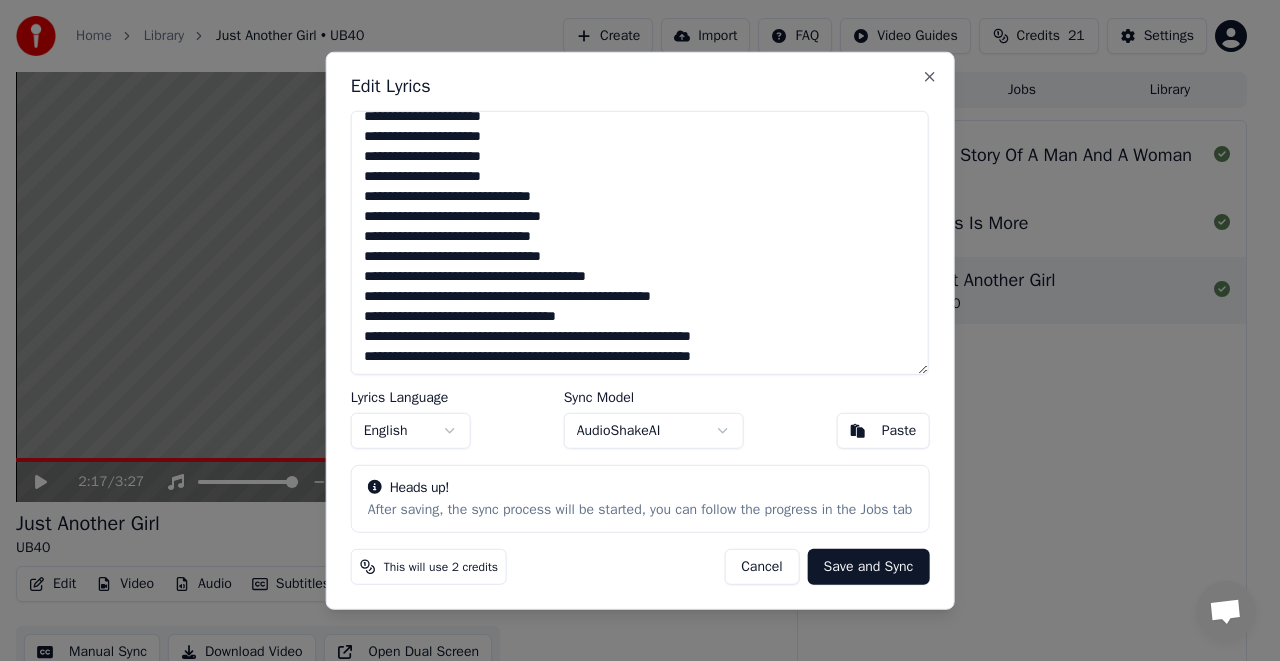 click on "Cancel" at bounding box center [761, 567] 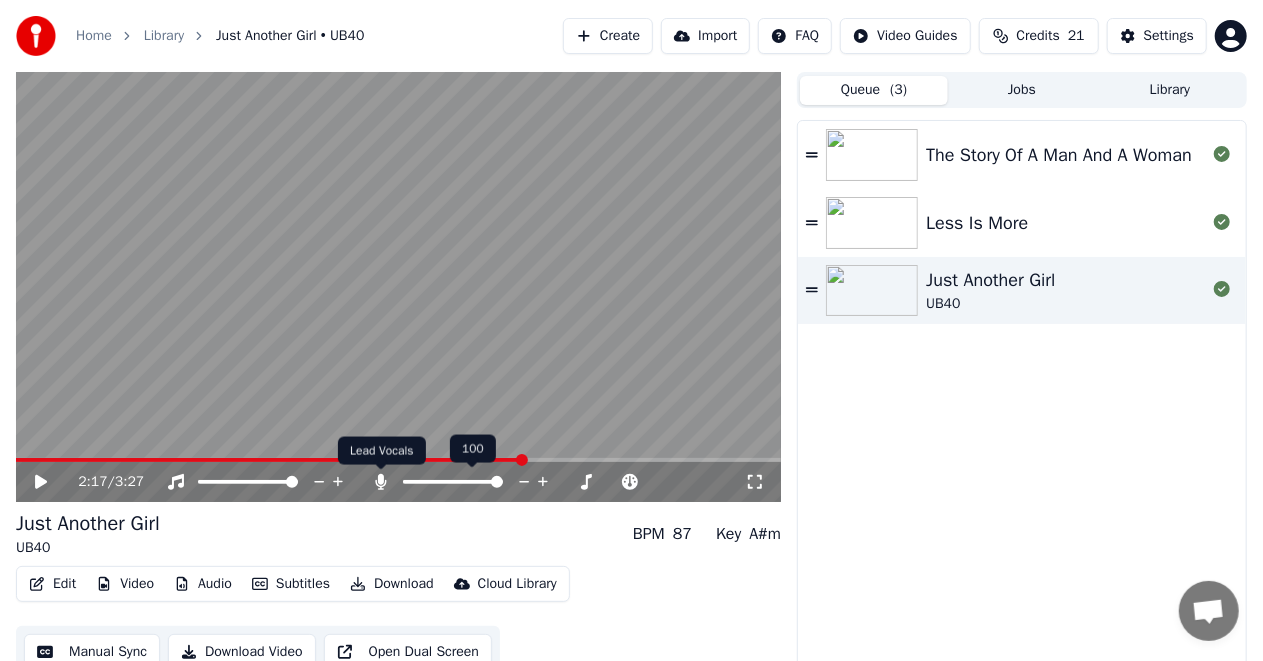 click 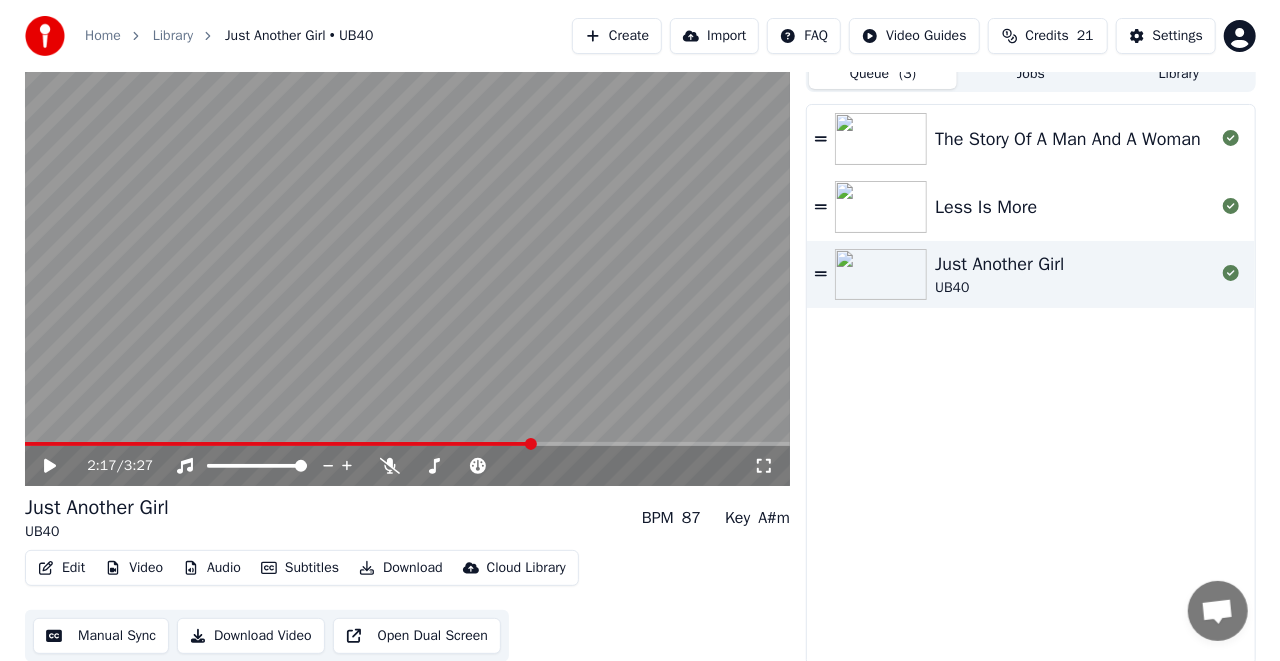 scroll, scrollTop: 20, scrollLeft: 0, axis: vertical 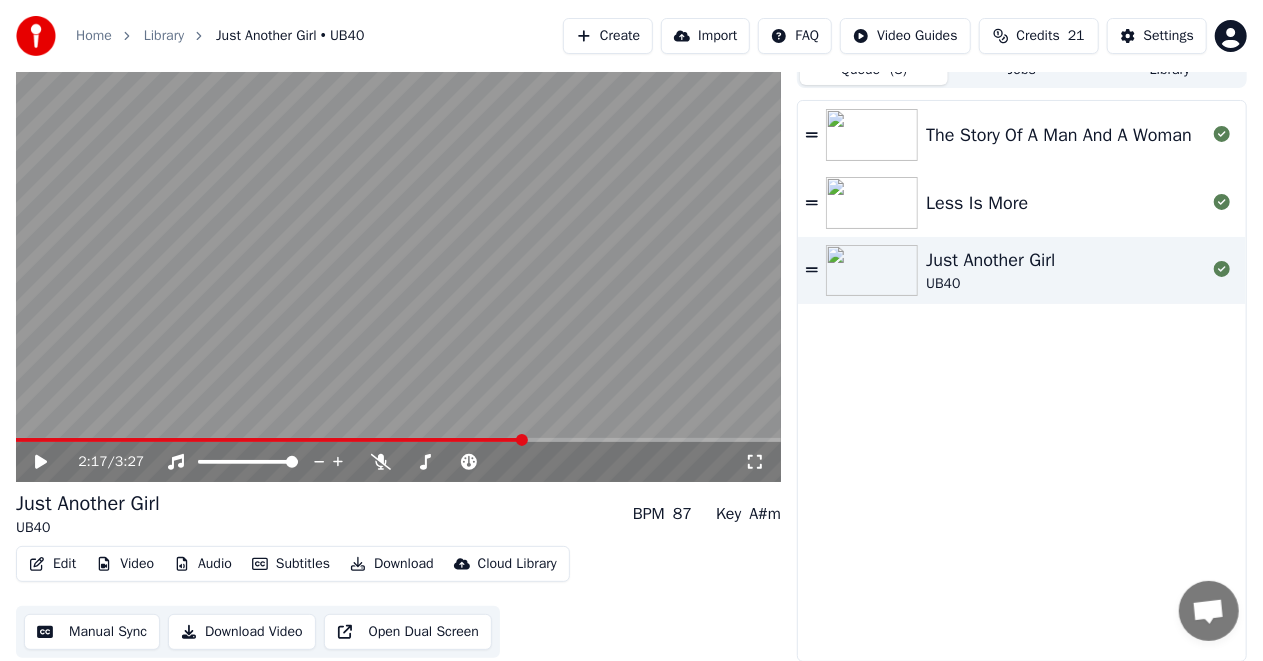 click on "Edit" at bounding box center (52, 564) 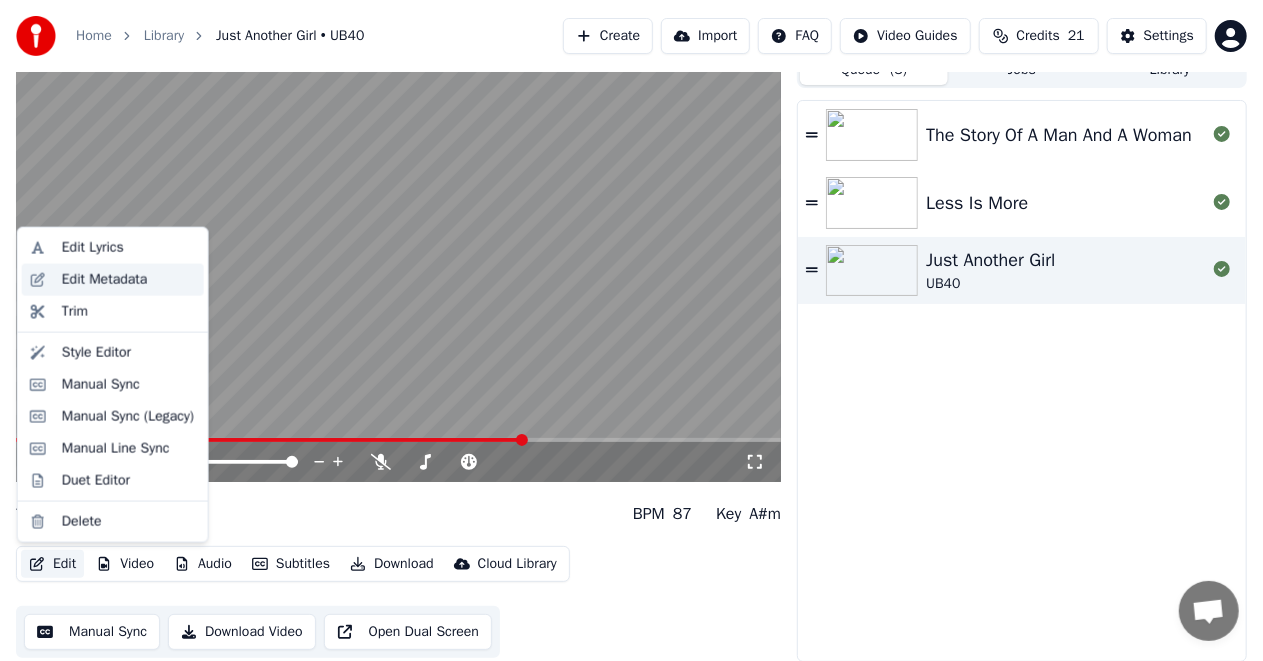 click on "Edit Metadata" at bounding box center [105, 280] 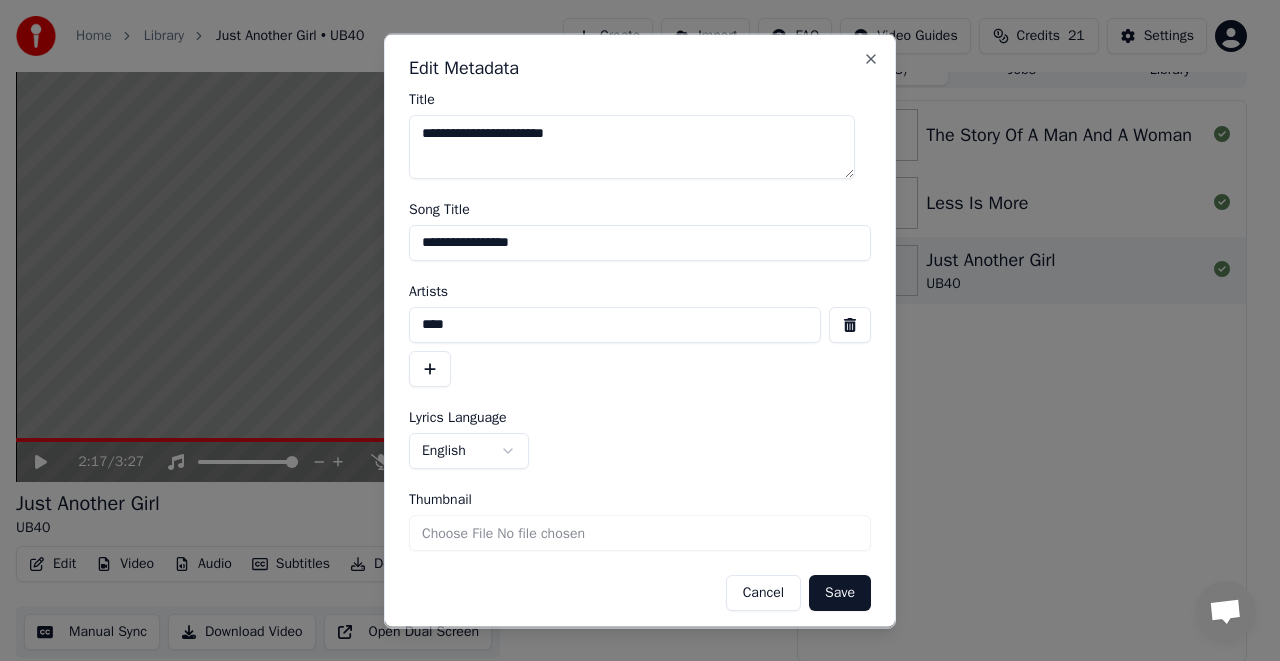 click on "Cancel" at bounding box center [763, 592] 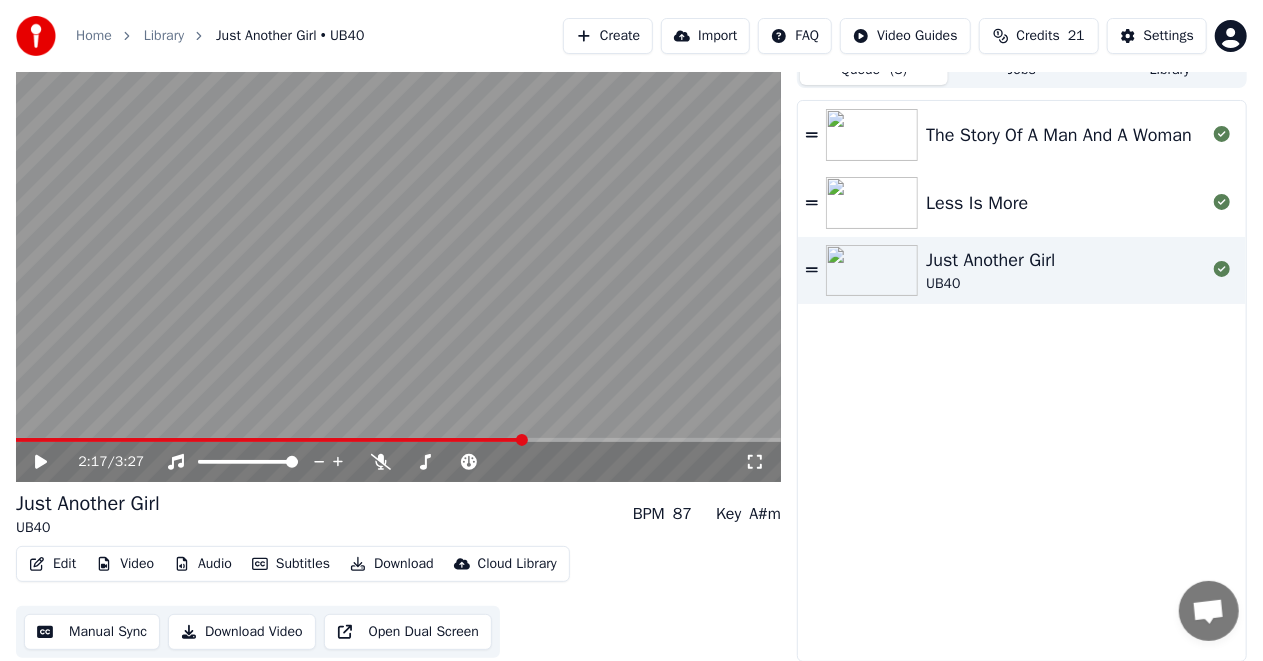 click on "Edit" at bounding box center (52, 564) 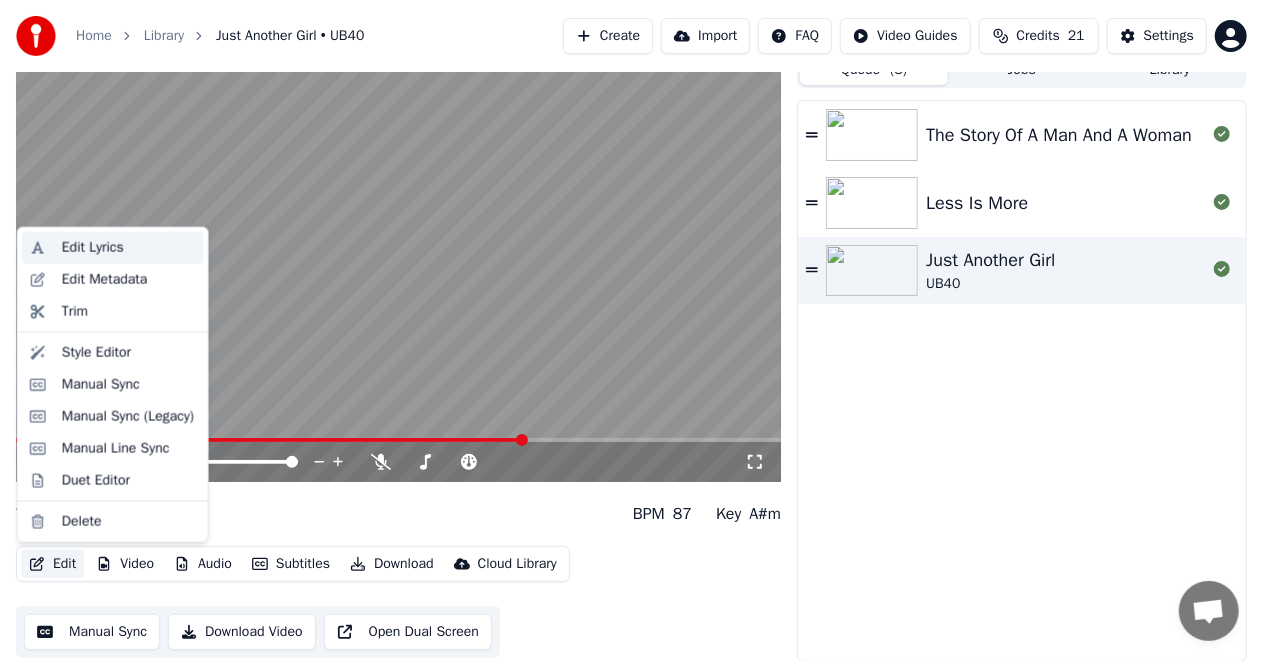 click on "Edit Lyrics" at bounding box center (93, 248) 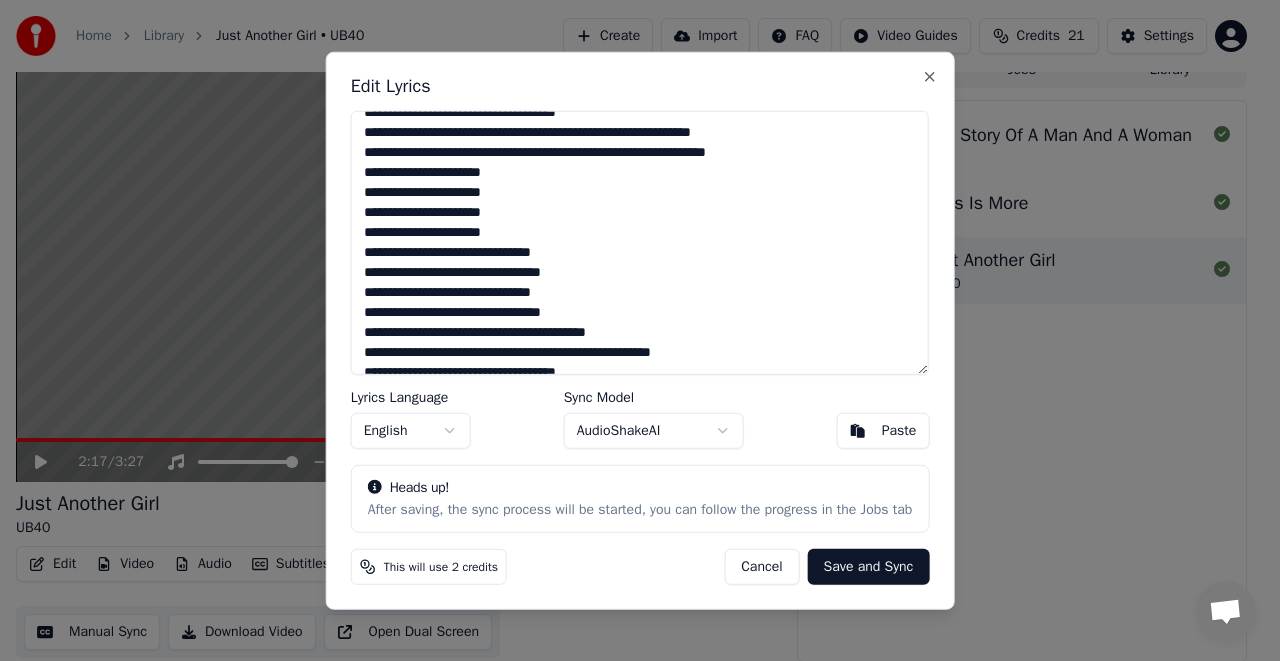 scroll, scrollTop: 192, scrollLeft: 0, axis: vertical 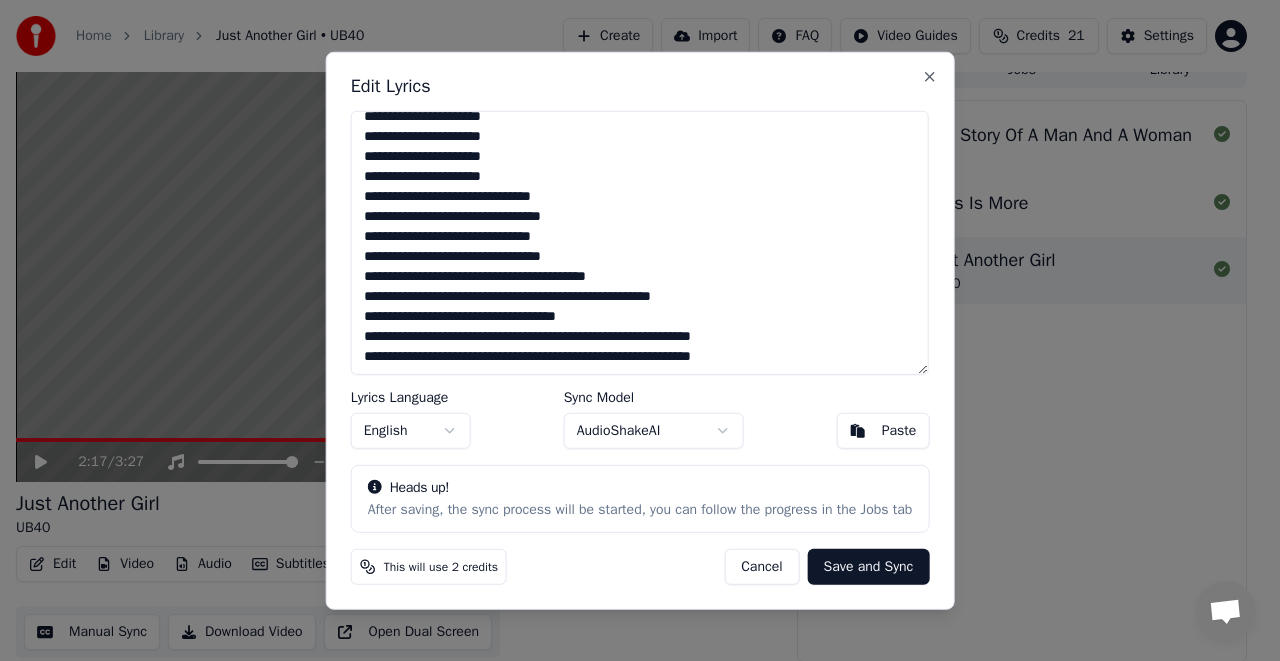 click on "Cancel" at bounding box center (761, 567) 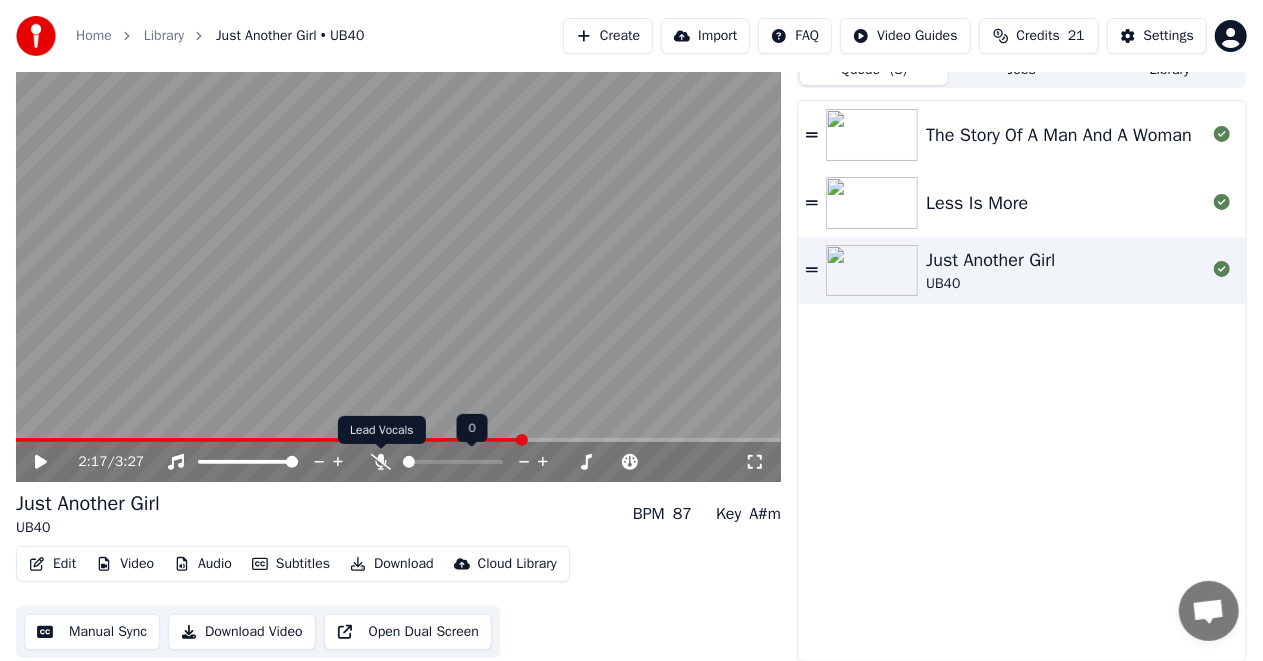 click 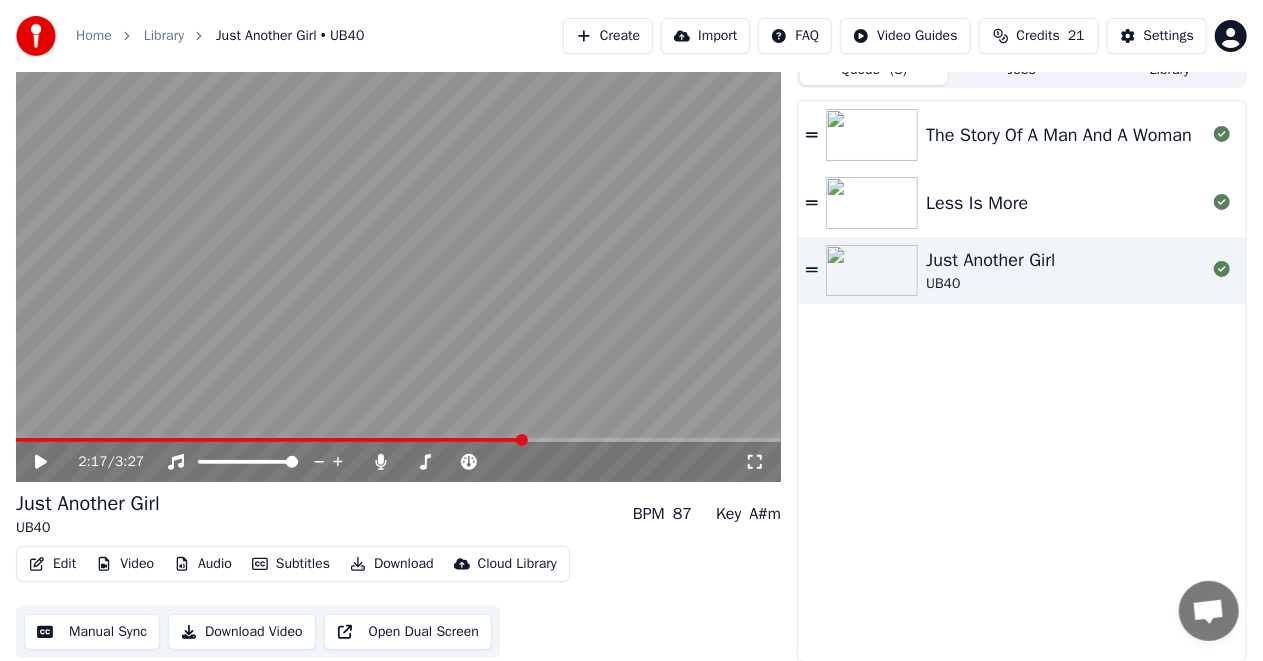 click 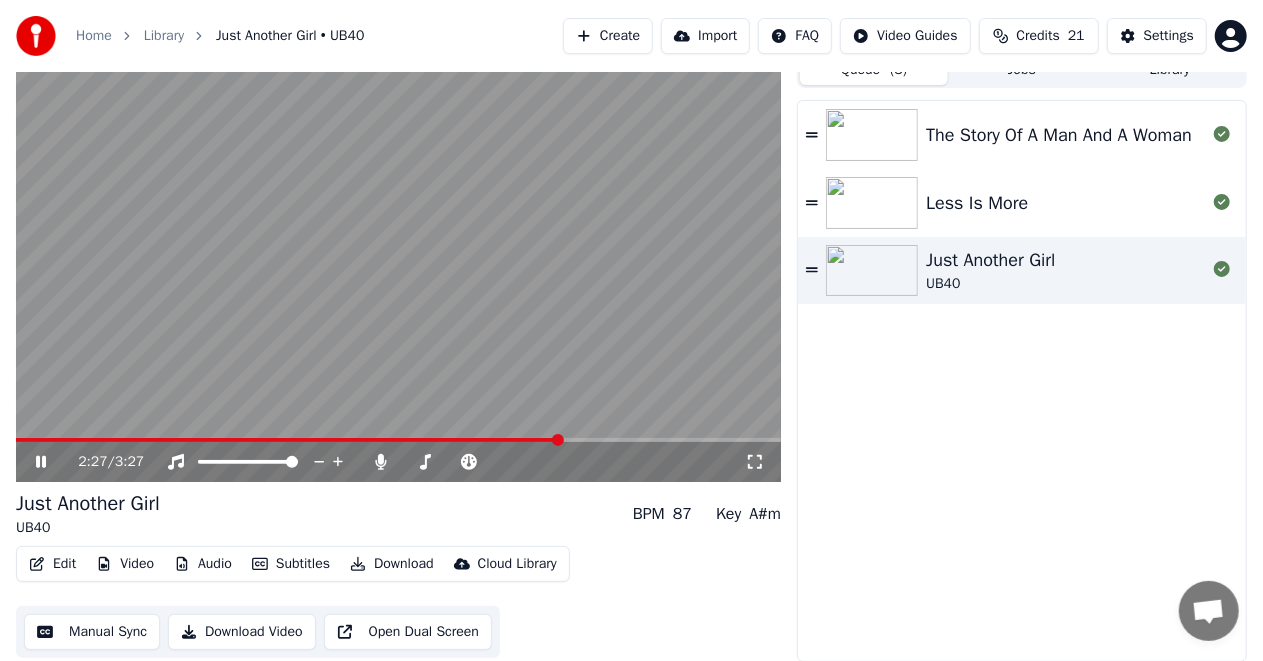 click 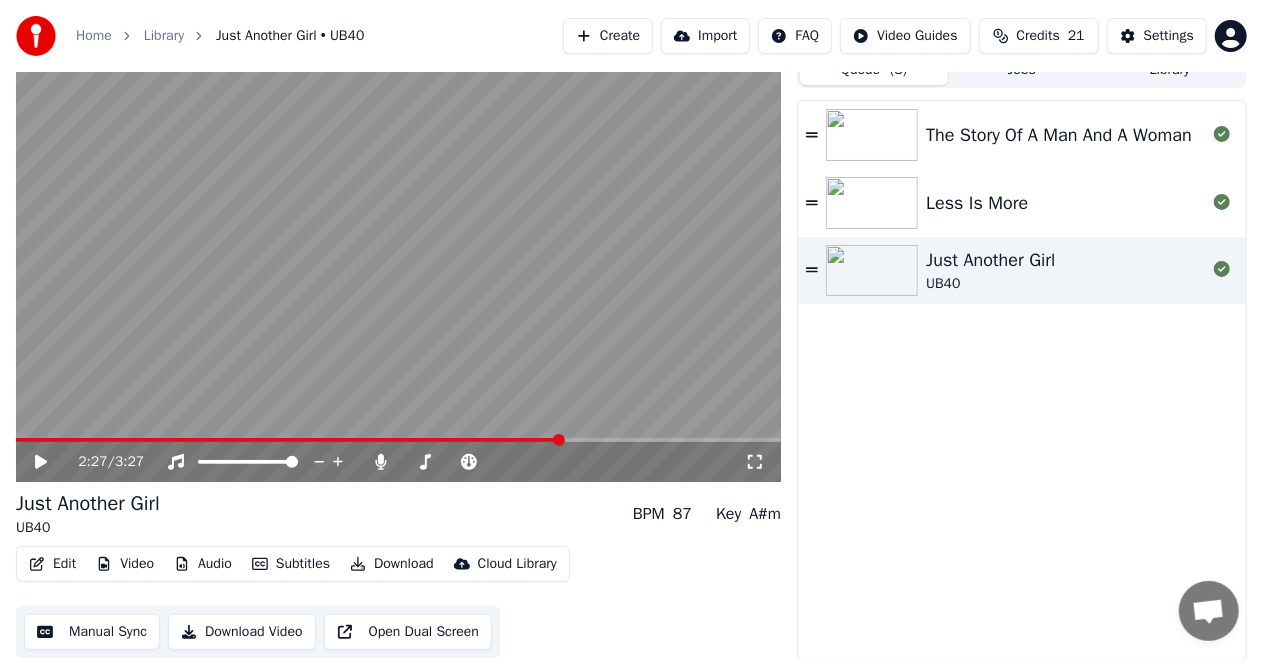 click at bounding box center (288, 440) 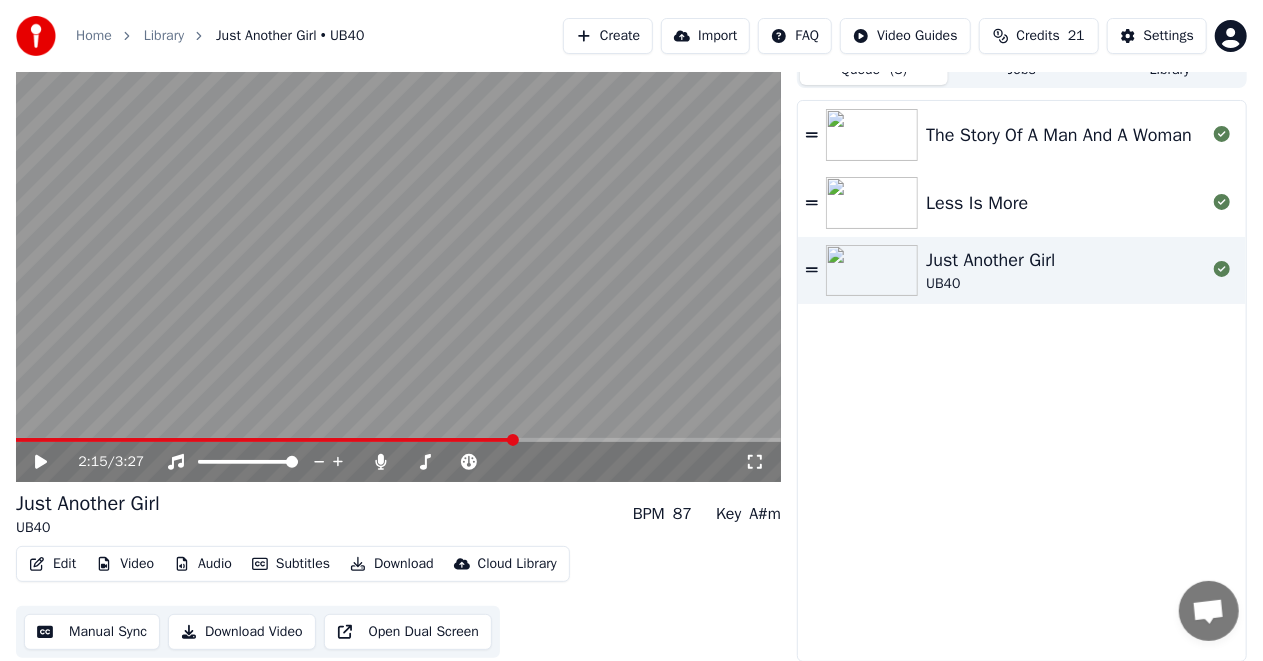 click 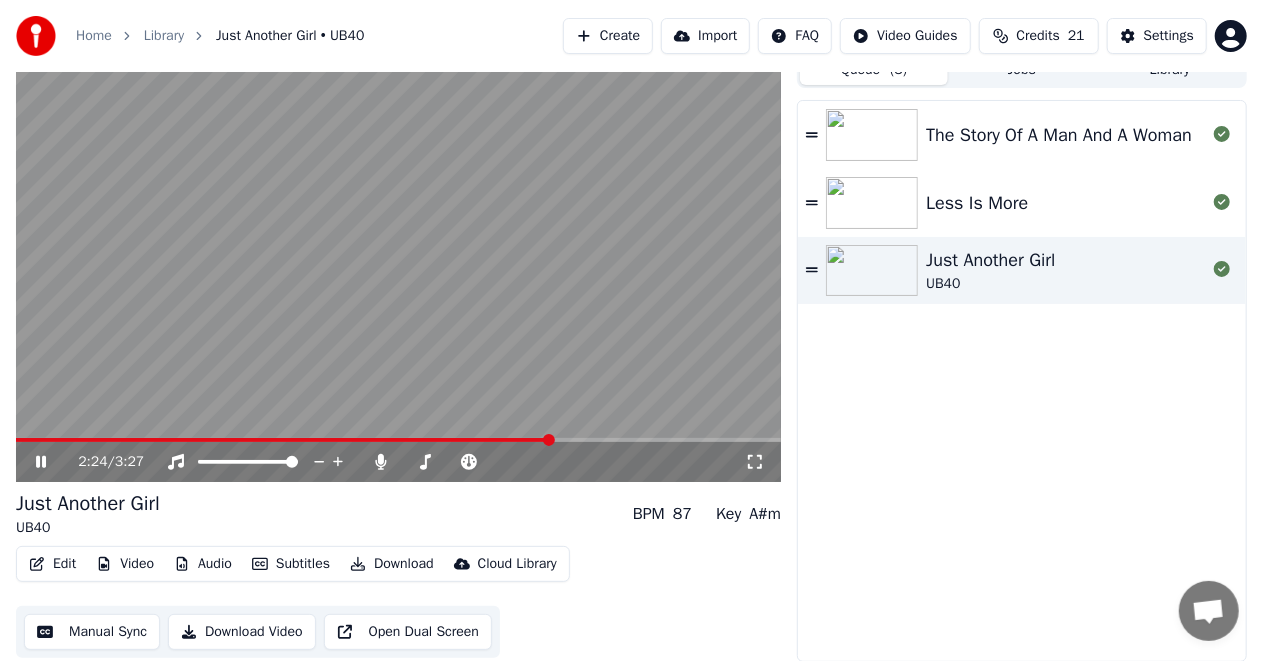click 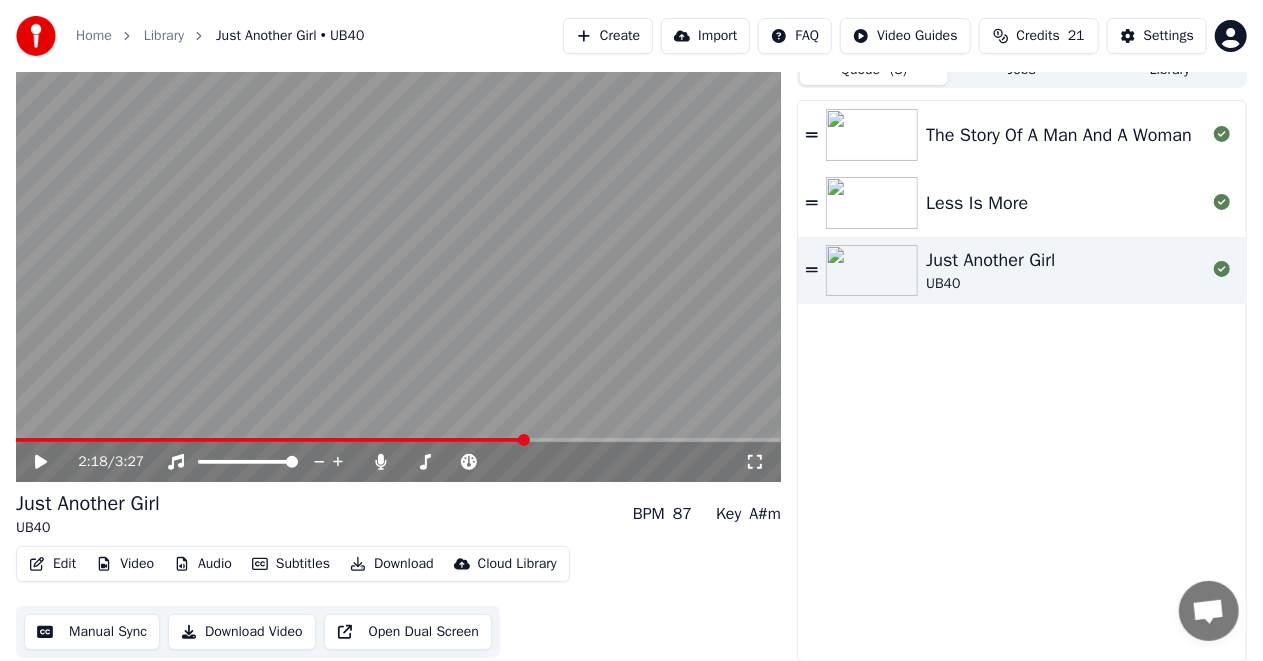 click at bounding box center (271, 440) 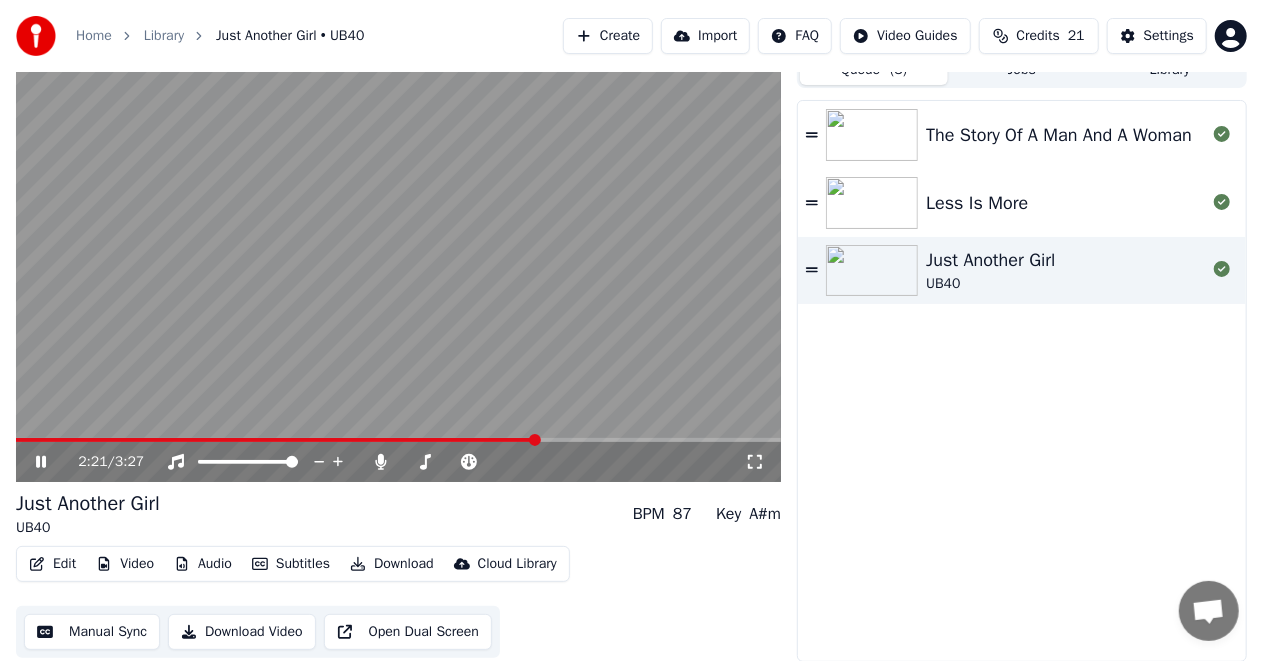 click at bounding box center [277, 440] 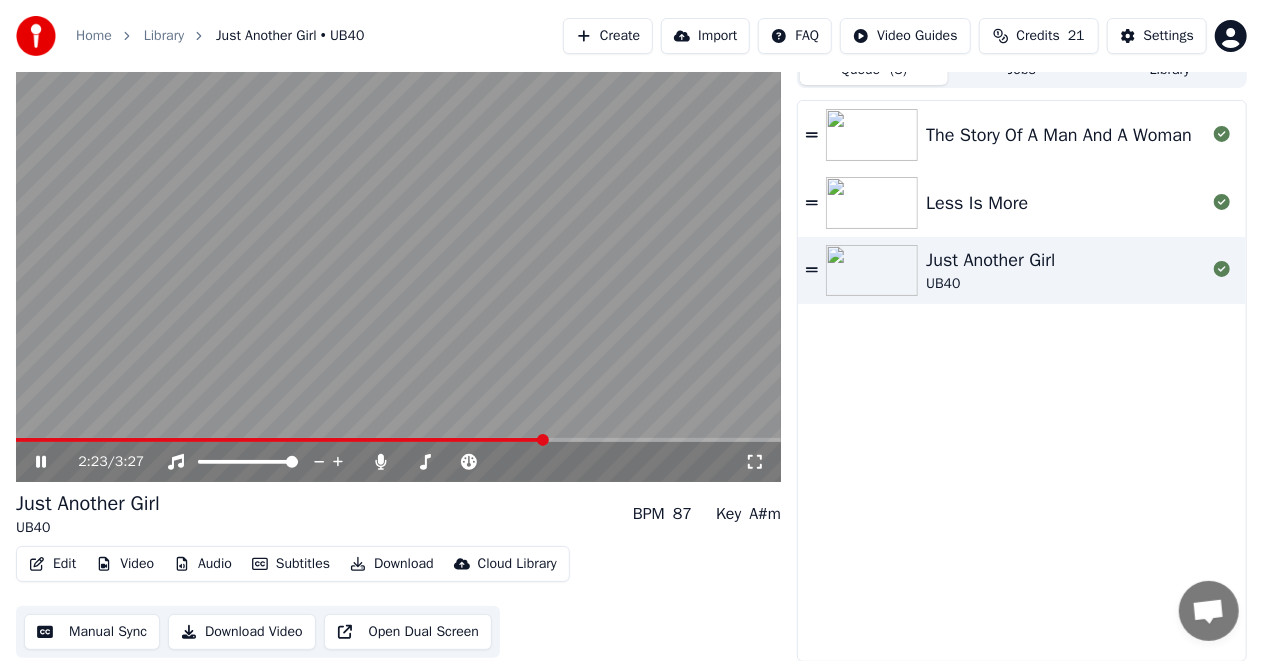 click 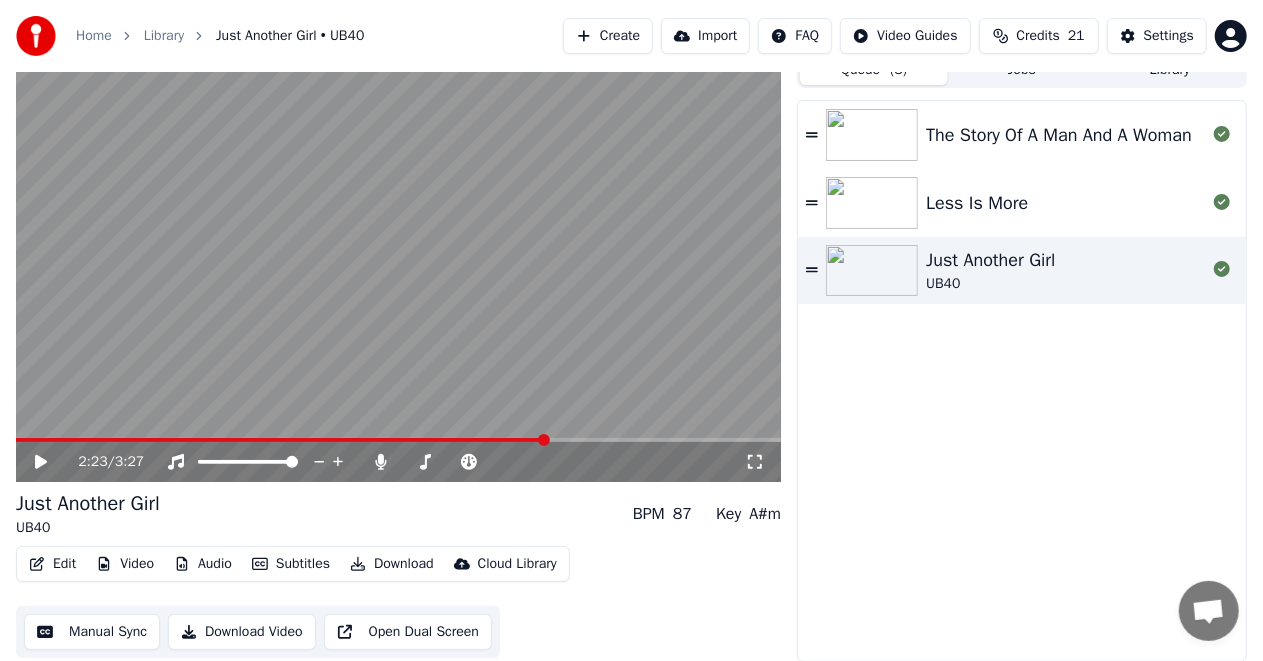 click 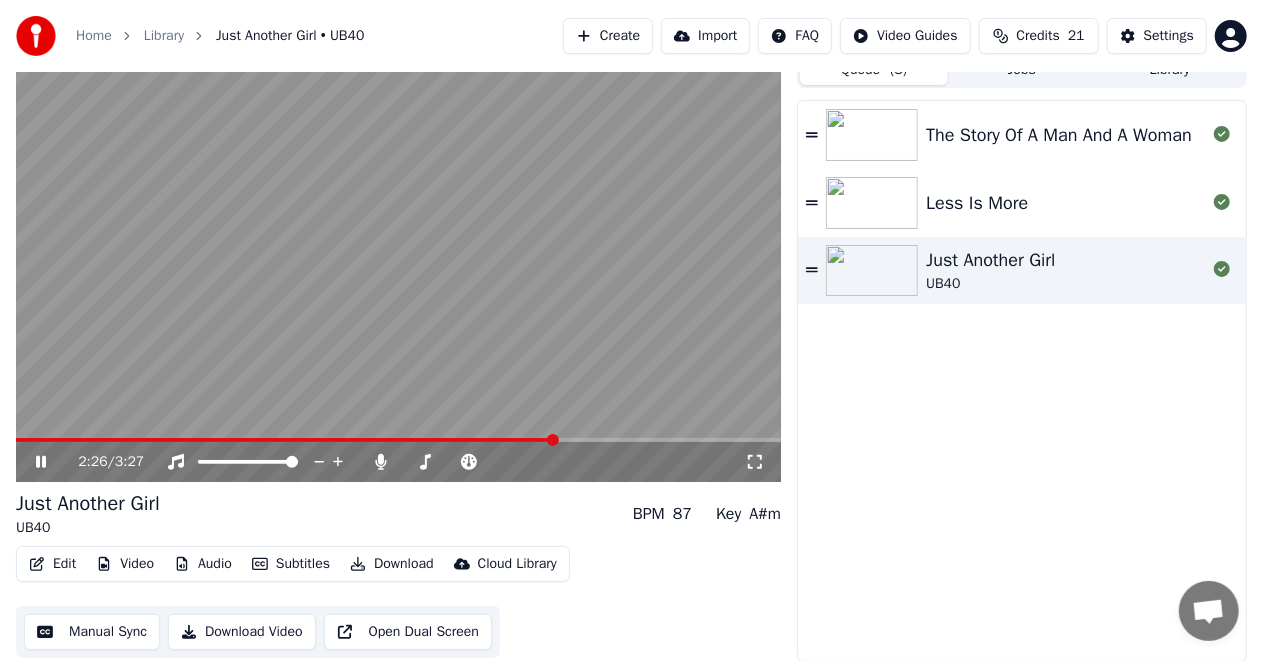 click 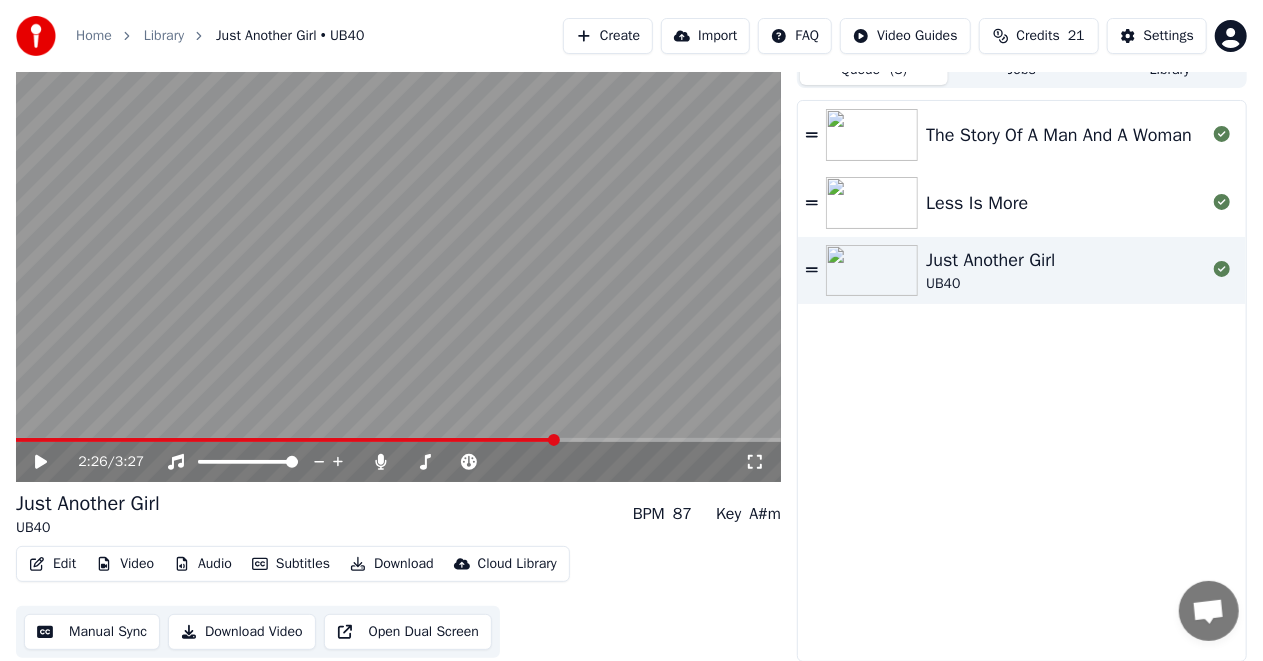 click 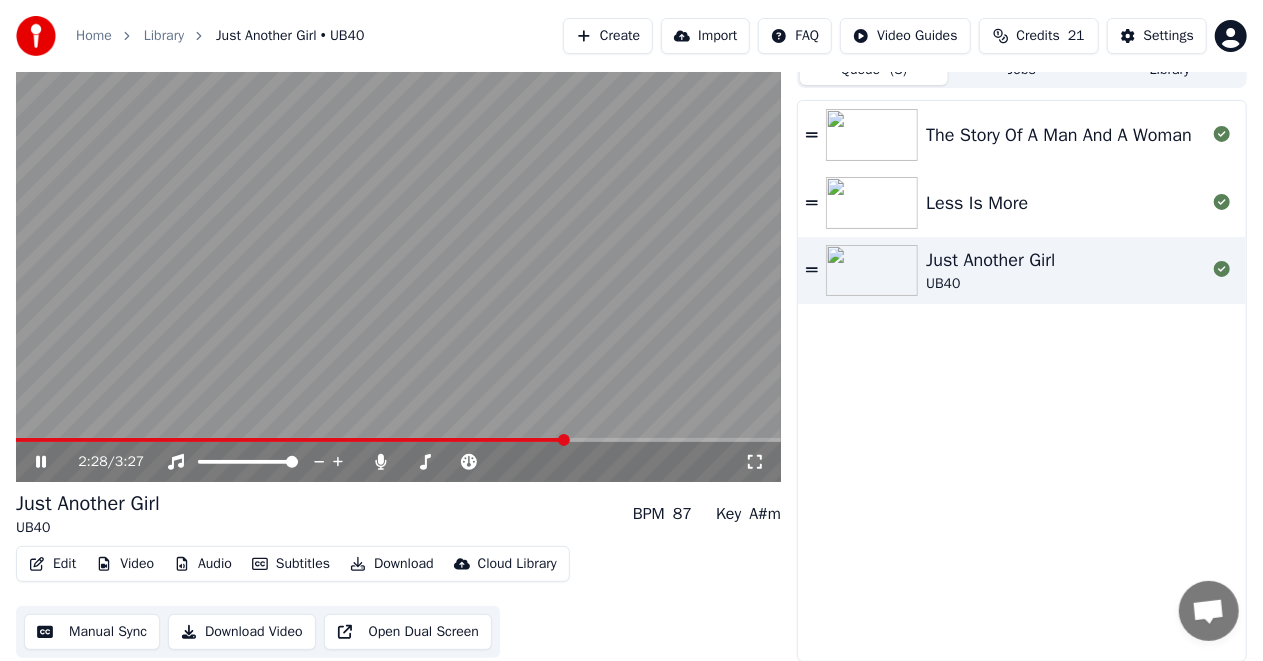 click 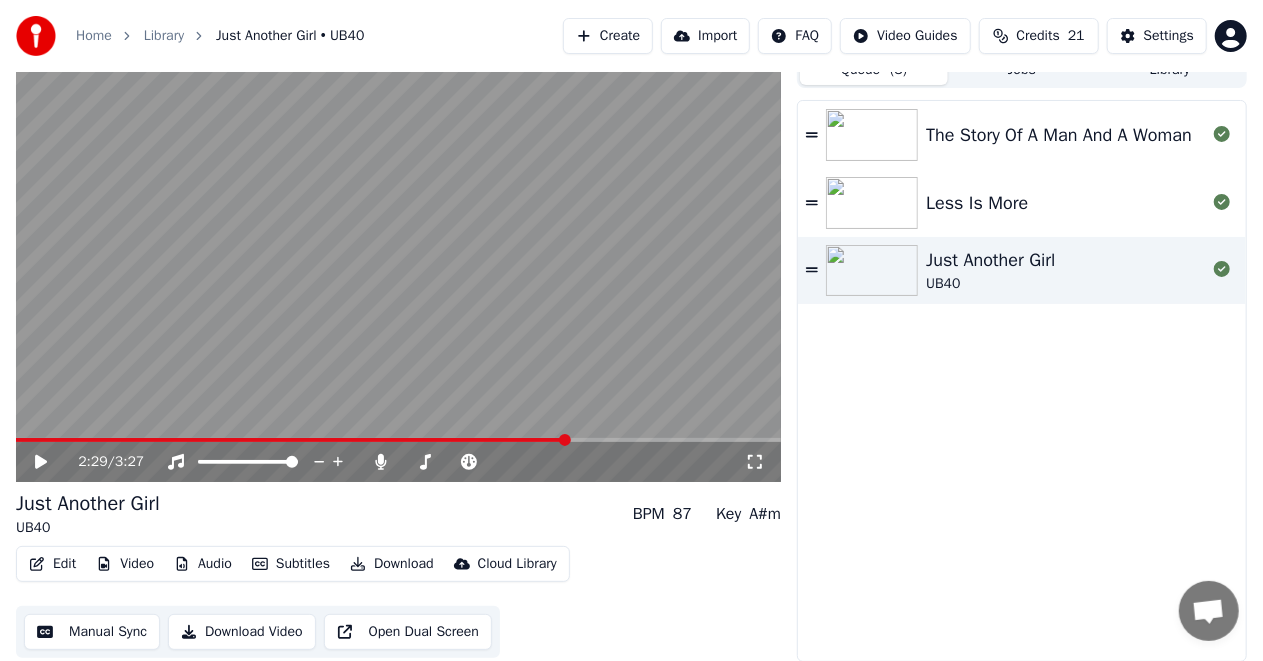 click 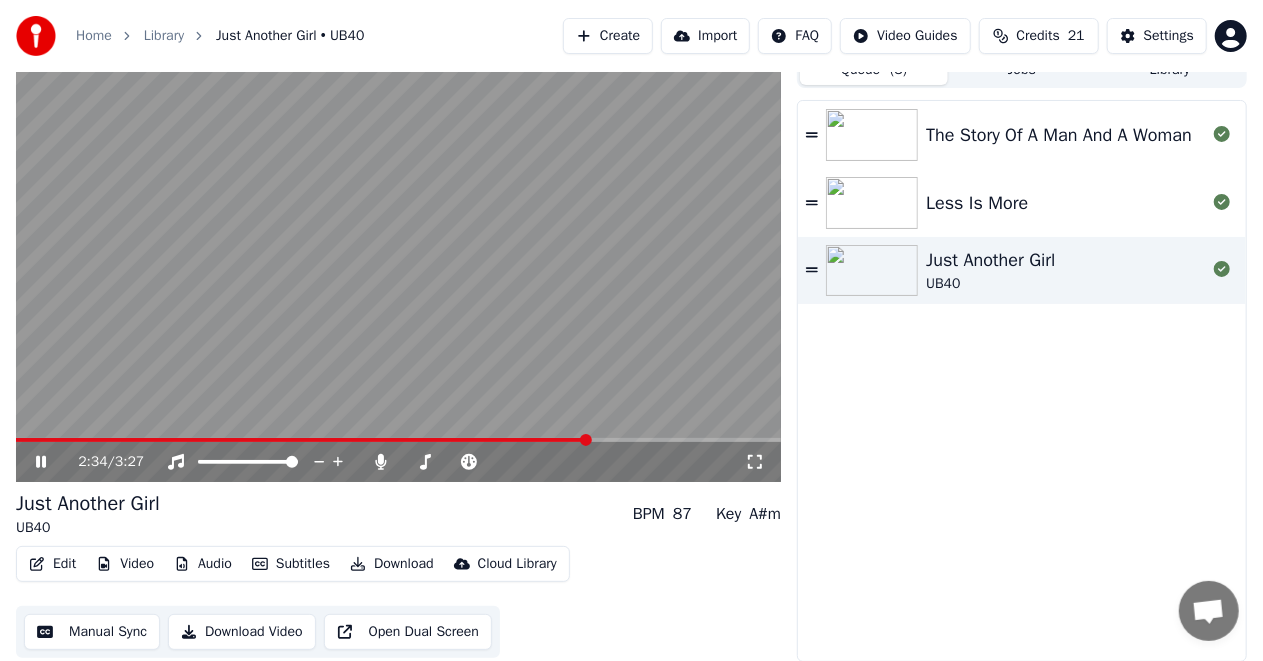 click 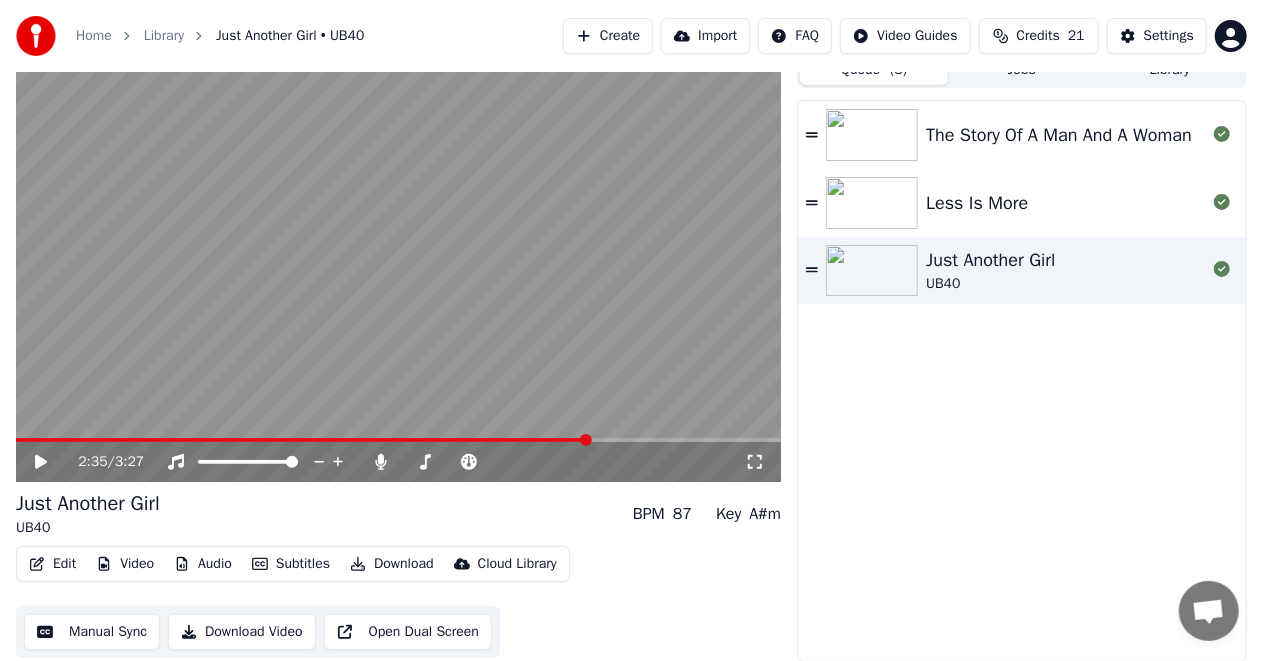 click 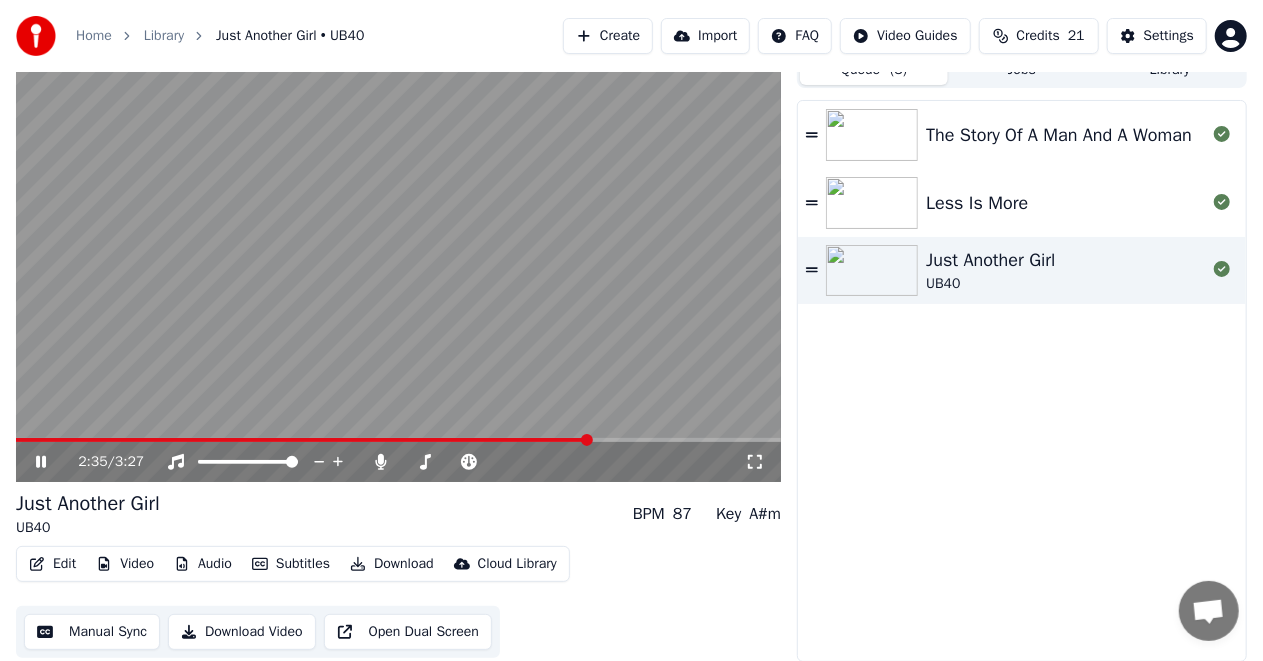 click 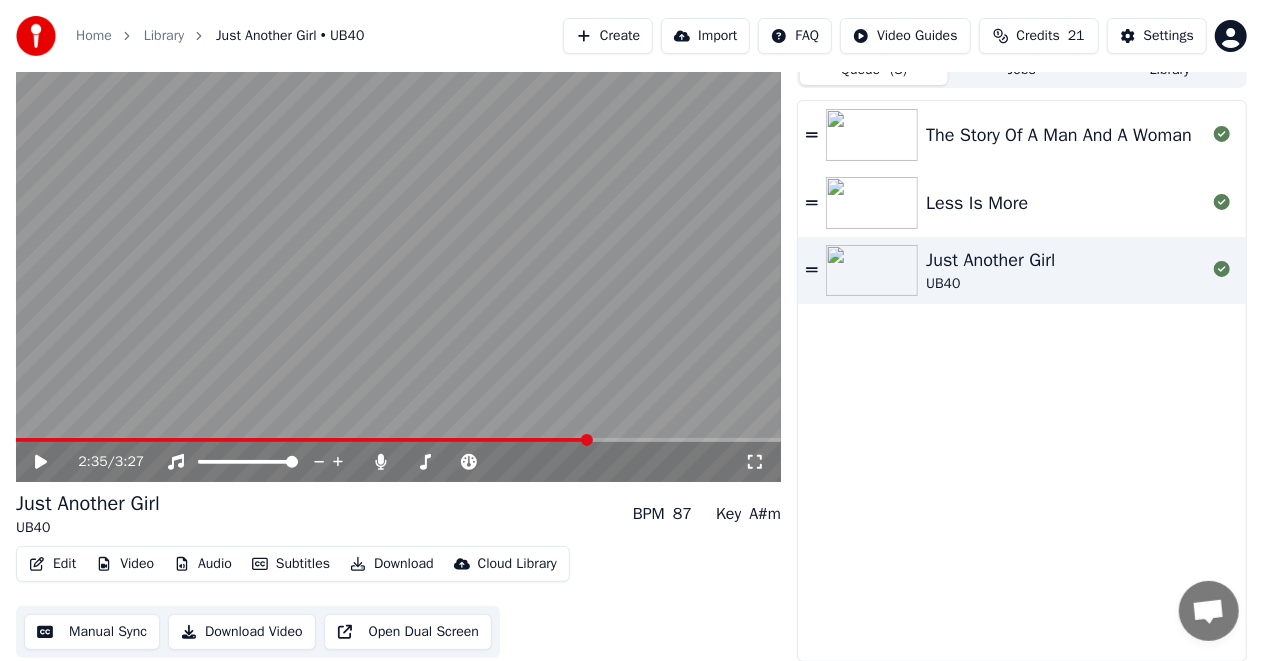 click 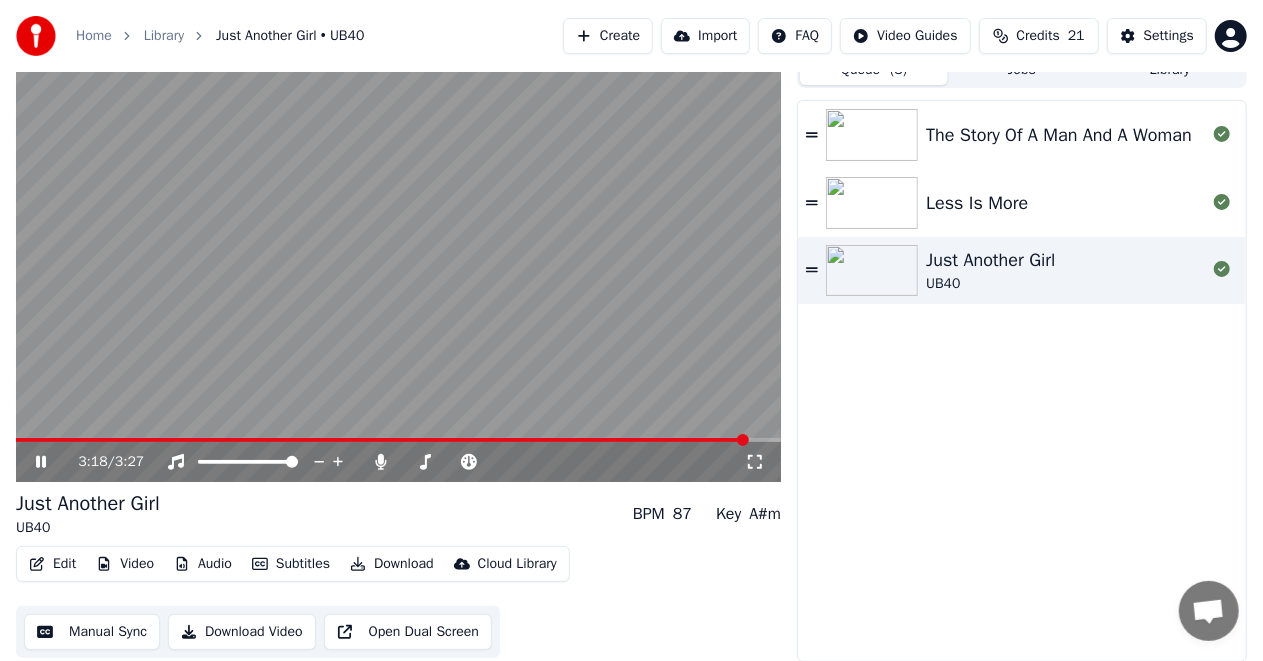 click 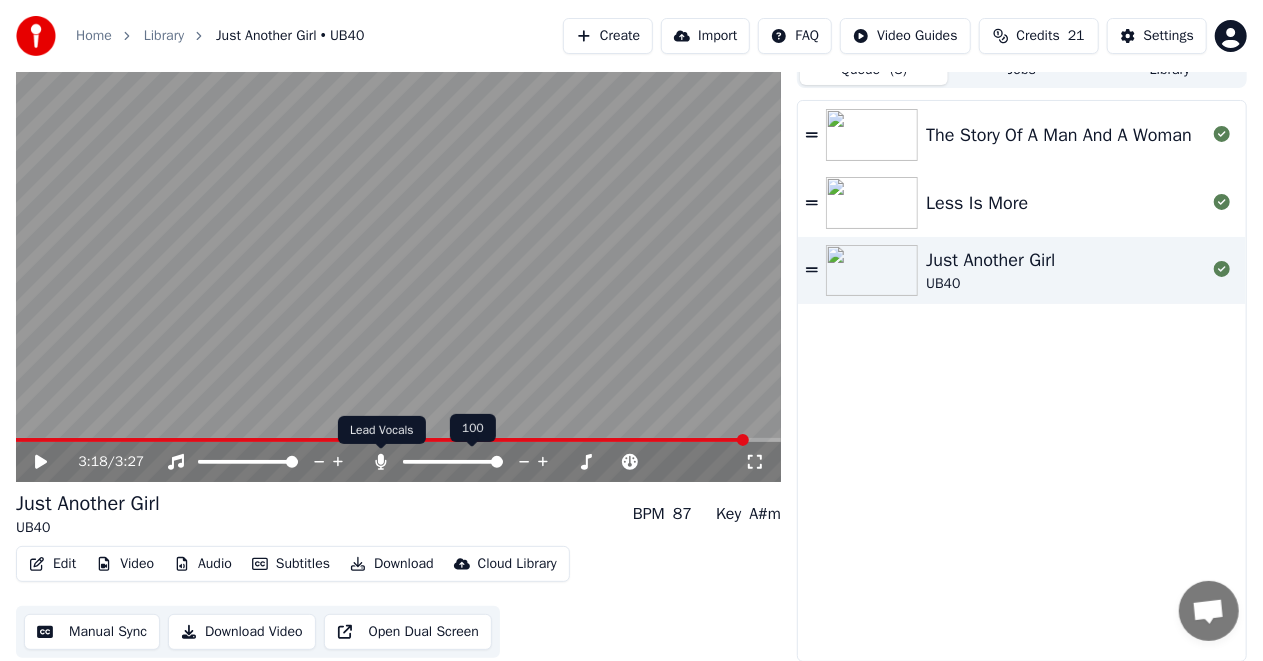 click 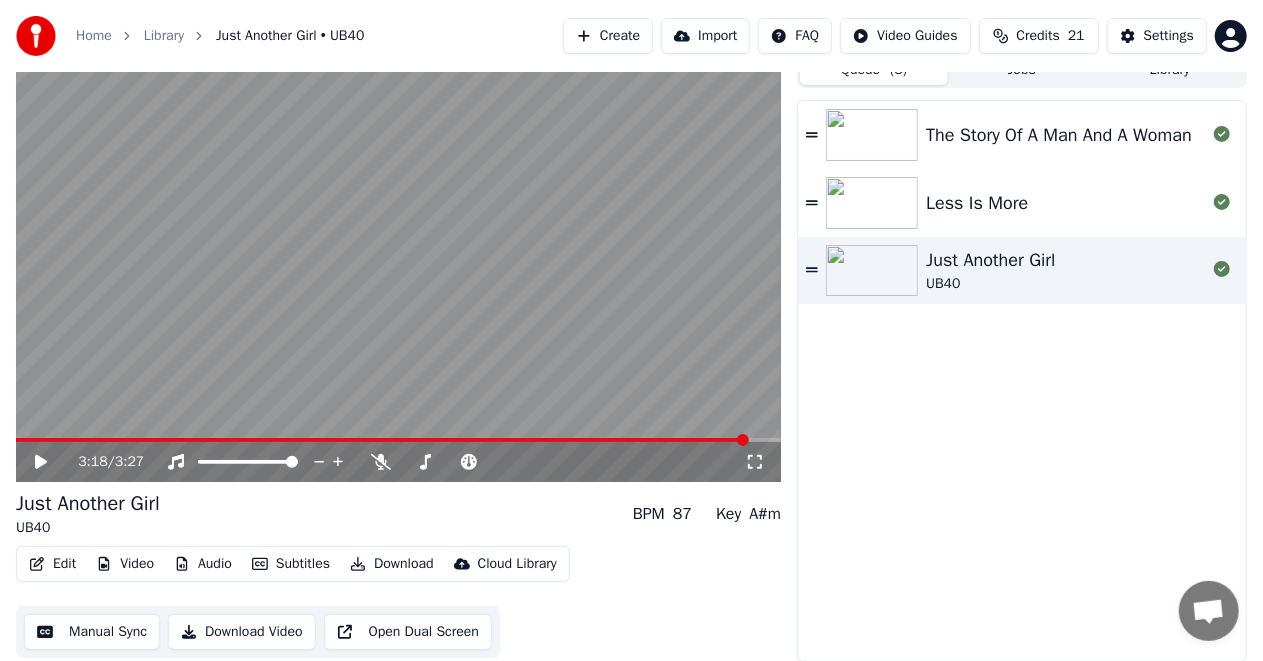 click on "Edit" at bounding box center [52, 564] 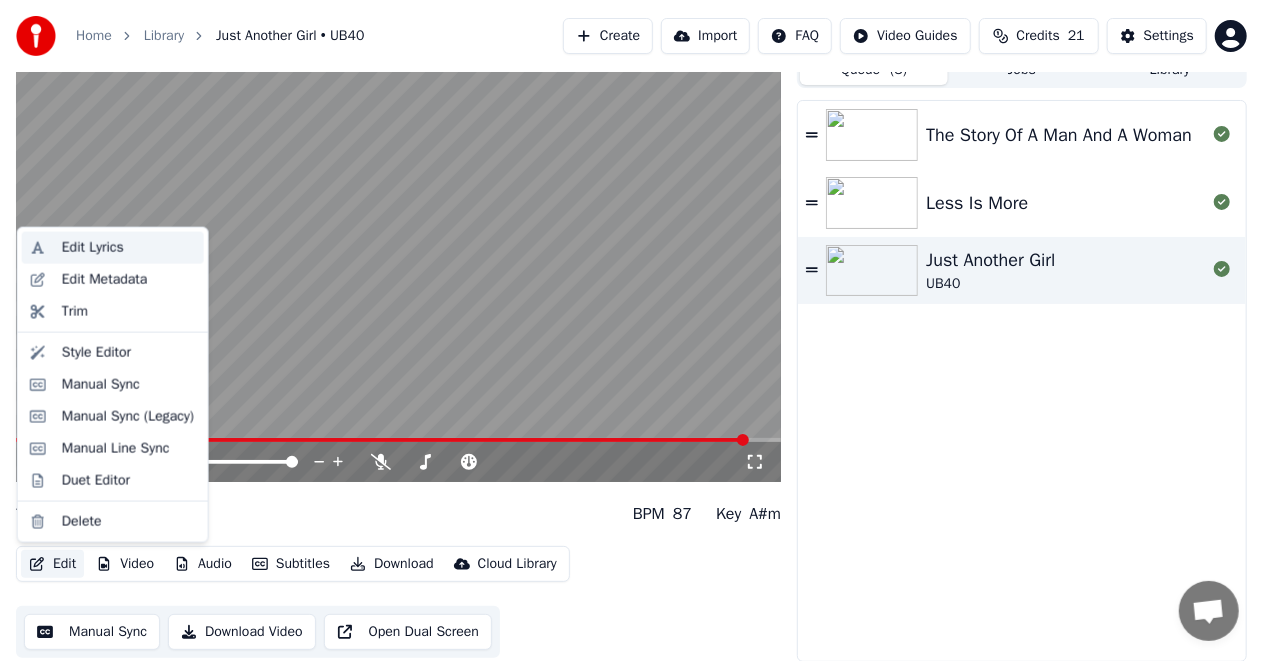 click on "Edit Lyrics" at bounding box center (93, 248) 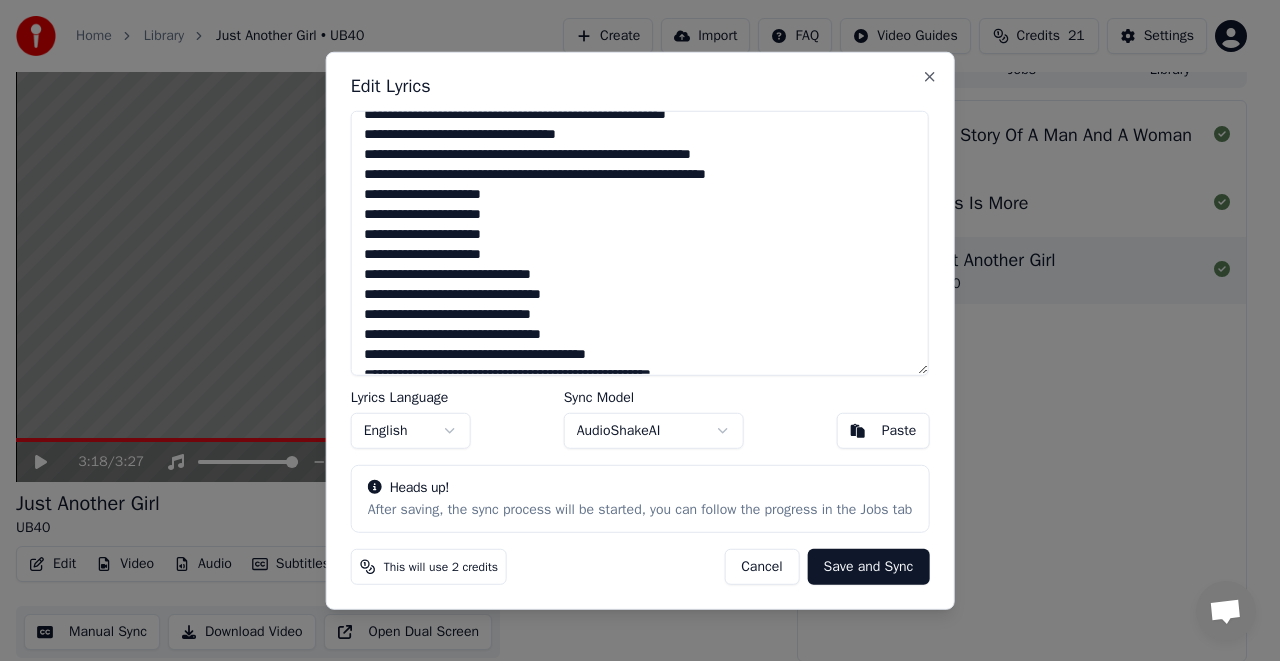 scroll, scrollTop: 92, scrollLeft: 0, axis: vertical 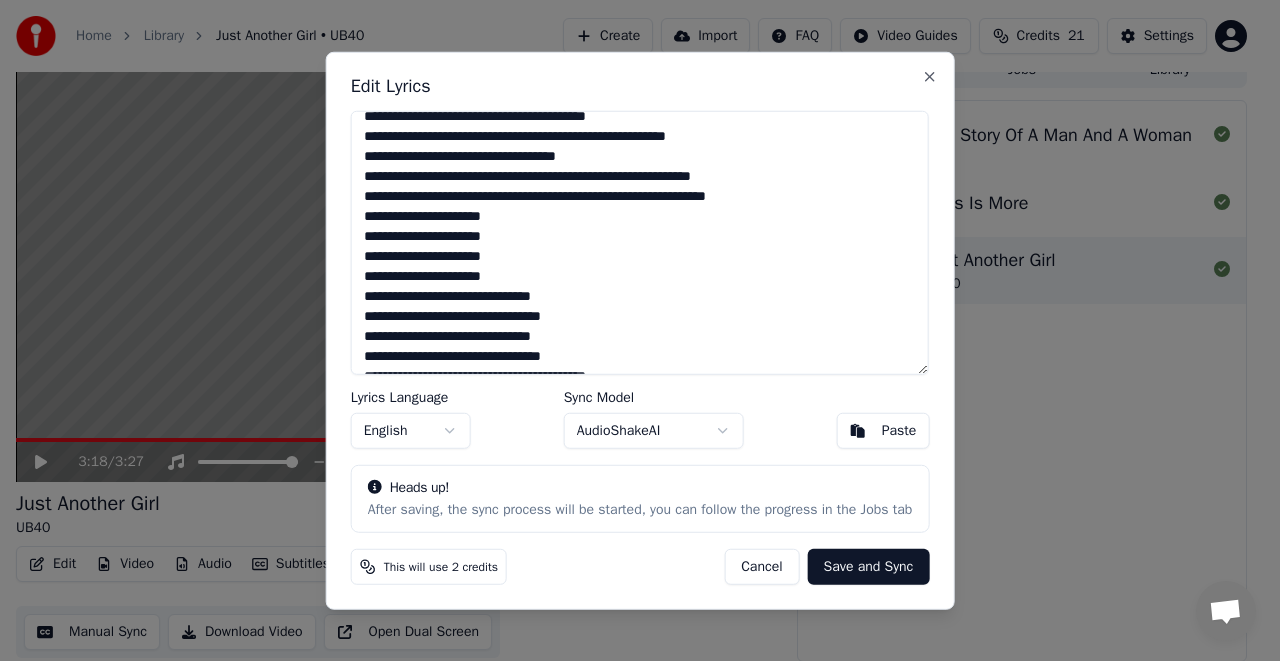 drag, startPoint x: 364, startPoint y: 156, endPoint x: 707, endPoint y: 276, distance: 363.38547 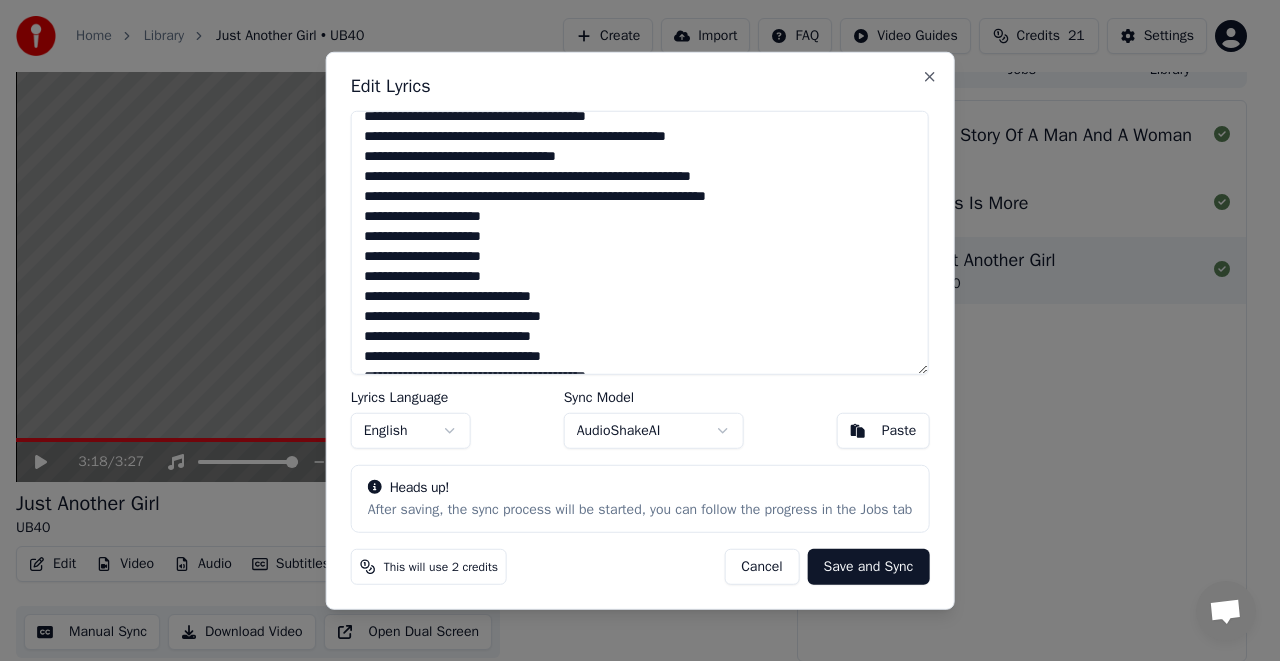 click on "**********" at bounding box center [640, 242] 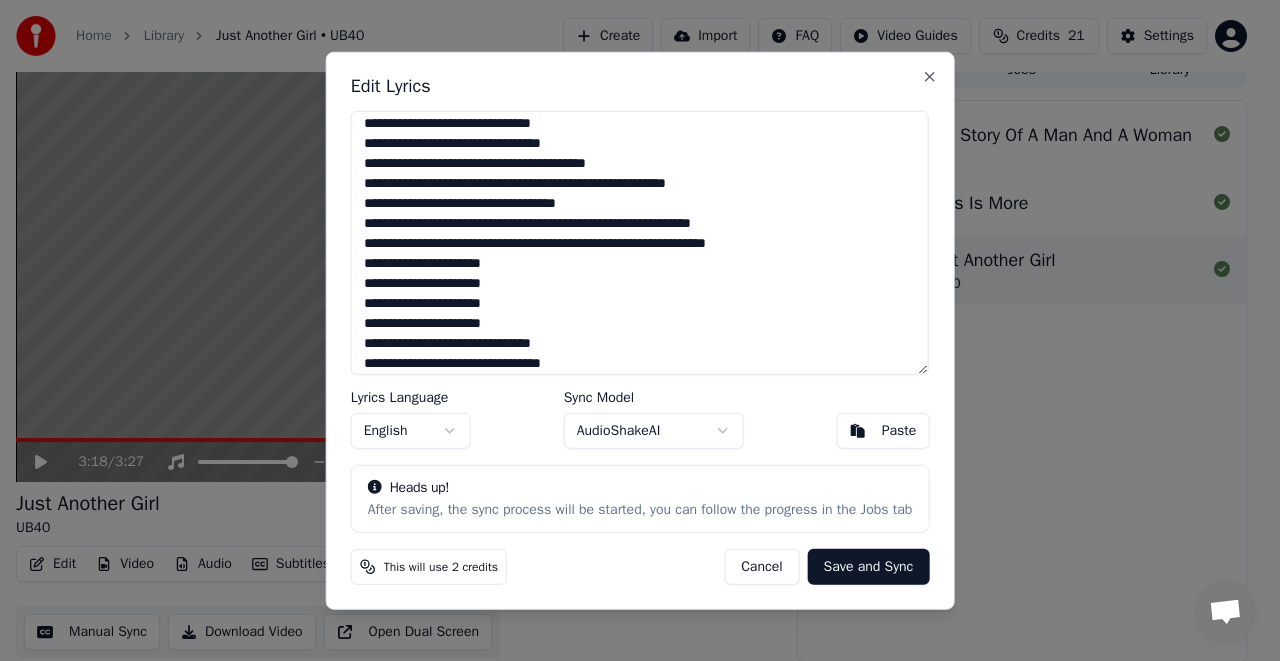 scroll, scrollTop: 0, scrollLeft: 0, axis: both 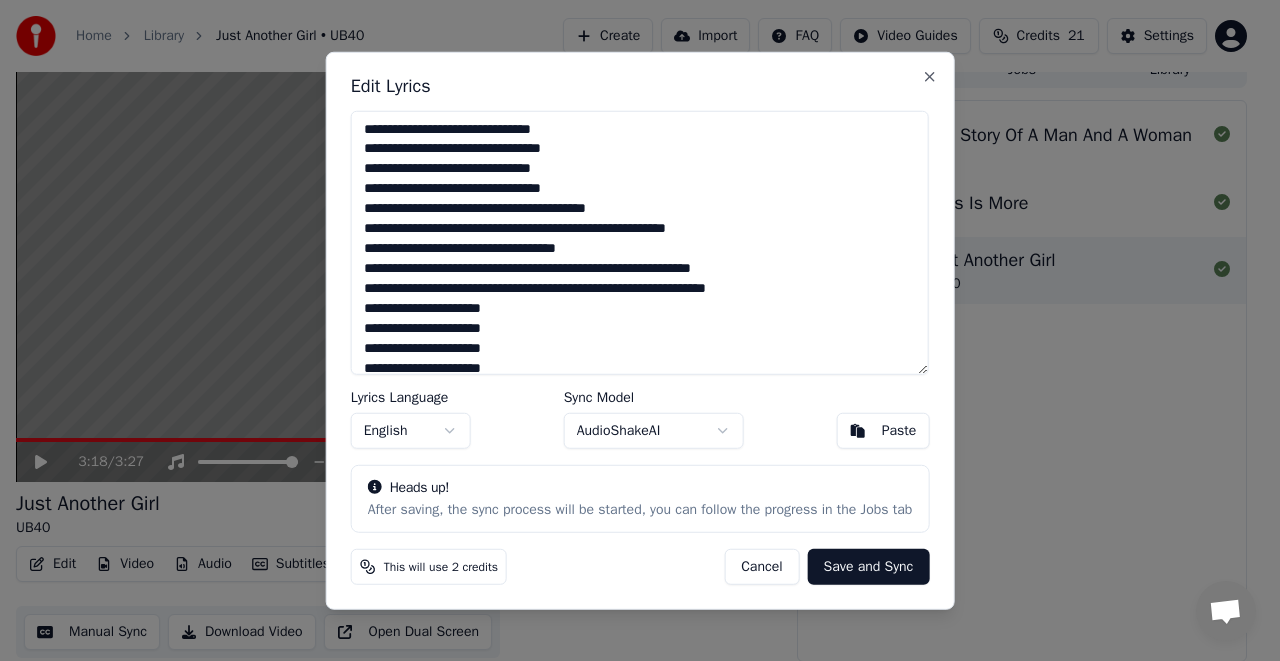 click on "**********" at bounding box center [640, 242] 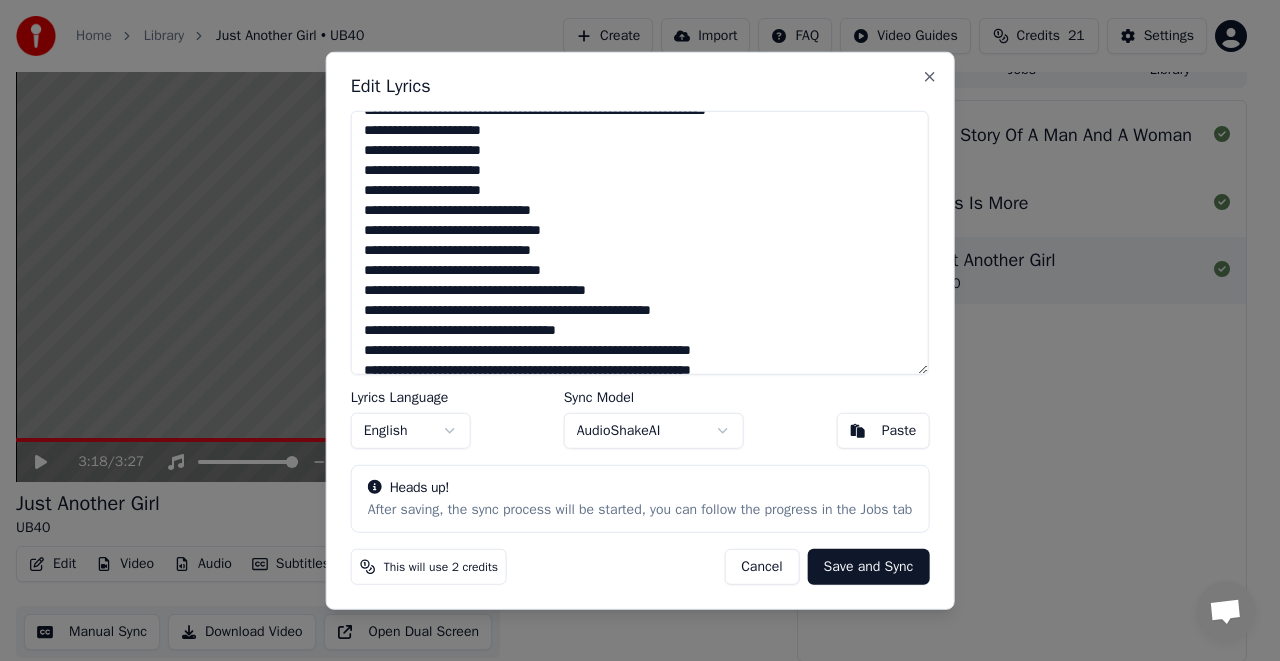 scroll, scrollTop: 192, scrollLeft: 0, axis: vertical 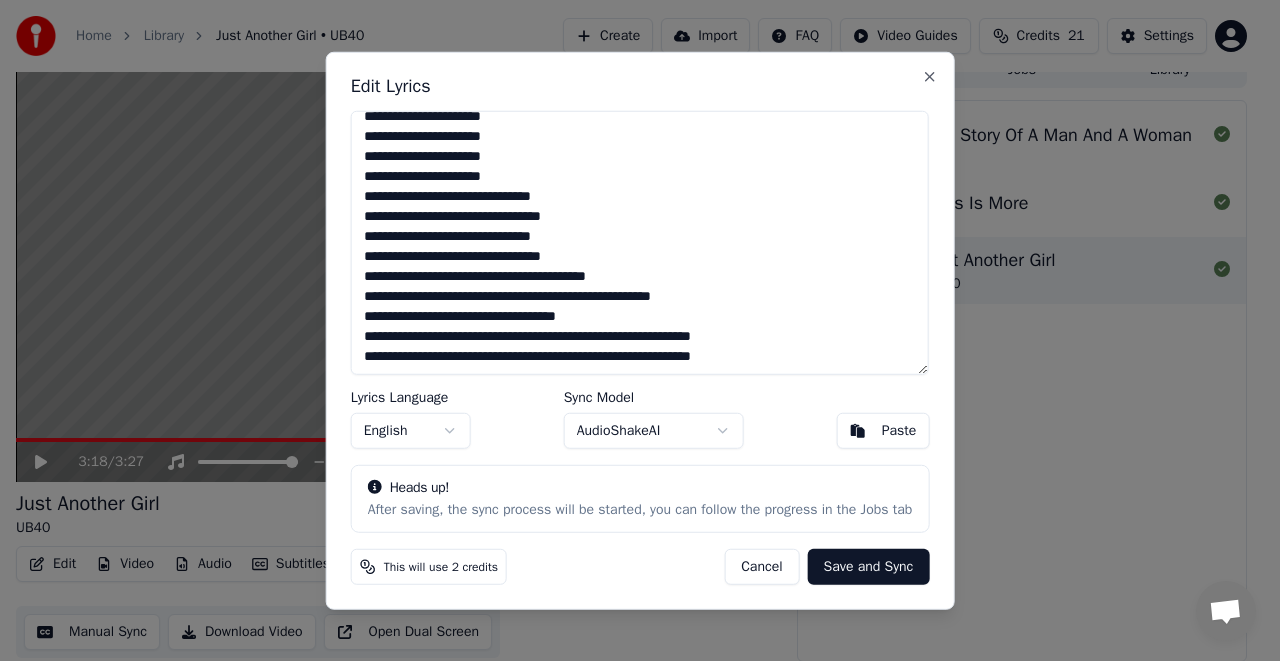 click on "AudioShakeAI" at bounding box center (654, 431) 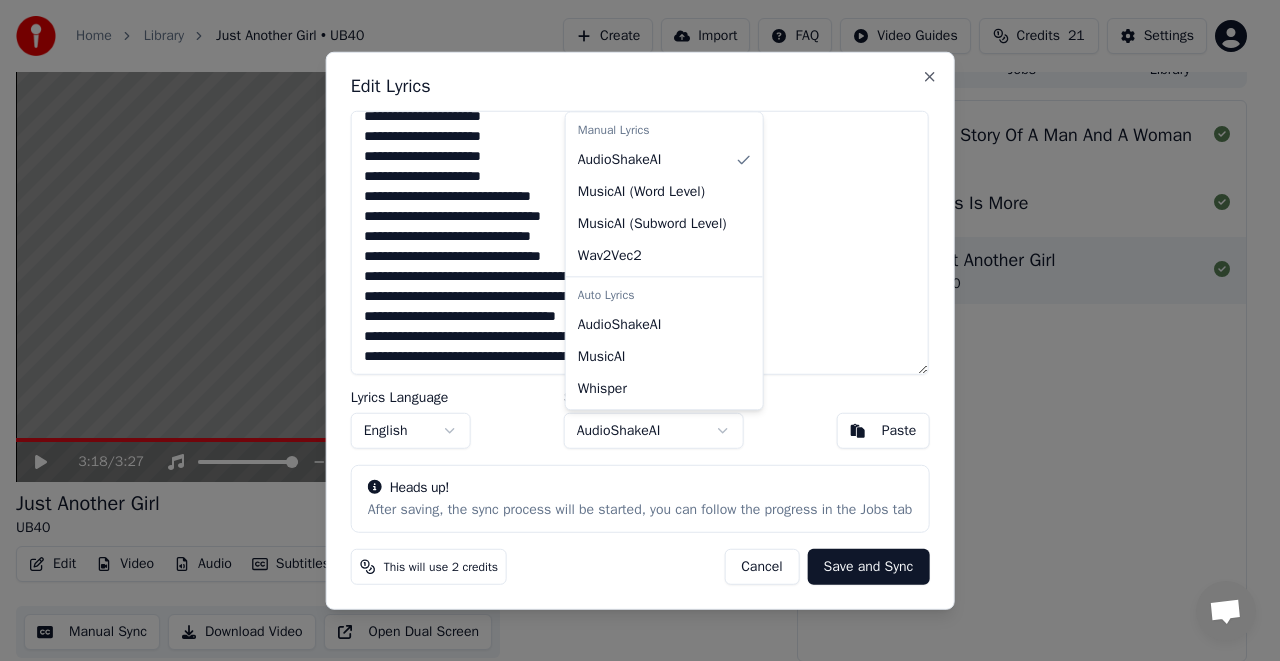 click on "Home Library Just Another Girl • UB40 Create Import FAQ Video Guides Credits 21 Settings 3:18  /  3:27 Just Another Girl UB40 BPM 87 Key A#m Edit Video Audio Subtitles Download Cloud Library Manual Sync Download Video Open Dual Screen Queue ( 3 ) Jobs Library The Story Of A Man And A Woman Less Is More Just Another Girl UB40 Edit Lyrics Lyrics Language English Sync Model AudioShakeAI Paste Heads up! After saving, the sync process will be started, you can follow the progress in the Jobs tab This will use 2 credits Cancel Save and Sync Close Manual Lyrics AudioShakeAI MusicAI ( Word Level ) MusicAI ( Subword Level ) Wav2Vec2 Auto Lyrics AudioShakeAI MusicAI Whisper" at bounding box center (631, 310) 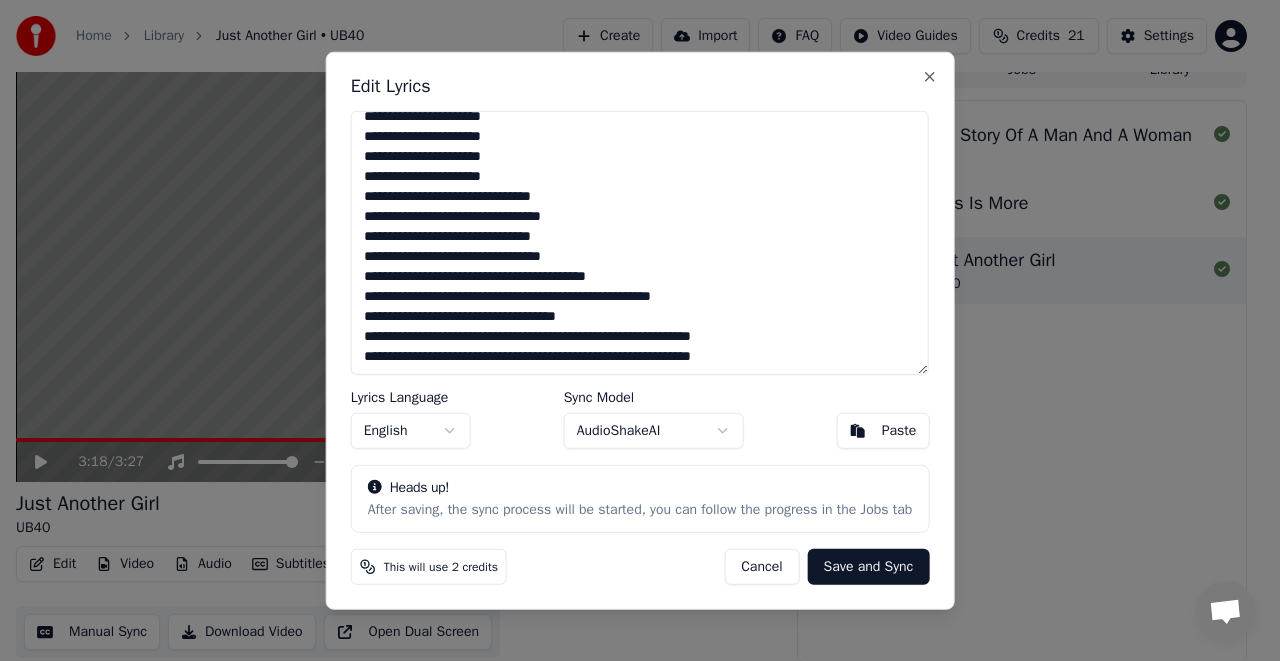 click on "**********" at bounding box center (640, 242) 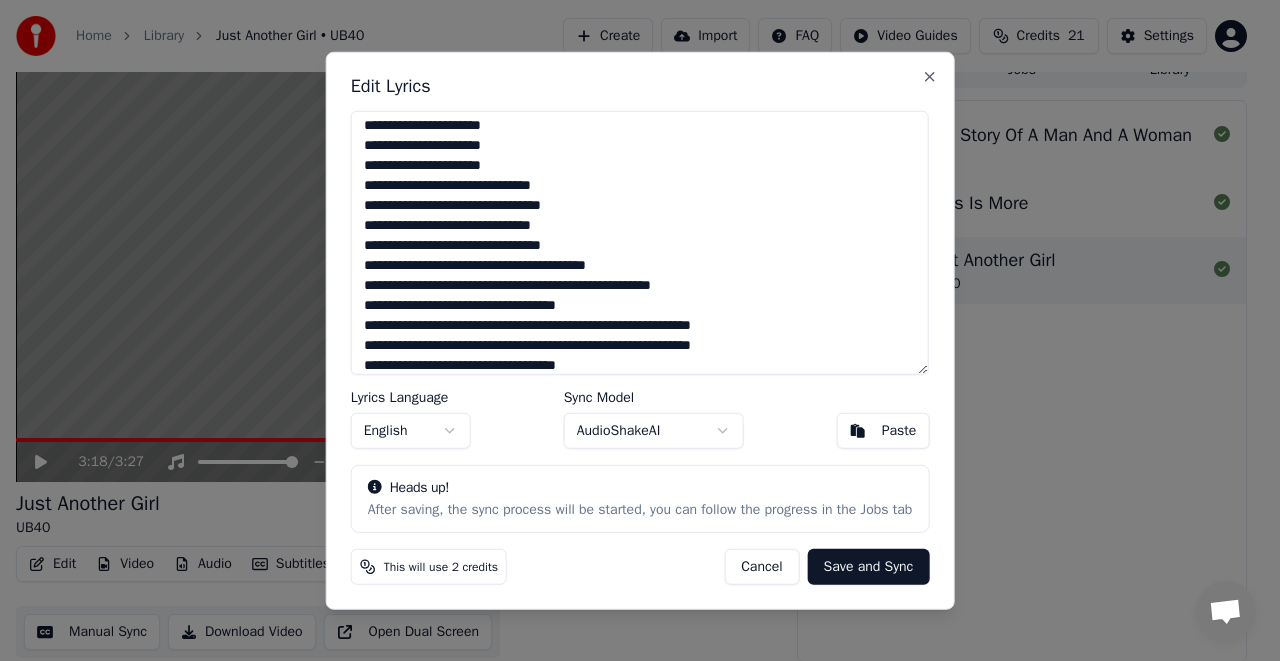 scroll, scrollTop: 223, scrollLeft: 0, axis: vertical 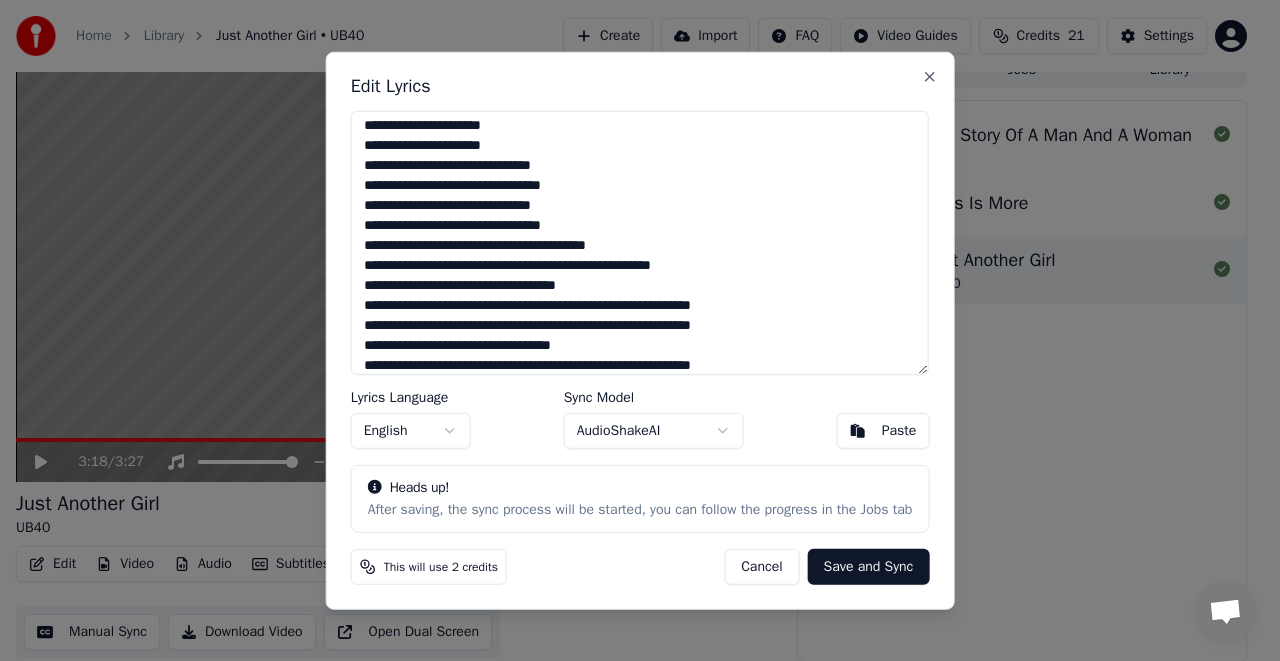 click at bounding box center (640, 242) 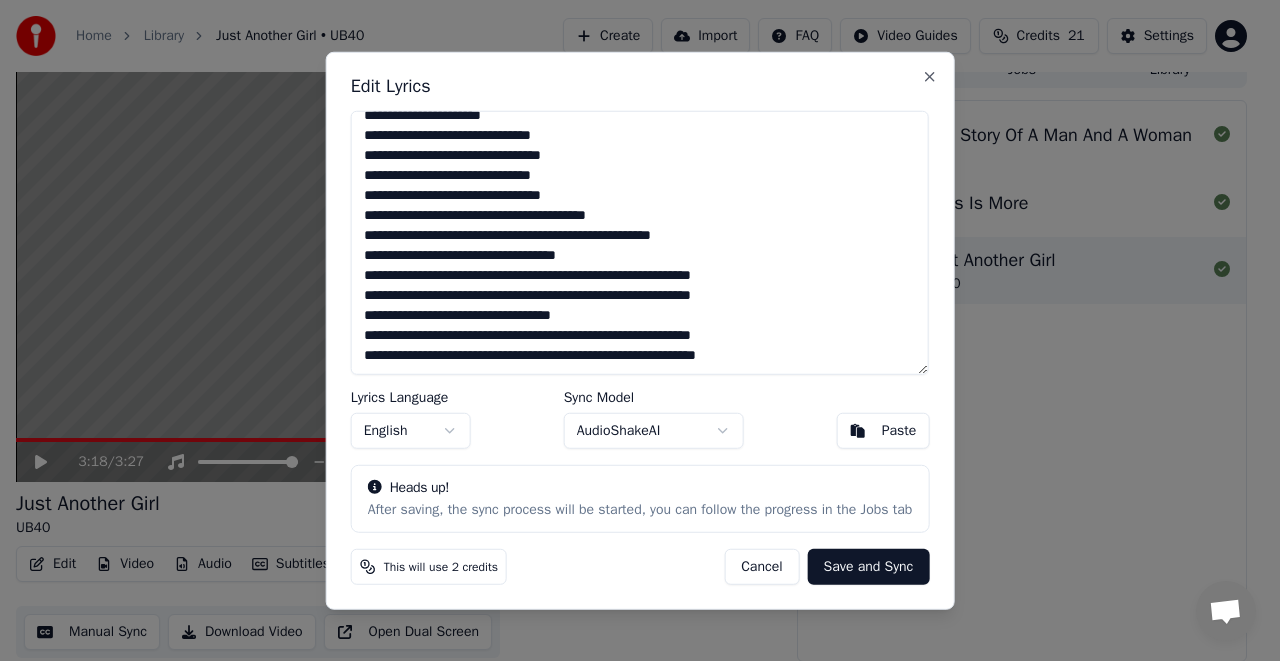 scroll, scrollTop: 163, scrollLeft: 0, axis: vertical 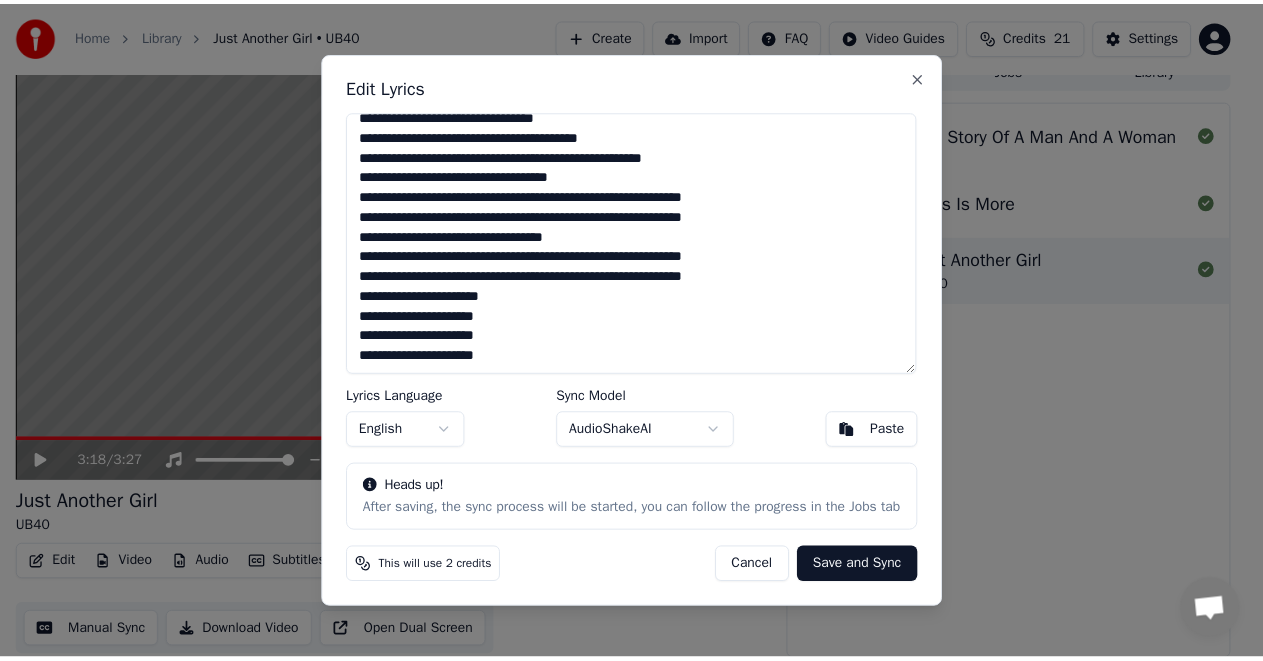 type on "**********" 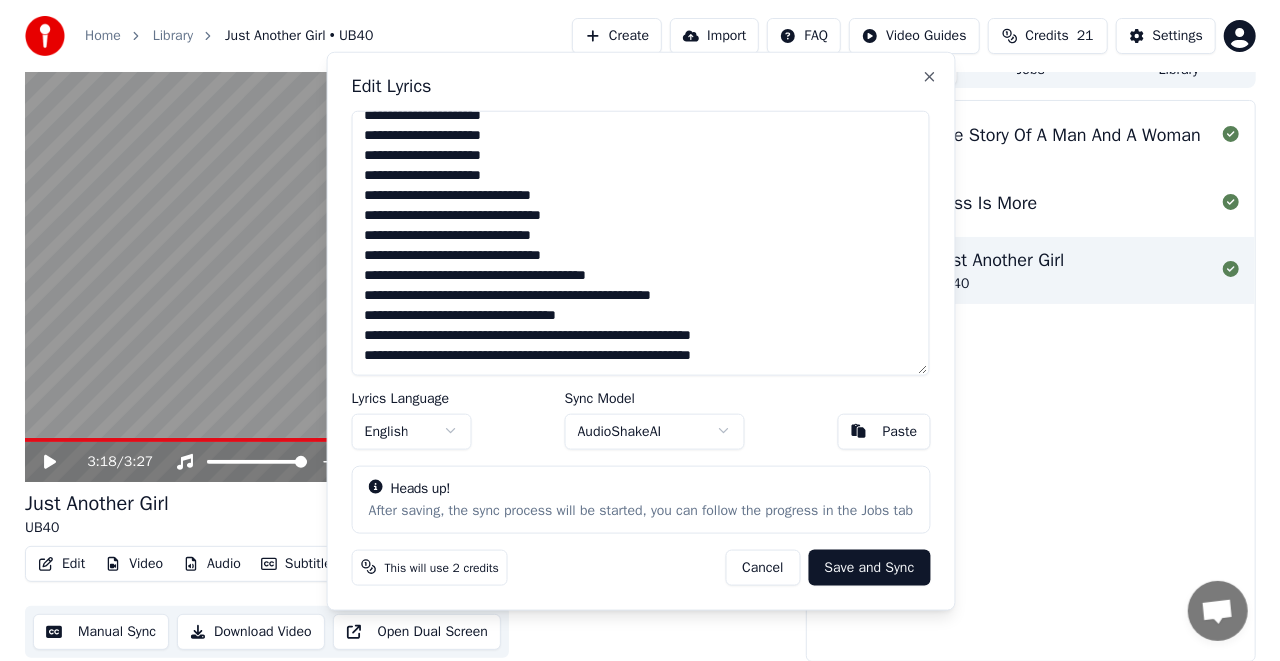 scroll, scrollTop: 192, scrollLeft: 0, axis: vertical 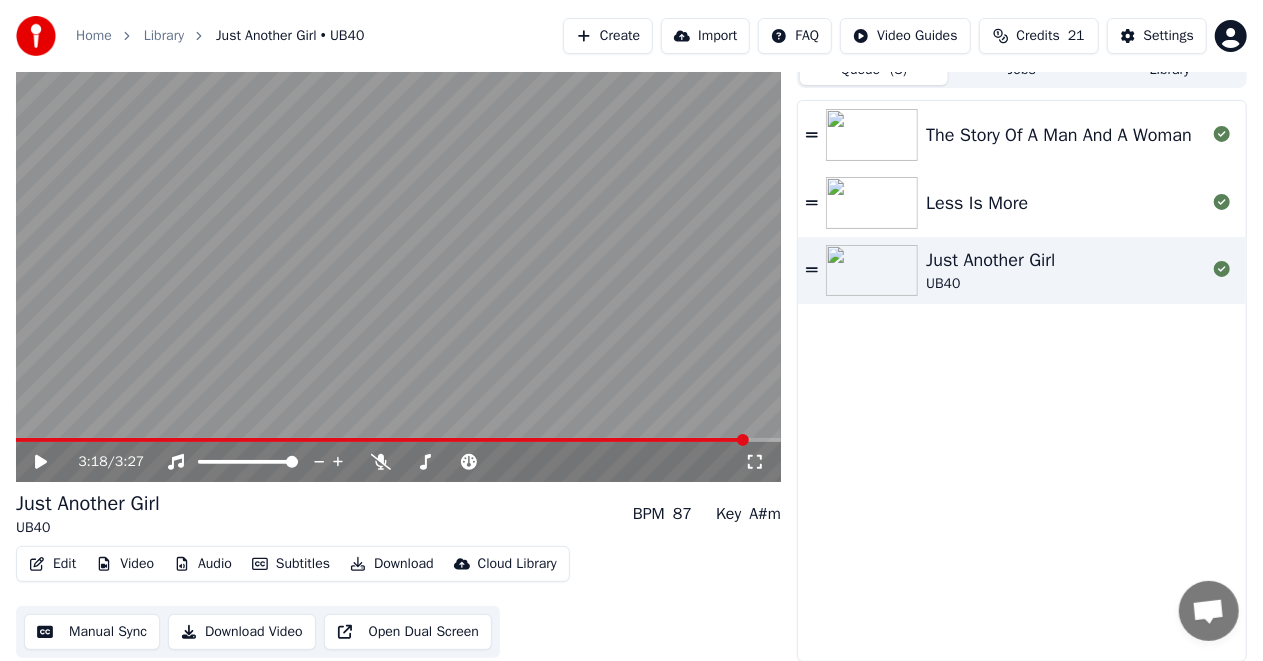 click at bounding box center [398, 267] 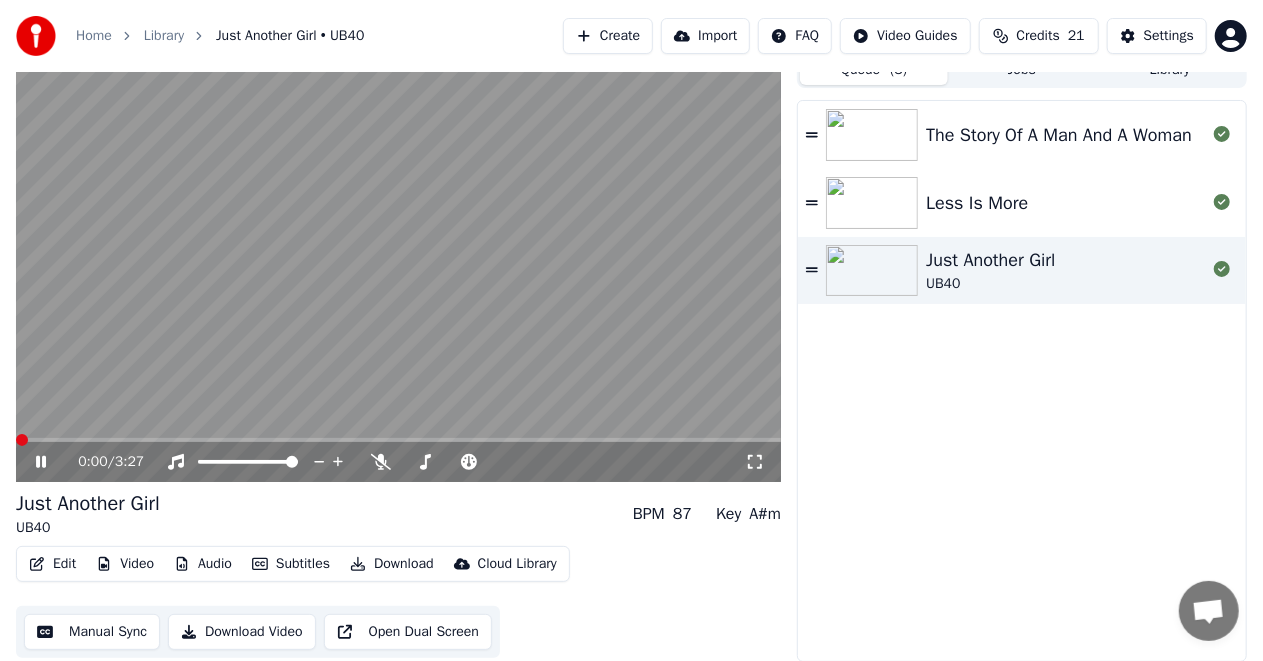 click at bounding box center (22, 440) 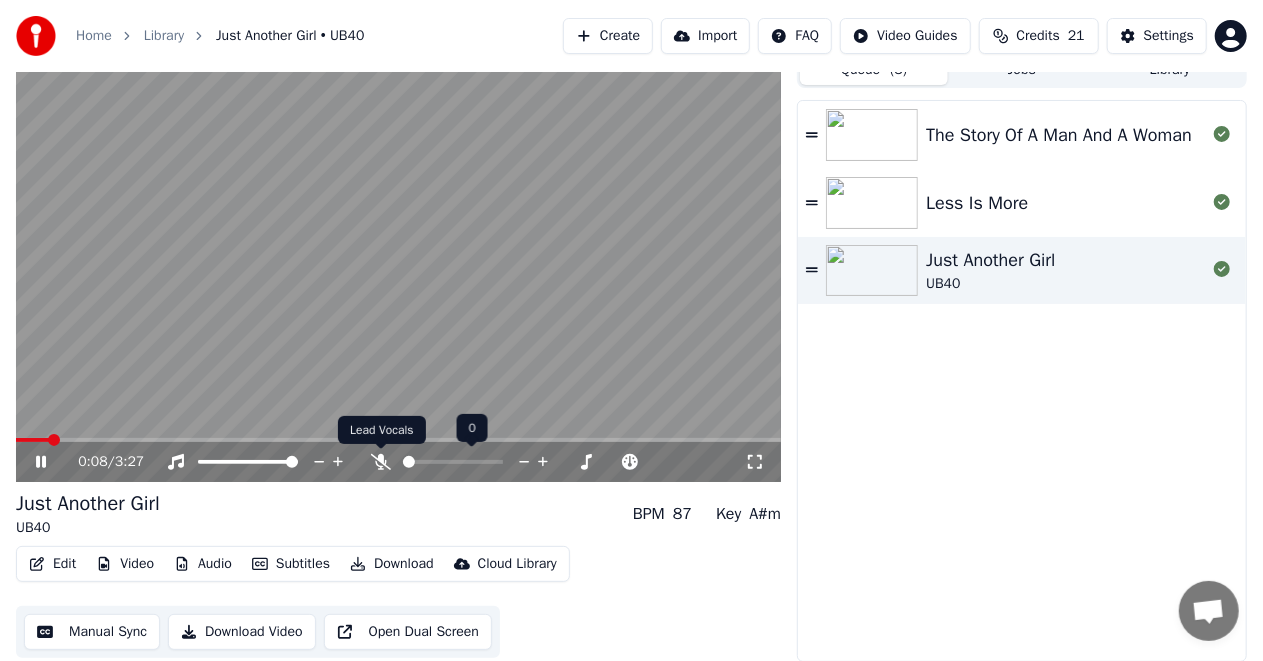 click 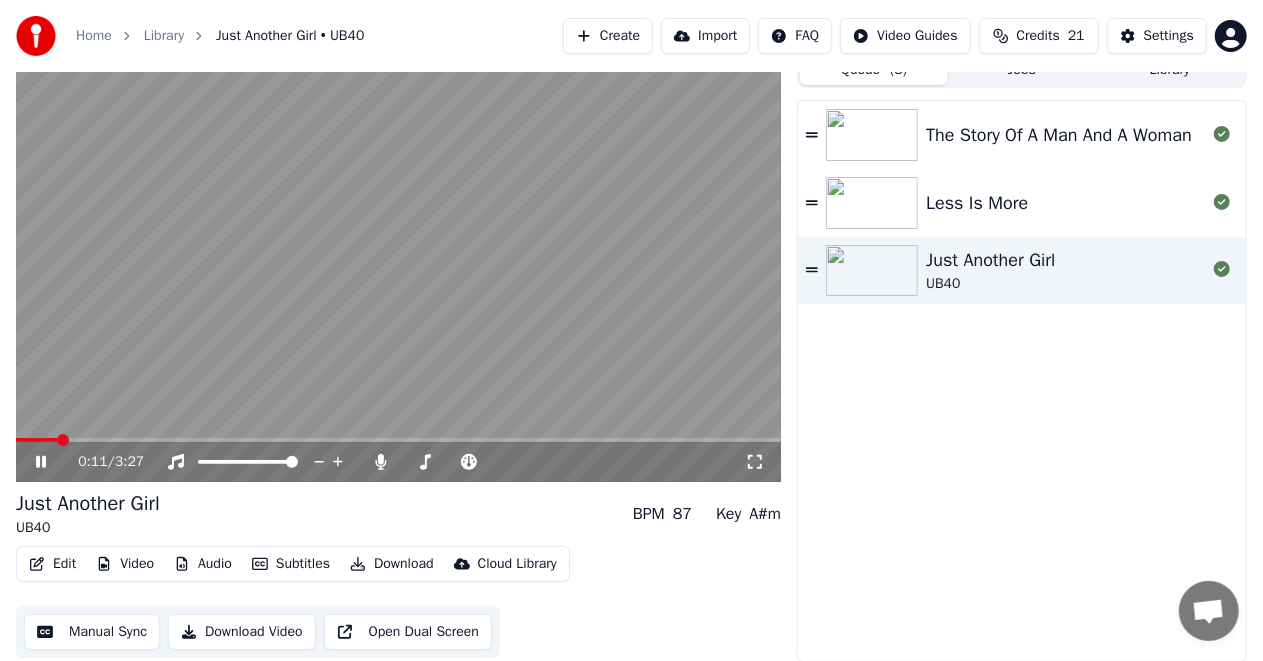 click at bounding box center (398, 440) 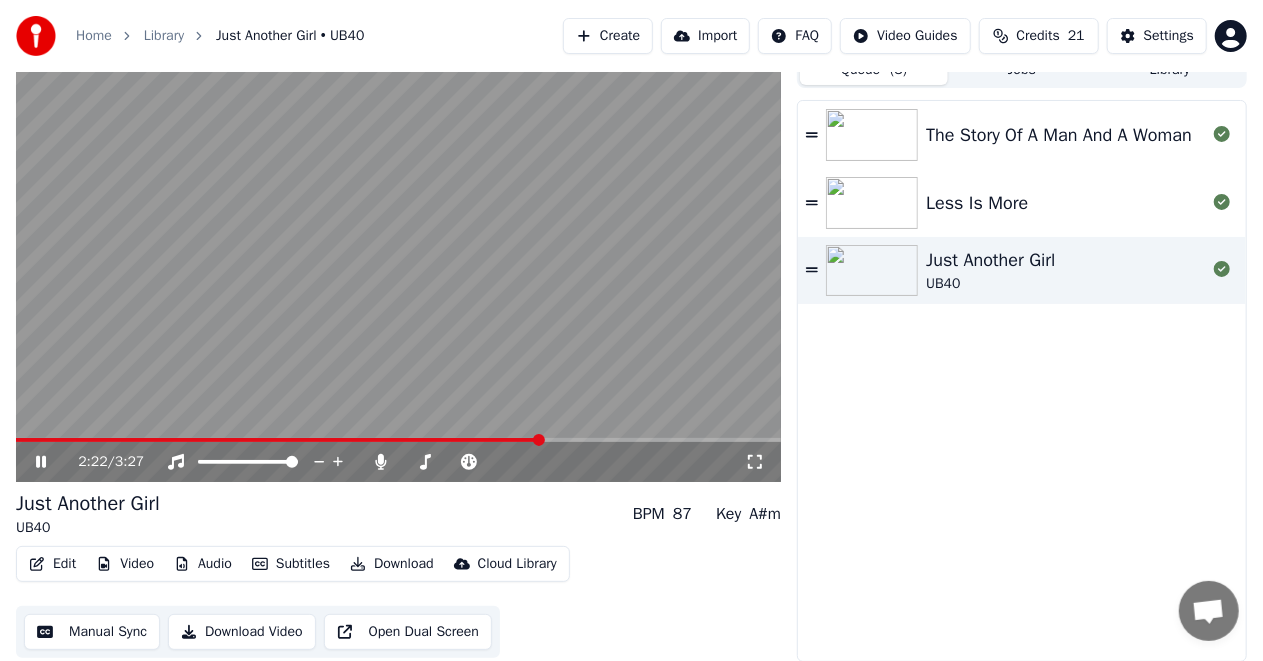 click on "2:22  /  3:27" at bounding box center (398, 462) 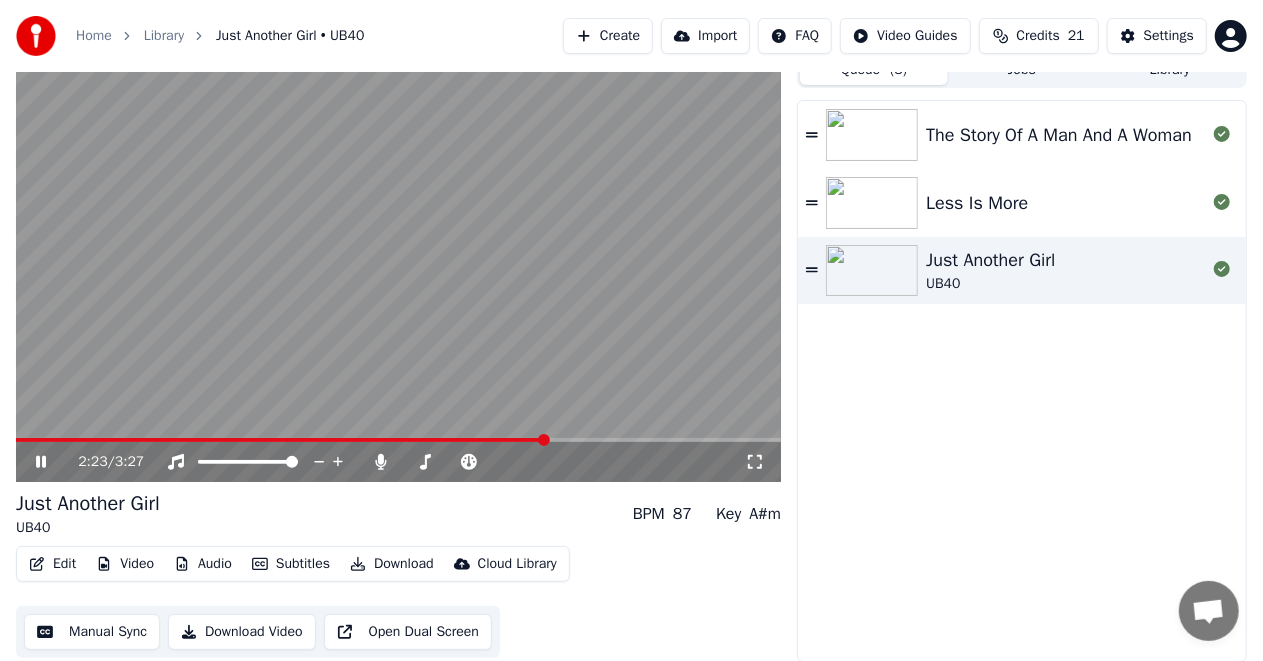 click 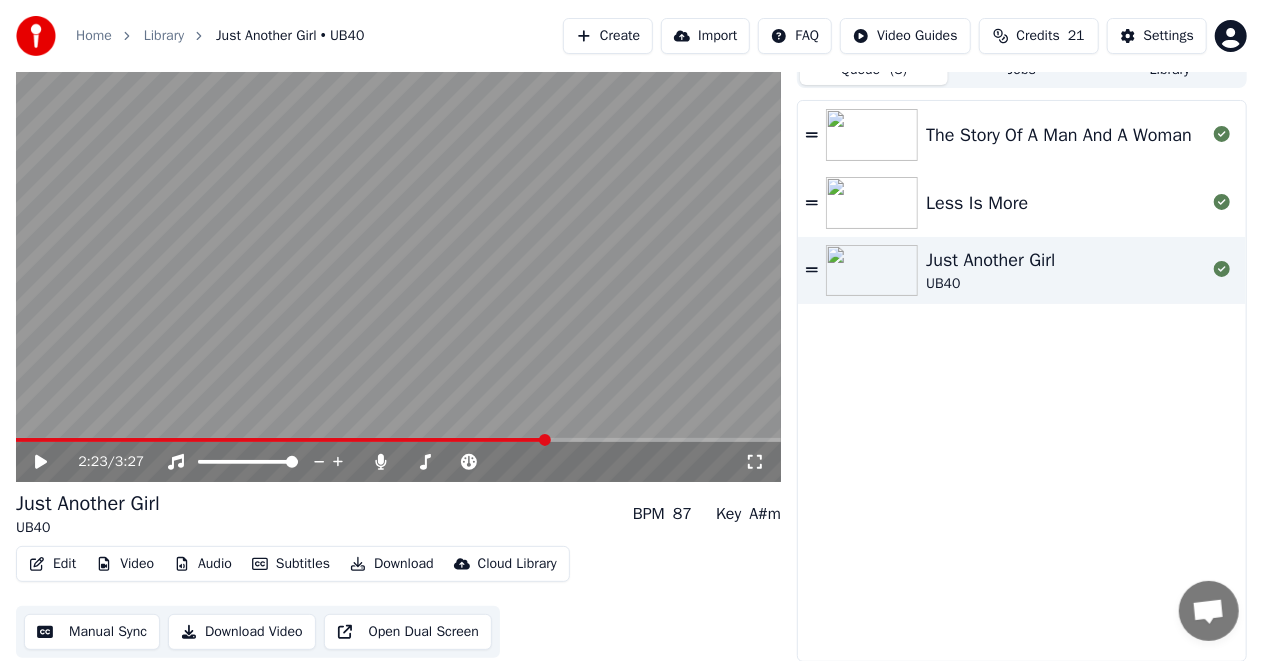 click 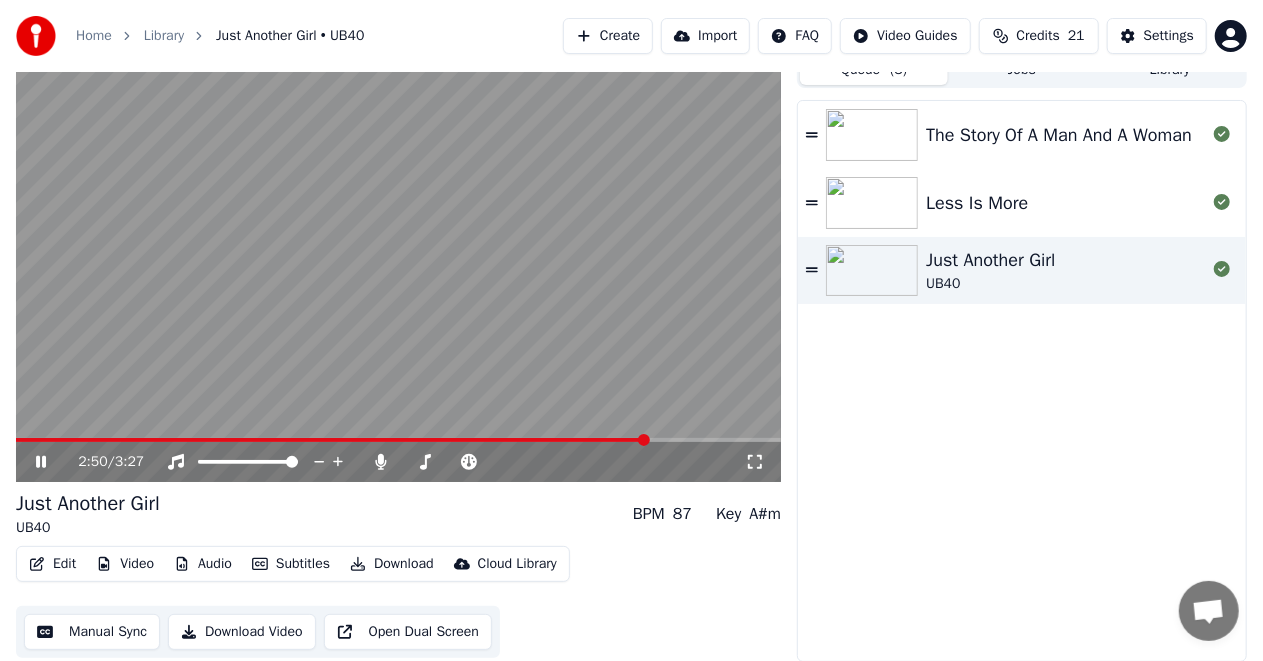 click 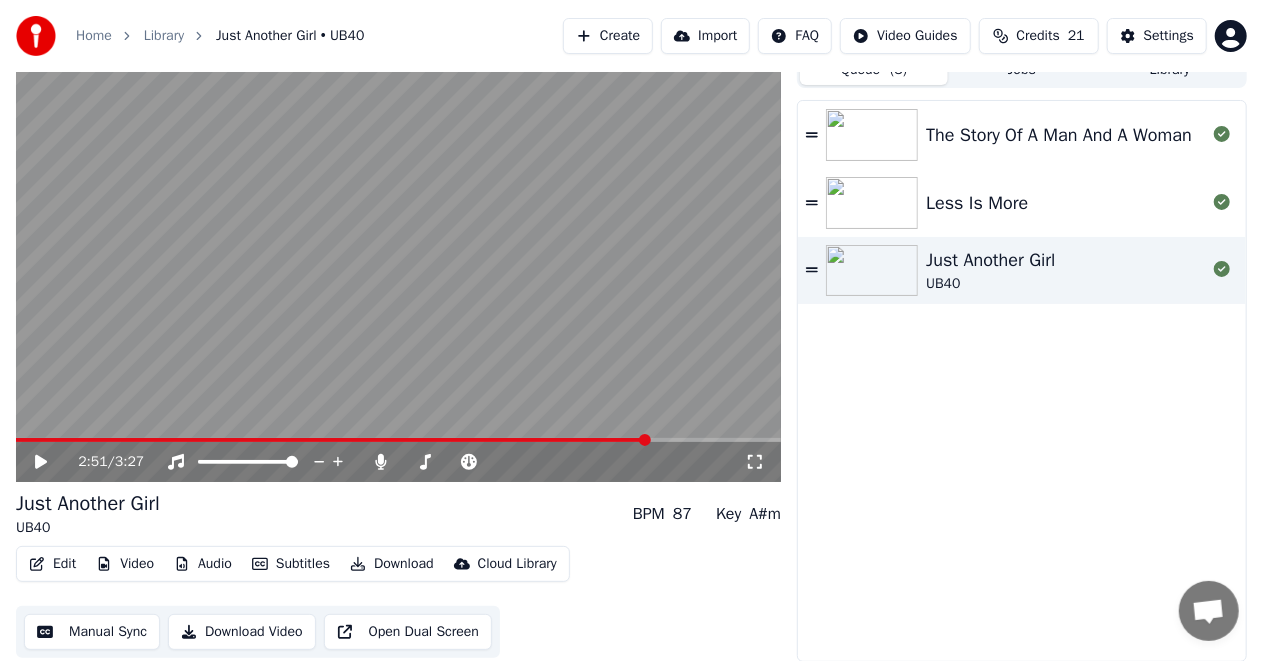 click at bounding box center (332, 440) 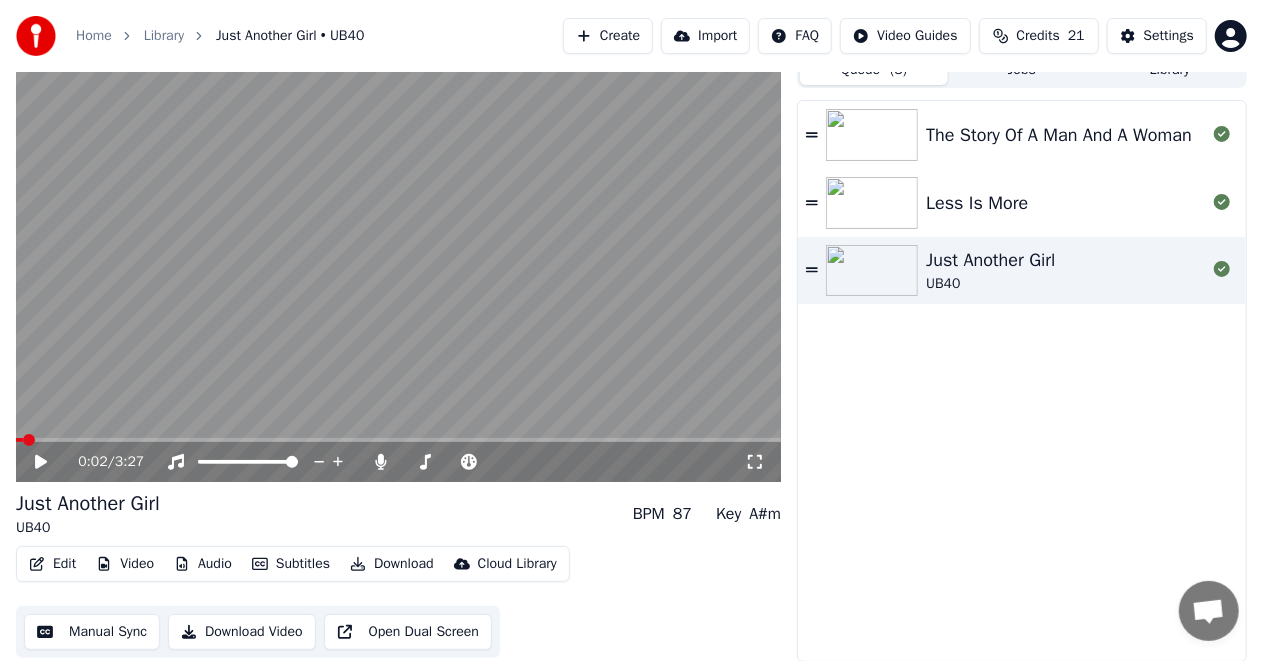 click on "Edit" at bounding box center [52, 564] 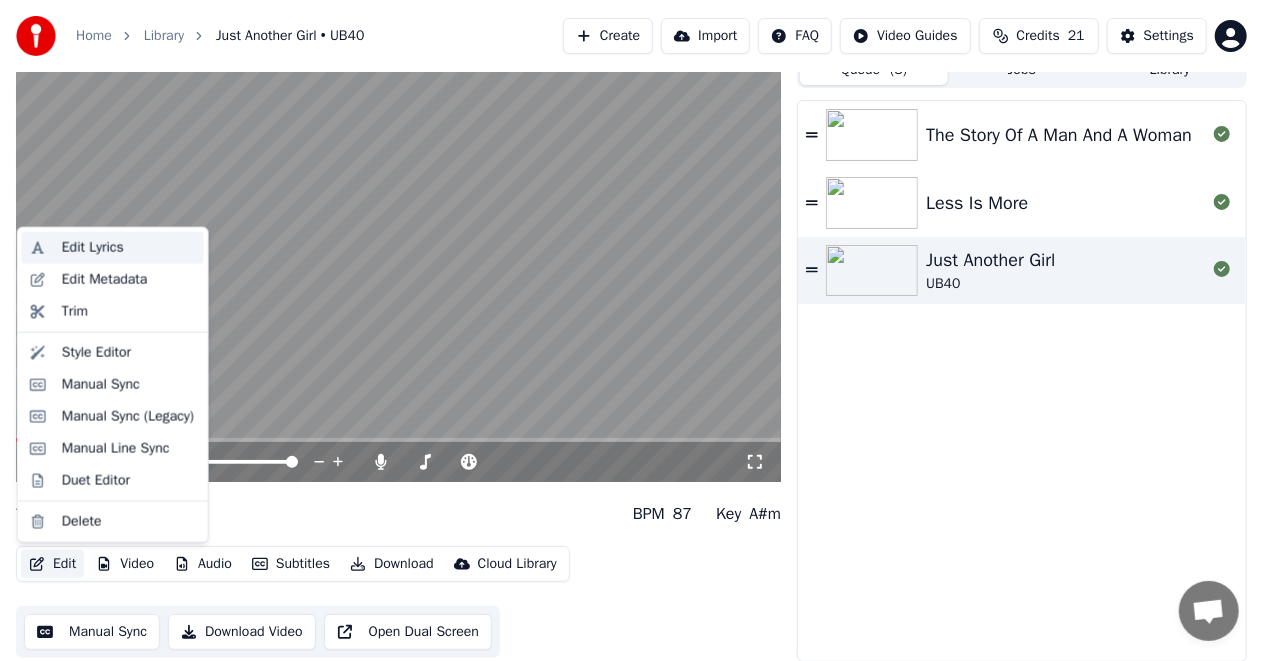click on "Edit Lyrics" at bounding box center (113, 248) 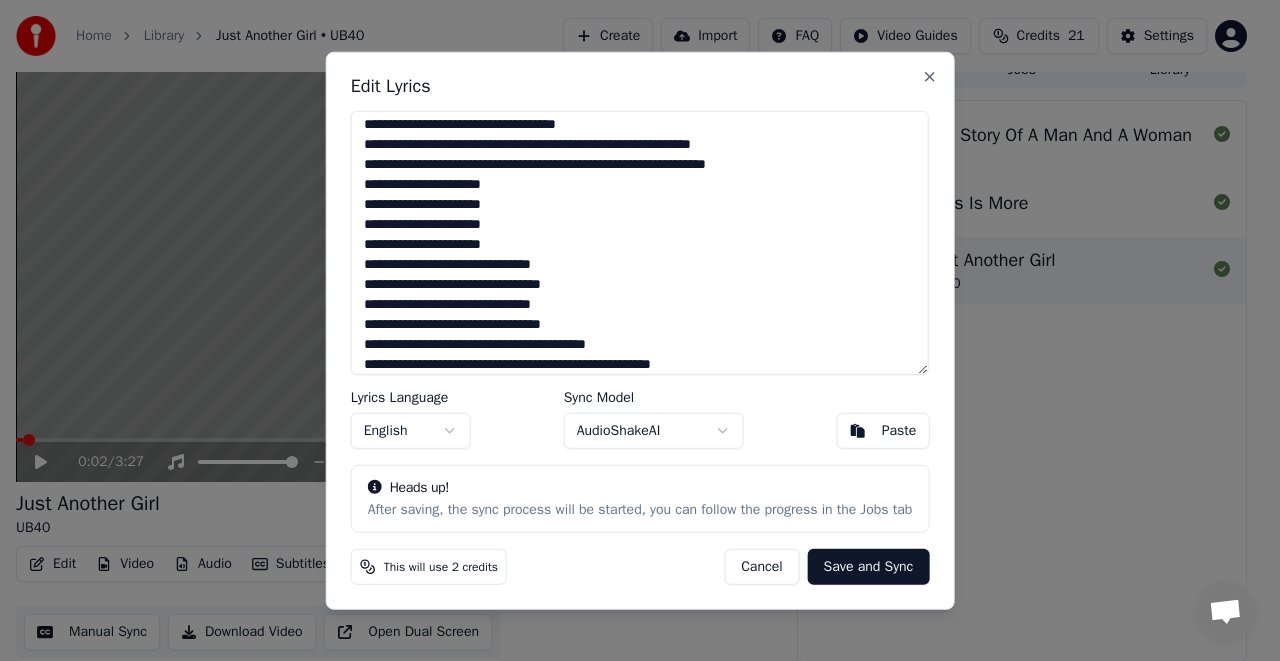 scroll, scrollTop: 192, scrollLeft: 0, axis: vertical 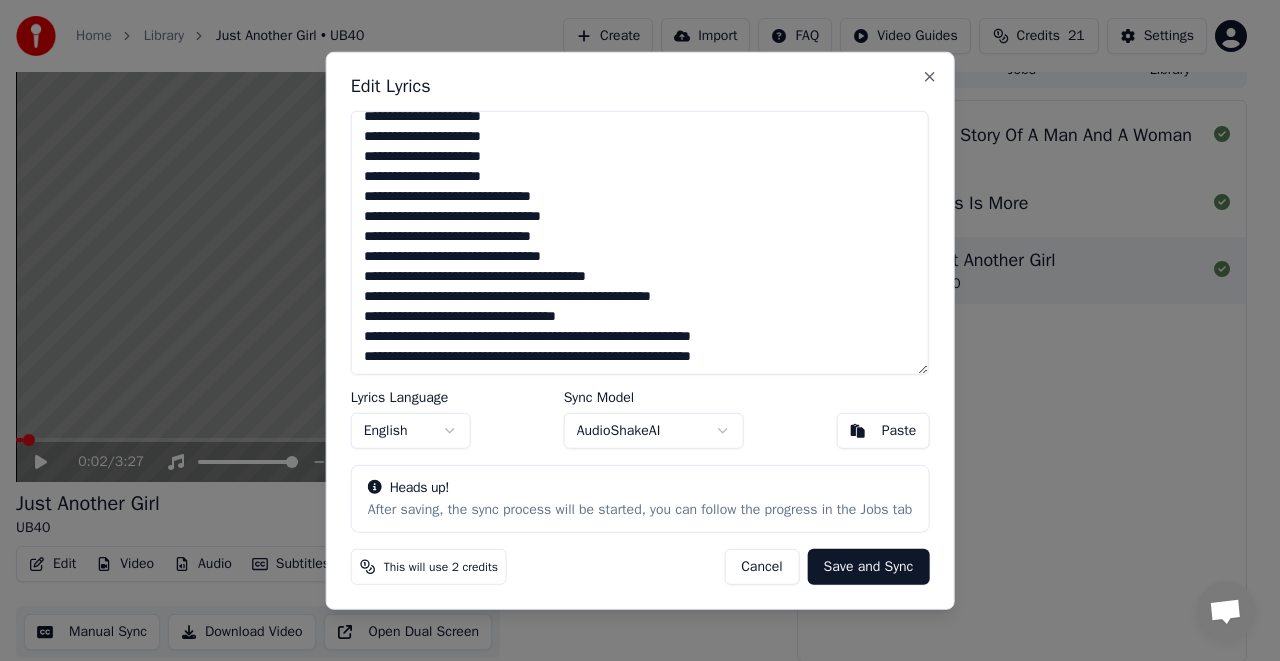 click on "**********" at bounding box center (640, 242) 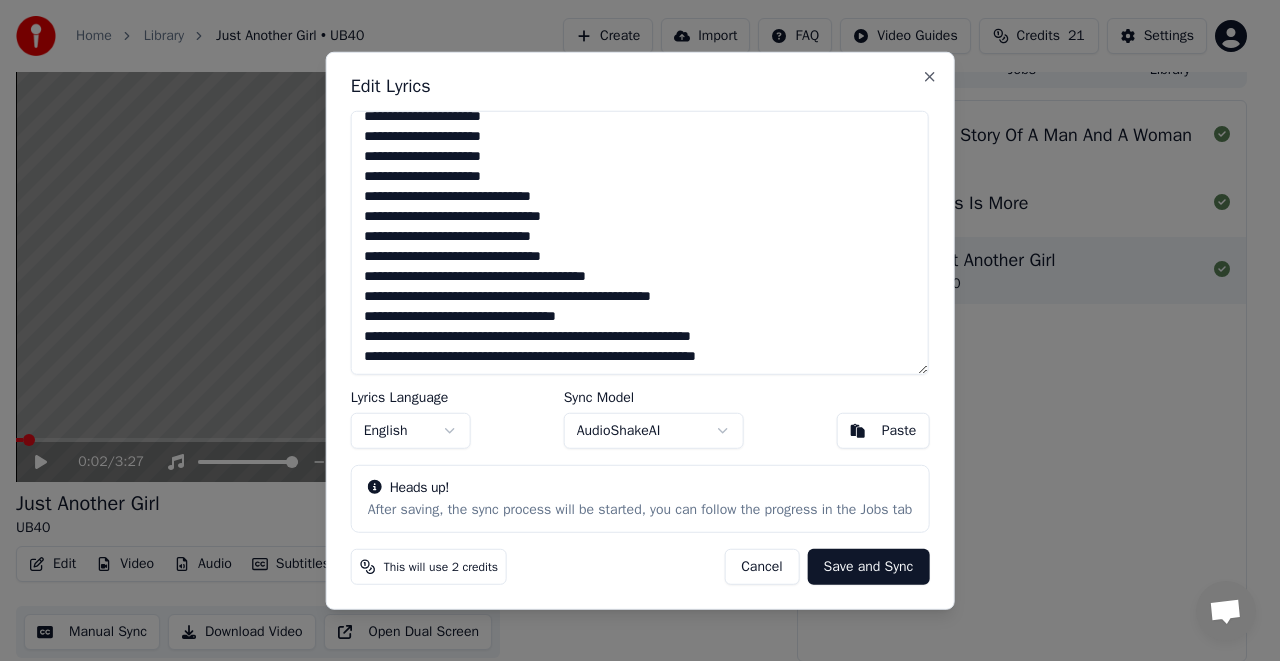 scroll, scrollTop: 203, scrollLeft: 0, axis: vertical 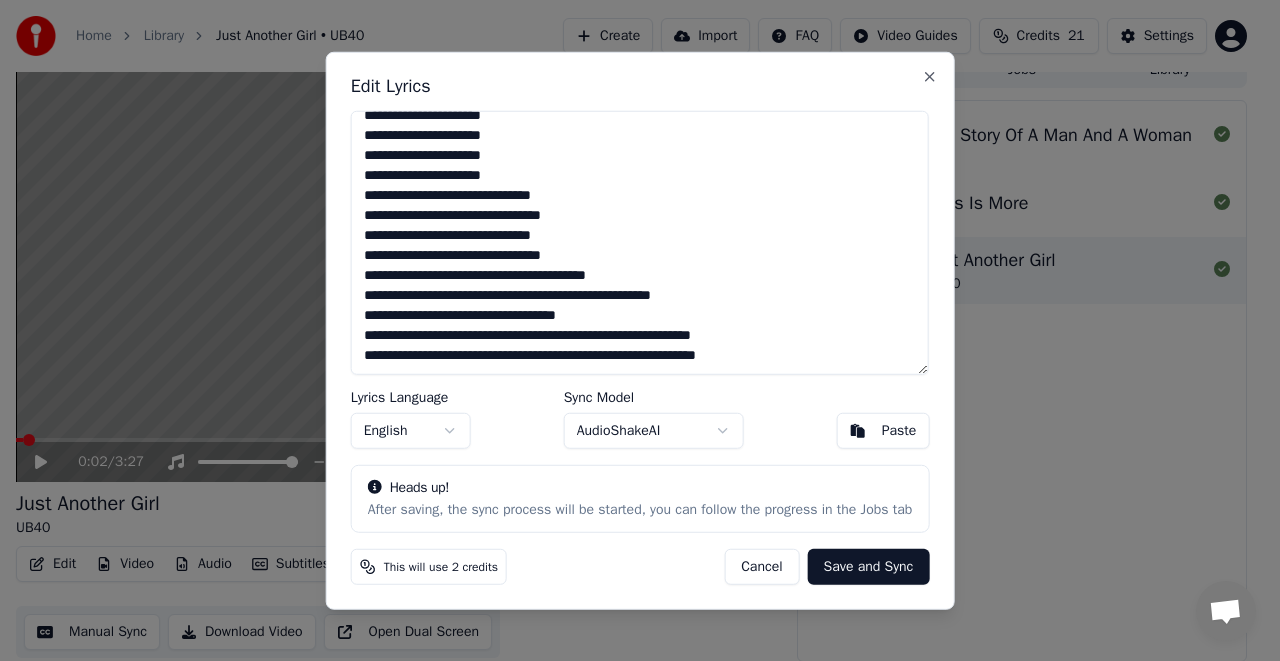 drag, startPoint x: 360, startPoint y: 306, endPoint x: 741, endPoint y: 342, distance: 382.69702 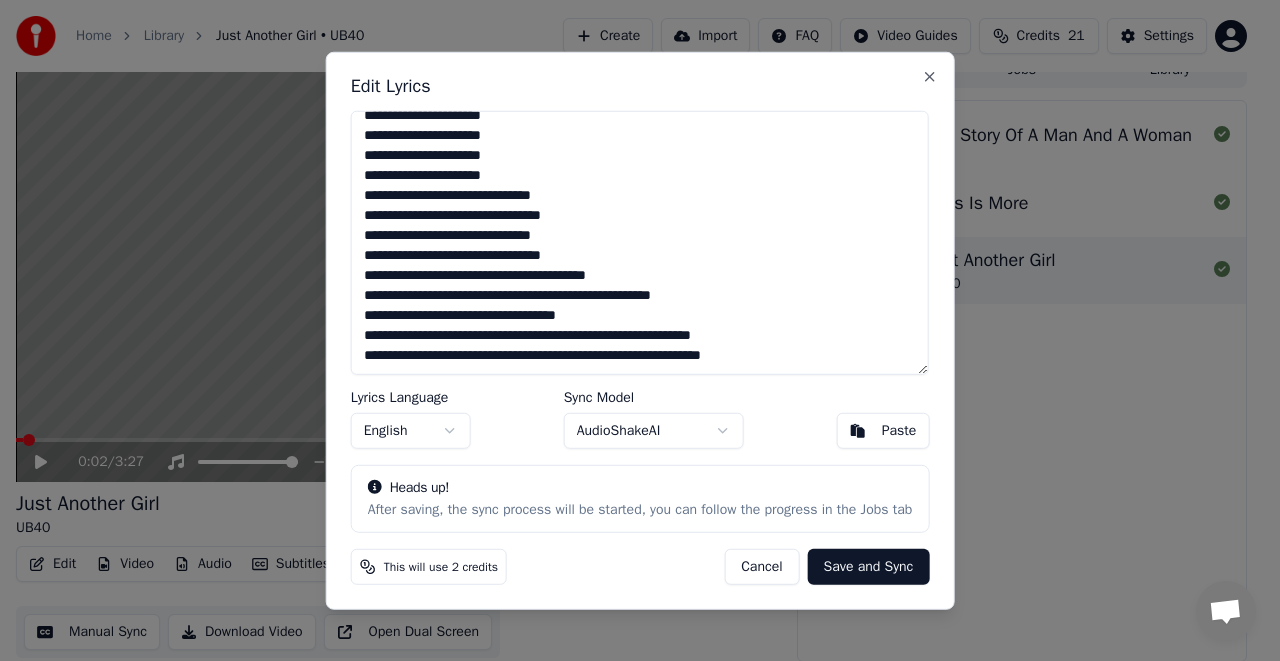 click on "**********" at bounding box center [640, 242] 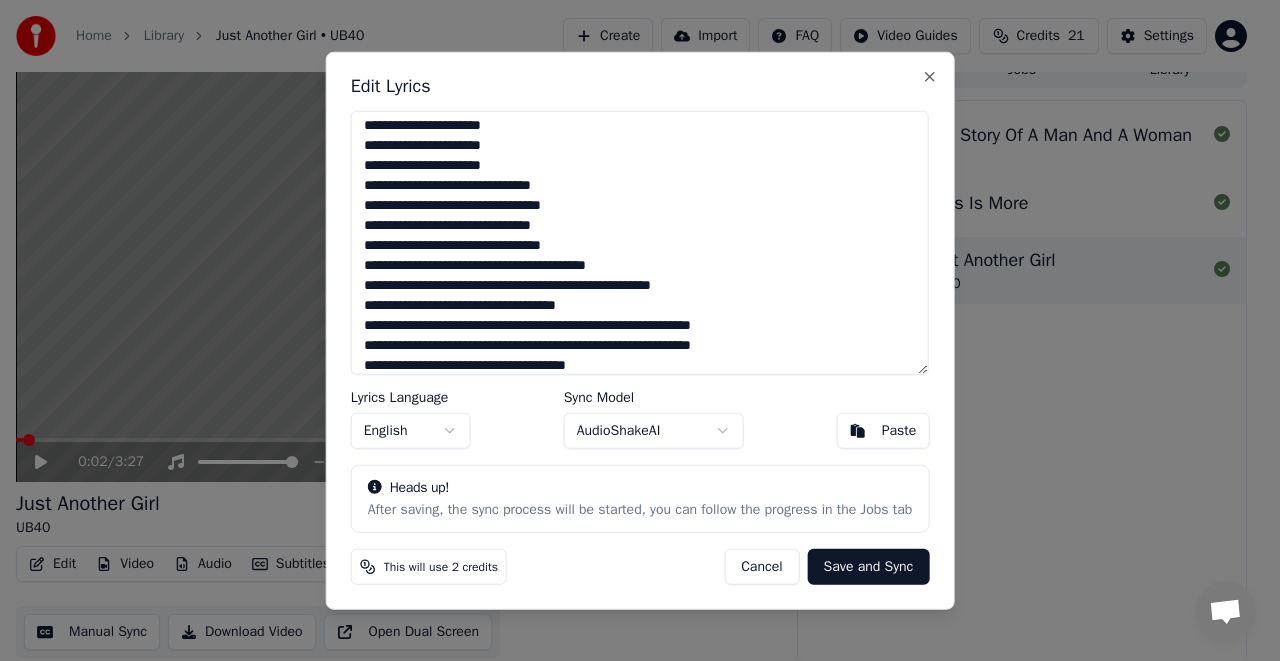 scroll, scrollTop: 223, scrollLeft: 0, axis: vertical 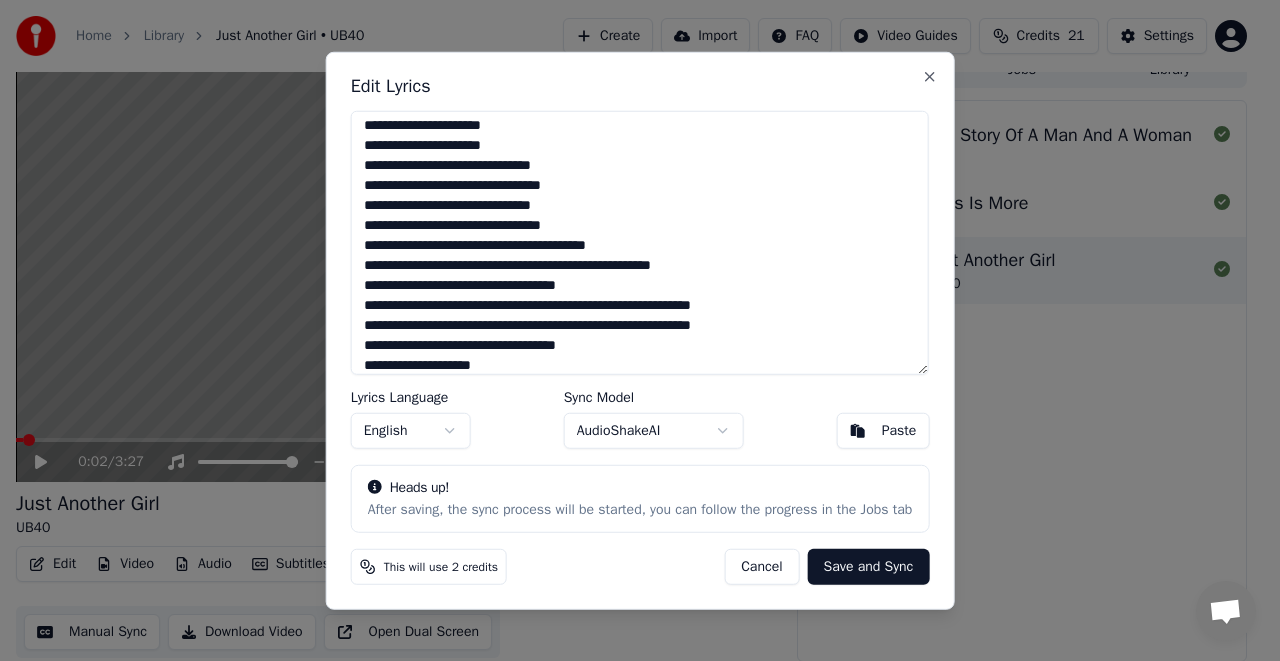 click on "**********" at bounding box center (640, 242) 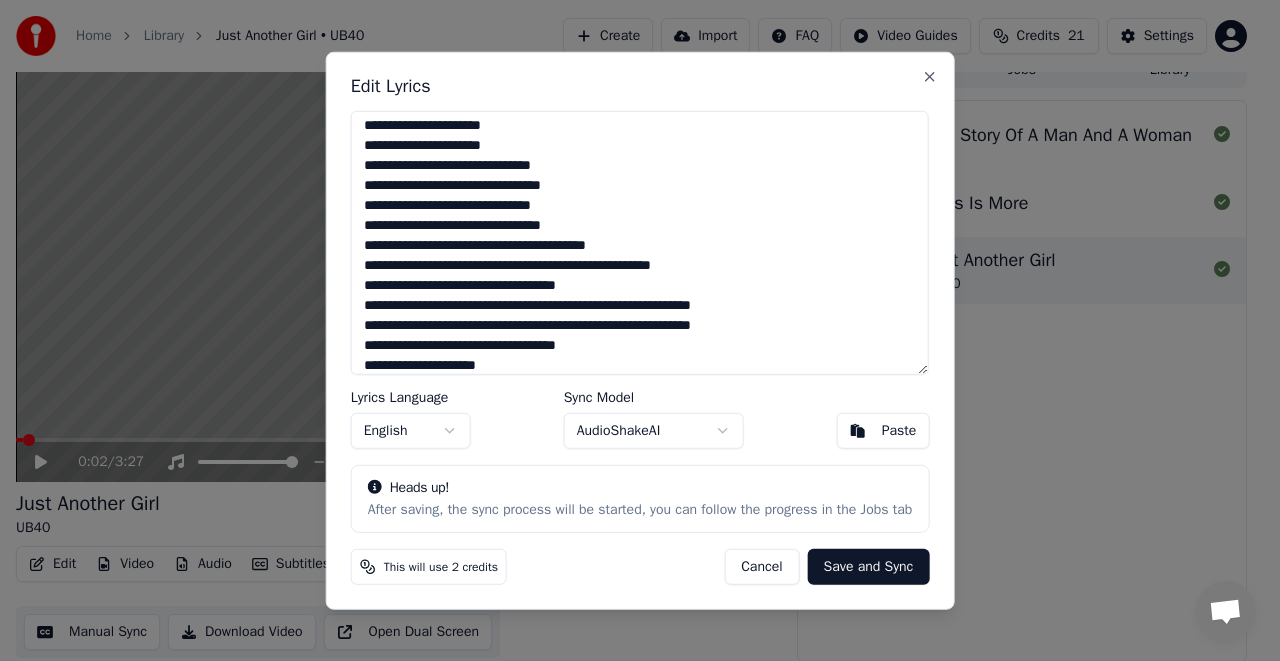 click on "**********" at bounding box center [640, 242] 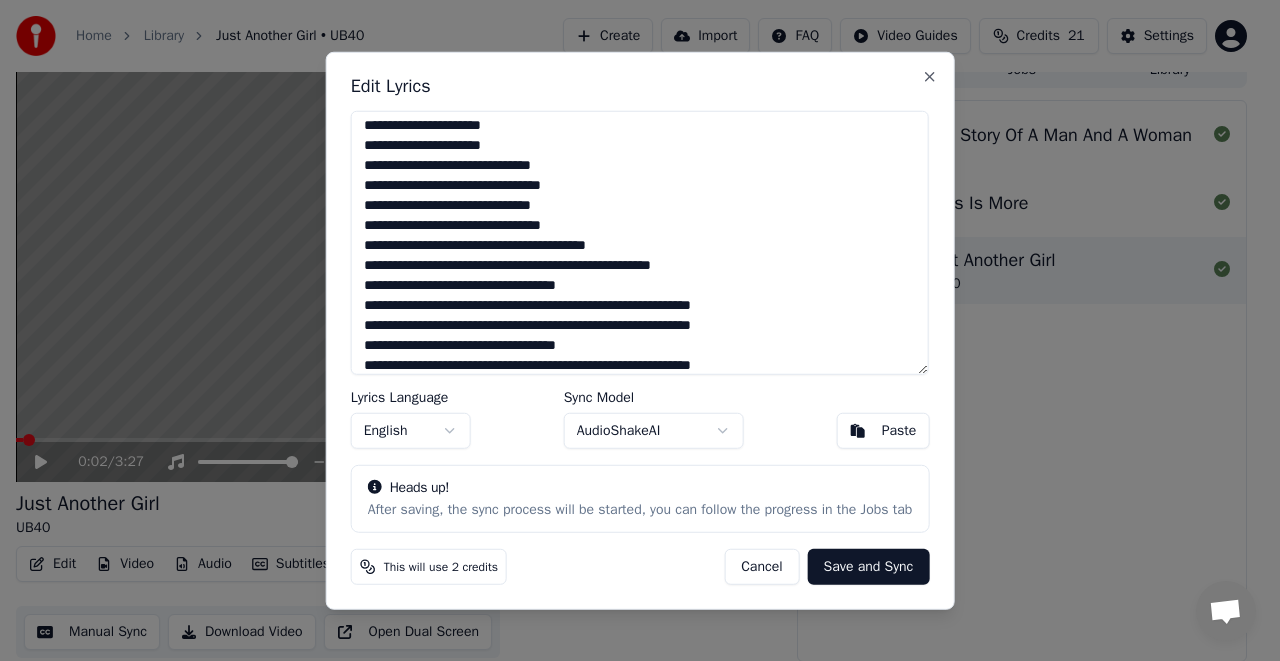 scroll, scrollTop: 123, scrollLeft: 0, axis: vertical 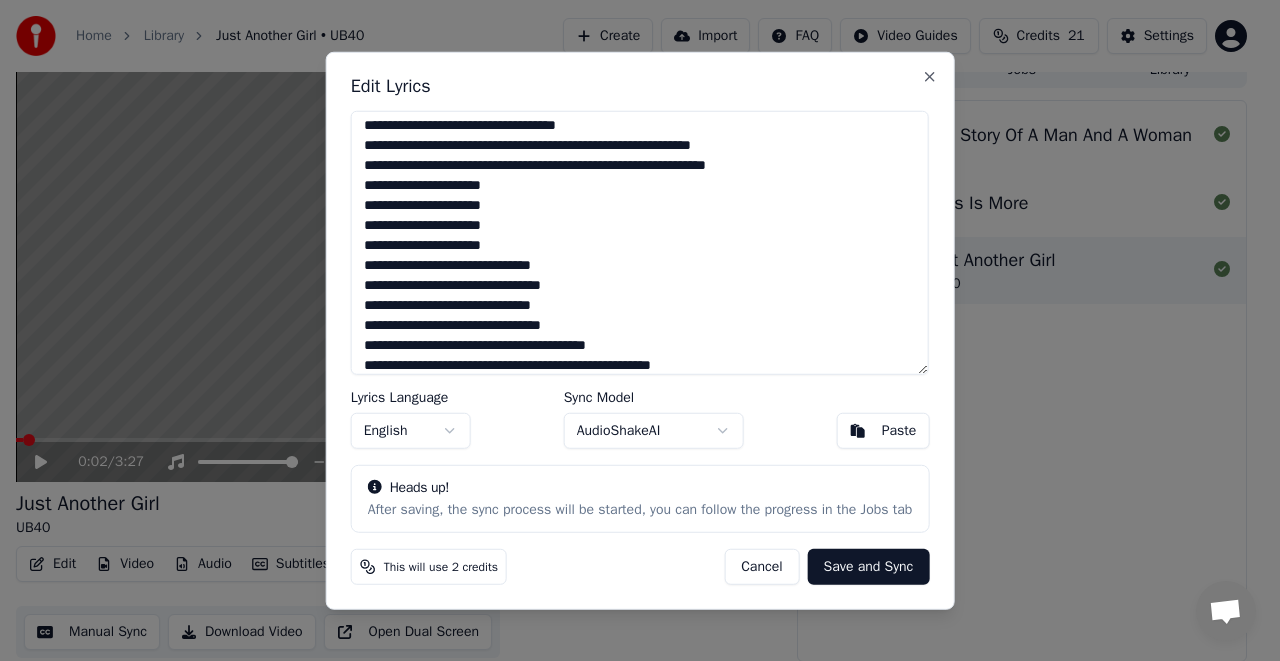 click at bounding box center [640, 242] 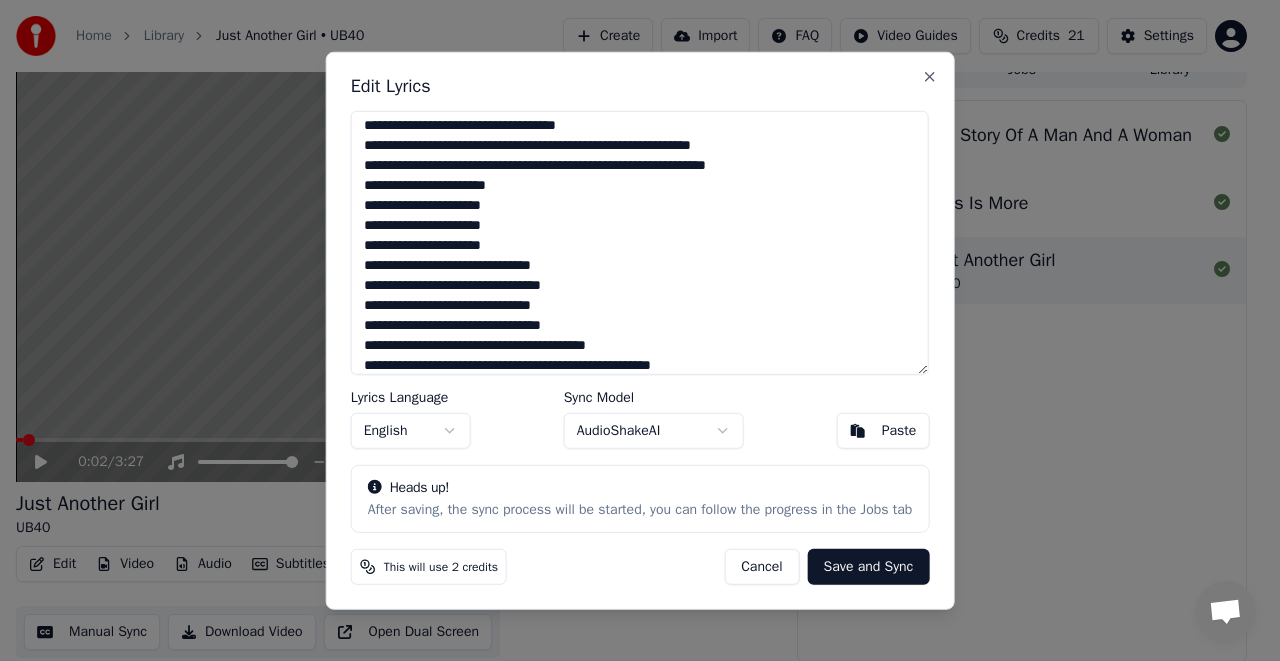 click at bounding box center [640, 242] 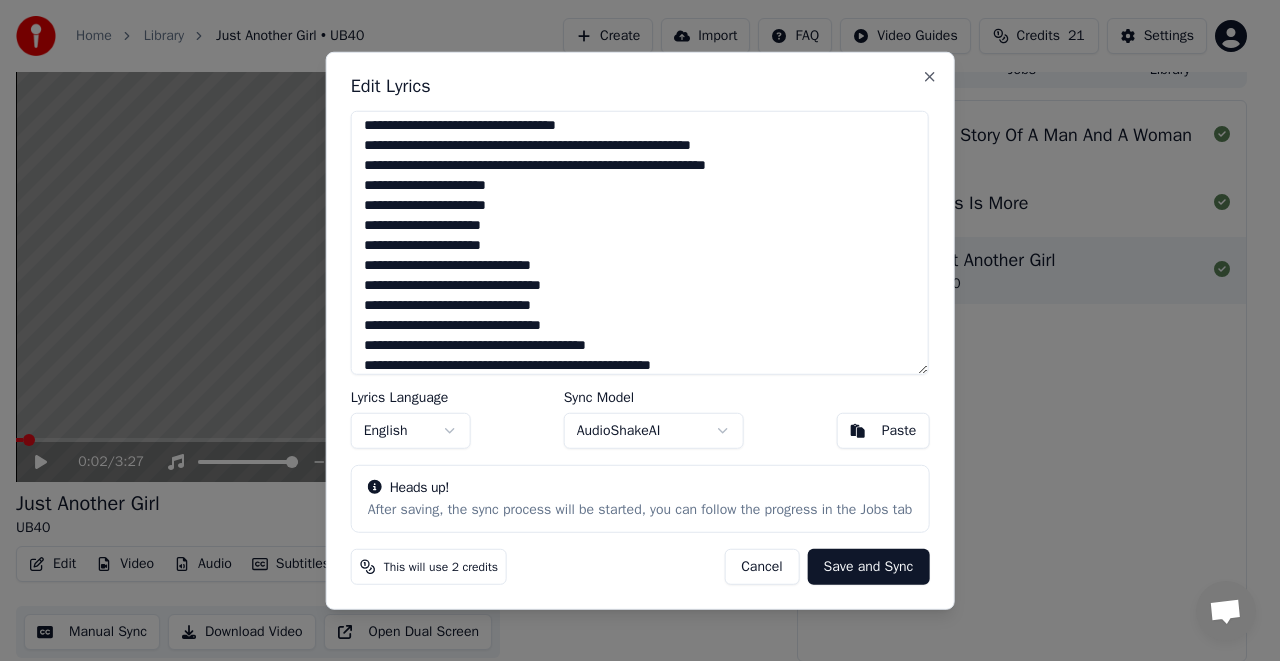 click at bounding box center [640, 242] 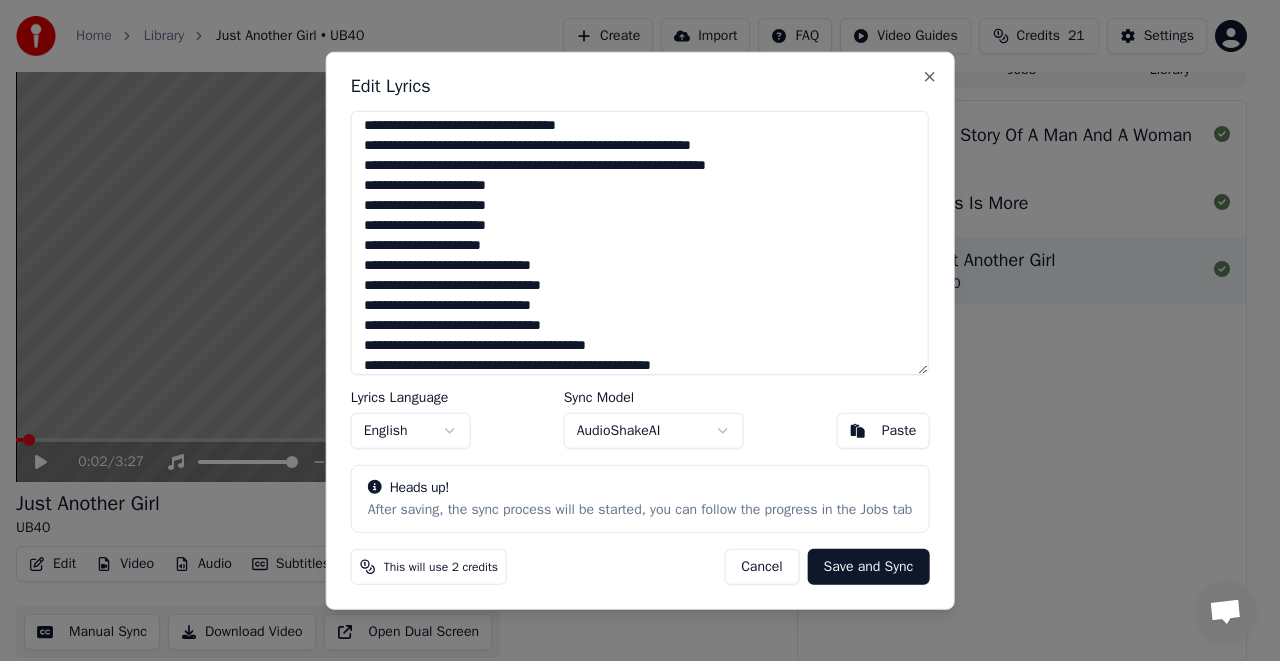 click at bounding box center [640, 242] 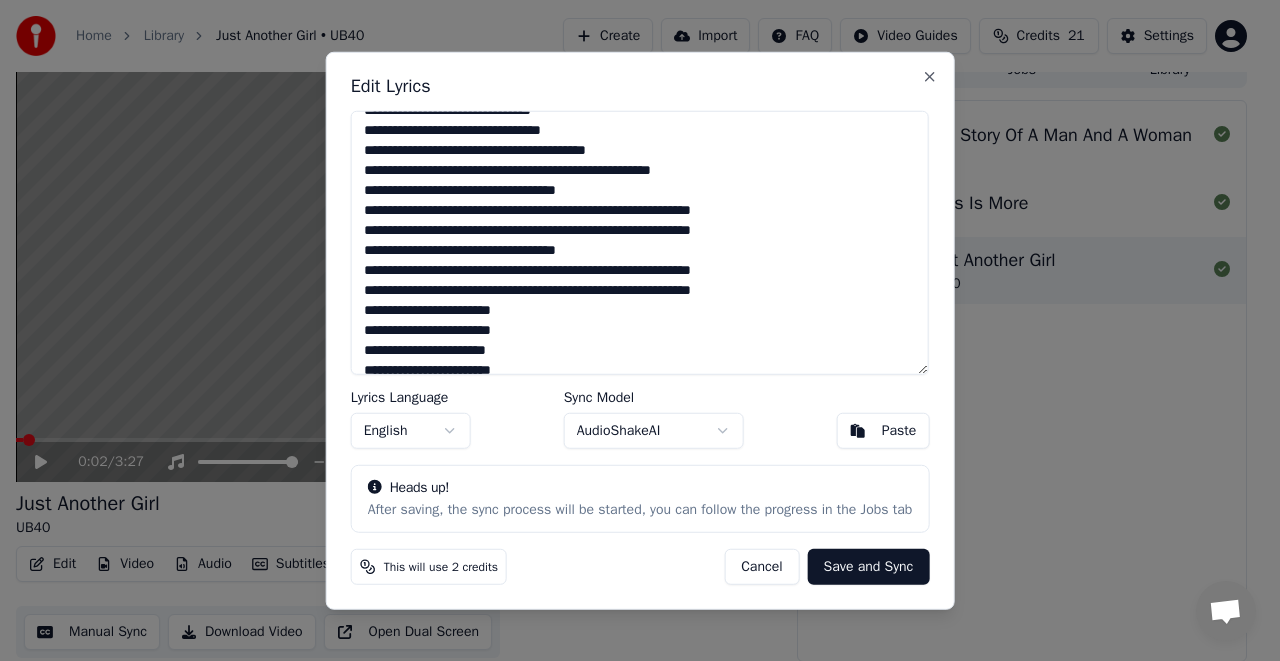 scroll, scrollTop: 352, scrollLeft: 0, axis: vertical 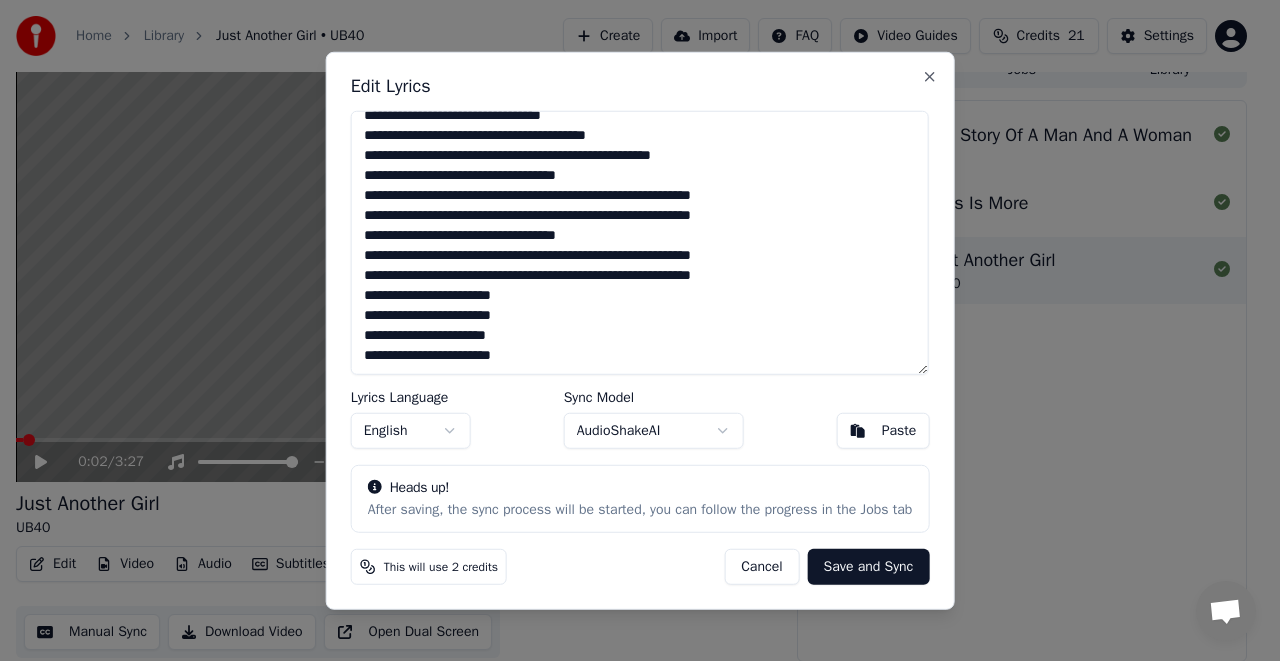 click on "Save and Sync" at bounding box center [869, 567] 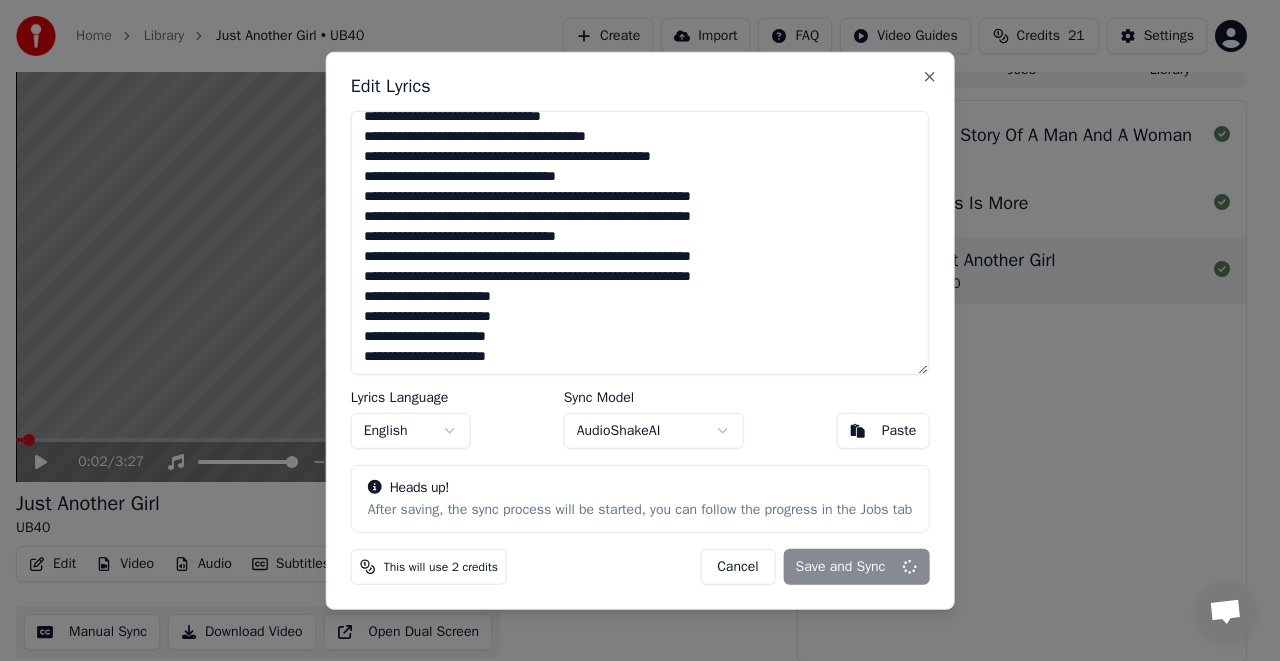 type on "**********" 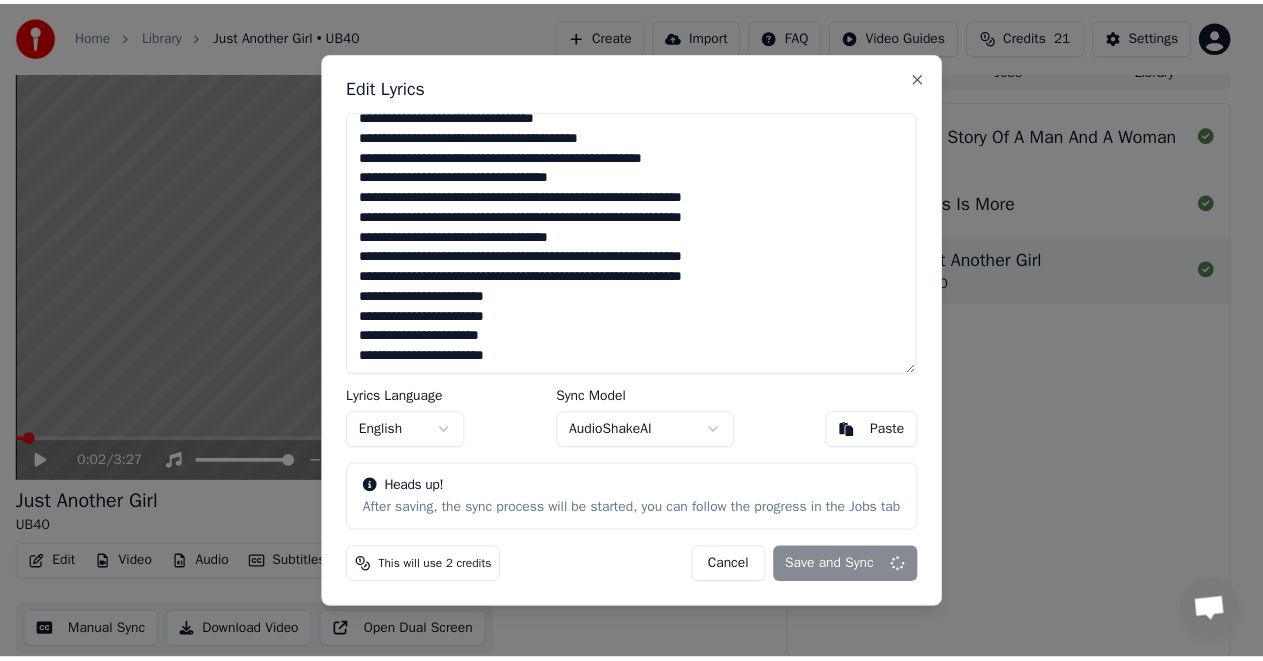 scroll, scrollTop: 352, scrollLeft: 0, axis: vertical 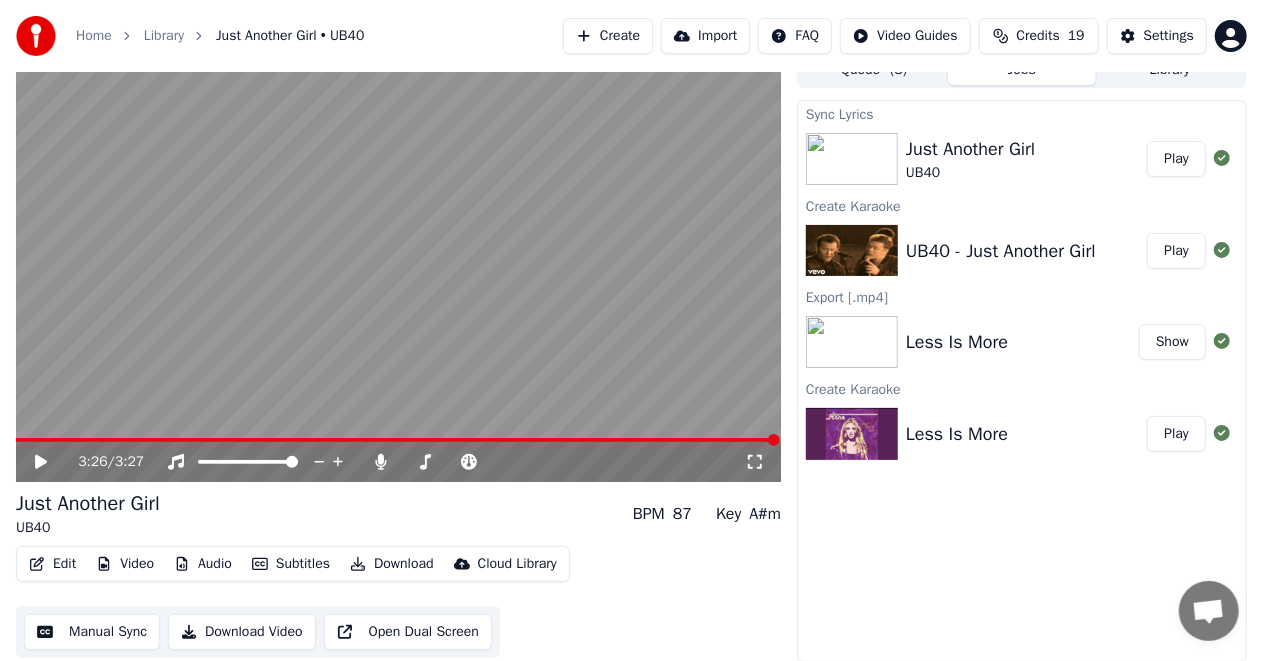 click on "Play" at bounding box center [1176, 159] 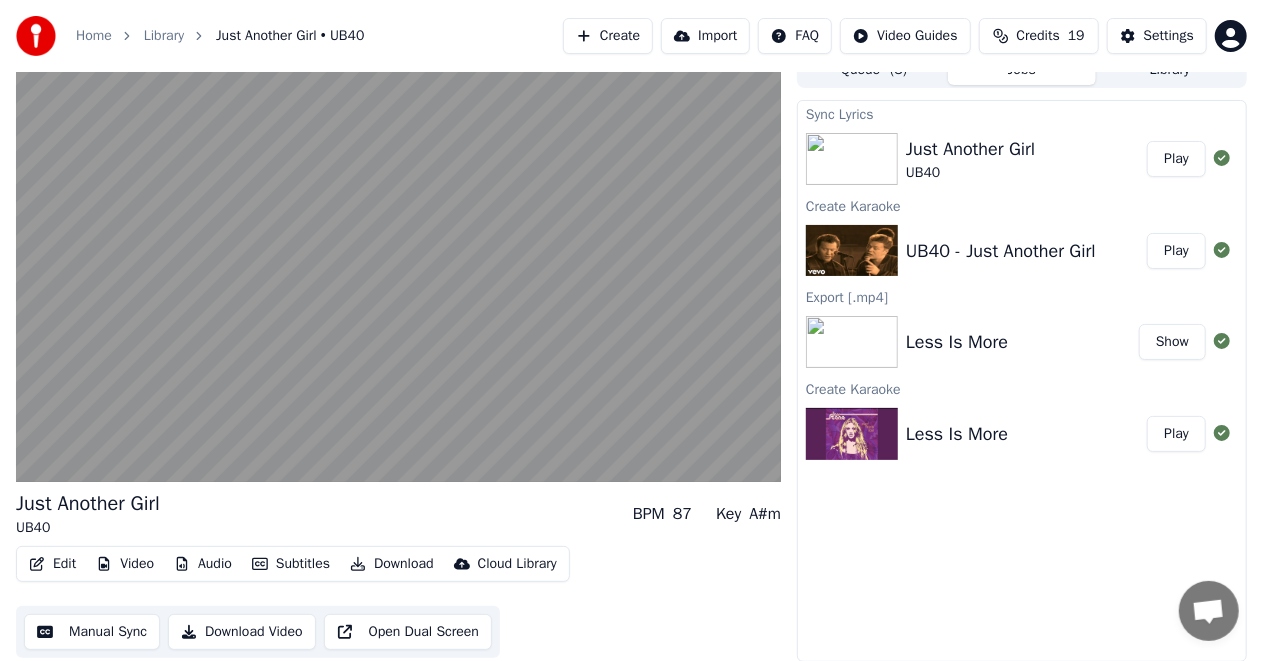 click on "Sync Lyrics Just Another Girl UB40 Play Create Karaoke UB40 - Just Another Girl Play Export [.mp4] Less Is More Show Create Karaoke Less Is More Play" at bounding box center [1022, 381] 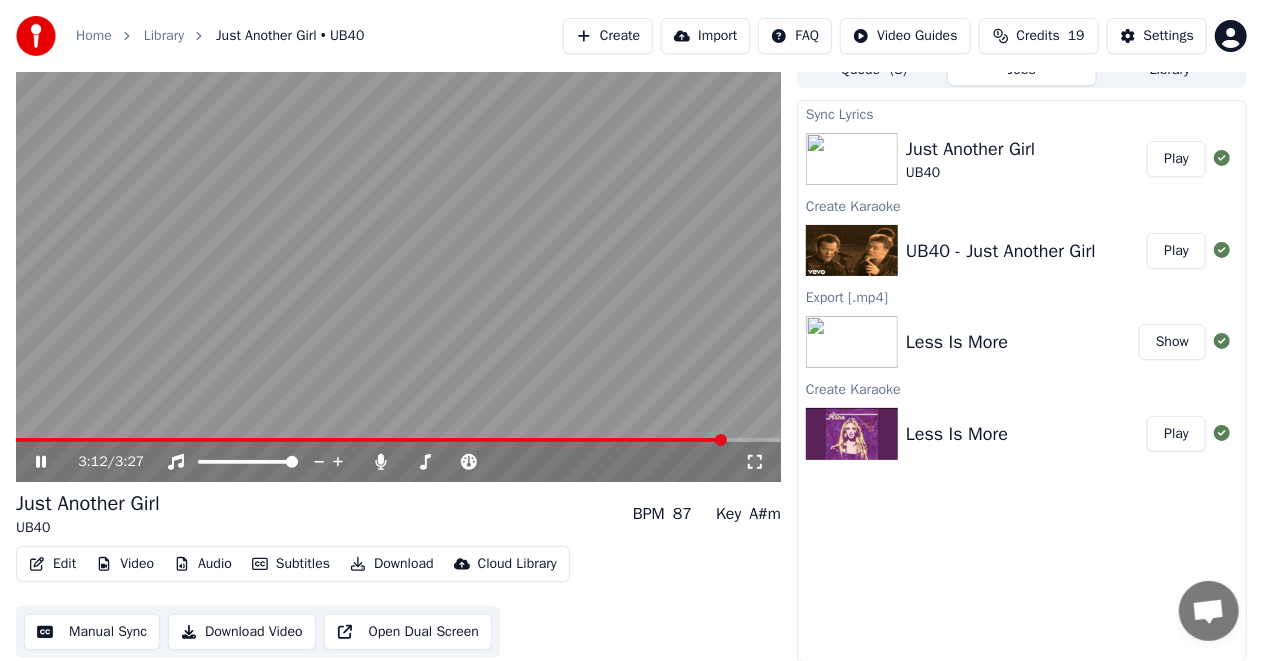 click 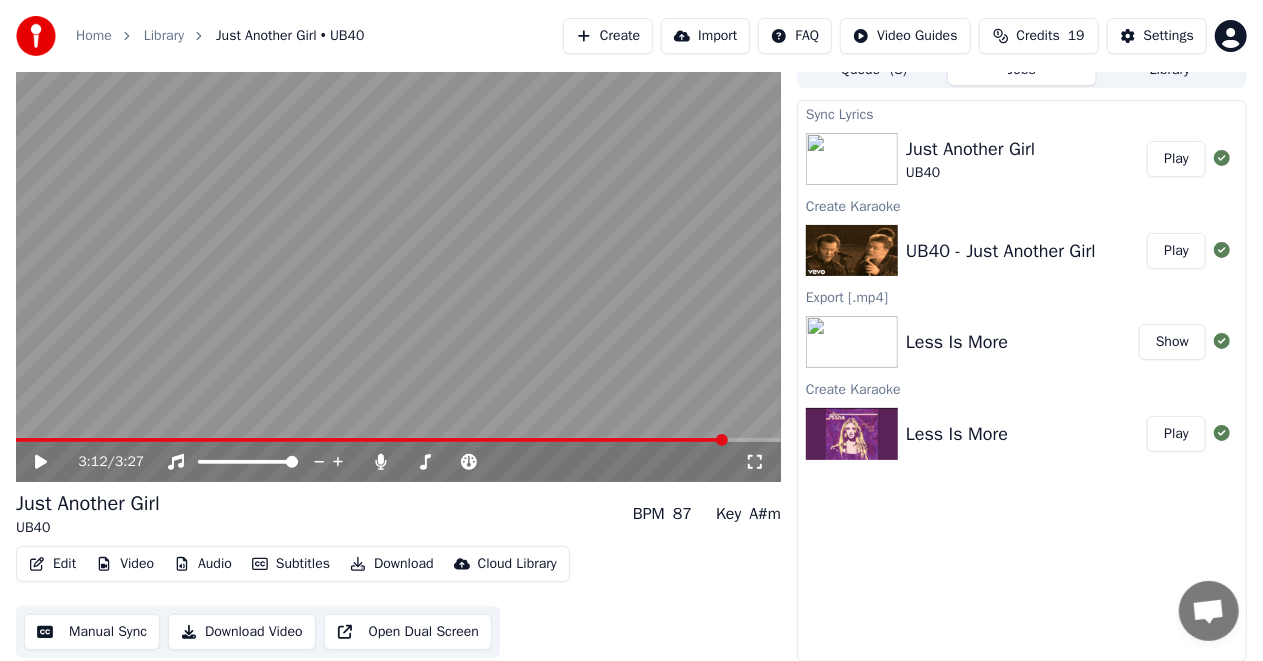 click on "Edit" at bounding box center (52, 564) 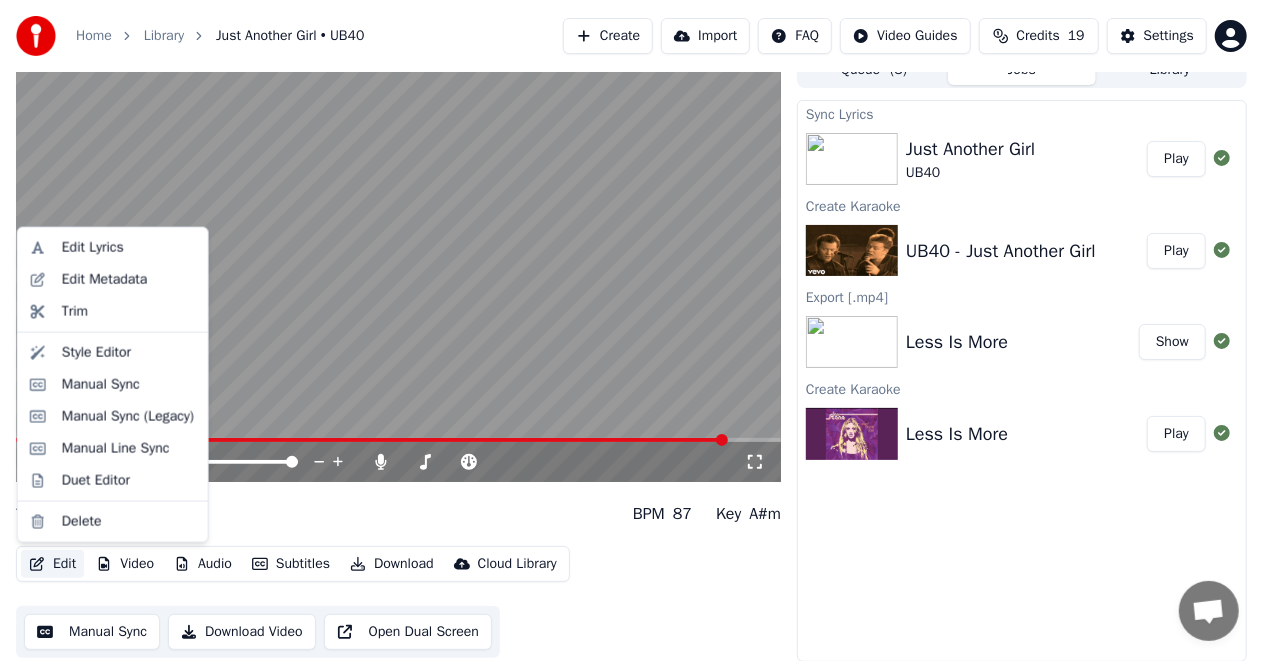 click on "3:12  /  3:27 Just Another Girl UB40 BPM 87 Key A#m Edit Video Audio Subtitles Download Cloud Library Manual Sync Download Video Open Dual Screen" at bounding box center [398, 357] 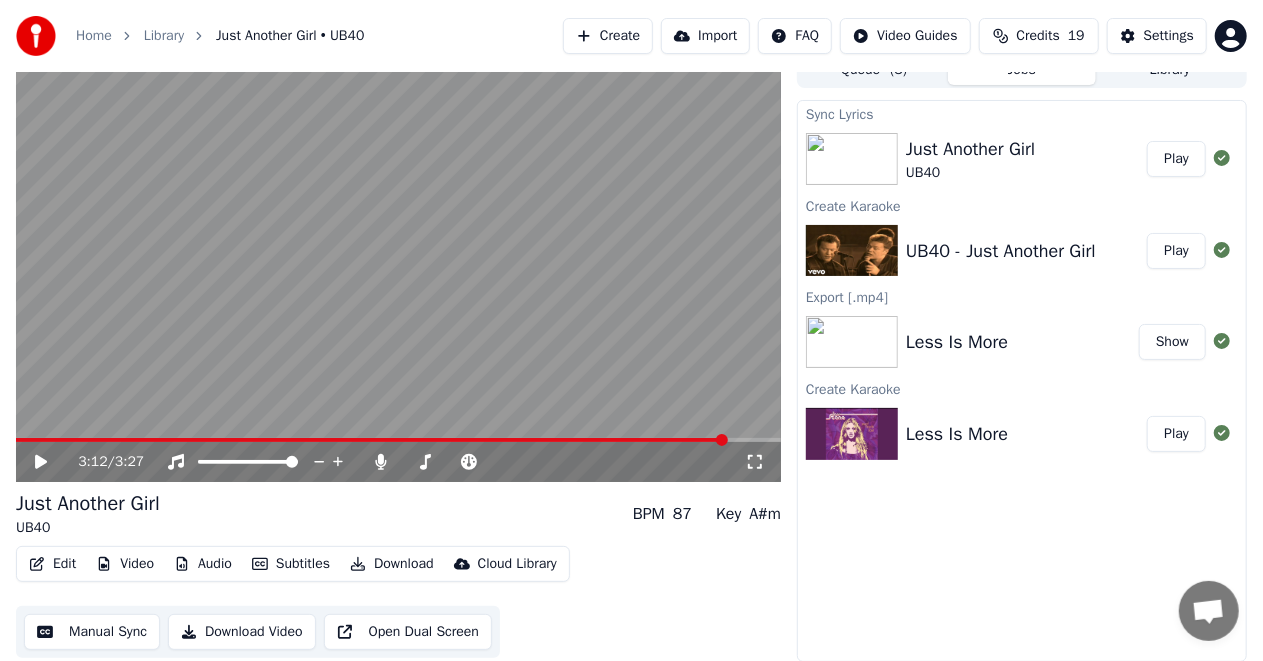 click at bounding box center [398, 267] 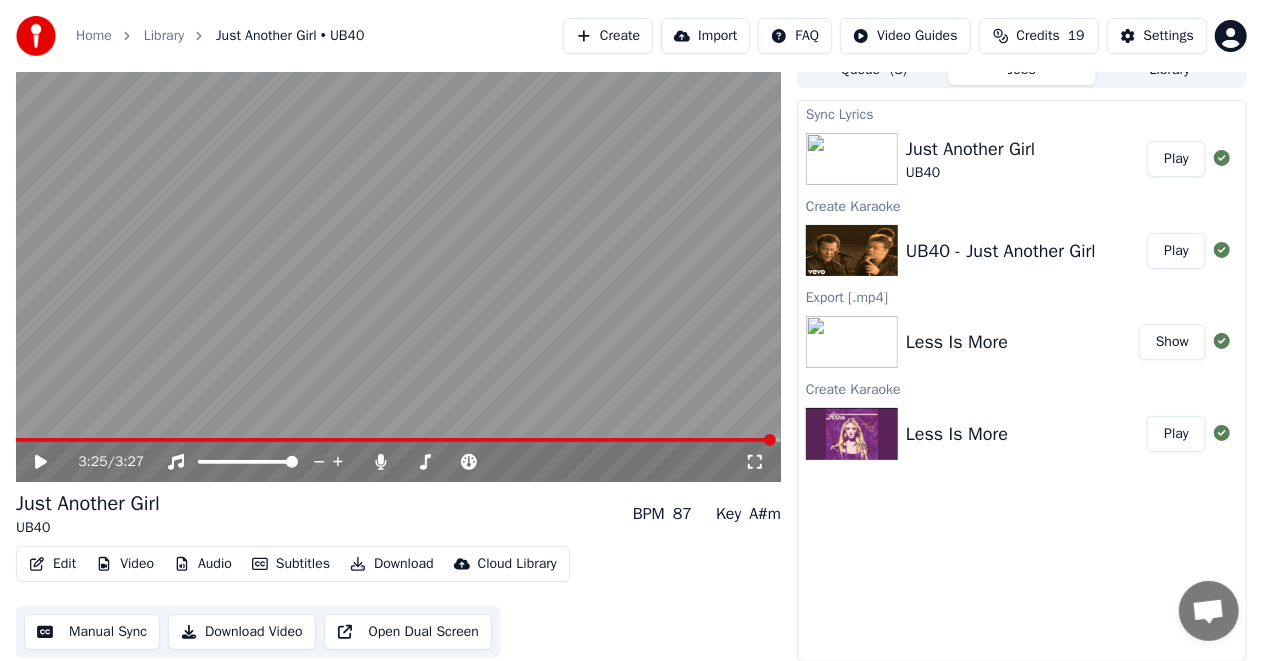 click on "Edit" at bounding box center [52, 564] 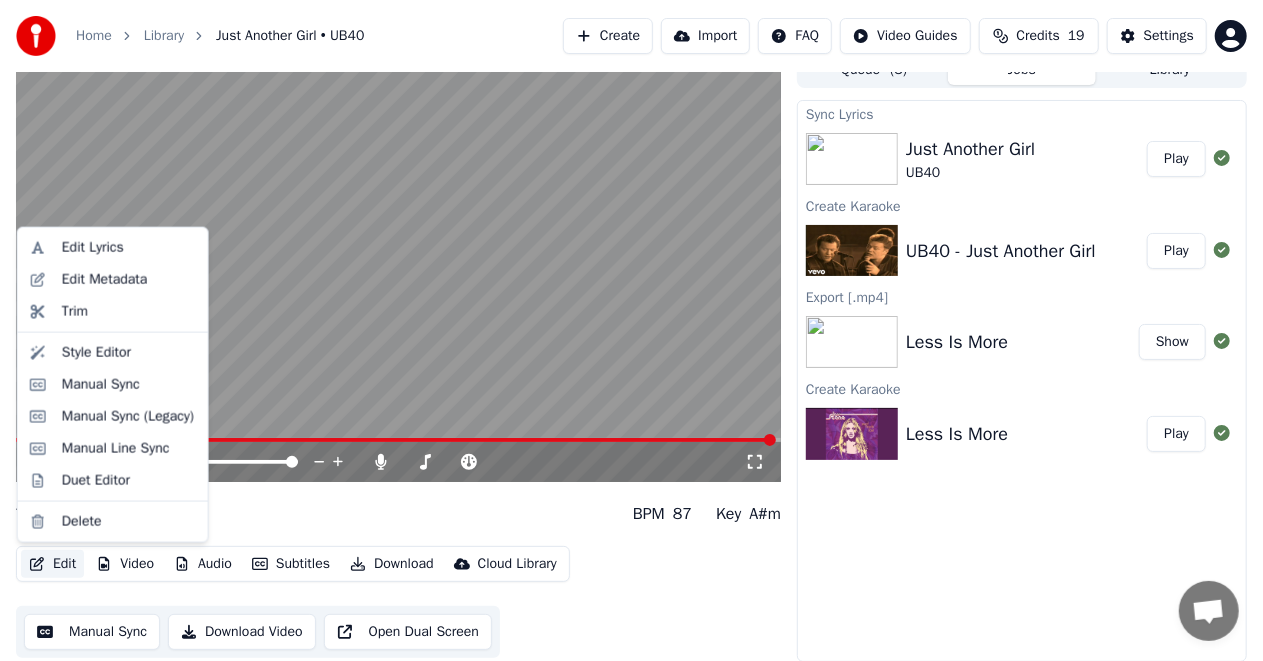 click on "Edit" at bounding box center [52, 564] 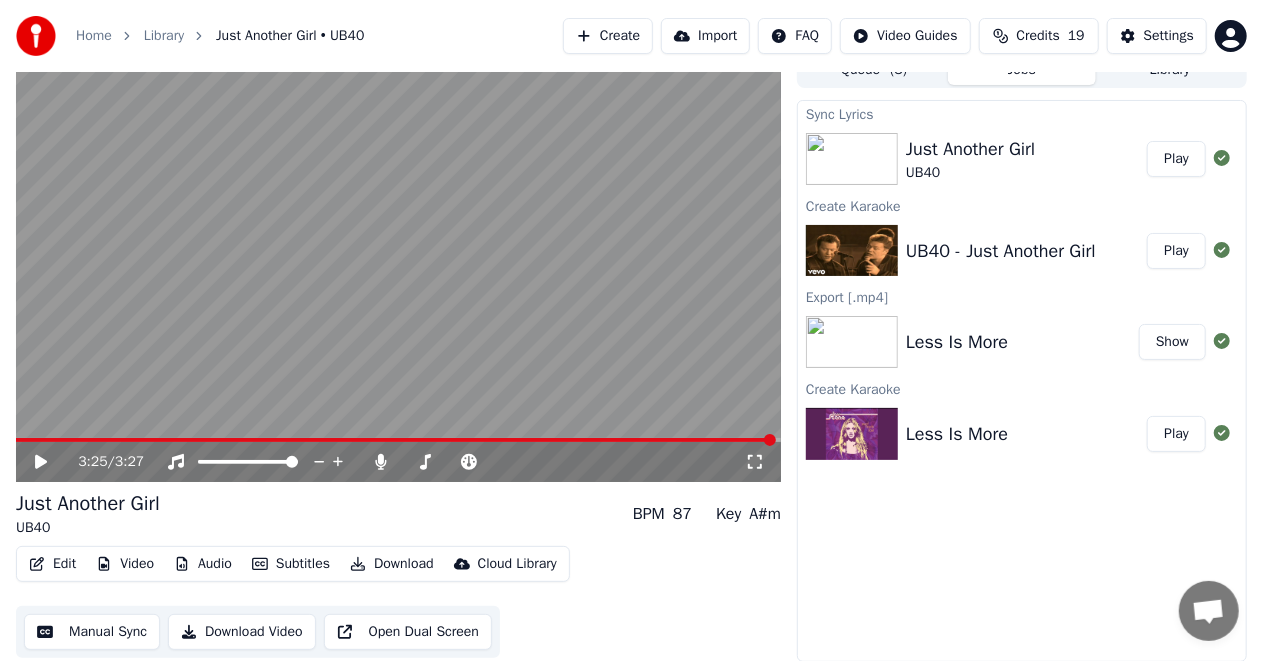 click on "Manual Sync" at bounding box center [92, 632] 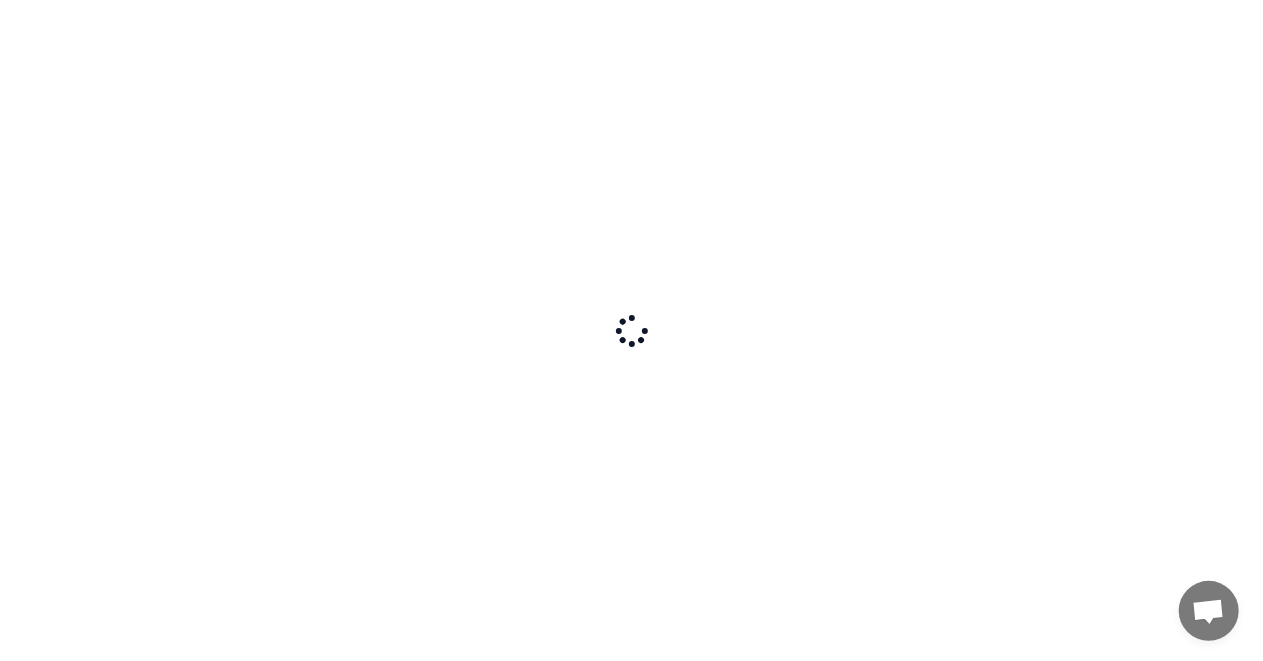 scroll, scrollTop: 0, scrollLeft: 0, axis: both 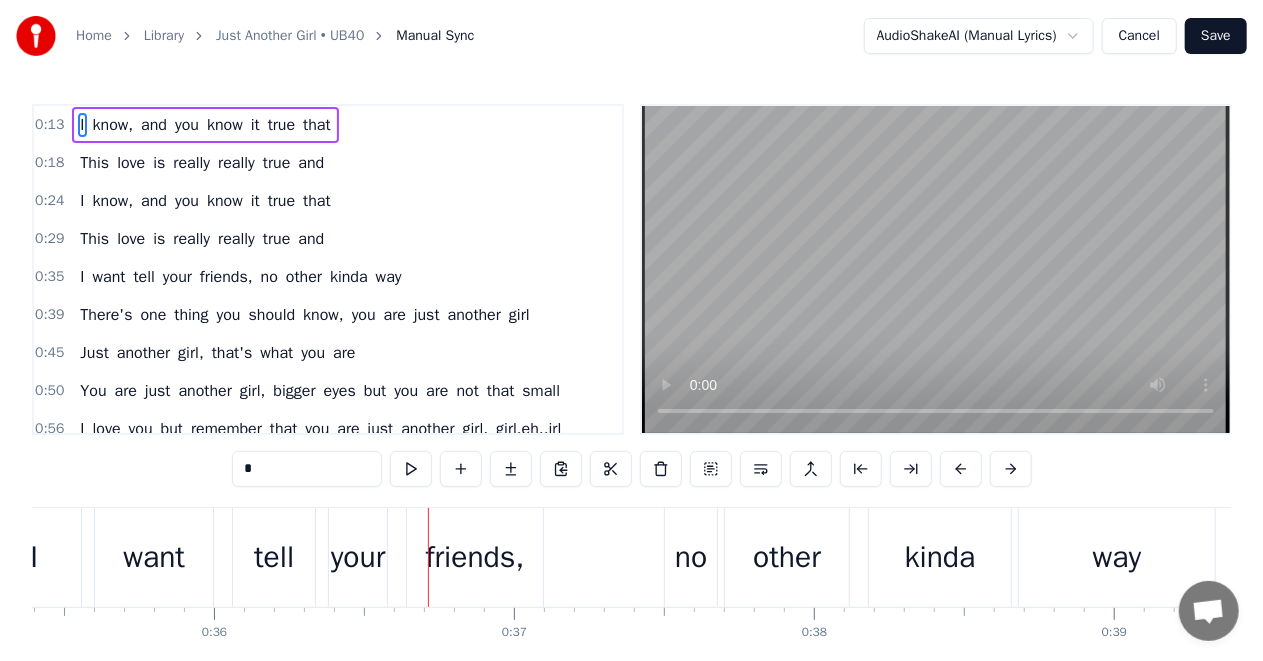 click on "tell" at bounding box center (274, 557) 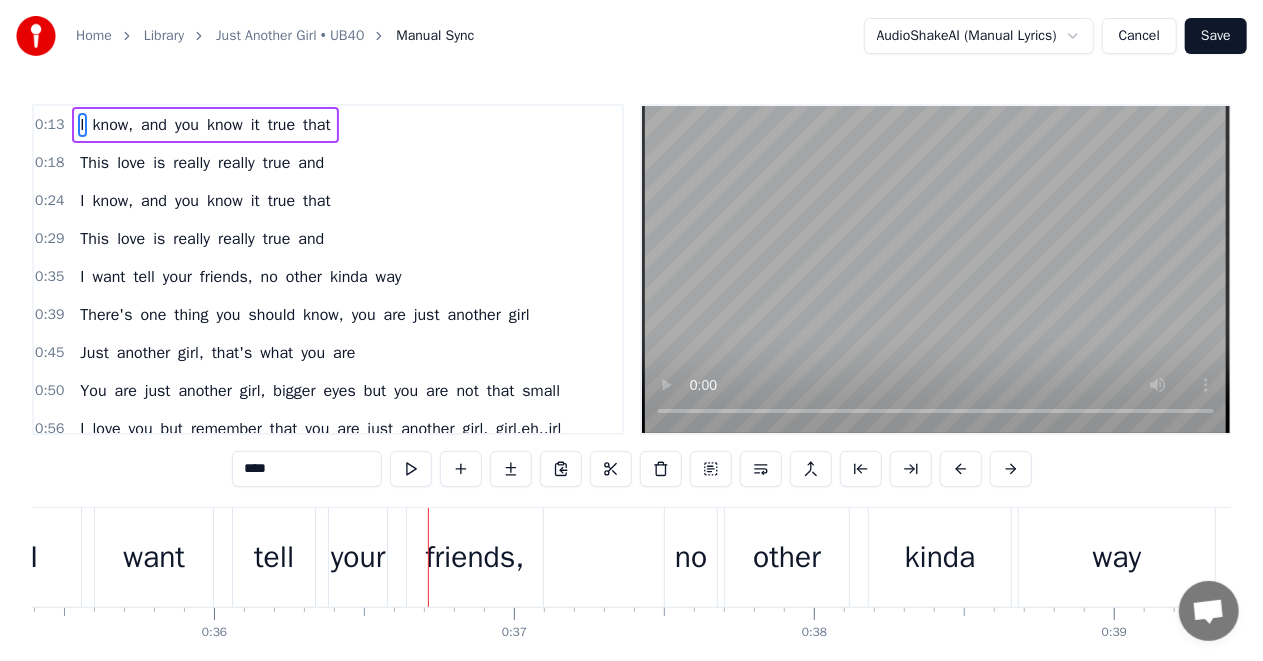 scroll, scrollTop: 4, scrollLeft: 0, axis: vertical 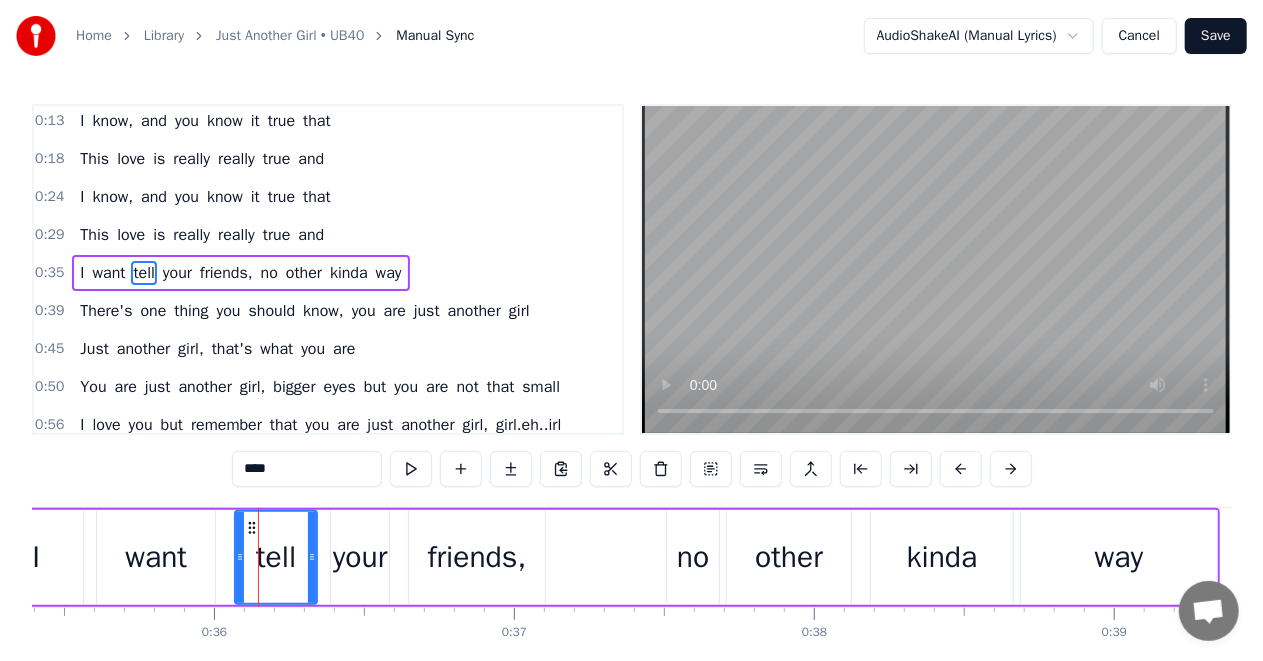click on "I" at bounding box center (36, 557) 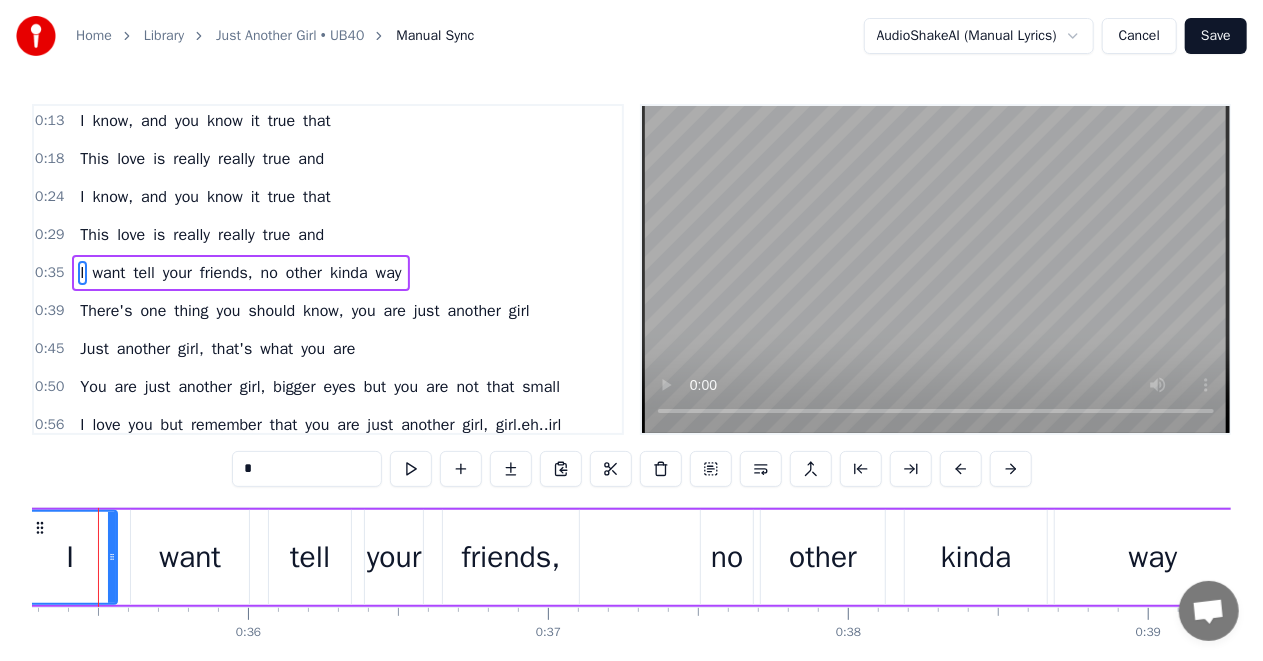 scroll, scrollTop: 0, scrollLeft: 10550, axis: horizontal 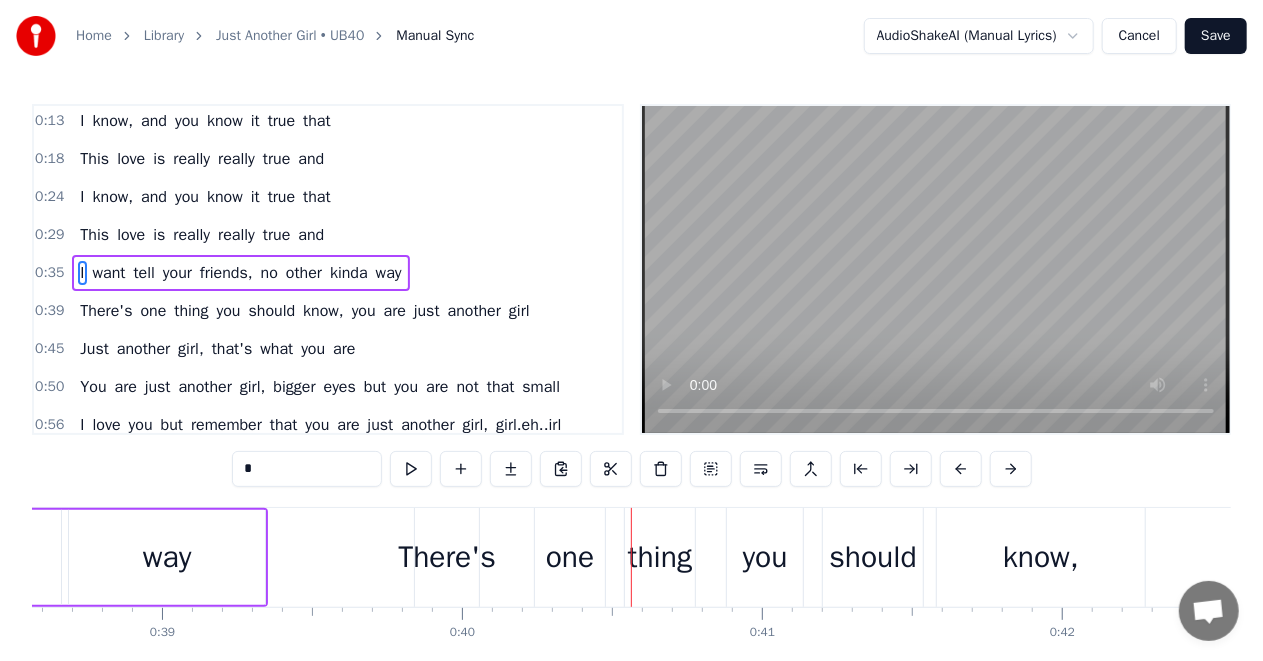 click on "one" at bounding box center (570, 557) 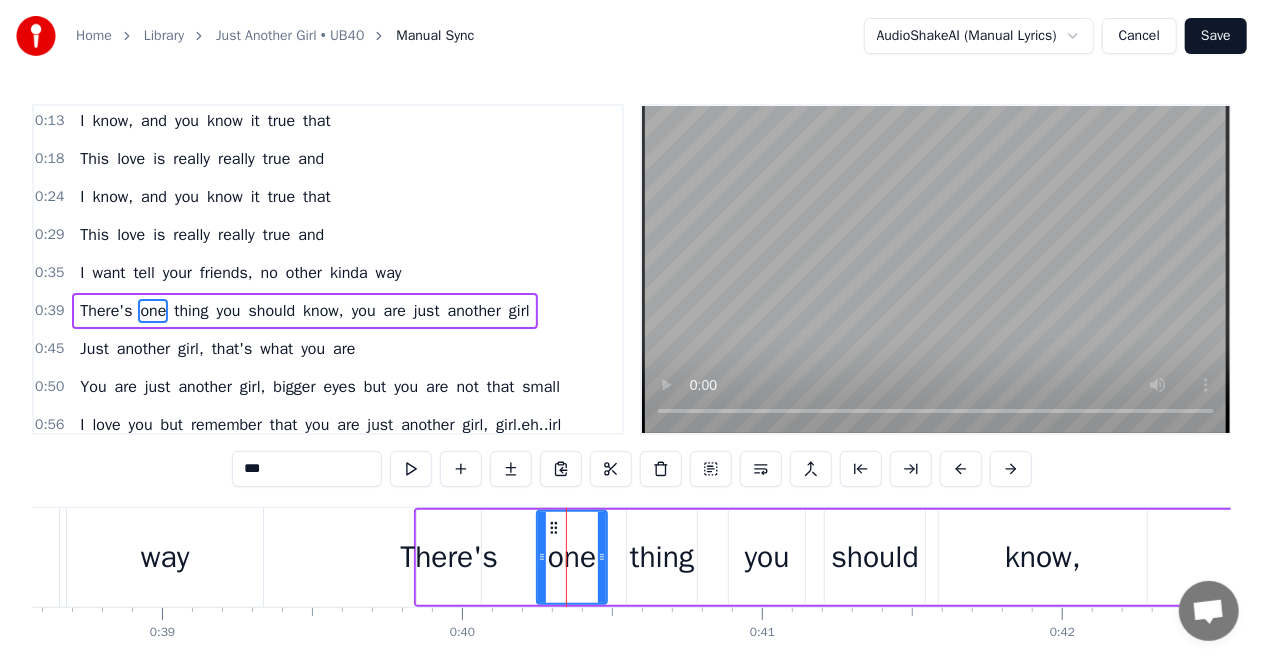 scroll, scrollTop: 42, scrollLeft: 0, axis: vertical 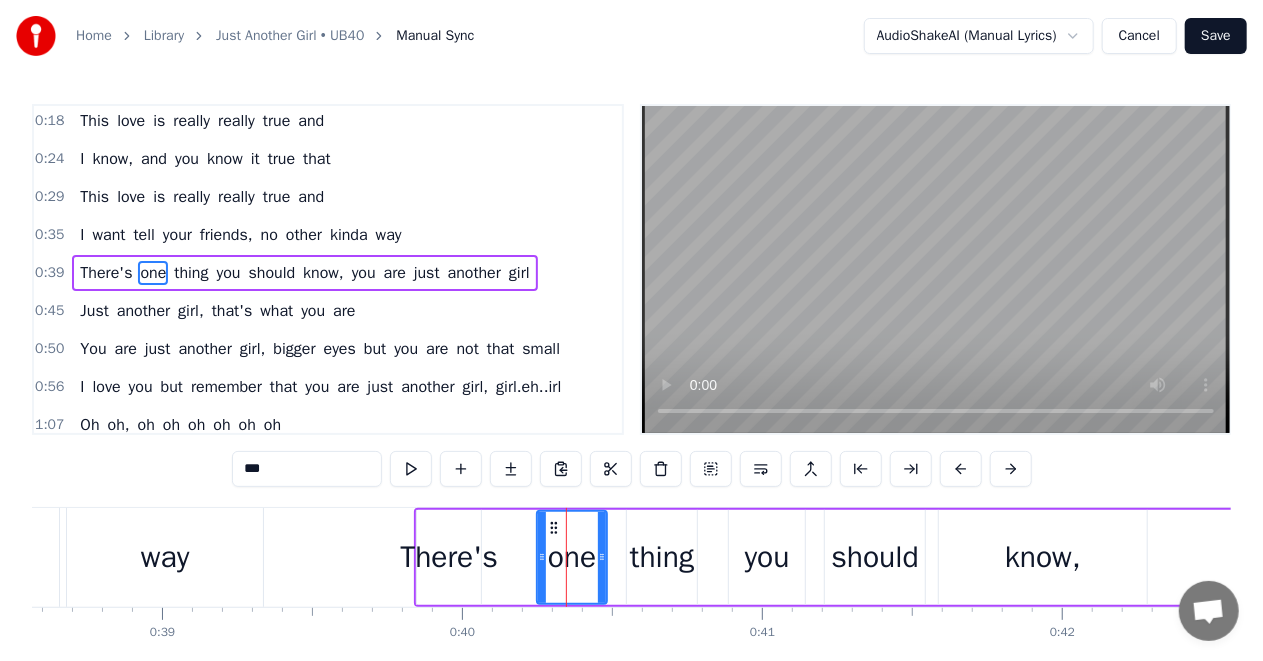 click on "thing" at bounding box center (662, 557) 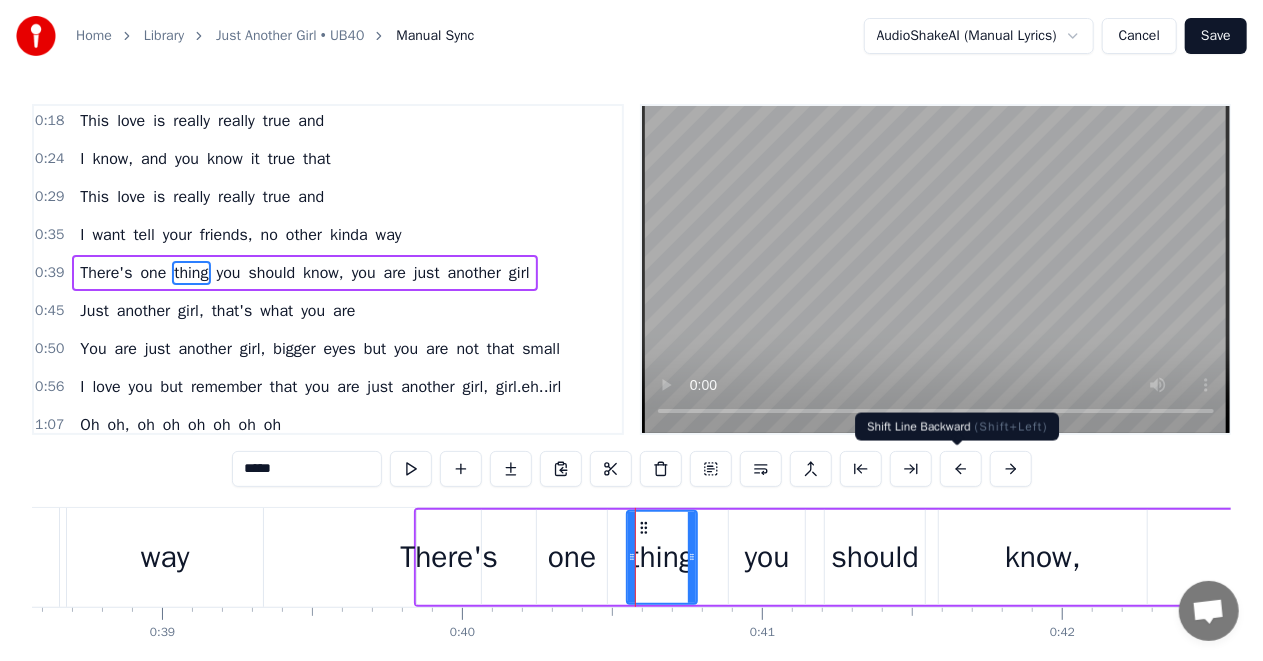 click at bounding box center [961, 469] 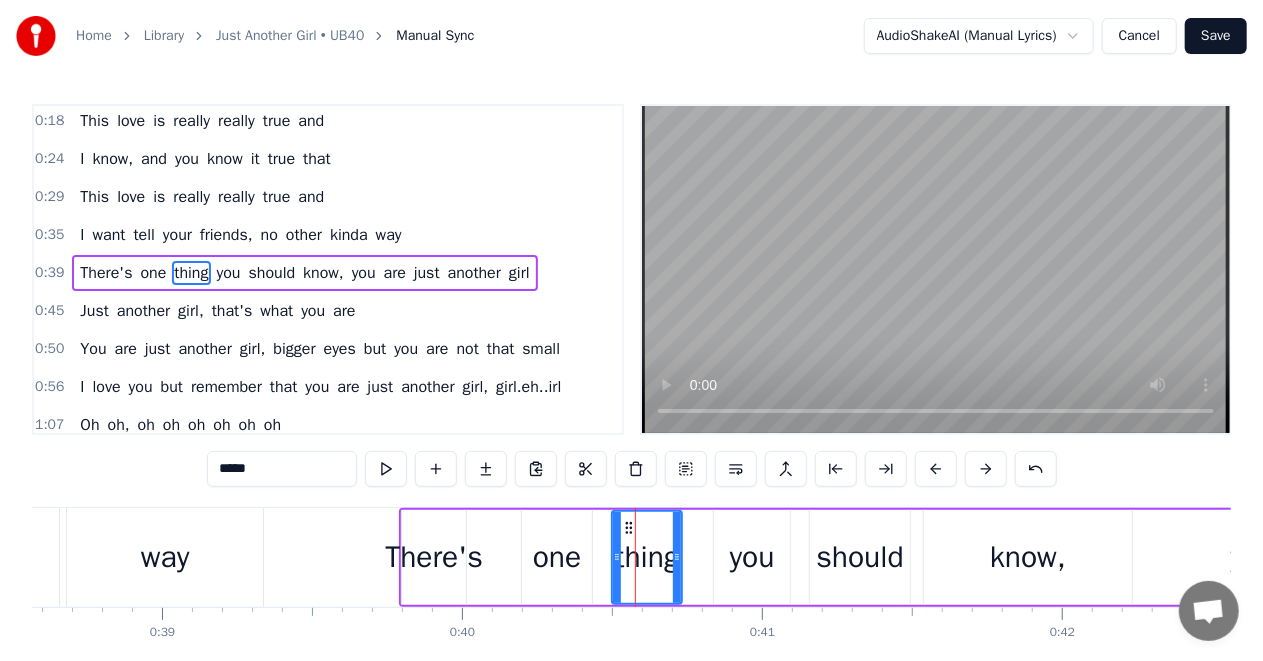 click on "Home Library Just Another Girl • UB40 Manual Sync AudioShakeAI (Manual Lyrics) Cancel Save 0:13 I know, and you know it true that 0:18 This love is really really true and 0:24 I know, and you know it true that 0:29 This love is really really true and 0:35 I want tell your friends, no other kinda way 0:39 There's one thing you should know, you are just another girl 0:45 Just another girl, that's what you are 0:50 You are just another girl, bigger eyes but you are not that small 0:56 I love you but remember that you are just another girl, girl.eh..irl 1:07 Oh oh, oh oh oh oh oh oh 1:13 Oh oh, oh oh oh oh oh oh 1:18 Oh oh, oh oh oh oh oh oh 1:24 Oh oh, oh oh oh oh oh oh 1:29 I know, and you know it true that 1:36 This love is really really true and 1:41 I know, and you know it true that 1:47 This love is really really true and 1:52 I want tell your friends, no other kinda way 1:57 There's one thing you should know, your just another girl 2:03 Just another girl, that's what you are 2:07 You are just another but" at bounding box center [631, 354] 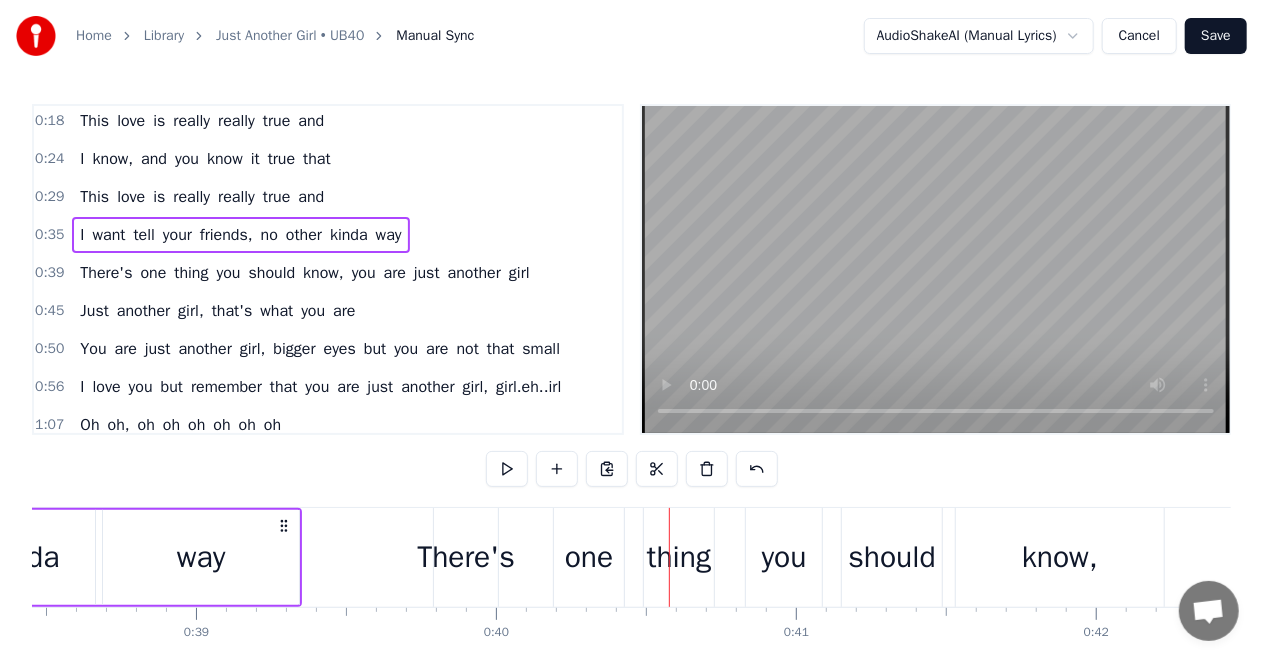 scroll, scrollTop: 0, scrollLeft: 11500, axis: horizontal 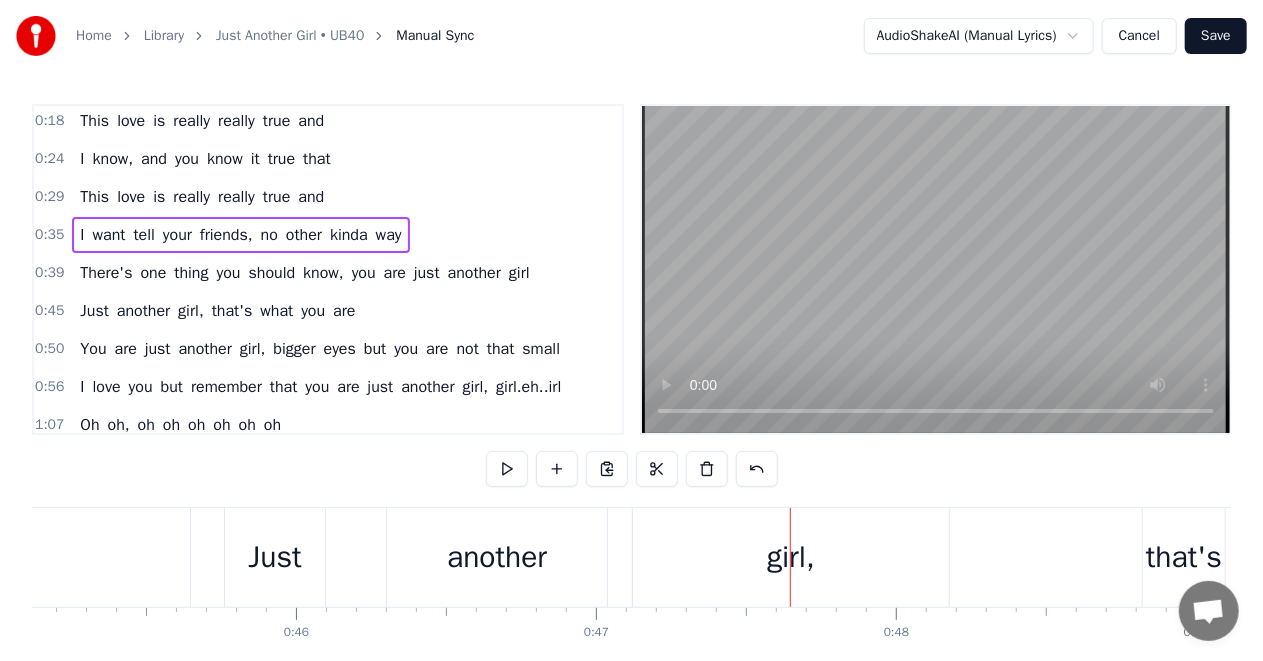 click on "girl," at bounding box center (791, 557) 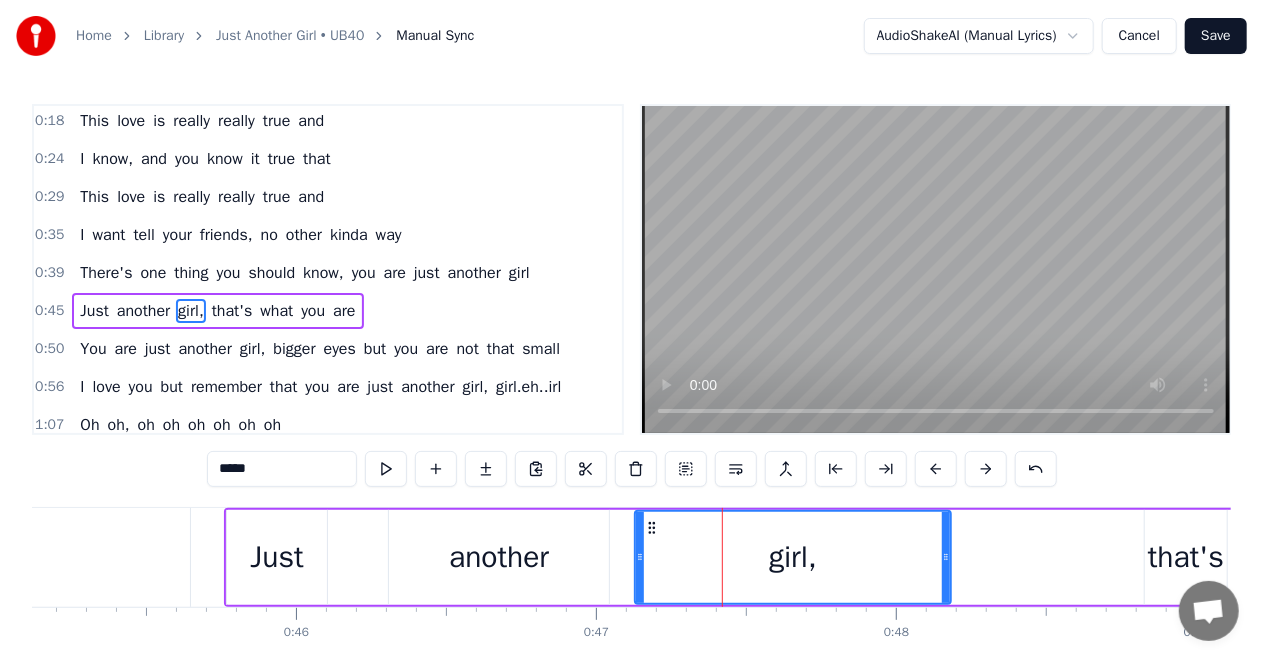 scroll, scrollTop: 79, scrollLeft: 0, axis: vertical 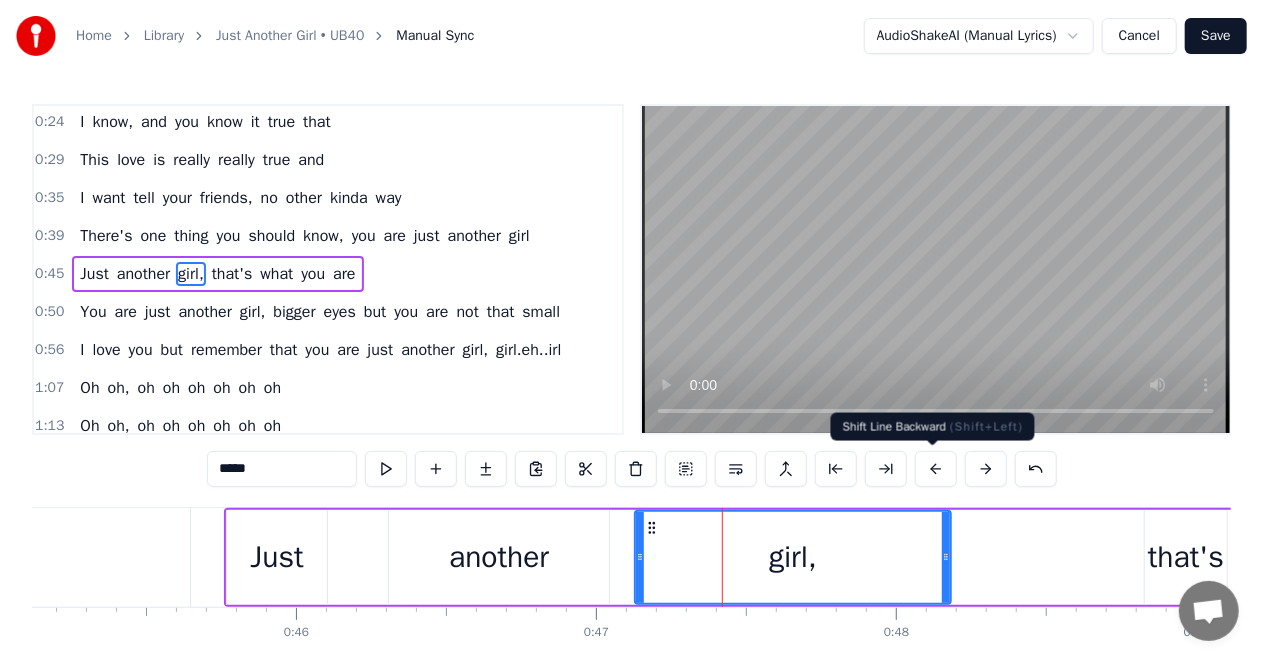 click at bounding box center (936, 469) 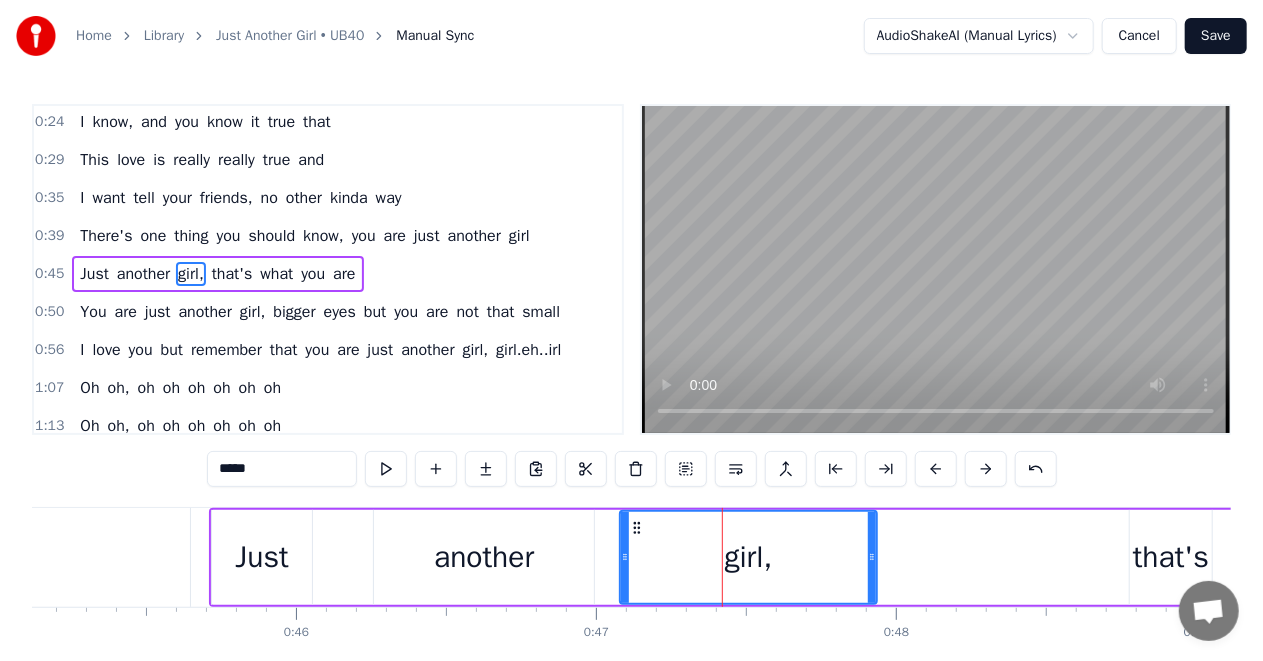 drag, startPoint x: 931, startPoint y: 556, endPoint x: 872, endPoint y: 564, distance: 59.5399 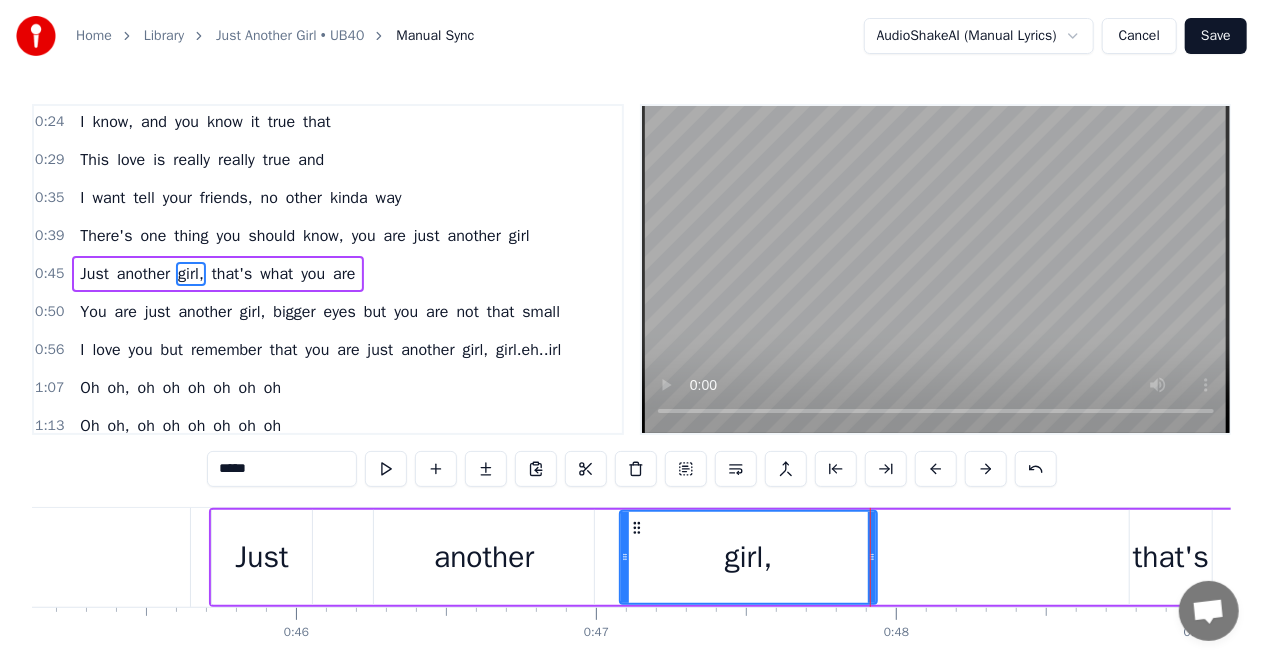 click on "girl" at bounding box center (-13, 557) 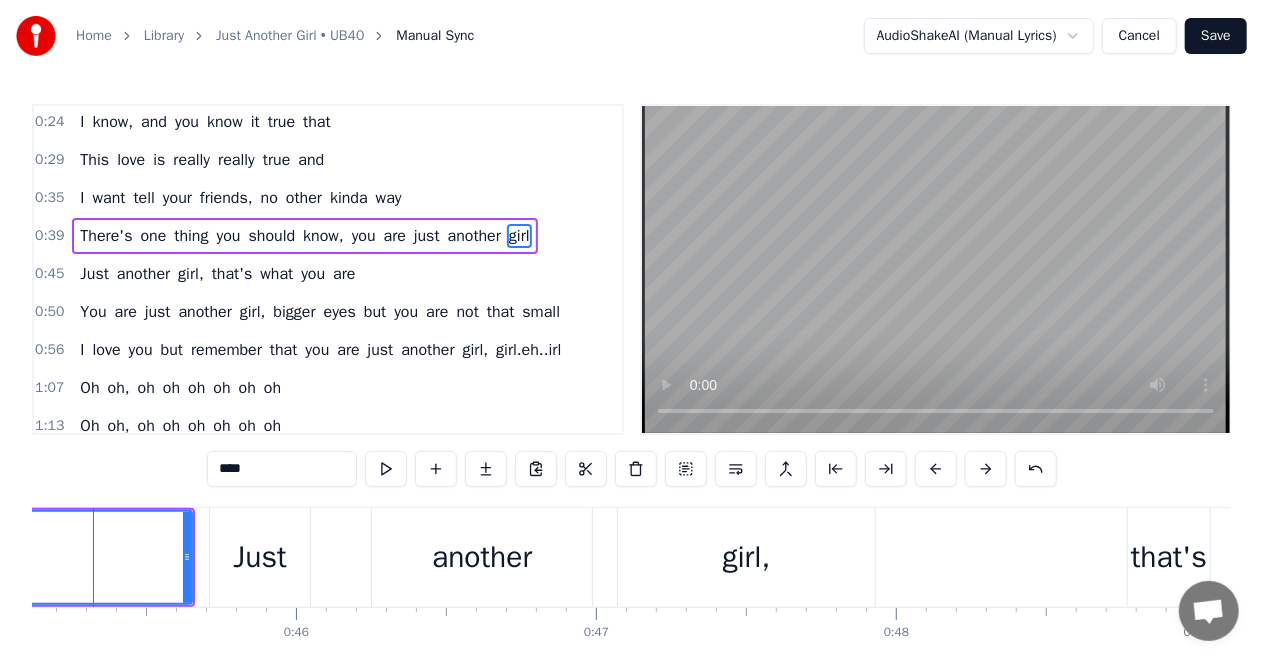 scroll, scrollTop: 42, scrollLeft: 0, axis: vertical 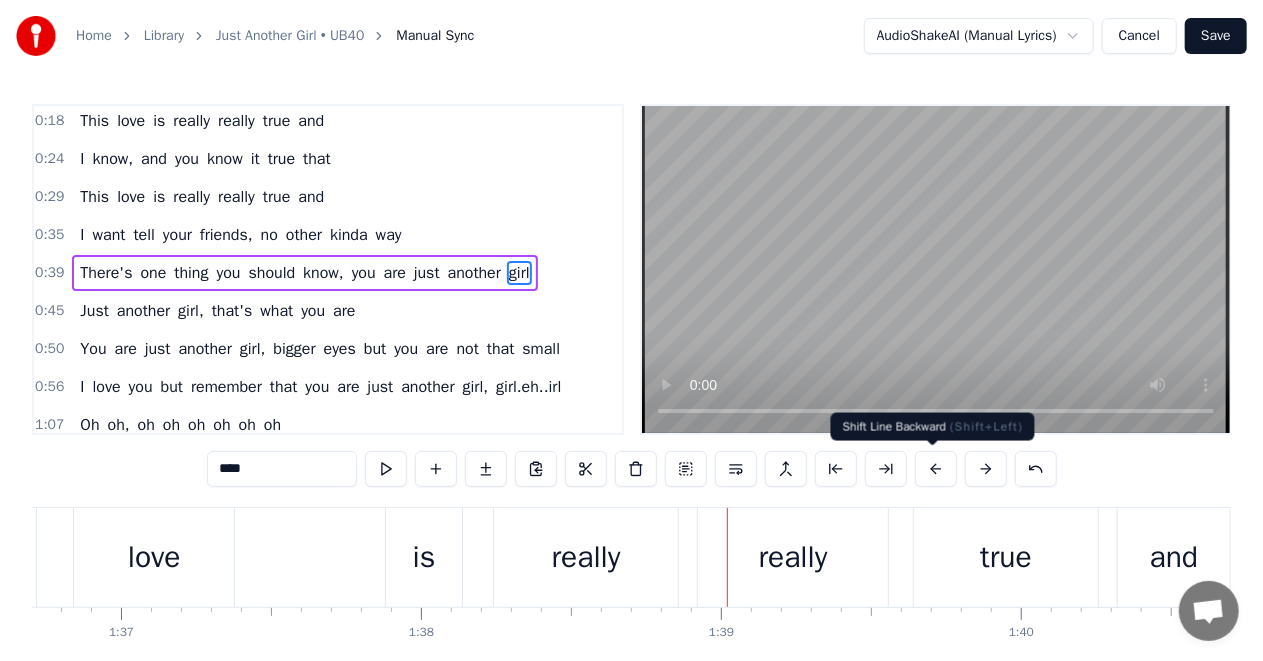 click at bounding box center [936, 469] 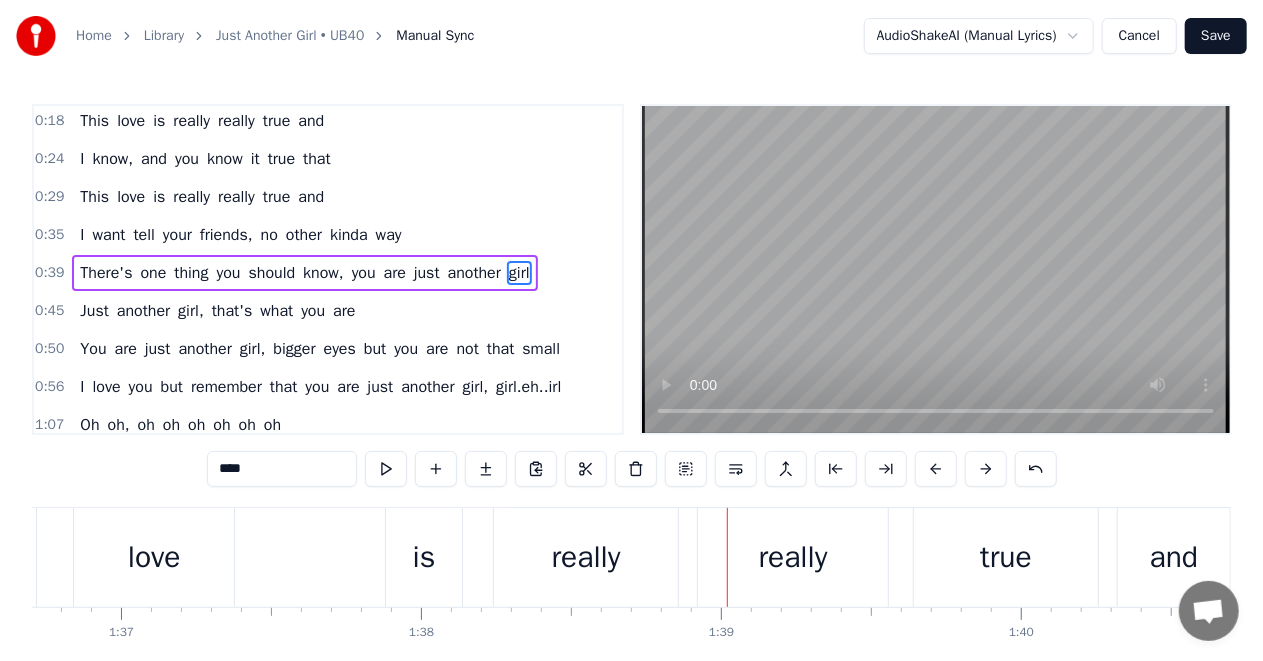 click on "really" at bounding box center [793, 557] 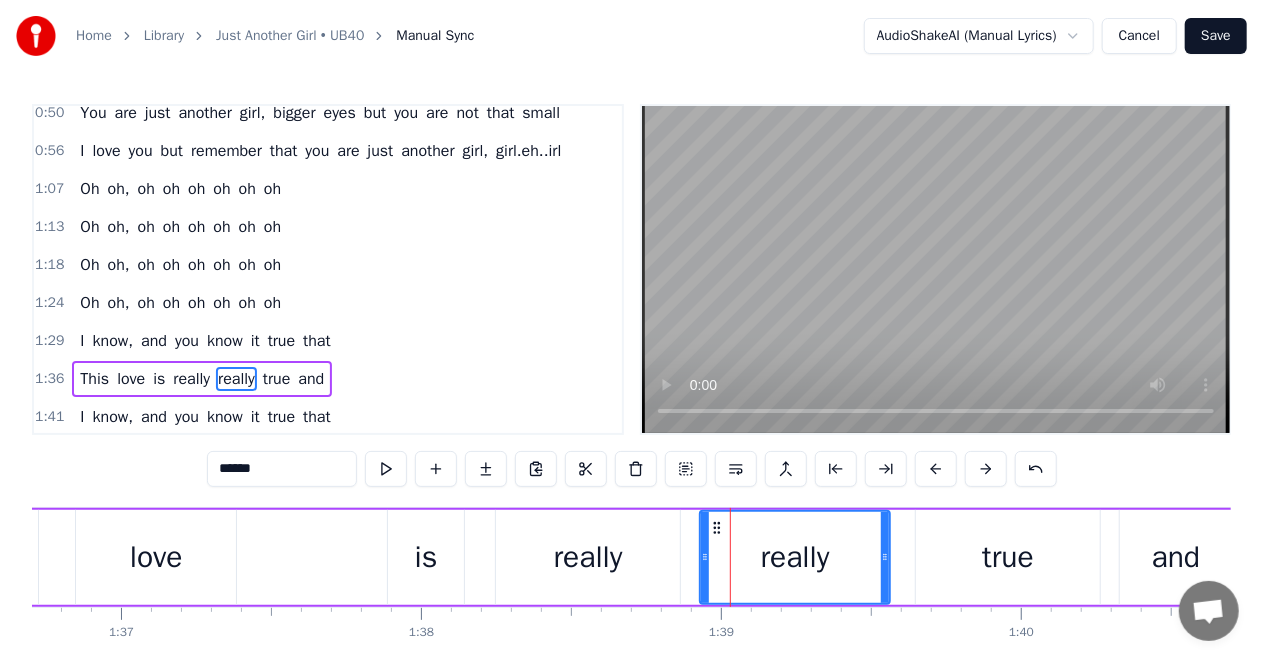 scroll, scrollTop: 378, scrollLeft: 0, axis: vertical 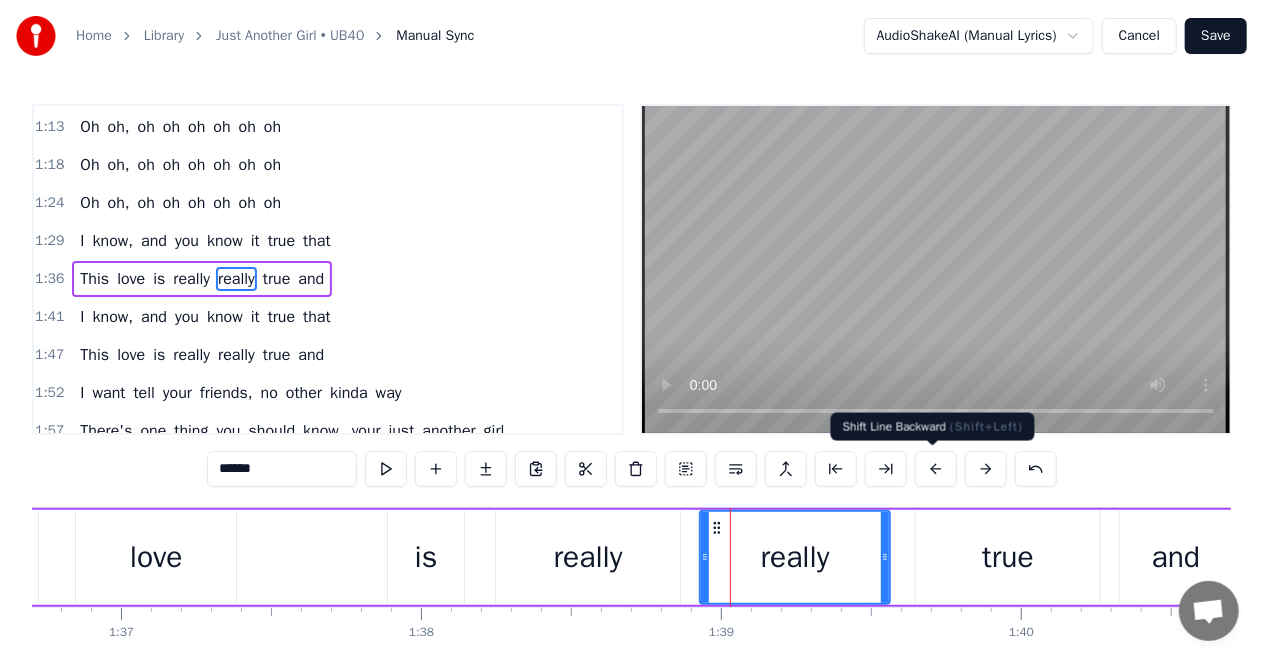 click at bounding box center [936, 469] 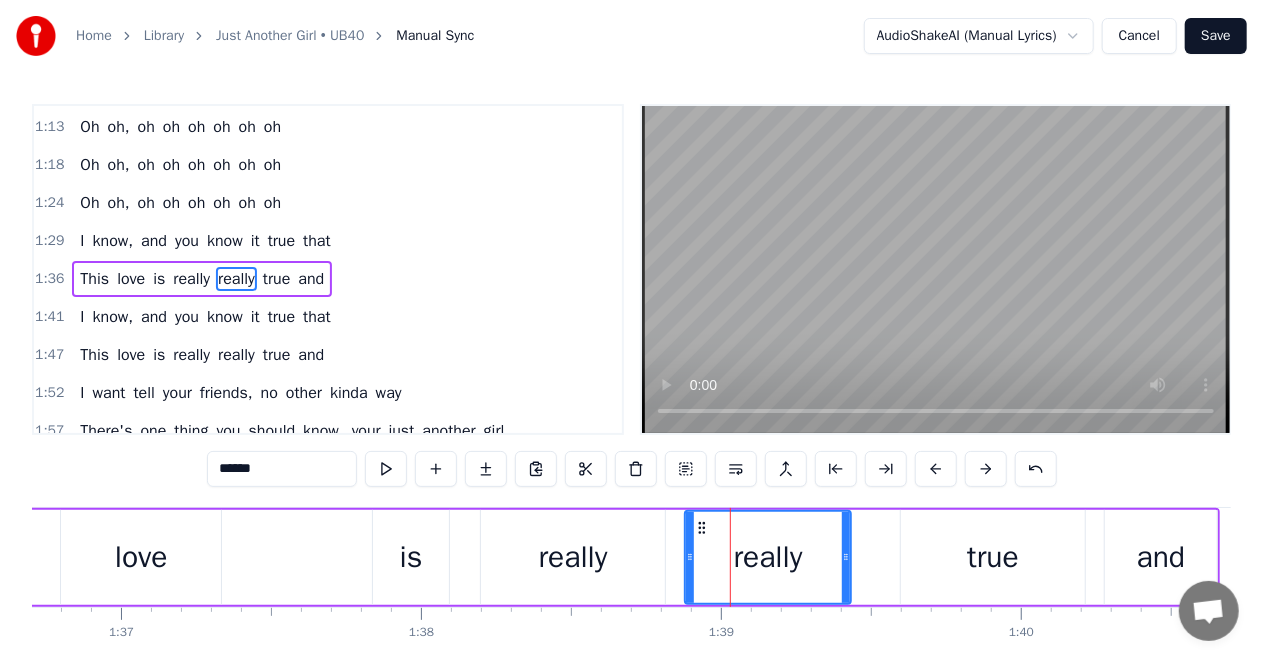 drag, startPoint x: 869, startPoint y: 554, endPoint x: 845, endPoint y: 558, distance: 24.33105 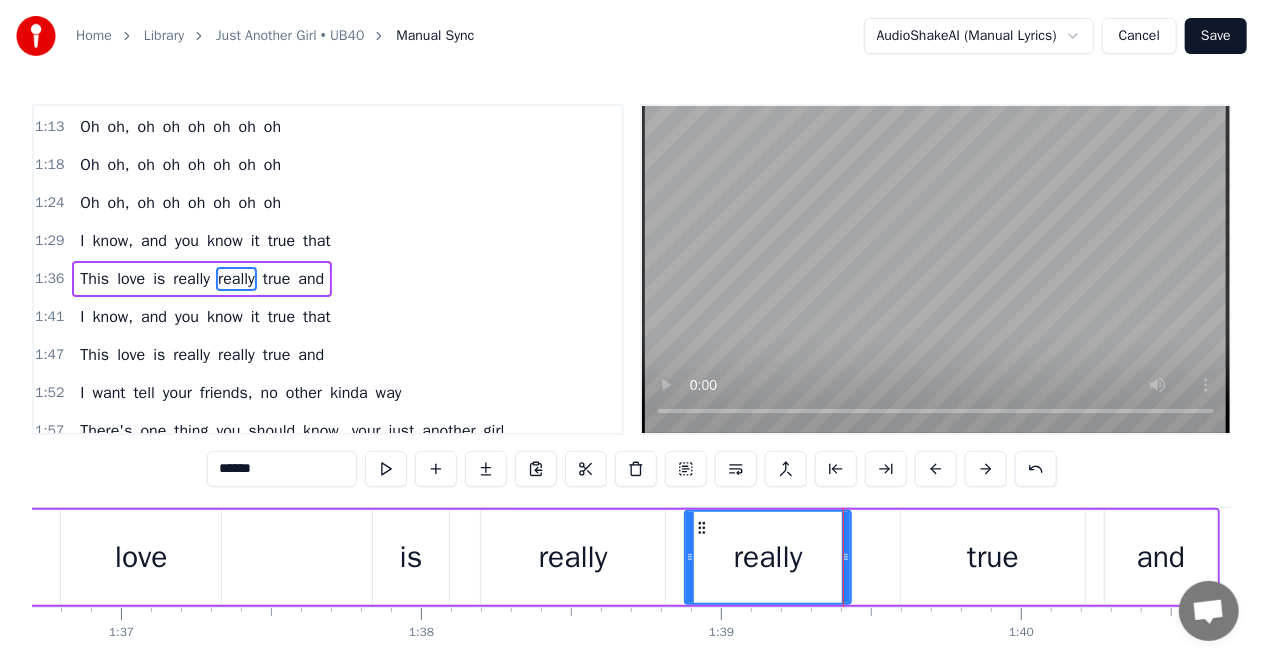 click on "true" at bounding box center [993, 557] 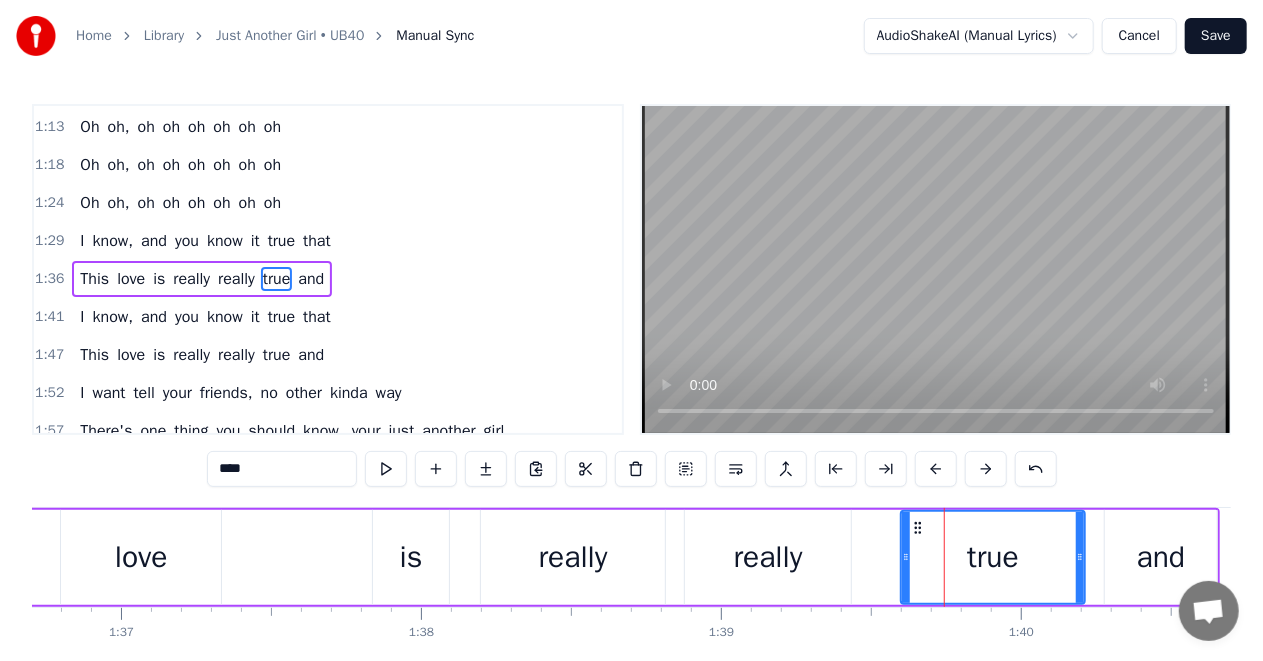 click on "love" at bounding box center (141, 557) 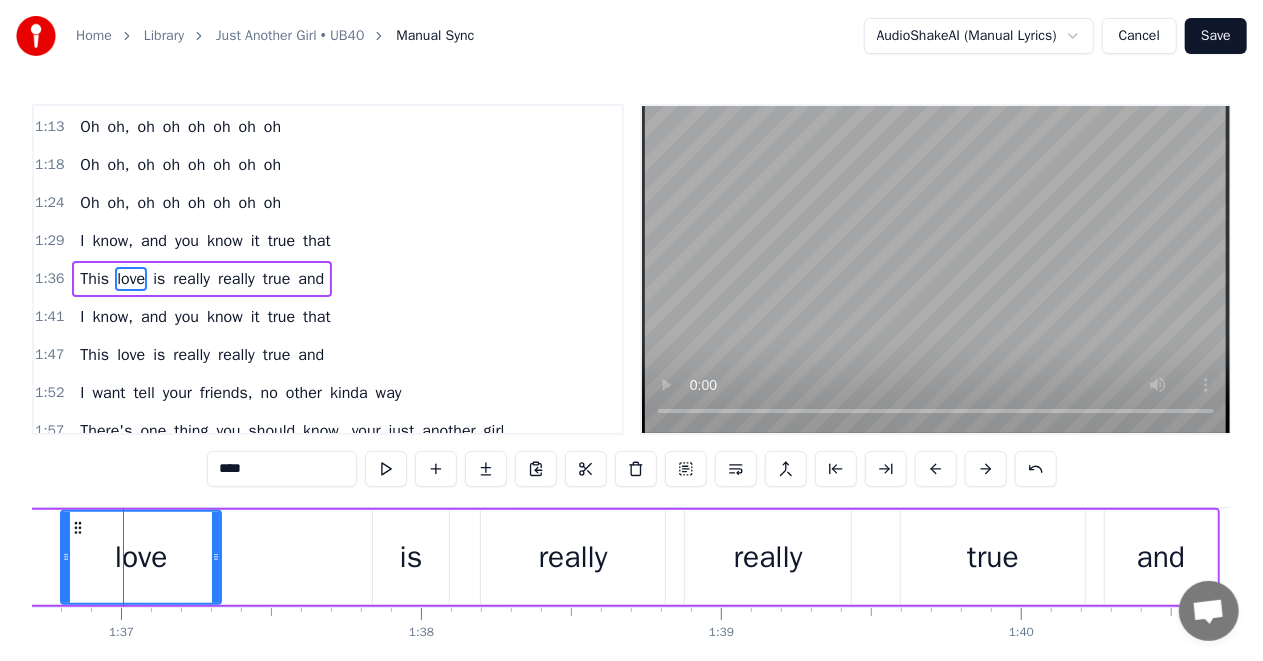 scroll, scrollTop: 0, scrollLeft: 29002, axis: horizontal 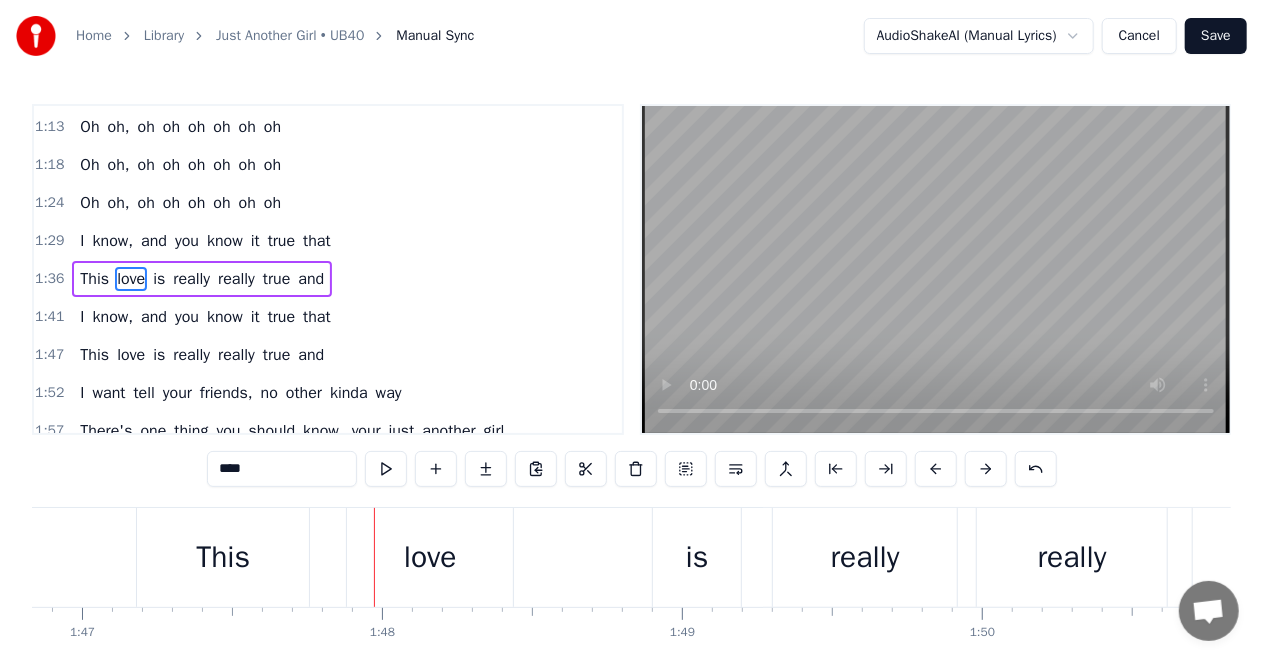 click on "This" at bounding box center (223, 557) 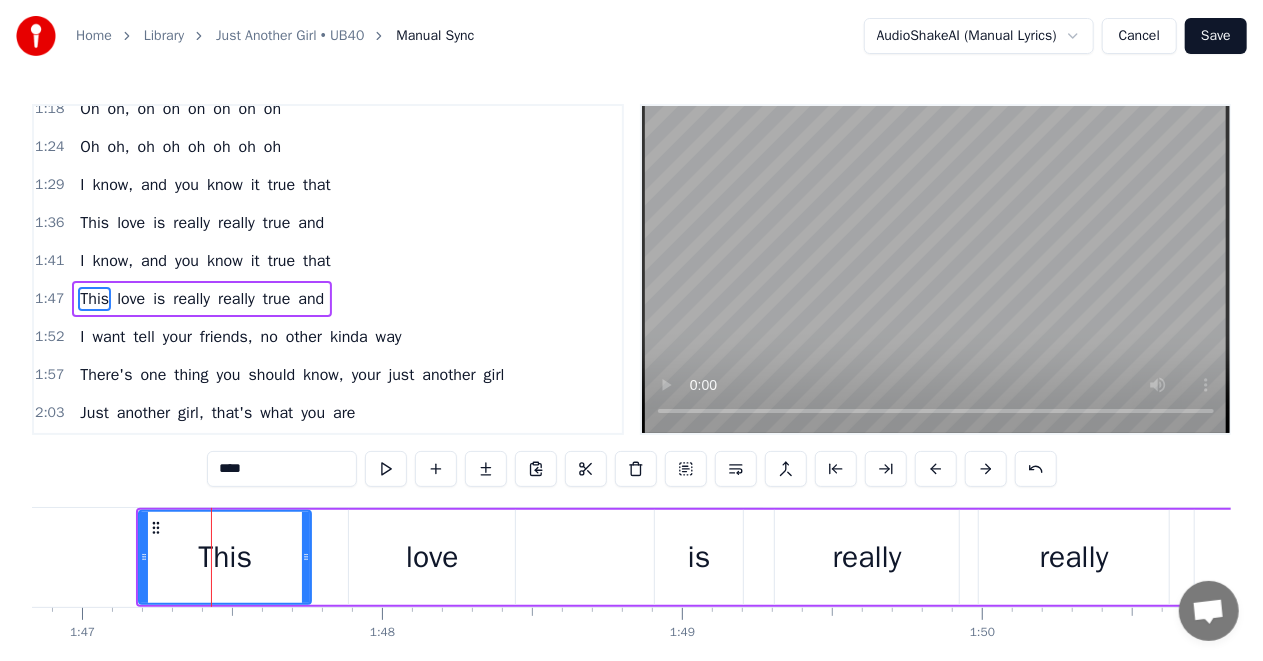 scroll, scrollTop: 452, scrollLeft: 0, axis: vertical 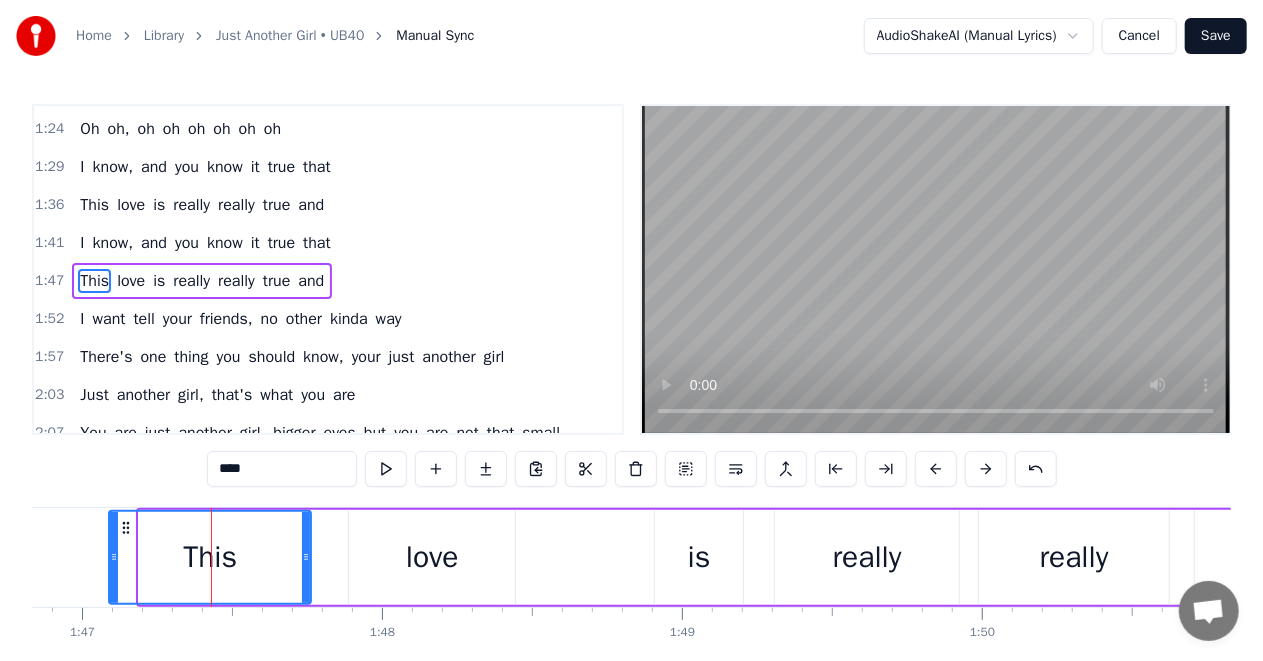 drag, startPoint x: 142, startPoint y: 556, endPoint x: 112, endPoint y: 558, distance: 30.066593 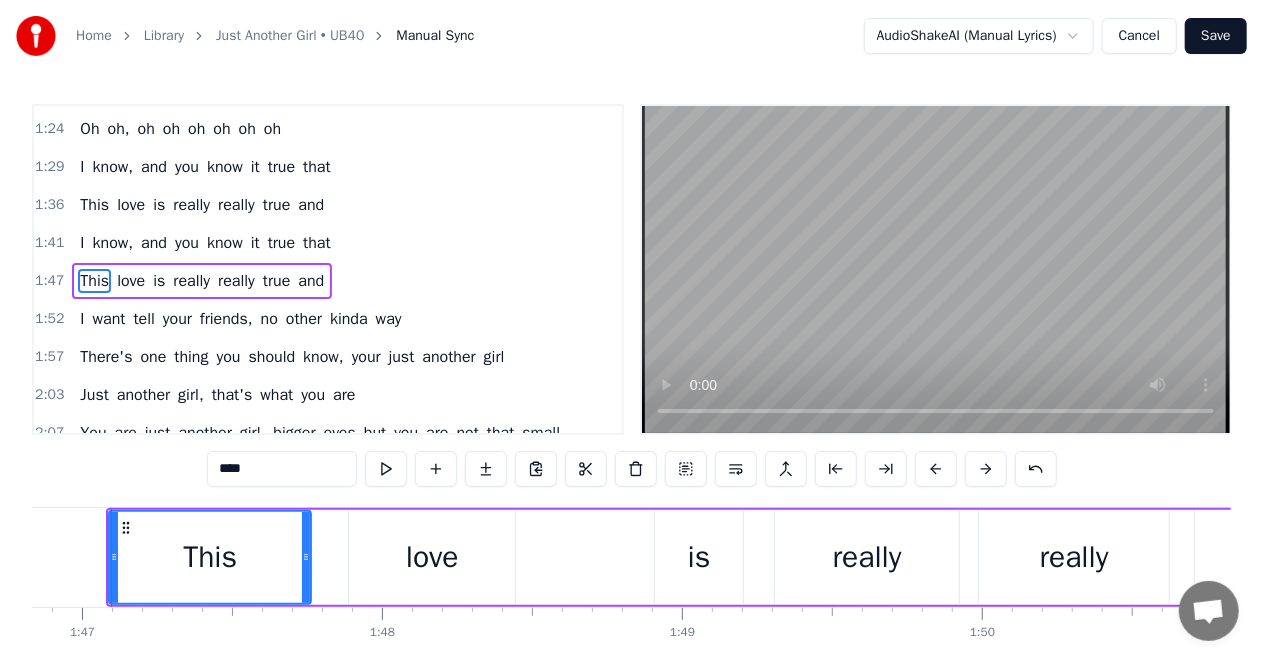 scroll, scrollTop: 0, scrollLeft: 32028, axis: horizontal 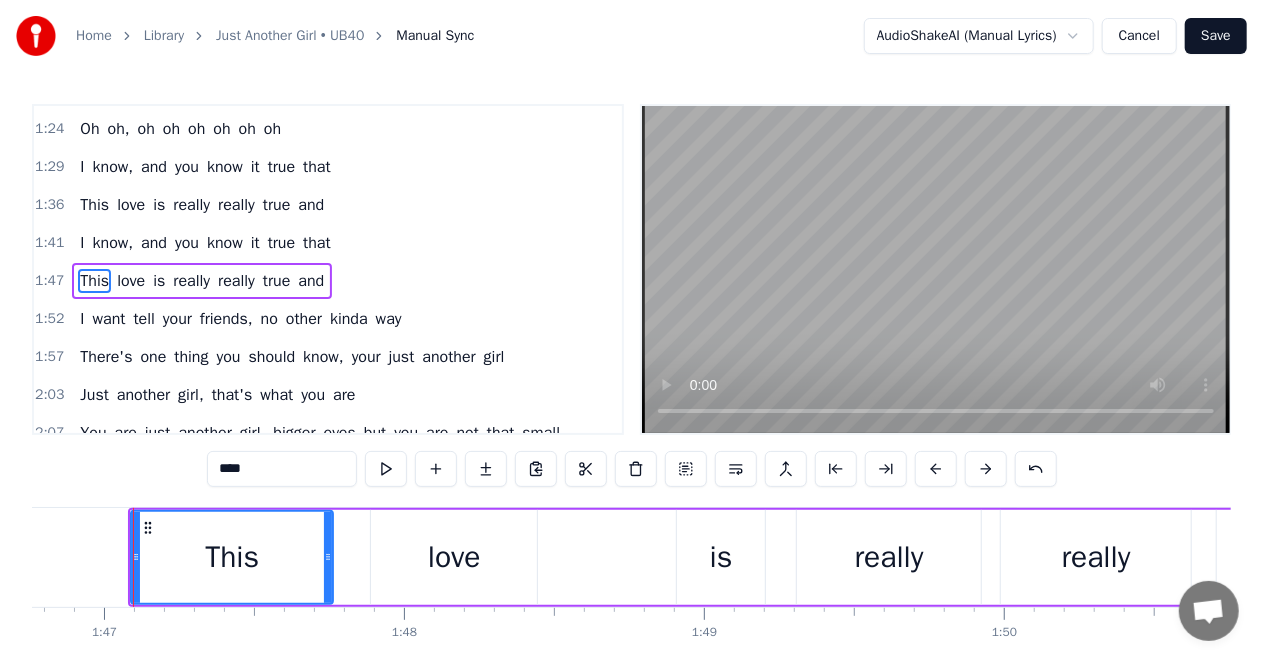 click on "Home Library Just Another Girl • UB40 Manual Sync AudioShakeAI (Manual Lyrics) Cancel Save 0:13 I know, and you know it true that 0:18 This love is really really true and 0:24 I know, and you know it true that 0:29 This love is really really true and 0:35 I want tell your friends, no other kinda way 0:39 There's one thing you should know, you are just another girl 0:45 Just another girl, that's what you are 0:50 You are just another girl, bigger eyes but you are not that small 0:56 I love you but remember that you are just another girl, girl.eh..irl 1:07 Oh oh, oh oh oh oh oh oh 1:13 Oh oh, oh oh oh oh oh oh 1:18 Oh oh, oh oh oh oh oh oh 1:24 Oh oh, oh oh oh oh oh oh 1:29 I know, and you know it true that 1:36 This love is really really true and 1:41 I know, and you know it true that 1:47 This love is really really true and 1:52 I want tell your friends, no other kinda way 1:57 There's one thing you should know, your just another girl 2:03 Just another girl, that's what you are 2:07 You are just another but" at bounding box center [631, 354] 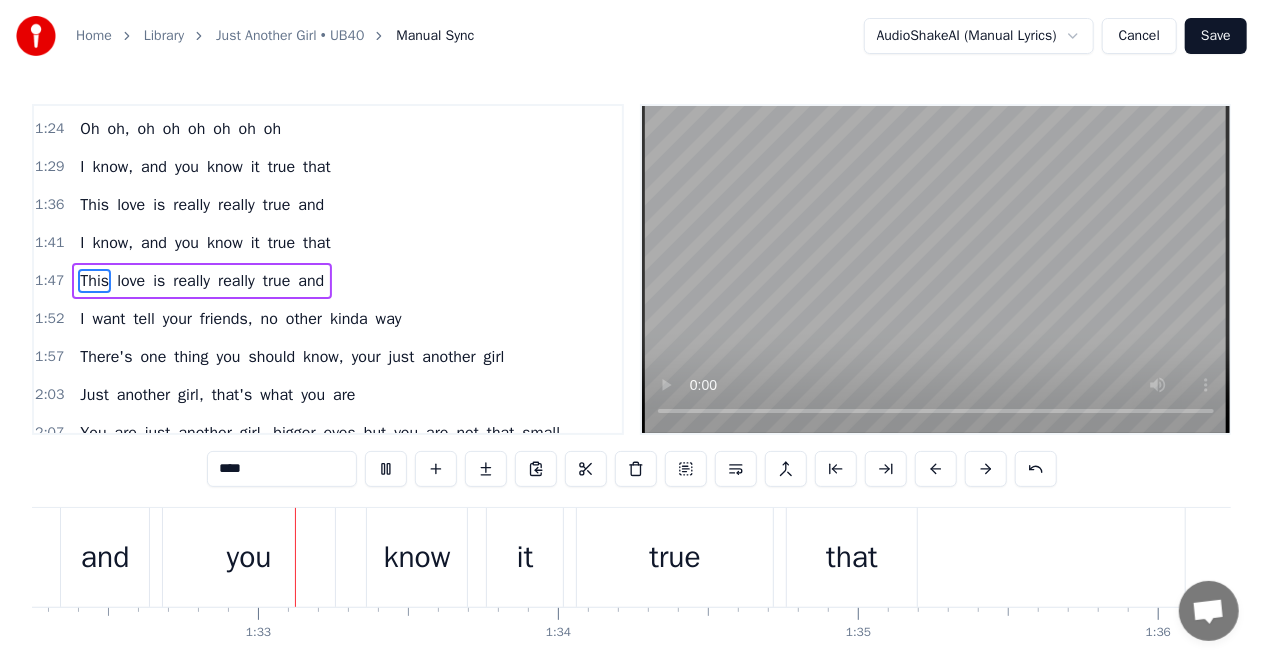 scroll, scrollTop: 0, scrollLeft: 27792, axis: horizontal 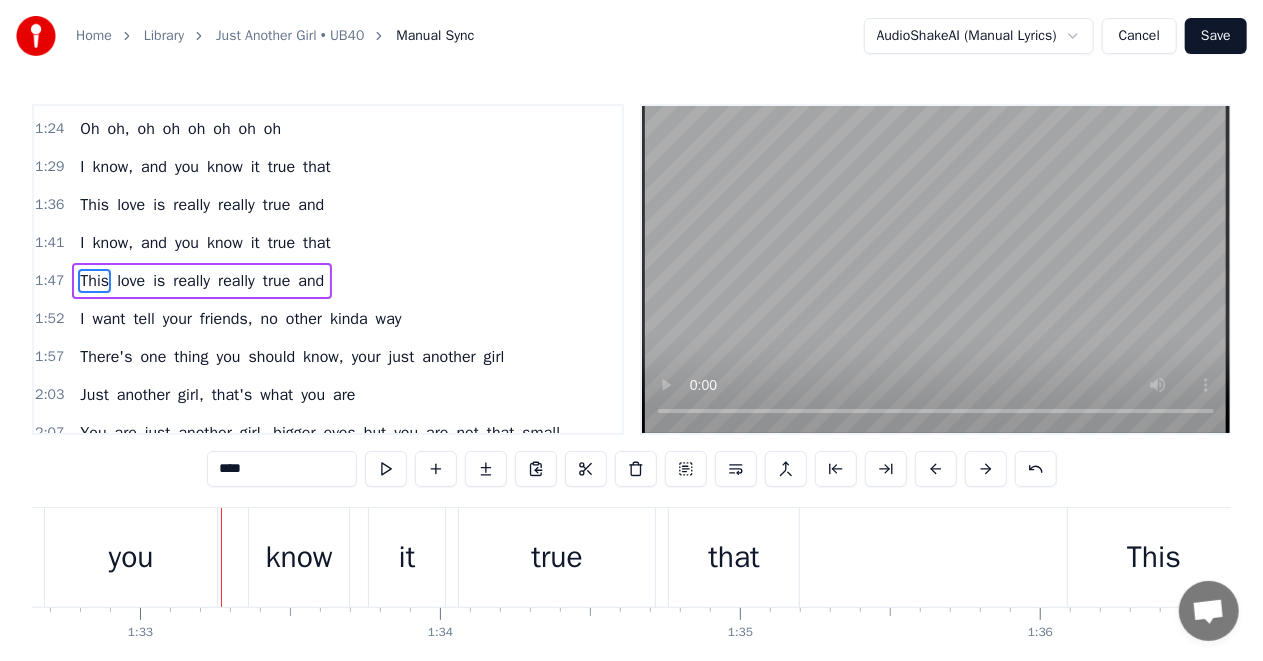 click on "you" at bounding box center (131, 557) 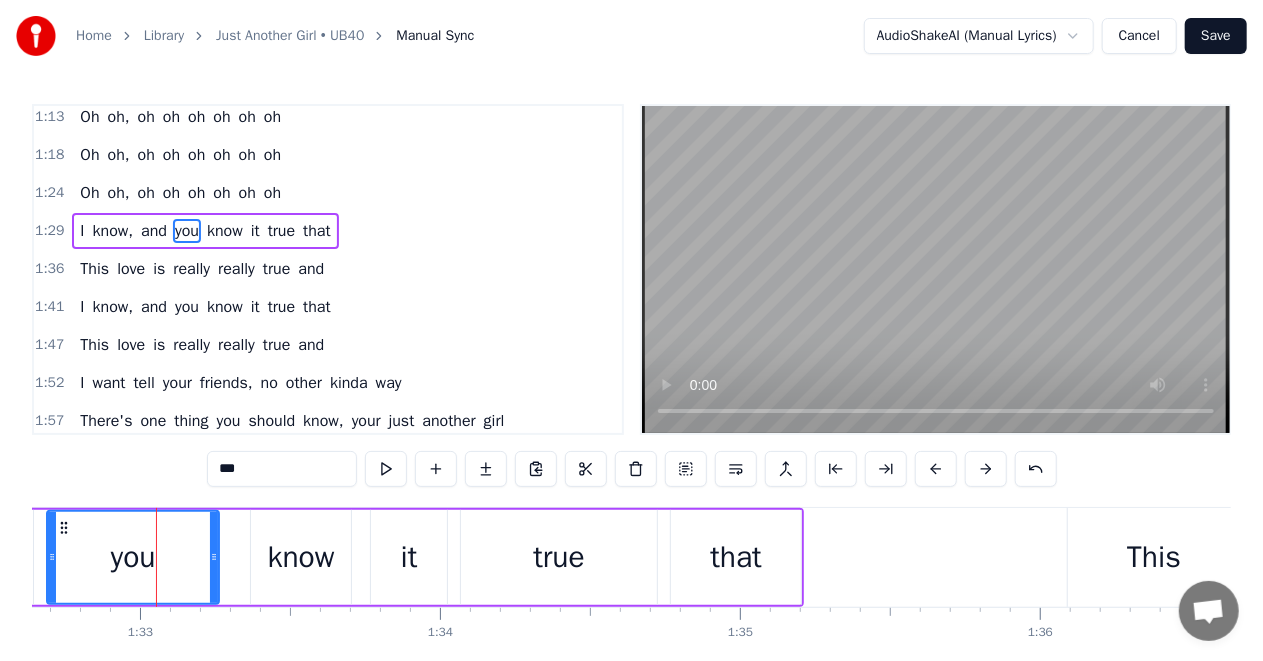 scroll, scrollTop: 340, scrollLeft: 0, axis: vertical 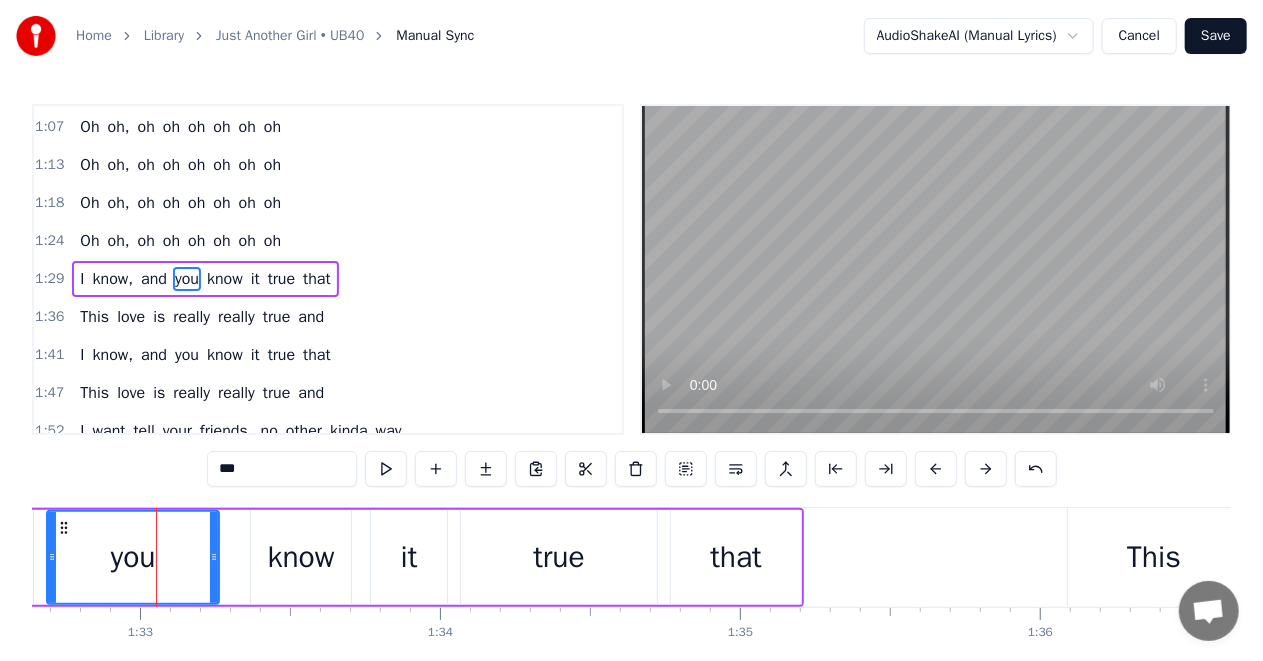 click on "know" at bounding box center (301, 557) 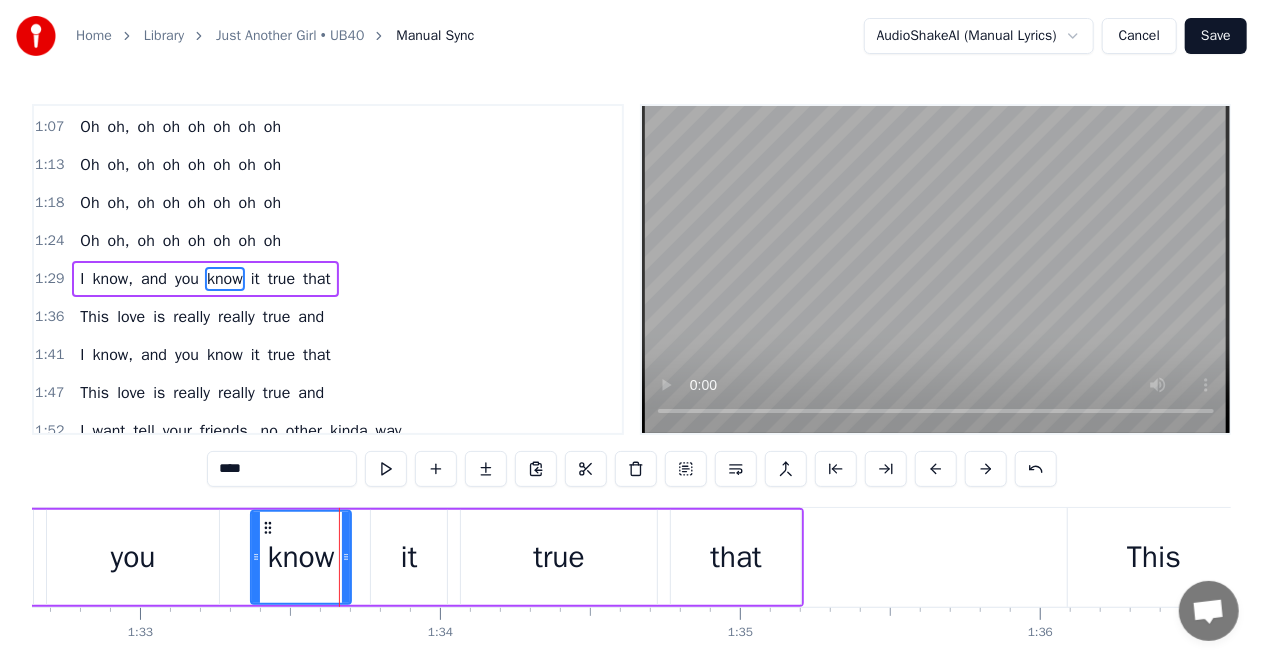 click on "know" at bounding box center [301, 557] 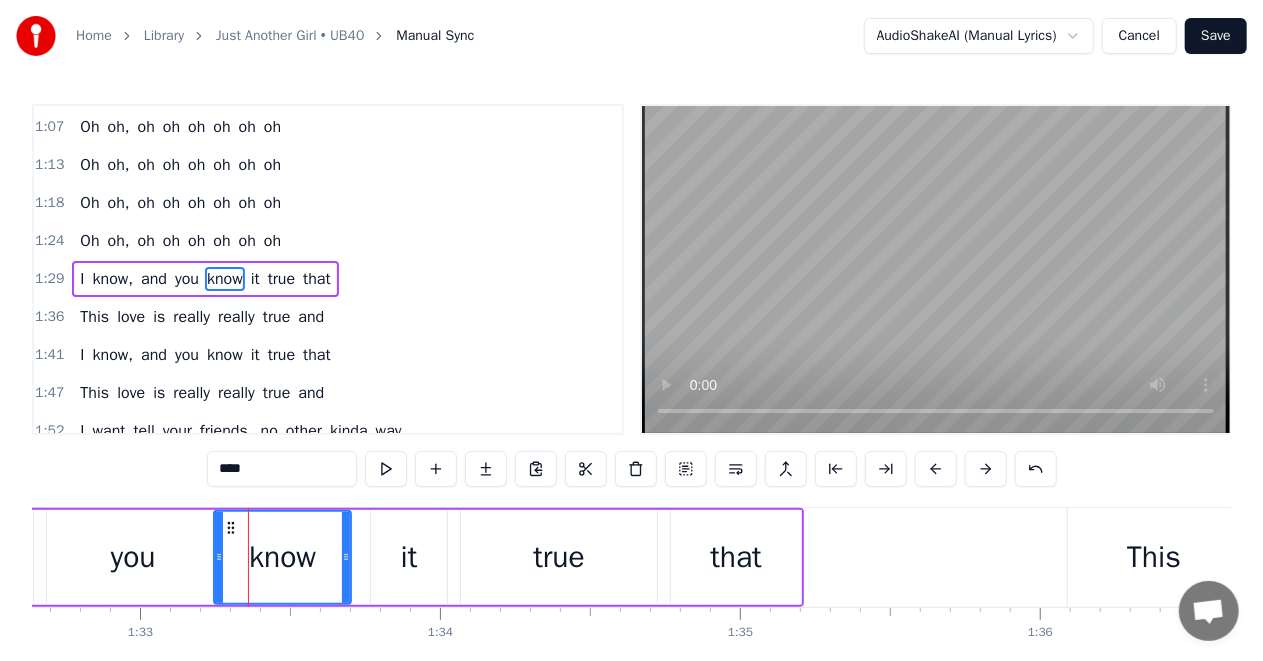 drag, startPoint x: 254, startPoint y: 562, endPoint x: 217, endPoint y: 562, distance: 37 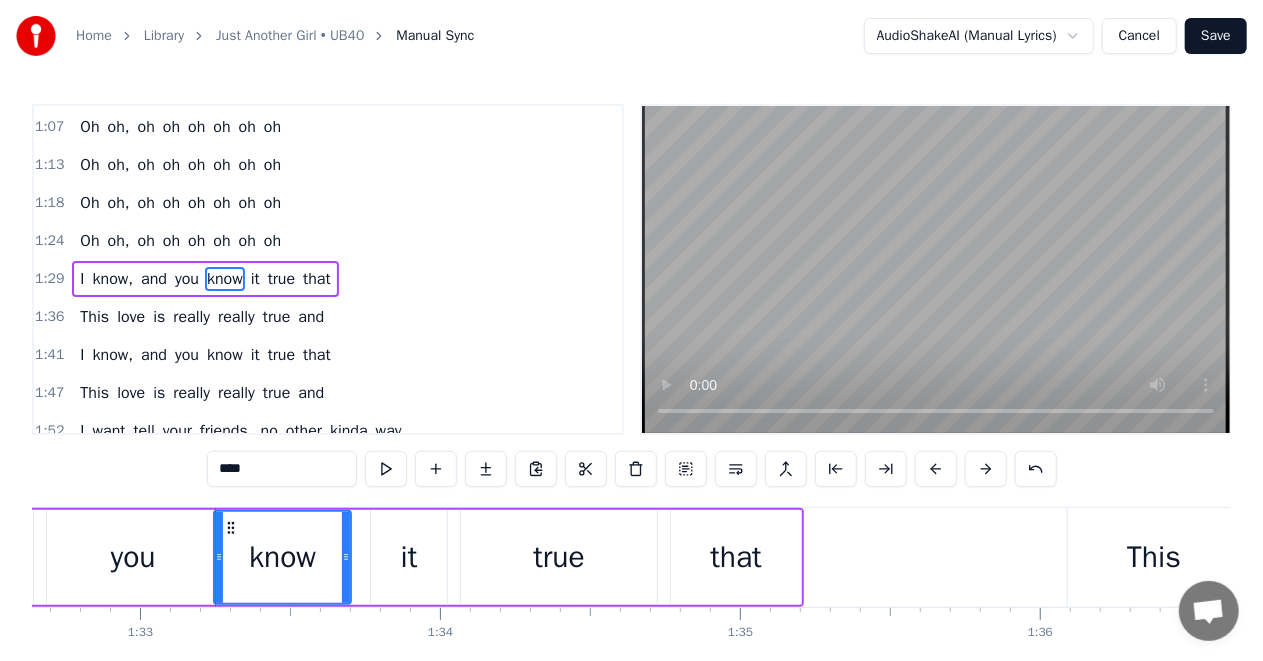 click on "you" at bounding box center [133, 557] 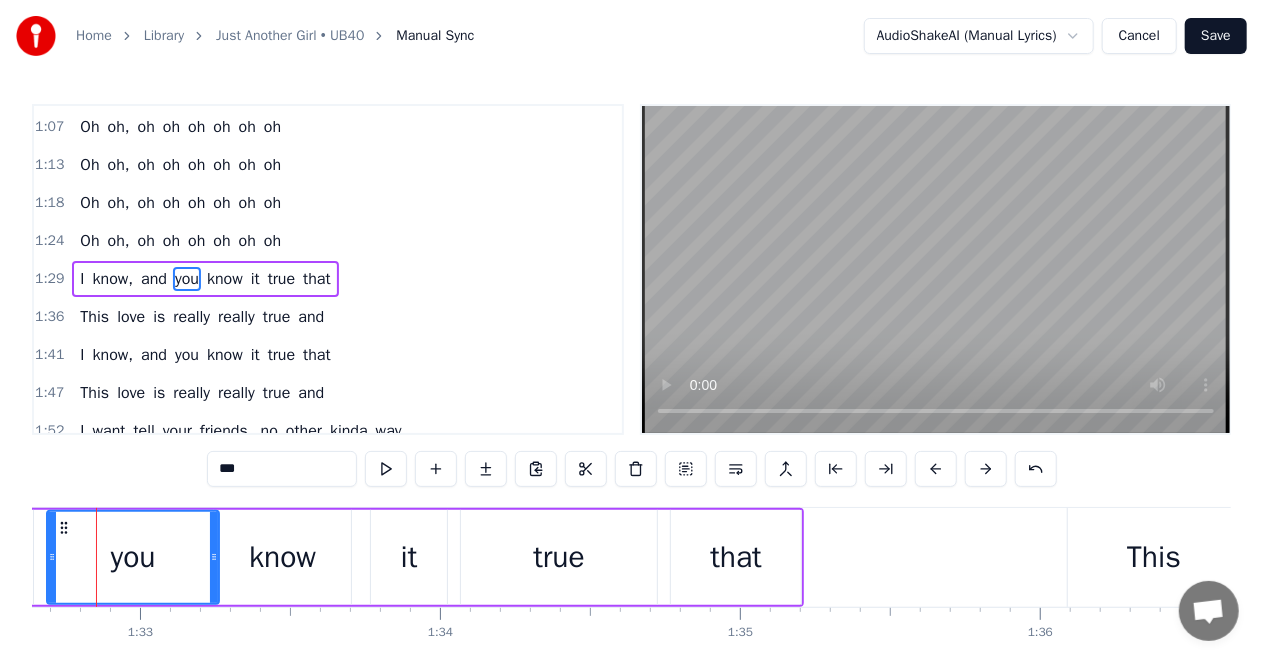 scroll, scrollTop: 0, scrollLeft: 27756, axis: horizontal 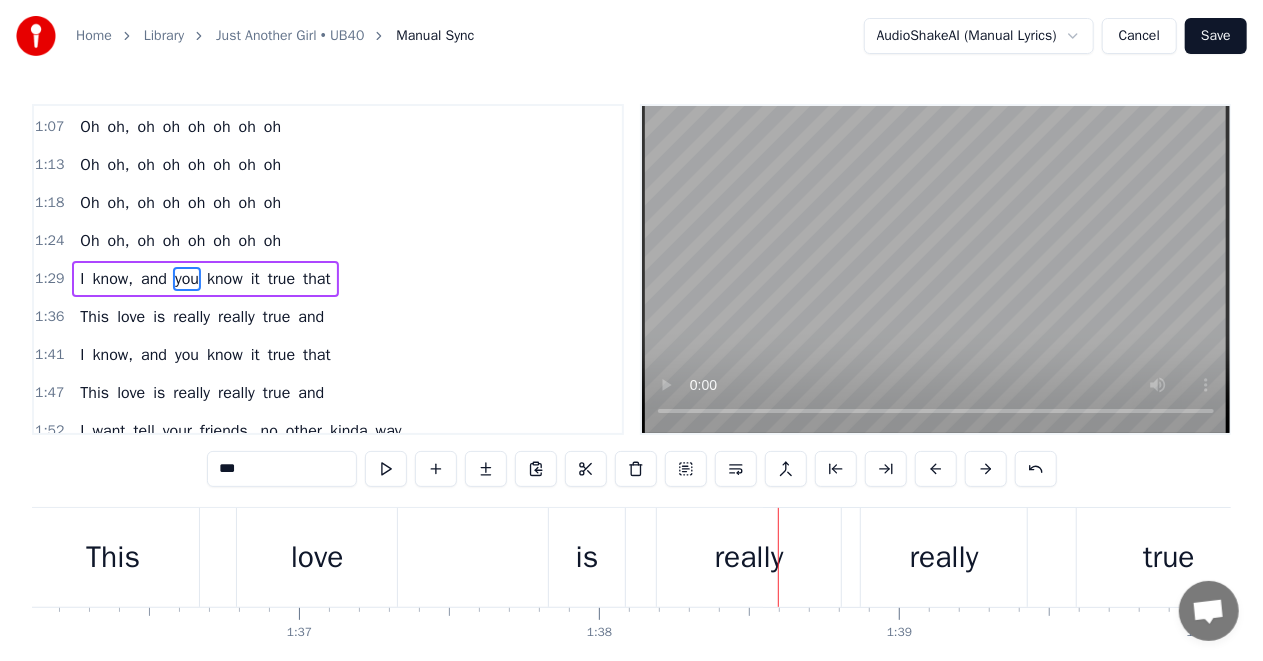 click on "love" at bounding box center [317, 557] 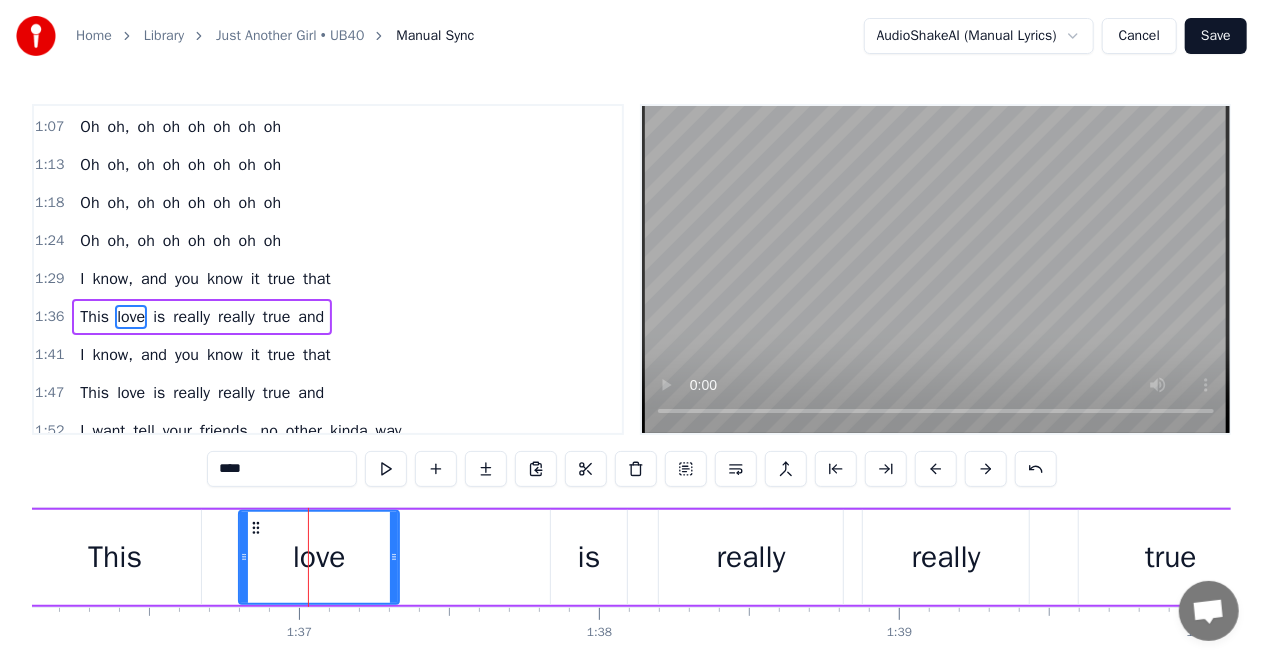 scroll, scrollTop: 378, scrollLeft: 0, axis: vertical 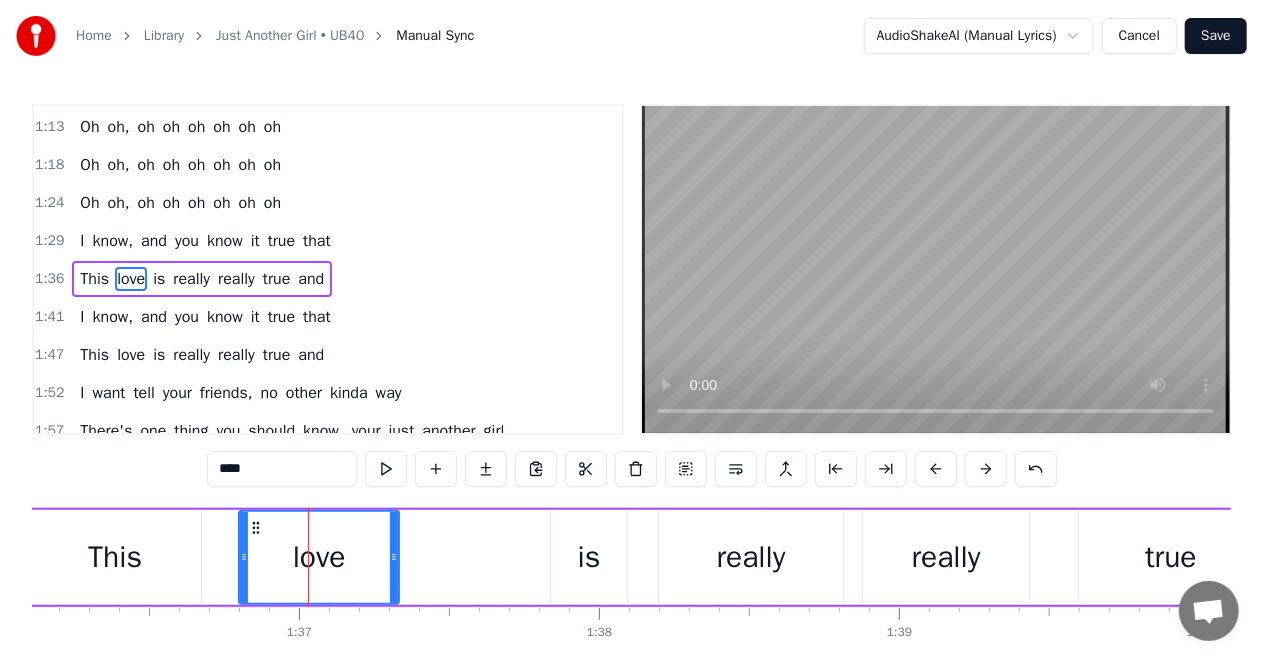 click on "This love is really really true and" at bounding box center [712, 557] 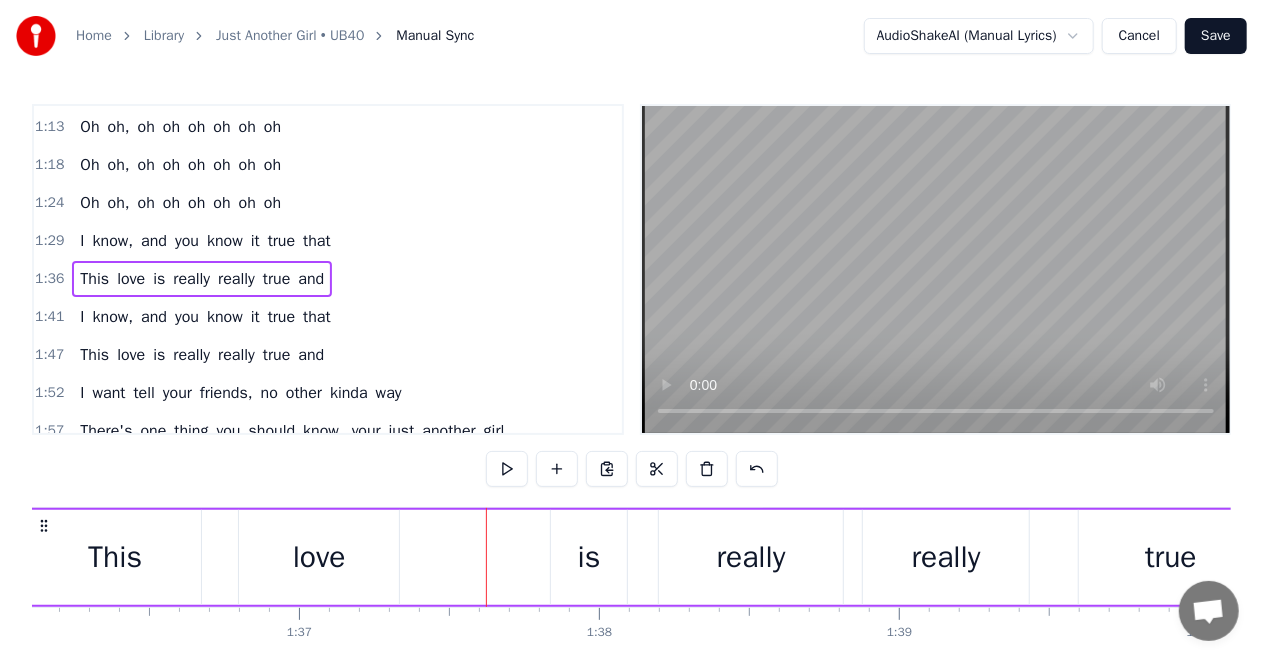 click on "This love is really really true and" at bounding box center (712, 557) 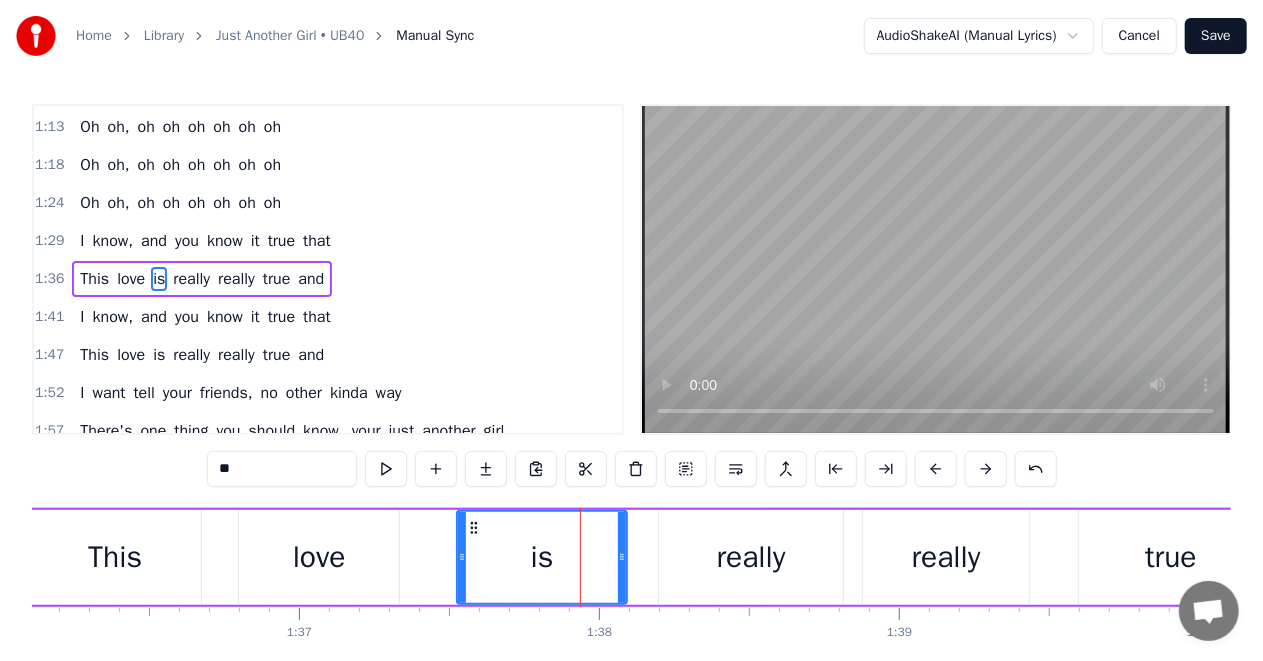 drag, startPoint x: 556, startPoint y: 559, endPoint x: 462, endPoint y: 568, distance: 94.42987 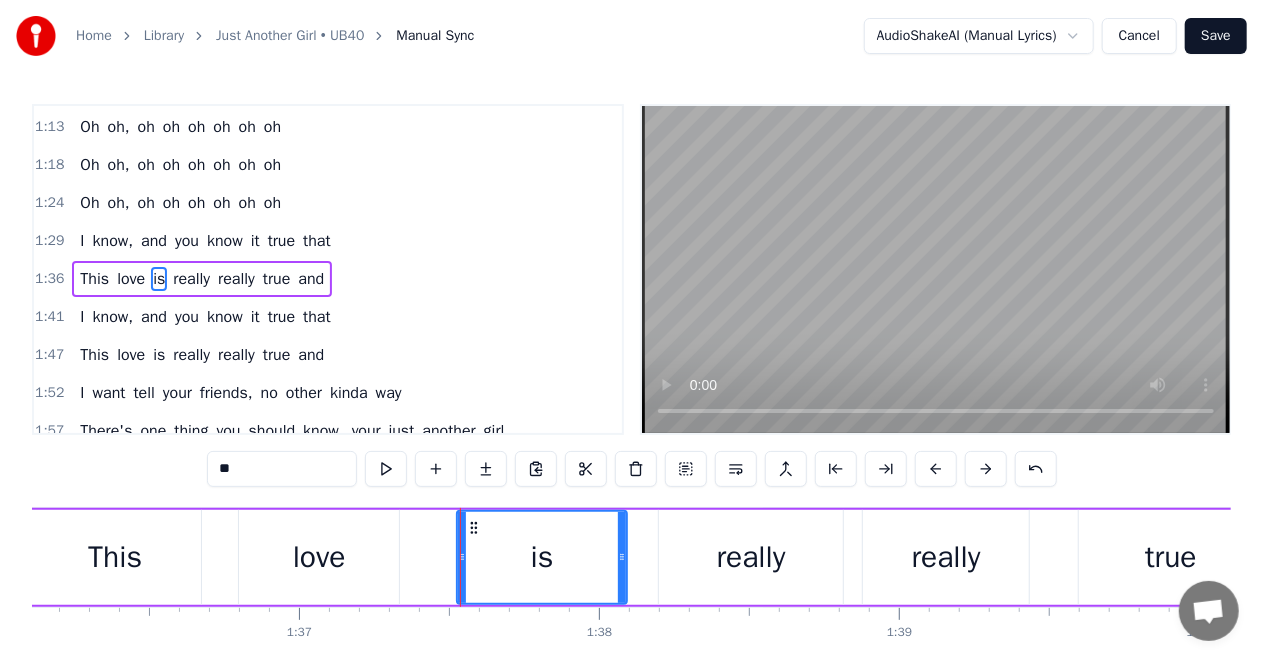 click on "really" at bounding box center [751, 557] 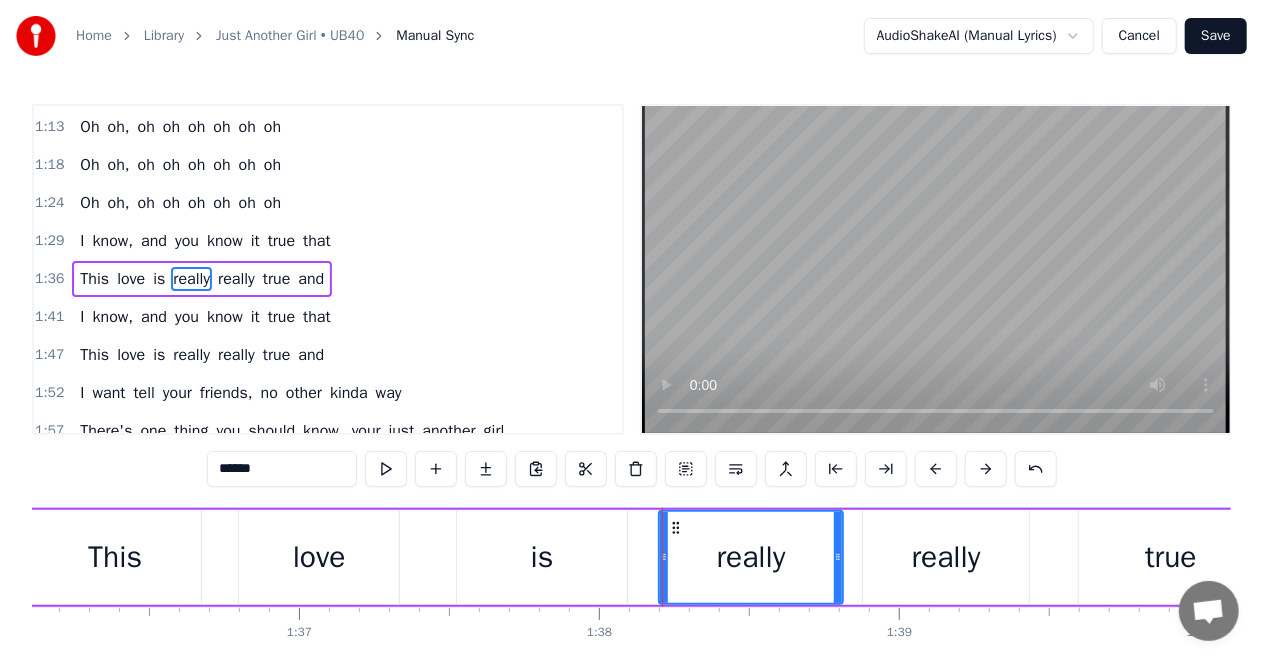 click on "This" at bounding box center [115, 557] 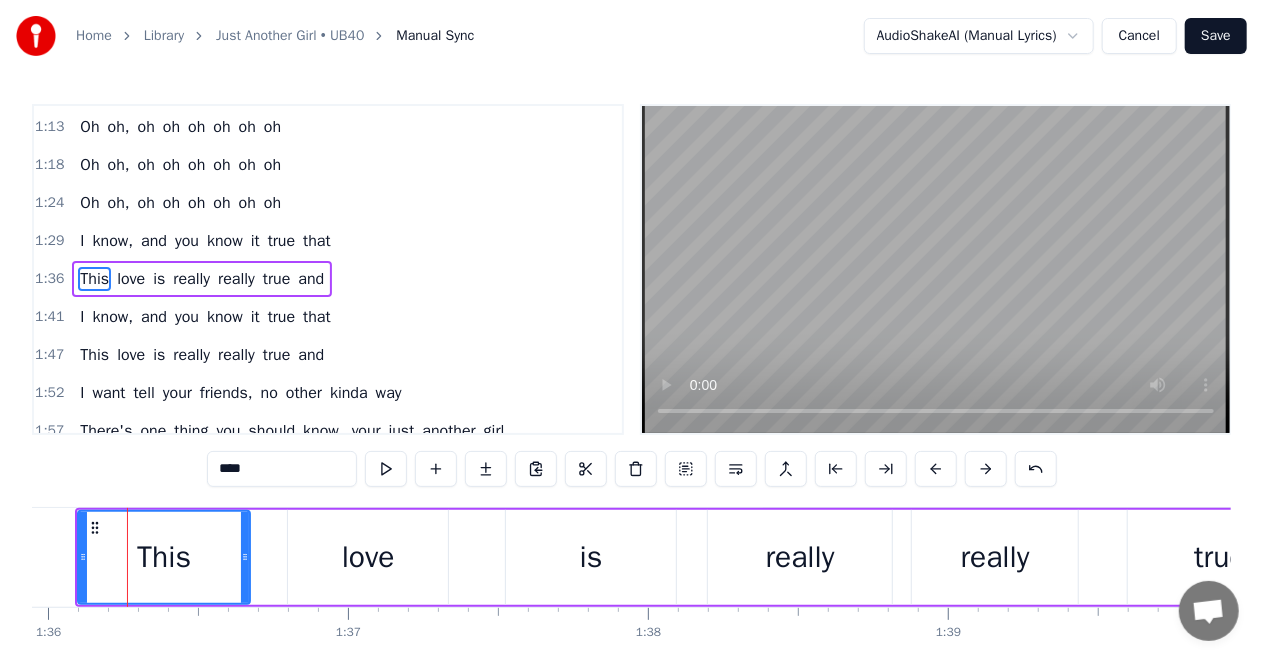 scroll, scrollTop: 0, scrollLeft: 28779, axis: horizontal 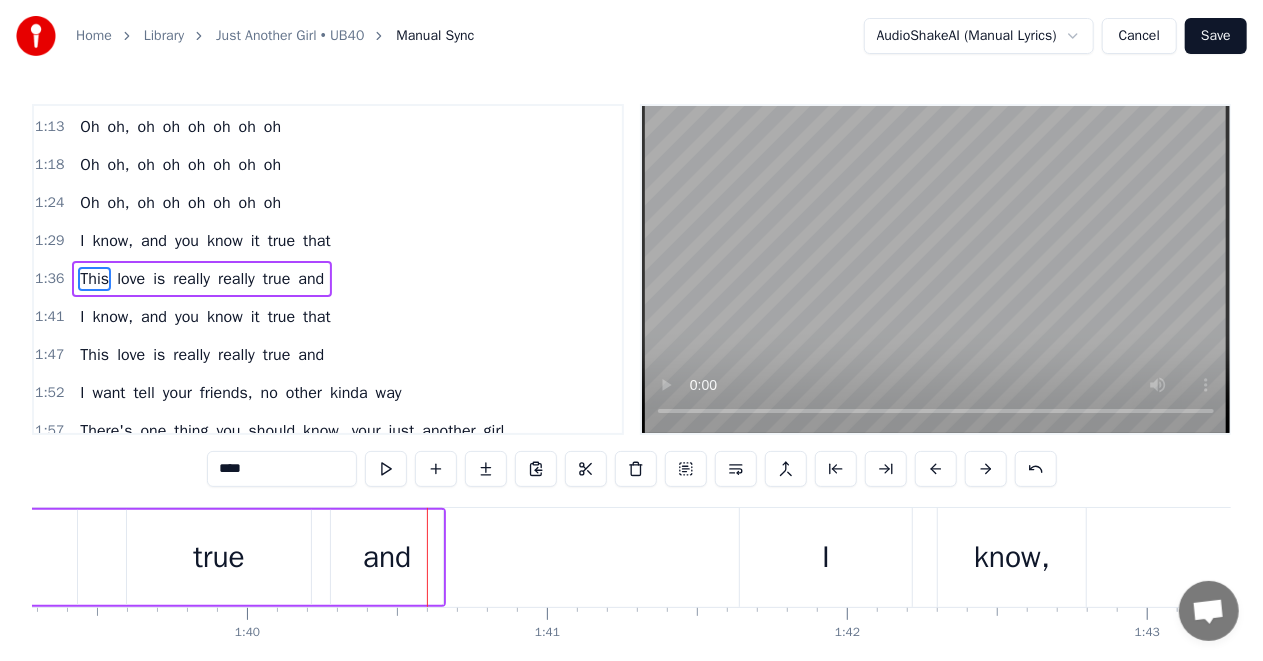 click on "true" at bounding box center (219, 557) 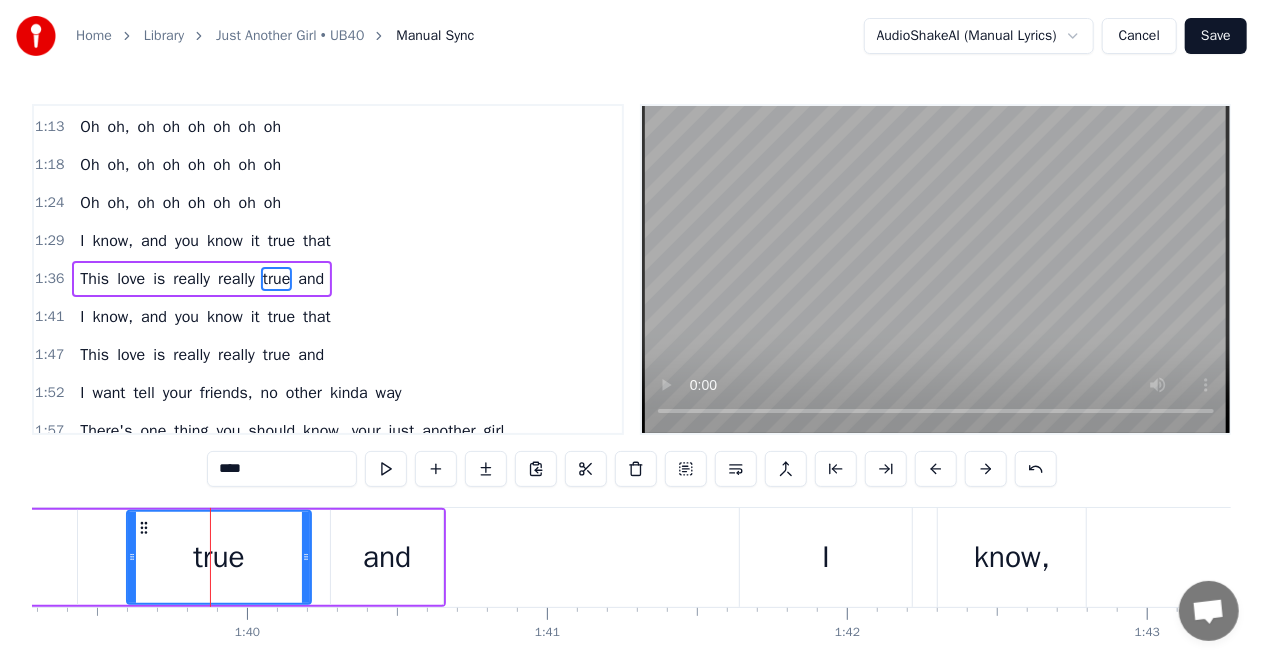 click on "true" at bounding box center [219, 557] 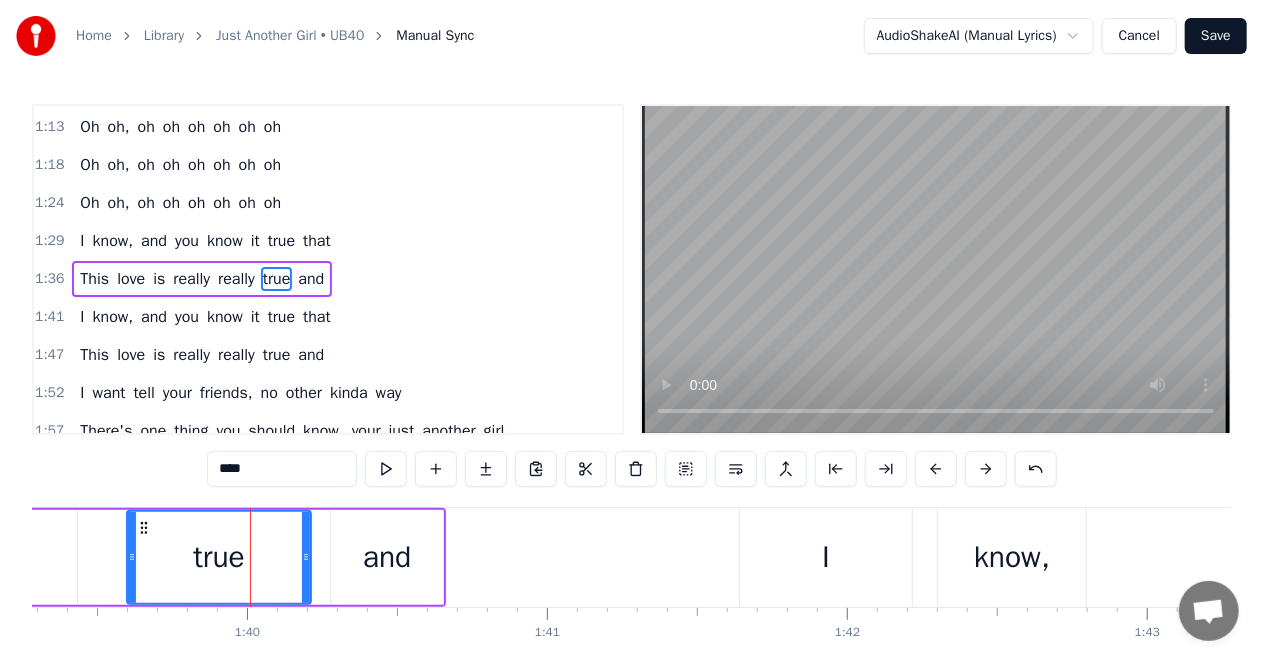 click on "****" at bounding box center (282, 469) 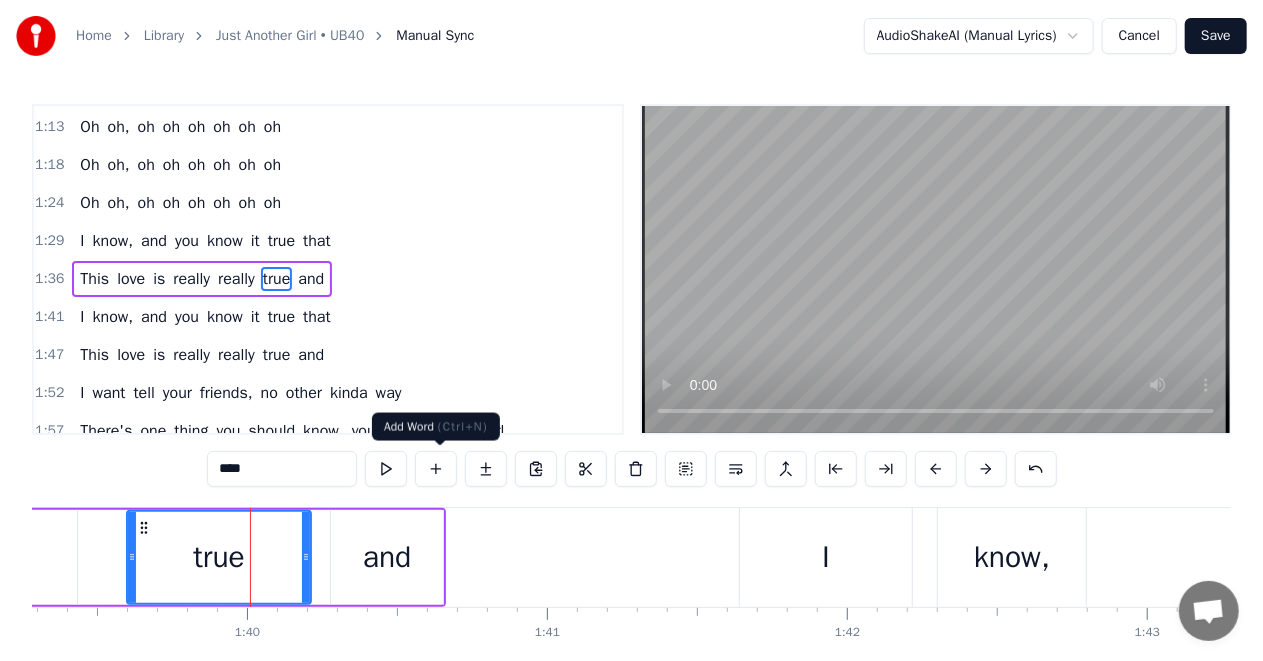 click at bounding box center (436, 469) 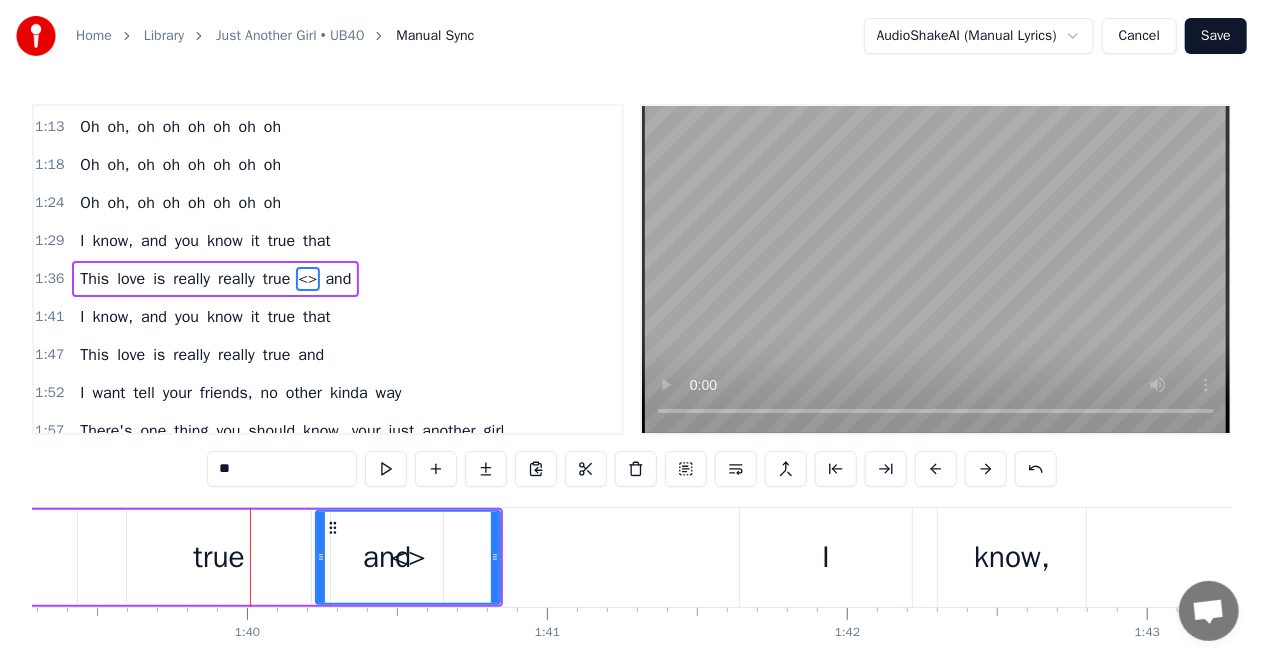 click on "true" at bounding box center [219, 557] 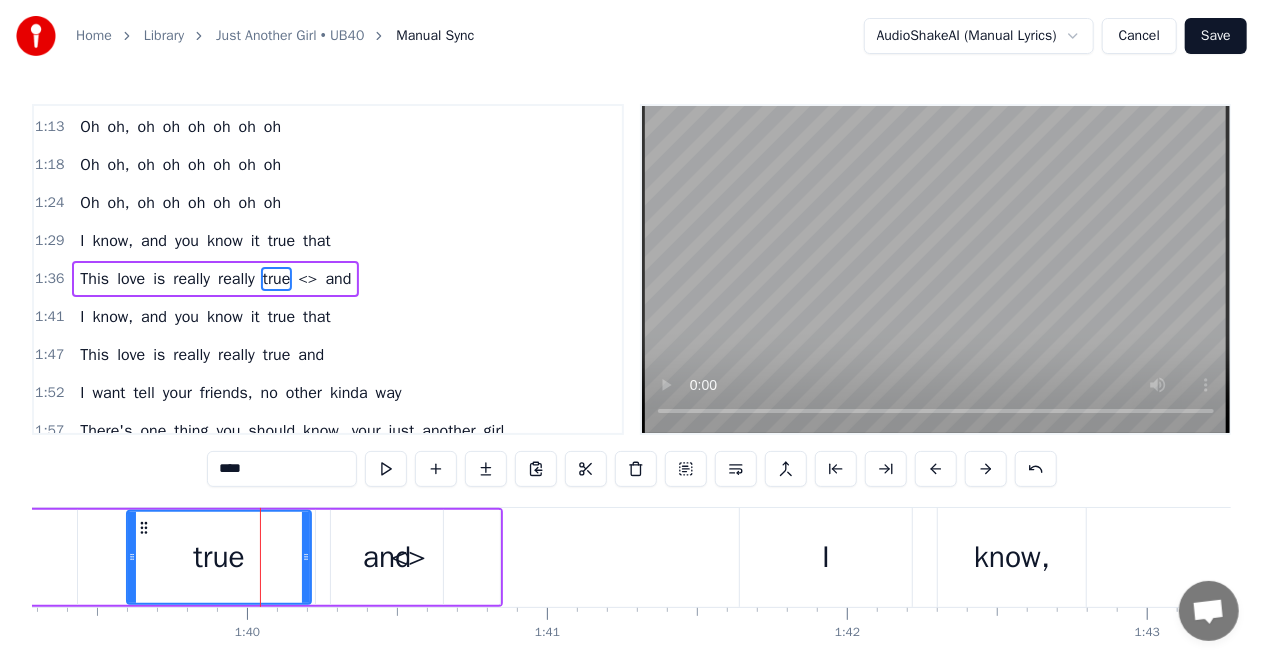 click on "****" at bounding box center (282, 469) 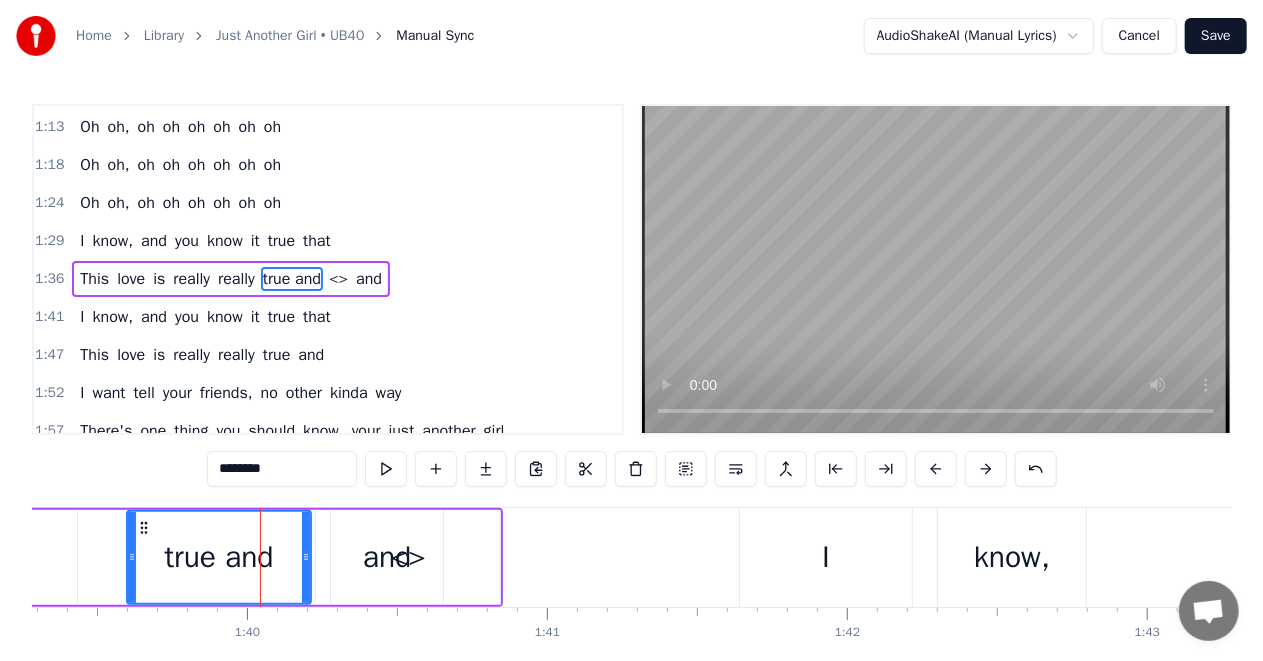 click on "and" at bounding box center (387, 557) 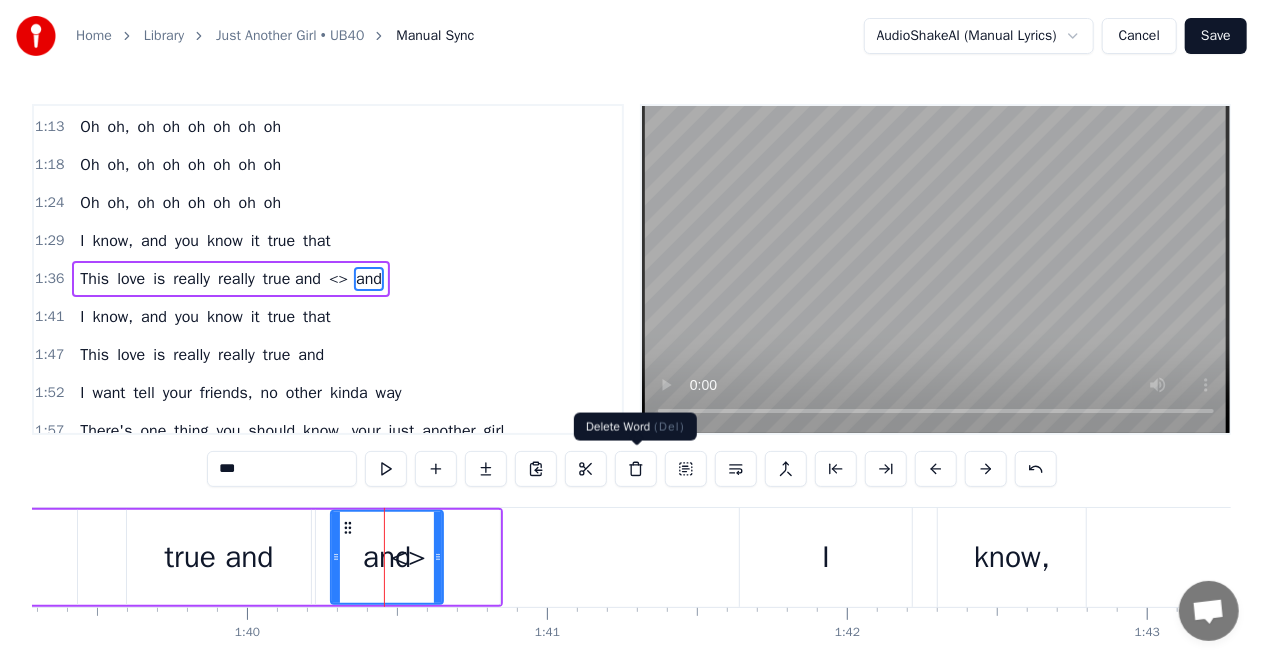 click at bounding box center (636, 469) 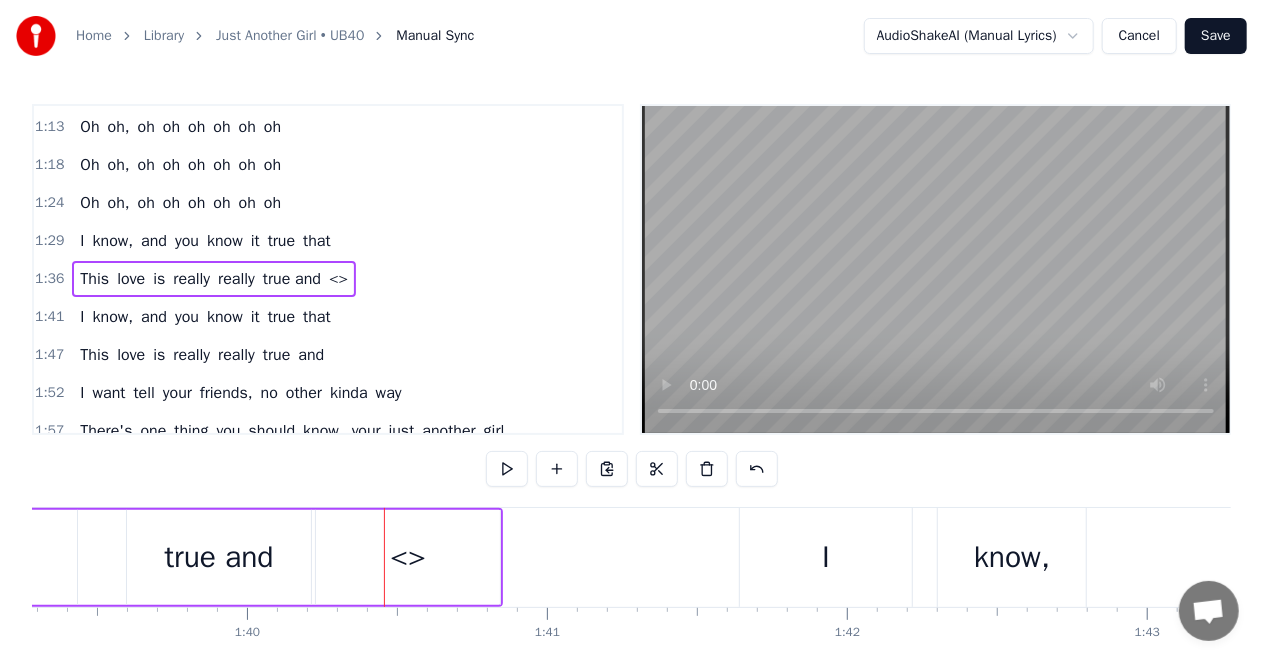 click on "<>" at bounding box center [408, 557] 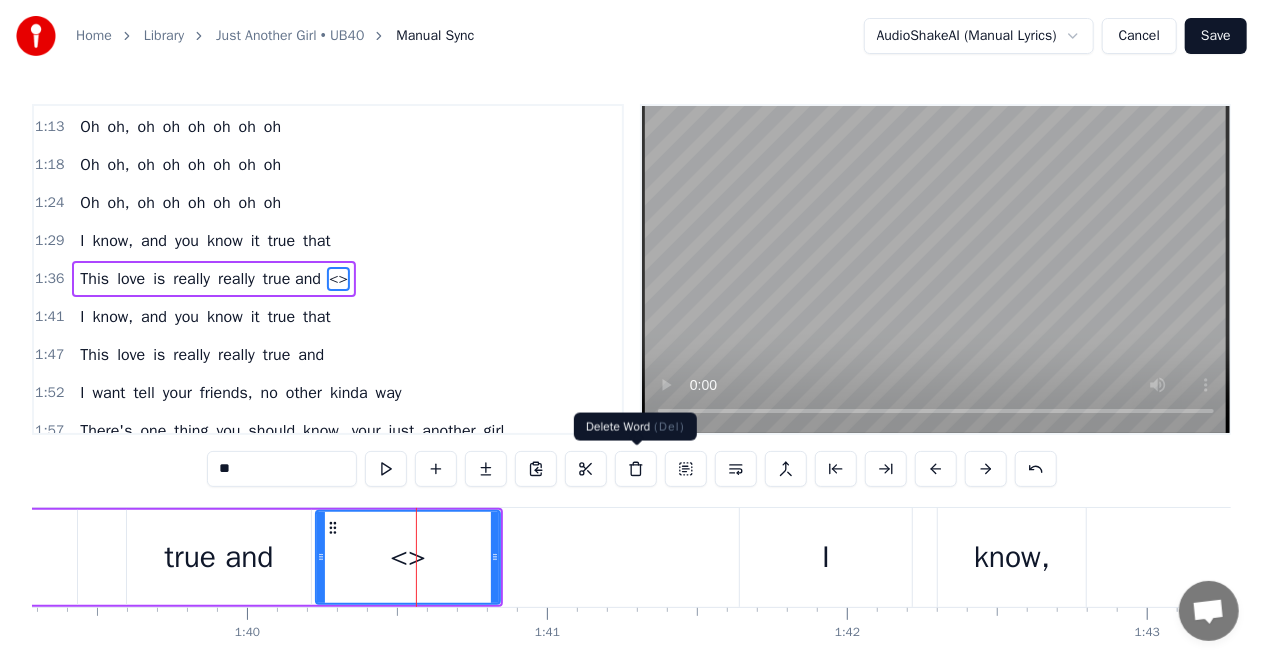 click at bounding box center (636, 469) 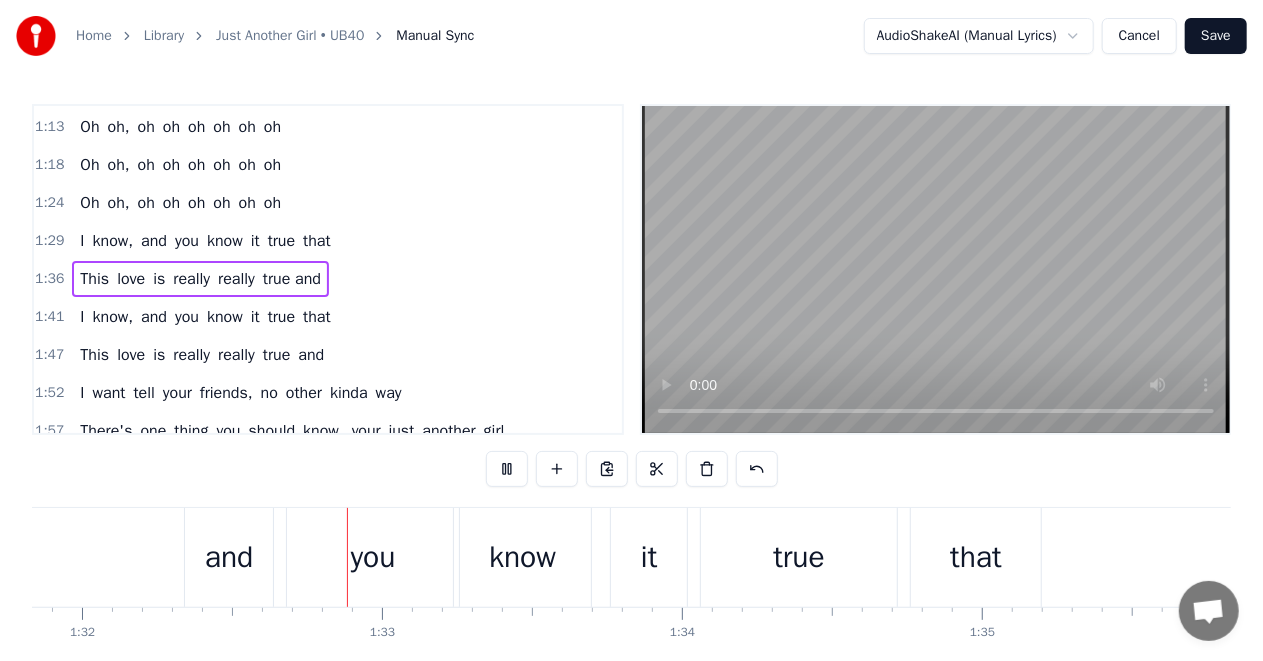 scroll, scrollTop: 0, scrollLeft: 27550, axis: horizontal 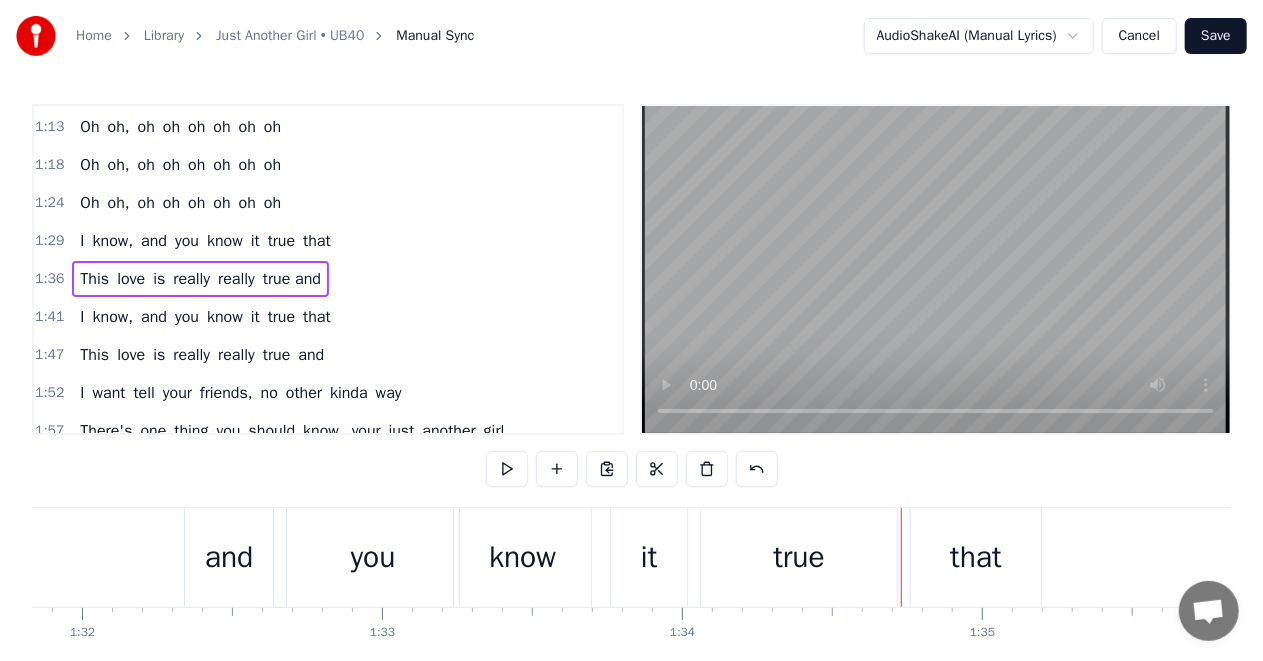 click on "and" at bounding box center (229, 557) 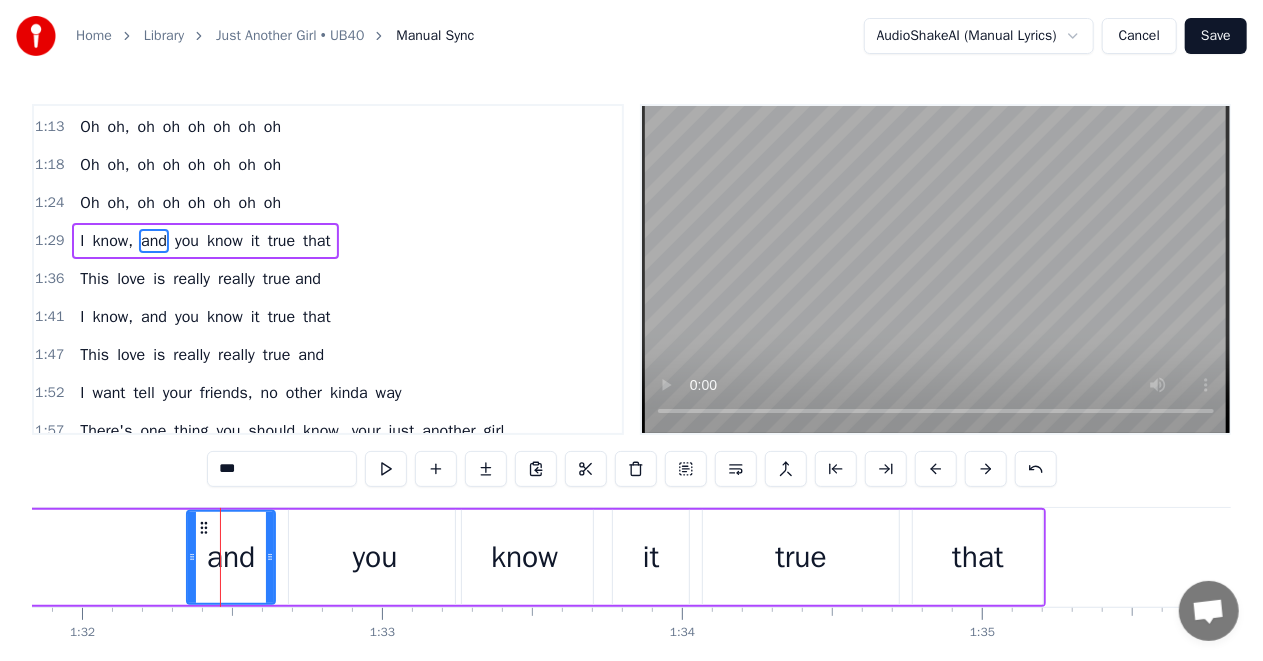 scroll, scrollTop: 340, scrollLeft: 0, axis: vertical 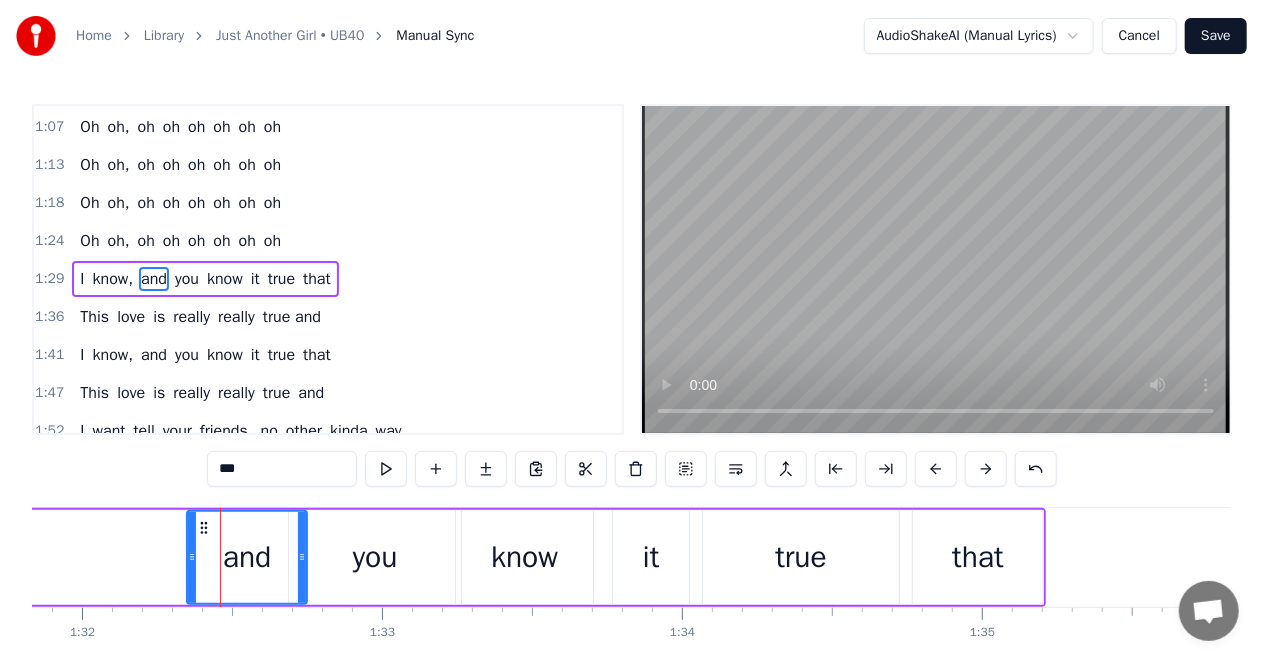 drag, startPoint x: 272, startPoint y: 555, endPoint x: 304, endPoint y: 555, distance: 32 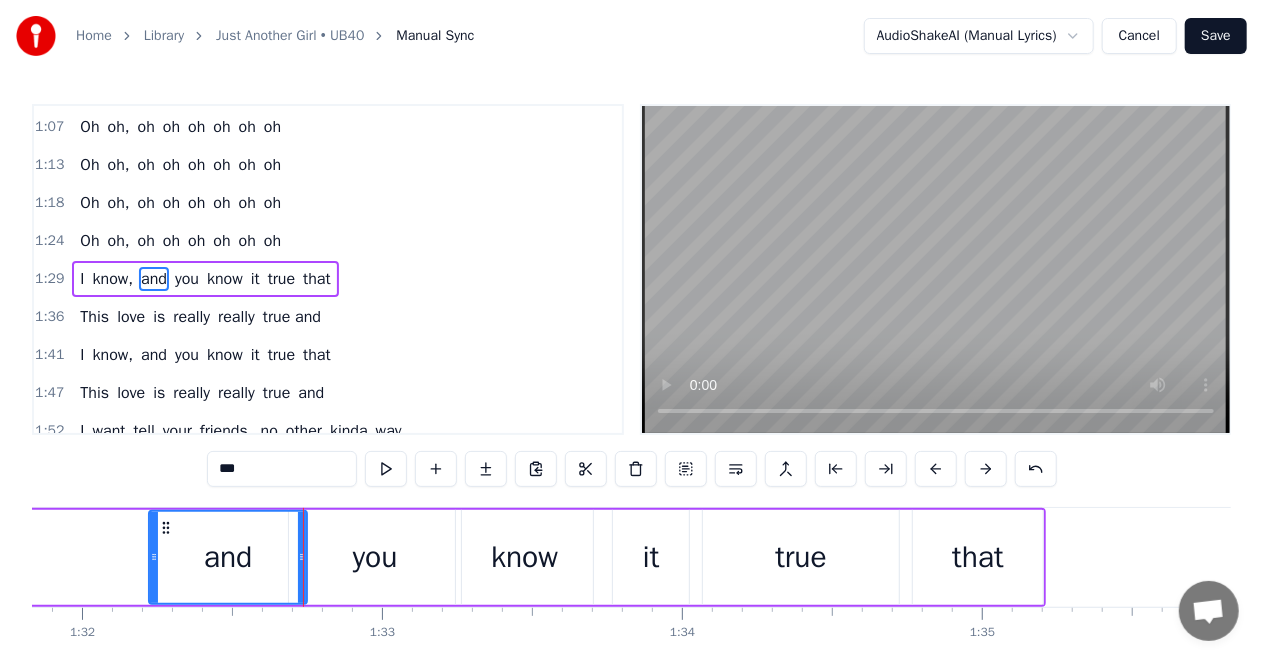 drag, startPoint x: 191, startPoint y: 559, endPoint x: 152, endPoint y: 560, distance: 39.012817 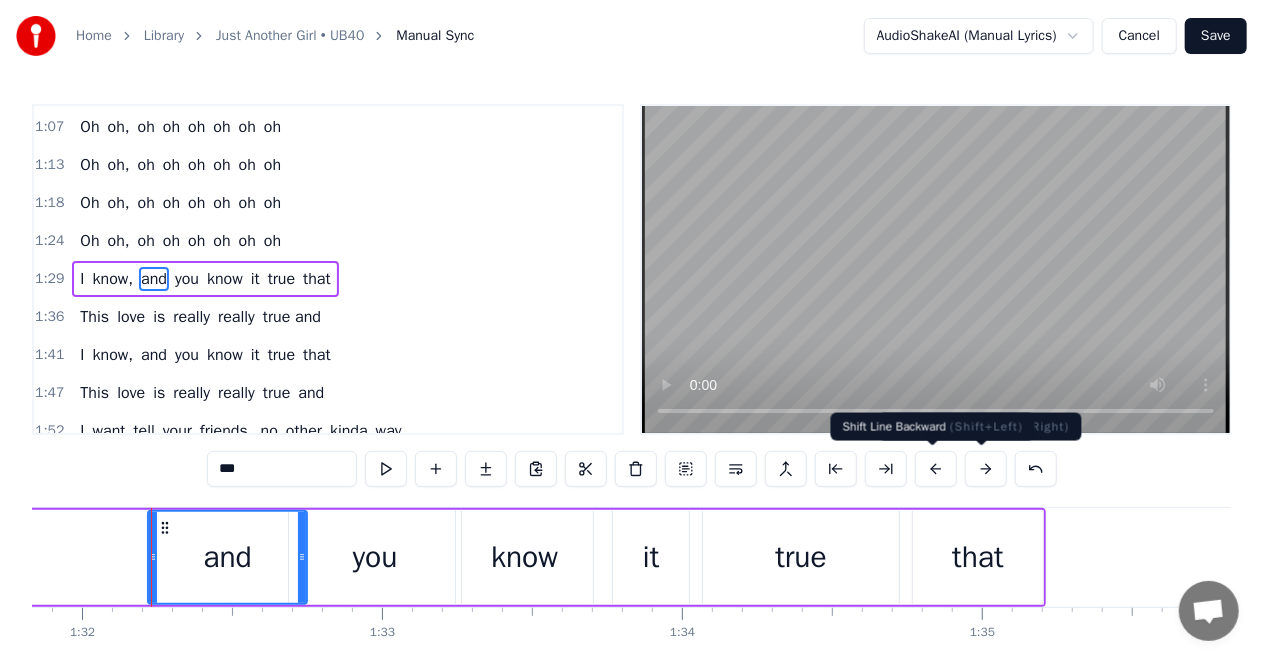 click at bounding box center [936, 469] 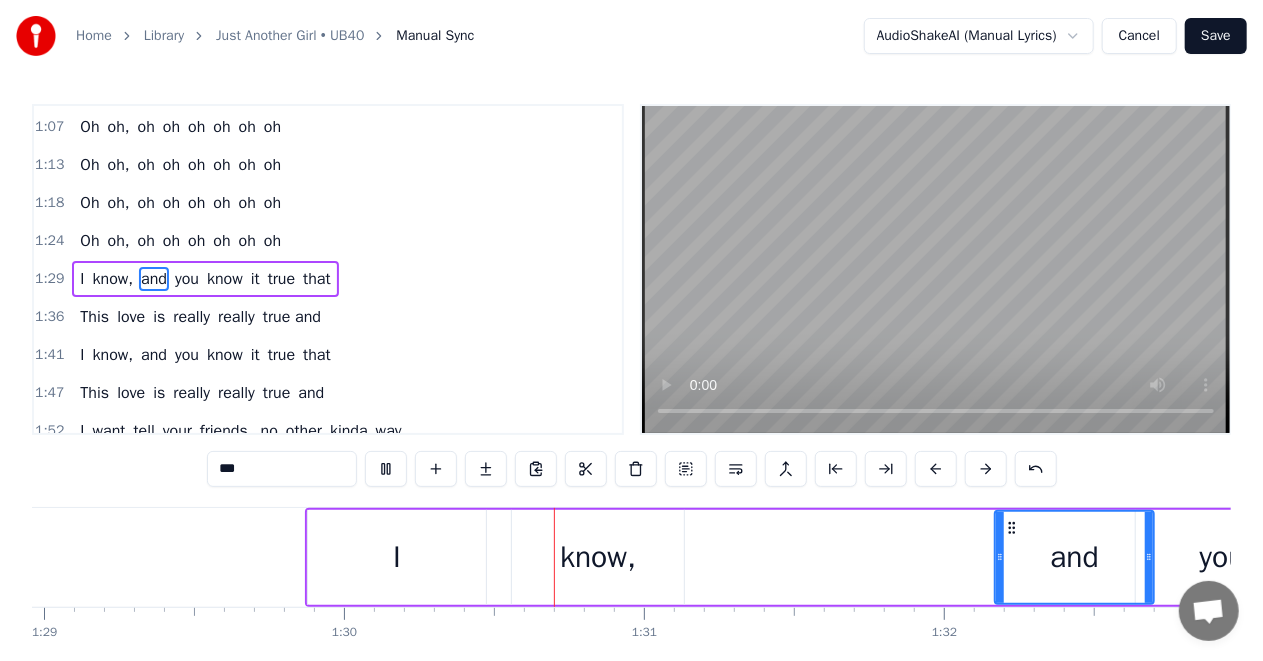 scroll, scrollTop: 0, scrollLeft: 26933, axis: horizontal 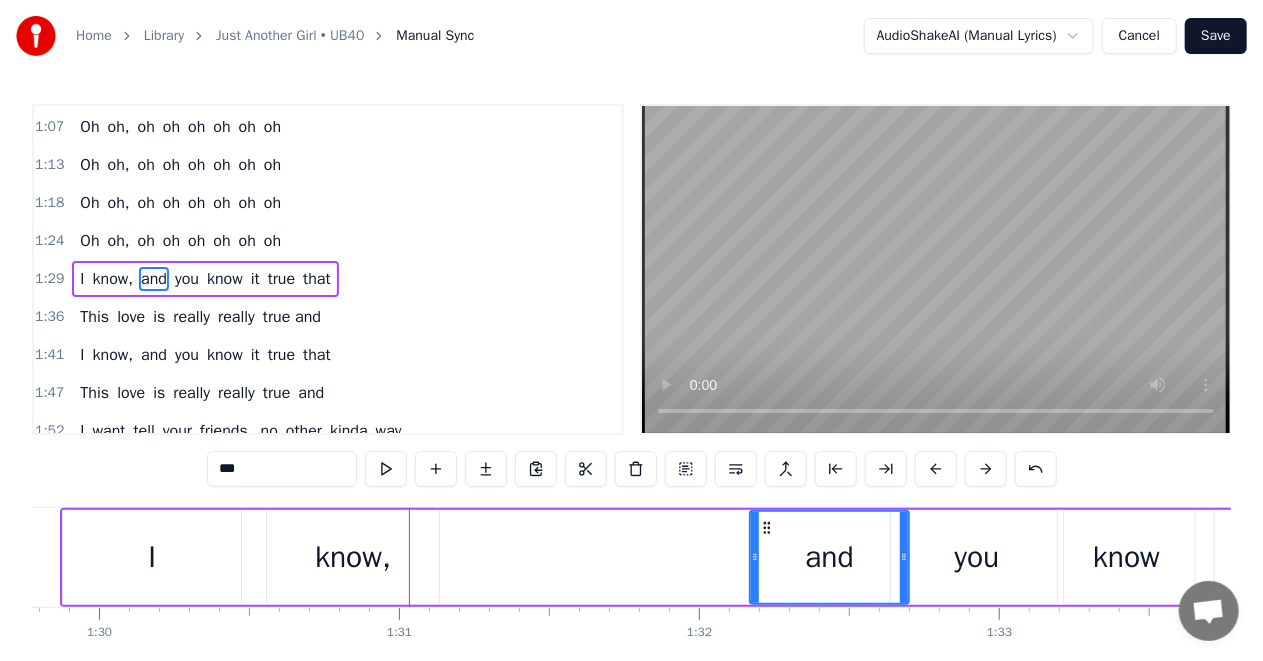 click on "I" at bounding box center [152, 557] 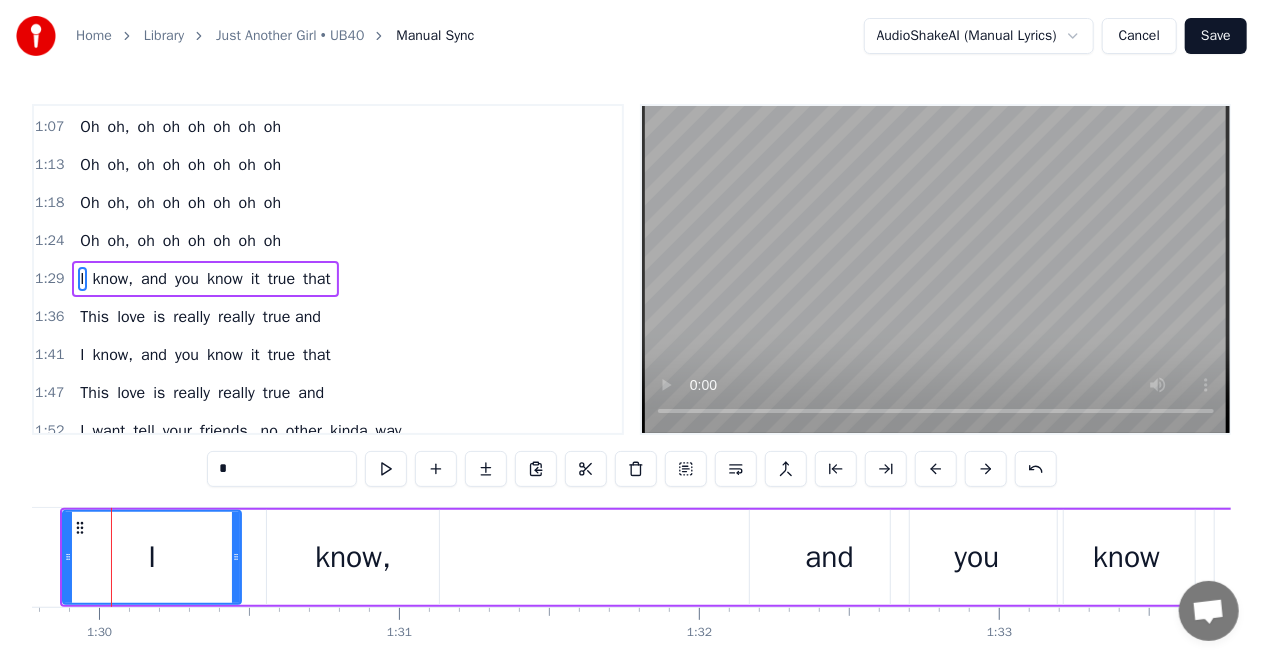 scroll, scrollTop: 0, scrollLeft: 26912, axis: horizontal 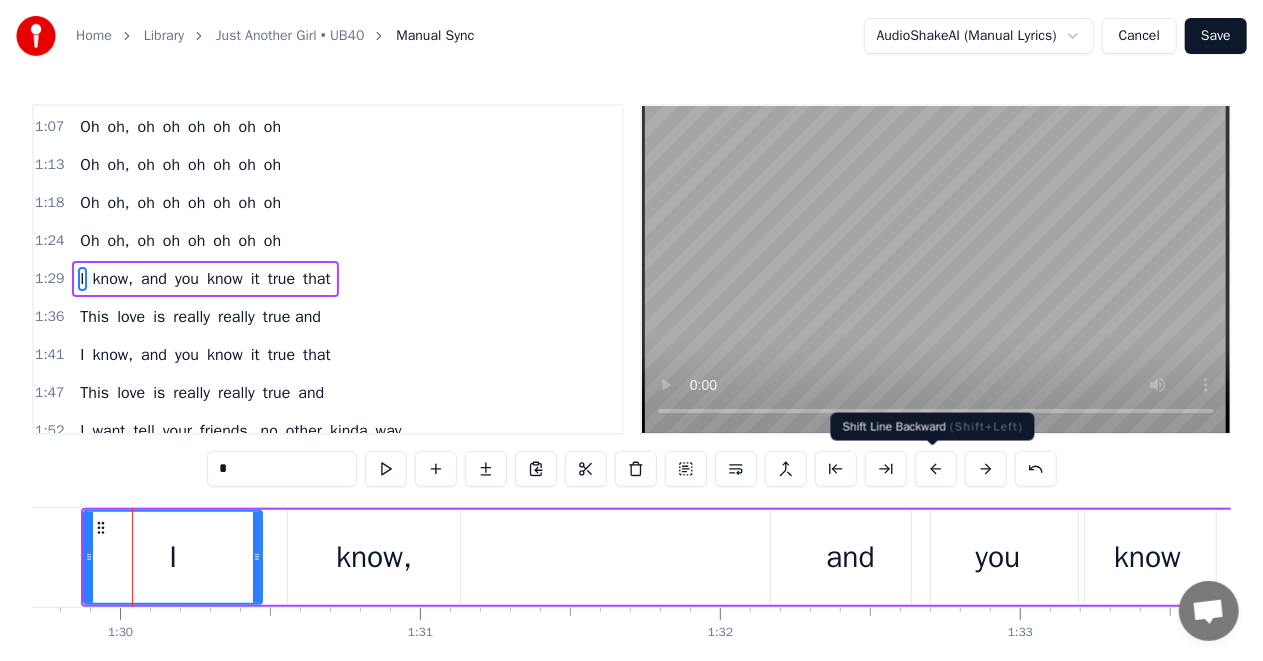 click at bounding box center (936, 469) 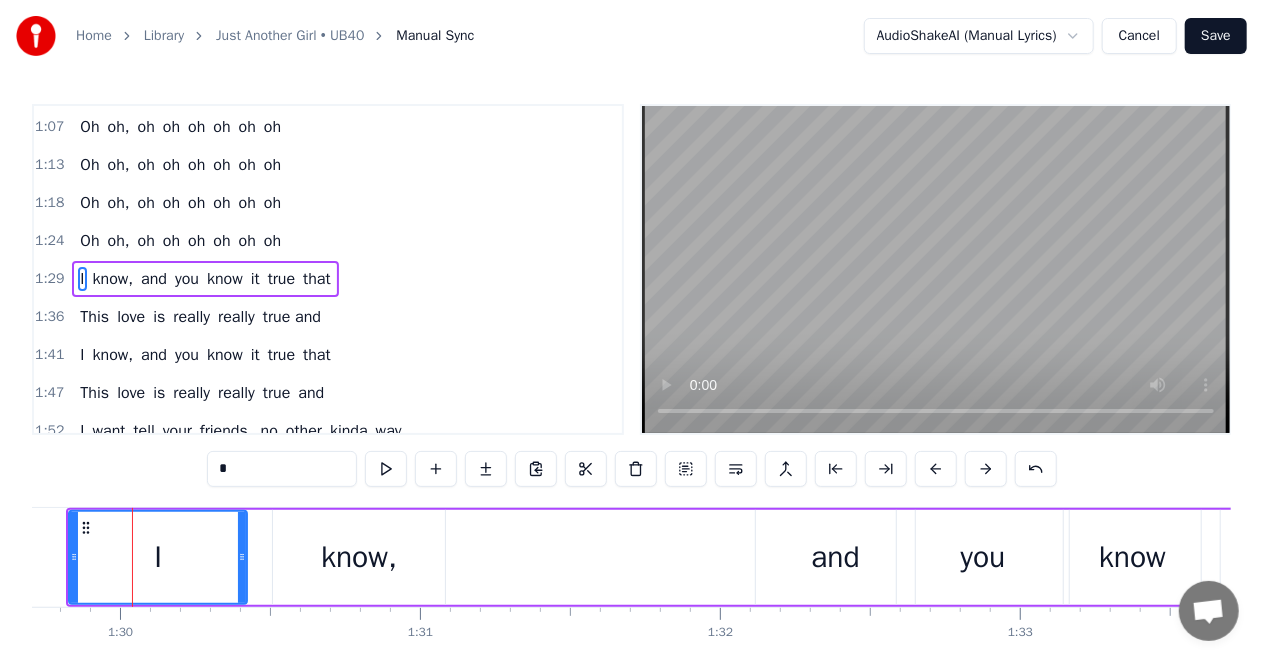 click 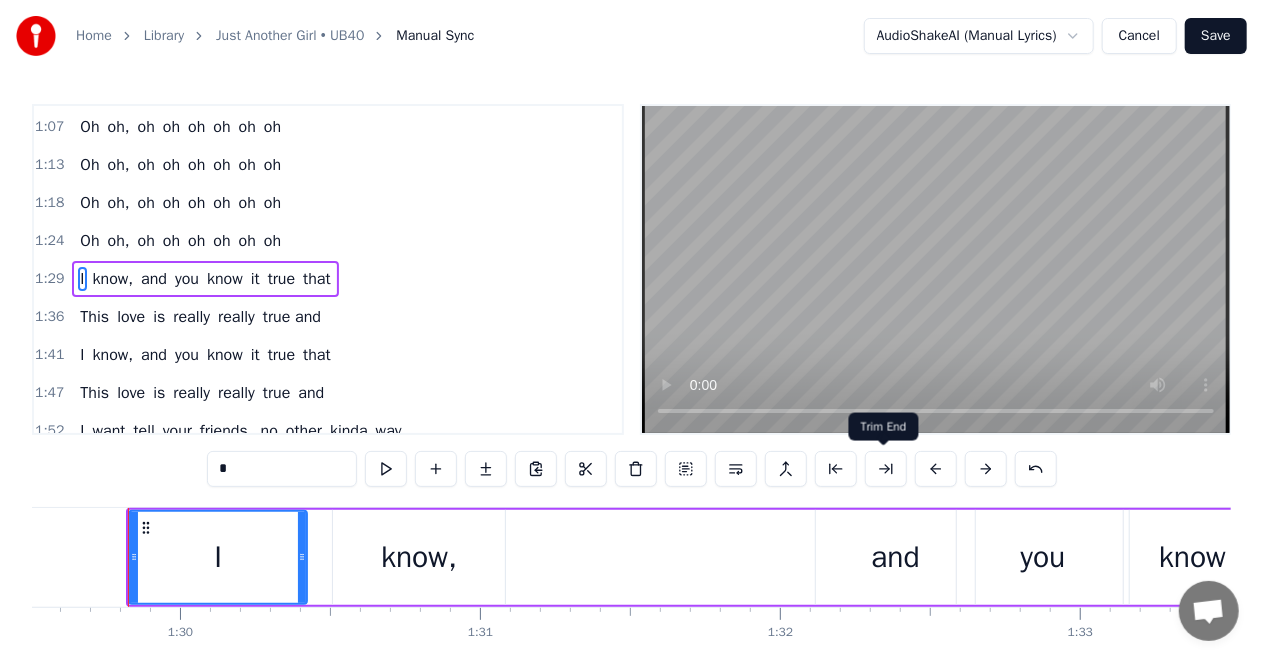 scroll, scrollTop: 0, scrollLeft: 26848, axis: horizontal 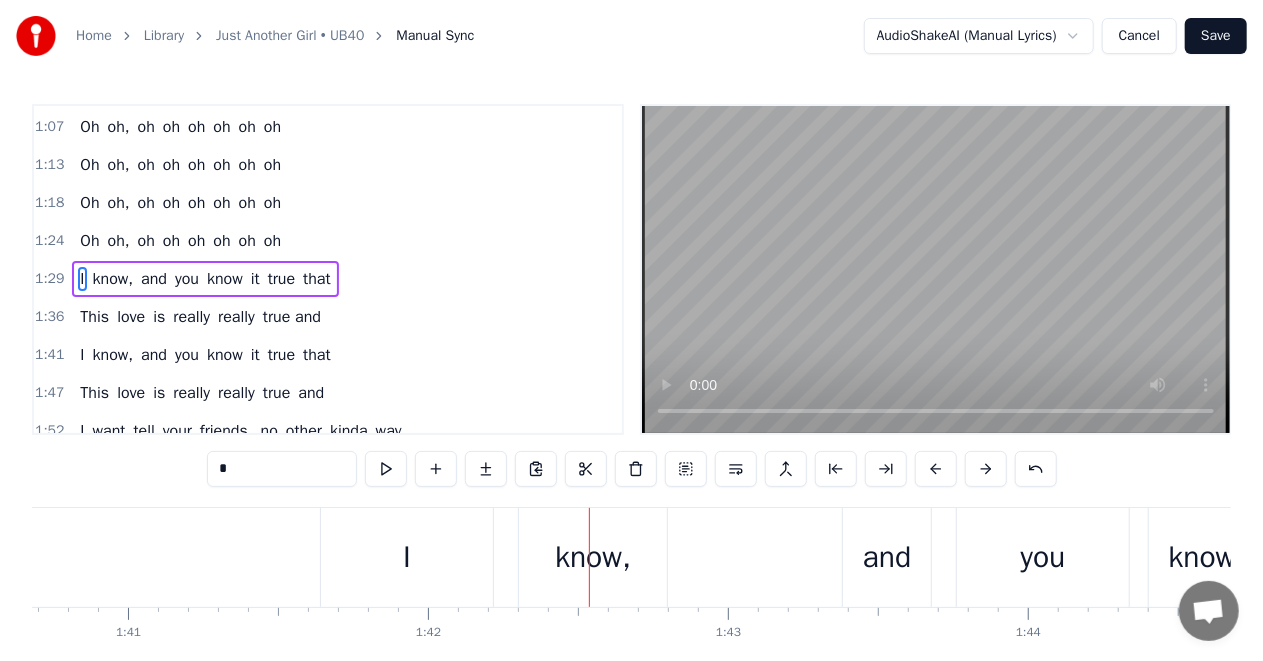 click on "I" at bounding box center (407, 557) 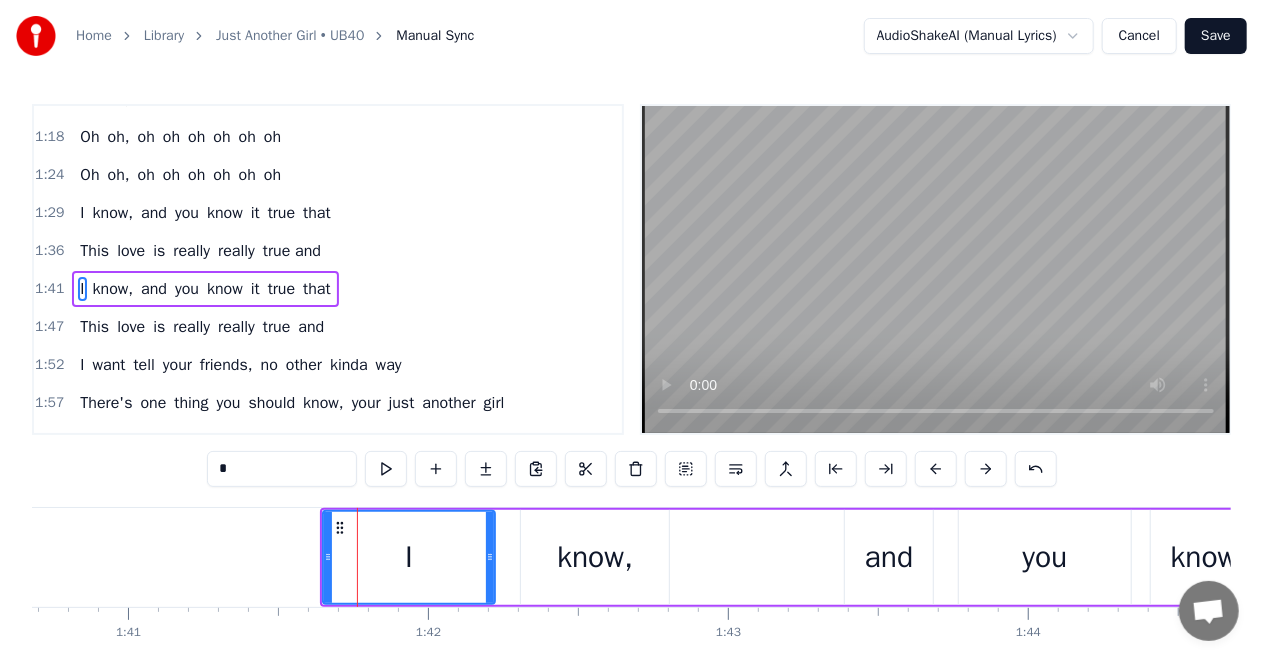 scroll, scrollTop: 415, scrollLeft: 0, axis: vertical 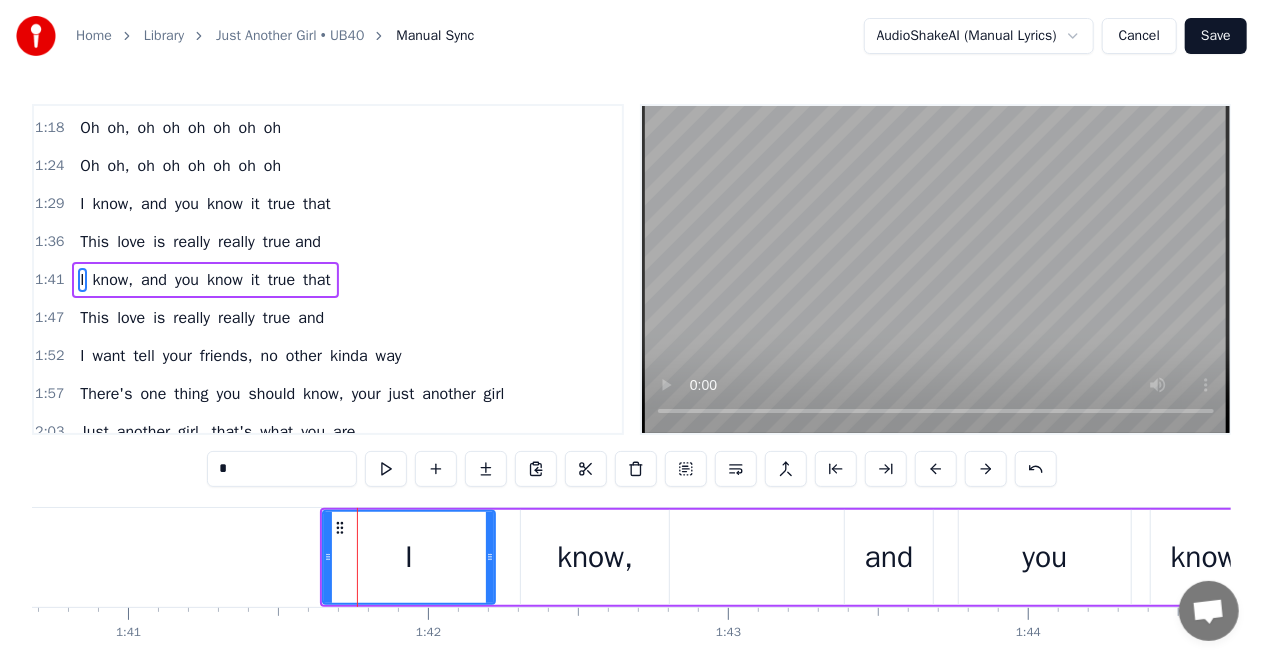 click on "*" at bounding box center [282, 469] 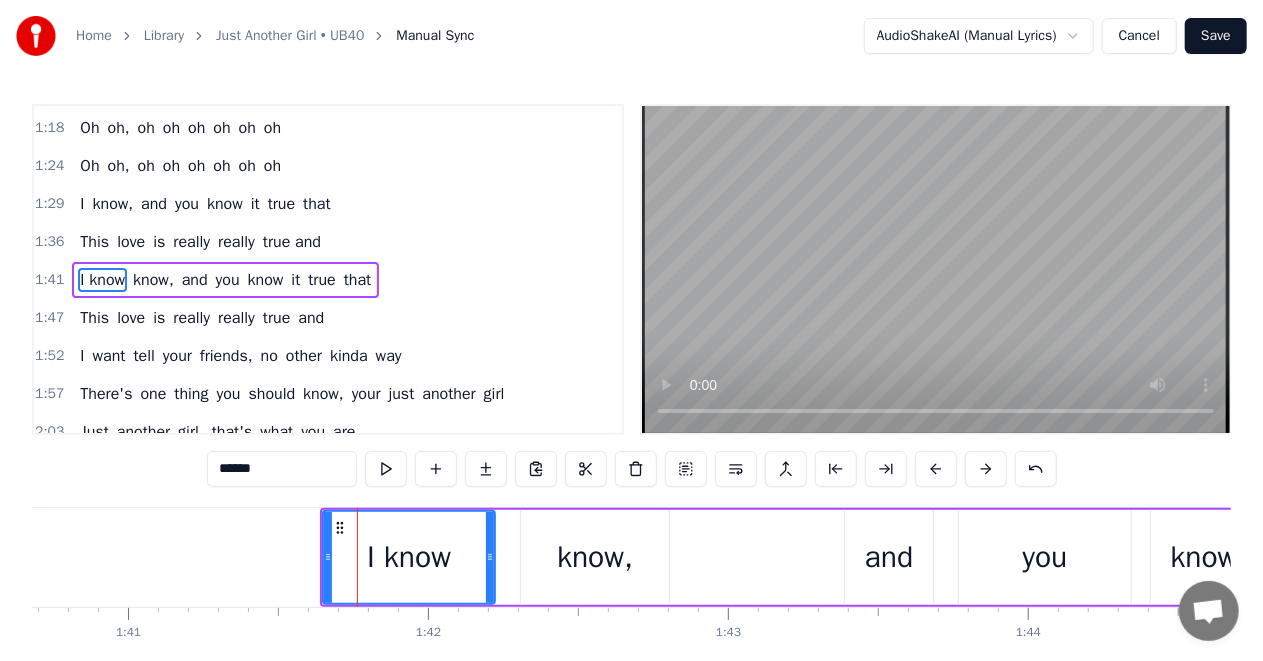 click on "I know" at bounding box center (409, 557) 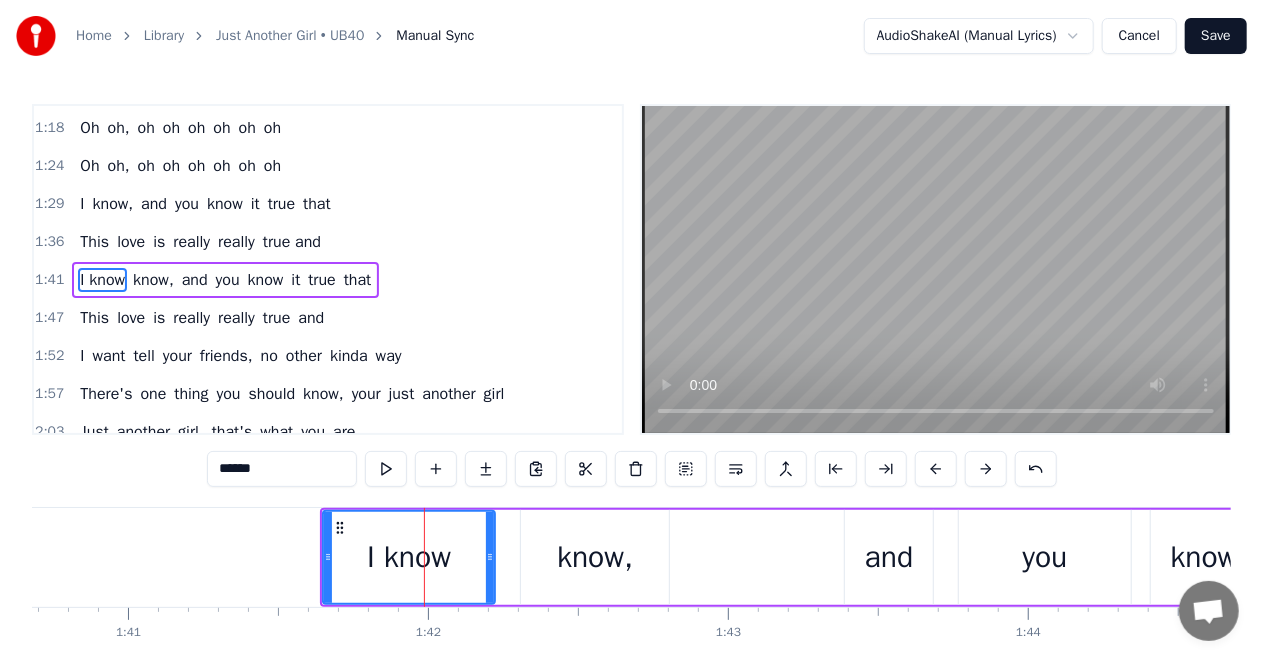 click on "know," at bounding box center [595, 557] 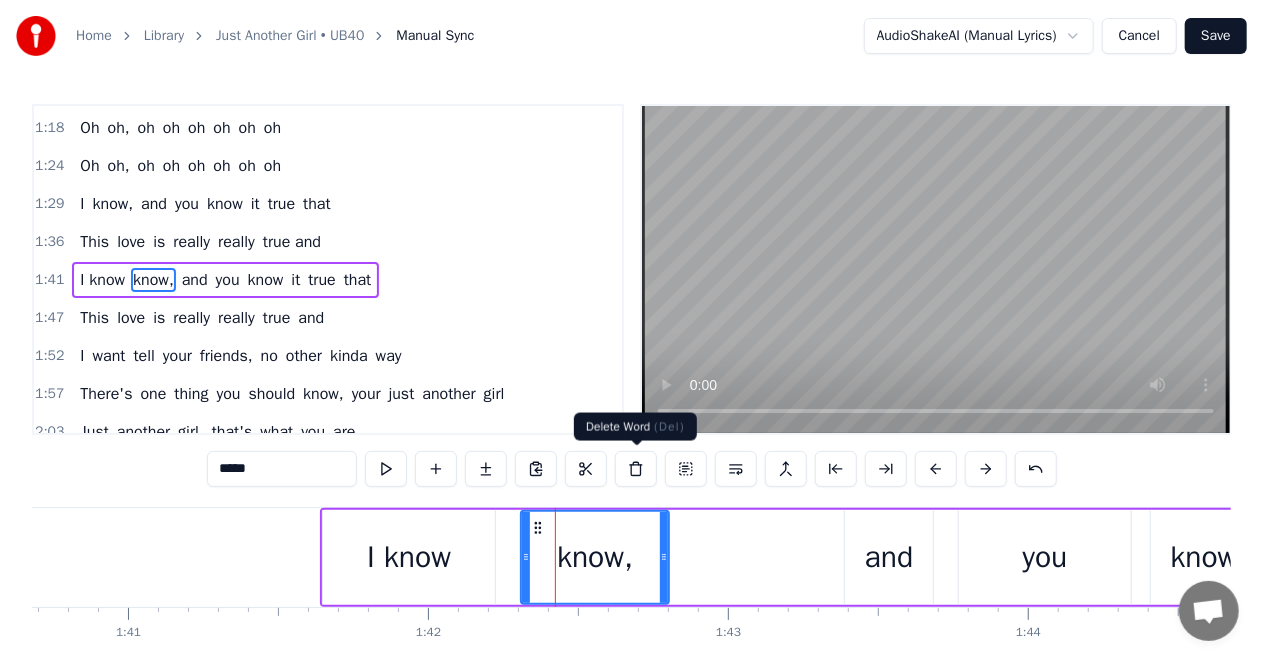 click at bounding box center [636, 469] 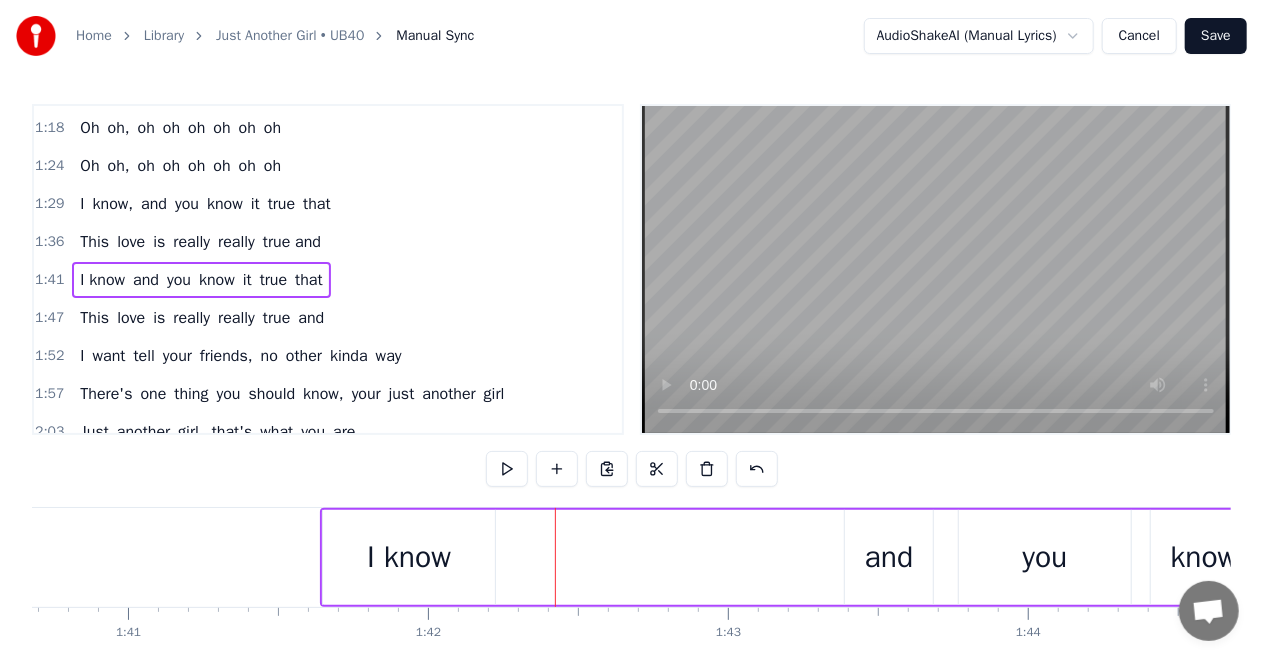 click on "I know and you know it true that" at bounding box center (1018, 557) 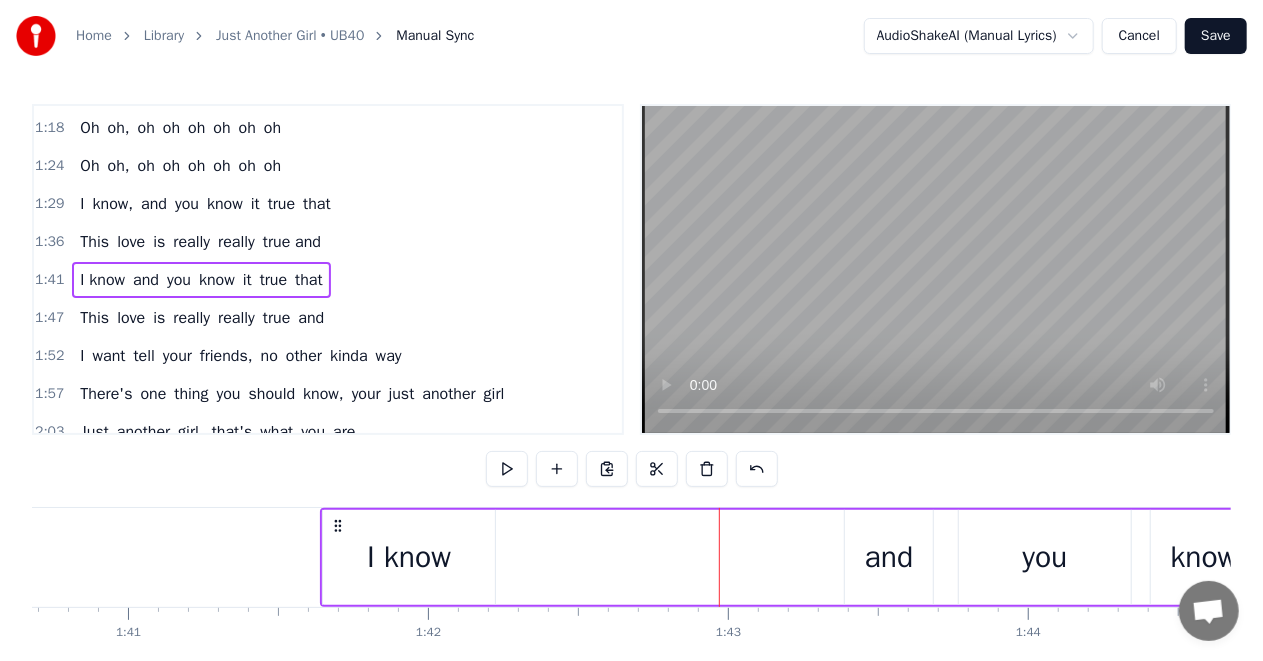 click on "I know and you know it true that" at bounding box center [1018, 557] 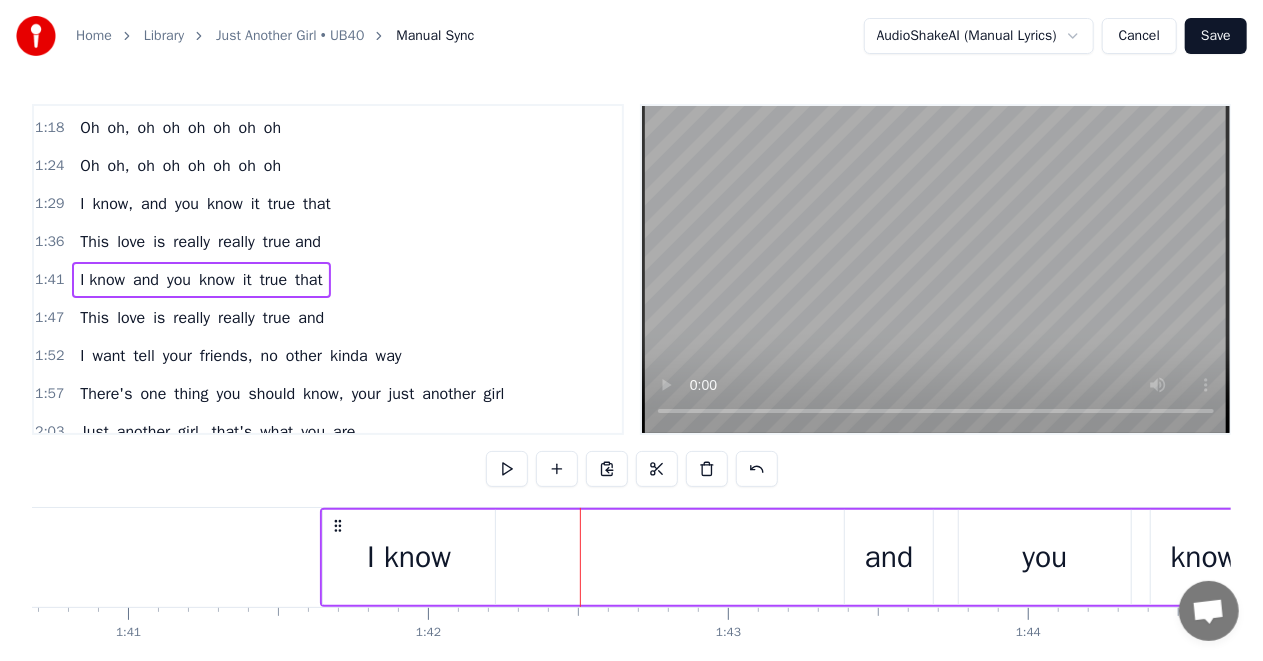 click on "I know and you know it true that" at bounding box center [1018, 557] 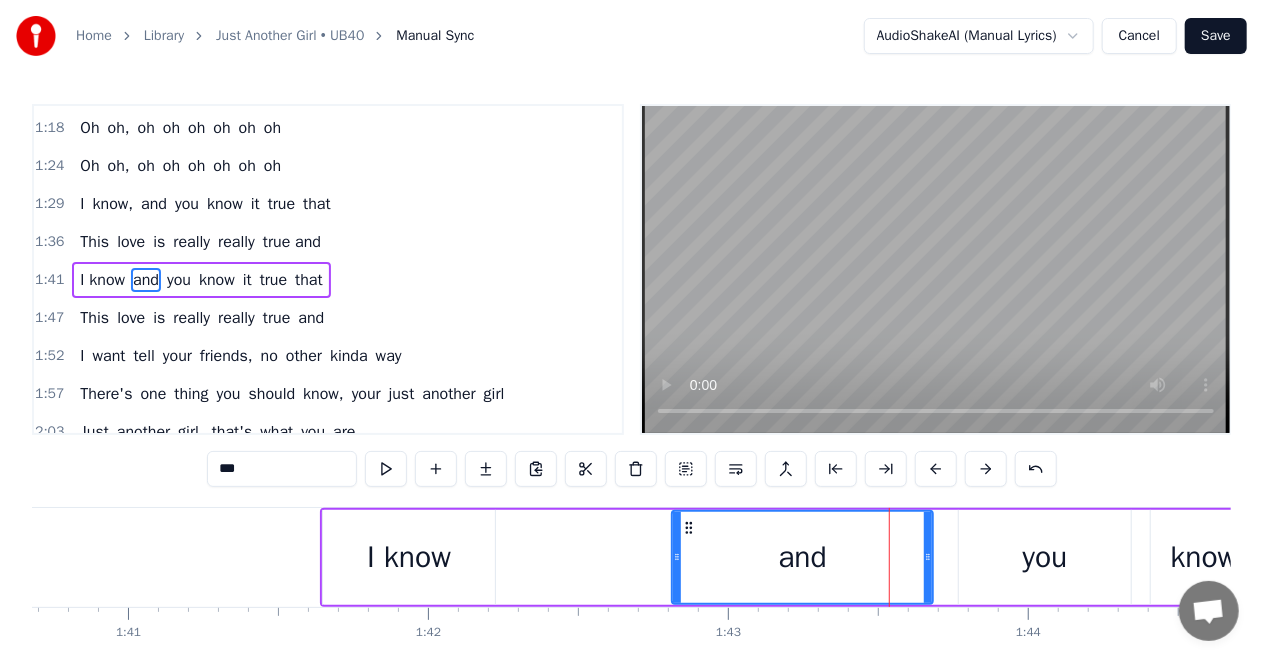 drag, startPoint x: 846, startPoint y: 562, endPoint x: 661, endPoint y: 588, distance: 186.8181 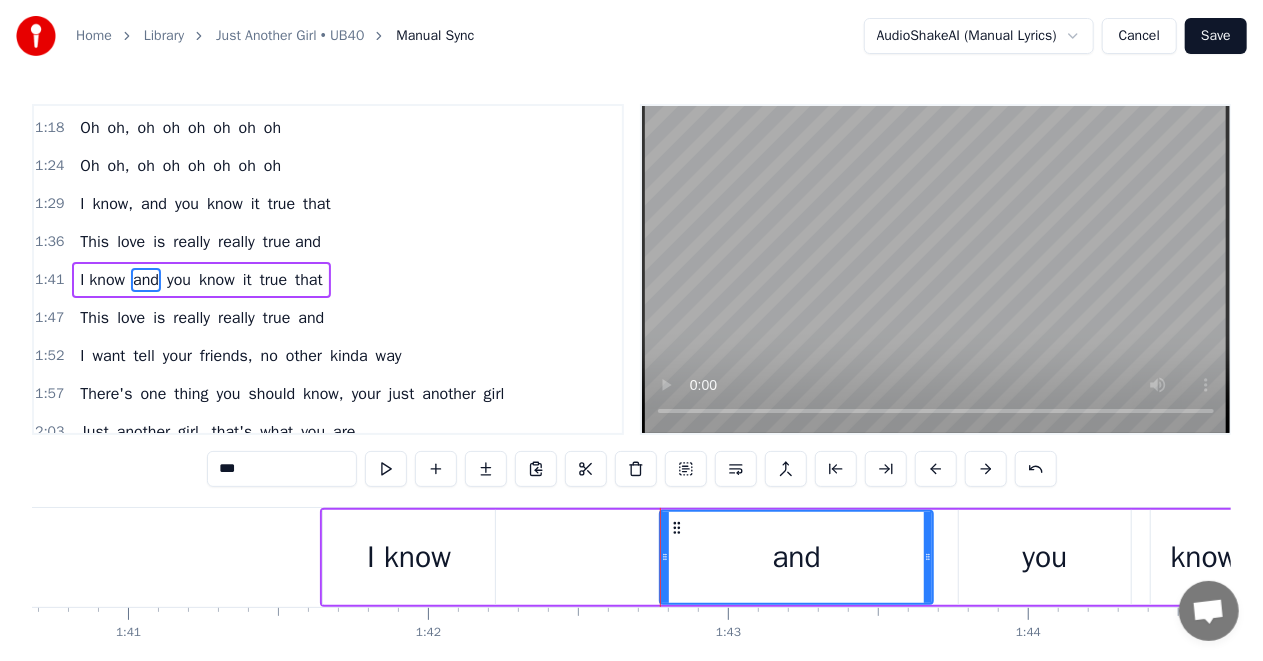 click on "I know" at bounding box center [409, 557] 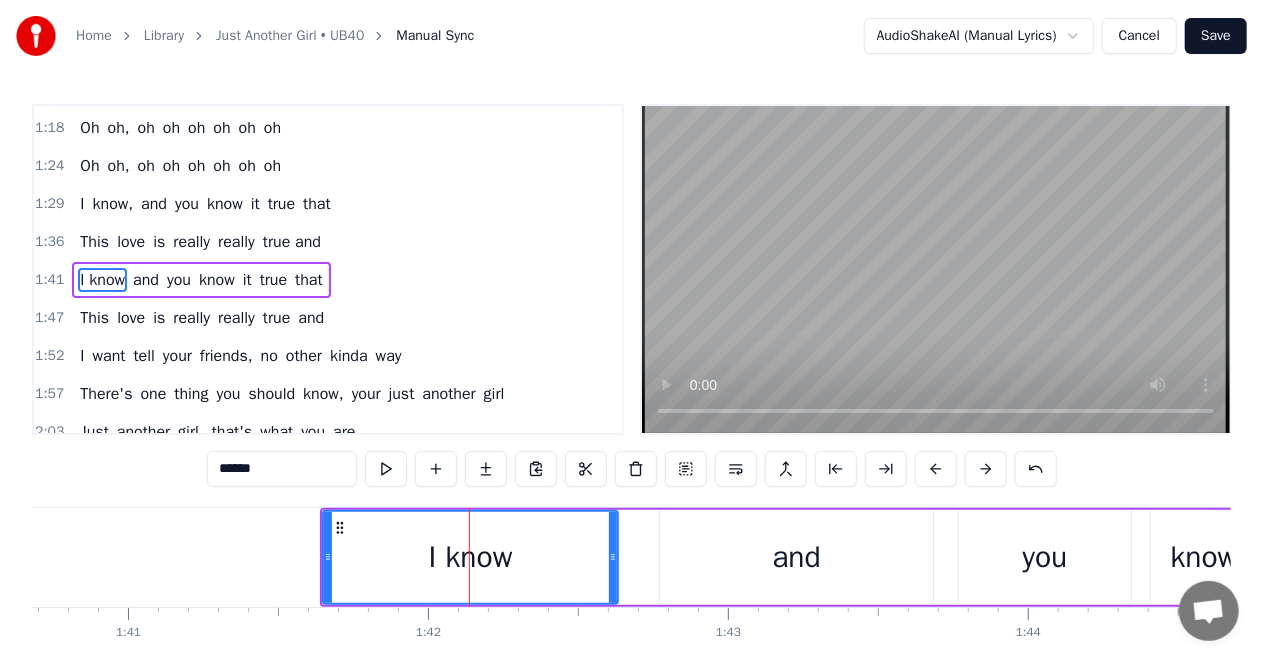drag, startPoint x: 491, startPoint y: 557, endPoint x: 614, endPoint y: 555, distance: 123.01626 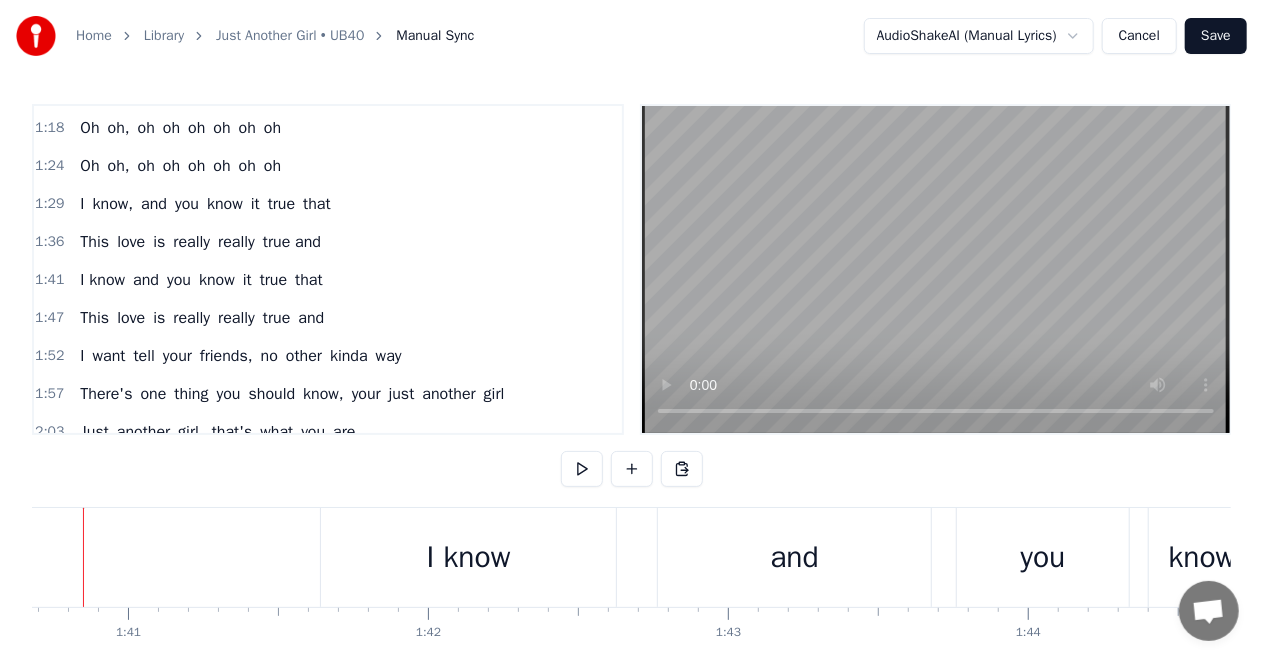 scroll, scrollTop: 0, scrollLeft: 30154, axis: horizontal 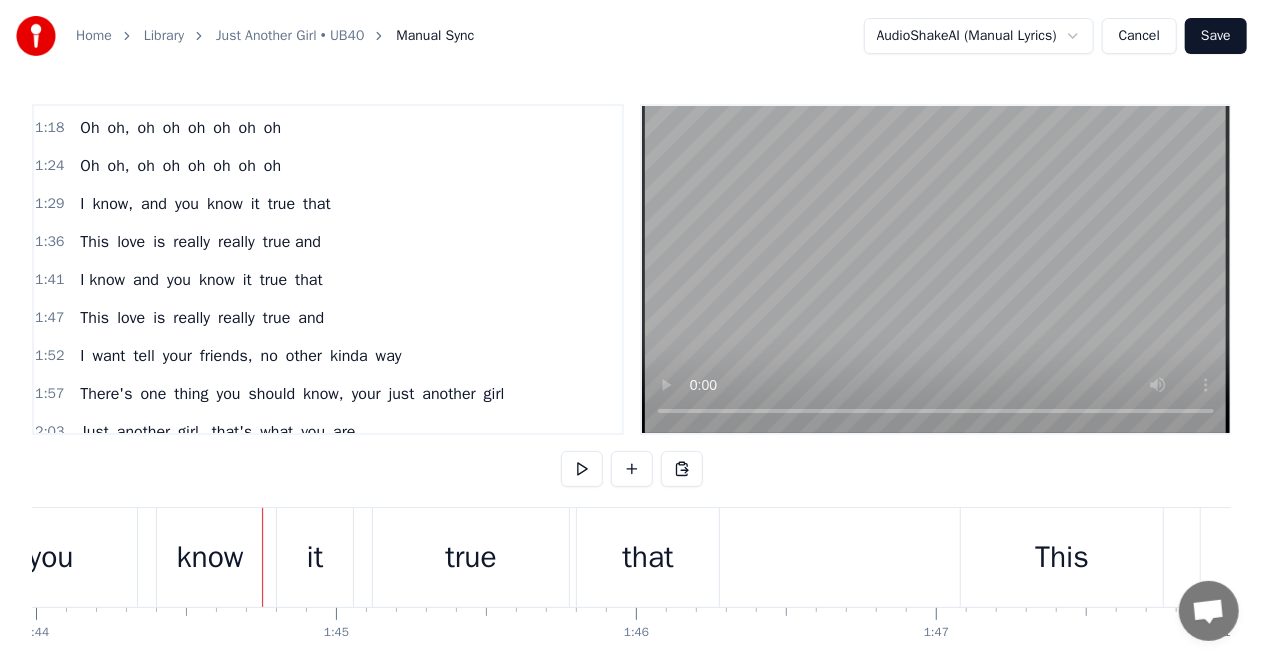 click on "you" at bounding box center [51, 557] 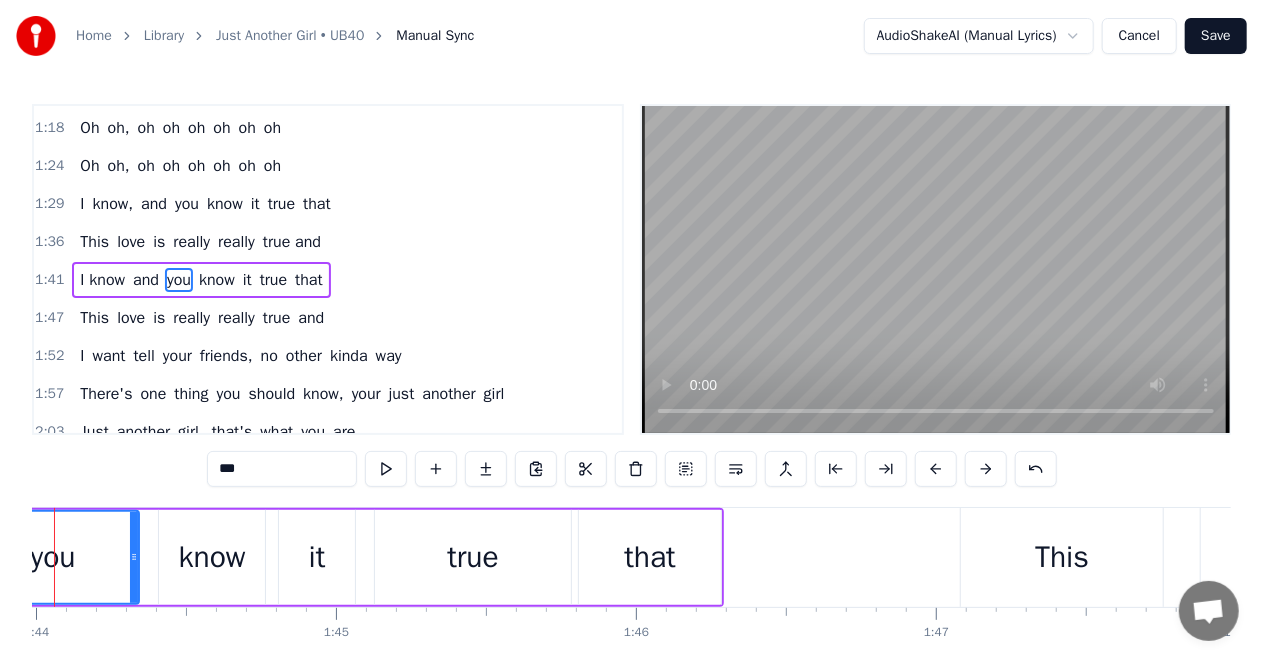 click on "***" at bounding box center (282, 469) 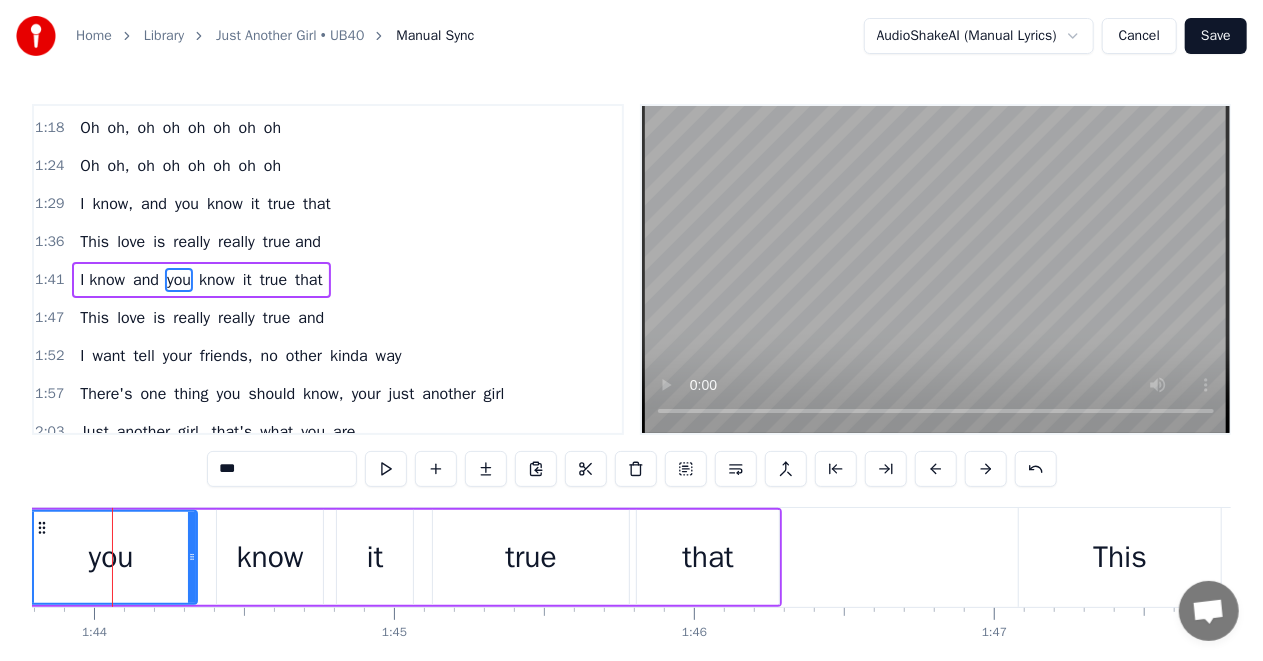 scroll, scrollTop: 0, scrollLeft: 31118, axis: horizontal 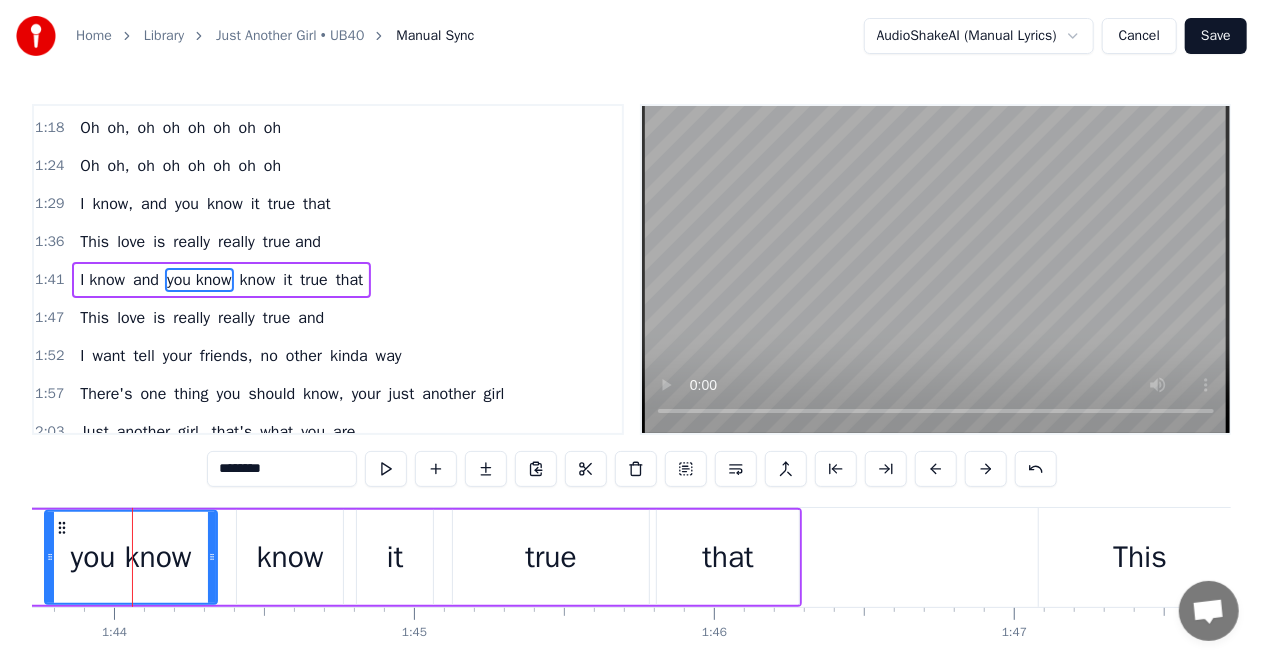 click on "know" at bounding box center (290, 557) 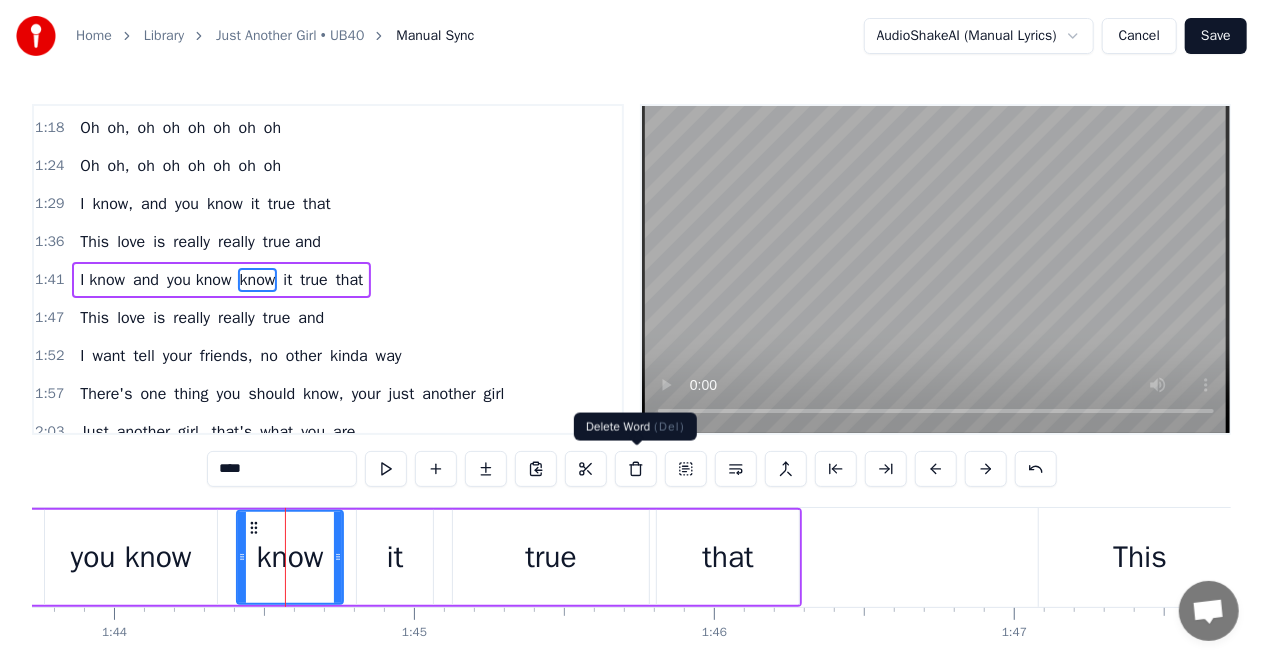 click at bounding box center (636, 469) 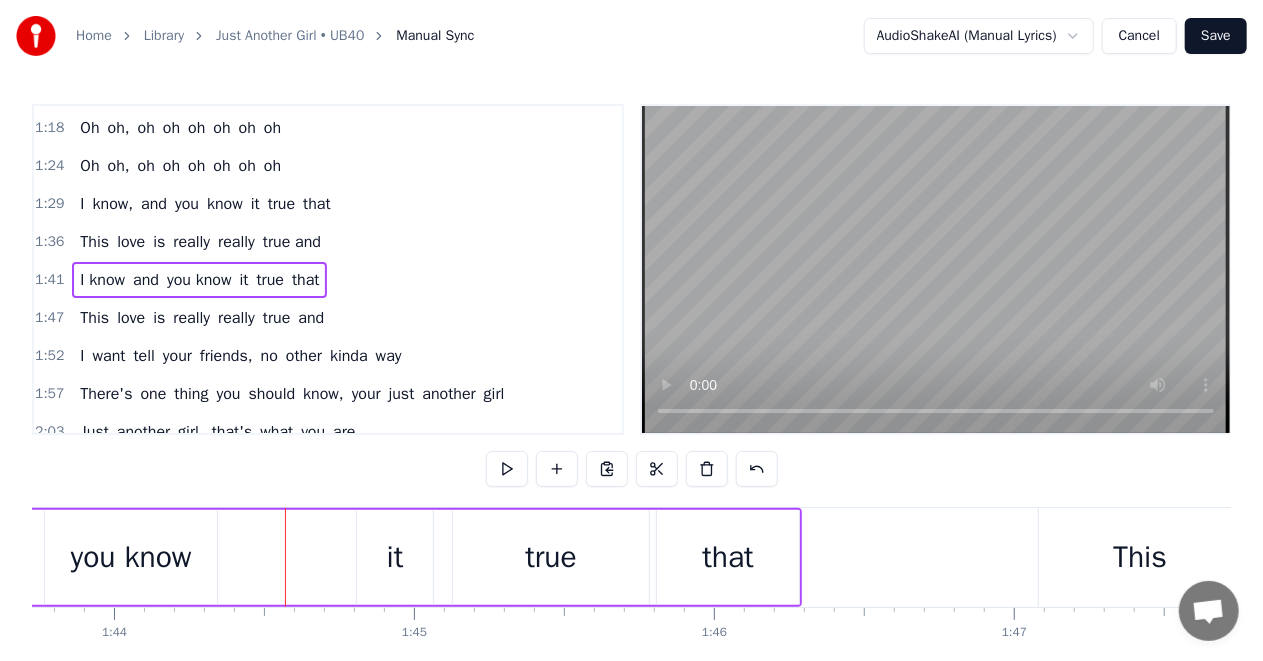 click on "it" at bounding box center [395, 557] 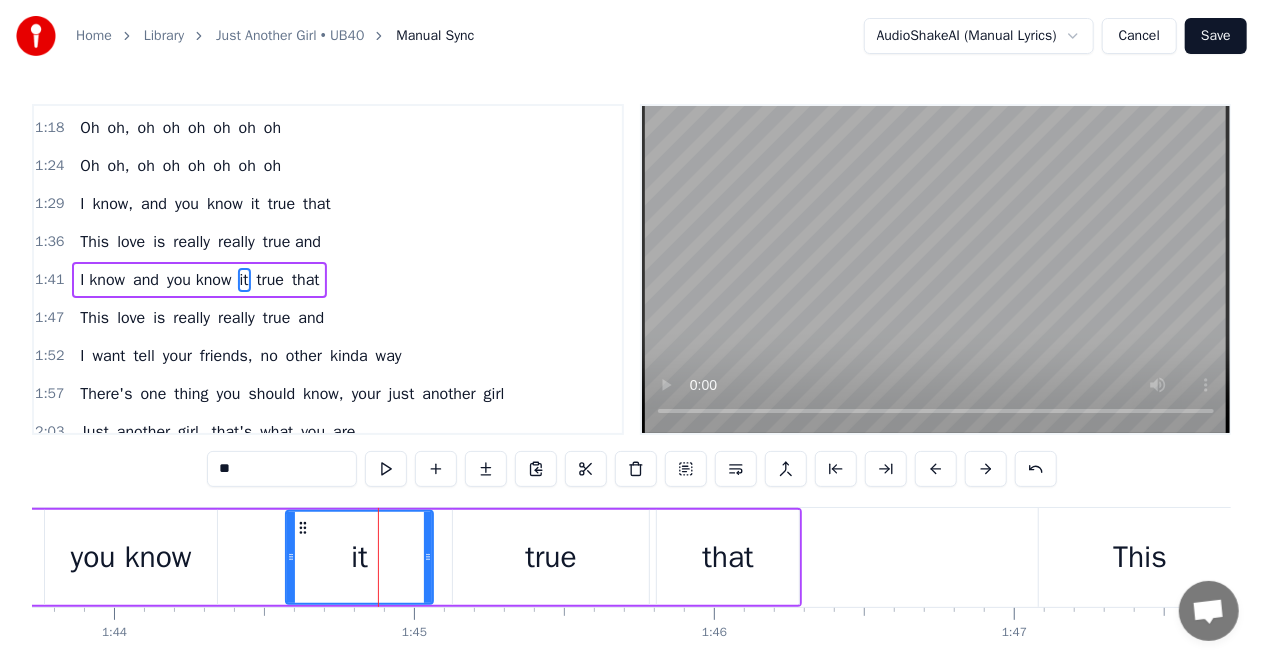 drag, startPoint x: 361, startPoint y: 558, endPoint x: 290, endPoint y: 562, distance: 71.11259 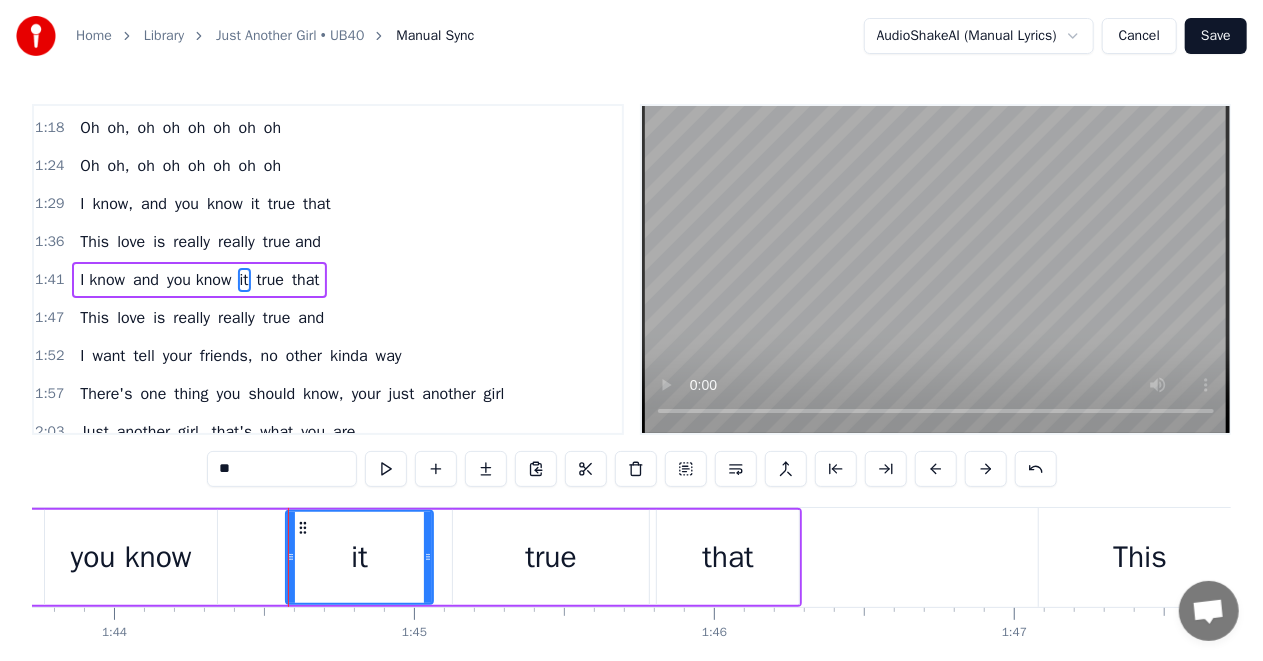 click on "you know" at bounding box center (131, 557) 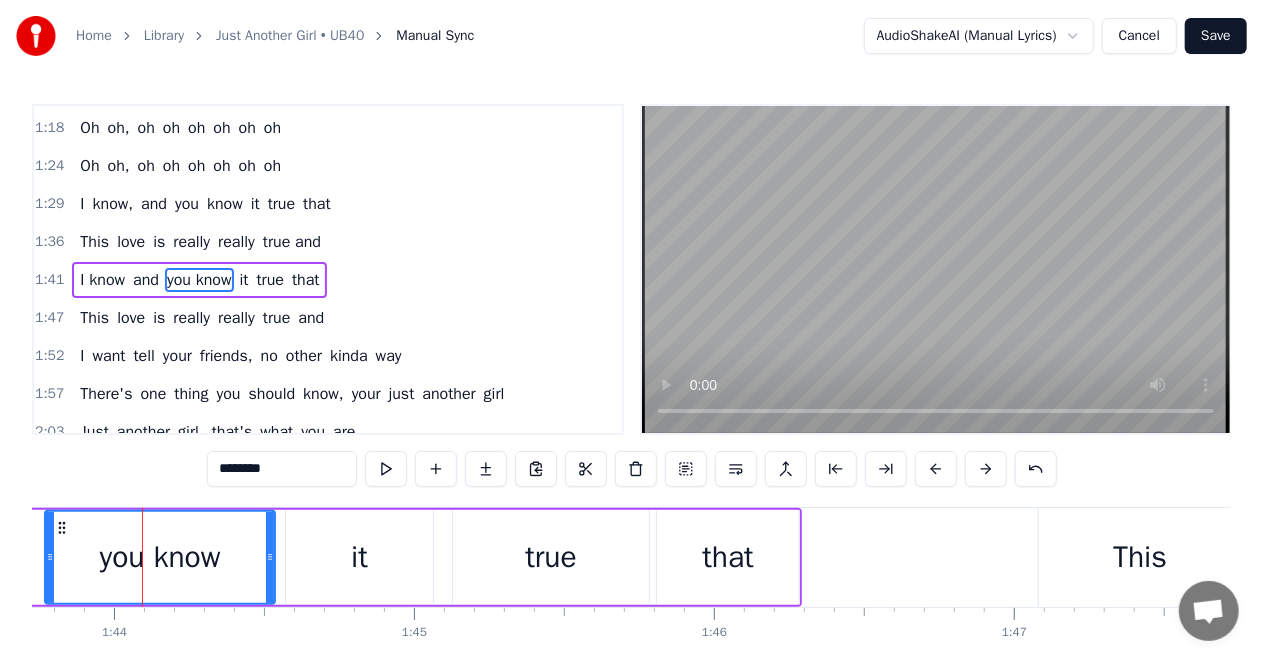 drag, startPoint x: 212, startPoint y: 554, endPoint x: 270, endPoint y: 554, distance: 58 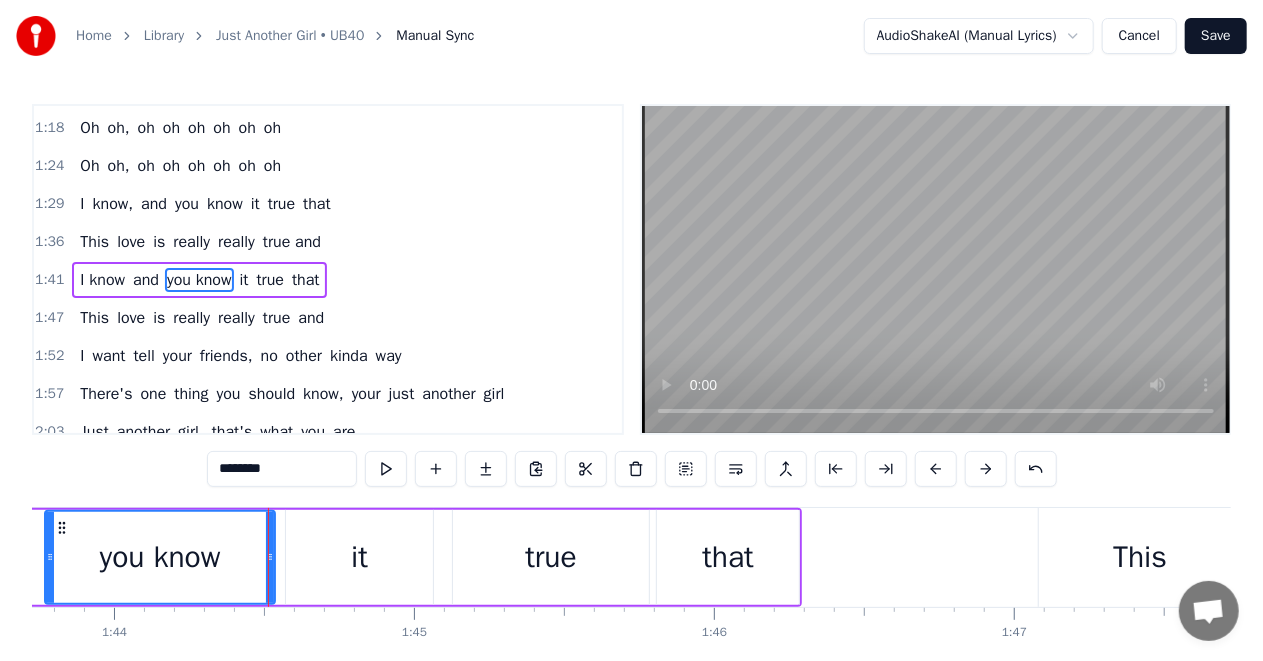 click on "it" at bounding box center [359, 557] 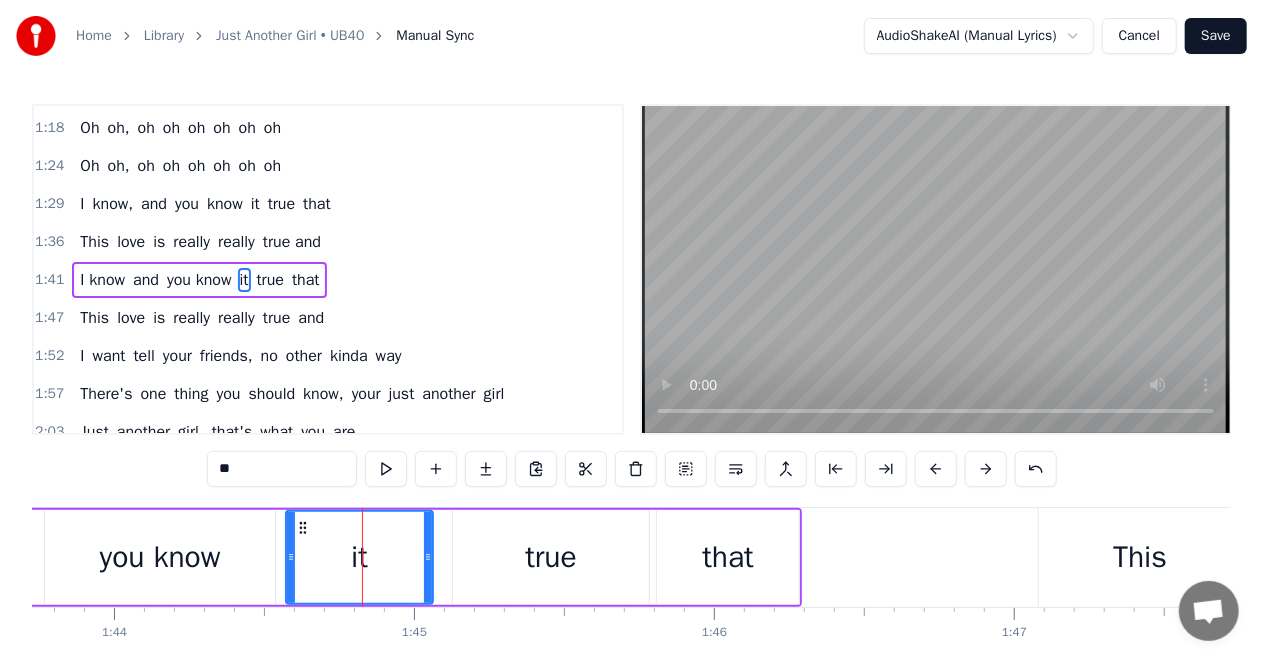 click on "it" at bounding box center (359, 557) 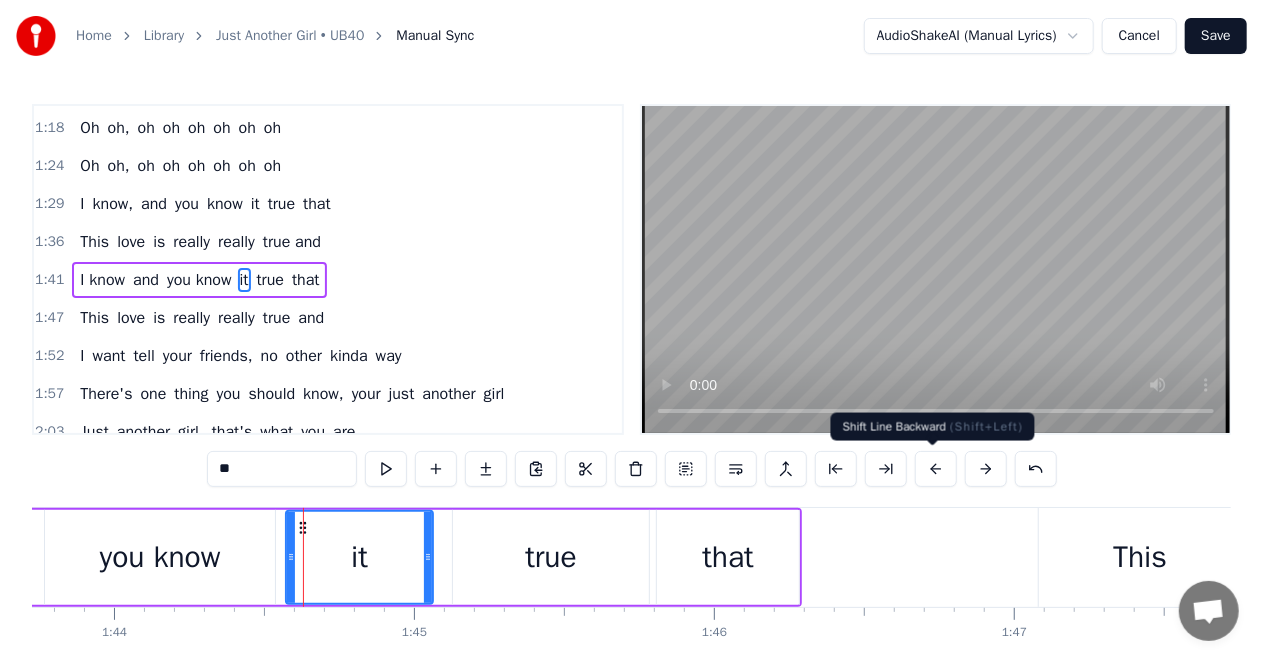 click at bounding box center [936, 469] 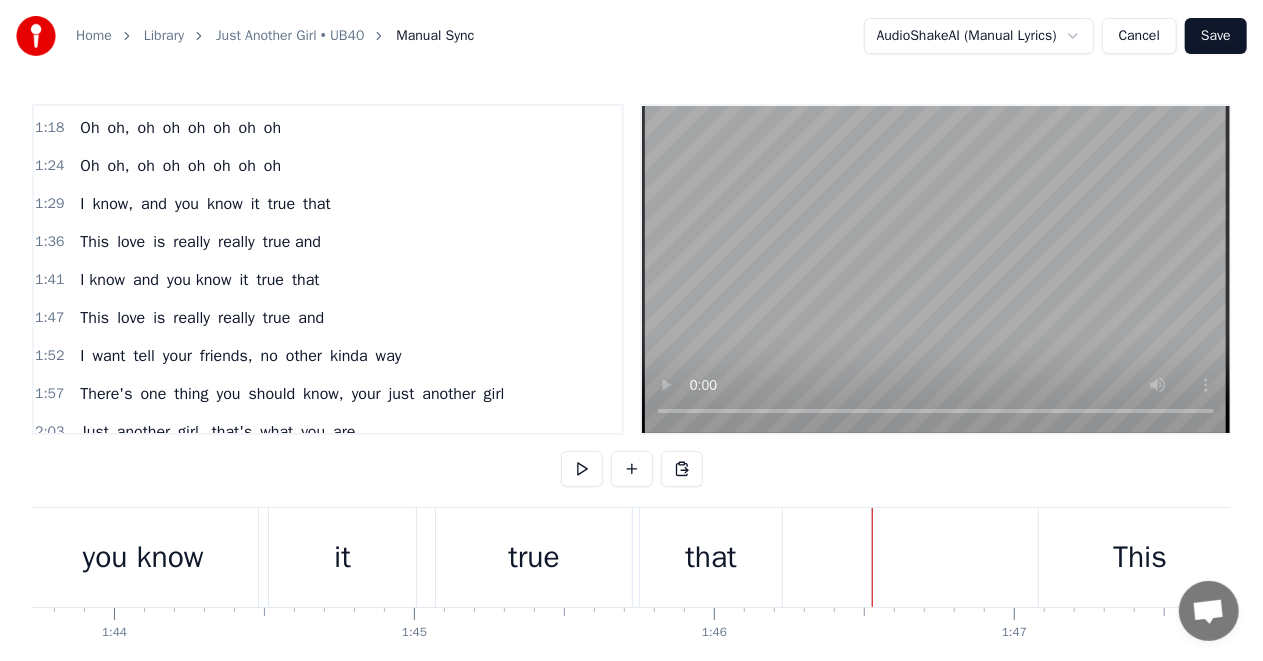 click on "you know" at bounding box center (143, 557) 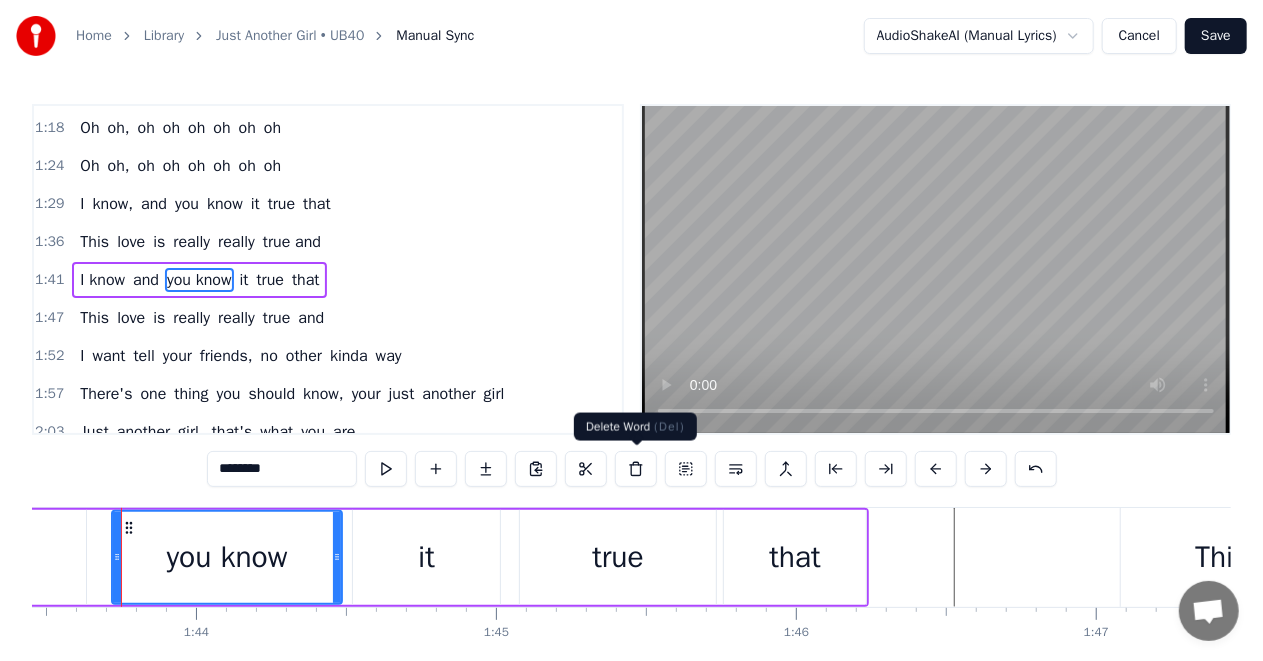 scroll, scrollTop: 0, scrollLeft: 31025, axis: horizontal 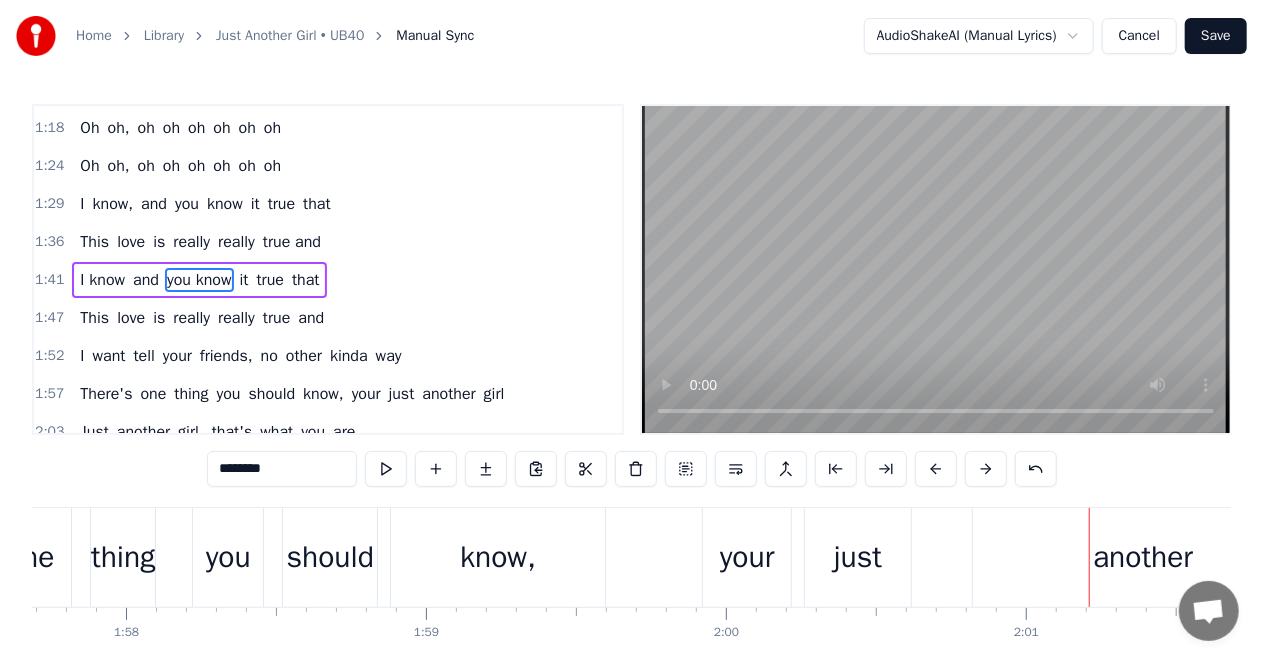 click on "just" at bounding box center [858, 557] 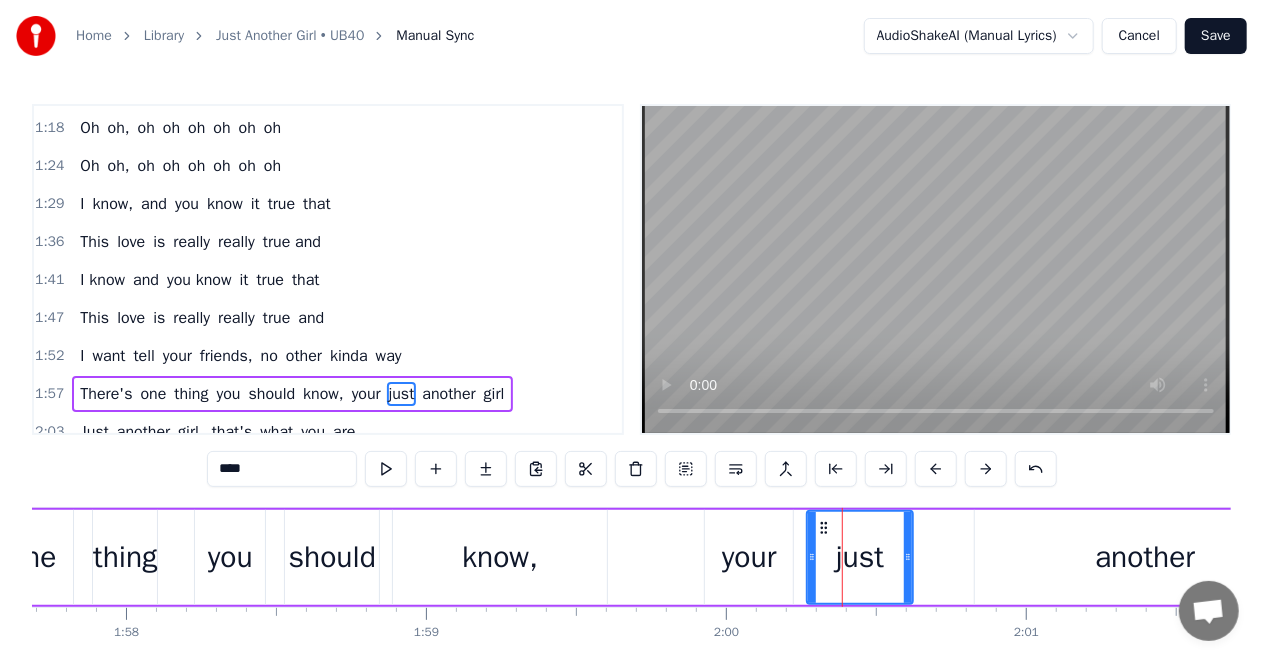 scroll, scrollTop: 527, scrollLeft: 0, axis: vertical 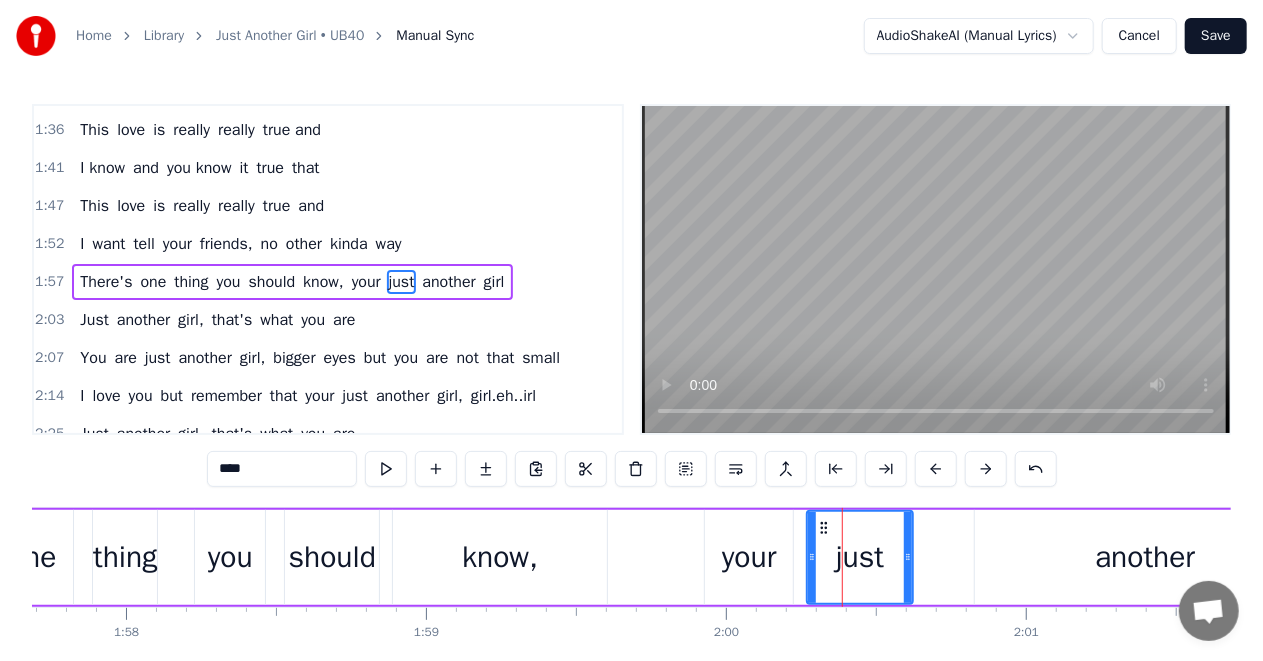 click on "****" at bounding box center (282, 469) 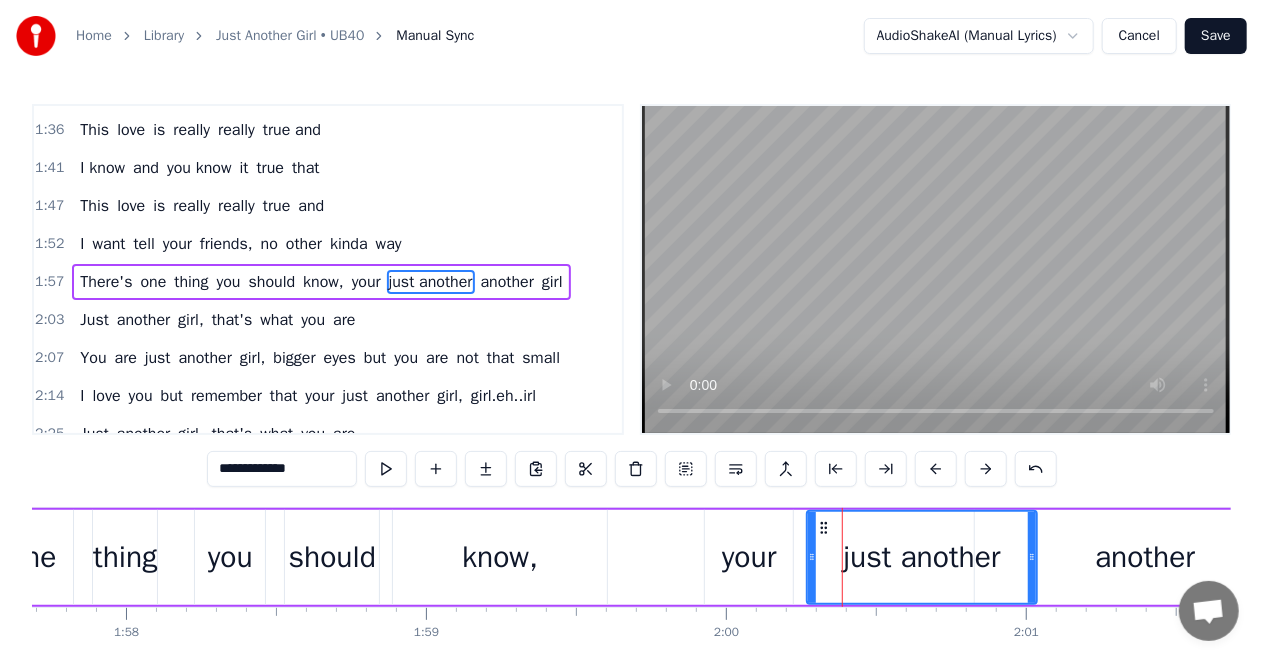 drag, startPoint x: 910, startPoint y: 551, endPoint x: 1034, endPoint y: 554, distance: 124.036285 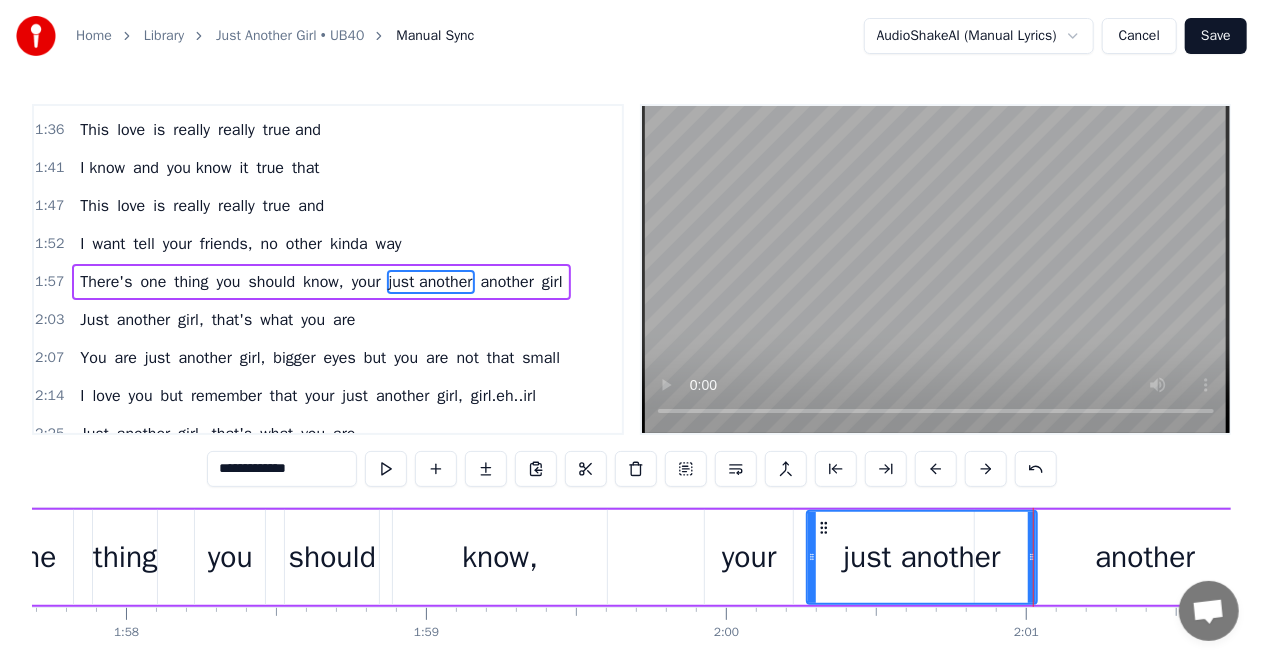 click on "another" at bounding box center [1145, 557] 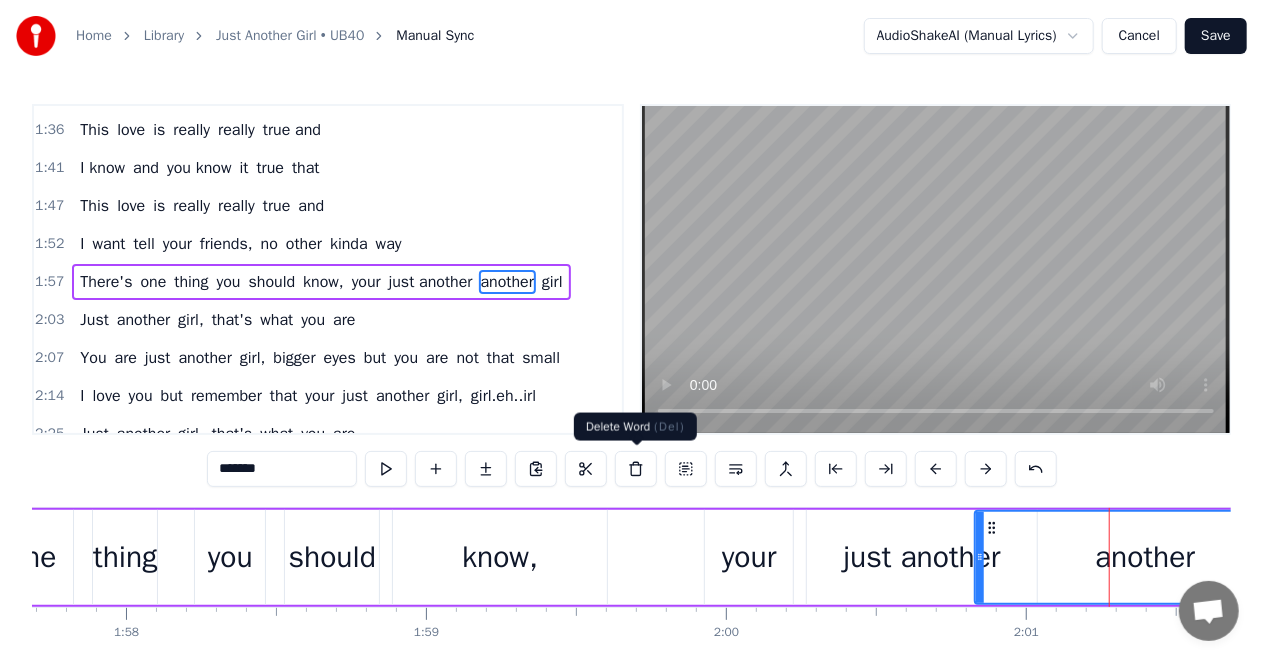 click at bounding box center (636, 469) 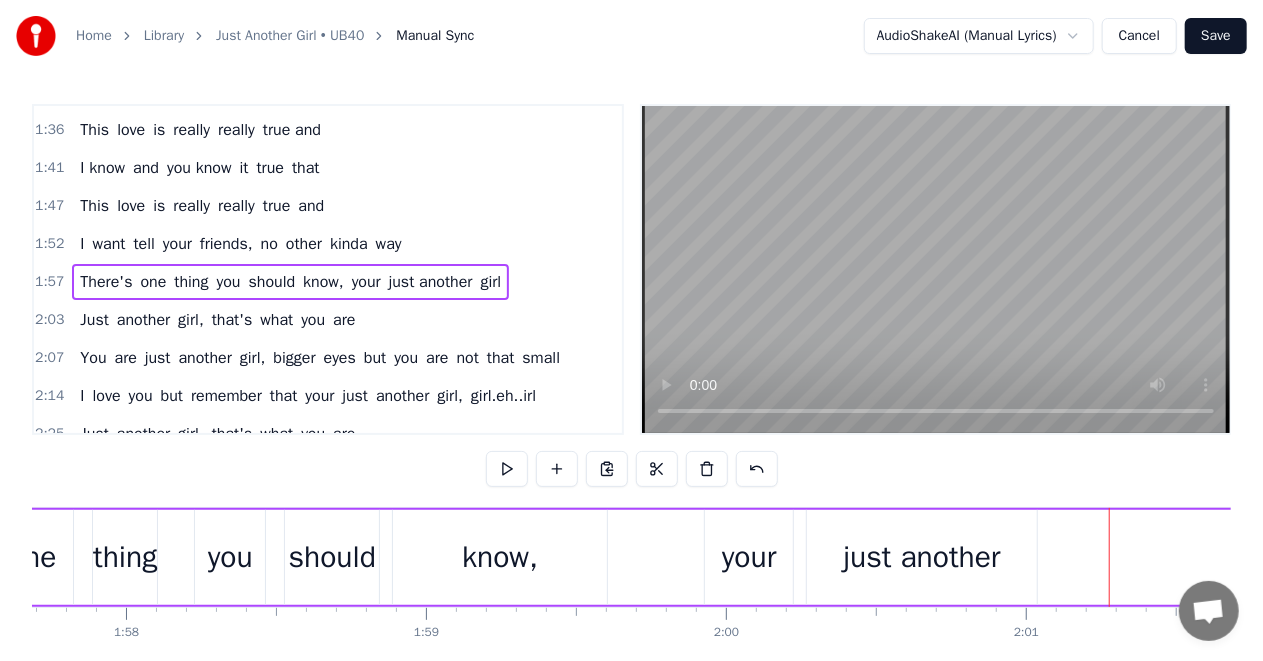 click on "just another" at bounding box center [922, 557] 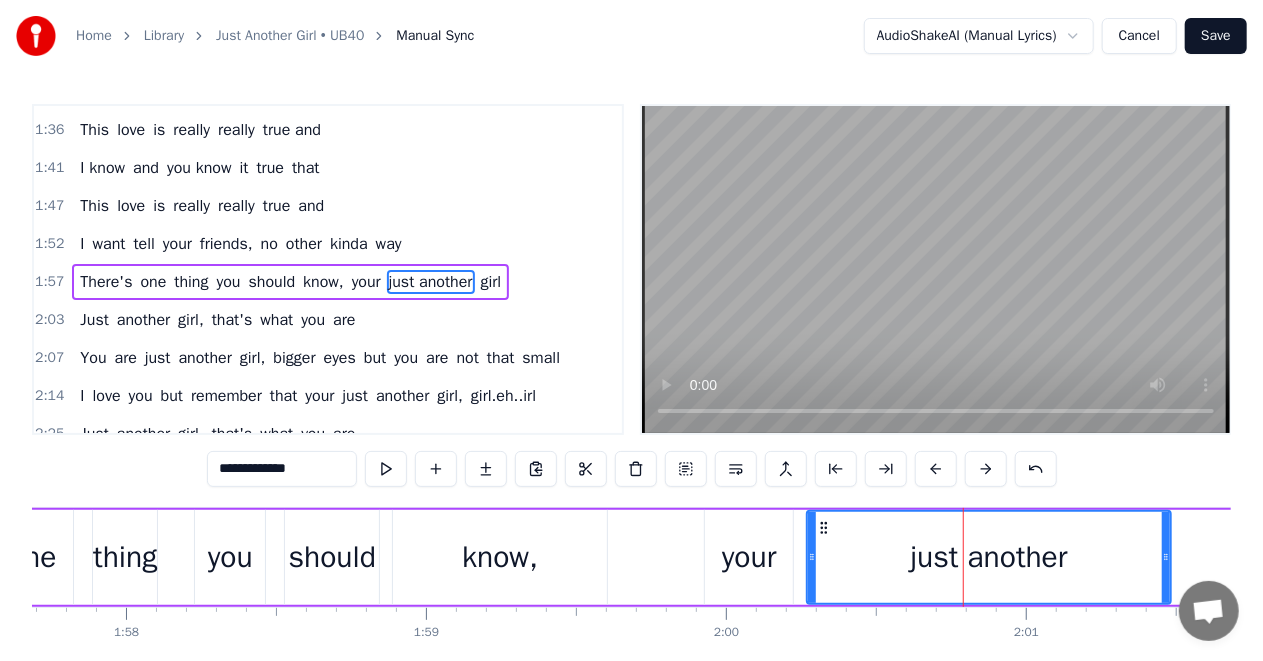 drag, startPoint x: 1034, startPoint y: 556, endPoint x: 1168, endPoint y: 559, distance: 134.03358 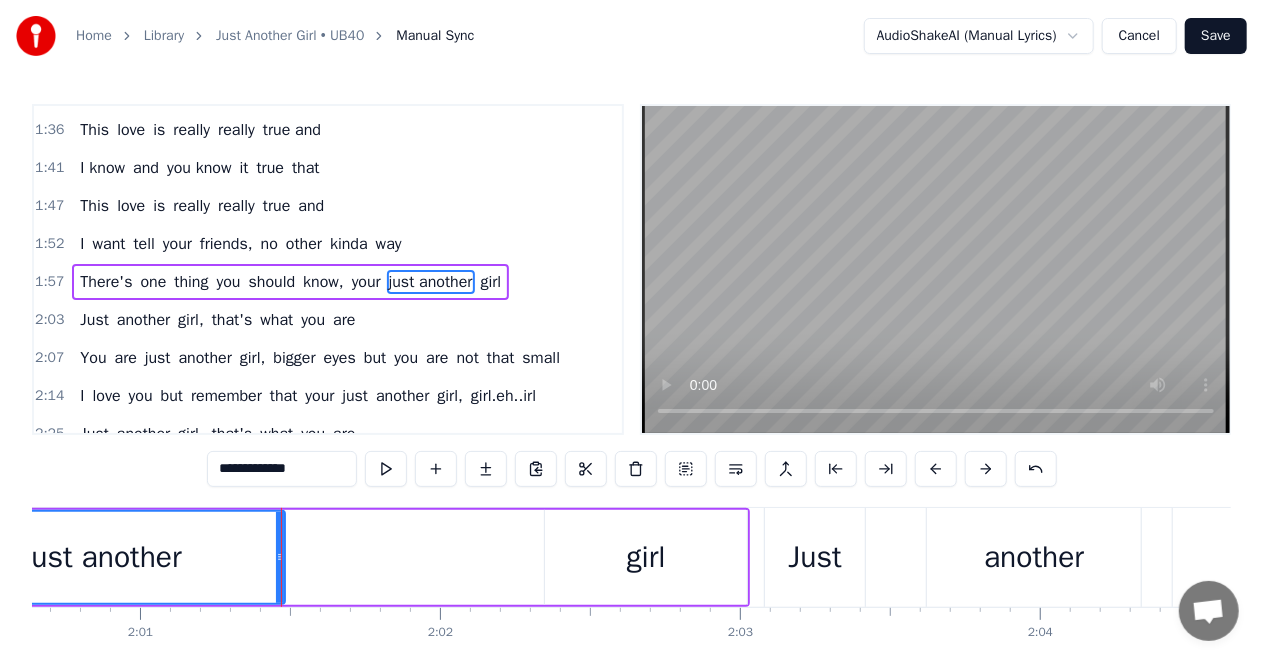 scroll, scrollTop: 0, scrollLeft: 36340, axis: horizontal 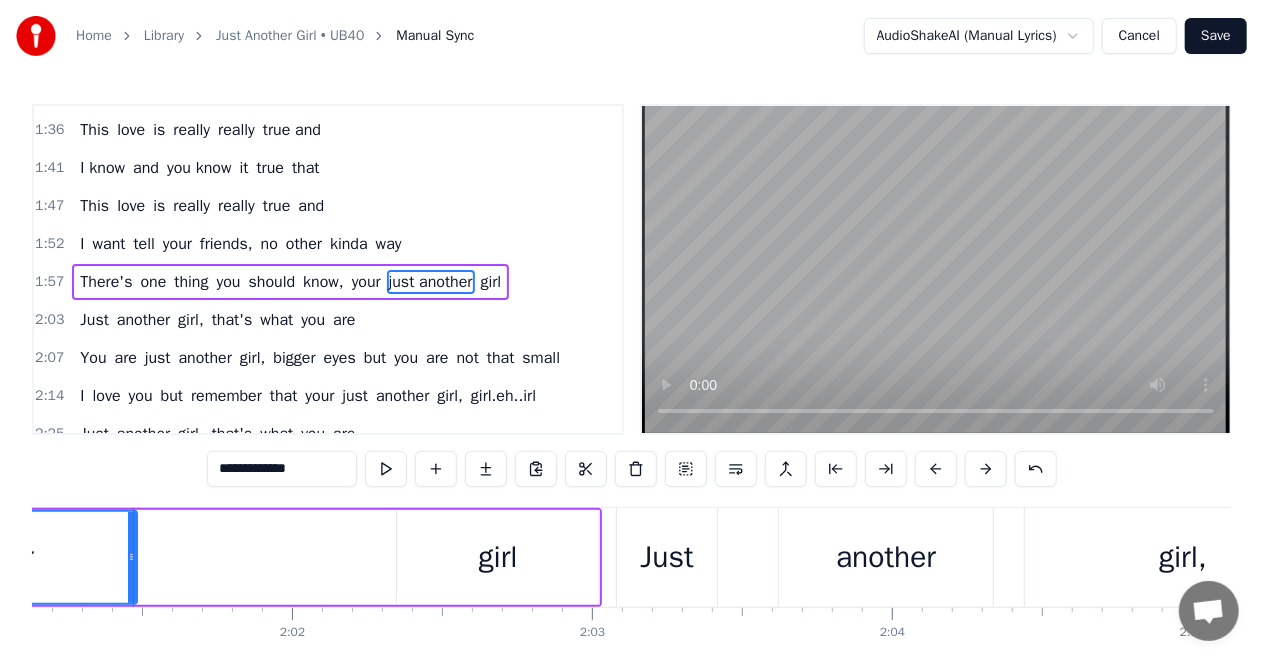 click on "just another" at bounding box center [-45, 557] 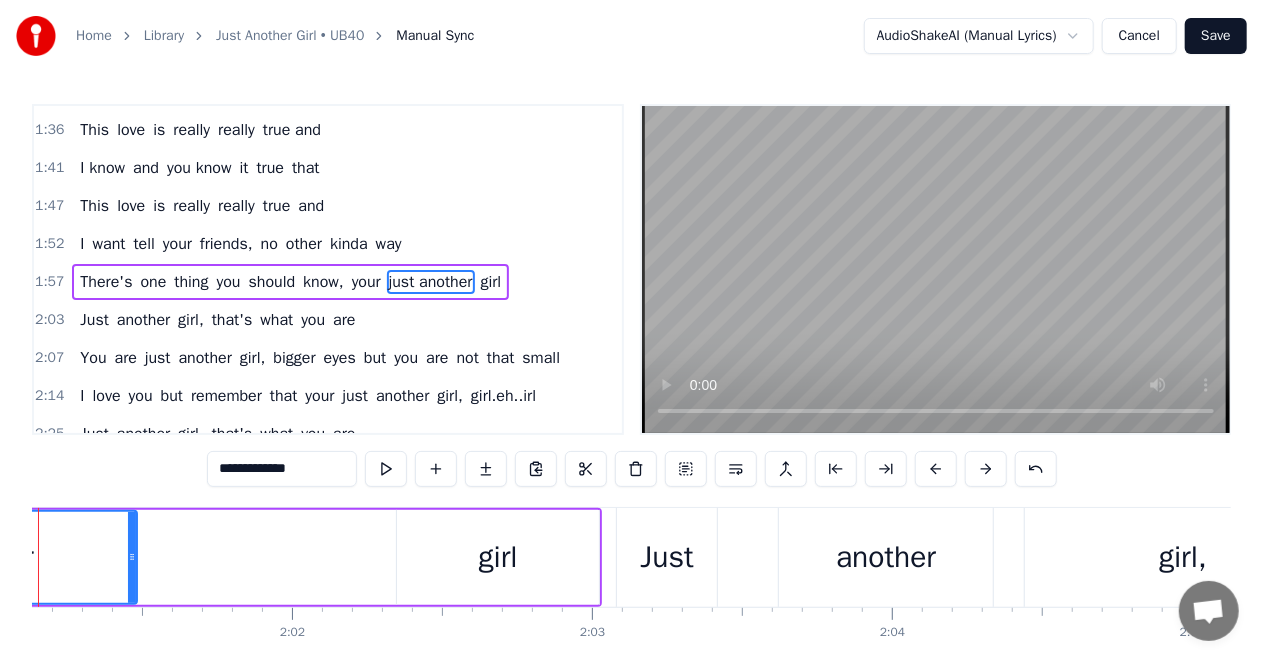 scroll, scrollTop: 0, scrollLeft: 36246, axis: horizontal 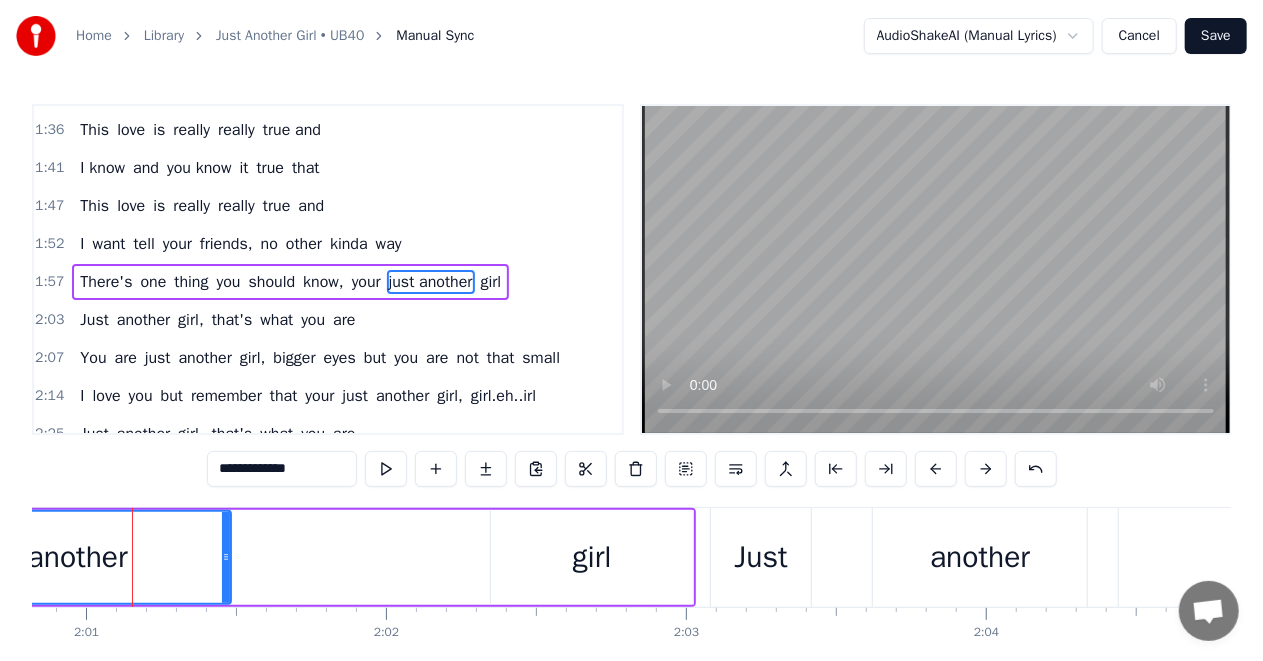 click on "Home Library Just Another Girl • UB40 Manual Sync AudioShakeAI (Manual Lyrics) Cancel Save 0:13 I know, and you know it true that 0:18 This love is really really true and 0:24 I know, and you know it true that 0:29 This love is really really true and 0:35 I want tell your friends, no other kinda way 0:39 There's one thing you should know, you are just another girl 0:45 Just another girl, that's what you are 0:50 You are just another girl, bigger eyes but you are not that small 0:56 I love you but remember that you are just another girl, girl.eh..irl 1:07 Oh oh, oh oh oh oh oh oh 1:13 Oh oh, oh oh oh oh oh oh 1:18 Oh oh, oh oh oh oh oh oh 1:24 Oh oh, oh oh oh oh oh oh 1:29 I know, and you know it true that 1:36 This love is really really true and 1:41 I know, and you know it true that 1:47 This love is really really true and 1:52 I want tell your friends, no other kinda way 1:57 There's one thing you should know, your just another girl 2:03 Just another girl, that's what you are 2:07 You are just another but" at bounding box center [631, 354] 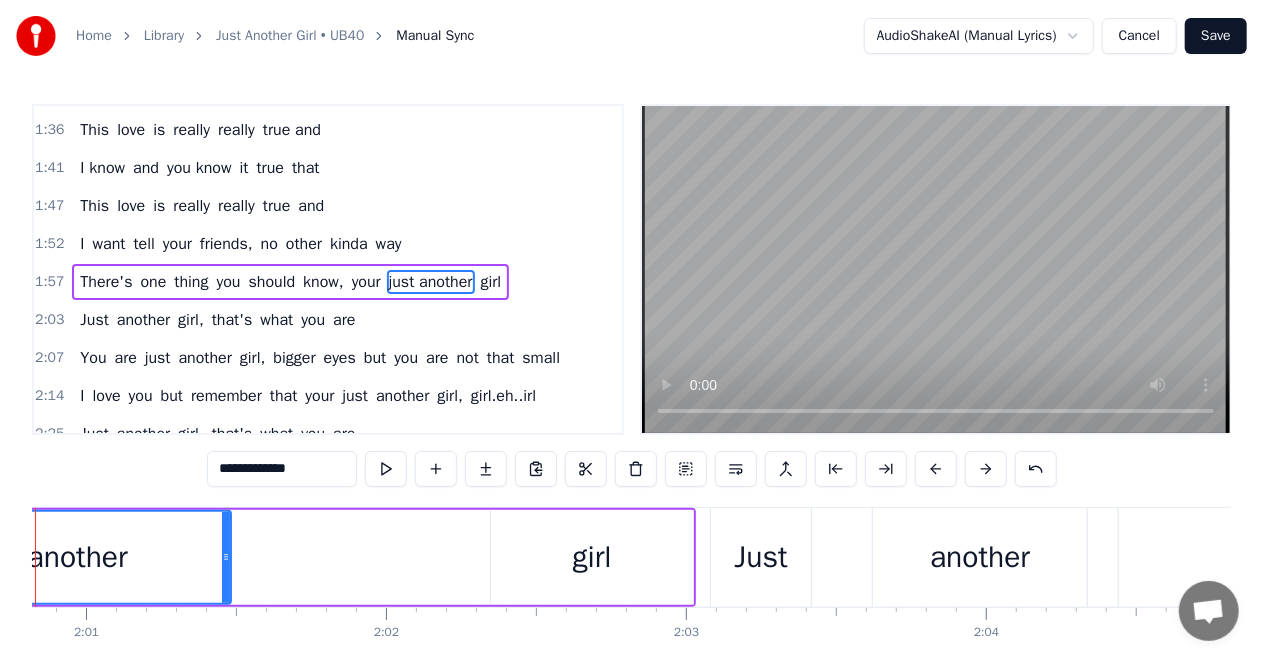scroll, scrollTop: 0, scrollLeft: 36149, axis: horizontal 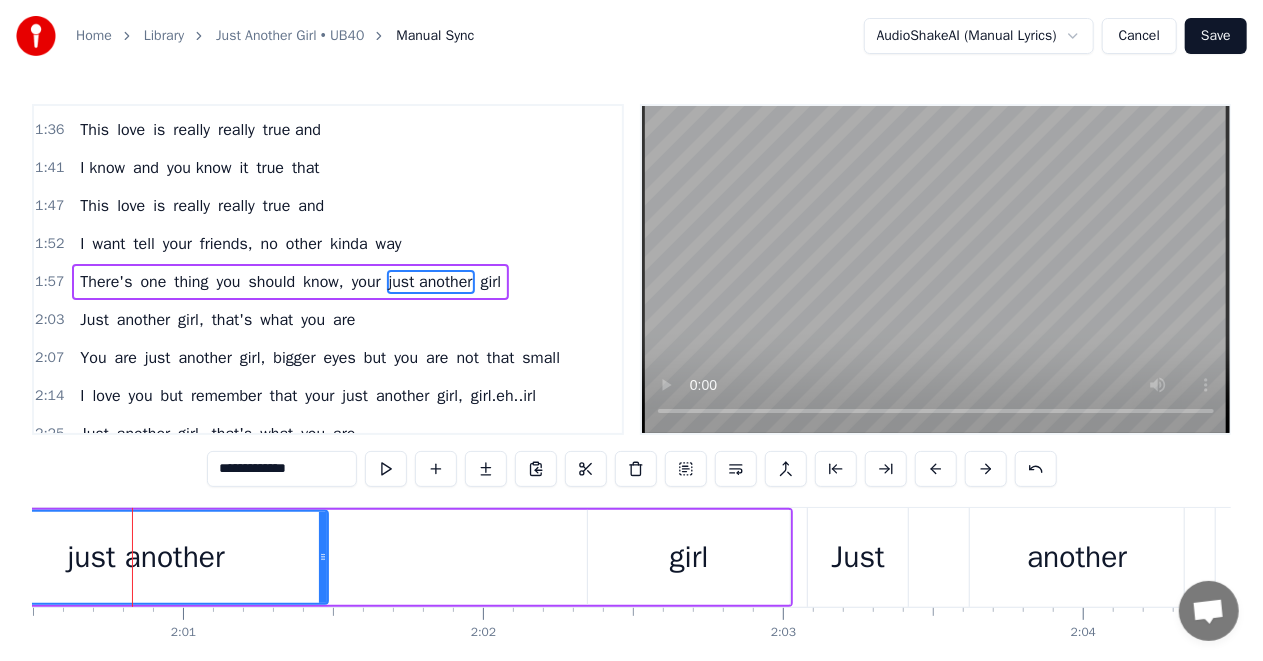click on "just another" at bounding box center [146, 557] 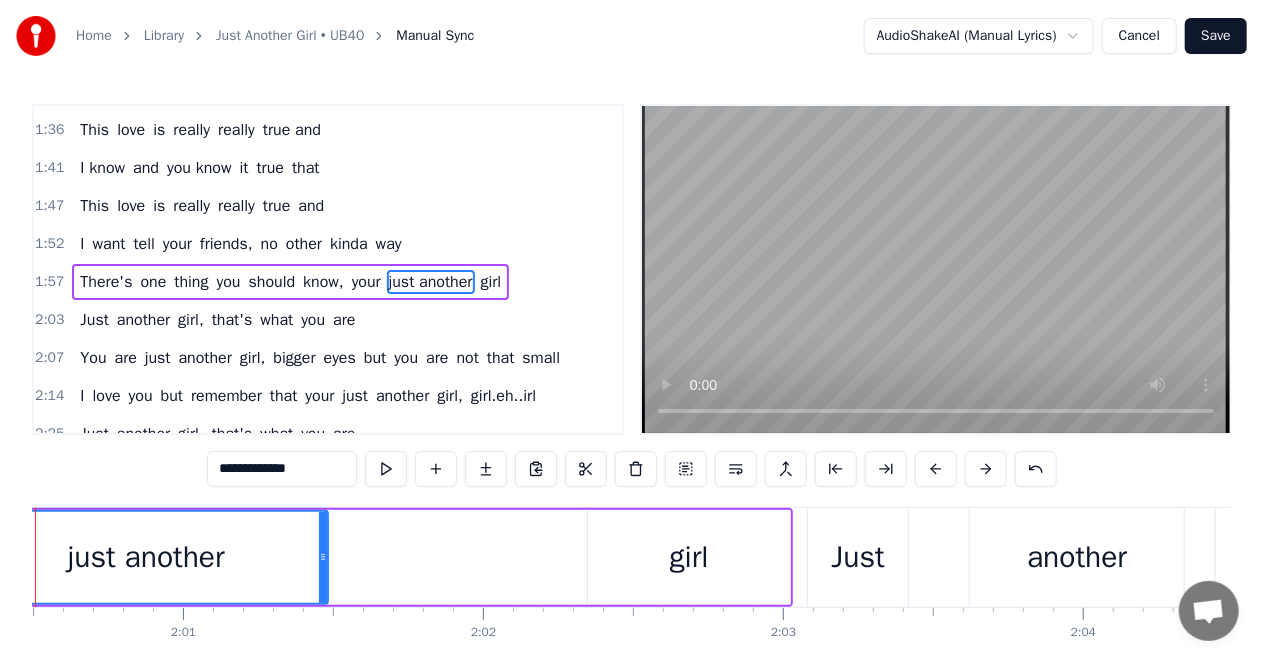 click on "just another" at bounding box center (146, 557) 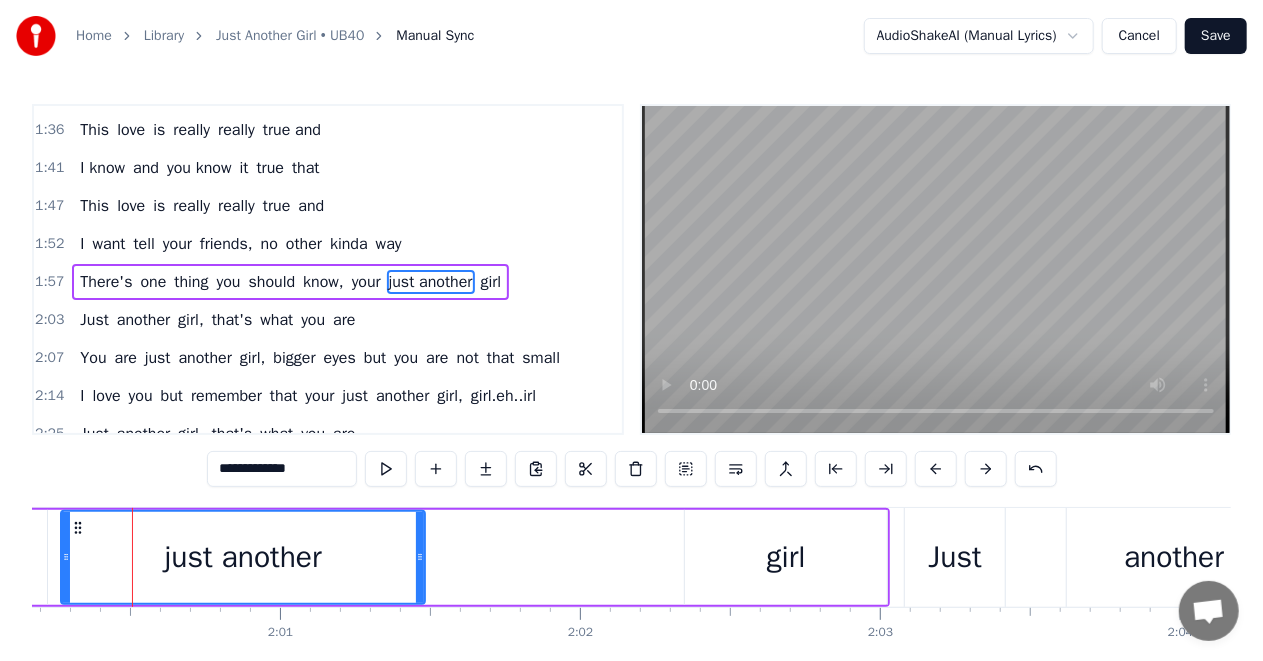 click on "your" at bounding box center (3, 557) 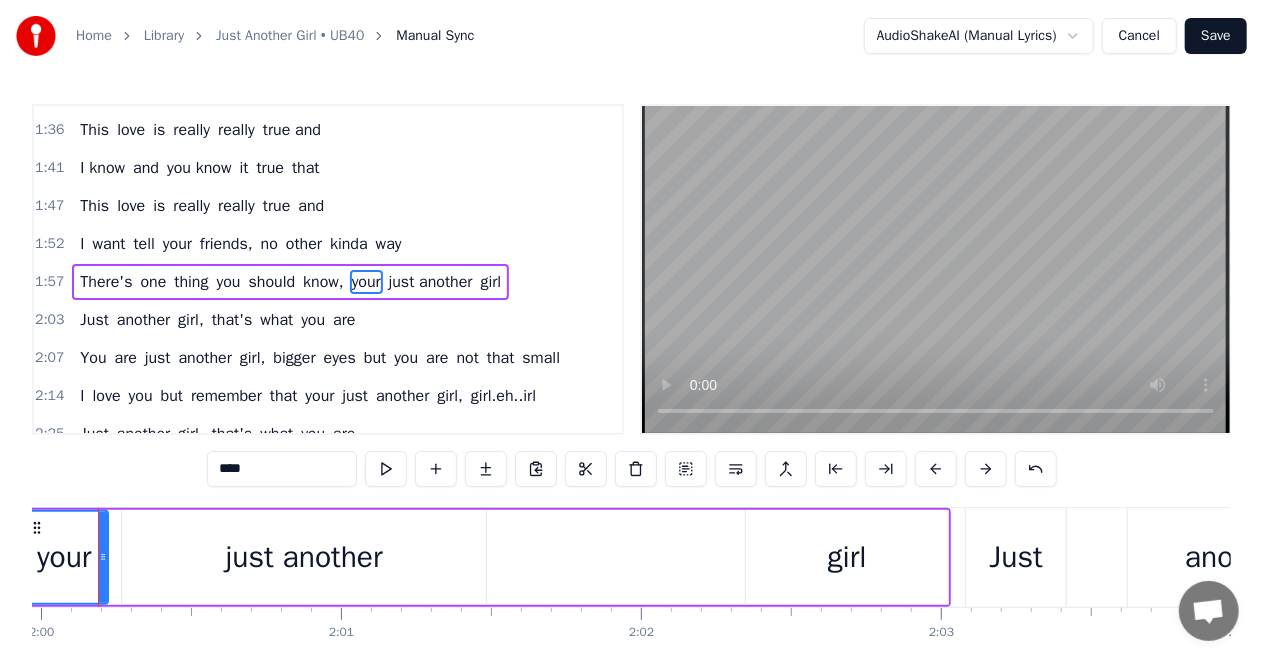 scroll, scrollTop: 0, scrollLeft: 35956, axis: horizontal 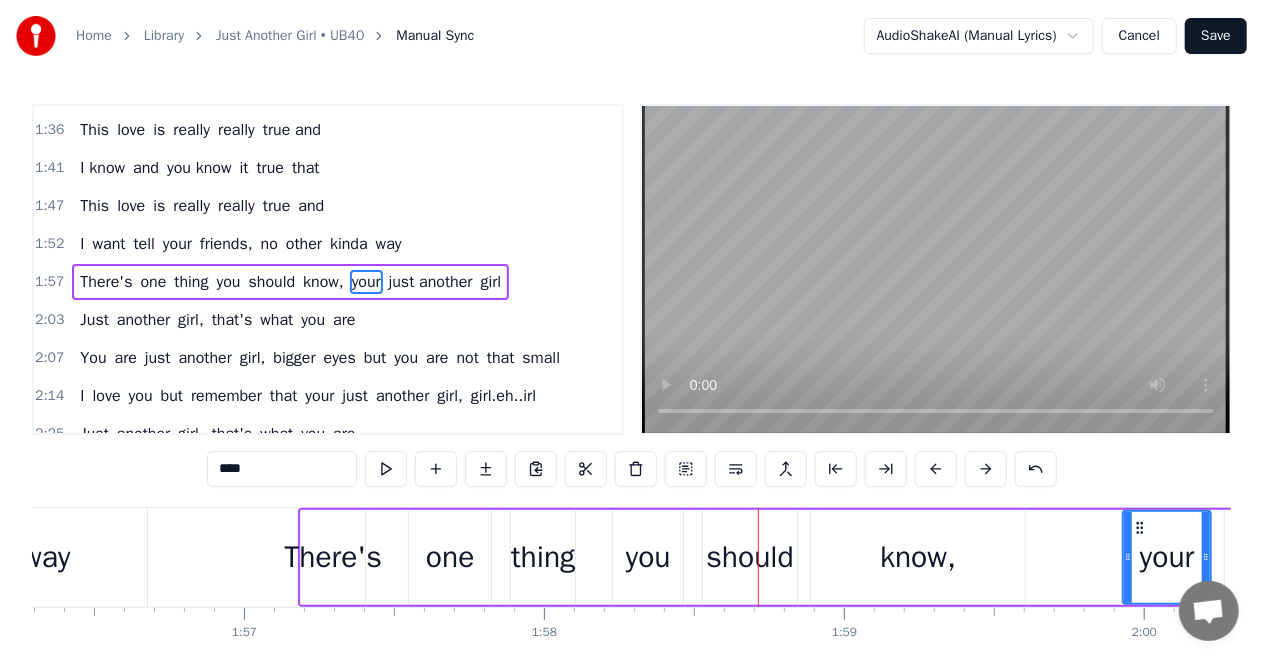 click on "There's" at bounding box center [333, 557] 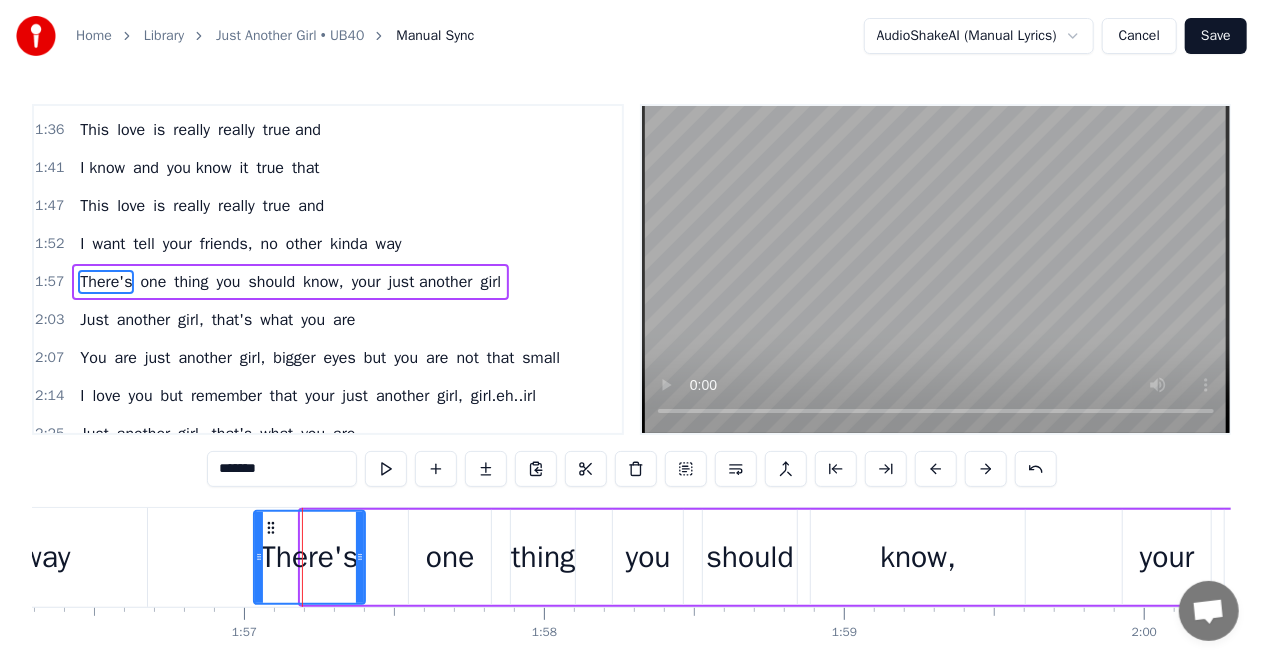drag, startPoint x: 304, startPoint y: 556, endPoint x: 257, endPoint y: 558, distance: 47.042534 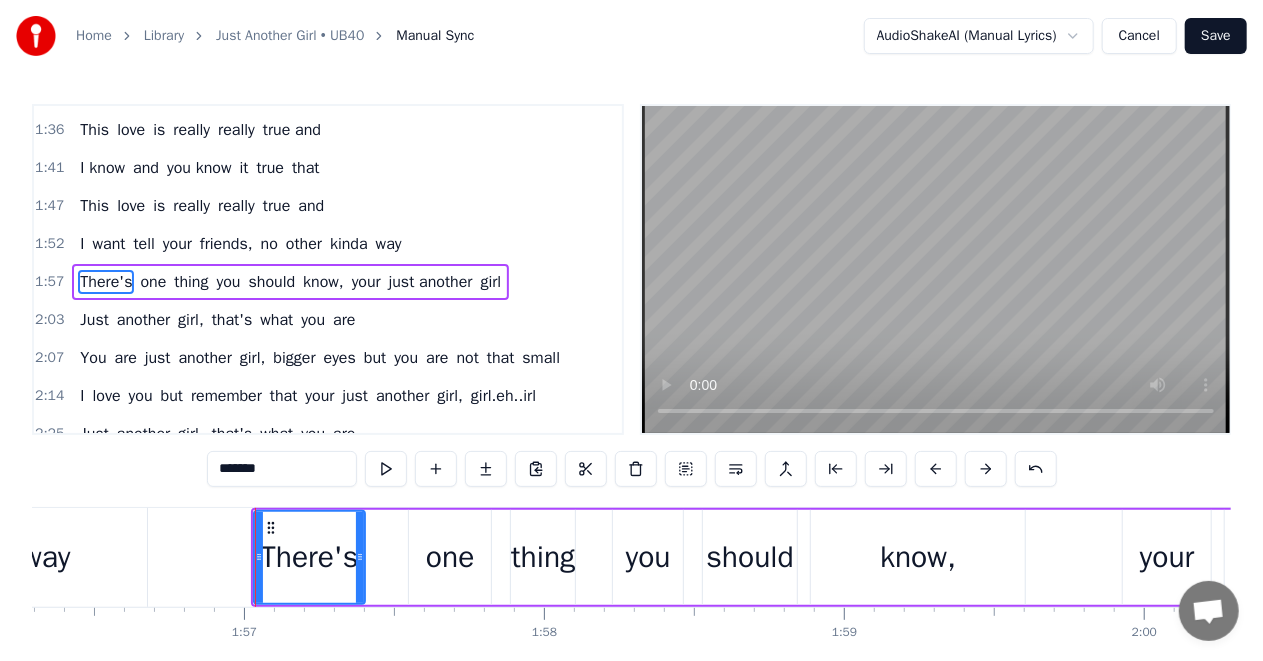 click on "There's" at bounding box center [310, 557] 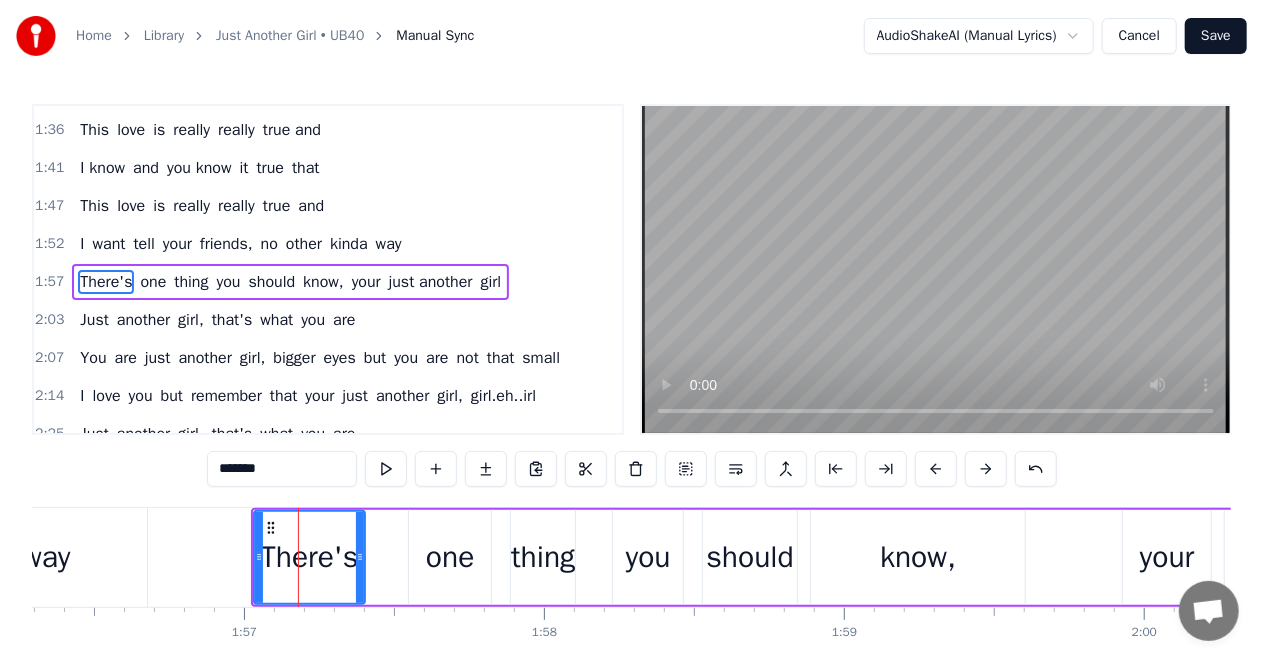 click on "way" at bounding box center (46, 557) 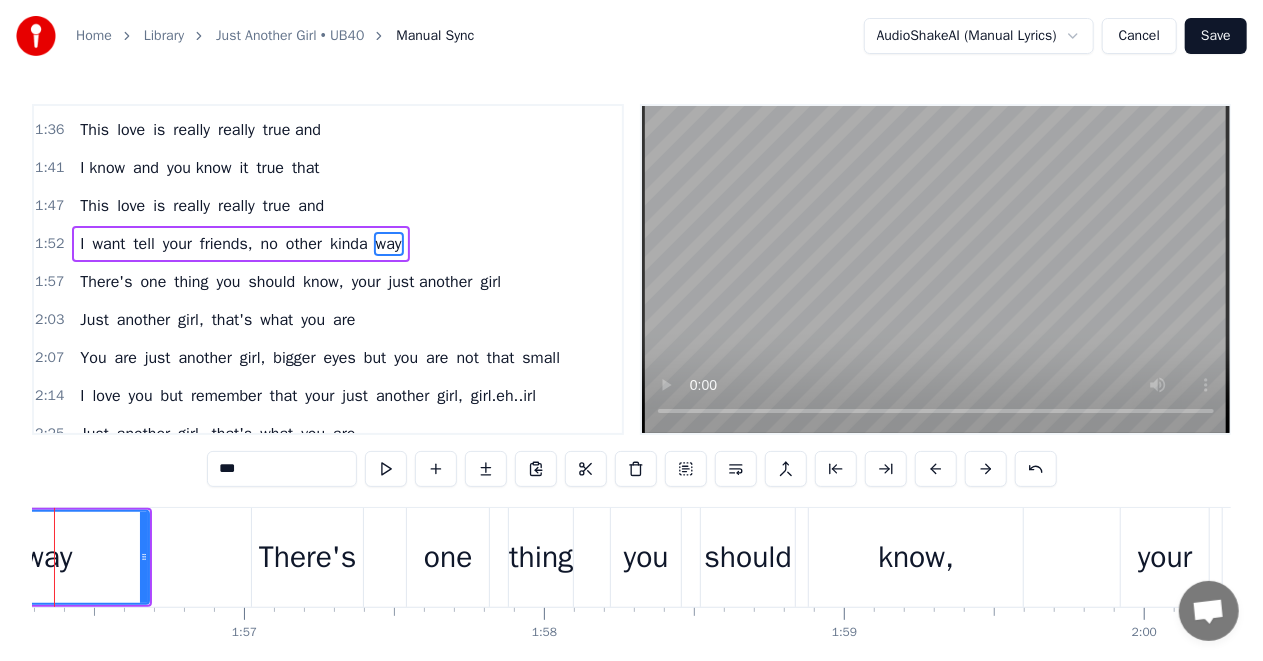 scroll, scrollTop: 490, scrollLeft: 0, axis: vertical 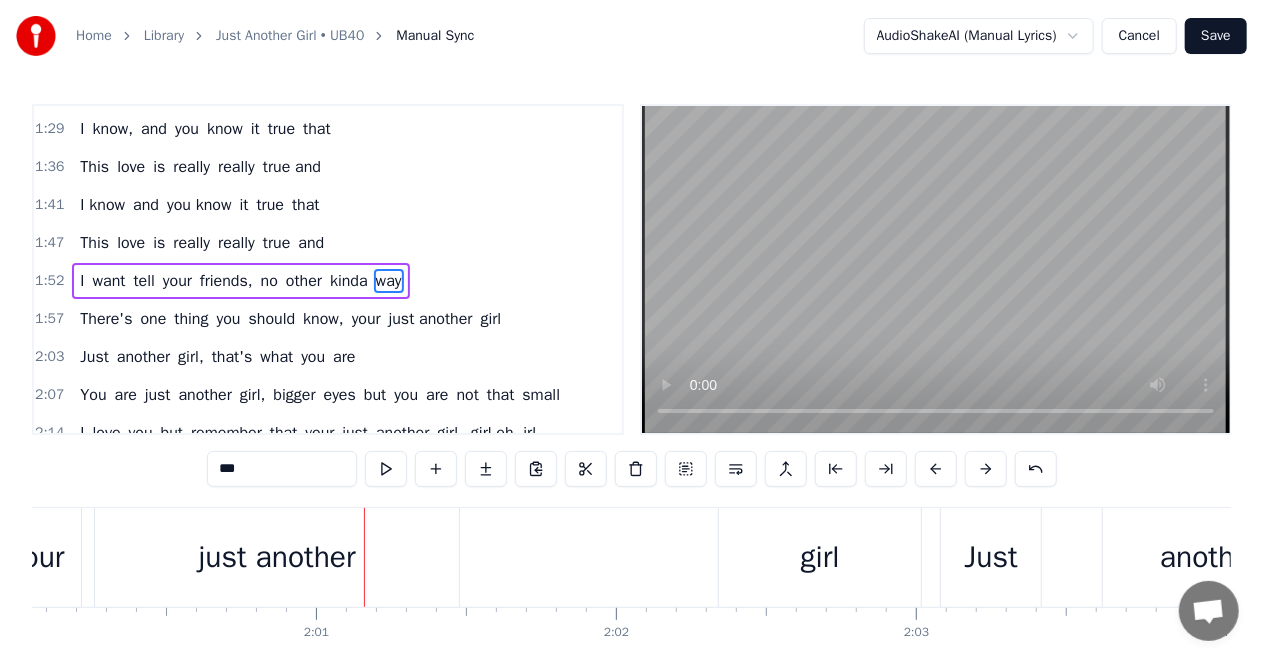 click on "your" at bounding box center [37, 557] 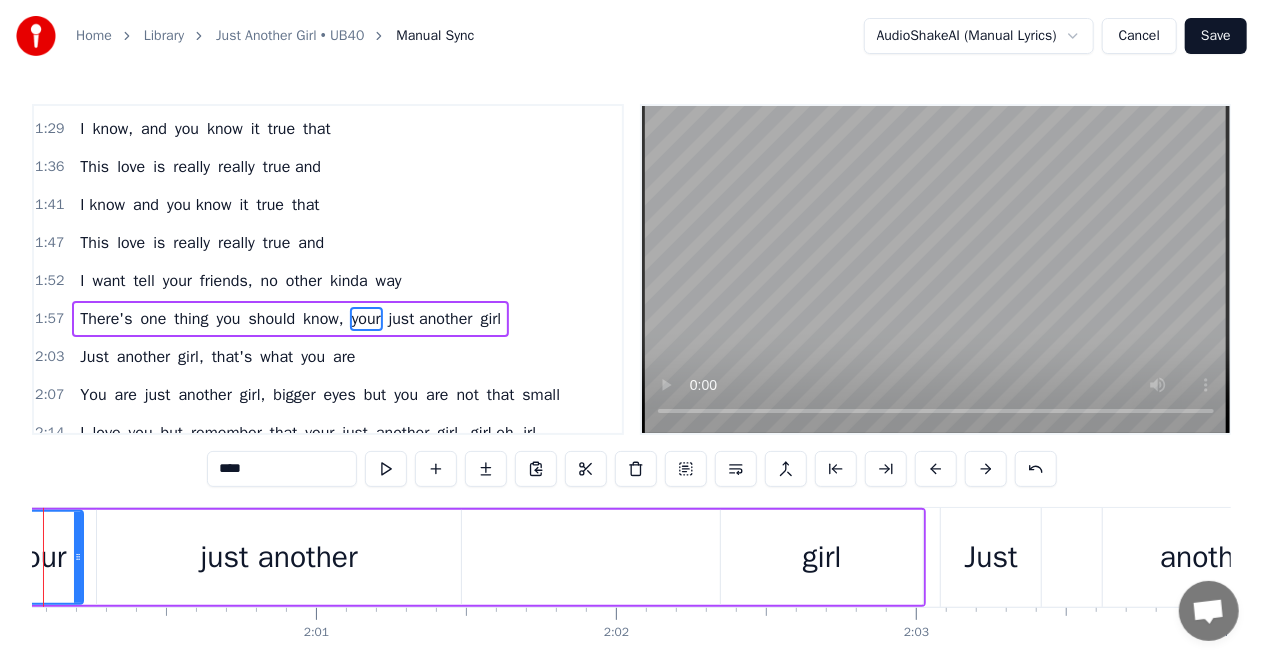 scroll, scrollTop: 527, scrollLeft: 0, axis: vertical 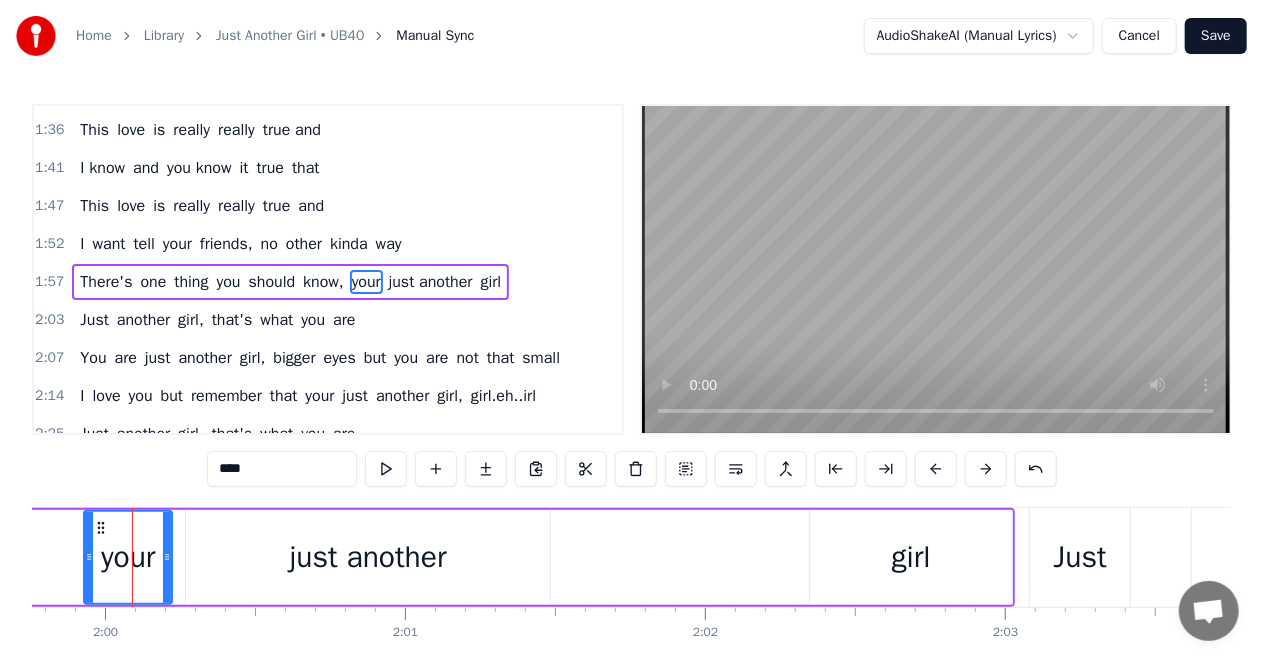 click on "just another" at bounding box center [368, 557] 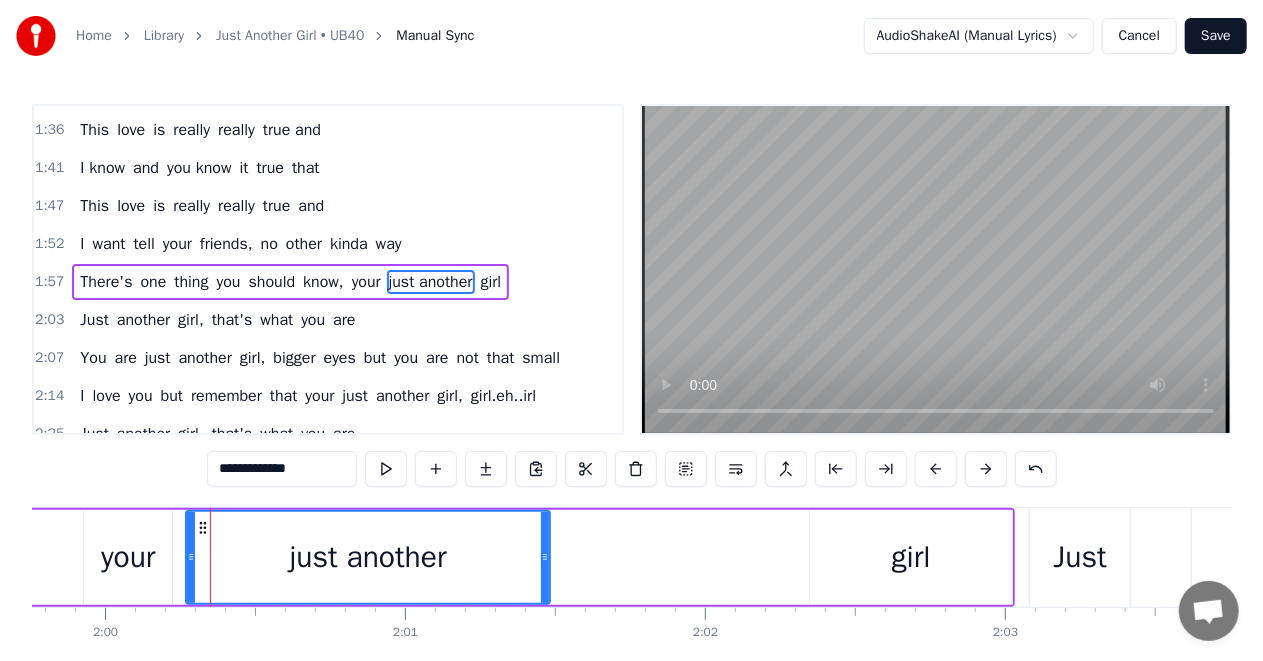 click on "your" at bounding box center (128, 557) 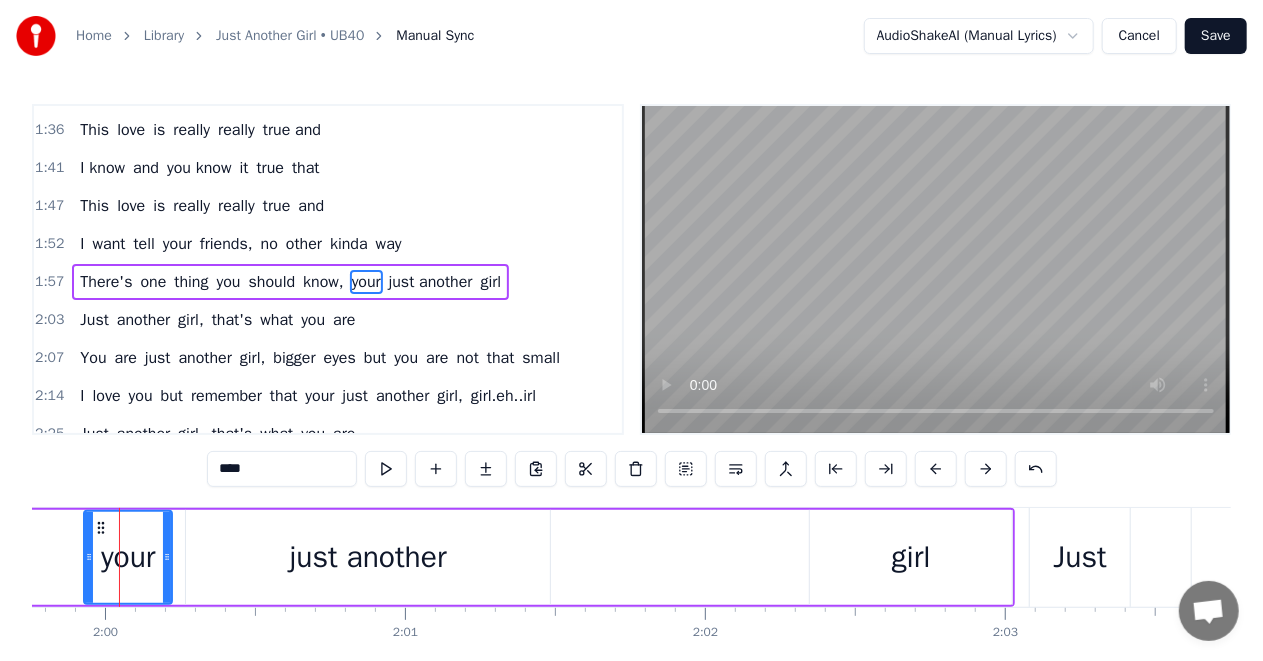 scroll, scrollTop: 0, scrollLeft: 35914, axis: horizontal 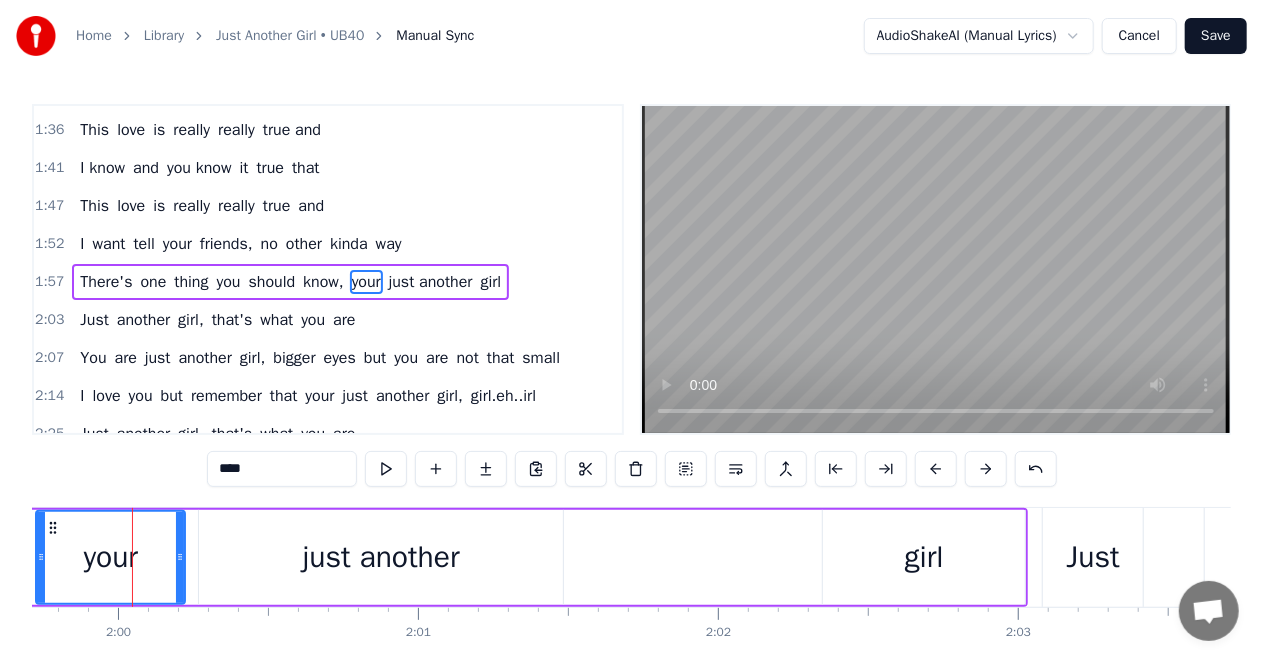 drag, startPoint x: 102, startPoint y: 559, endPoint x: 41, endPoint y: 560, distance: 61.008198 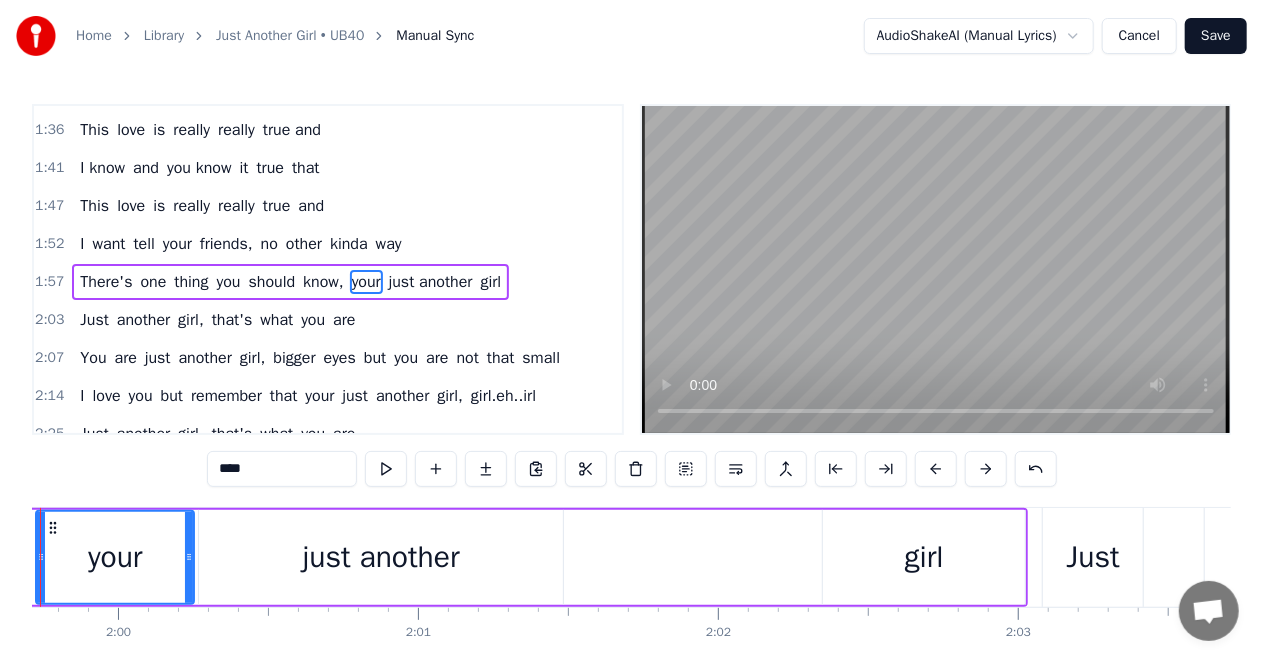 scroll, scrollTop: 0, scrollLeft: 35822, axis: horizontal 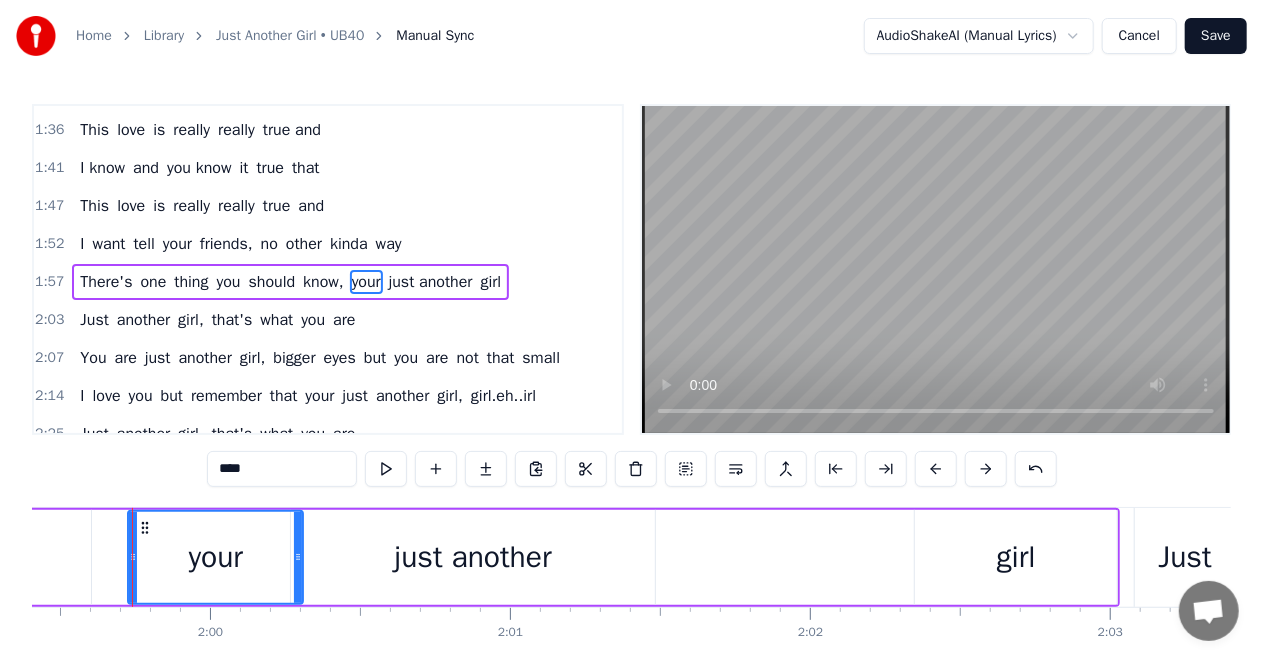 drag, startPoint x: 182, startPoint y: 556, endPoint x: 208, endPoint y: 558, distance: 26.076809 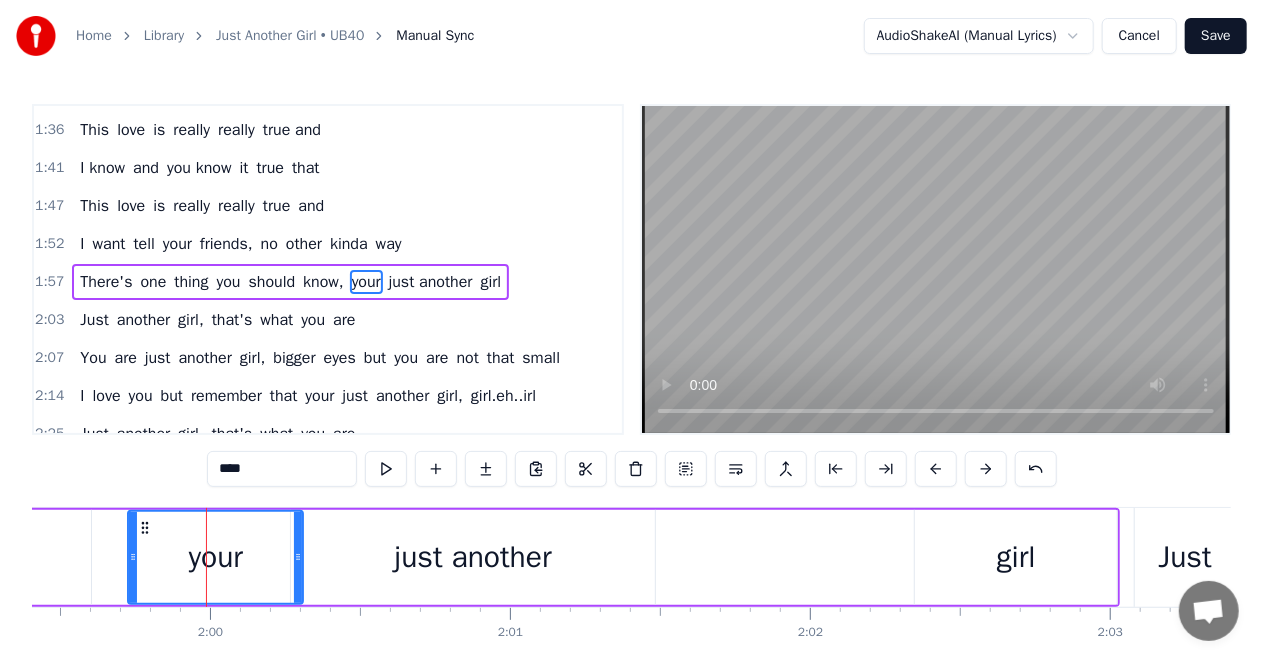 click on "know," at bounding box center [-16, 557] 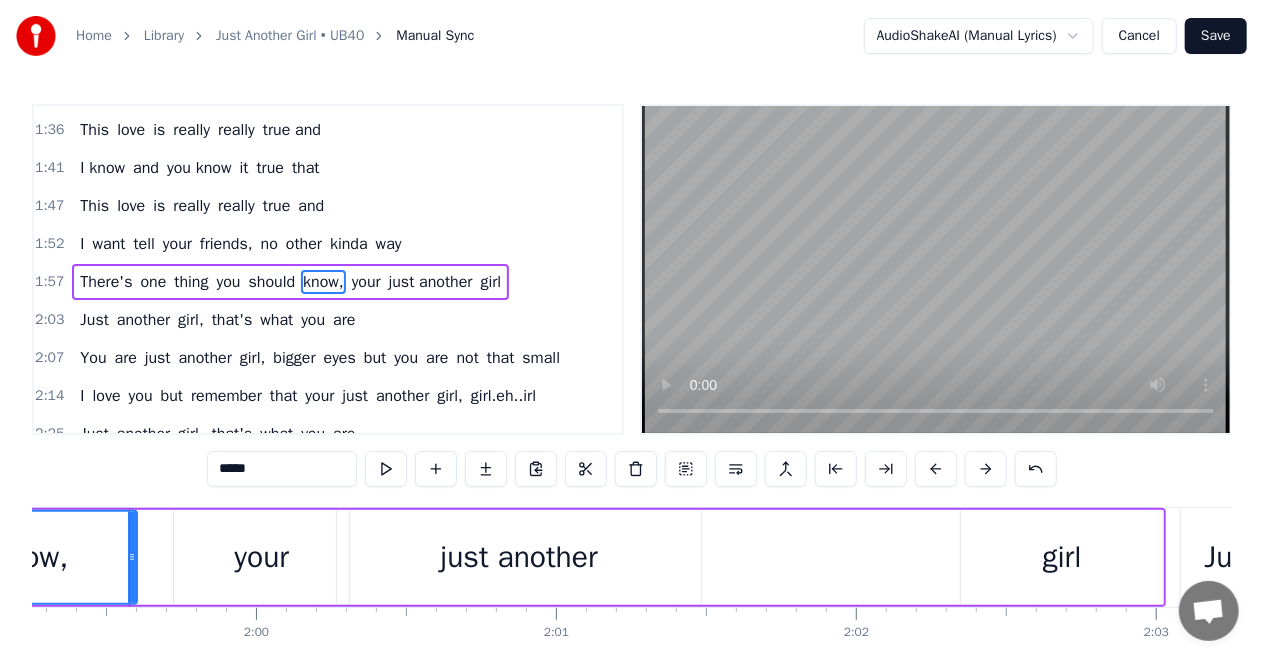 scroll, scrollTop: 0, scrollLeft: 35773, axis: horizontal 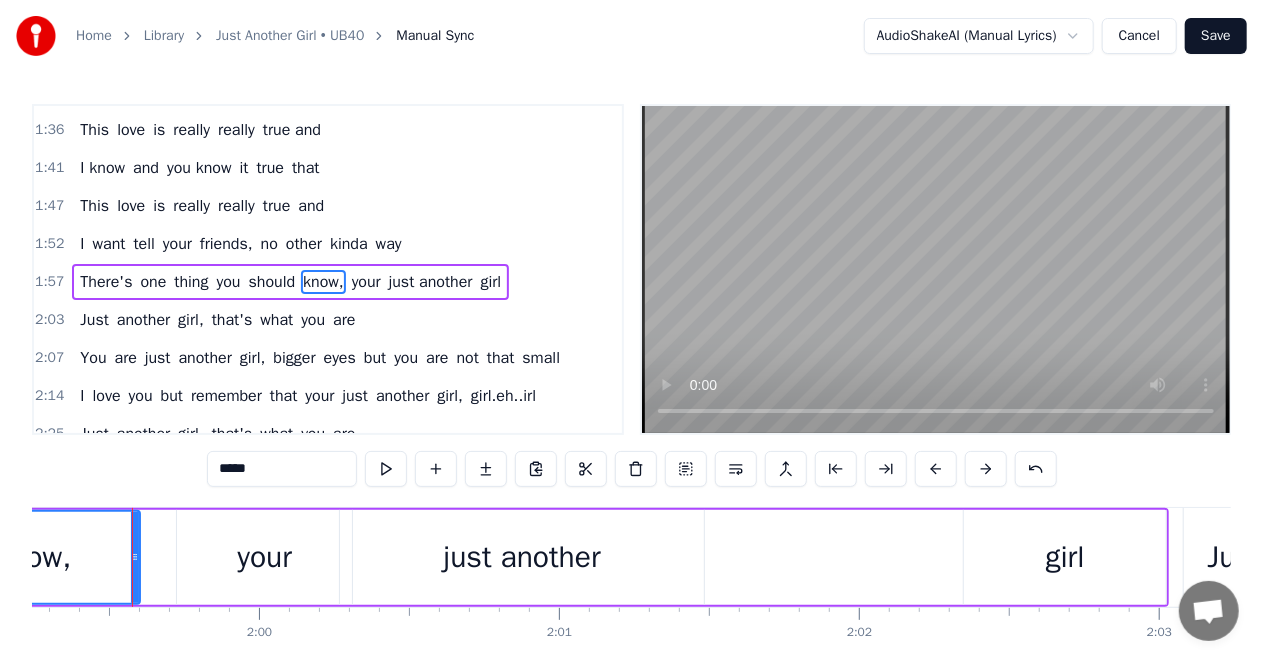 click on "know," at bounding box center [33, 557] 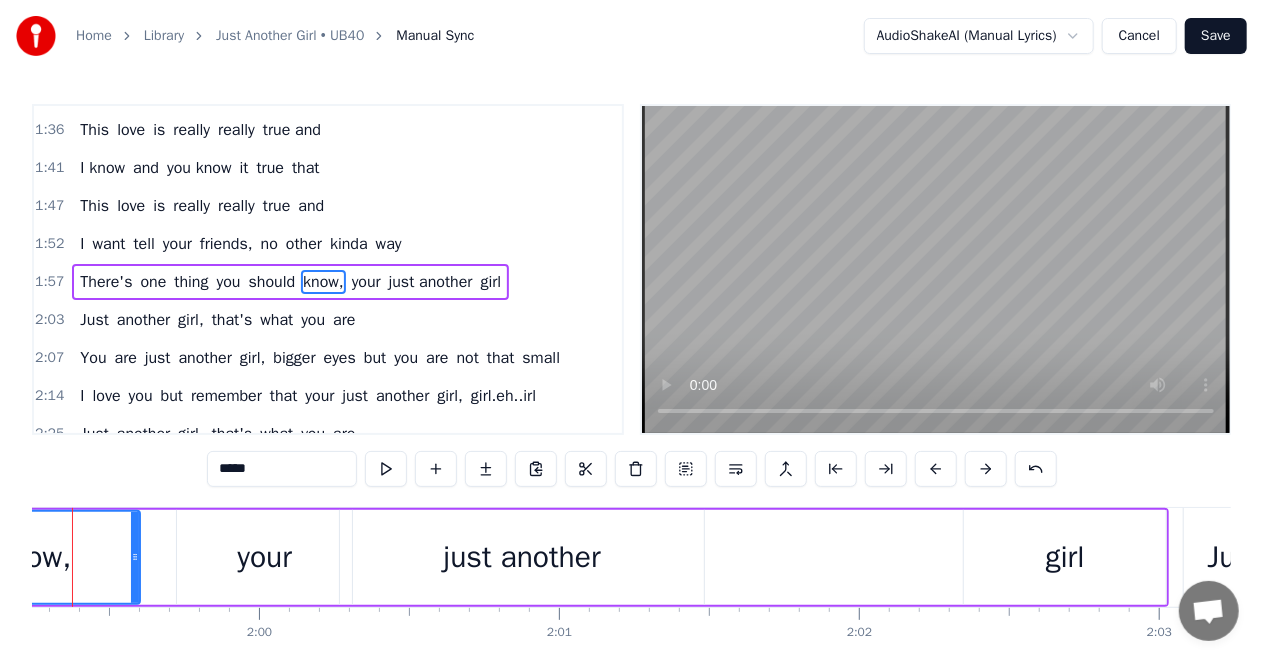 scroll, scrollTop: 0, scrollLeft: 35713, axis: horizontal 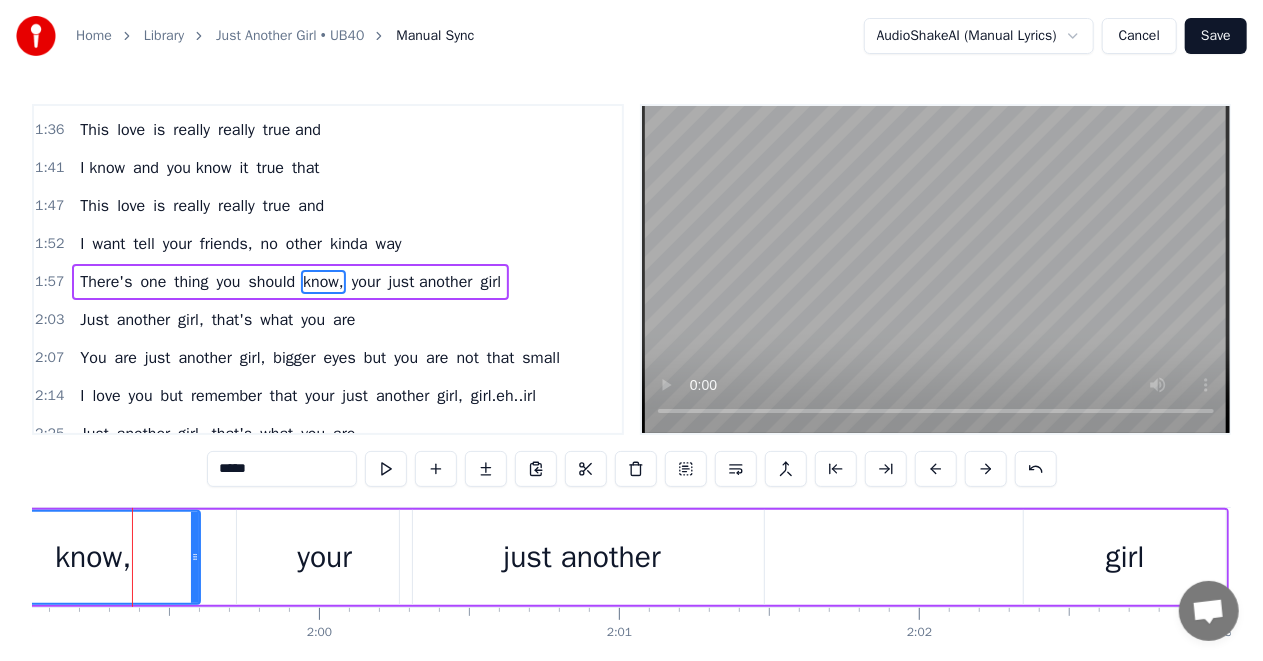 click on "know," at bounding box center [93, 557] 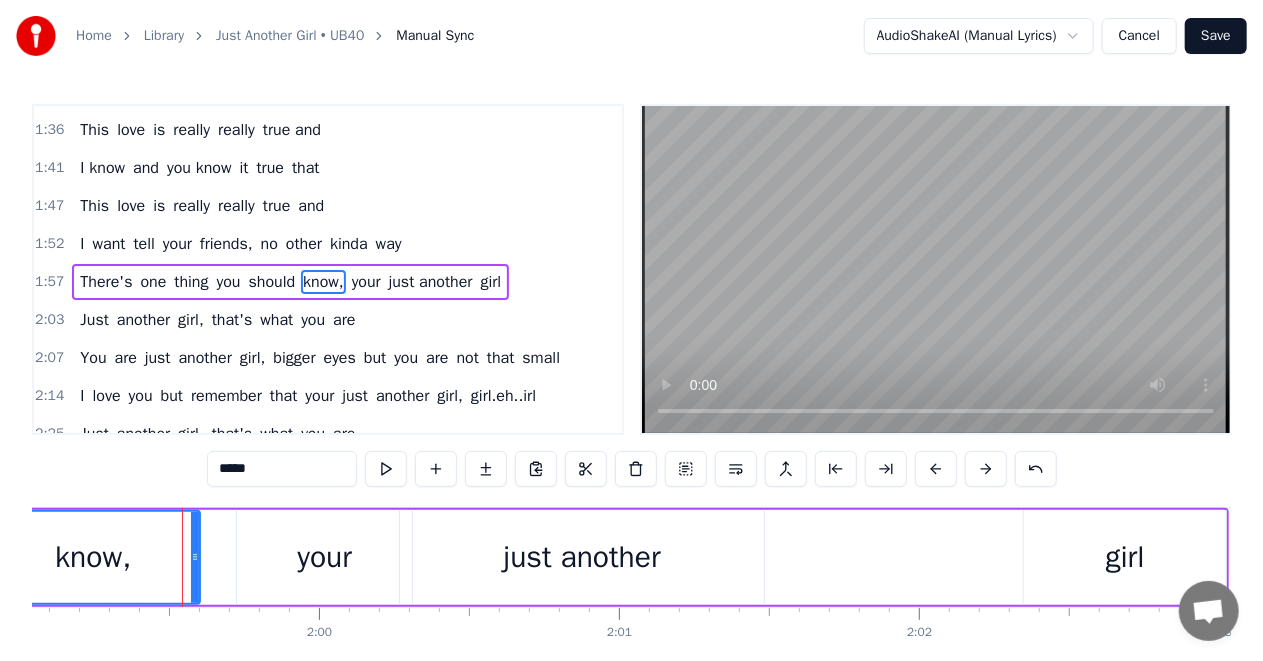 click on "There's one thing you should know, your just another  girl" at bounding box center (327, 557) 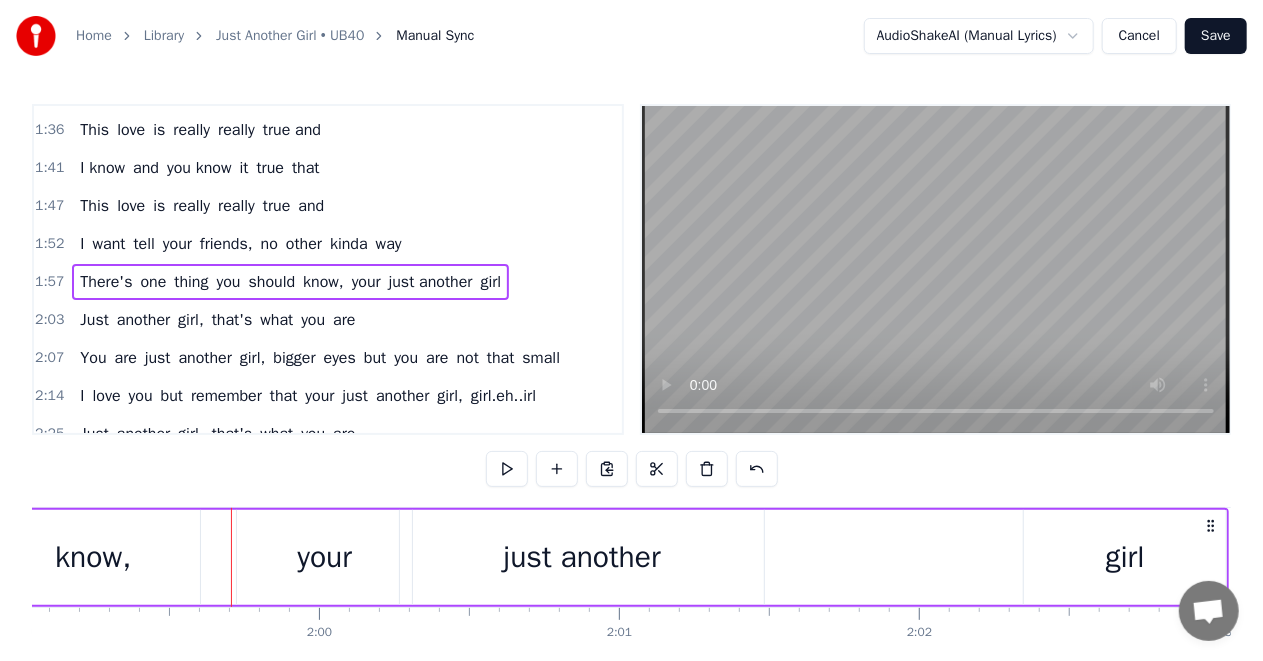 click on "know," at bounding box center (93, 557) 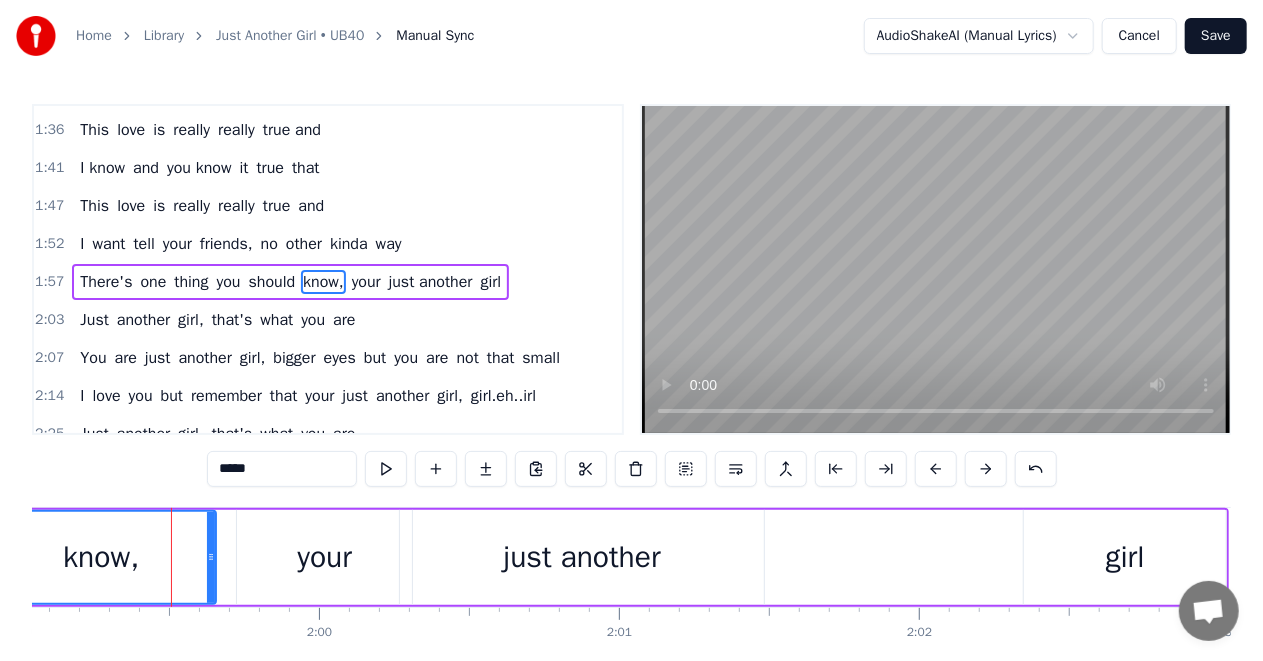 drag, startPoint x: 196, startPoint y: 556, endPoint x: 212, endPoint y: 557, distance: 16.03122 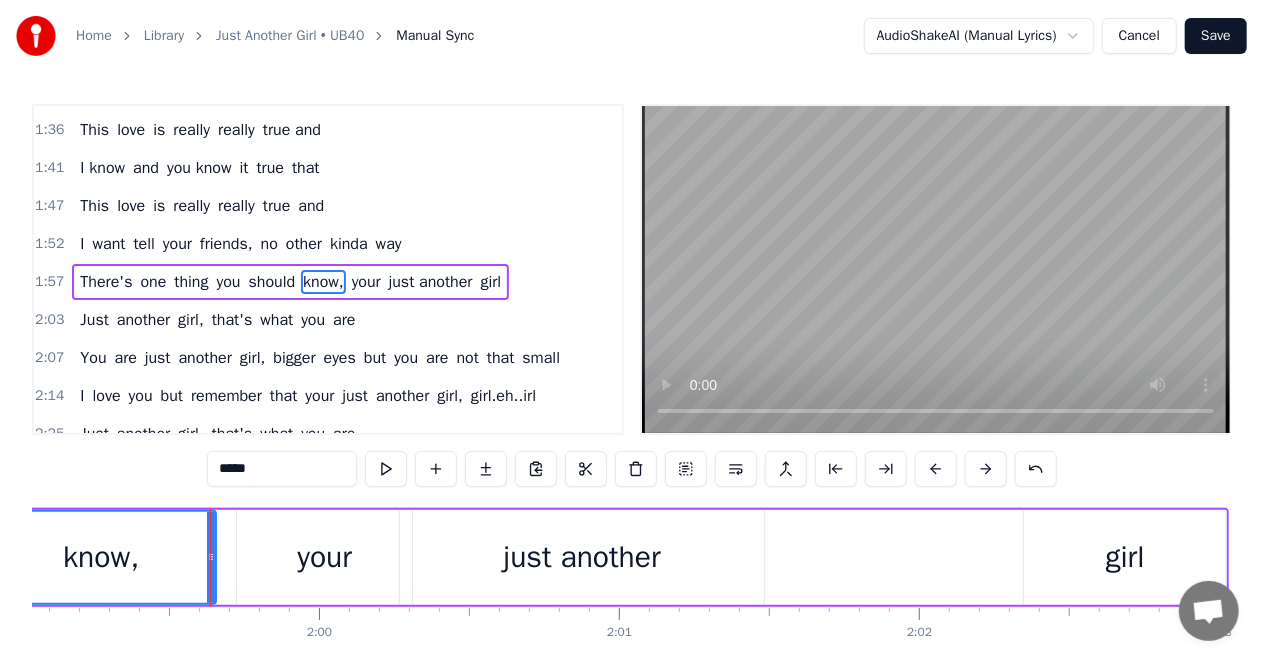 click on "your" at bounding box center (324, 557) 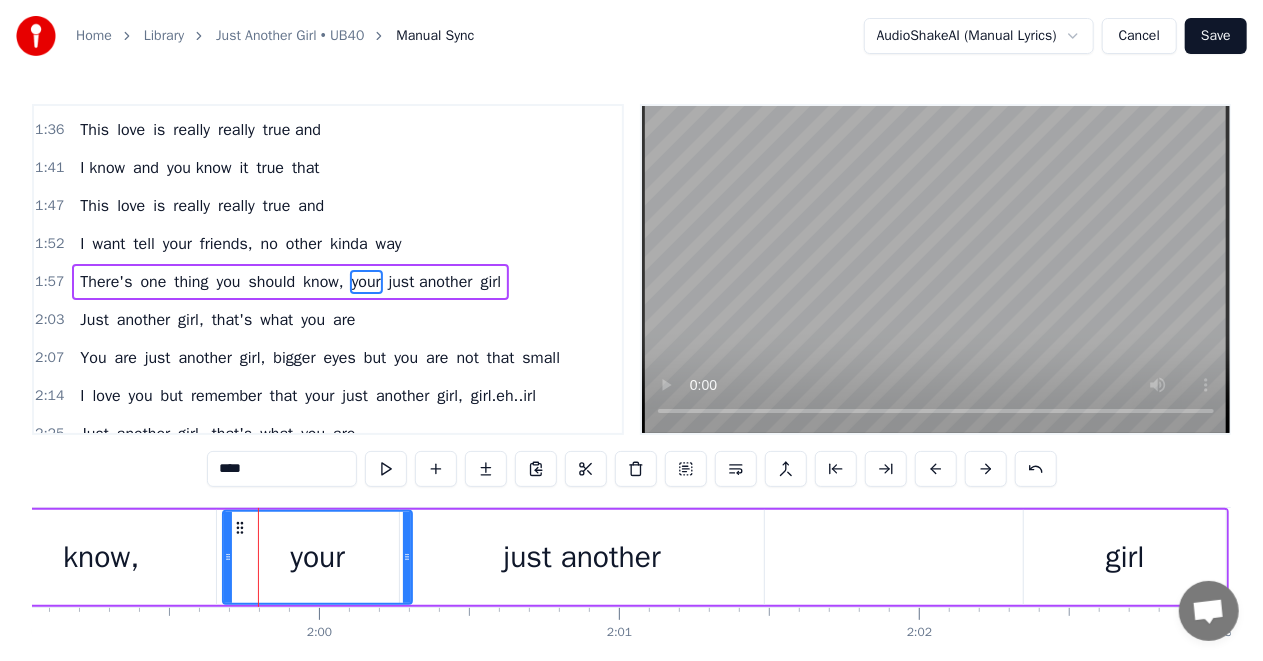 drag, startPoint x: 242, startPoint y: 557, endPoint x: 226, endPoint y: 556, distance: 16.03122 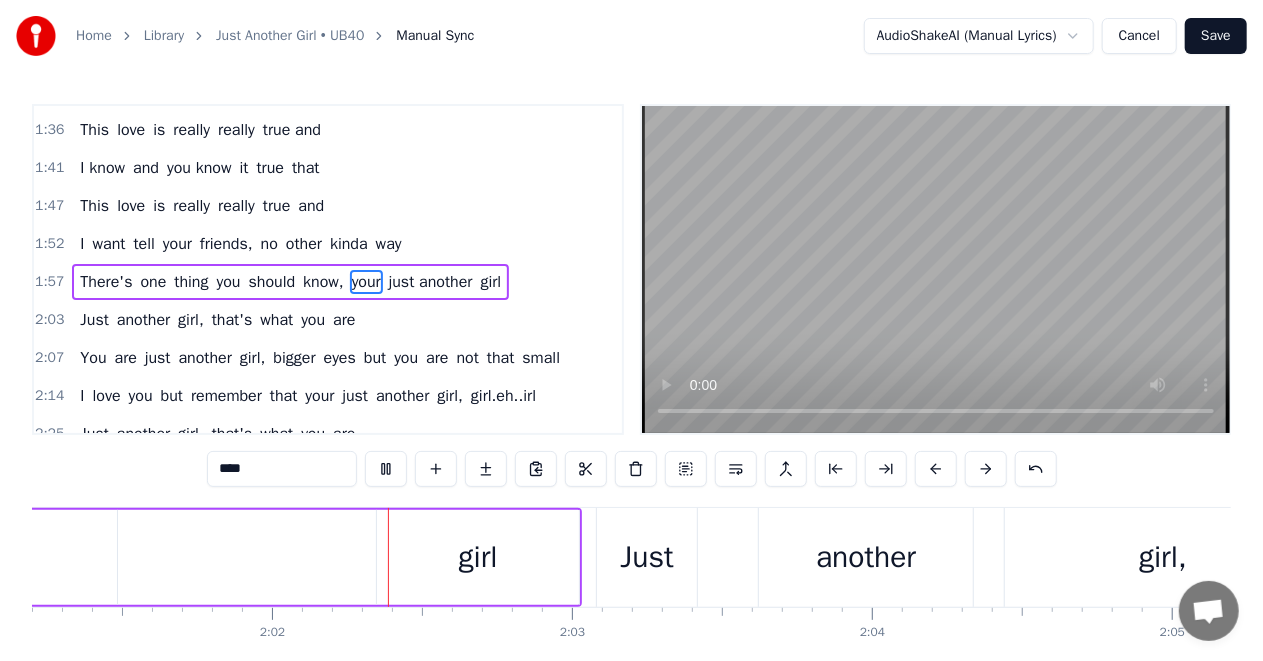 scroll, scrollTop: 0, scrollLeft: 36438, axis: horizontal 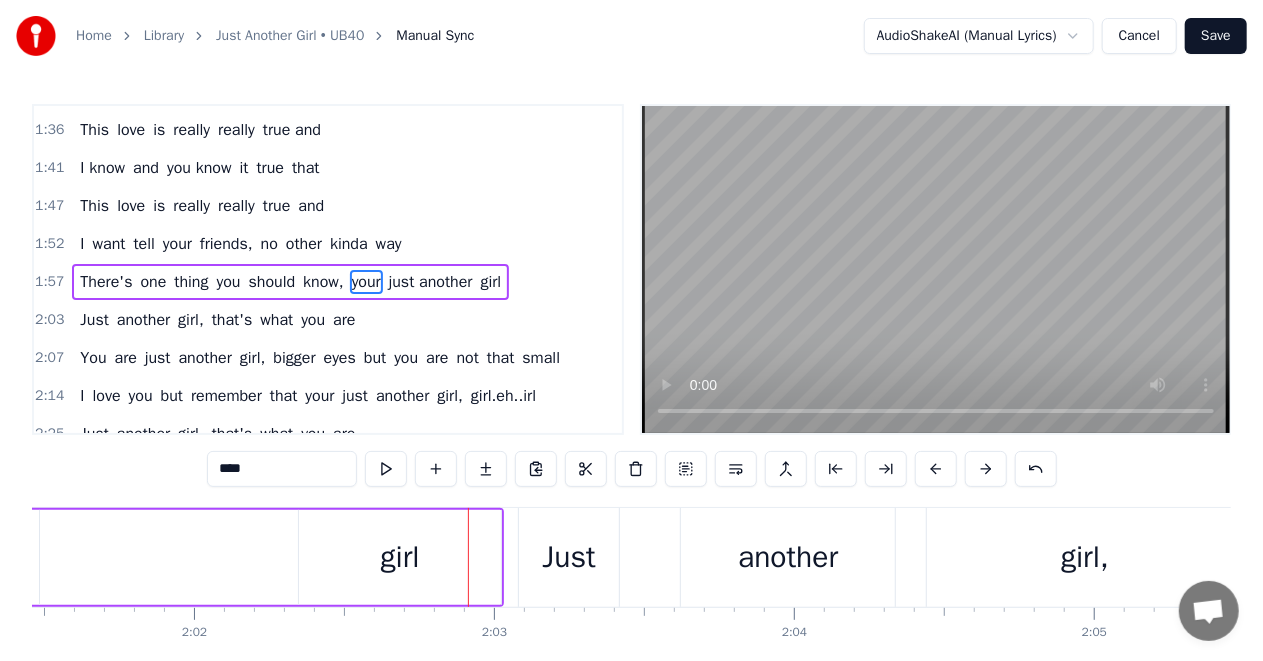 click on "girl" at bounding box center [400, 557] 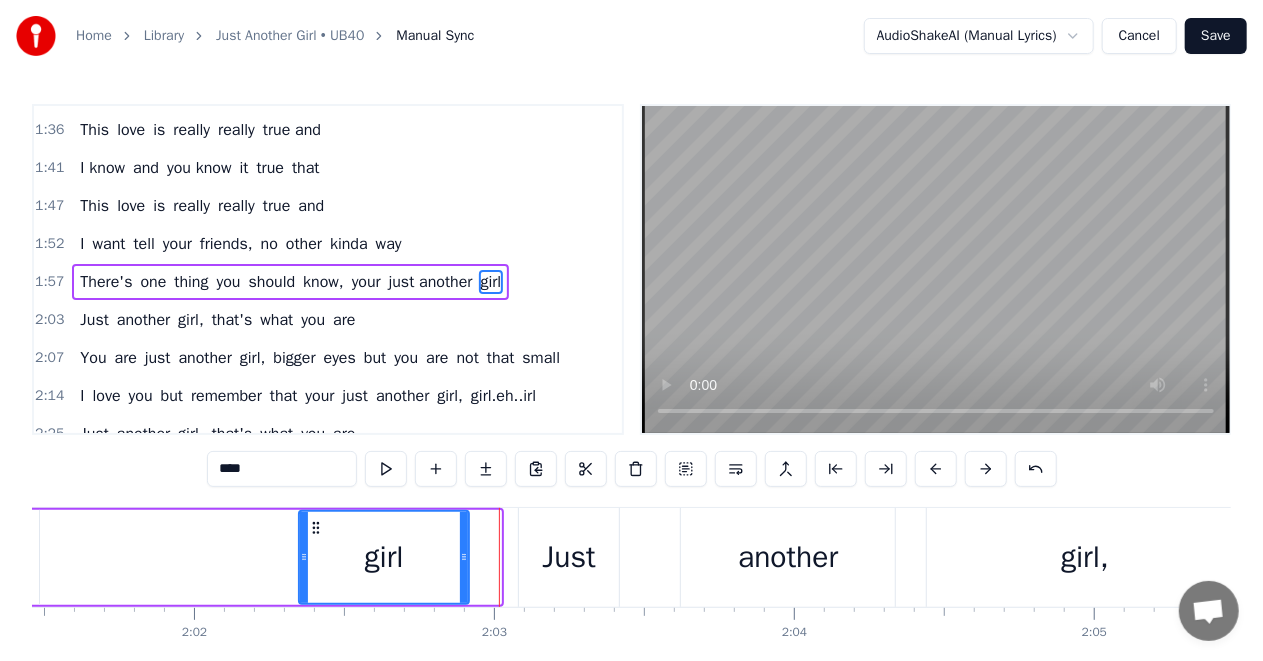 drag, startPoint x: 493, startPoint y: 555, endPoint x: 461, endPoint y: 556, distance: 32.01562 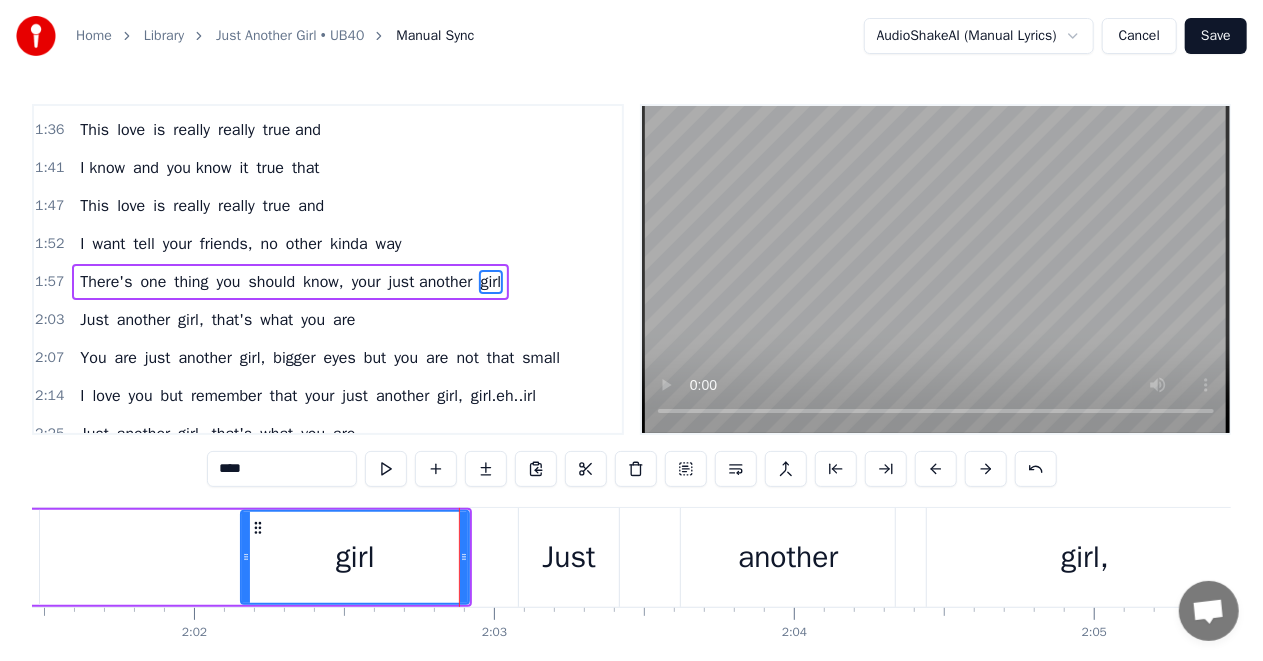 drag, startPoint x: 302, startPoint y: 559, endPoint x: 244, endPoint y: 560, distance: 58.00862 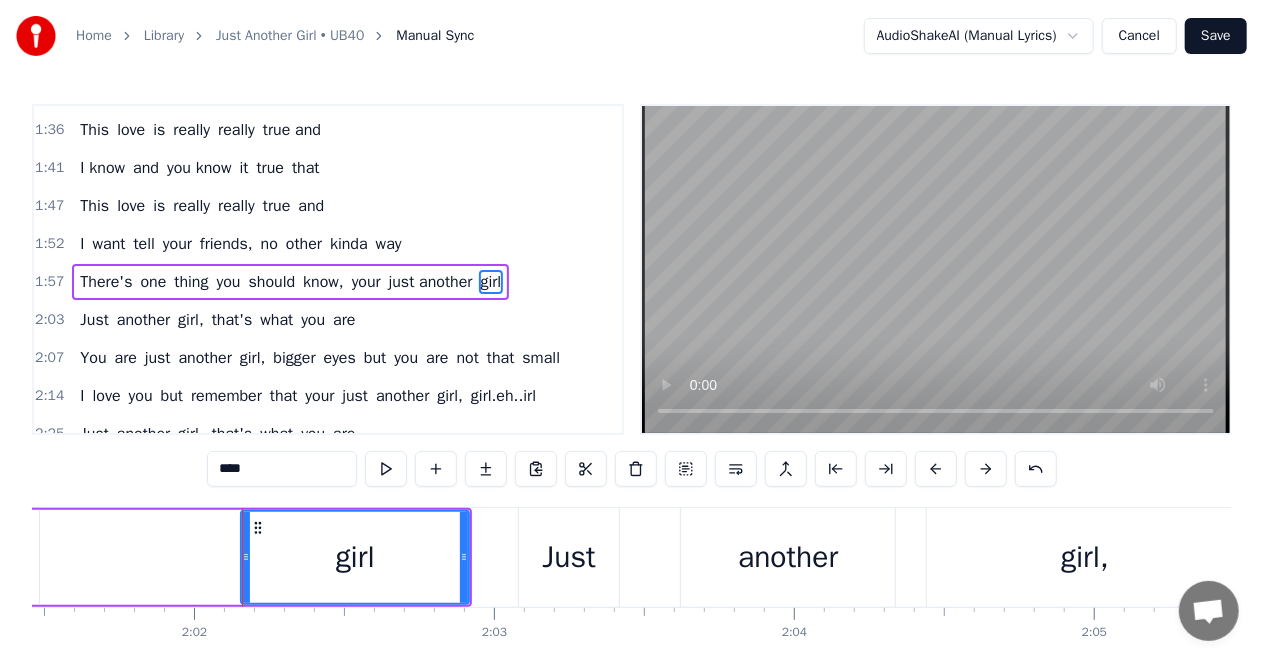 click on "There's one thing you should know, your just another  girl" at bounding box center [-414, 557] 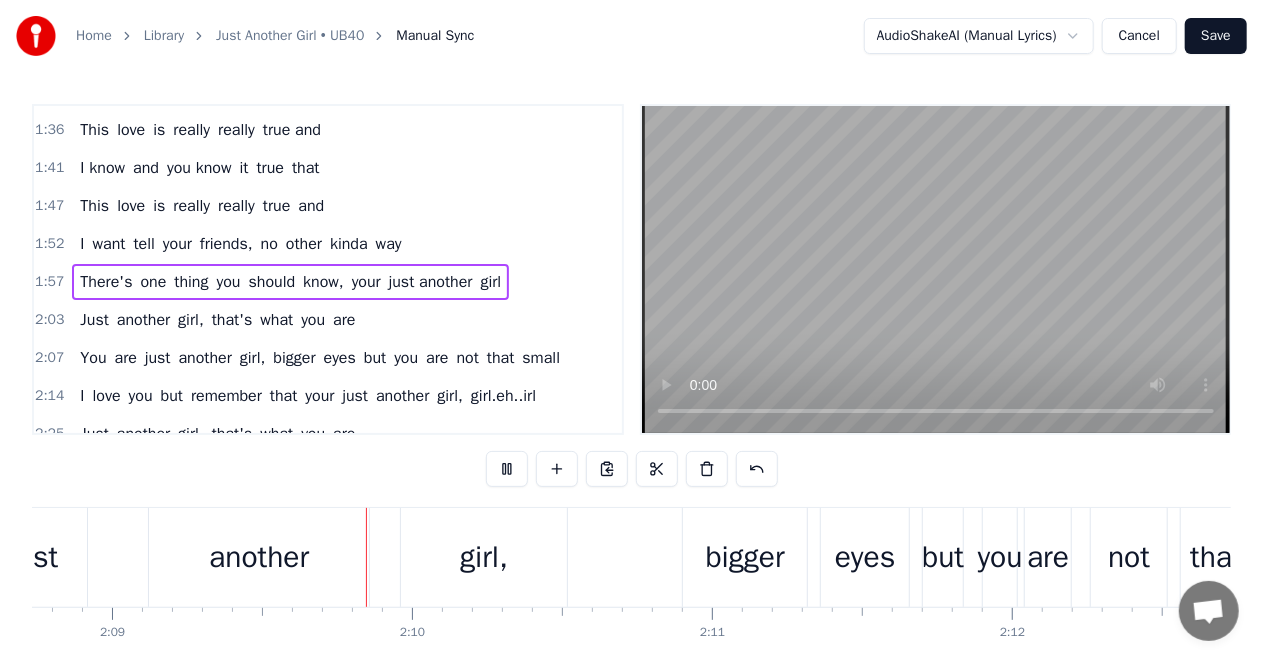 scroll, scrollTop: 0, scrollLeft: 38625, axis: horizontal 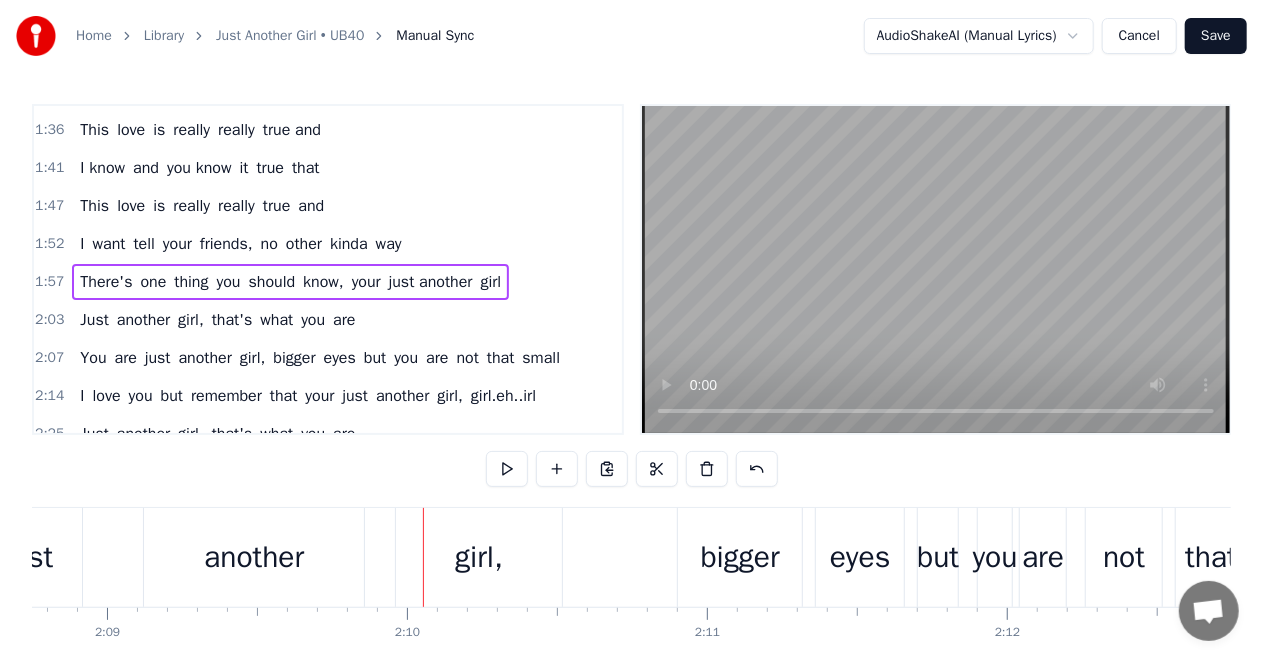 click on "another" at bounding box center [254, 557] 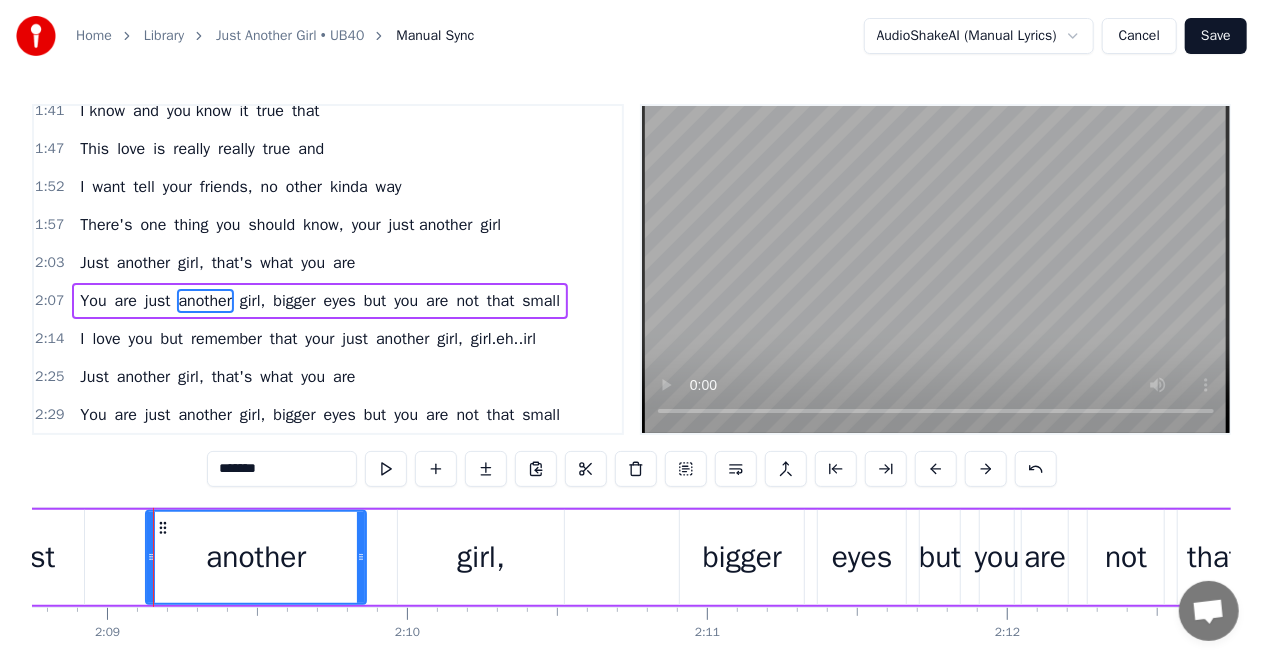 scroll, scrollTop: 602, scrollLeft: 0, axis: vertical 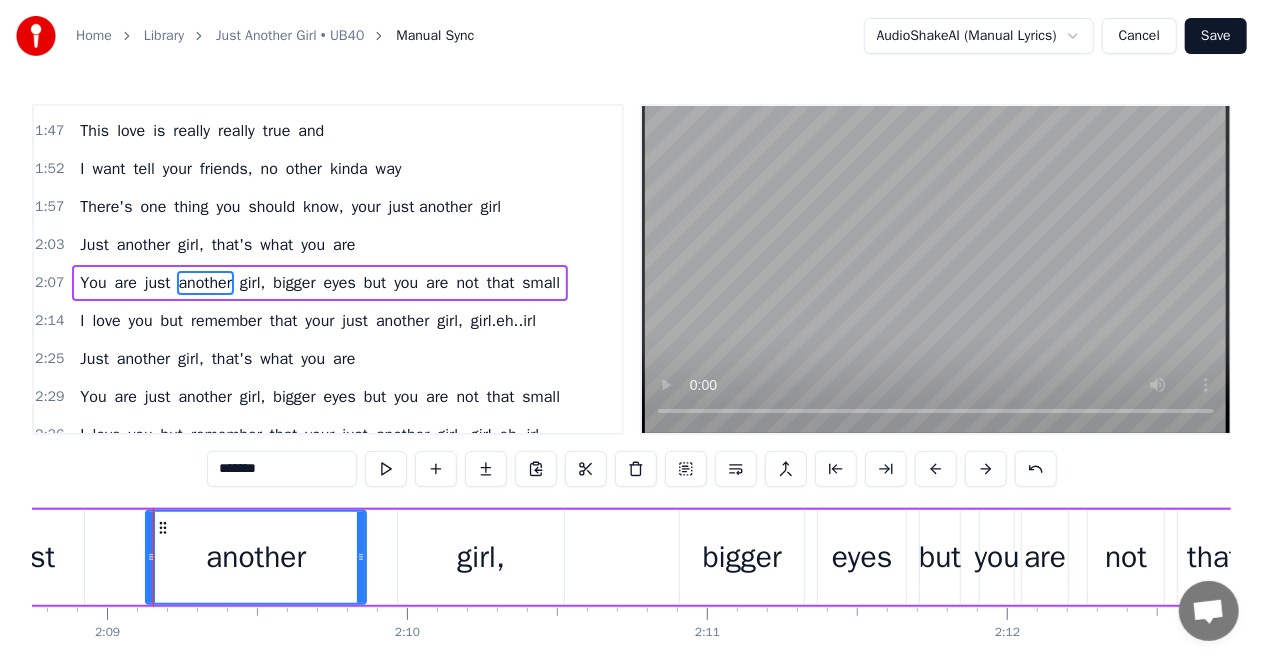 click on "just" at bounding box center [31, 557] 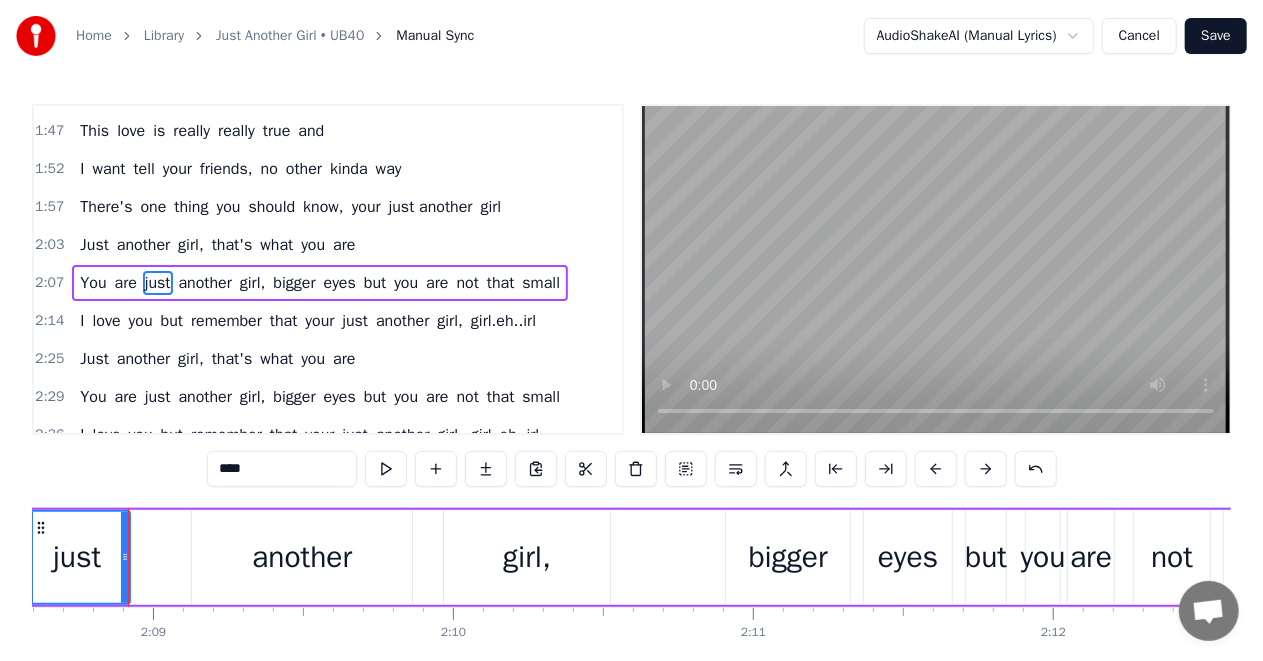 scroll, scrollTop: 0, scrollLeft: 38575, axis: horizontal 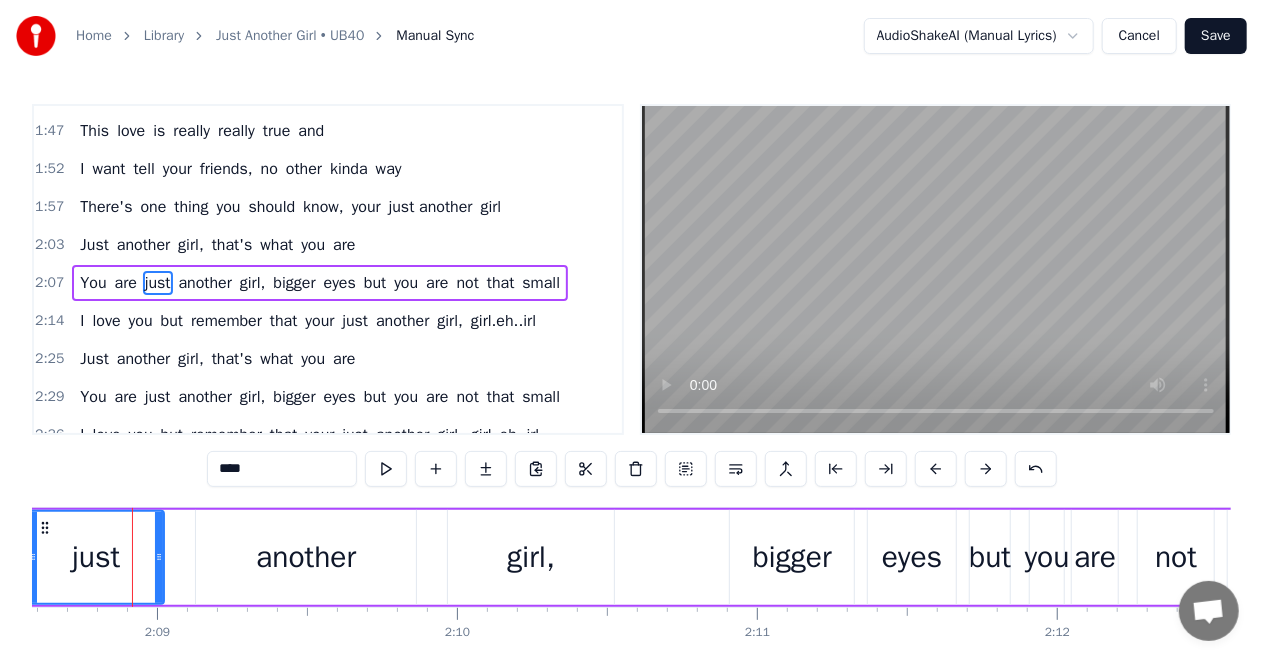 drag, startPoint x: 128, startPoint y: 556, endPoint x: 192, endPoint y: 562, distance: 64.28063 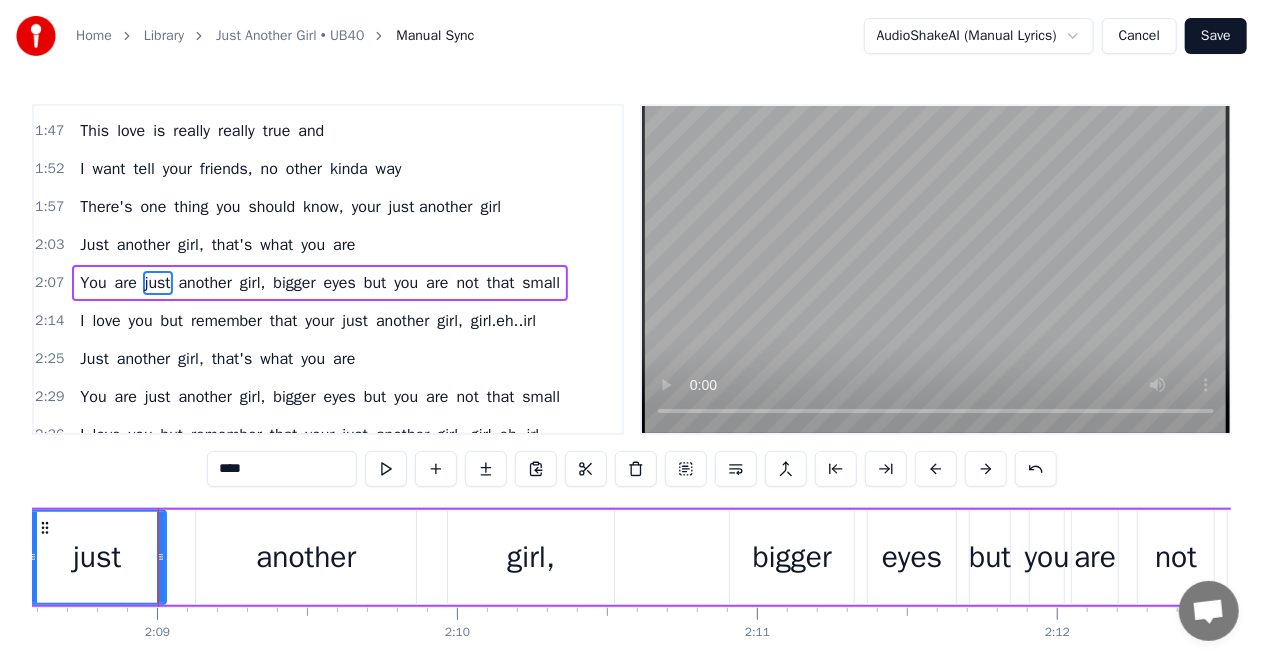 click on "another" at bounding box center [306, 557] 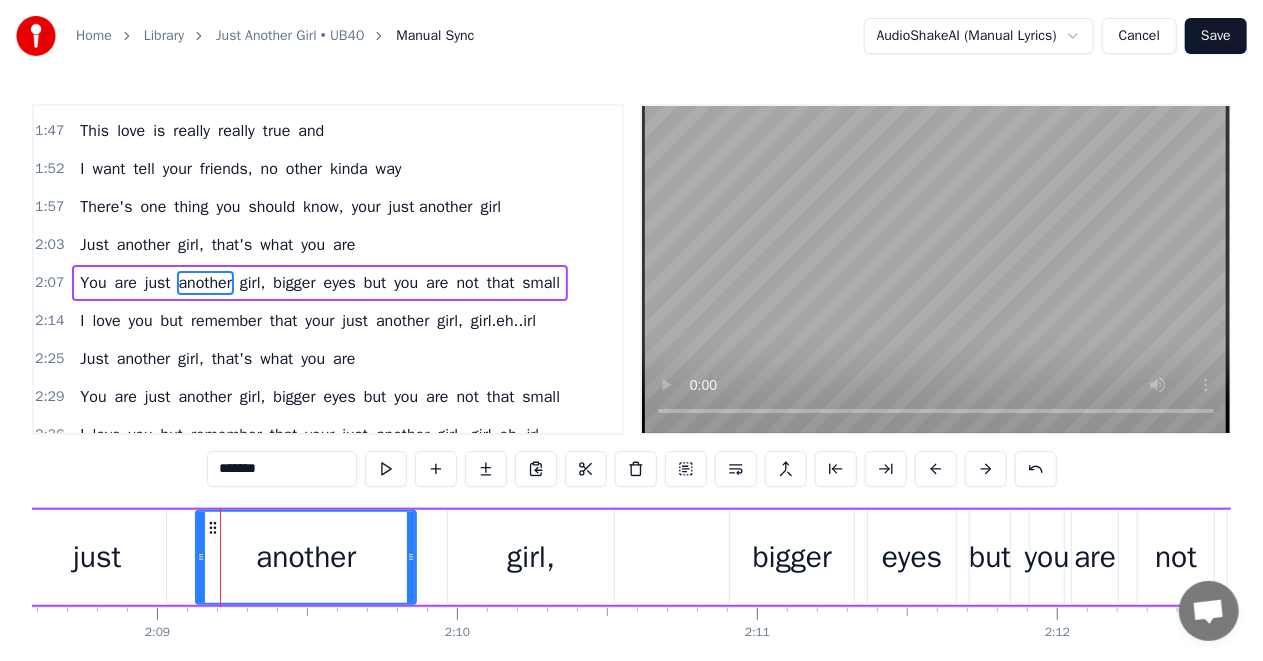 click on "just" at bounding box center [97, 557] 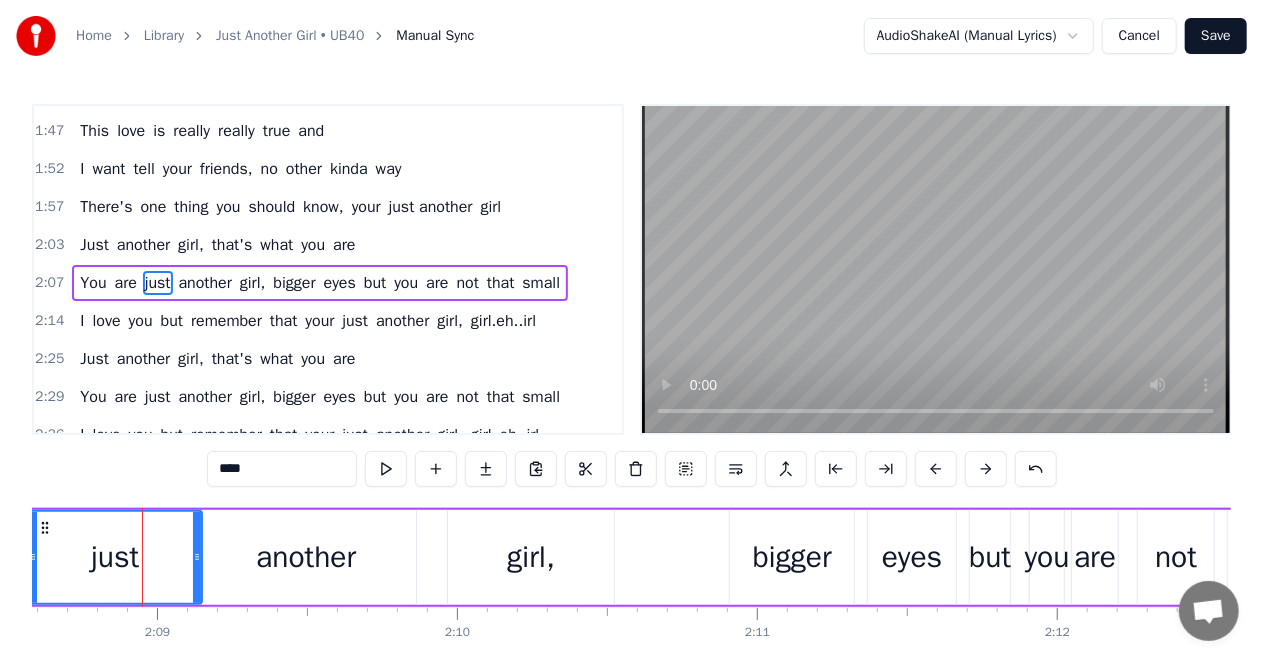 drag, startPoint x: 164, startPoint y: 558, endPoint x: 200, endPoint y: 560, distance: 36.05551 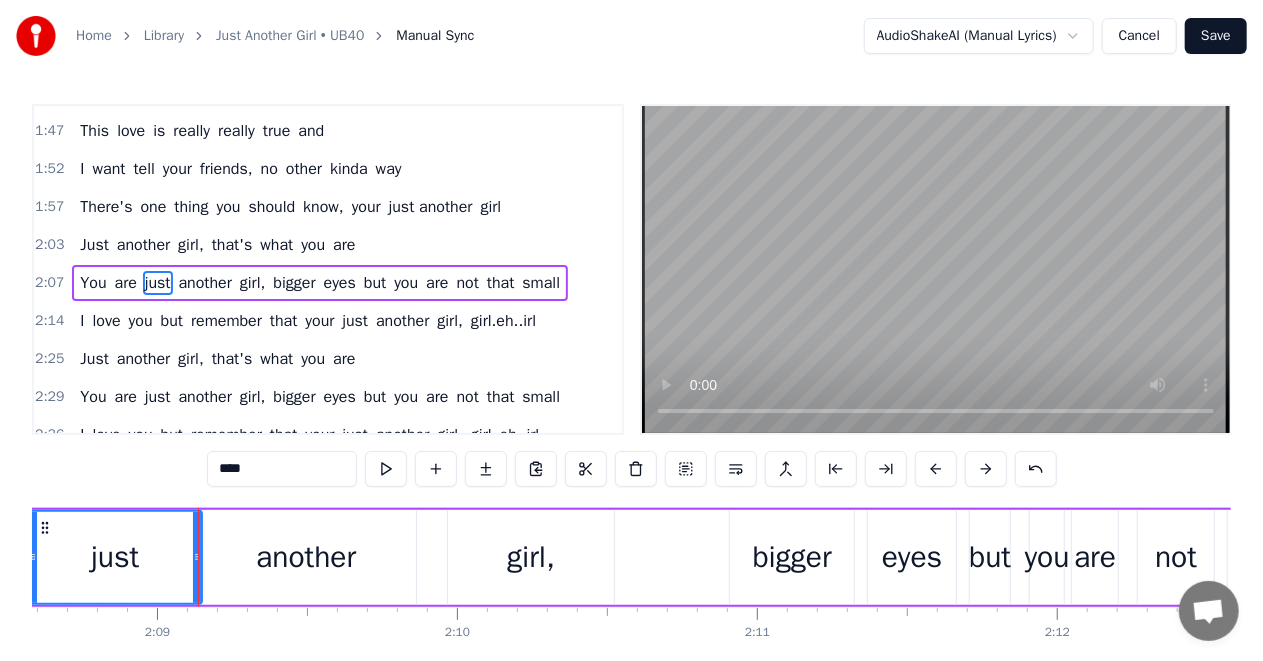 click on "another" at bounding box center [306, 557] 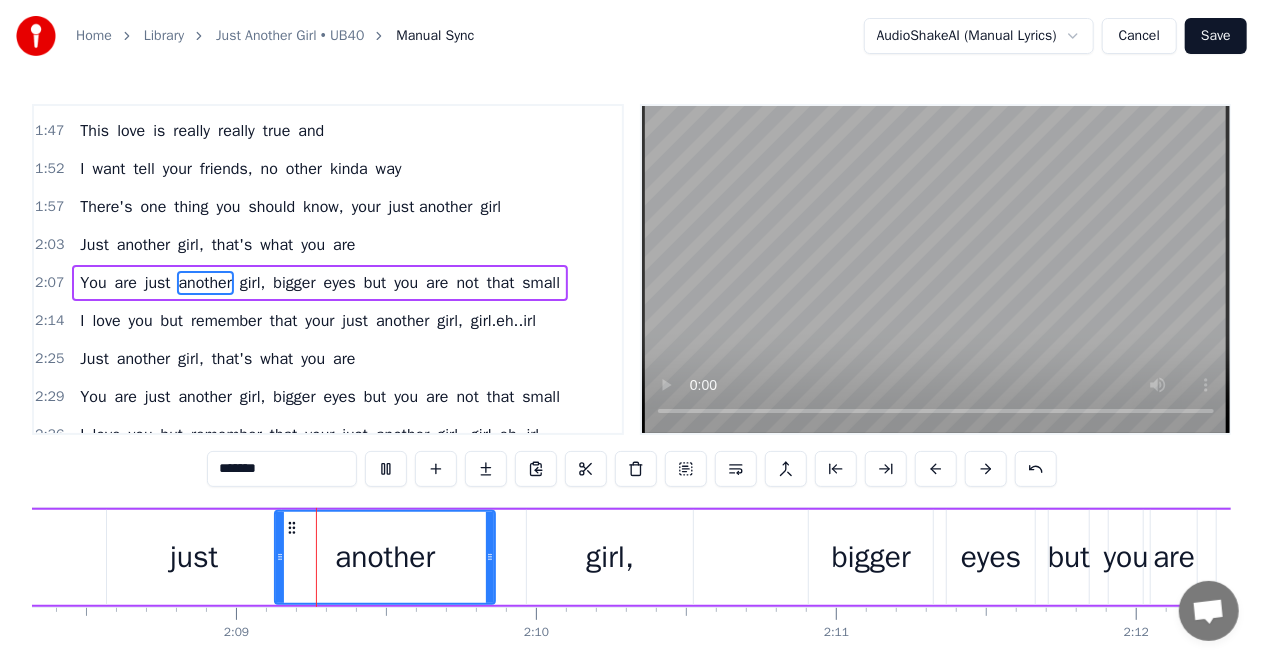 scroll, scrollTop: 0, scrollLeft: 38542, axis: horizontal 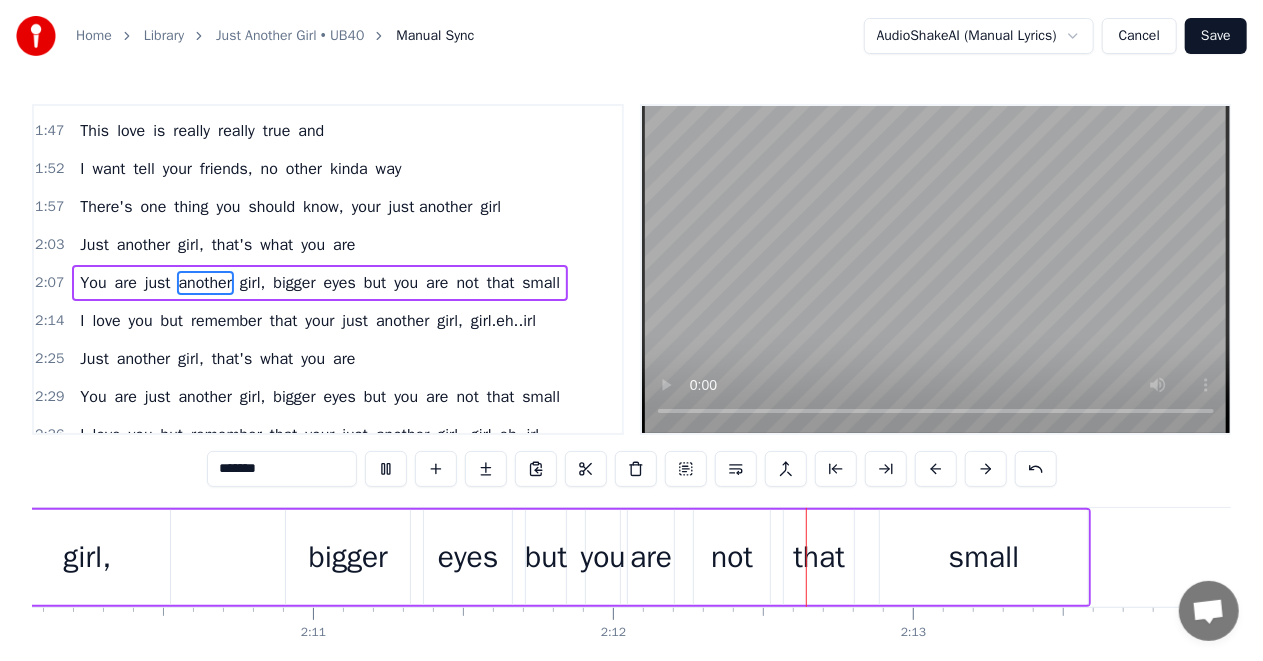 click on "You are just another girl, bigger eyes but you are not that small" at bounding box center [234, 557] 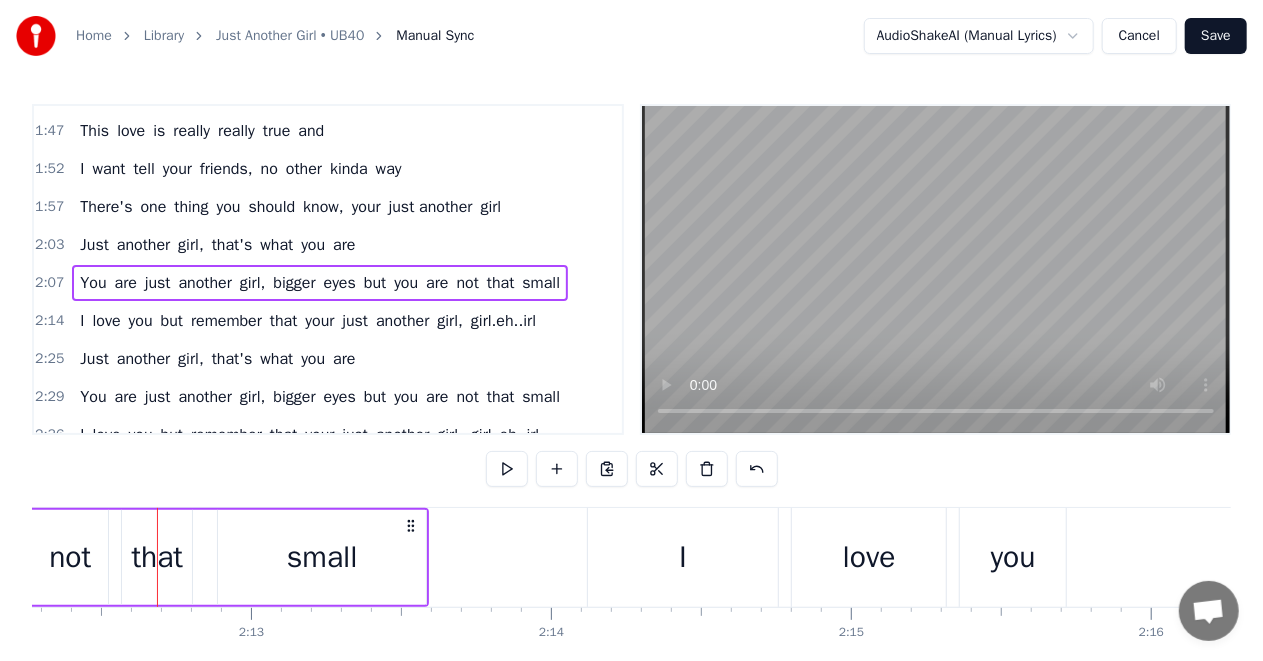 scroll, scrollTop: 0, scrollLeft: 39692, axis: horizontal 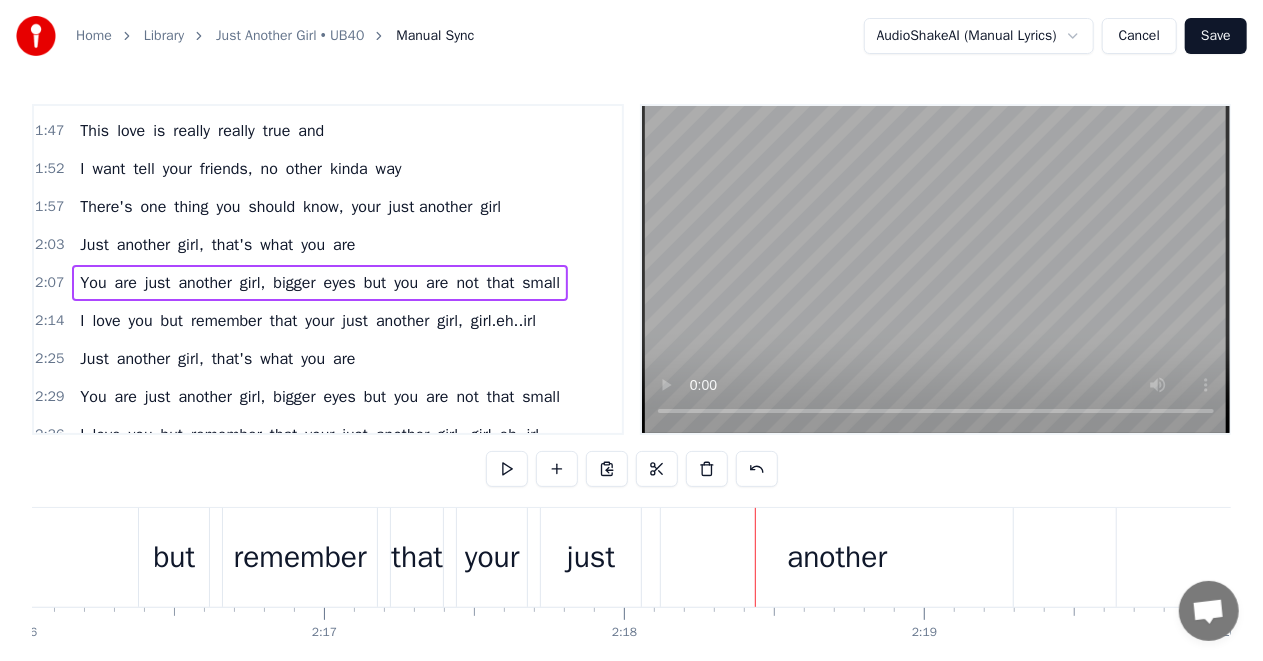 click on "but" at bounding box center (174, 557) 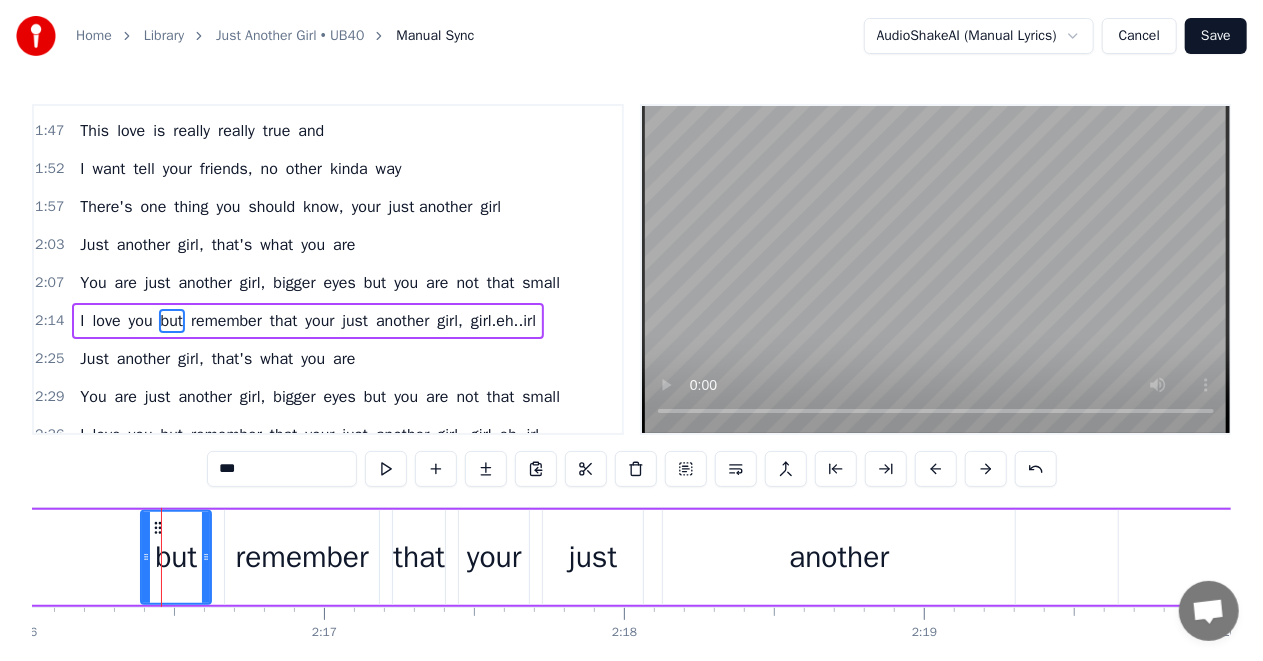 scroll, scrollTop: 639, scrollLeft: 0, axis: vertical 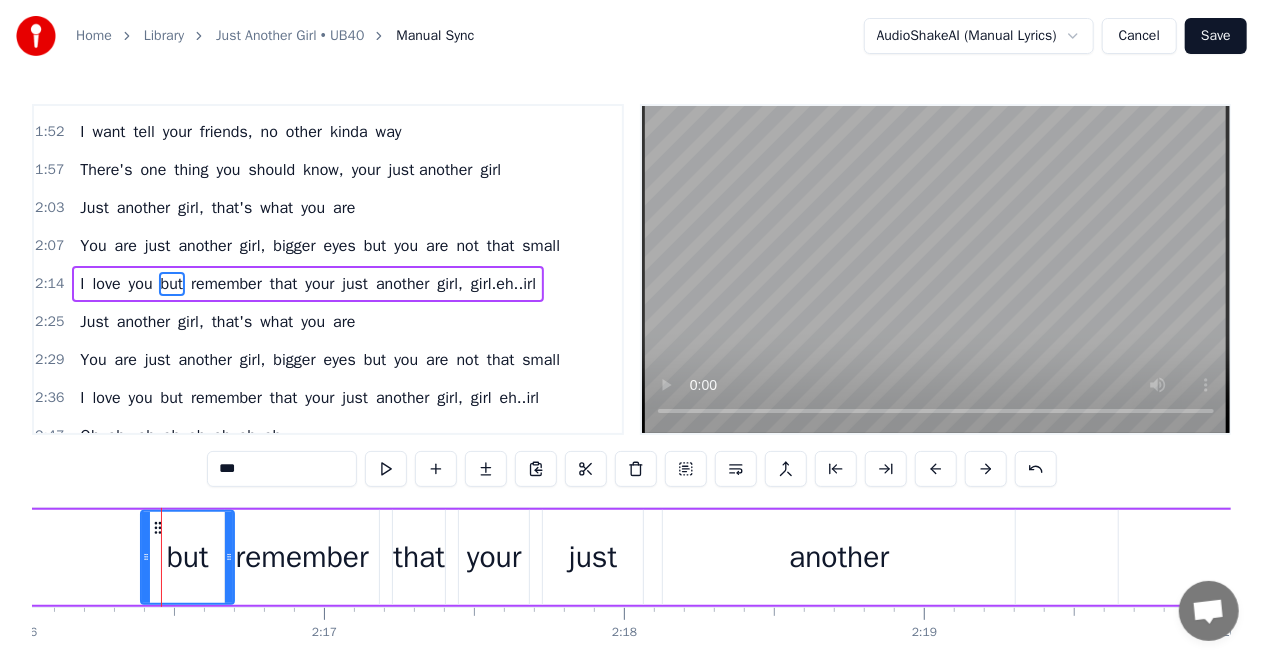 drag, startPoint x: 206, startPoint y: 555, endPoint x: 229, endPoint y: 556, distance: 23.021729 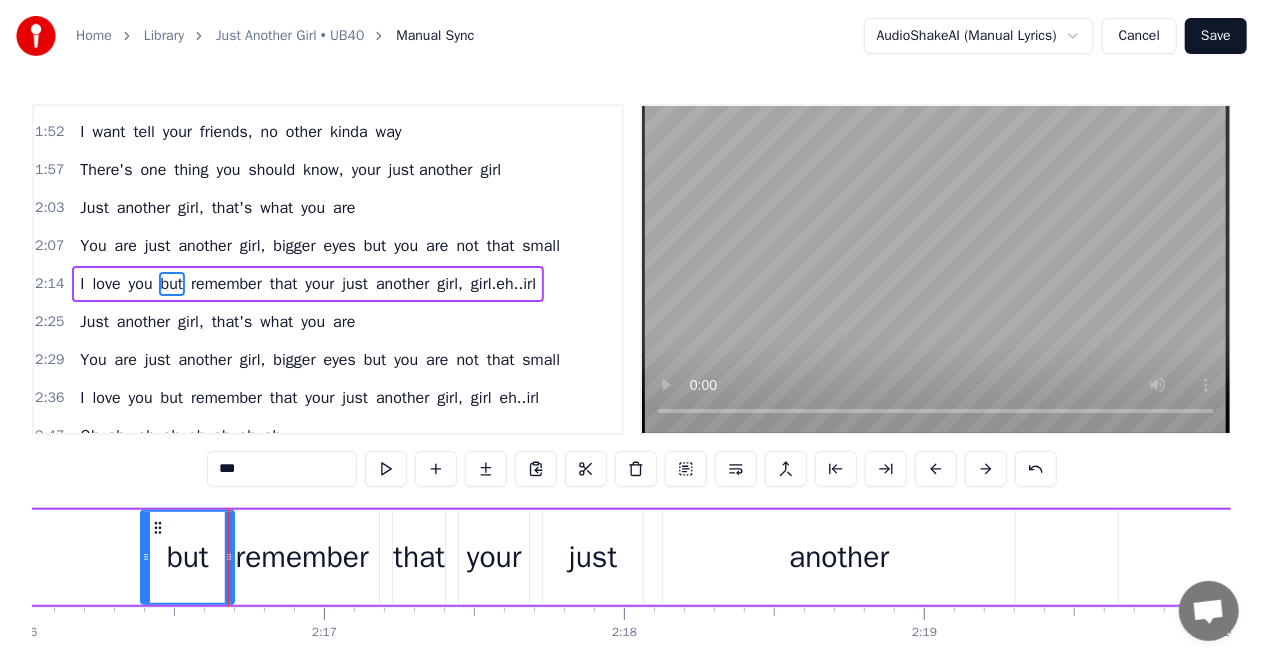 click on "remember" at bounding box center [302, 557] 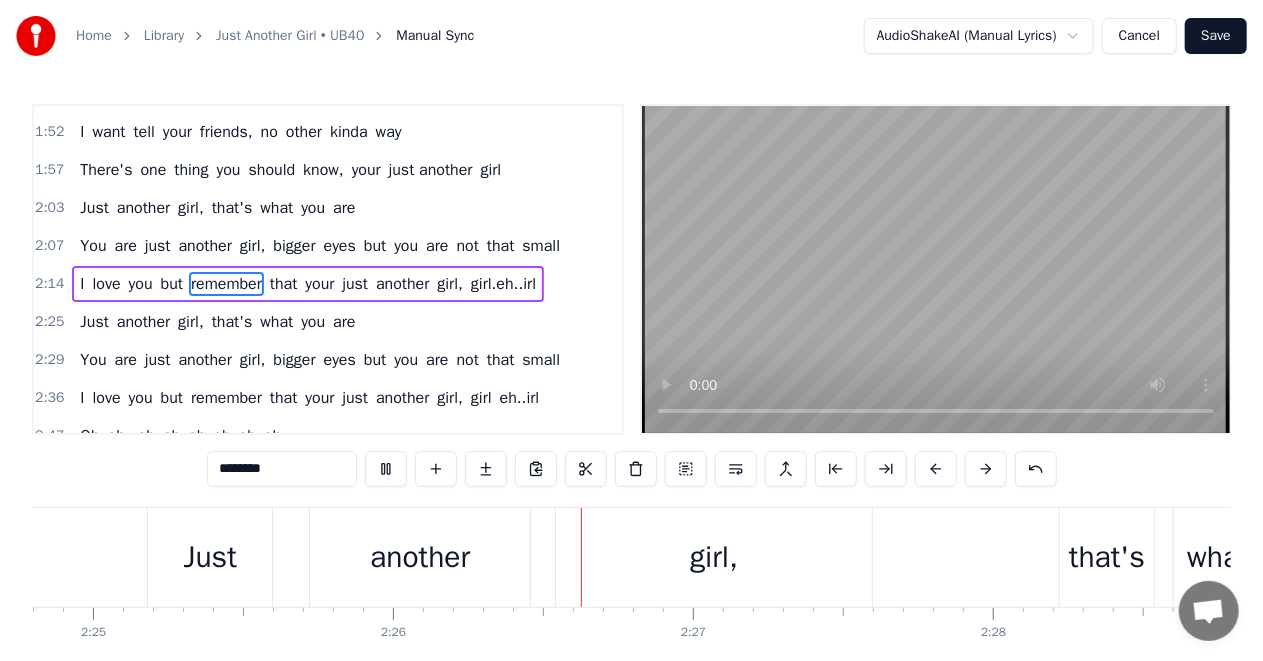 scroll, scrollTop: 0, scrollLeft: 43846, axis: horizontal 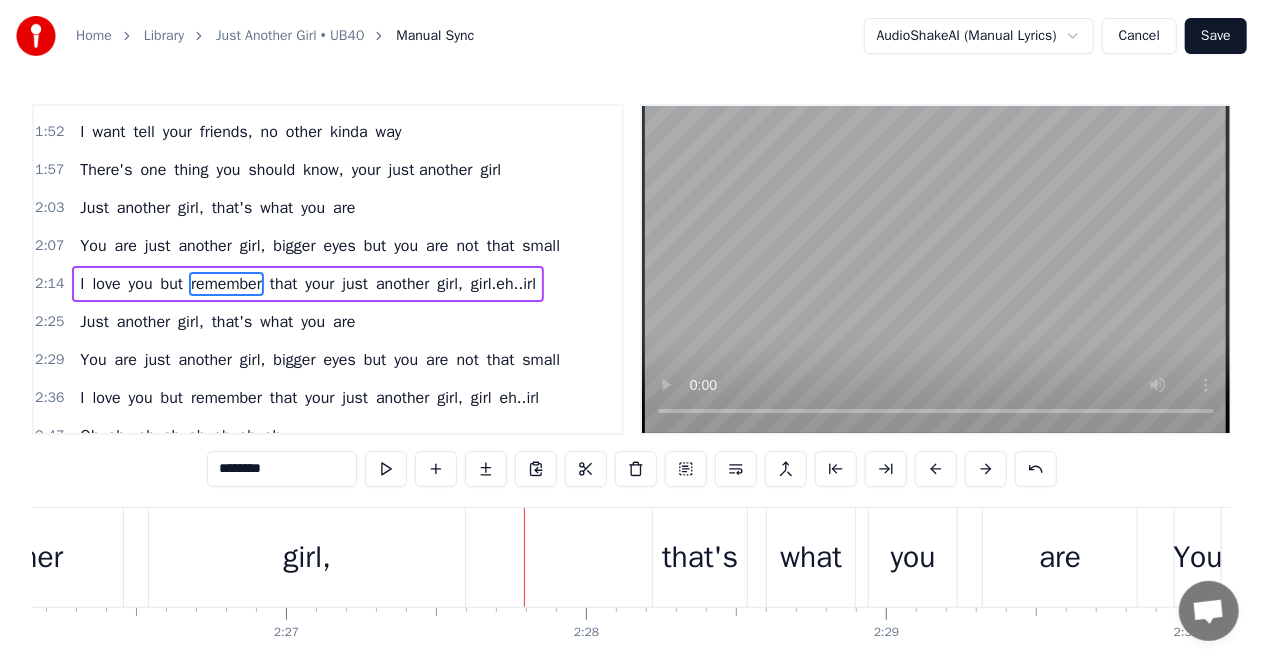 click on "another" at bounding box center [13, 557] 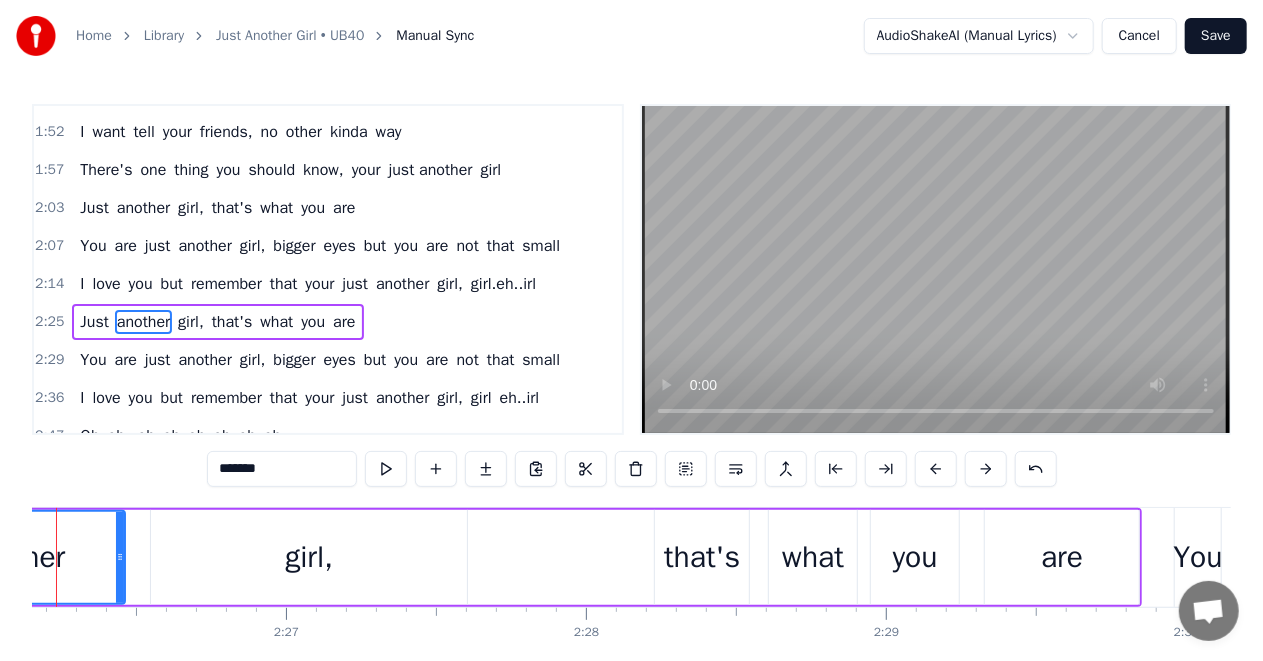 scroll, scrollTop: 660, scrollLeft: 0, axis: vertical 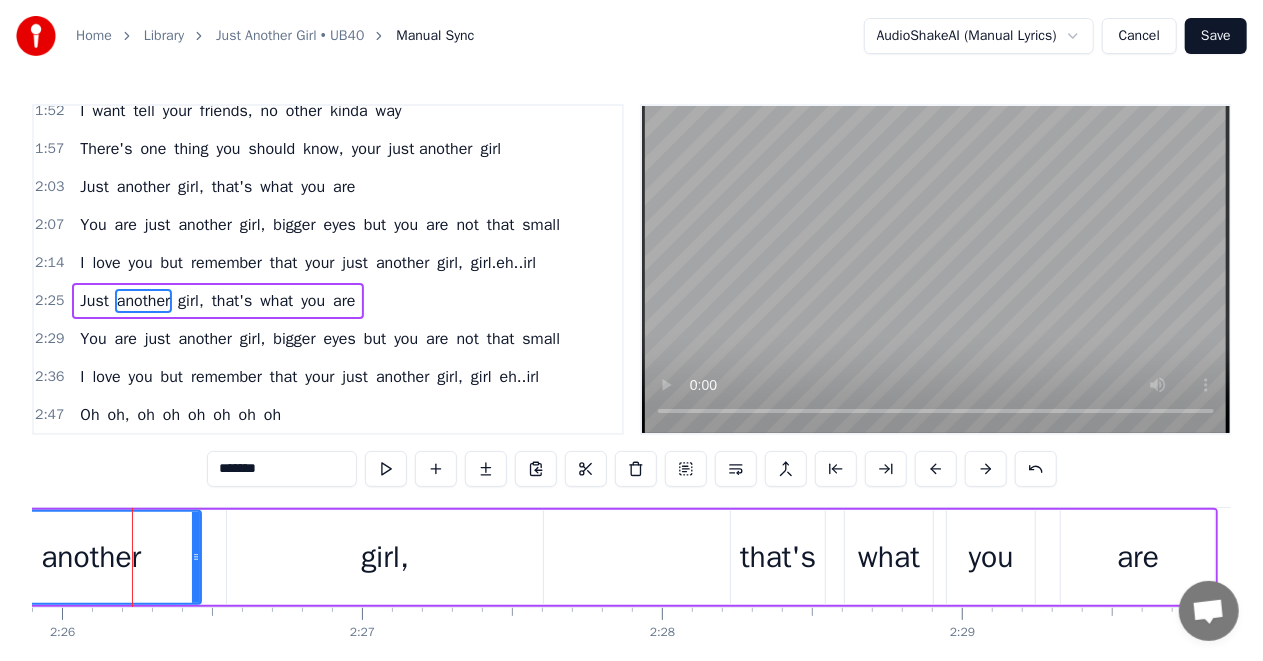 click on "girl," at bounding box center (385, 557) 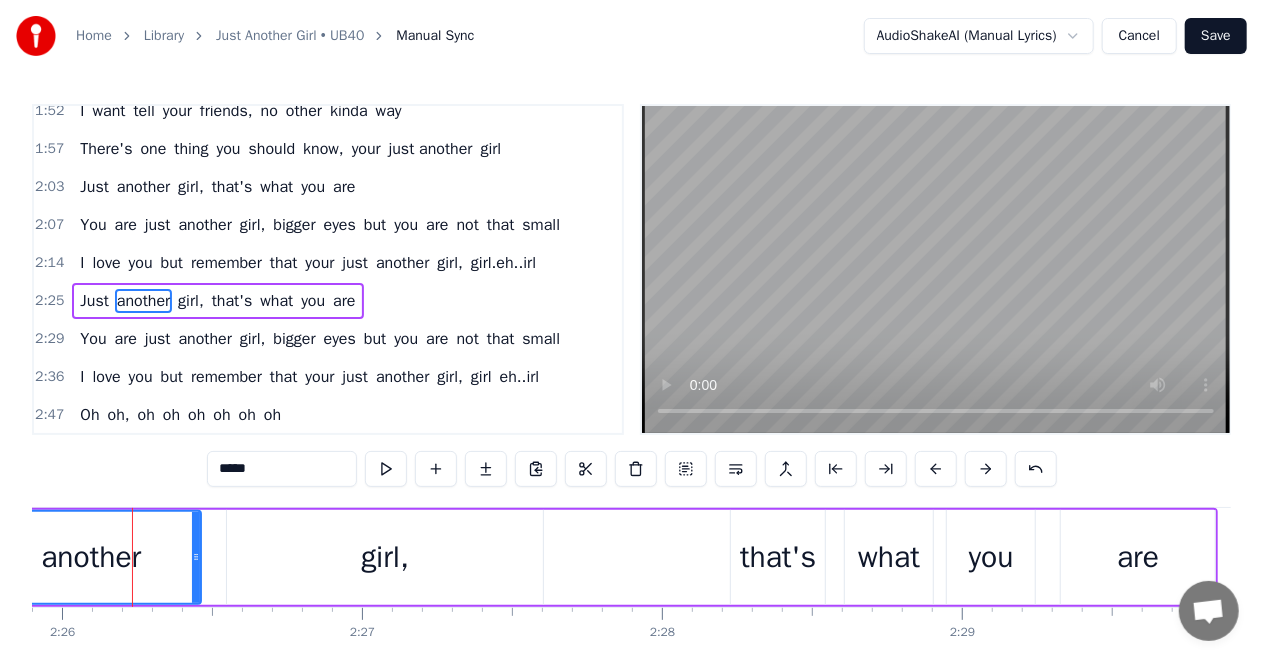 scroll, scrollTop: 676, scrollLeft: 0, axis: vertical 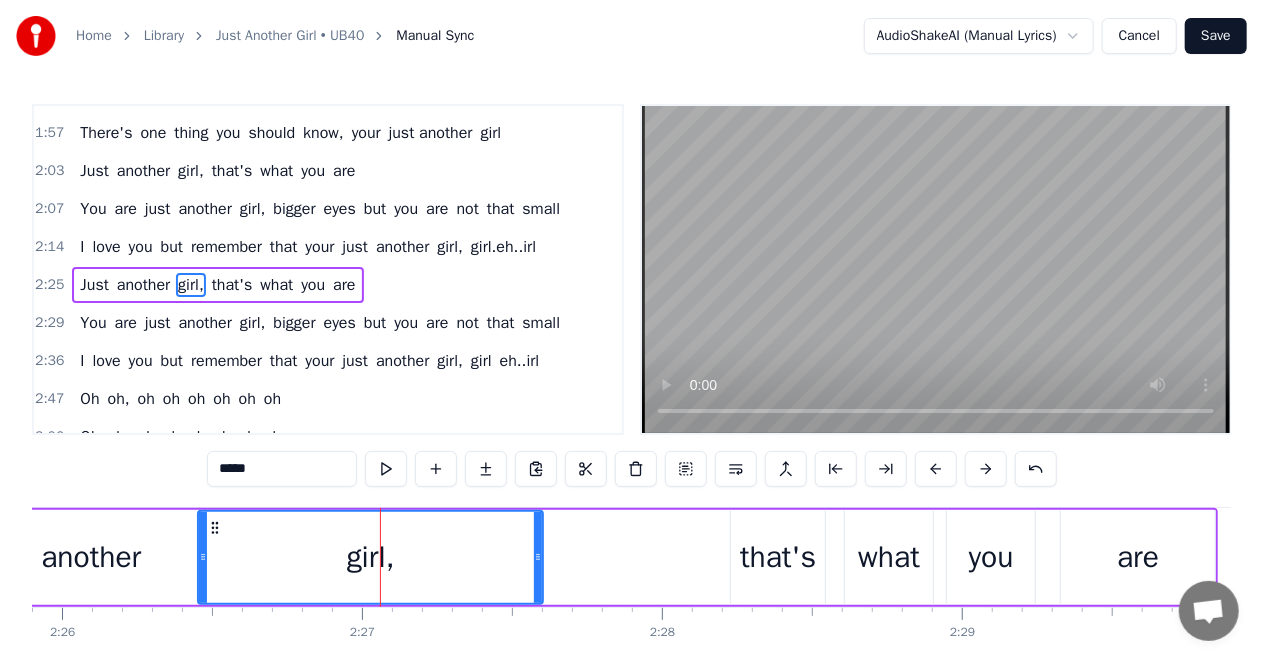 drag, startPoint x: 232, startPoint y: 556, endPoint x: 203, endPoint y: 558, distance: 29.068884 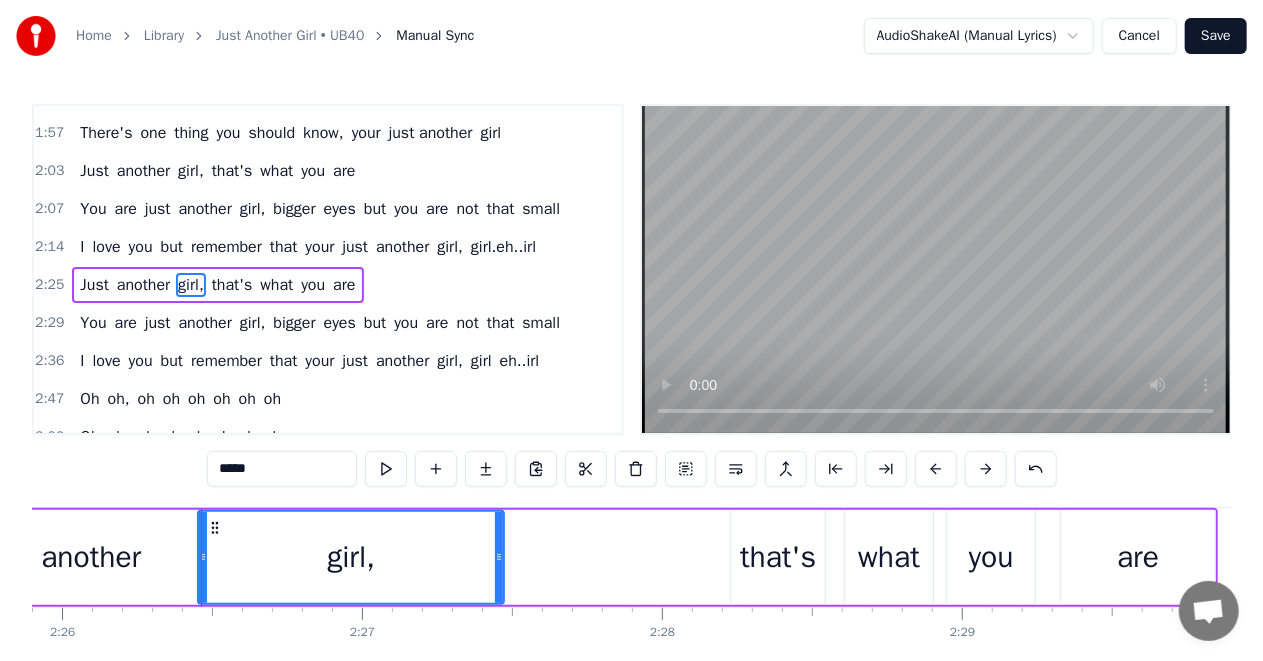 drag, startPoint x: 536, startPoint y: 553, endPoint x: 497, endPoint y: 558, distance: 39.319206 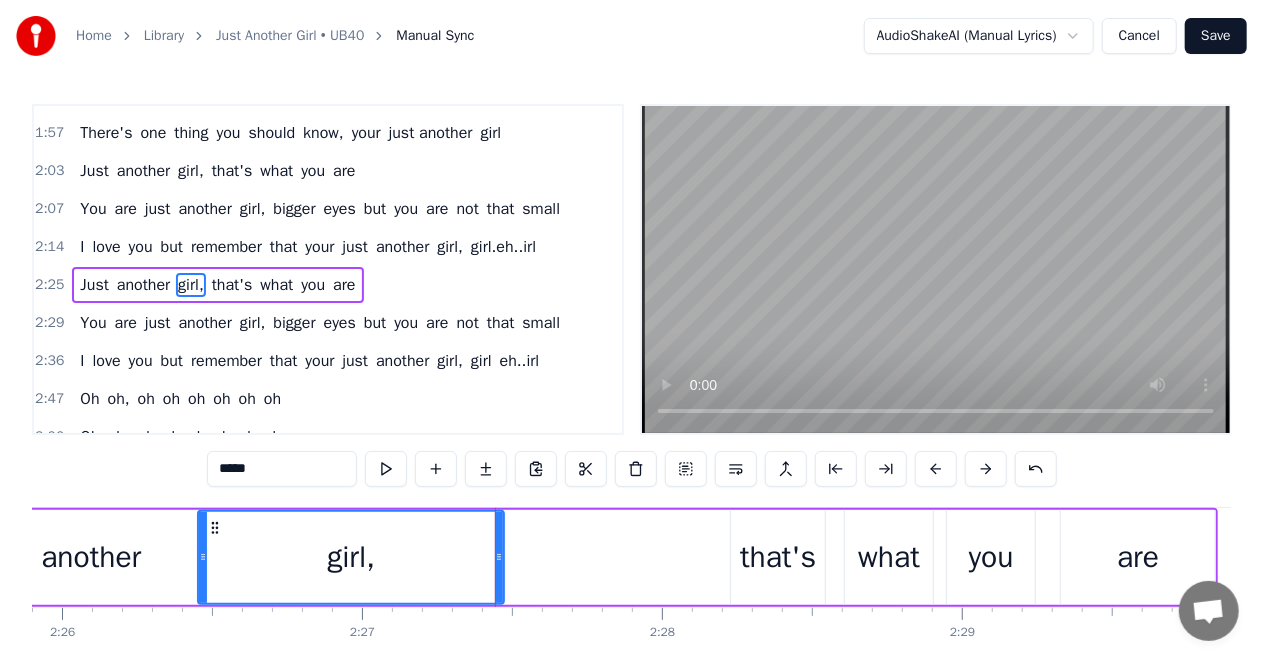 click on "that's" at bounding box center [778, 557] 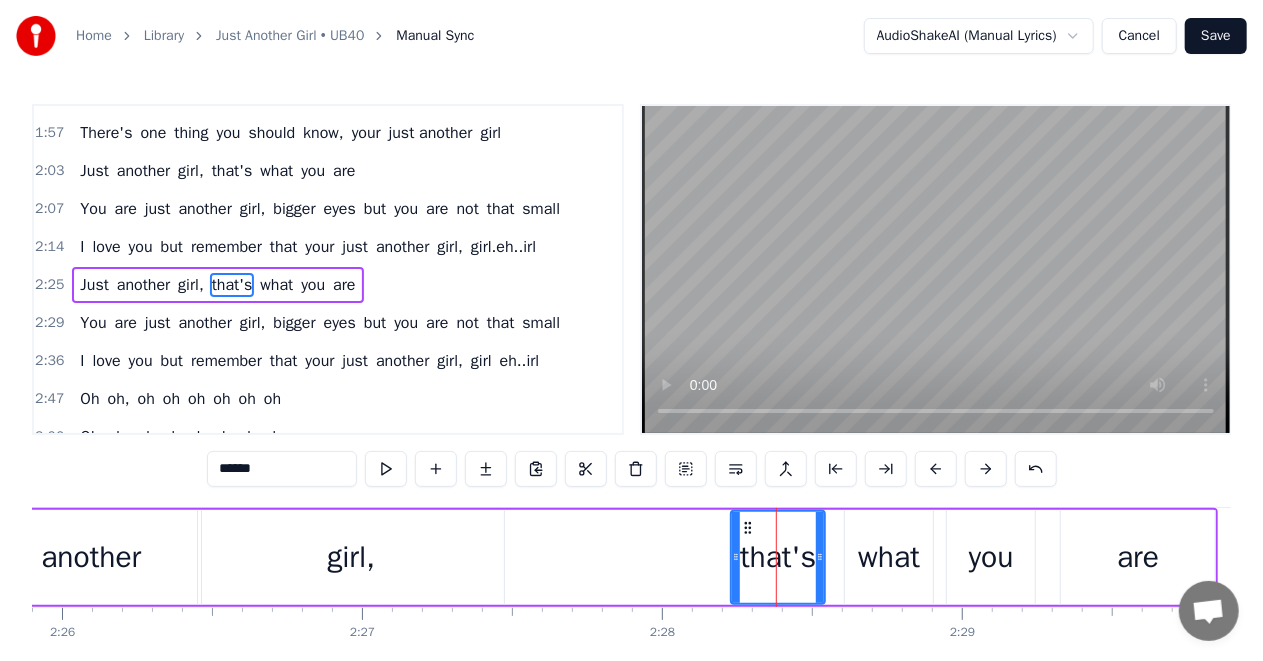 click on "that's" at bounding box center [778, 557] 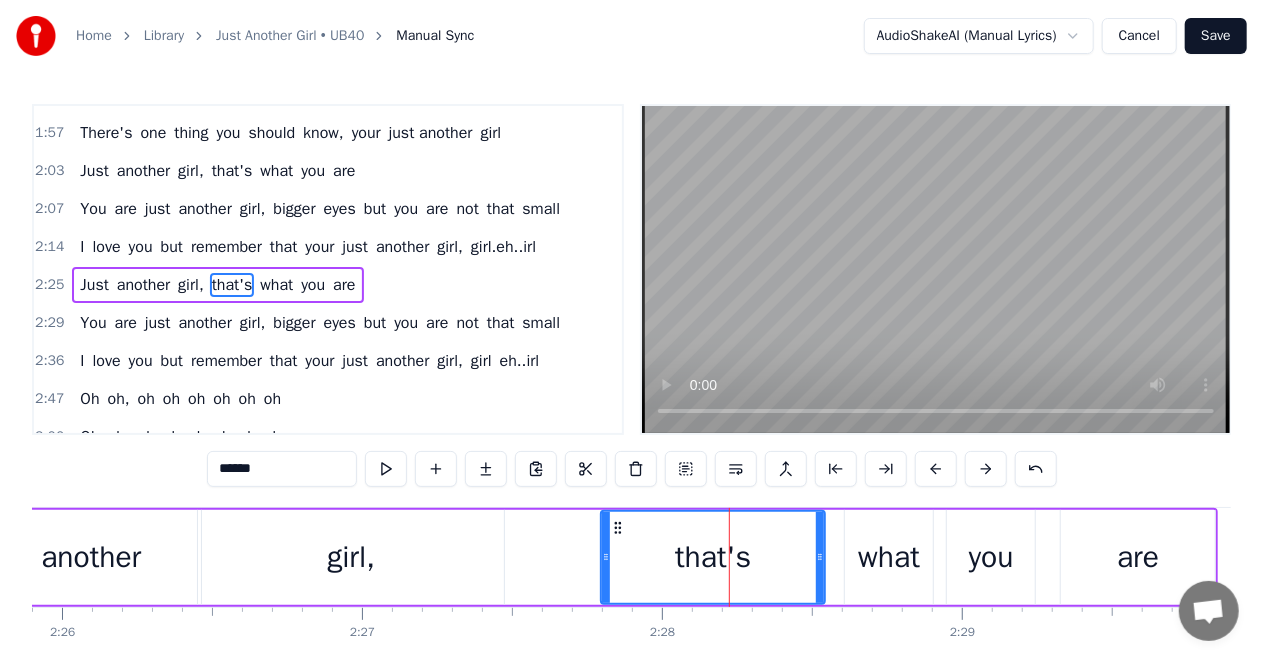 drag, startPoint x: 734, startPoint y: 558, endPoint x: 604, endPoint y: 564, distance: 130.13838 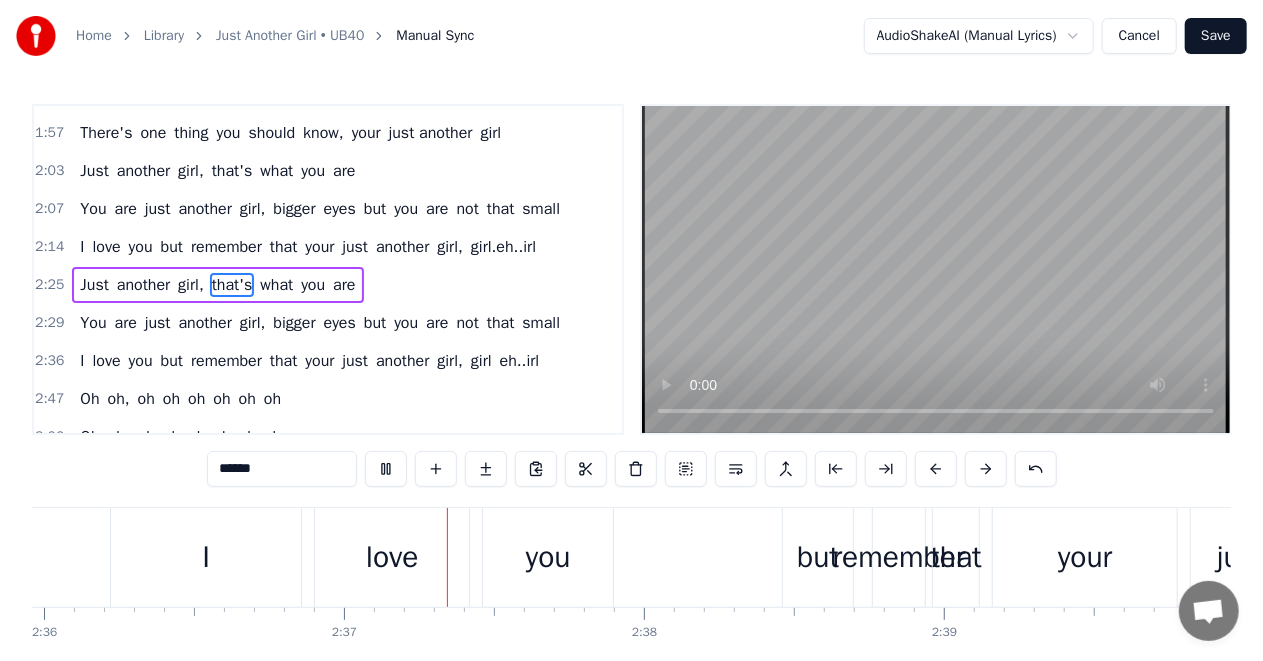 scroll, scrollTop: 0, scrollLeft: 46916, axis: horizontal 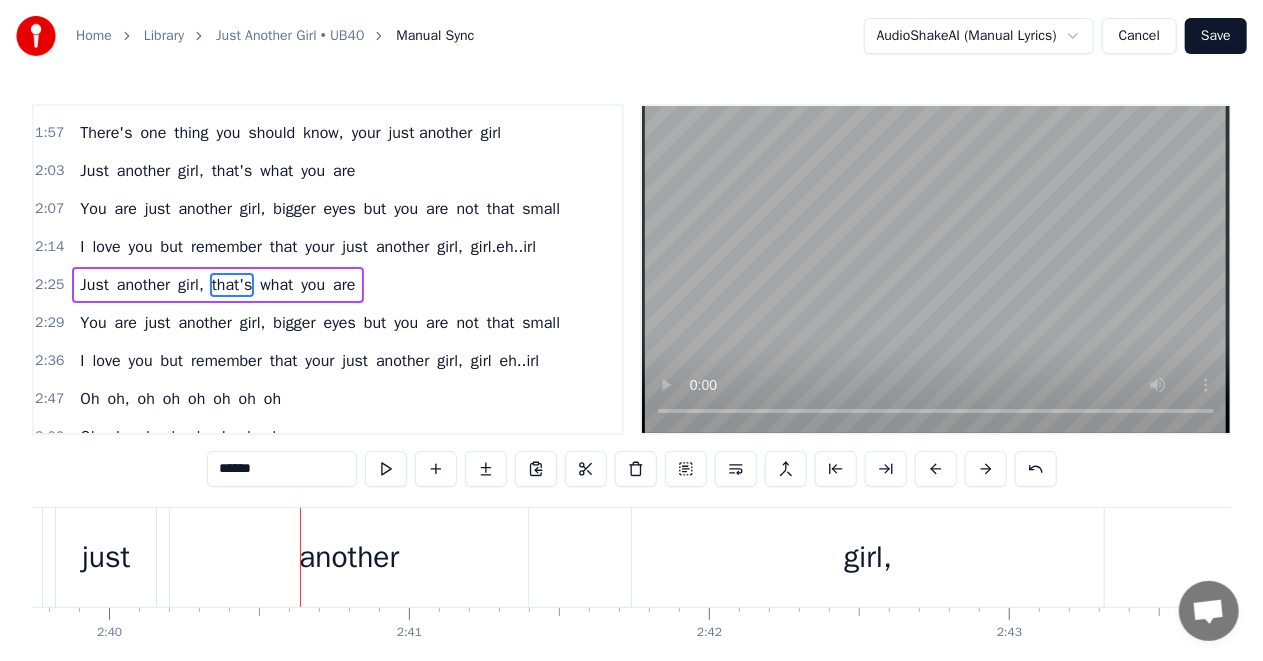 click on "I love you but remember that your just another girl, girl eh..irl" at bounding box center (537, 557) 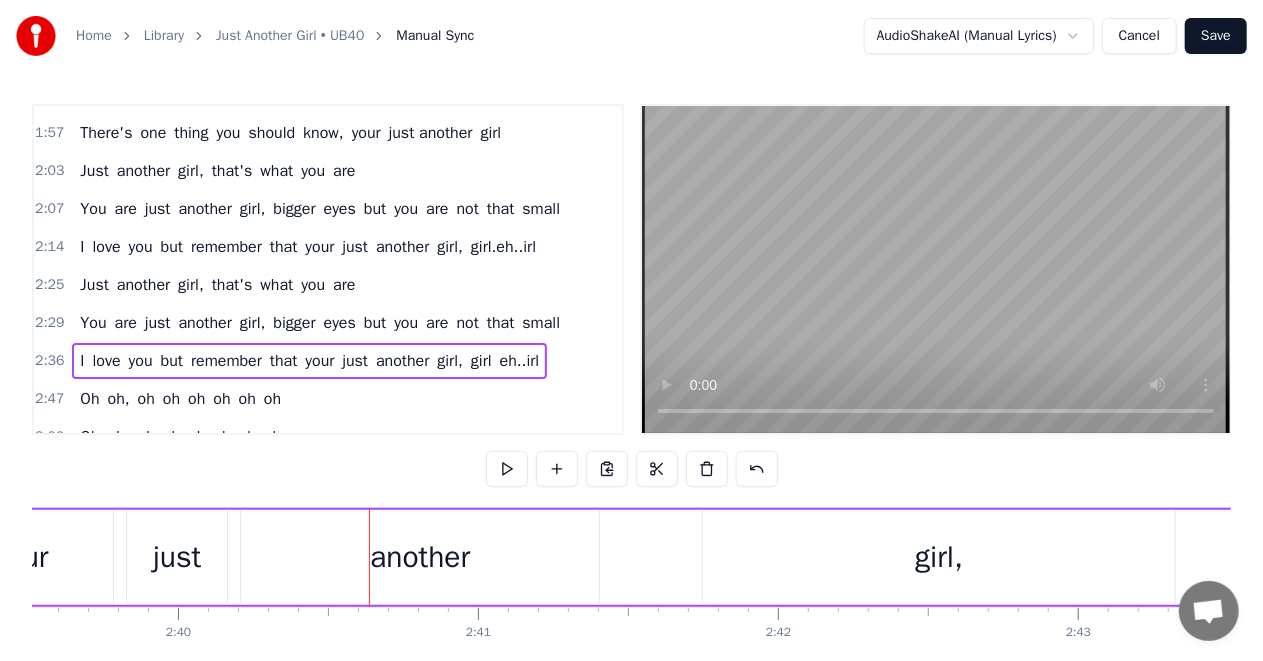 scroll, scrollTop: 0, scrollLeft: 47841, axis: horizontal 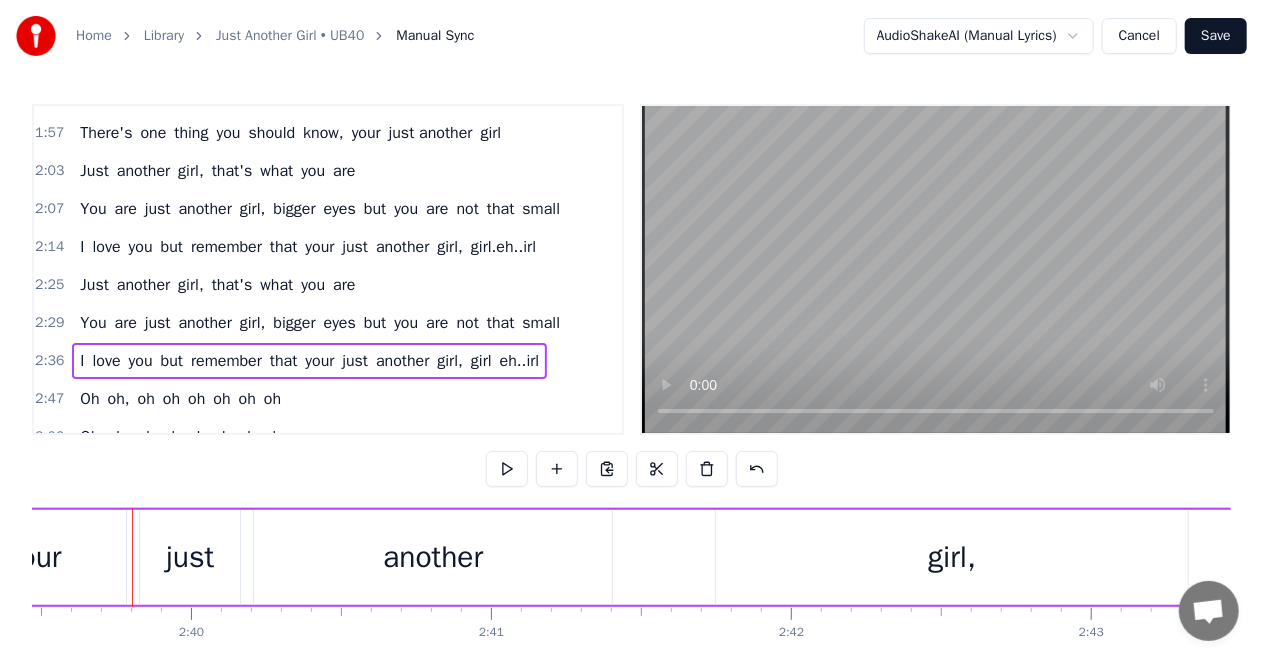 click on "your" at bounding box center (34, 557) 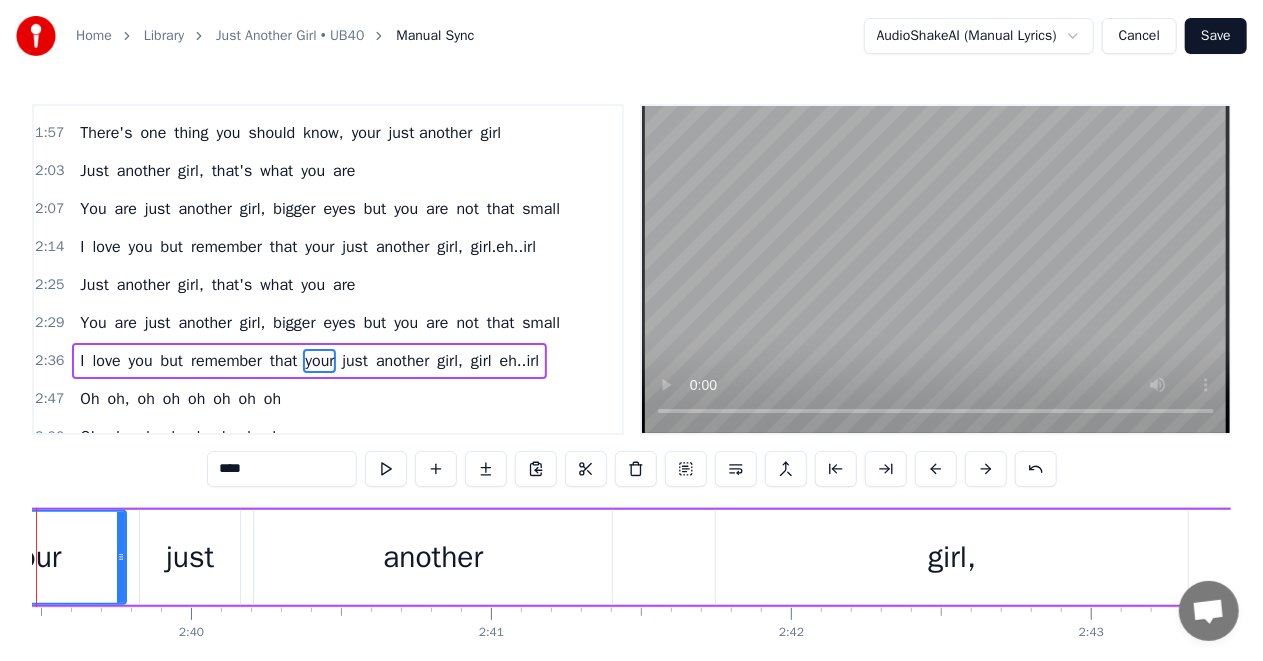 scroll, scrollTop: 751, scrollLeft: 0, axis: vertical 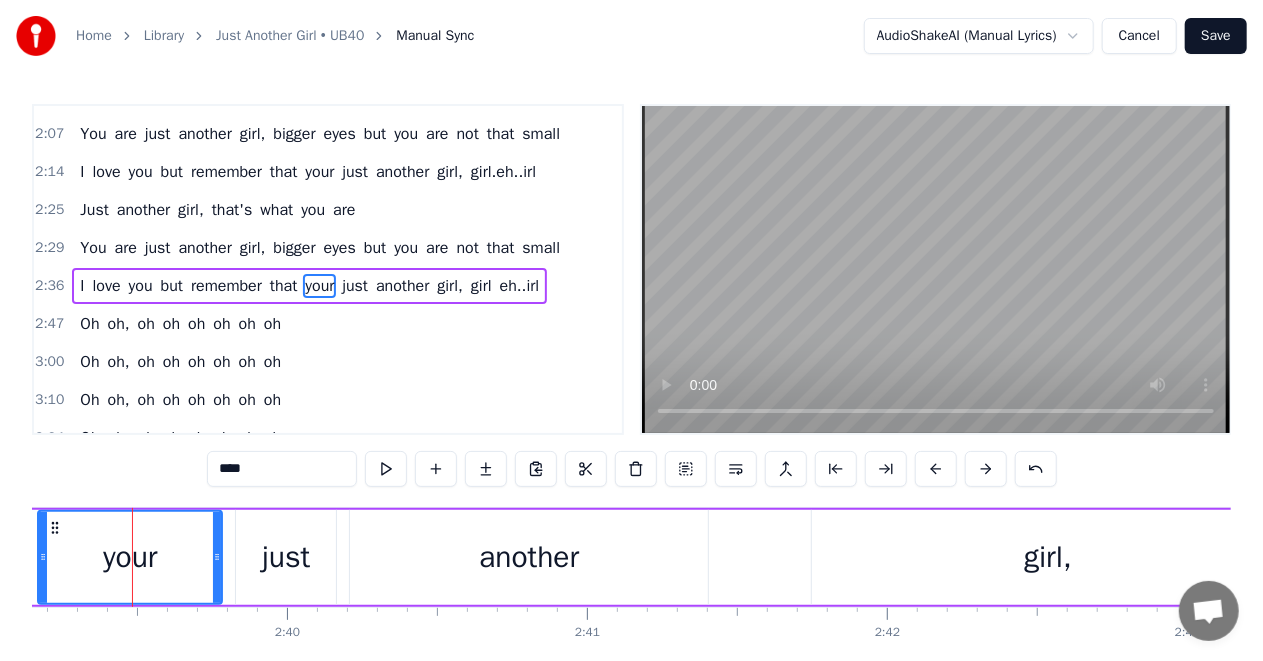 click at bounding box center [43, 557] 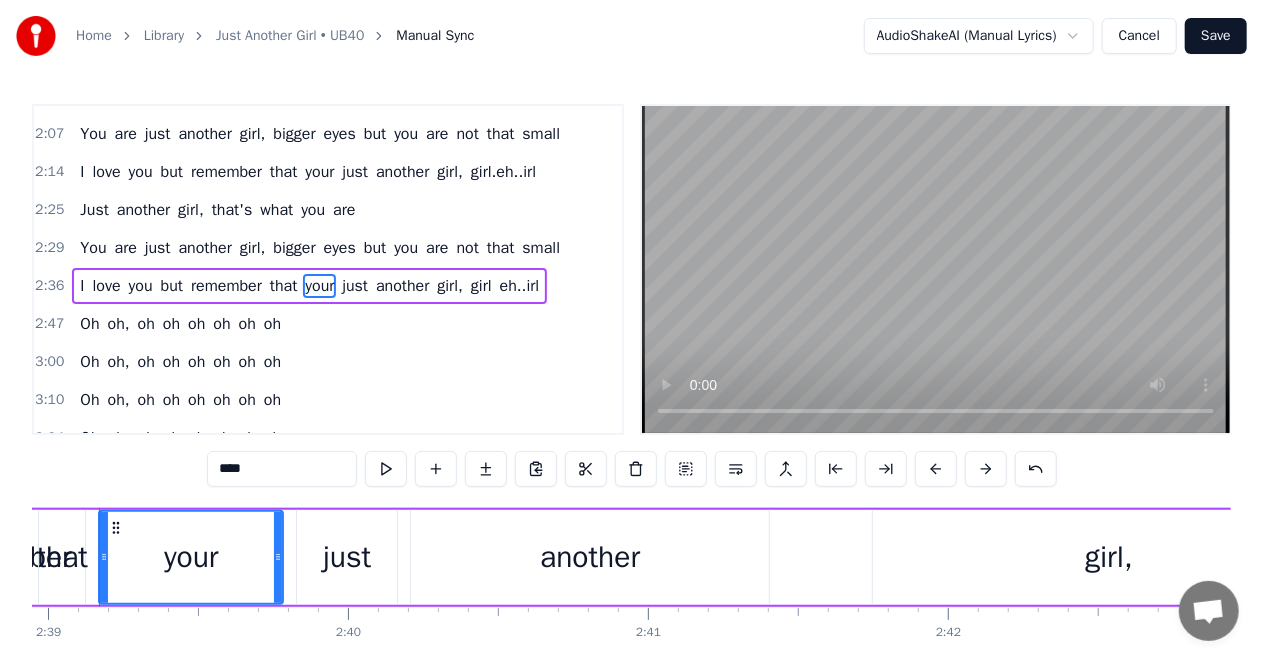 scroll, scrollTop: 0, scrollLeft: 47651, axis: horizontal 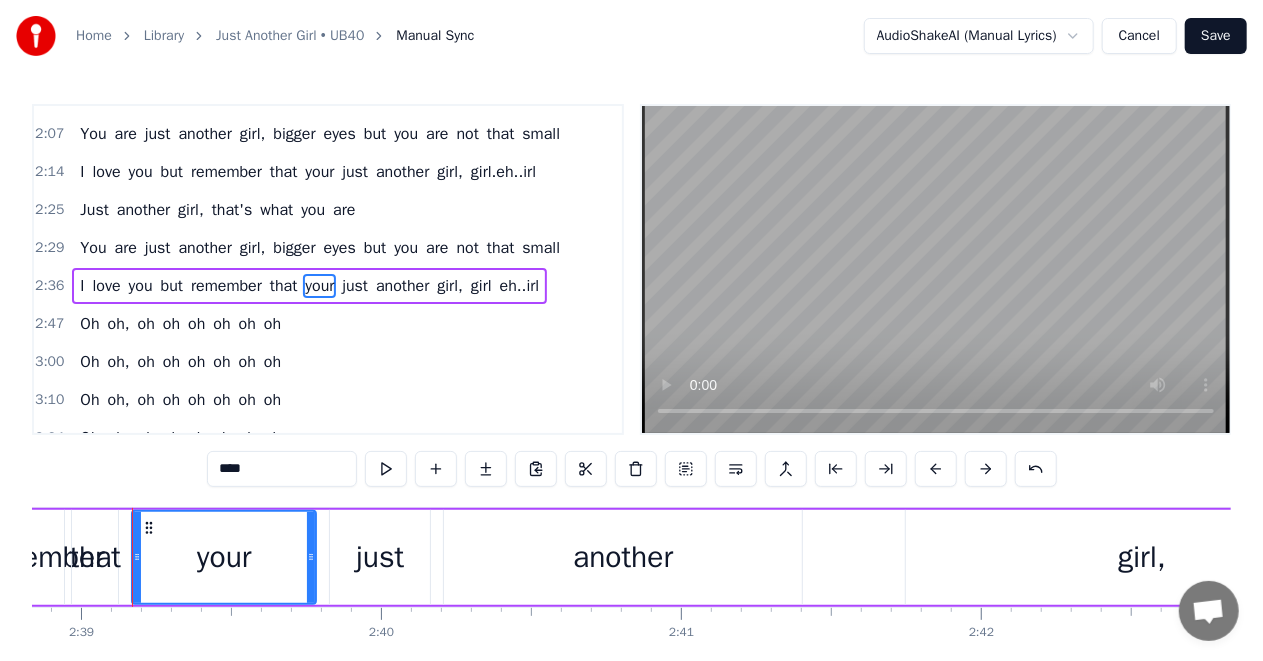 click on "remember" at bounding box center [38, 557] 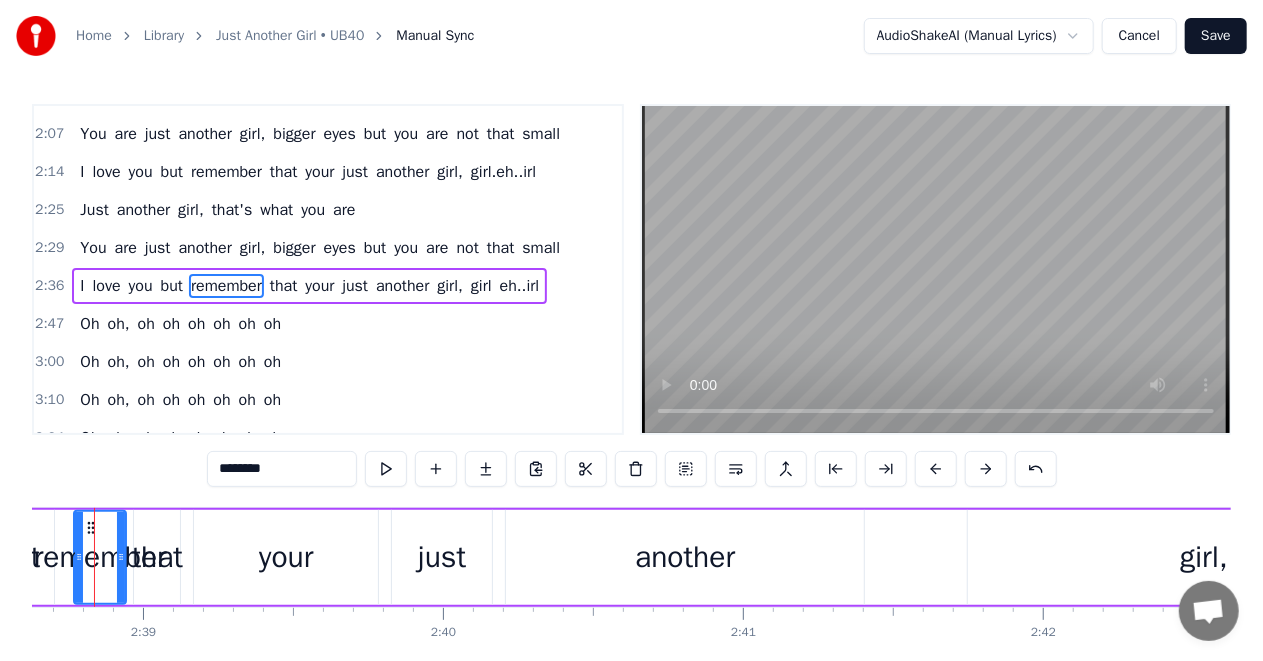 scroll, scrollTop: 0, scrollLeft: 47551, axis: horizontal 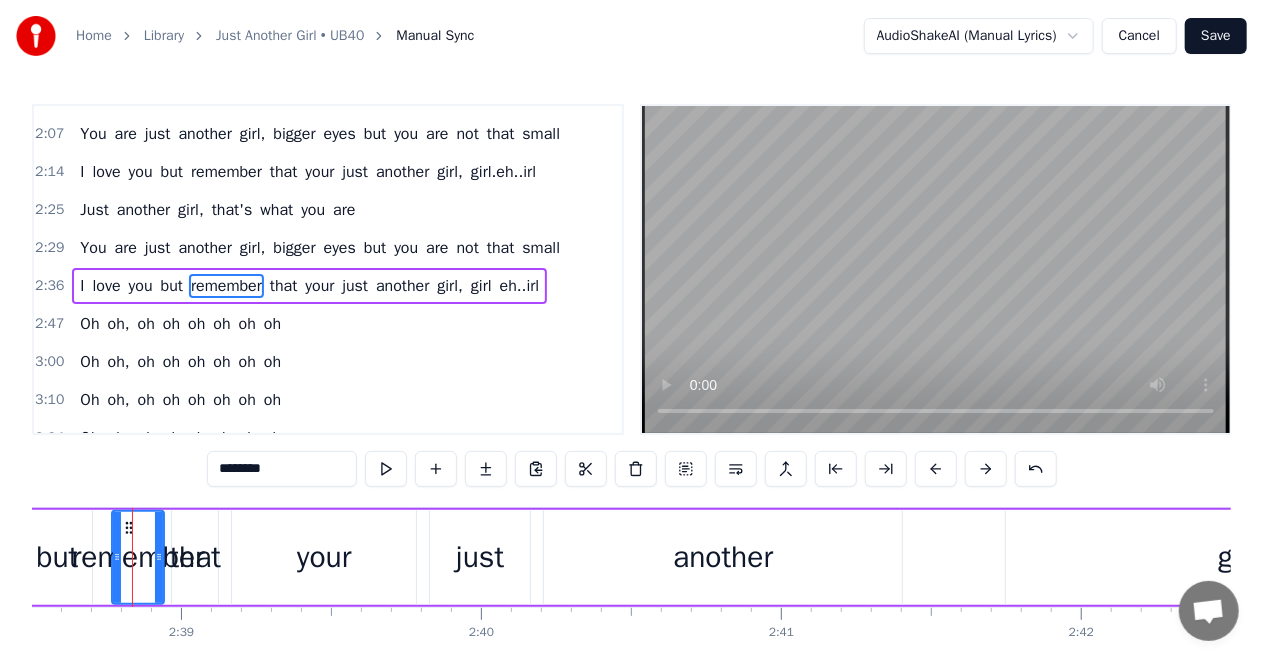 click on "Home Library Just Another Girl • UB40 Manual Sync AudioShakeAI (Manual Lyrics) Cancel Save 0:13 I know, and you know it true that 0:18 This love is really really true and 0:24 I know, and you know it true that 0:29 This love is really really true and 0:35 I want tell your friends, no other kinda way 0:39 There's one thing you should know, you are just another girl 0:45 Just another girl, that's what you are 0:50 You are just another girl, bigger eyes but you are not that small 0:56 I love you but remember that you are just another girl, girl.eh..irl 1:07 Oh oh, oh oh oh oh oh oh 1:13 Oh oh, oh oh oh oh oh oh 1:18 Oh oh, oh oh oh oh oh oh 1:24 Oh oh, oh oh oh oh oh oh 1:29 I know, and you know it true that 1:36 This love is really really true and 1:41 I know, and you know it true that 1:47 This love is really really true and 1:52 I want tell your friends, no other kinda way 1:57 There's one thing you should know, your just another girl 2:03 Just another girl, that's what you are 2:07 You are just another but" at bounding box center [631, 354] 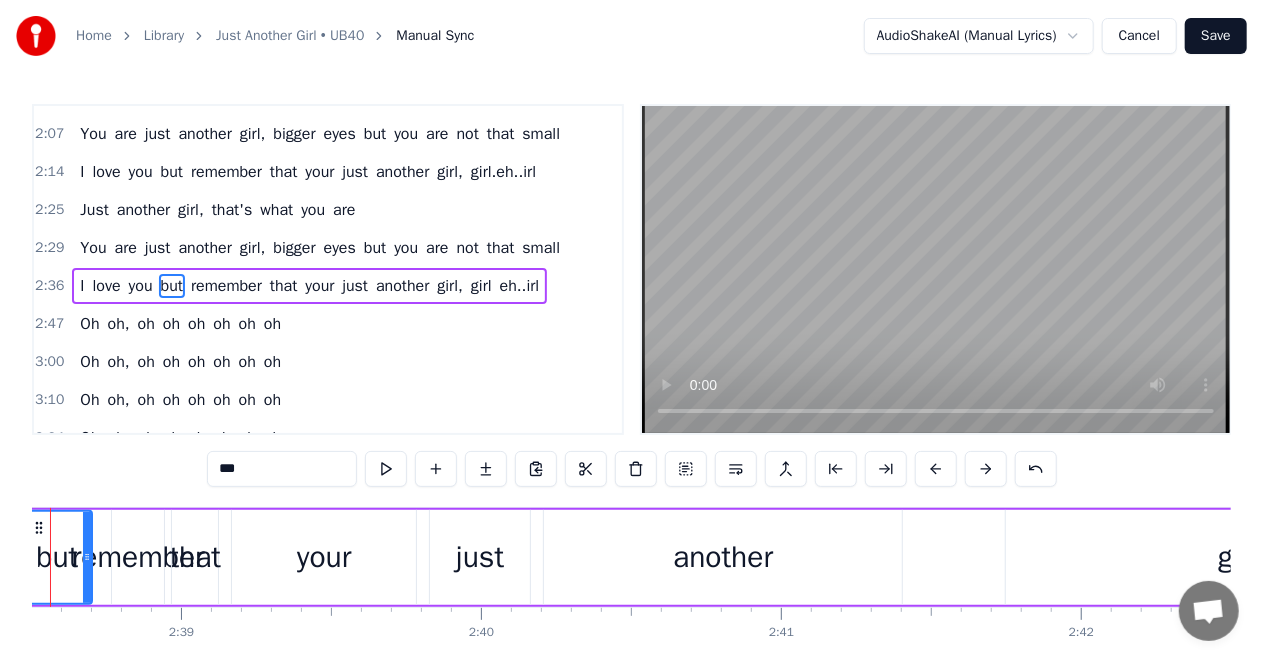 scroll, scrollTop: 0, scrollLeft: 47469, axis: horizontal 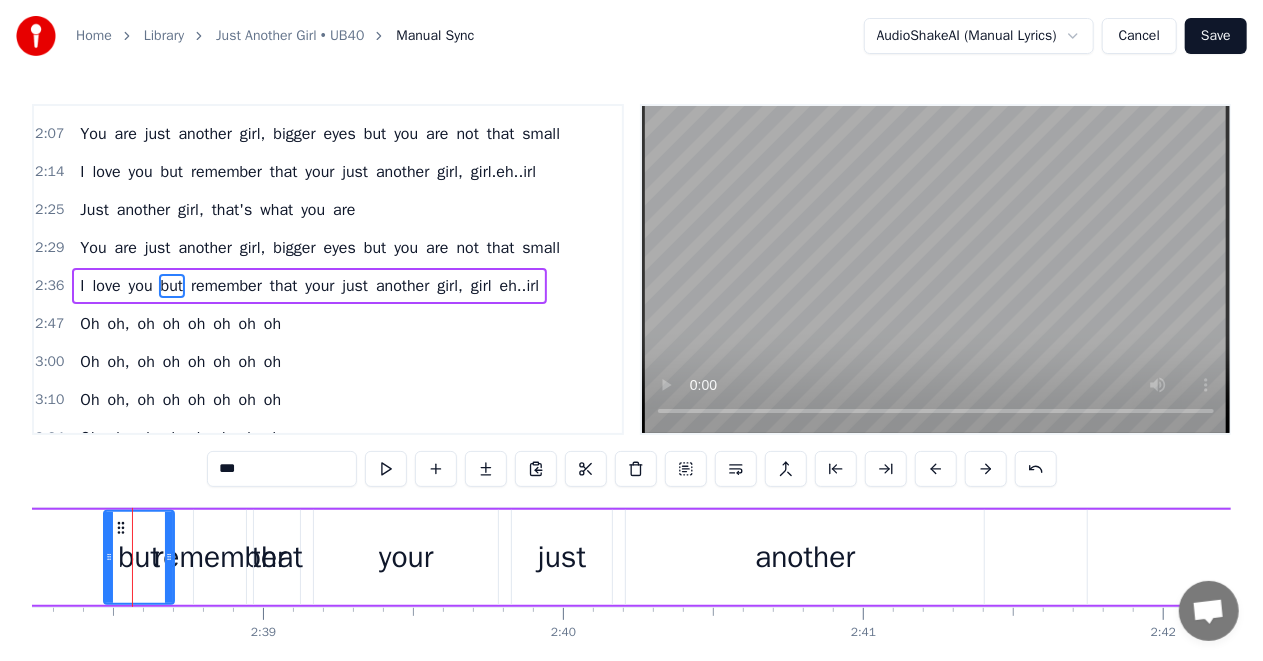 click on "I love you but remember that your just another girl, girl eh..irl" at bounding box center [991, 557] 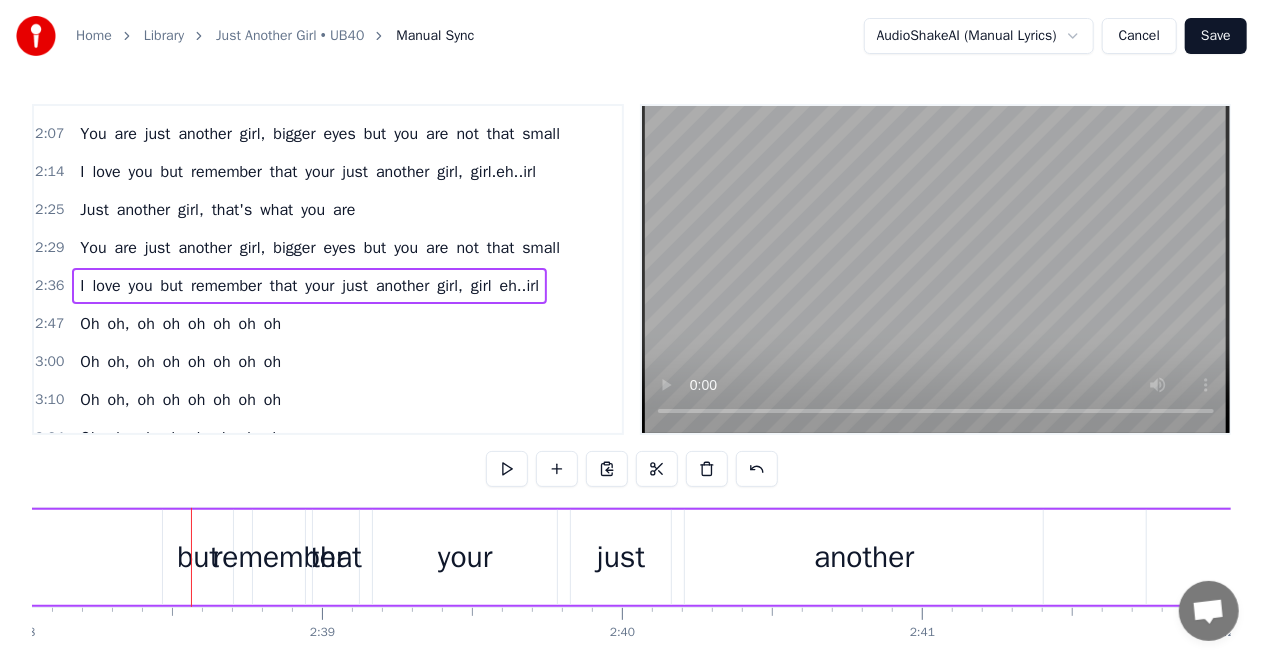 scroll, scrollTop: 0, scrollLeft: 47383, axis: horizontal 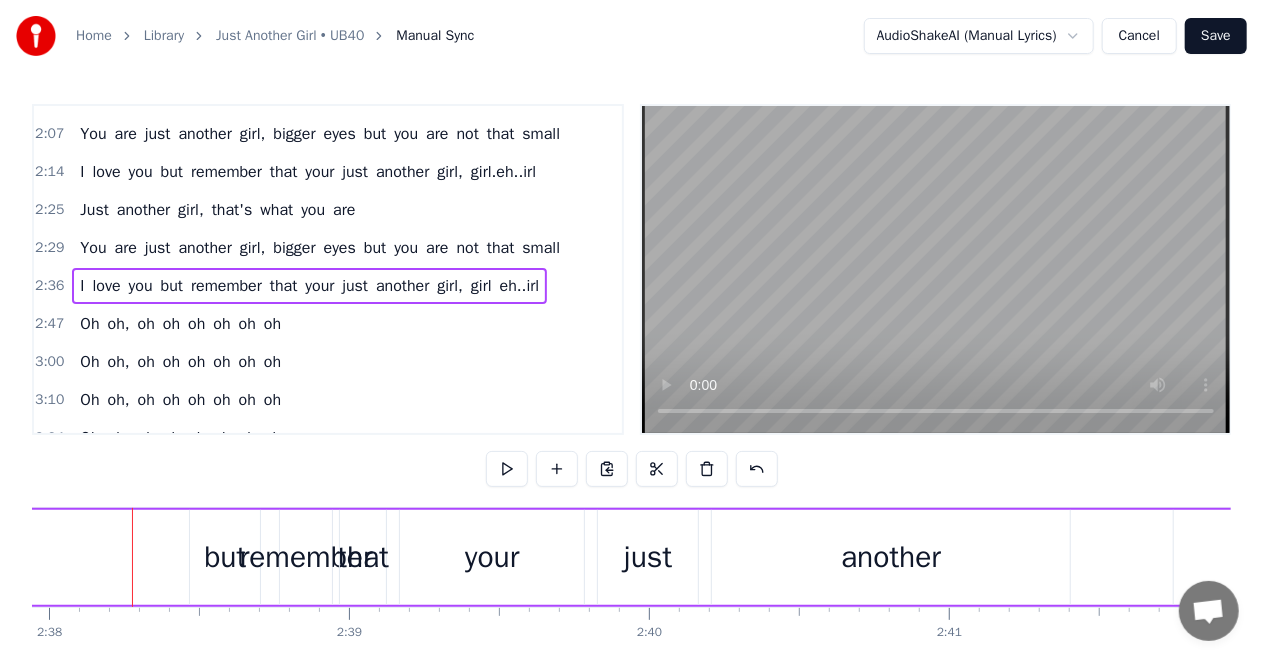 click on "I love you but remember that your just another girl, girl eh..irl" at bounding box center (1077, 557) 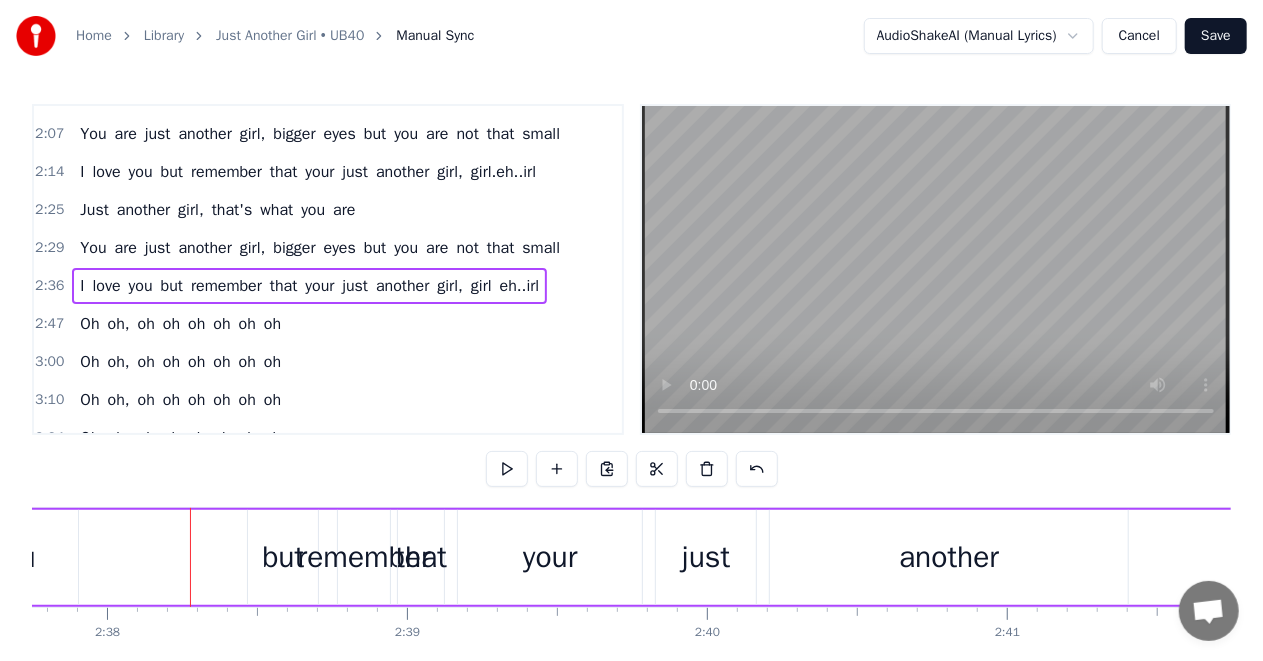 scroll, scrollTop: 0, scrollLeft: 47303, axis: horizontal 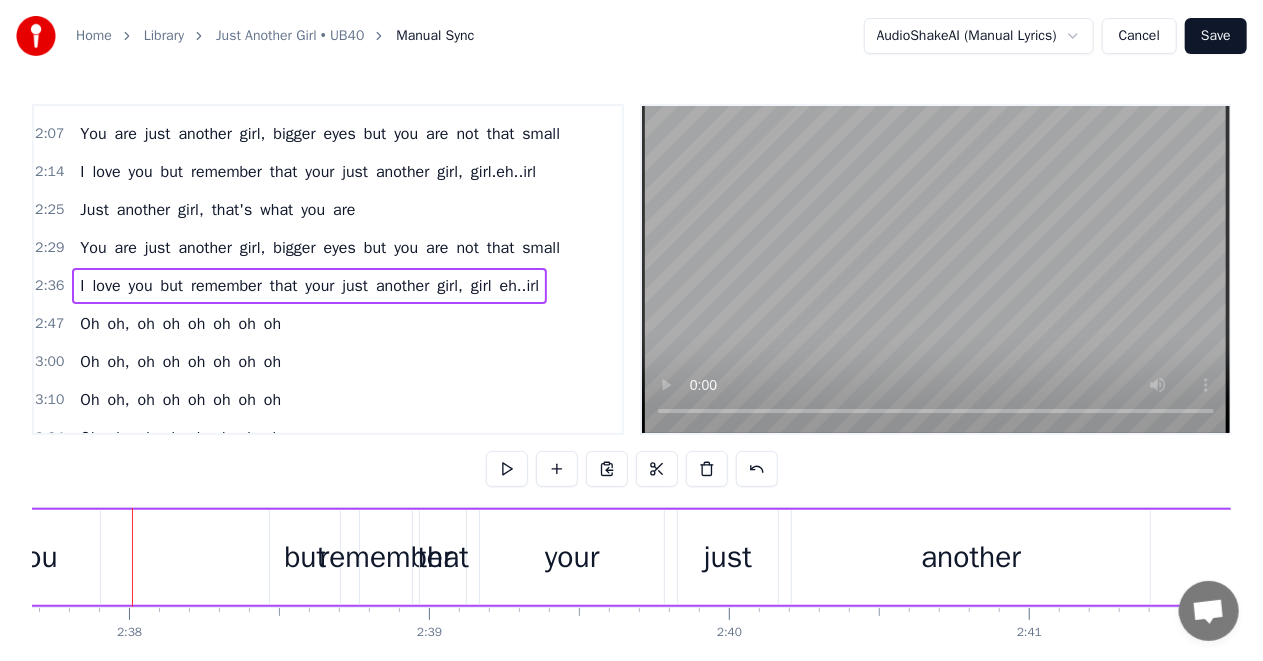 click on "you" at bounding box center [35, 557] 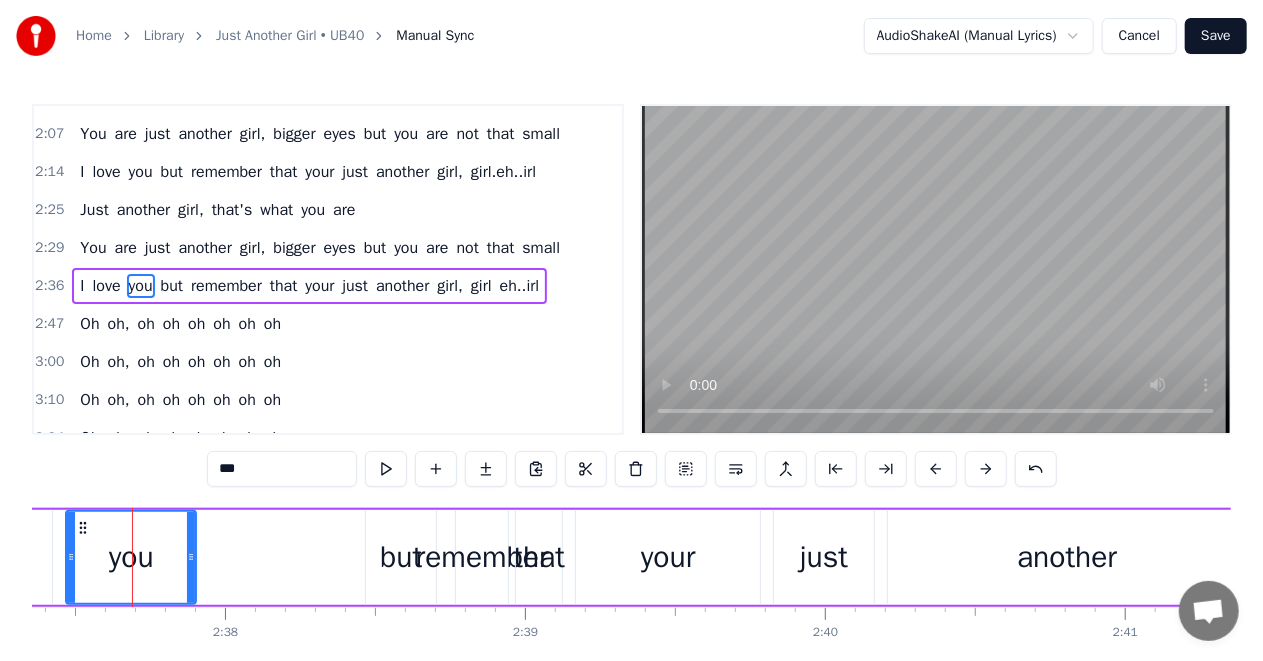 click on "I love you but remember that your just another girl, girl eh..irl" at bounding box center [1253, 557] 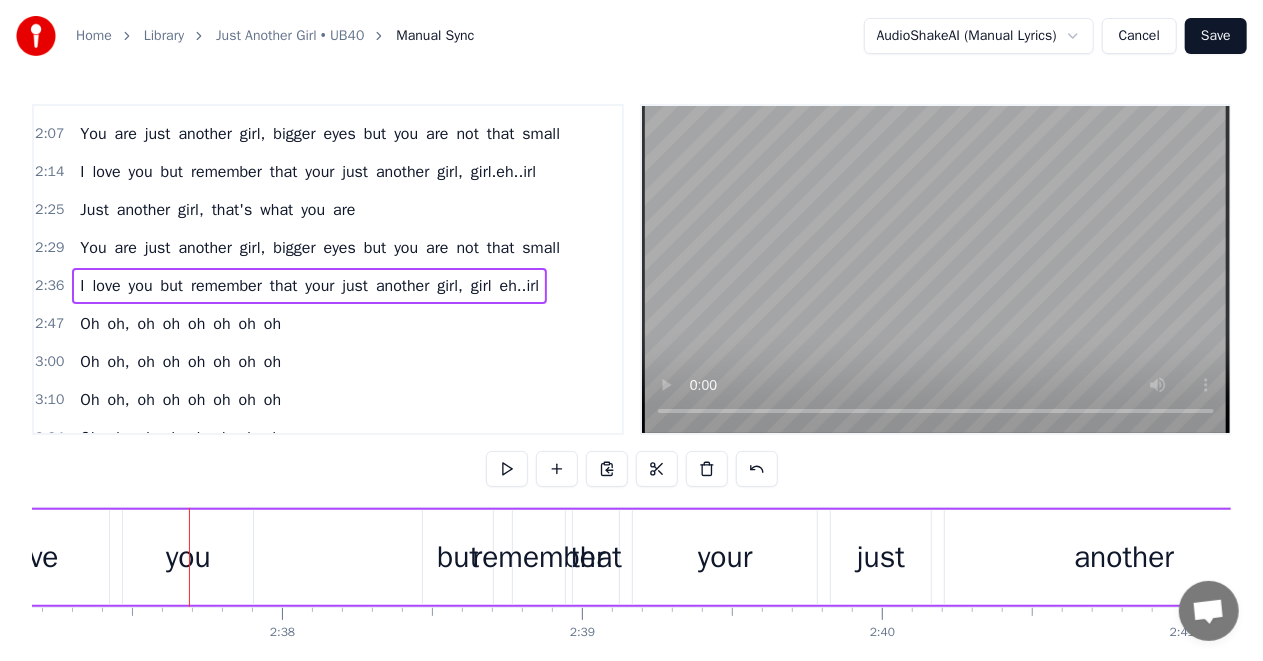 scroll, scrollTop: 0, scrollLeft: 47131, axis: horizontal 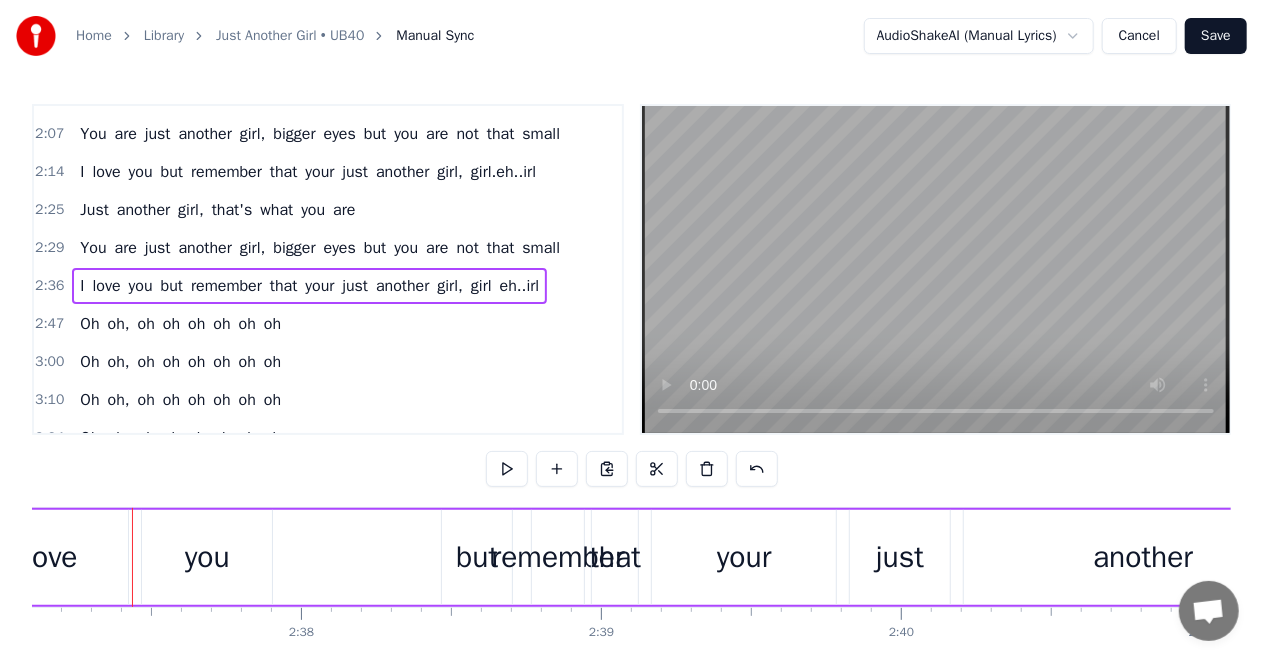 click on "remember" at bounding box center (558, 557) 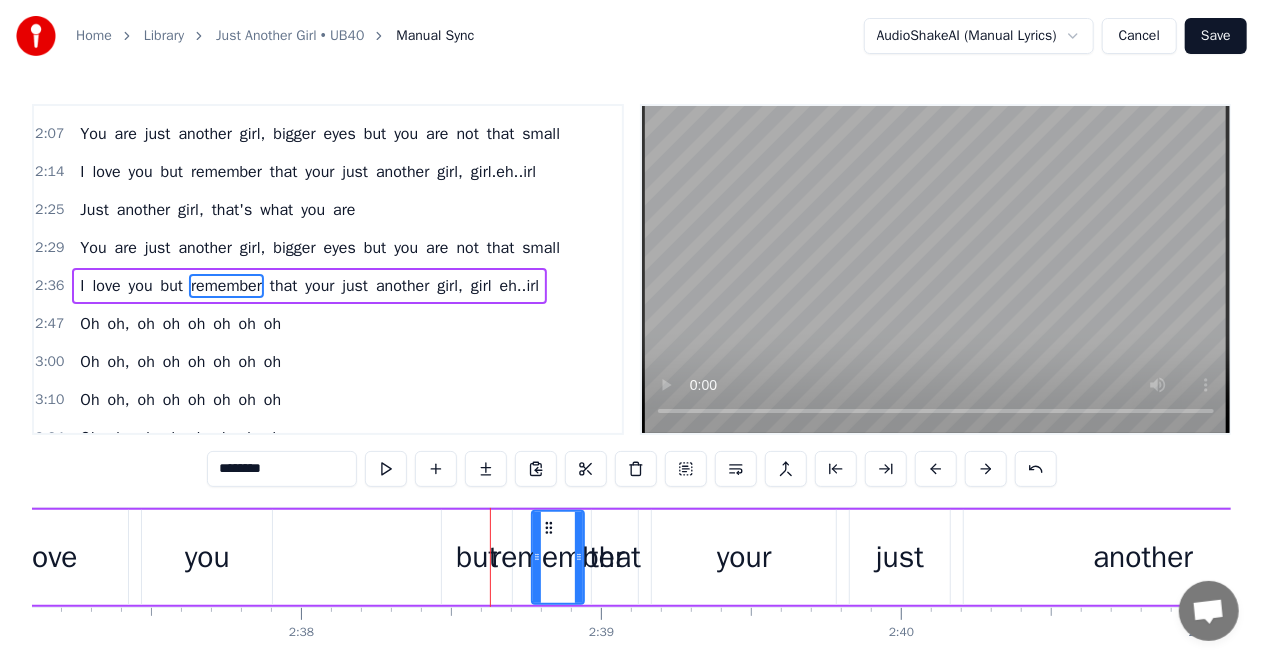 click on "but" at bounding box center (477, 557) 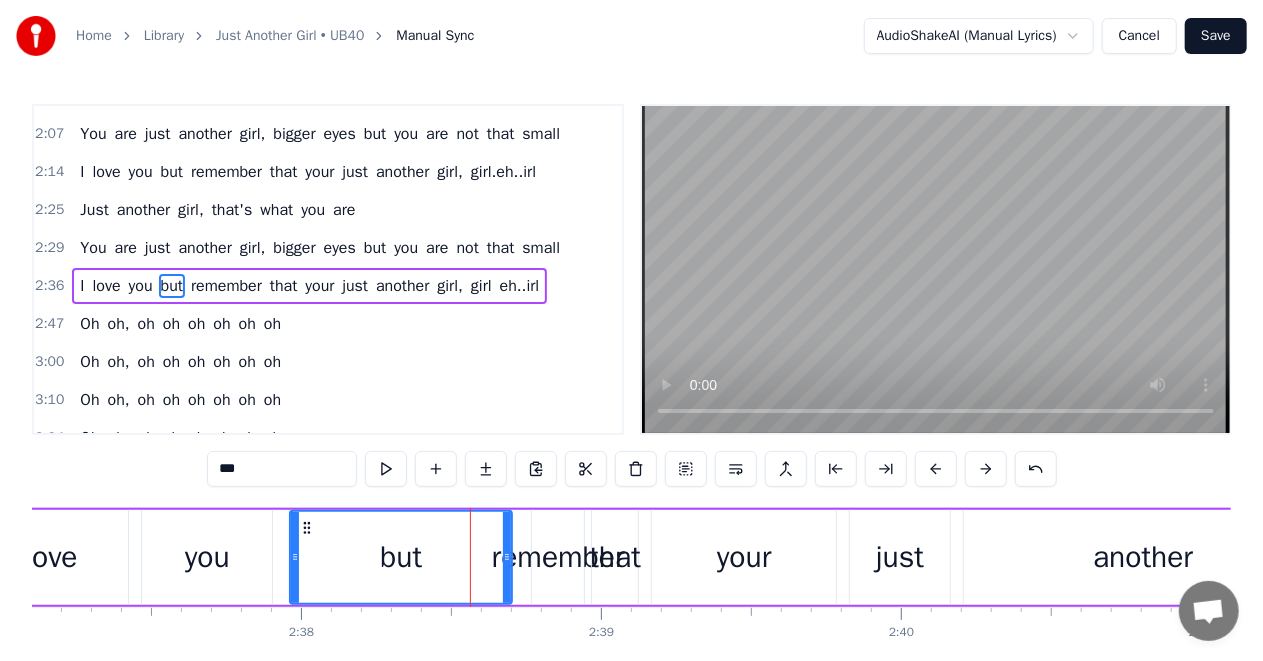 drag, startPoint x: 447, startPoint y: 560, endPoint x: 295, endPoint y: 566, distance: 152.11838 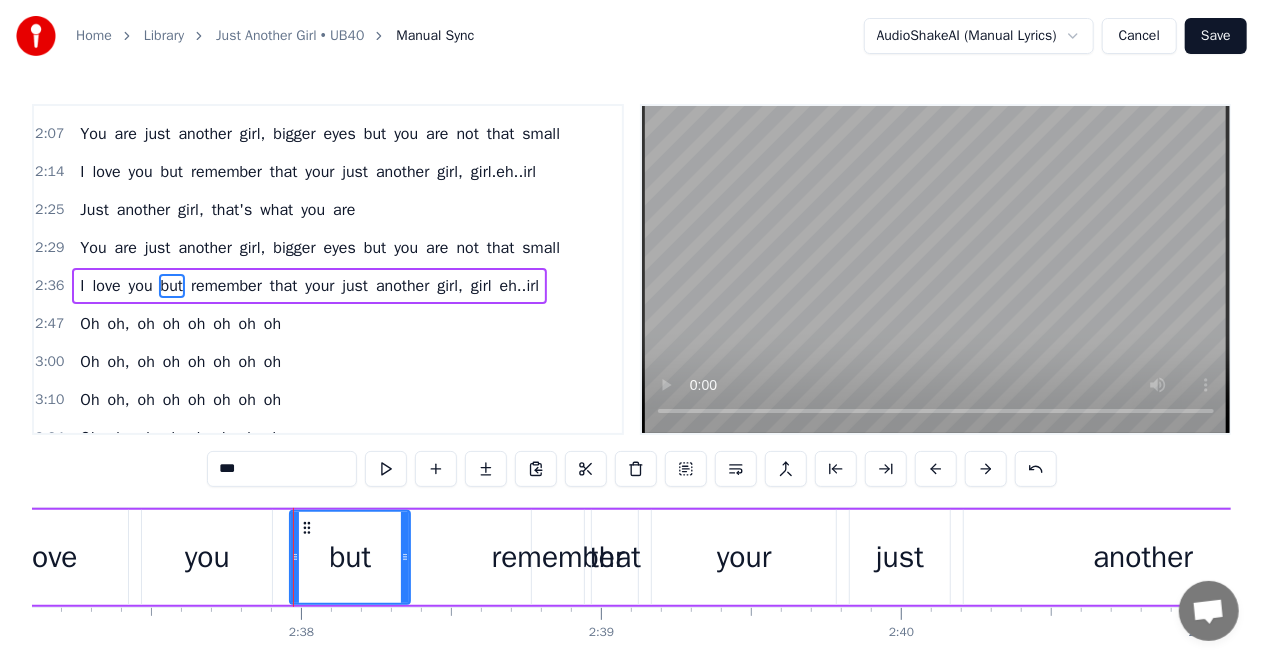 drag, startPoint x: 508, startPoint y: 553, endPoint x: 406, endPoint y: 566, distance: 102.825096 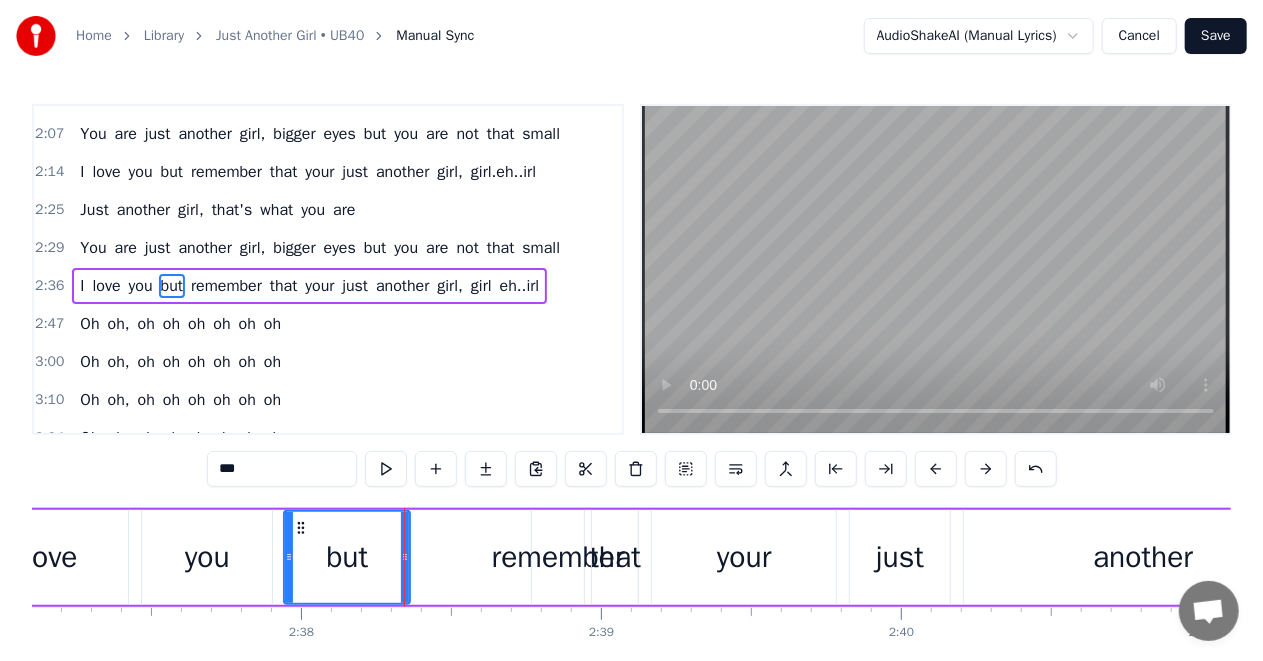 click 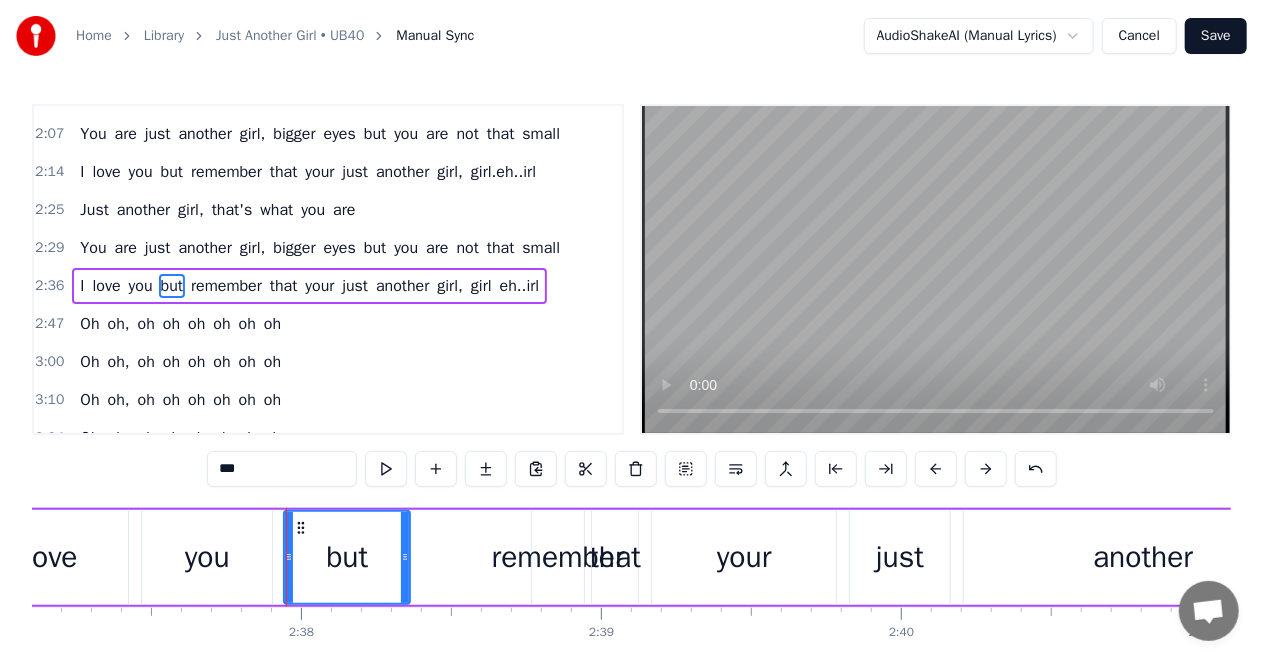 click 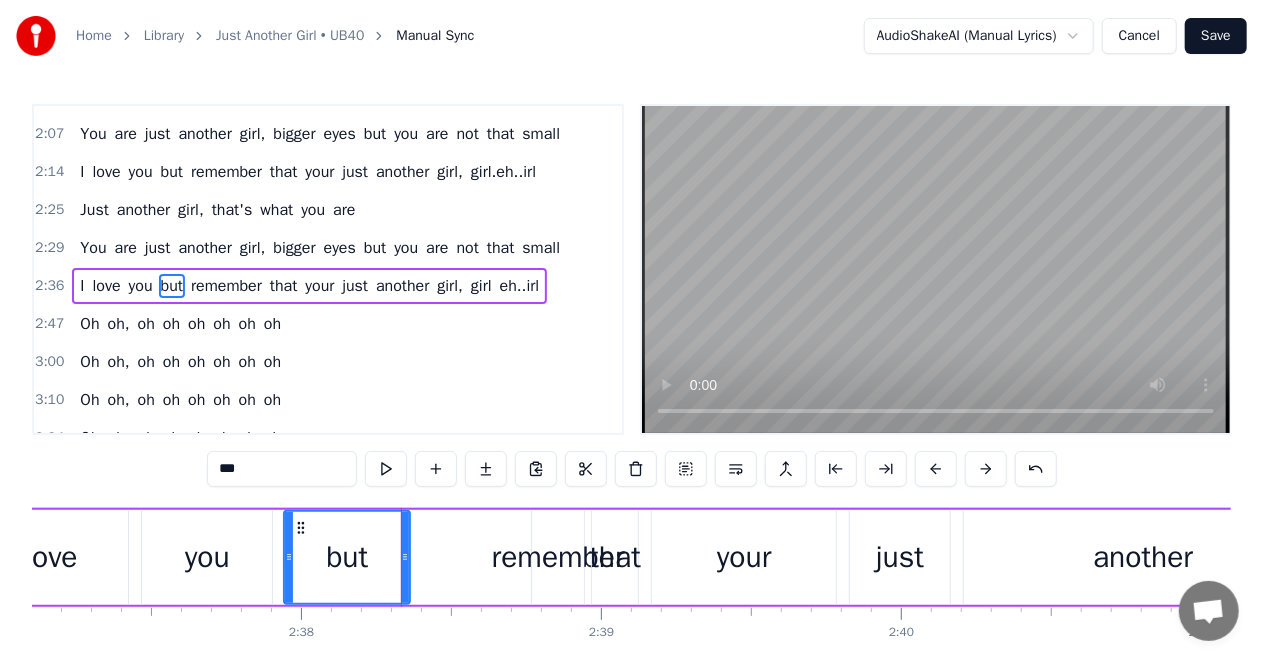 click on "remember" at bounding box center [558, 557] 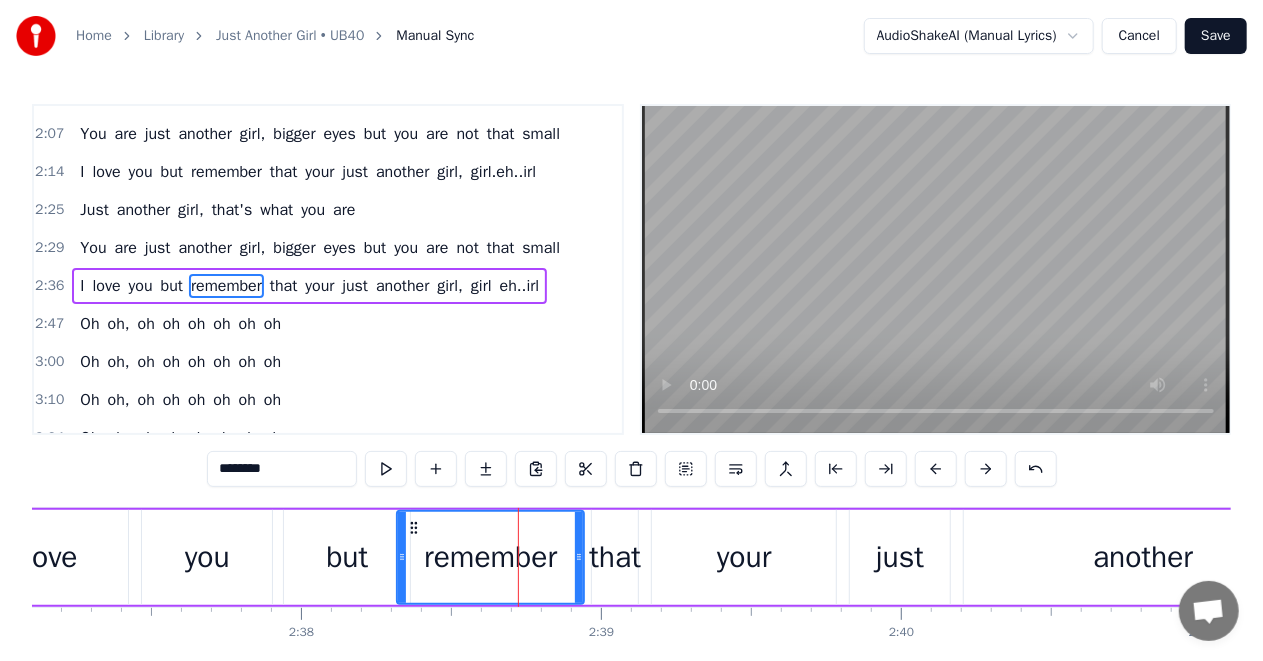 drag, startPoint x: 533, startPoint y: 558, endPoint x: 398, endPoint y: 561, distance: 135.03333 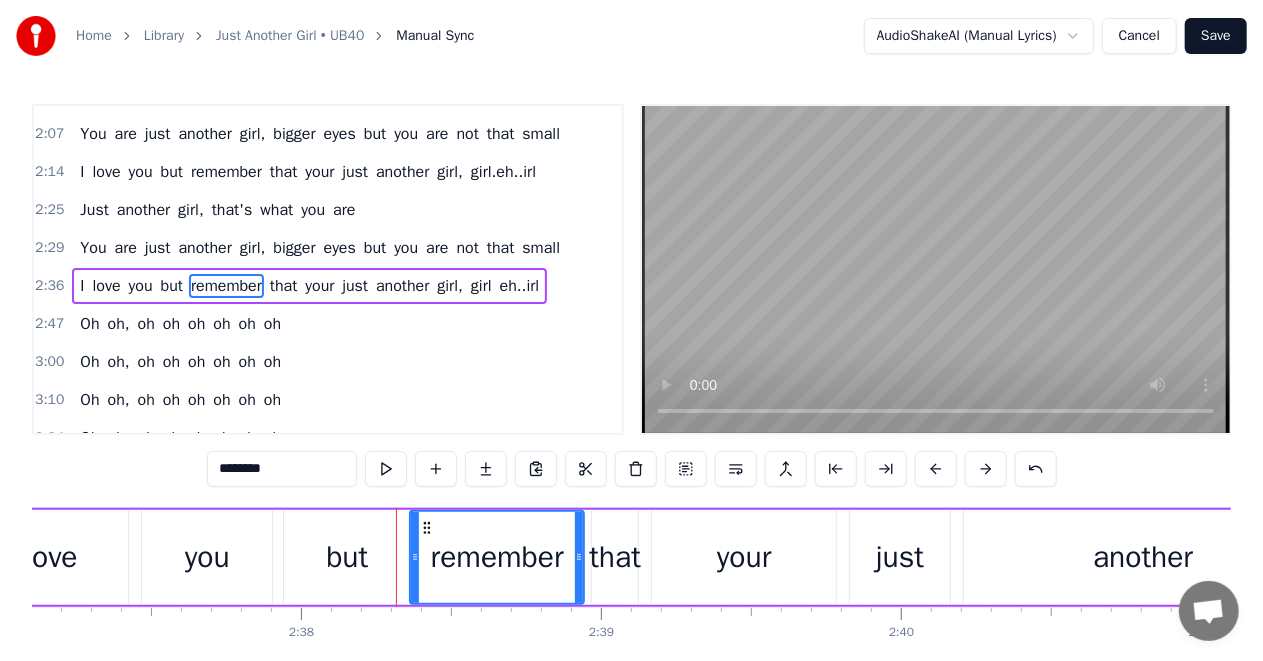 drag, startPoint x: 403, startPoint y: 557, endPoint x: 416, endPoint y: 557, distance: 13 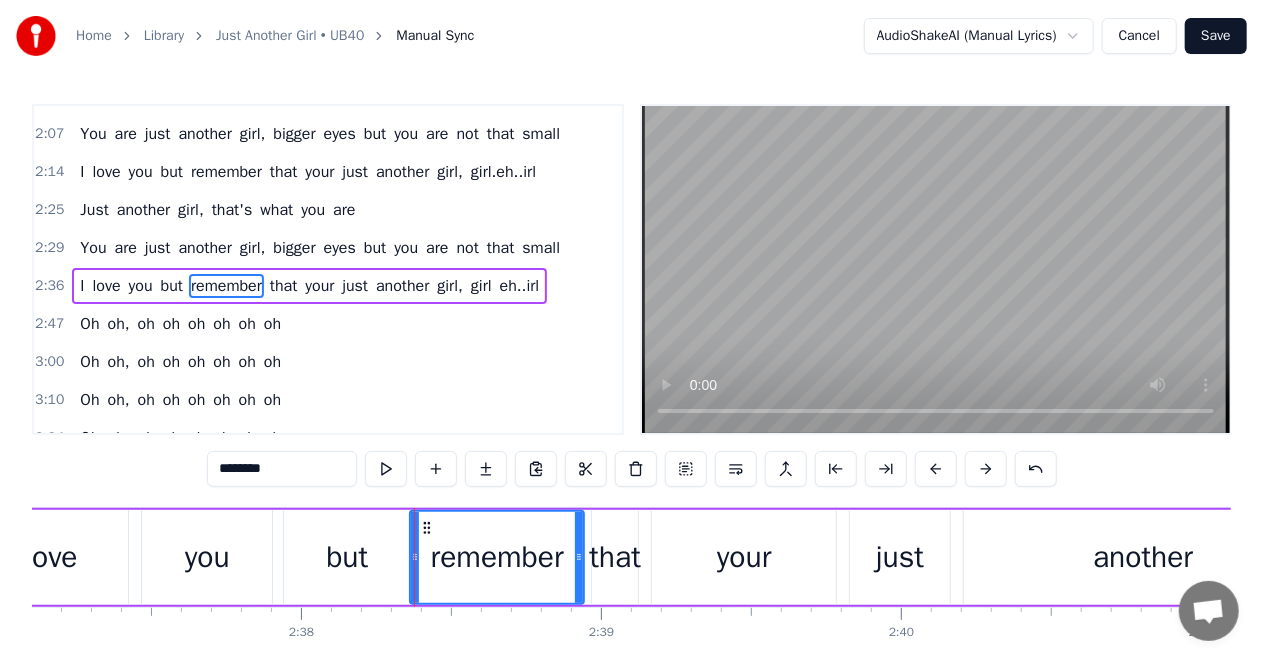 click on "but" at bounding box center (347, 557) 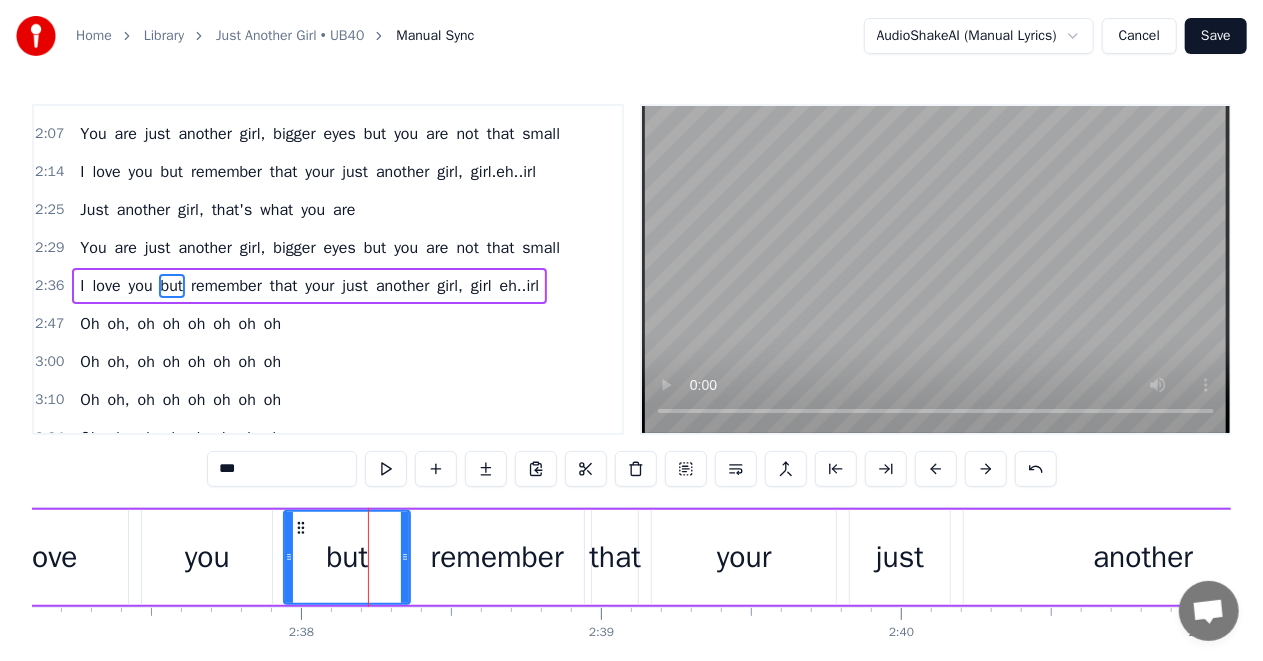 click on "remember" at bounding box center [497, 557] 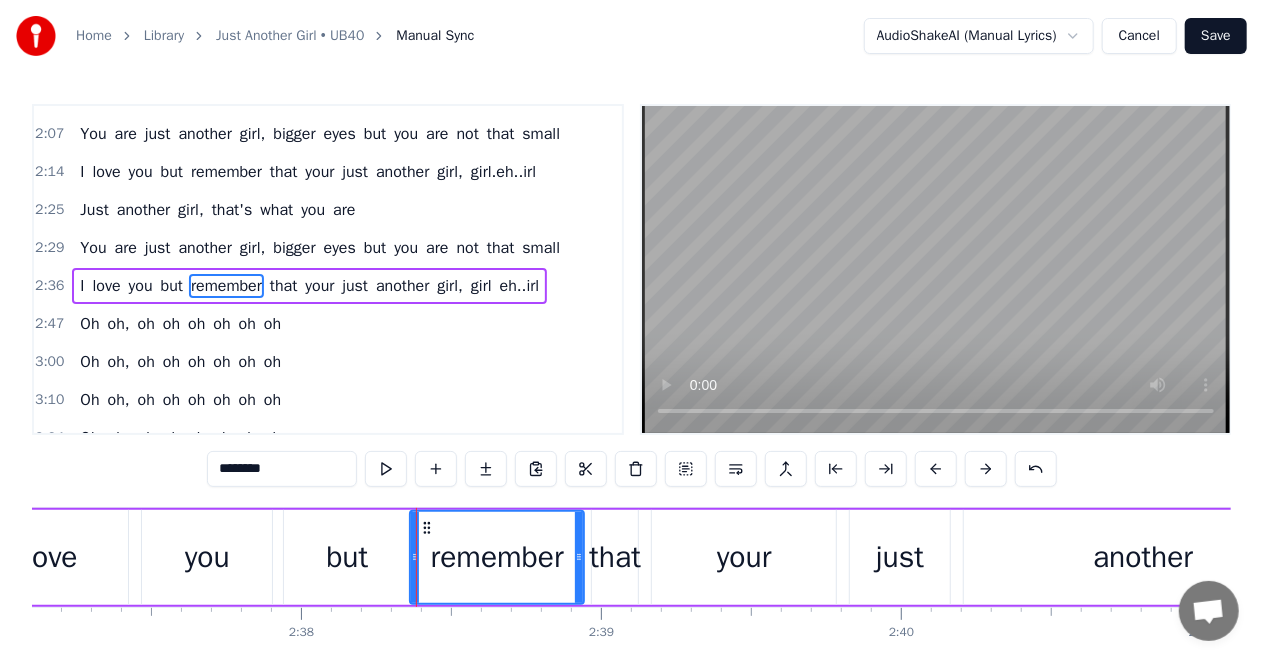 click on "that" at bounding box center [615, 557] 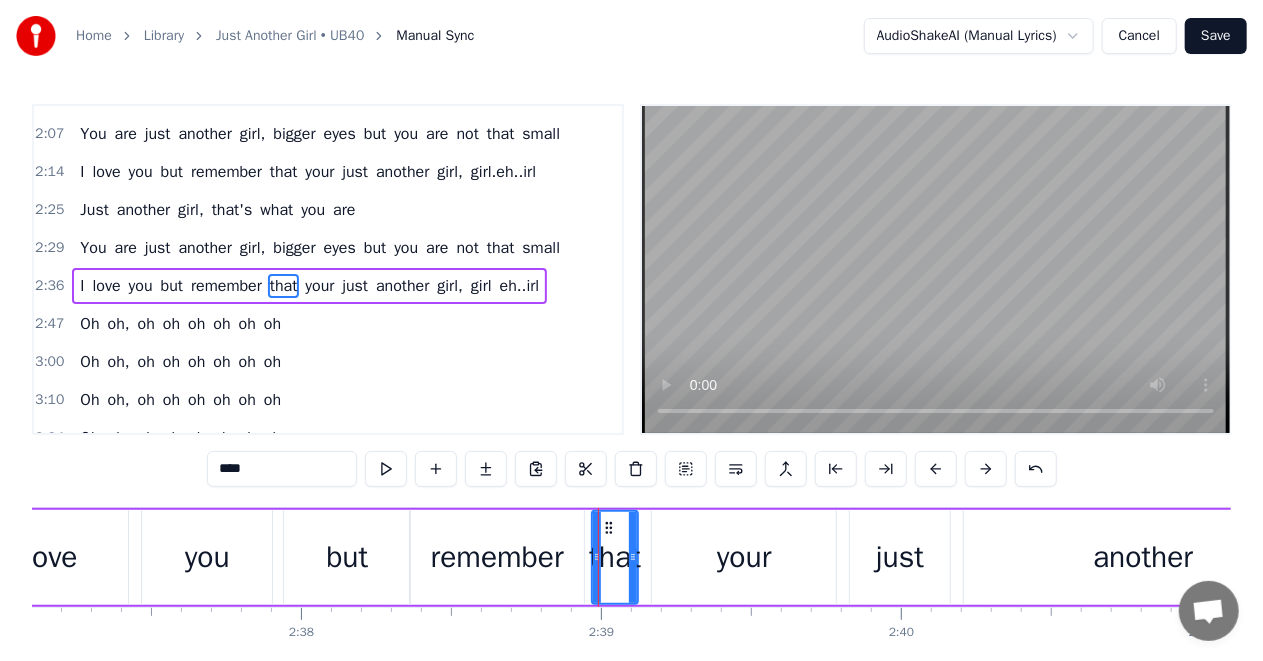 click on "remember" at bounding box center (497, 557) 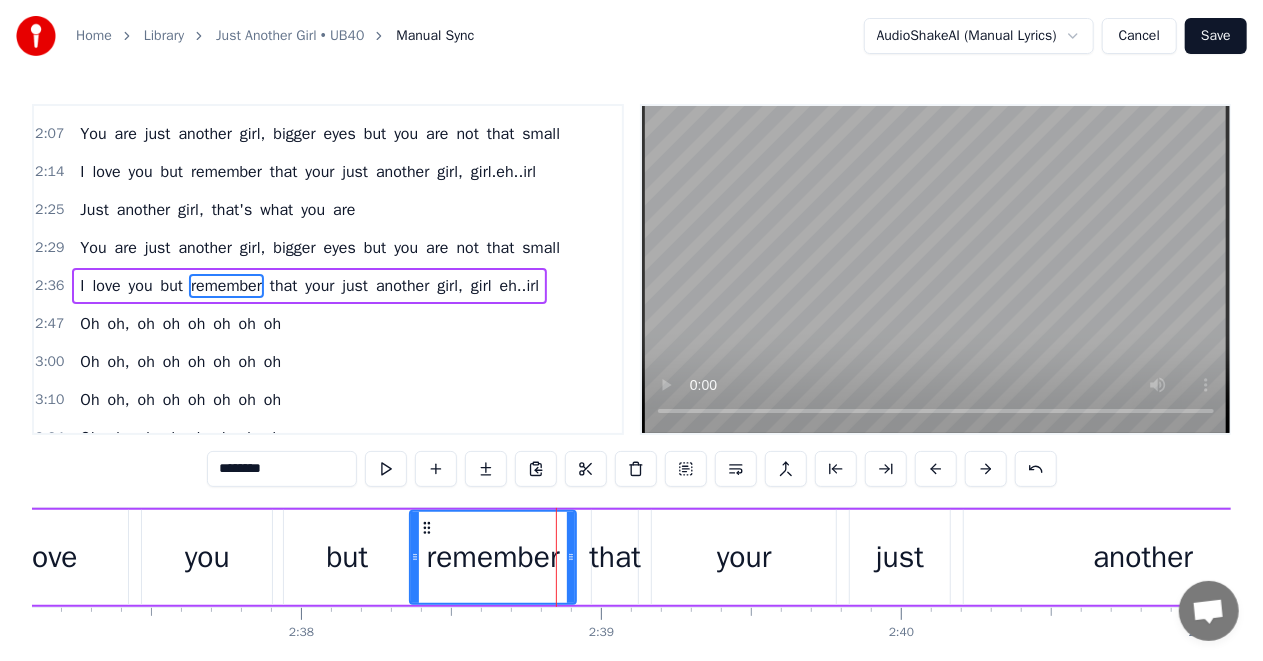 click 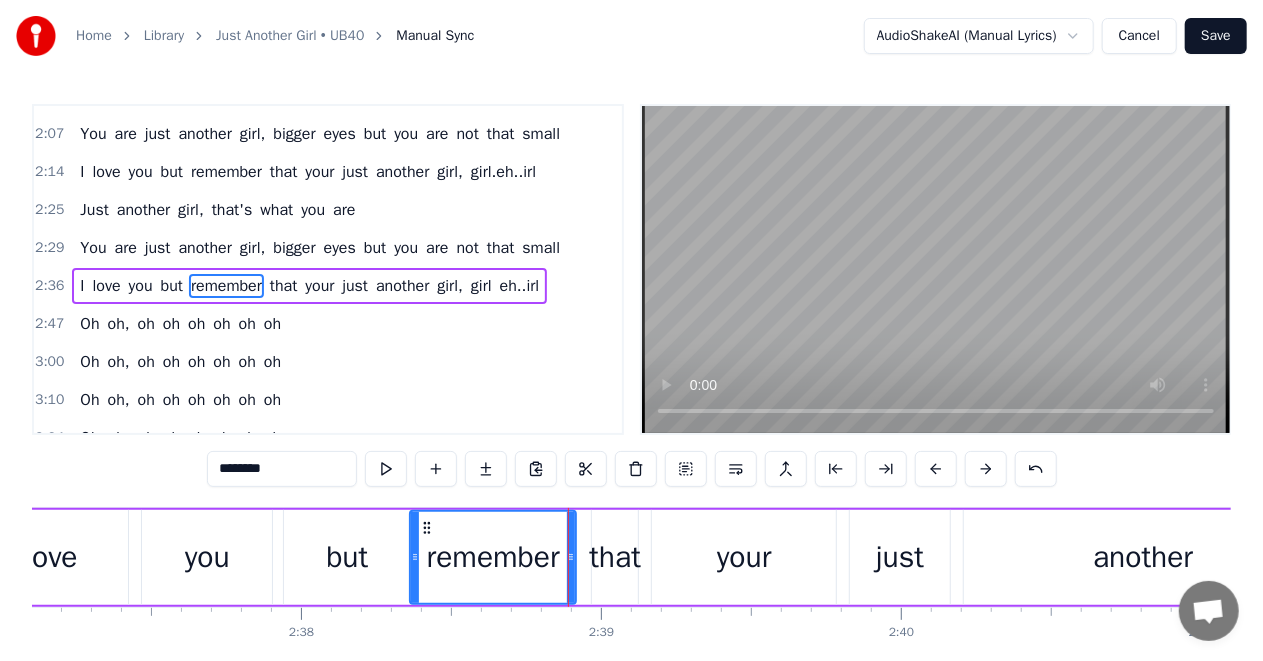click on "that" at bounding box center [615, 557] 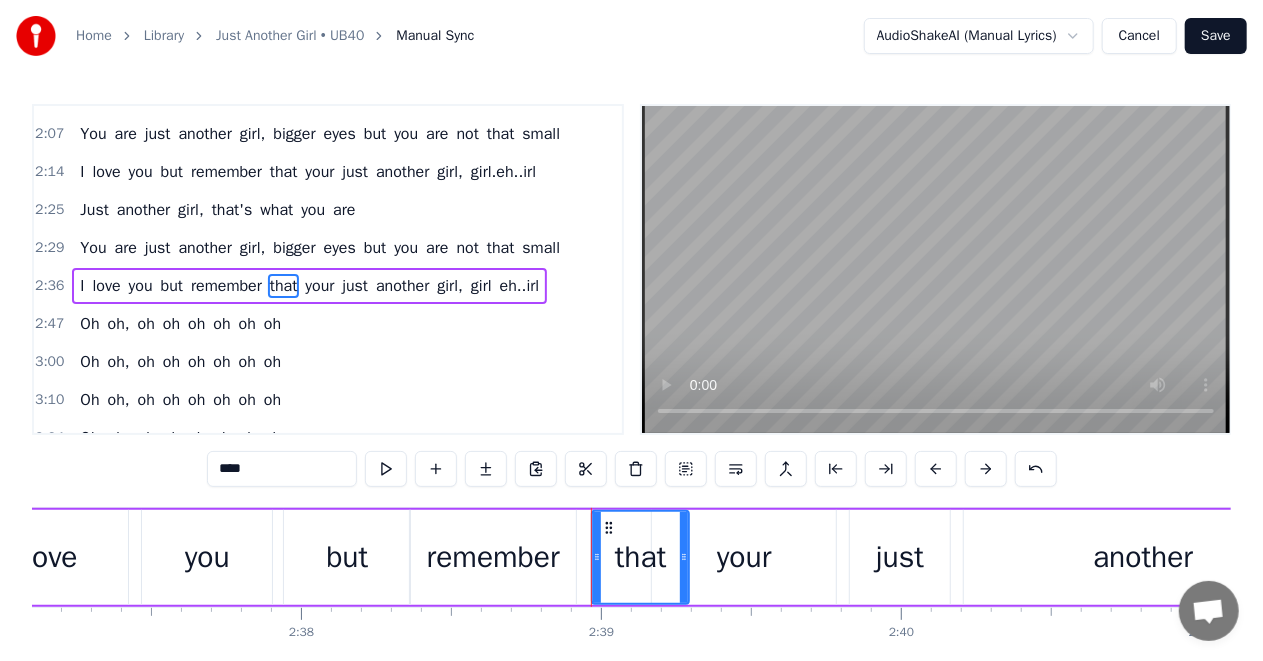 drag, startPoint x: 634, startPoint y: 554, endPoint x: 685, endPoint y: 554, distance: 51 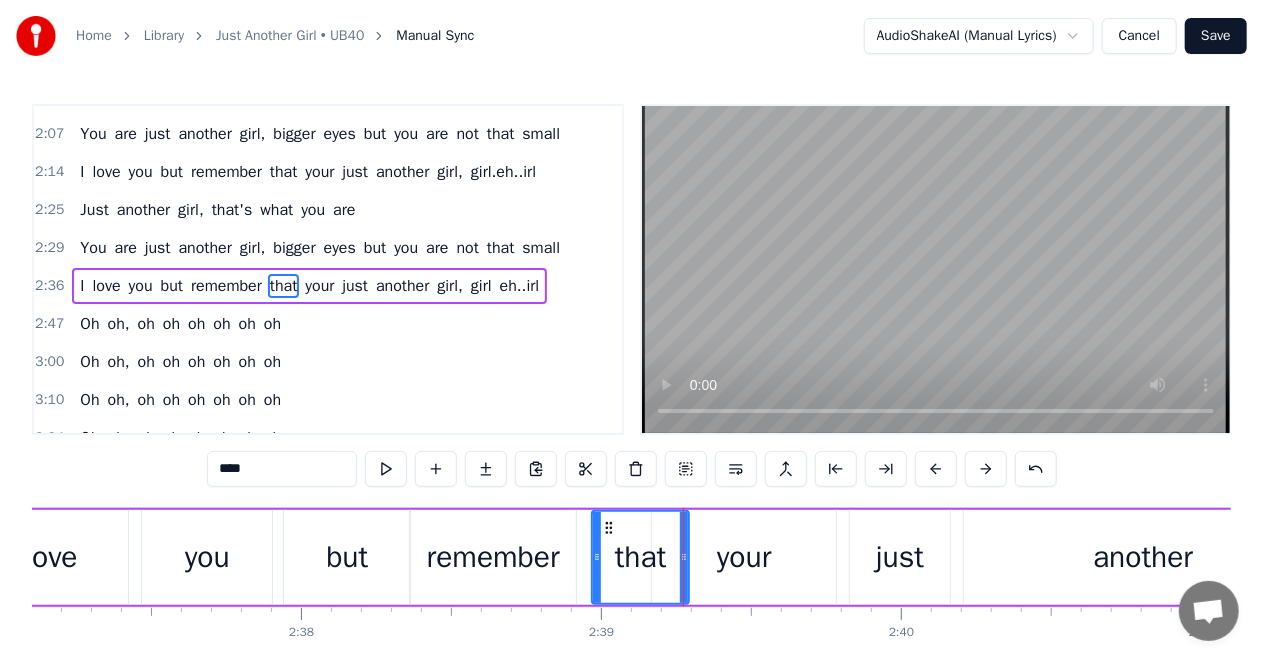 click on "your" at bounding box center [744, 557] 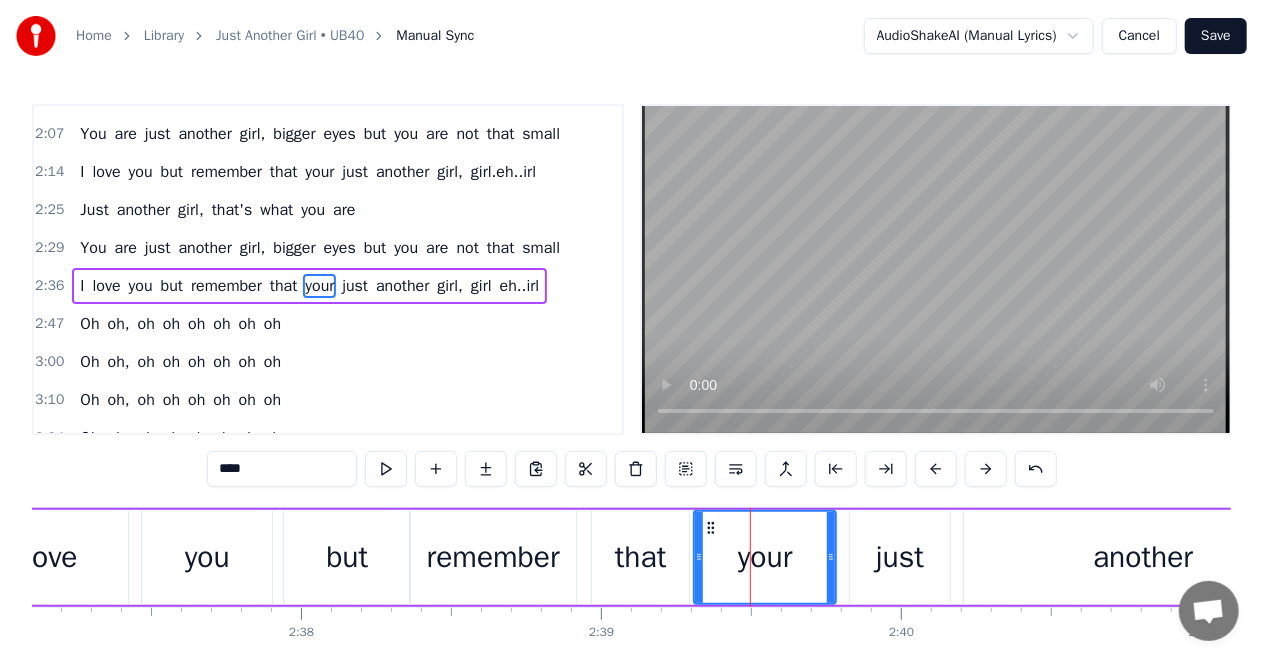drag, startPoint x: 656, startPoint y: 555, endPoint x: 698, endPoint y: 556, distance: 42.0119 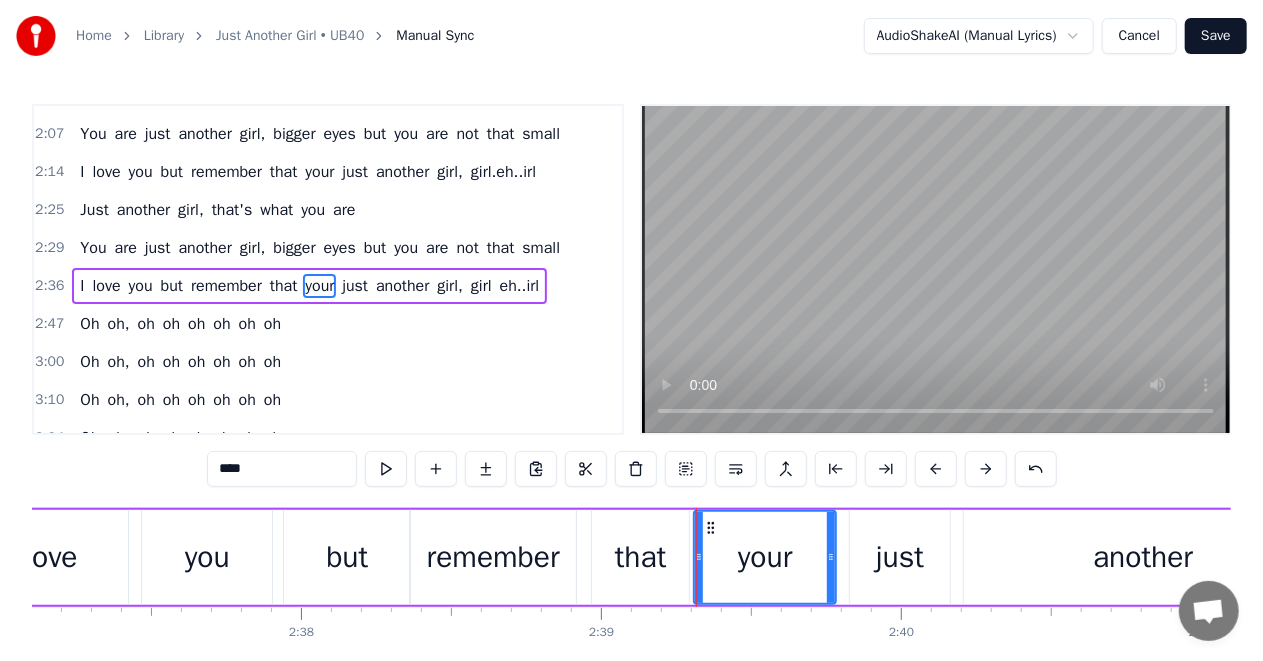 click on "just" at bounding box center (900, 557) 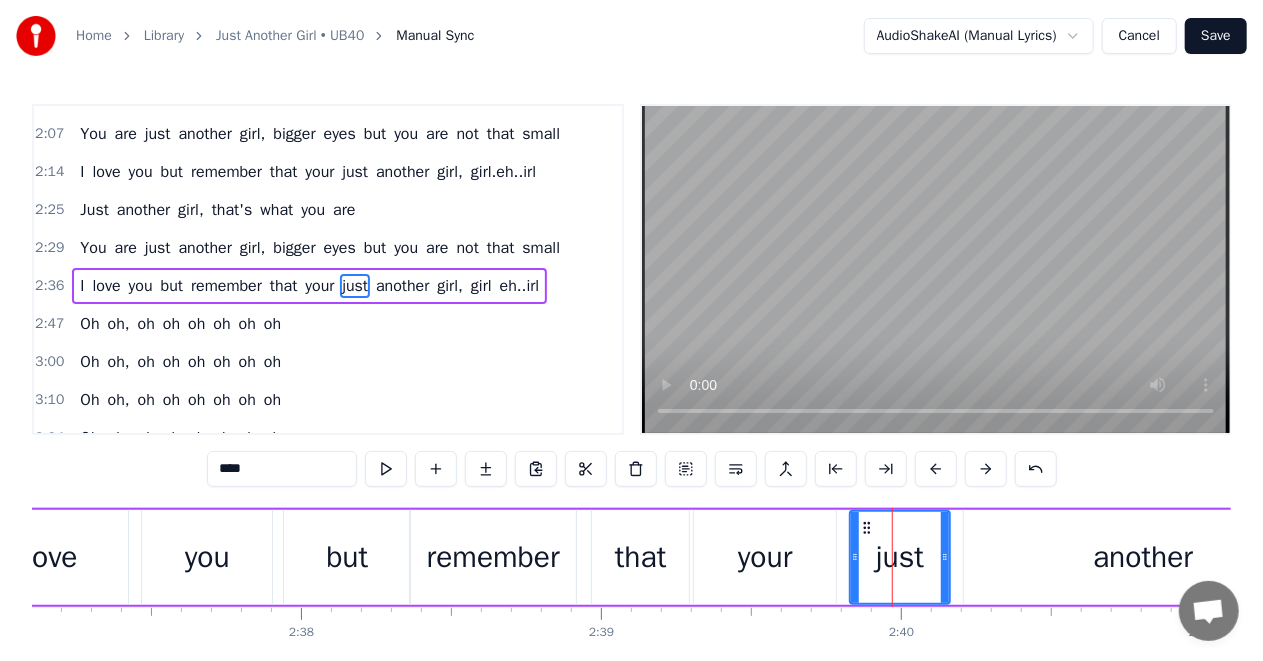 click on "your" at bounding box center [765, 557] 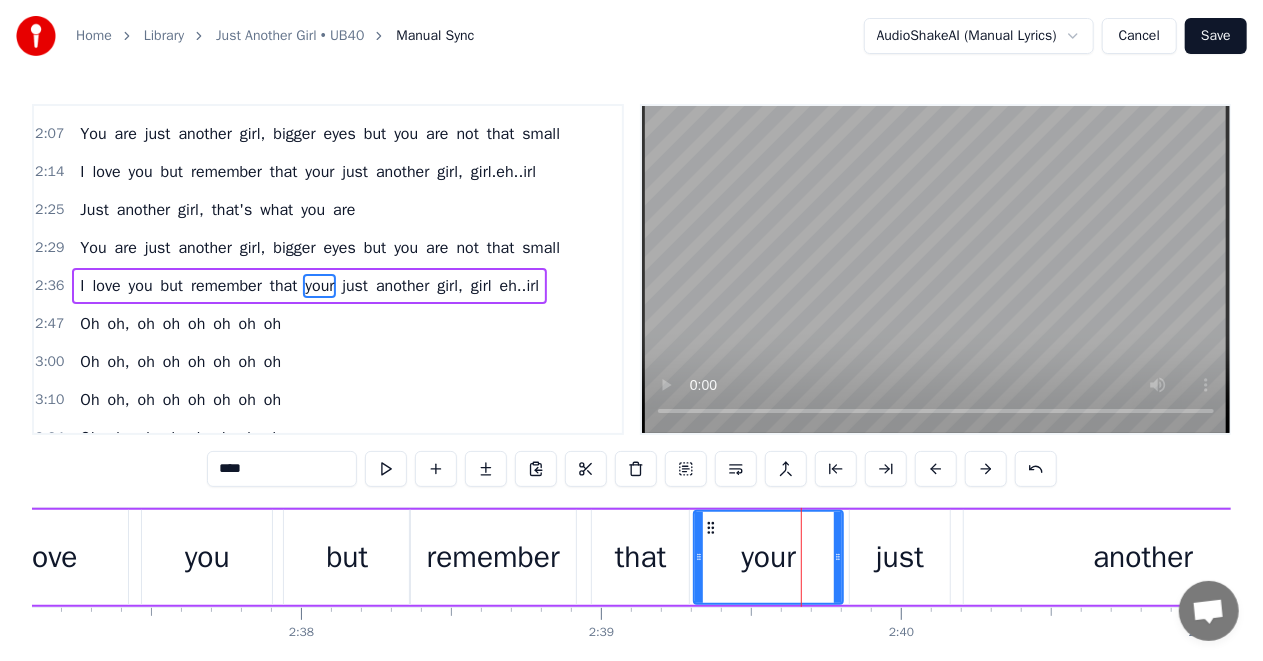 drag, startPoint x: 822, startPoint y: 555, endPoint x: 837, endPoint y: 555, distance: 15 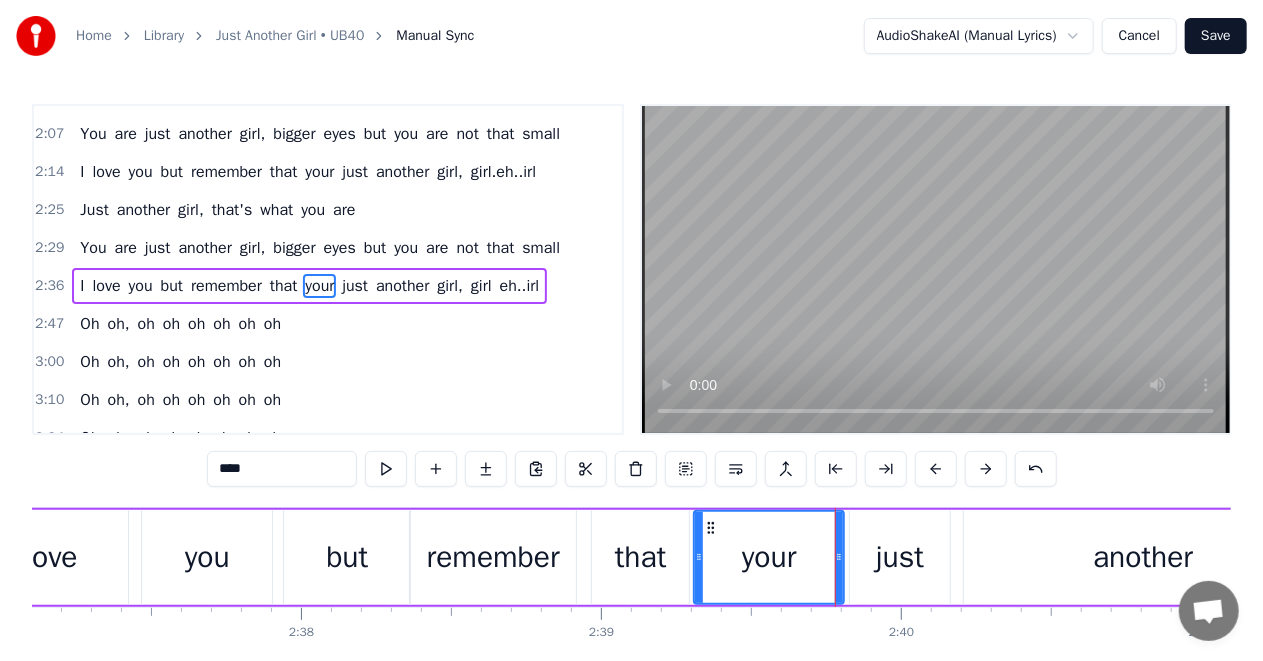 click on "just" at bounding box center (900, 557) 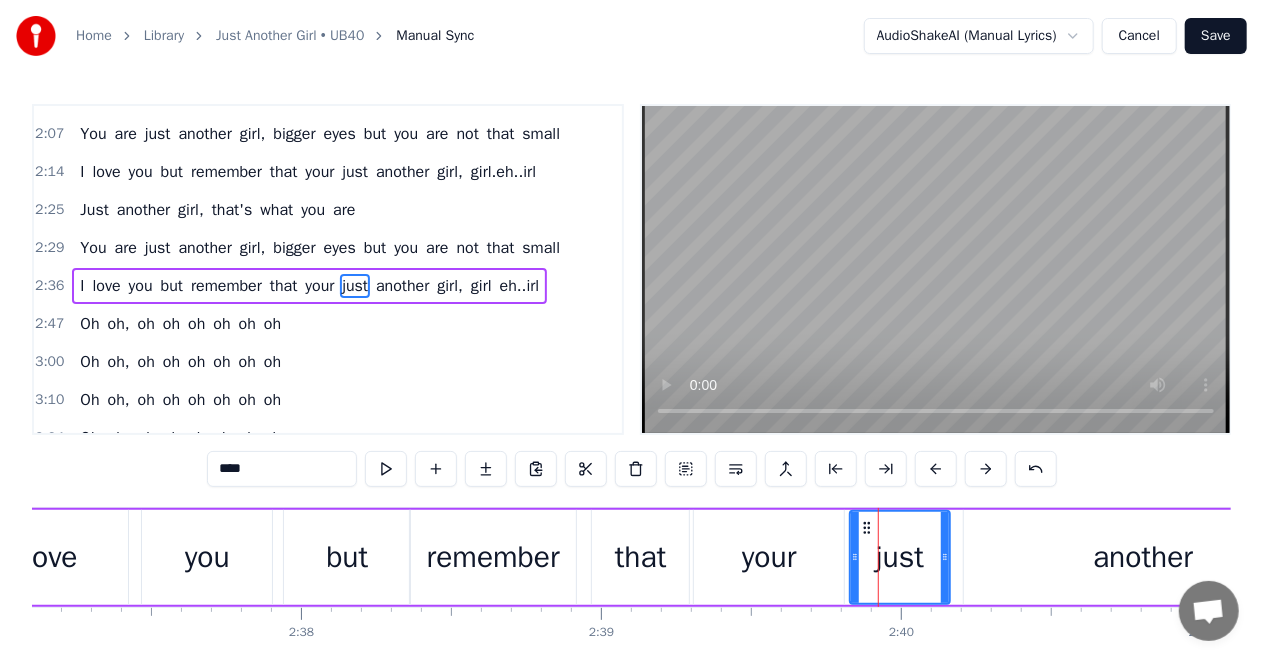 click on "another" at bounding box center (1143, 557) 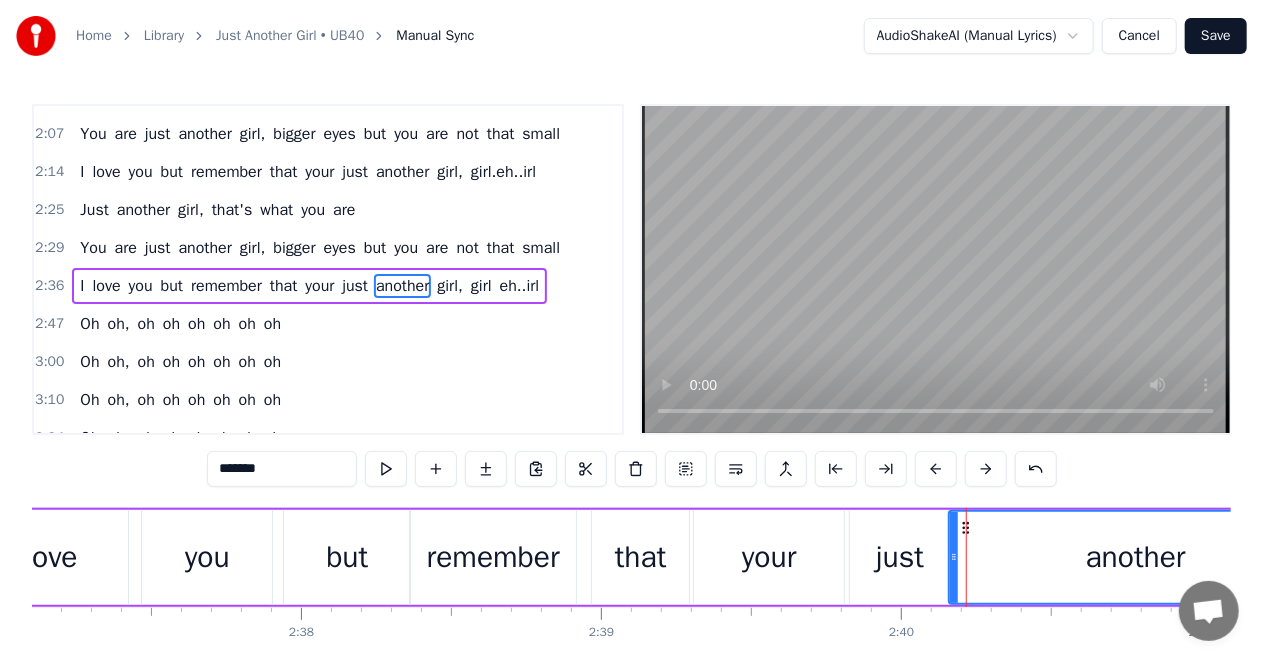drag, startPoint x: 968, startPoint y: 556, endPoint x: 953, endPoint y: 558, distance: 15.132746 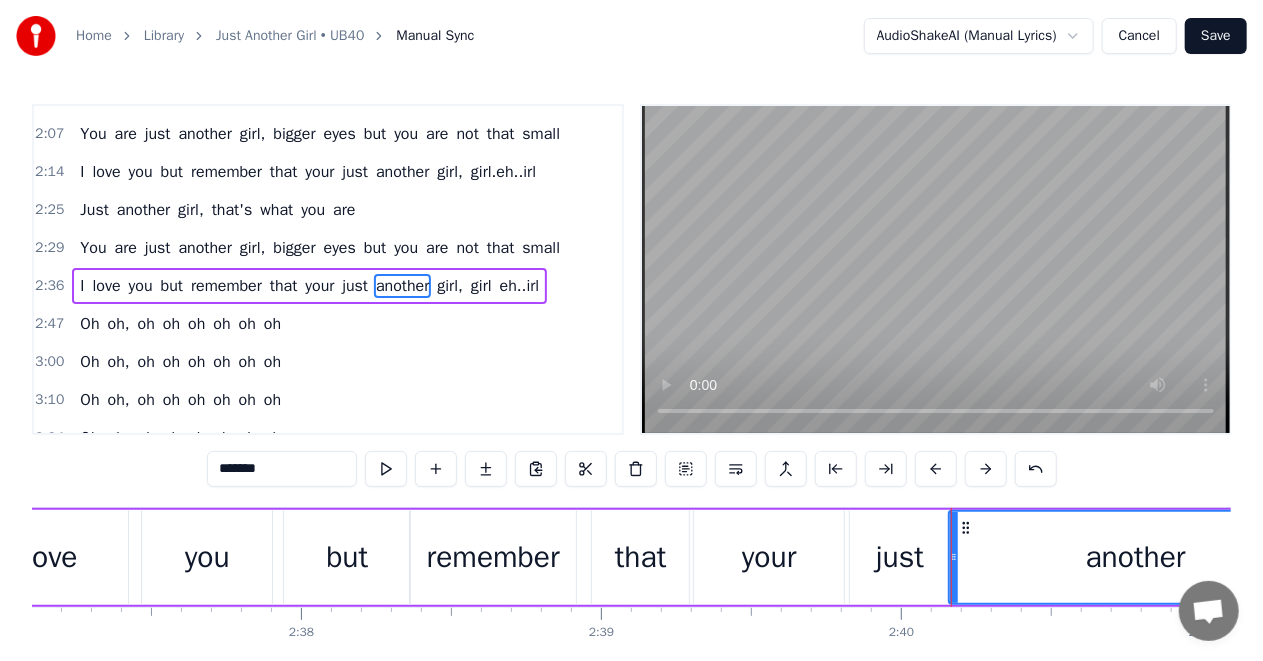 click on "just" at bounding box center [900, 557] 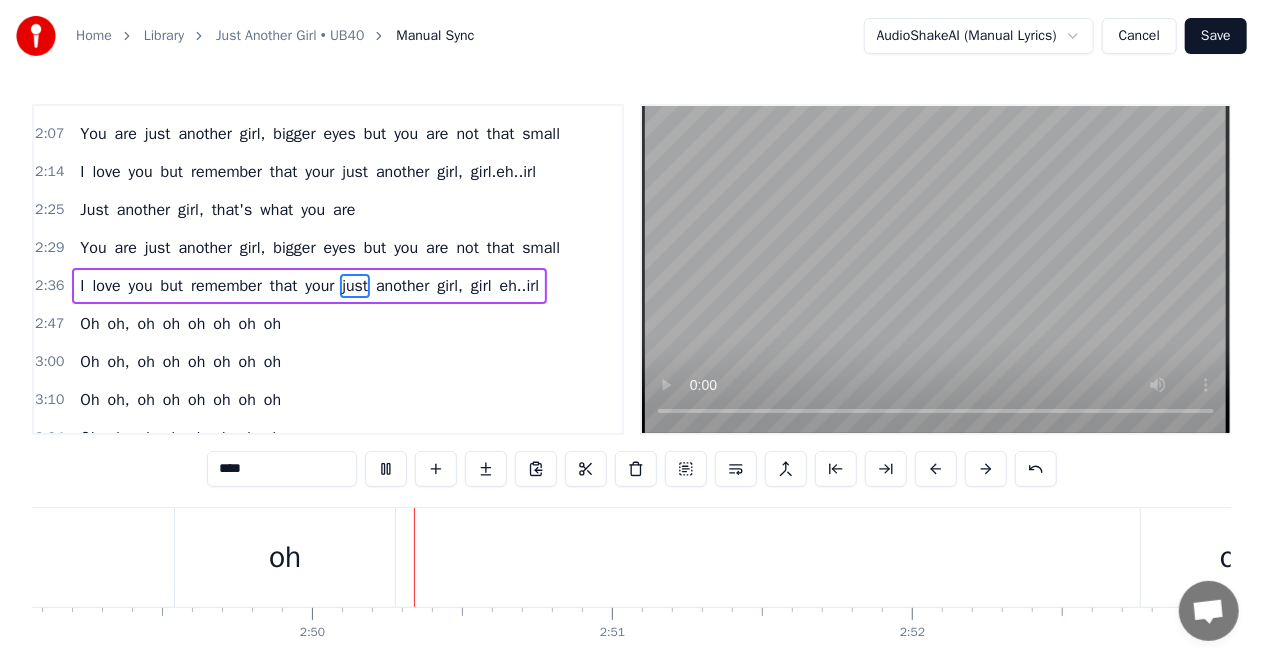 scroll, scrollTop: 0, scrollLeft: 50836, axis: horizontal 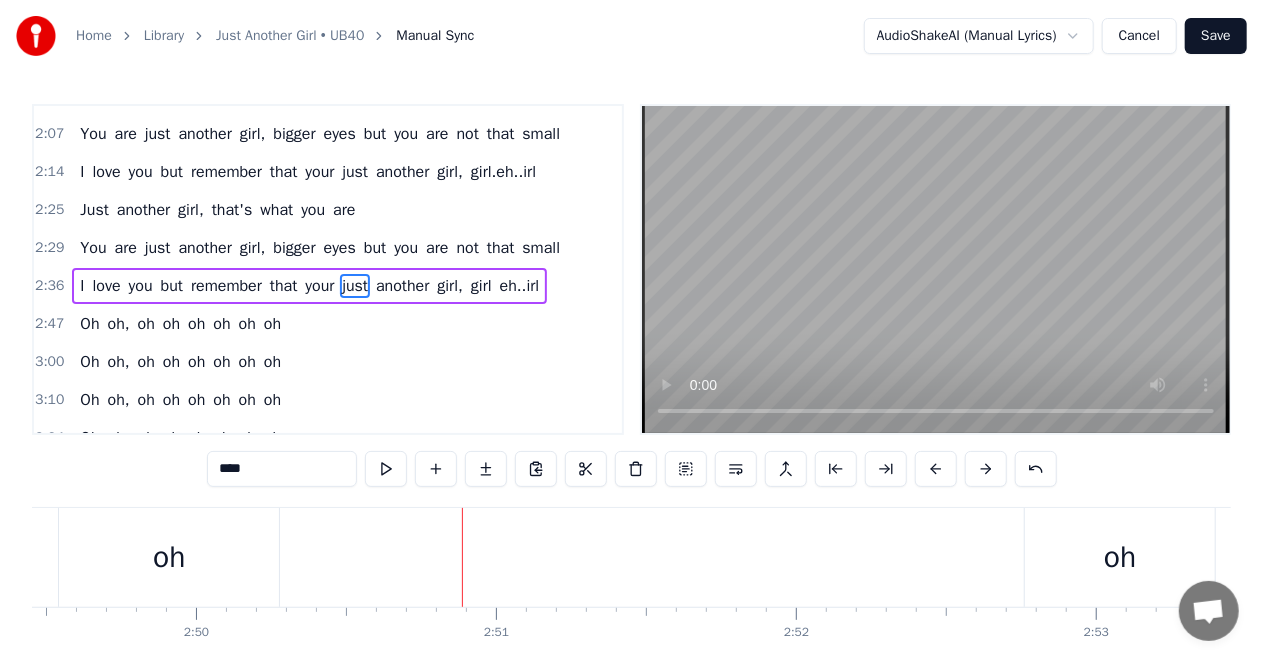 click on "Oh oh, oh oh oh oh oh oh" at bounding box center [1221, 557] 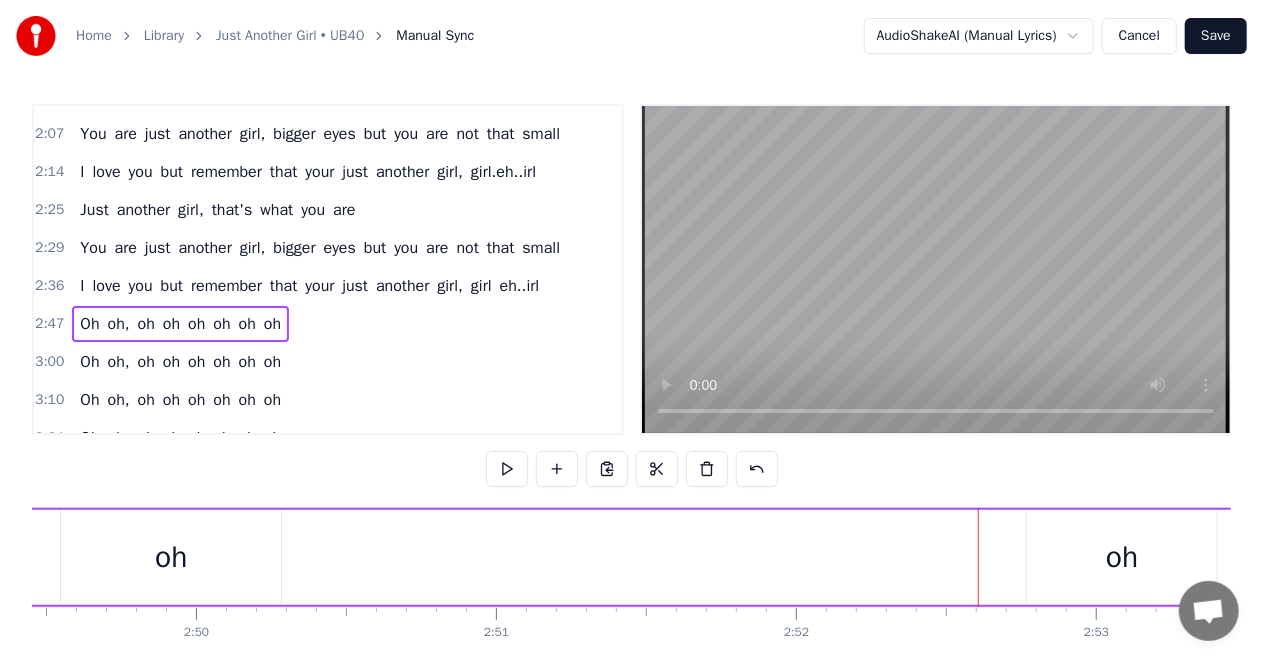 click on "oh" at bounding box center (171, 557) 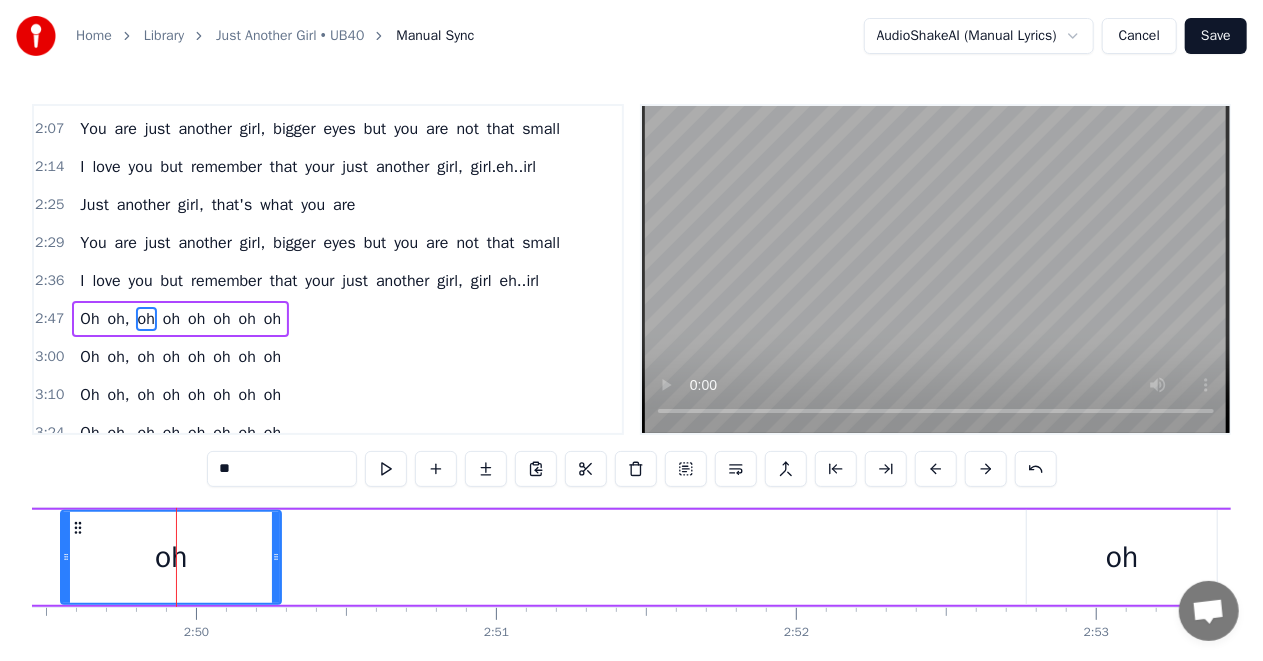 click on "Oh oh, oh oh oh oh oh oh" at bounding box center [1221, 557] 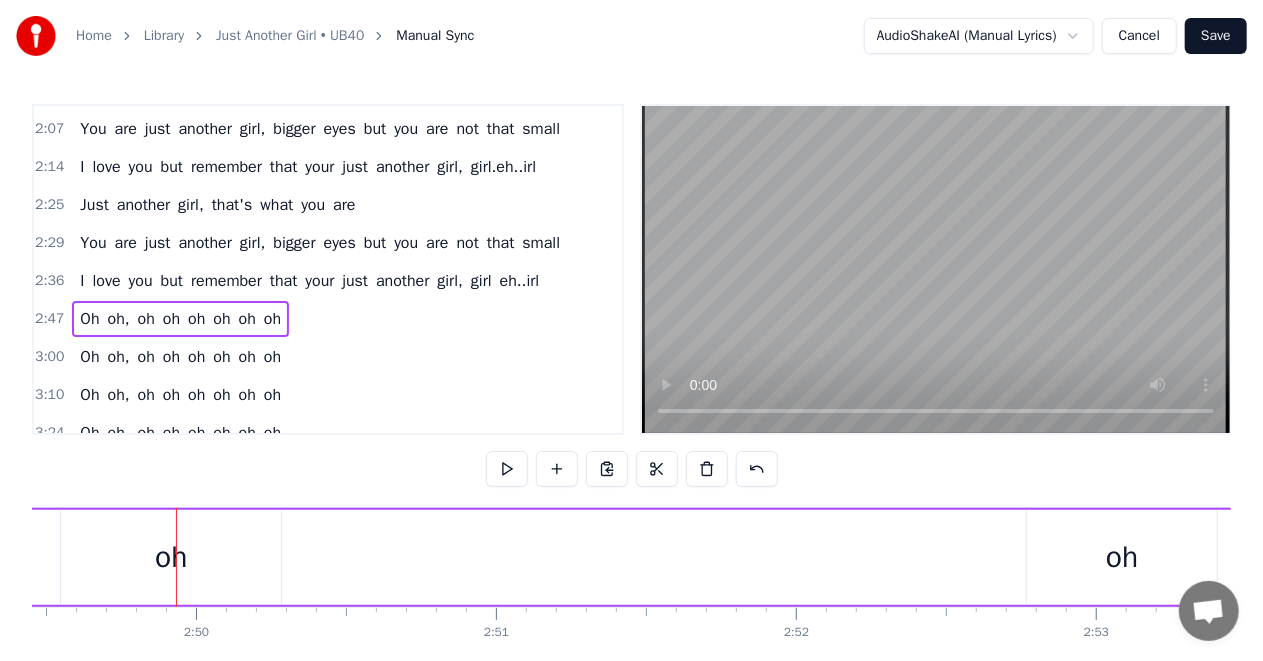 scroll, scrollTop: 0, scrollLeft: 50740, axis: horizontal 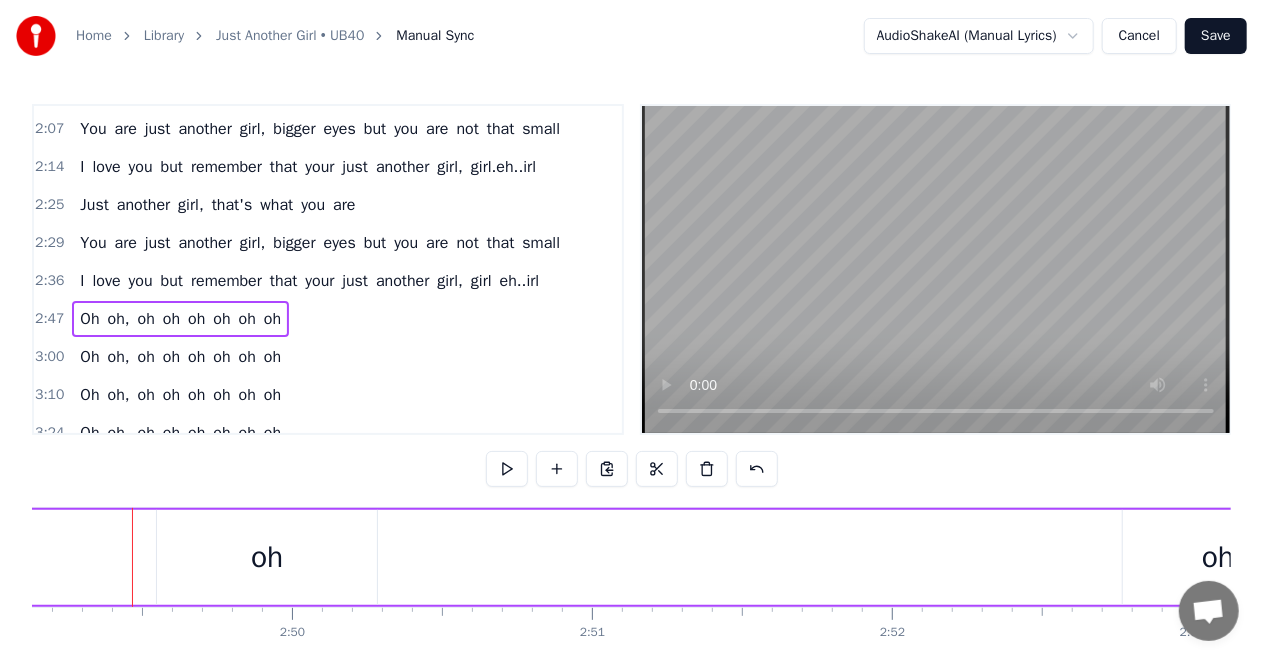 click on "Oh oh, oh oh oh oh oh oh" at bounding box center (1317, 557) 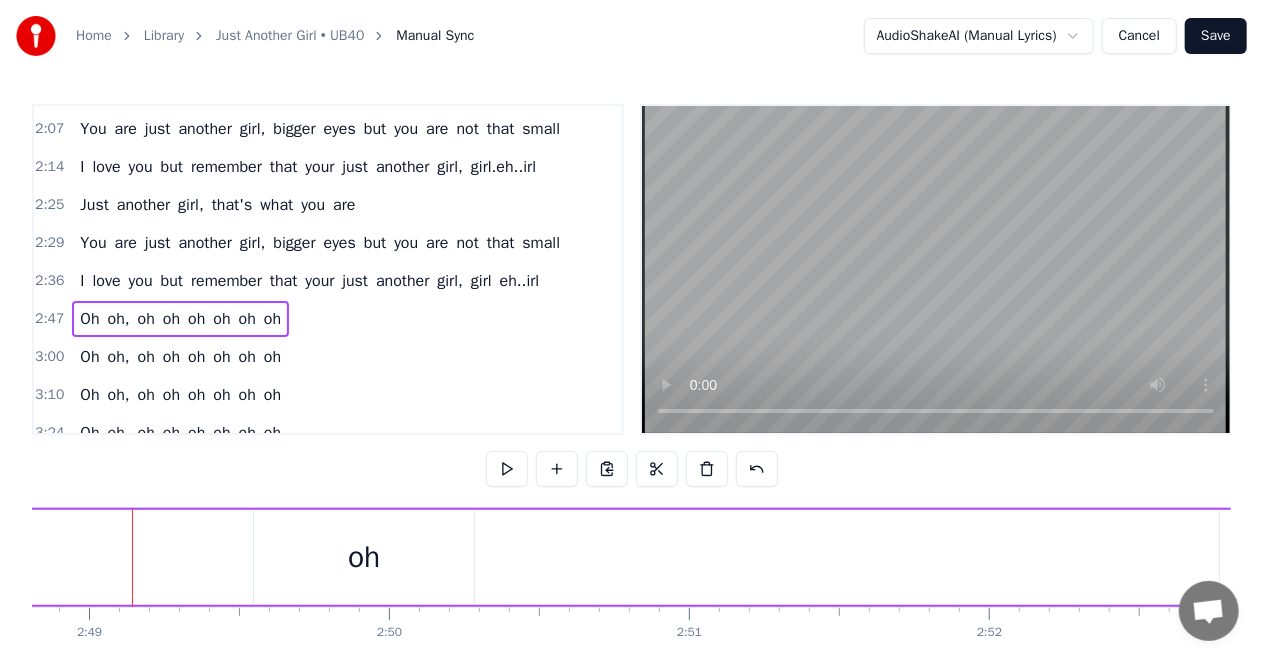 click on "Oh oh, oh oh oh oh oh oh" at bounding box center [1414, 557] 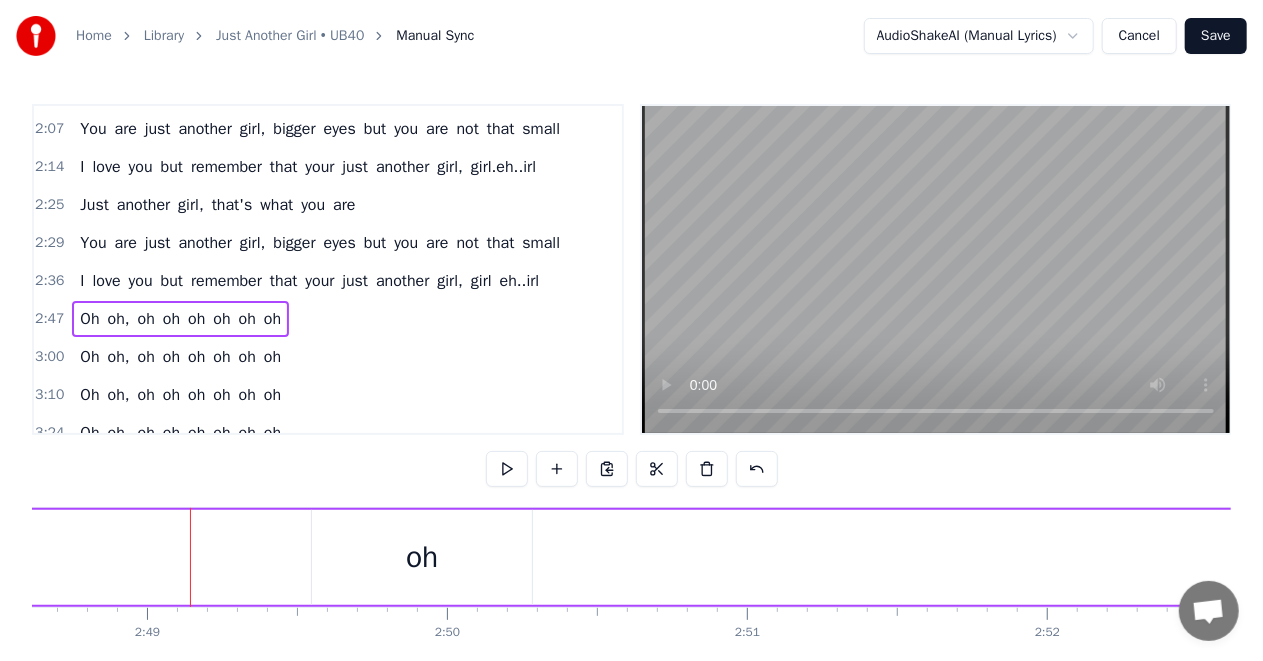 click on "Oh oh, oh oh oh oh oh oh" at bounding box center (1472, 557) 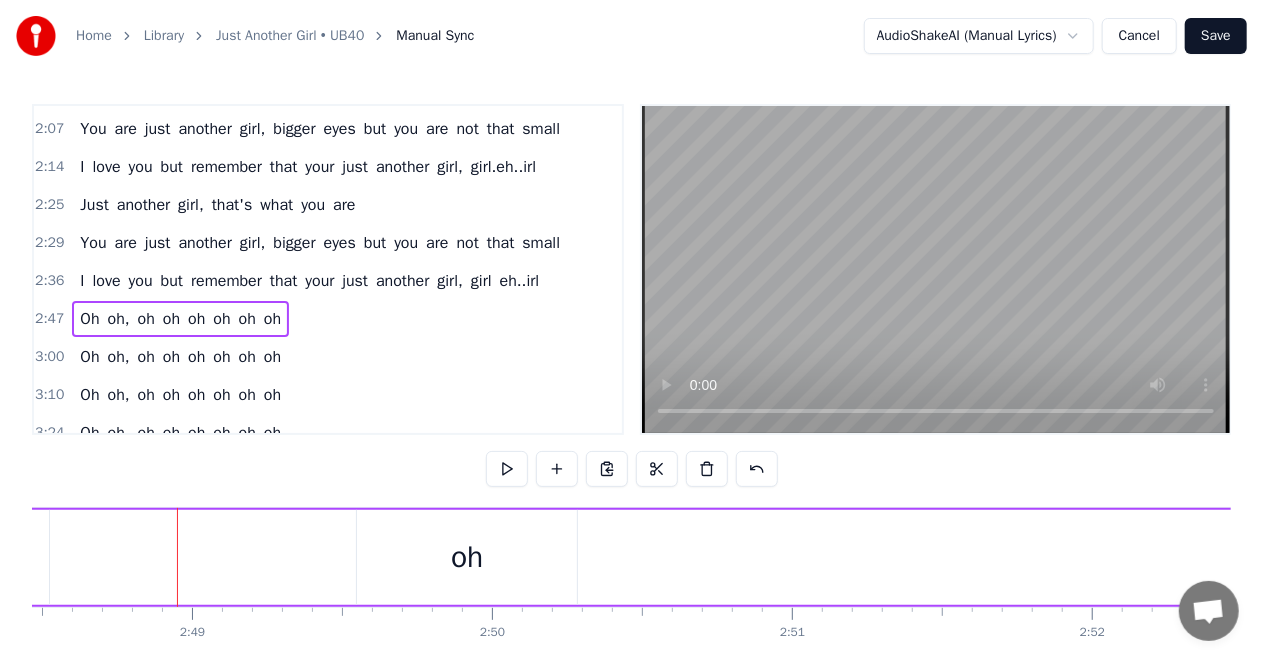 scroll, scrollTop: 0, scrollLeft: 50514, axis: horizontal 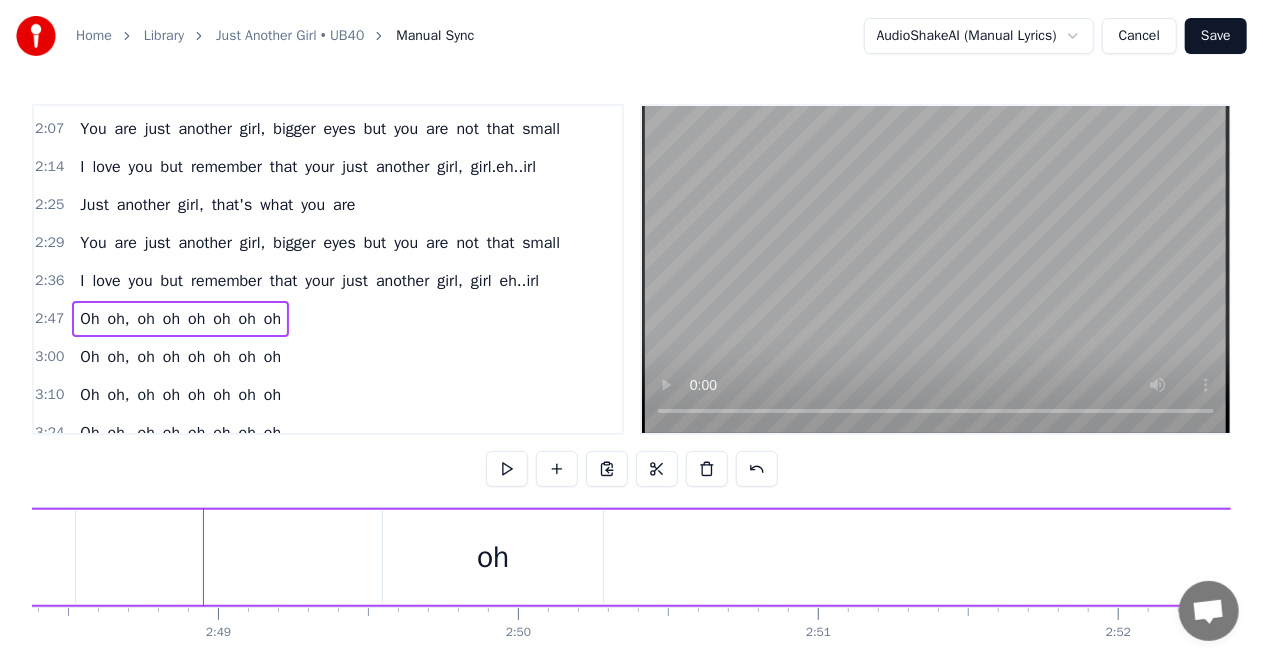 click on "oh," at bounding box center [-2, 557] 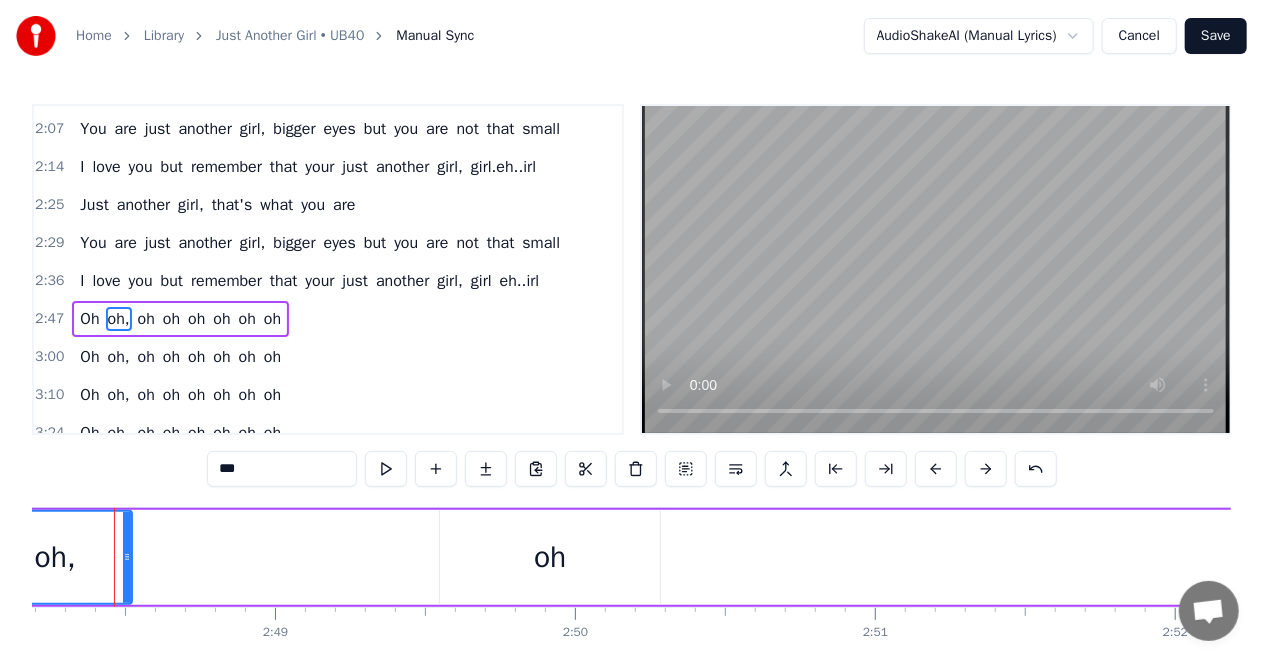 scroll, scrollTop: 0, scrollLeft: 50438, axis: horizontal 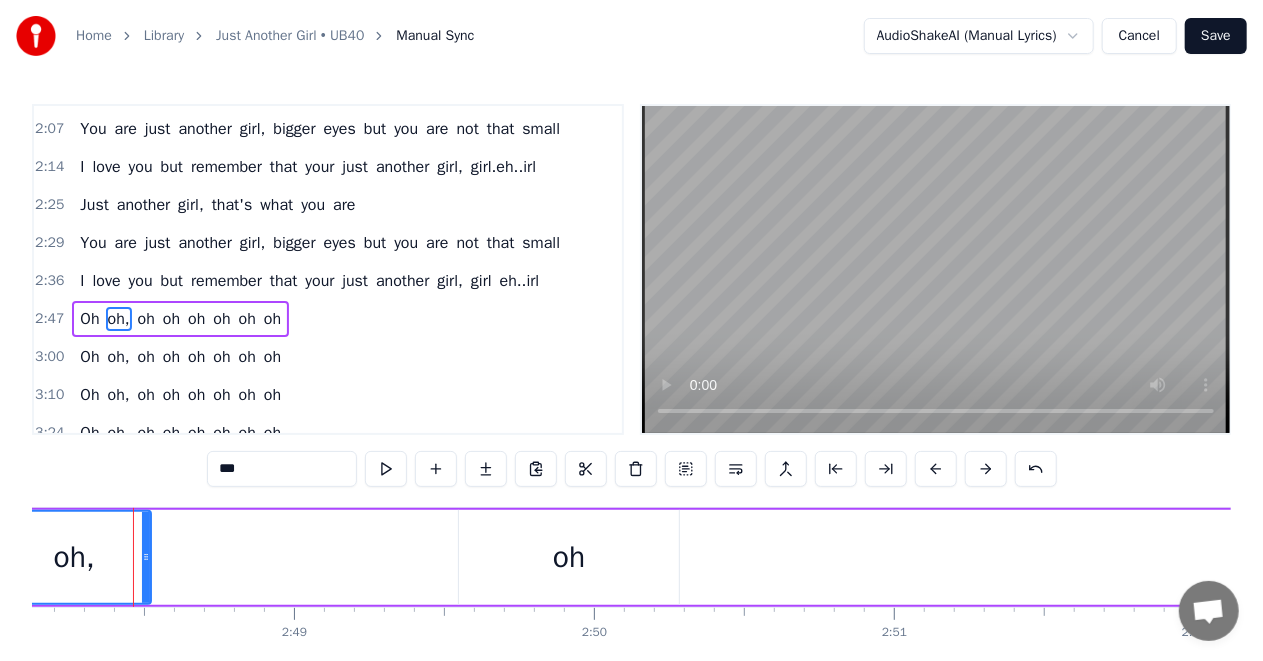 click on "oh," at bounding box center [74, 557] 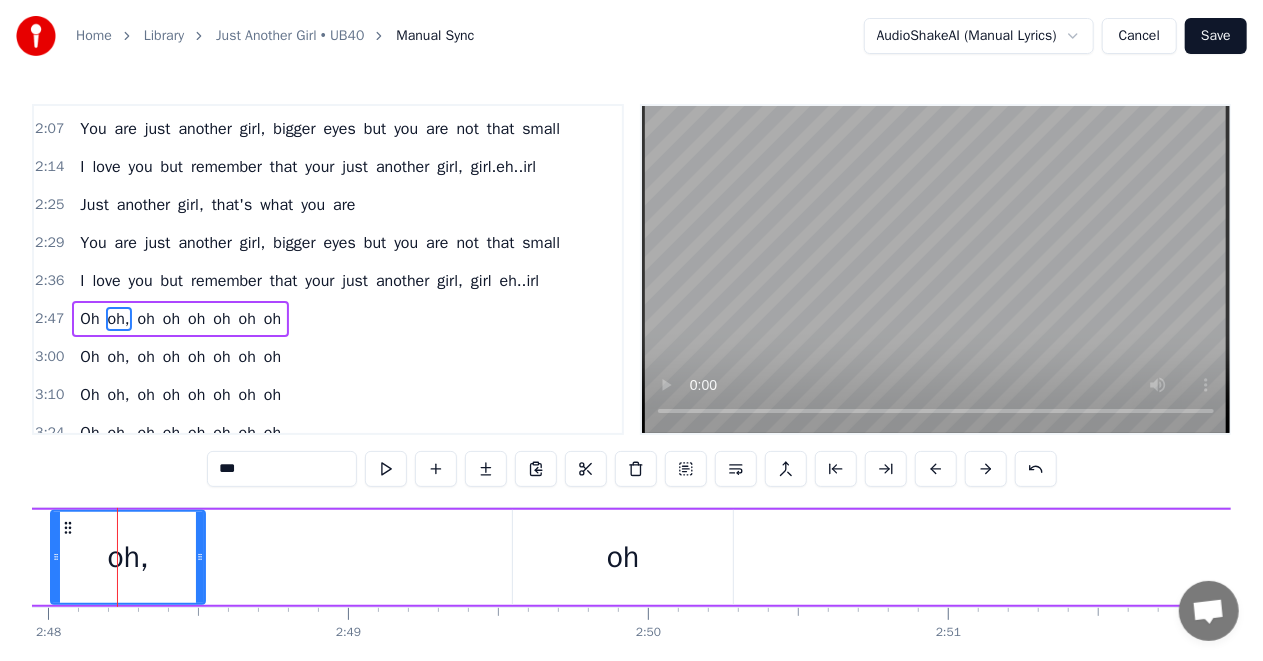 scroll, scrollTop: 0, scrollLeft: 50368, axis: horizontal 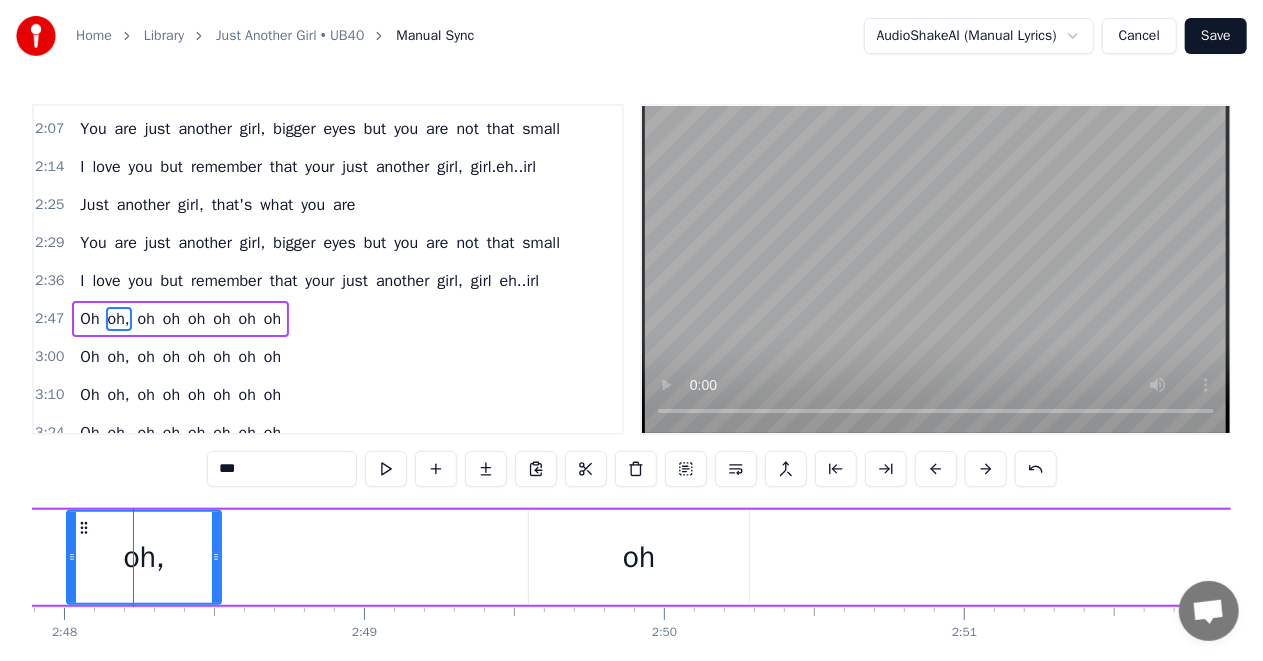 click on "Oh oh, oh oh oh oh oh oh" at bounding box center [1689, 557] 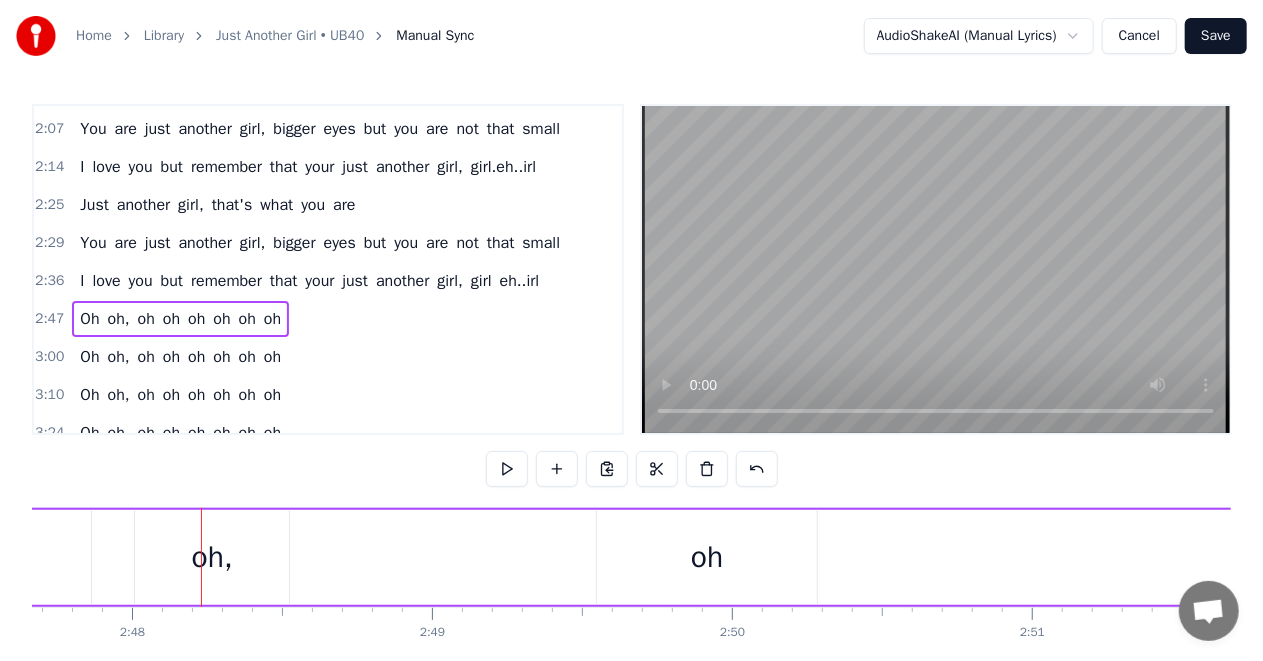 scroll, scrollTop: 0, scrollLeft: 50298, axis: horizontal 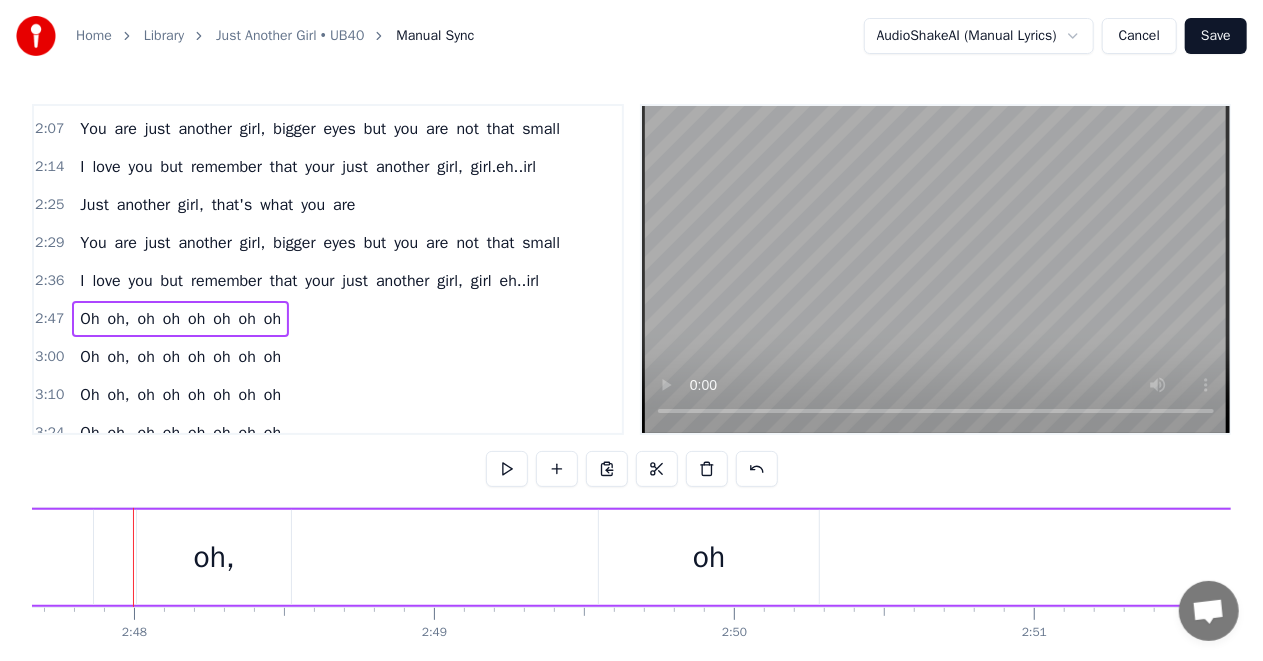 click on "Oh" at bounding box center [4, 557] 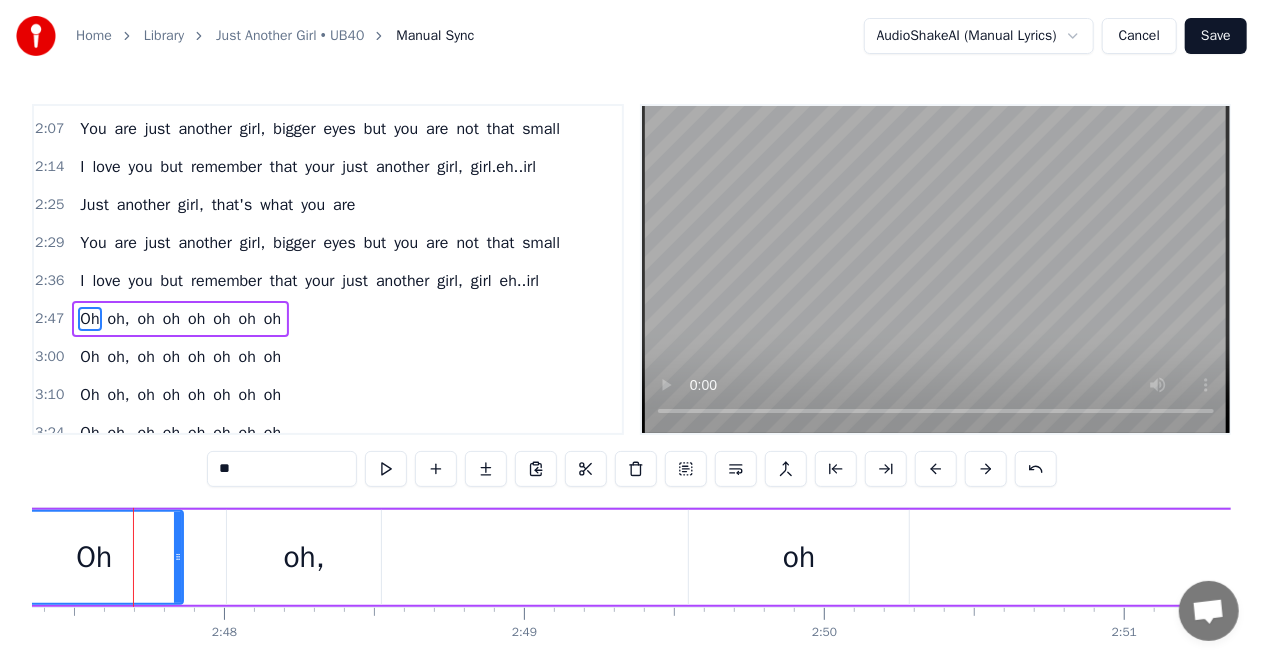 click on "Oh" at bounding box center (94, 557) 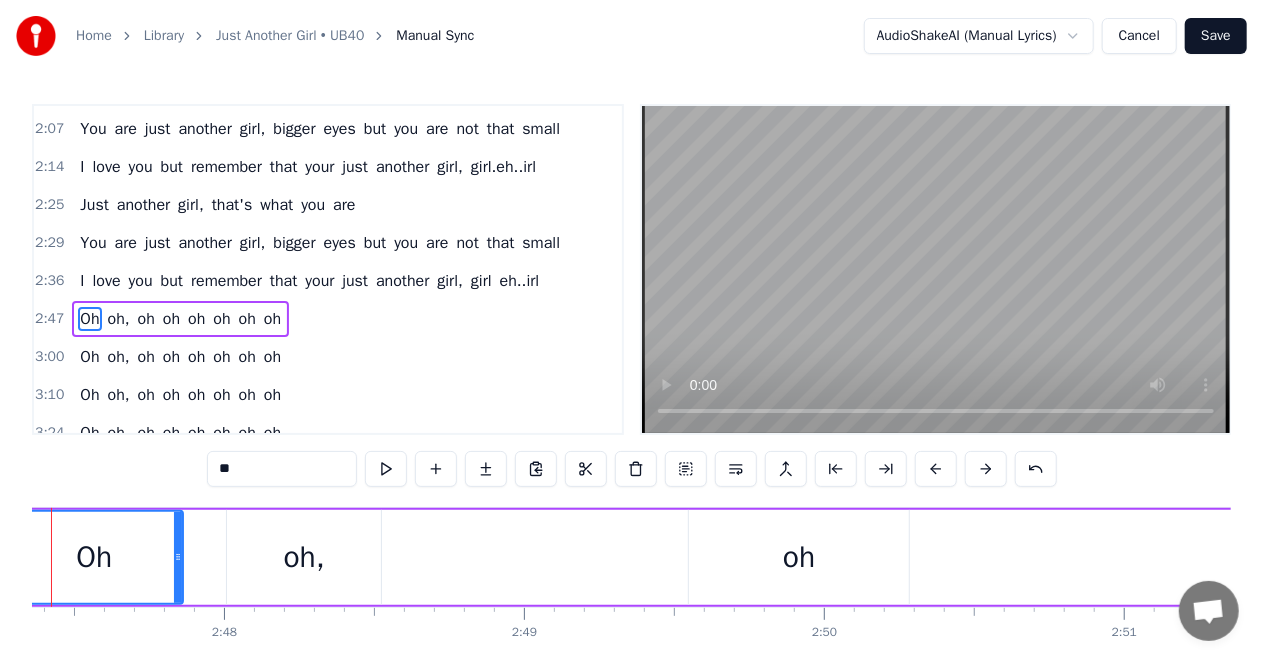 scroll, scrollTop: 0, scrollLeft: 50126, axis: horizontal 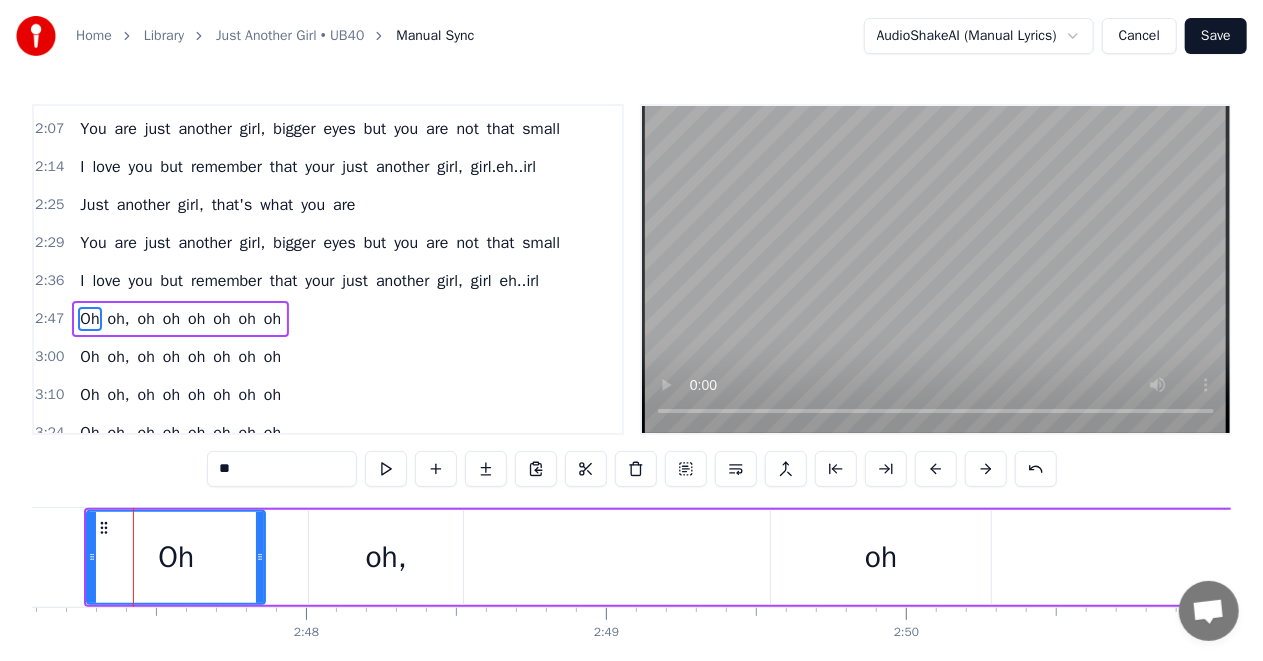 click on "Oh" at bounding box center [176, 557] 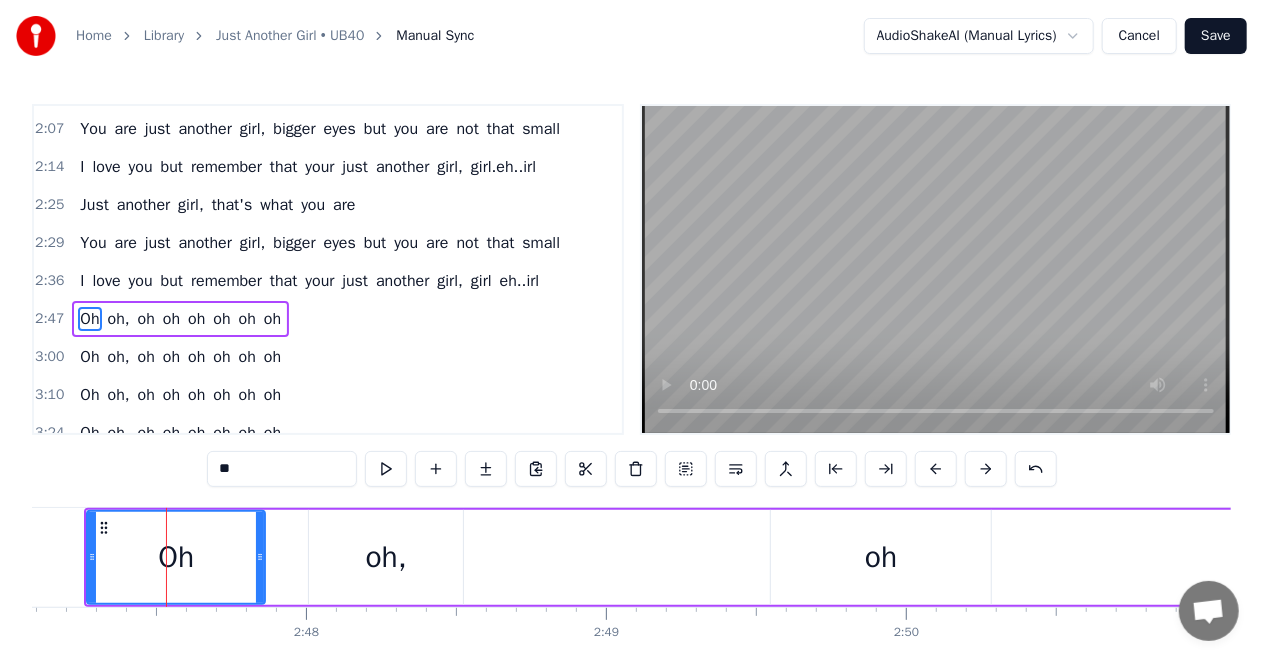click on "Oh" at bounding box center [176, 557] 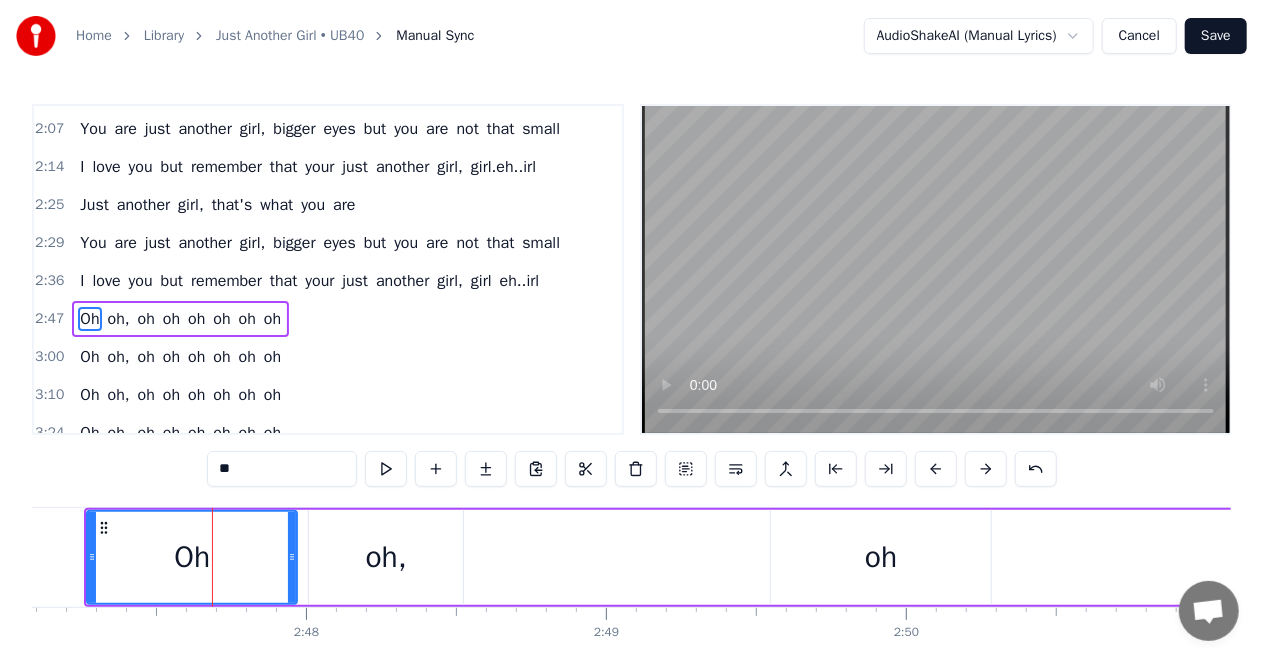 drag, startPoint x: 260, startPoint y: 560, endPoint x: 292, endPoint y: 560, distance: 32 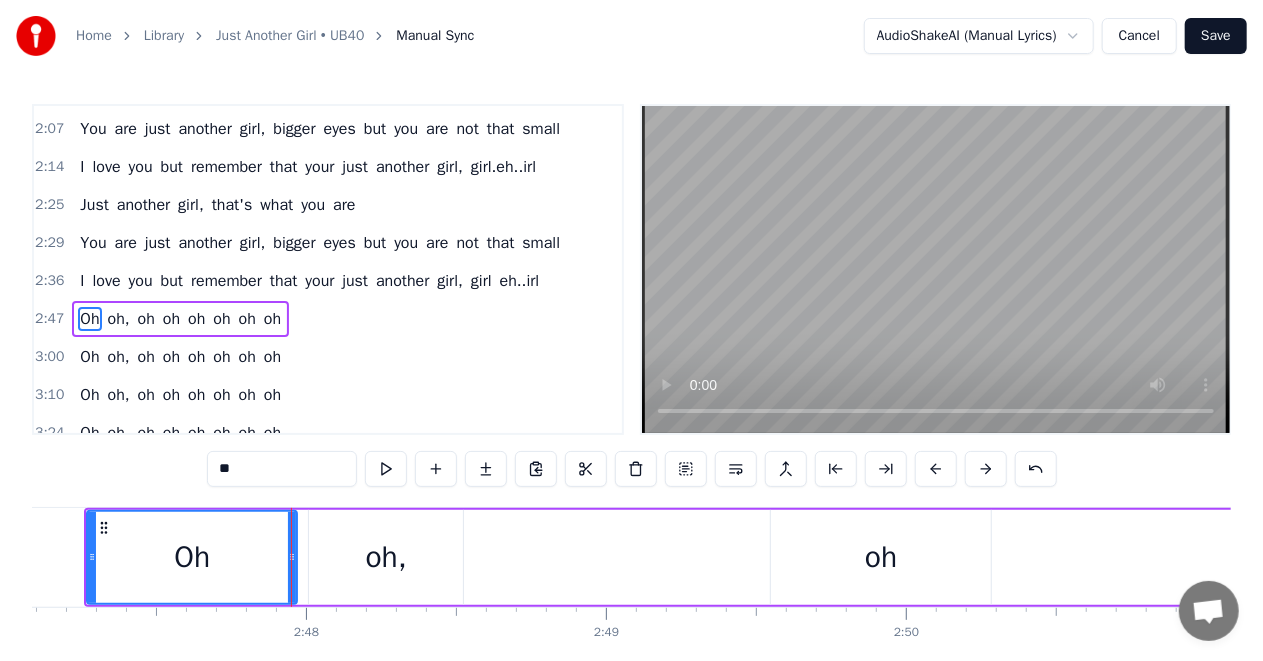click on "oh," at bounding box center [386, 557] 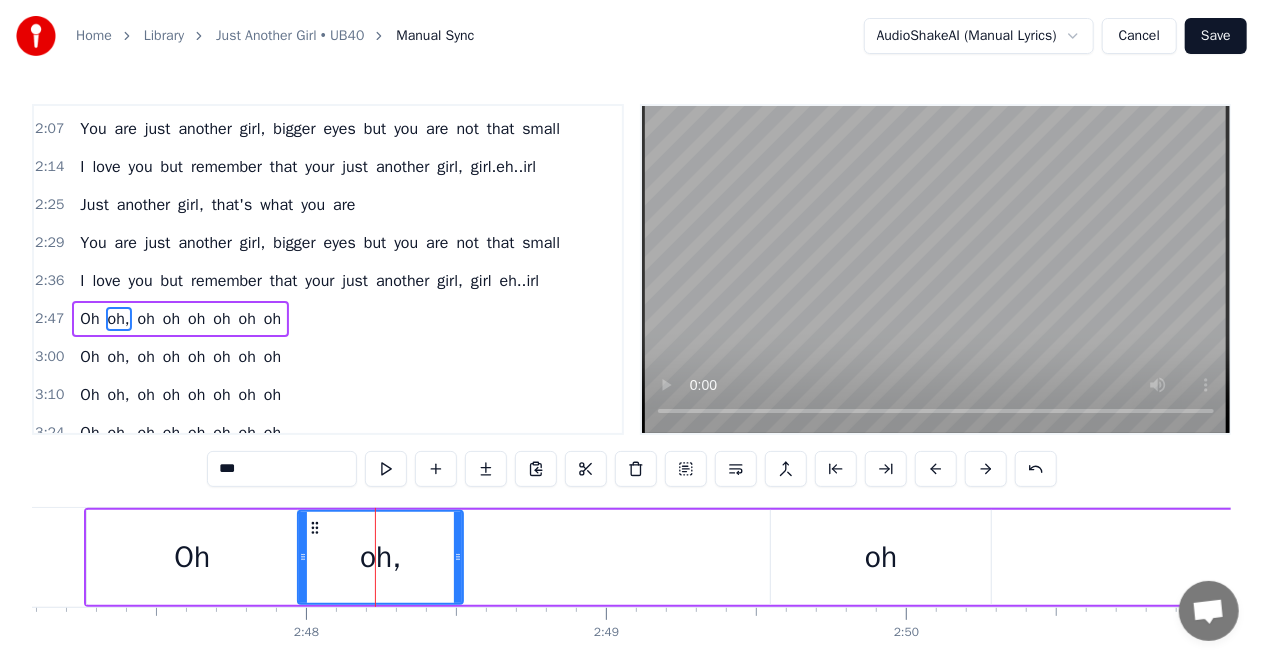 drag, startPoint x: 308, startPoint y: 557, endPoint x: 298, endPoint y: 558, distance: 10.049875 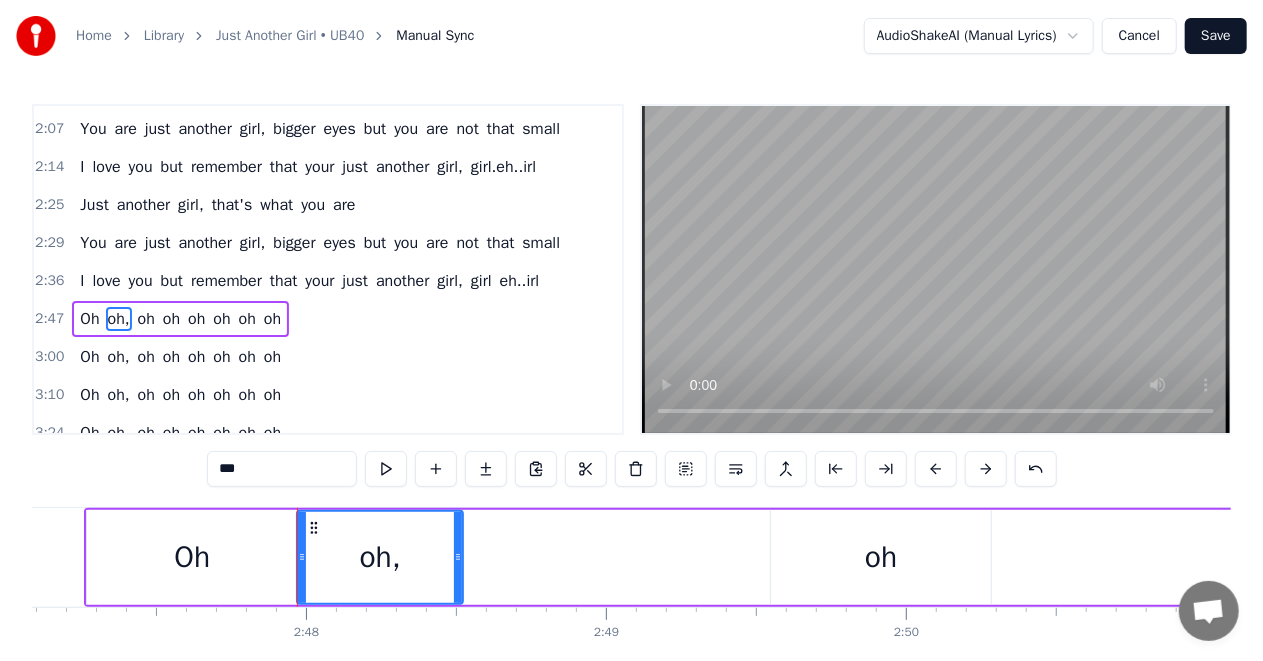 click on "oh" at bounding box center (881, 557) 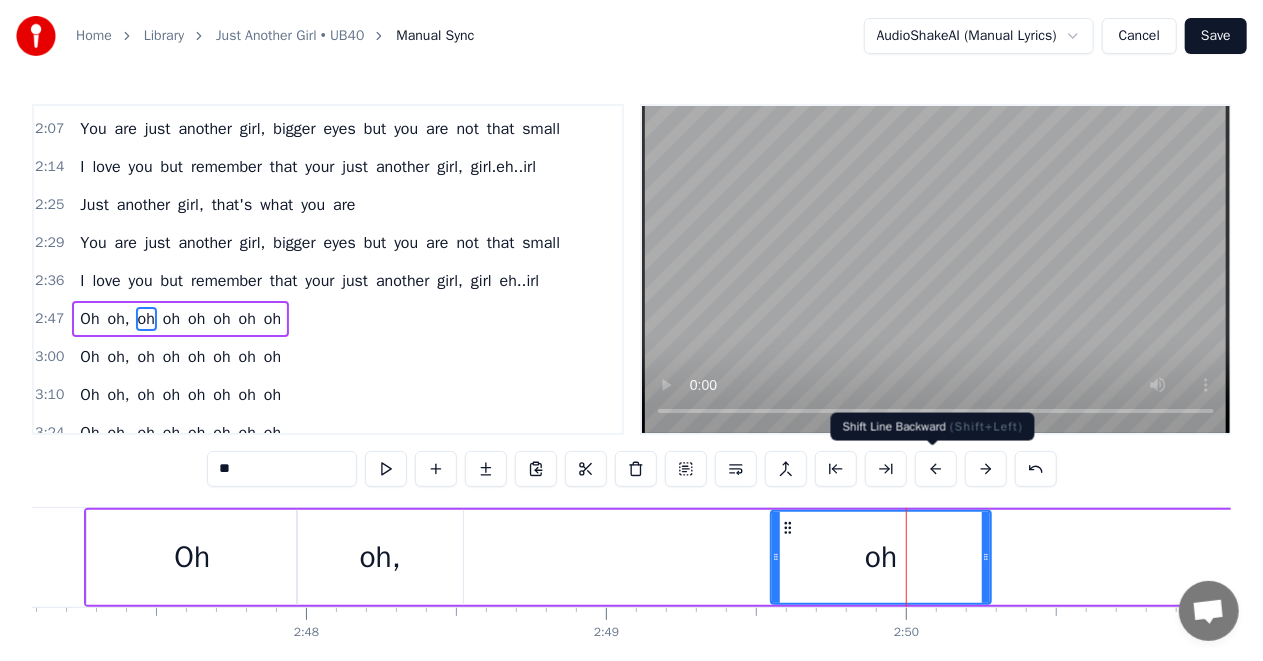 click at bounding box center [936, 469] 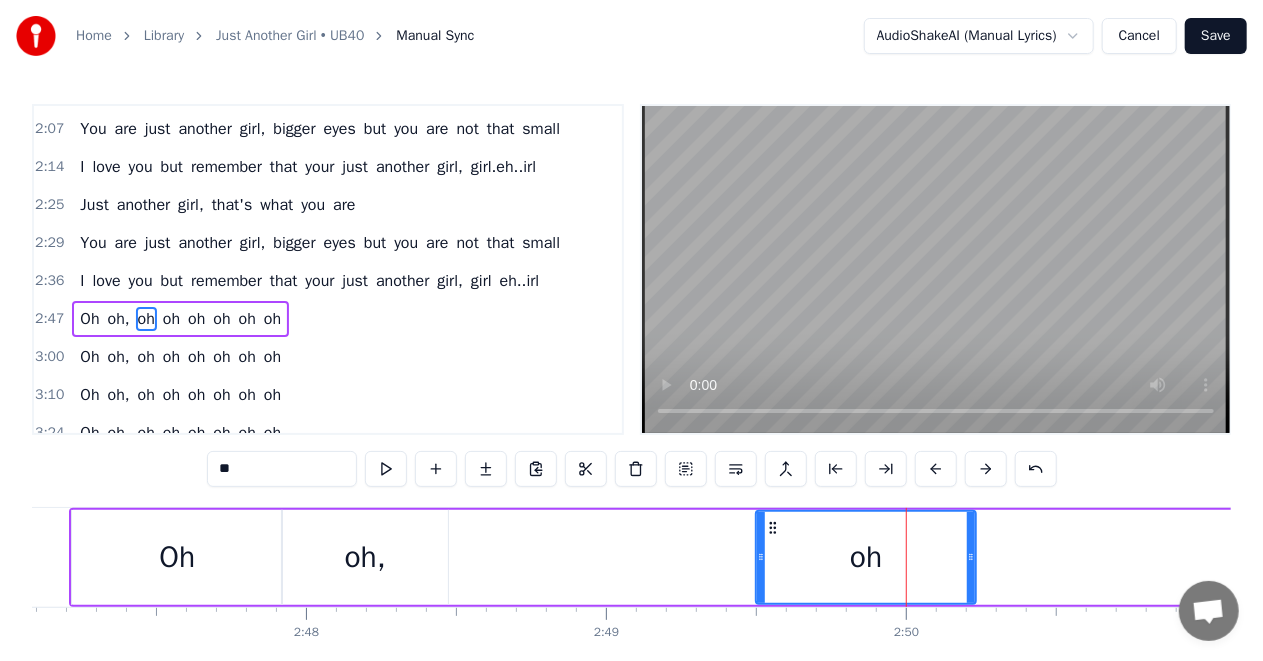 click at bounding box center (936, 469) 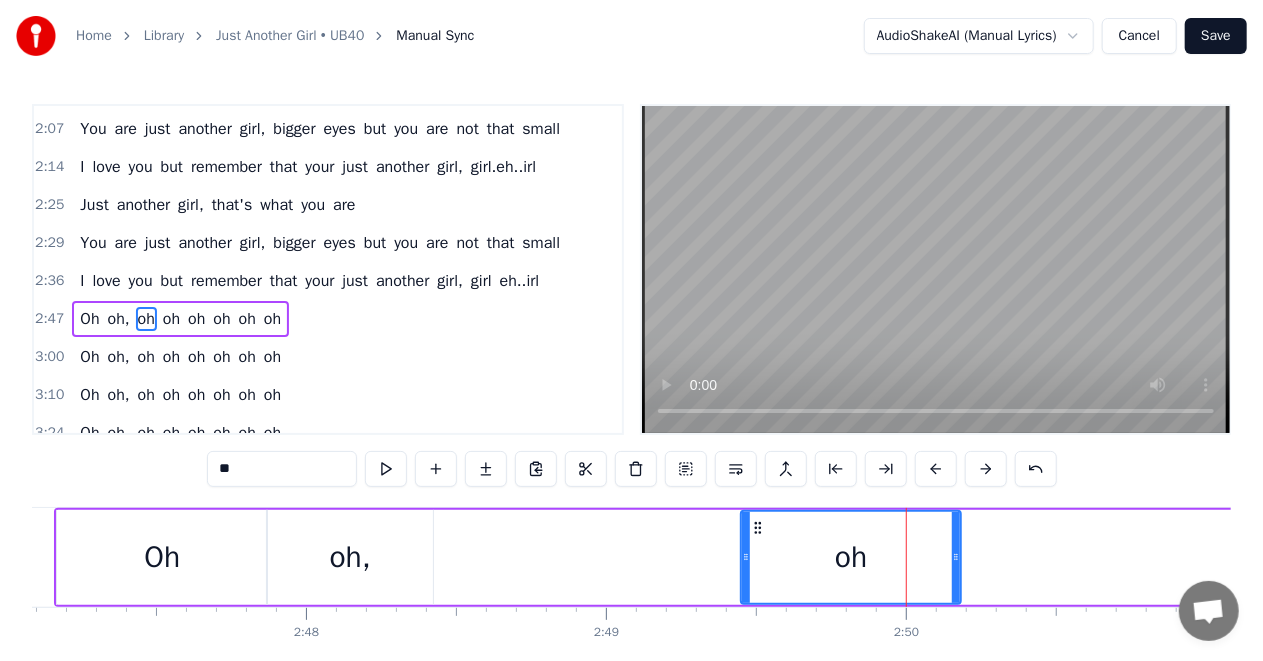 click at bounding box center [936, 469] 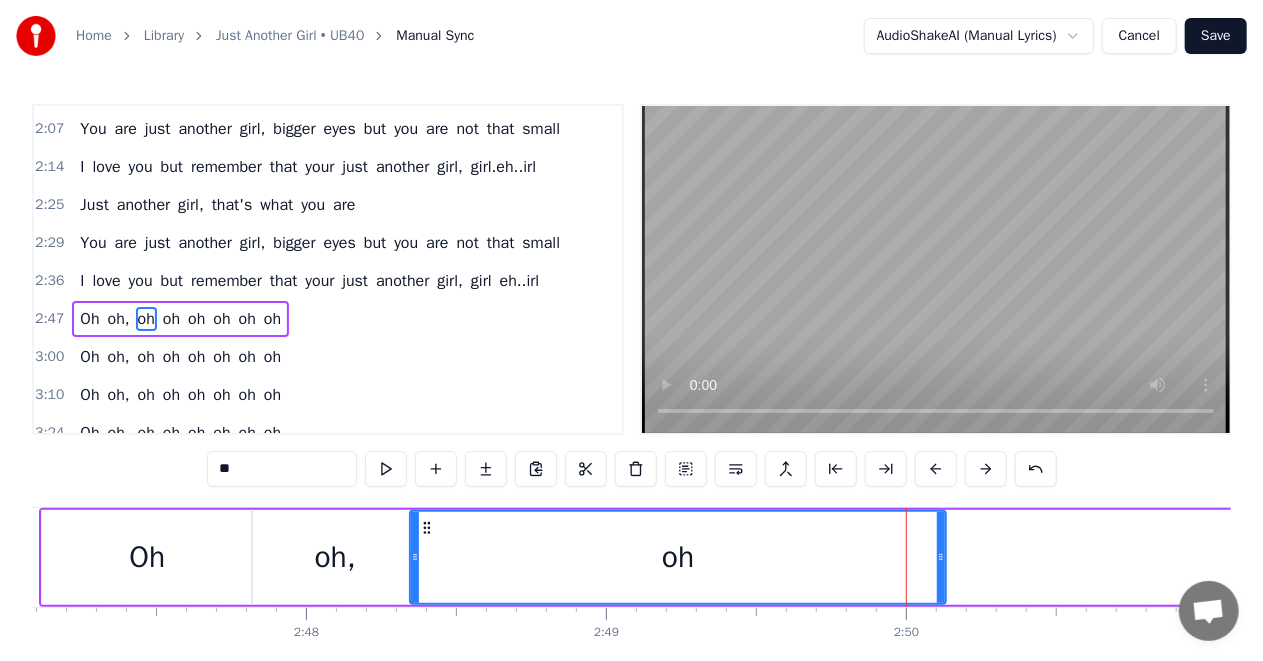 drag, startPoint x: 730, startPoint y: 562, endPoint x: 416, endPoint y: 594, distance: 315.62637 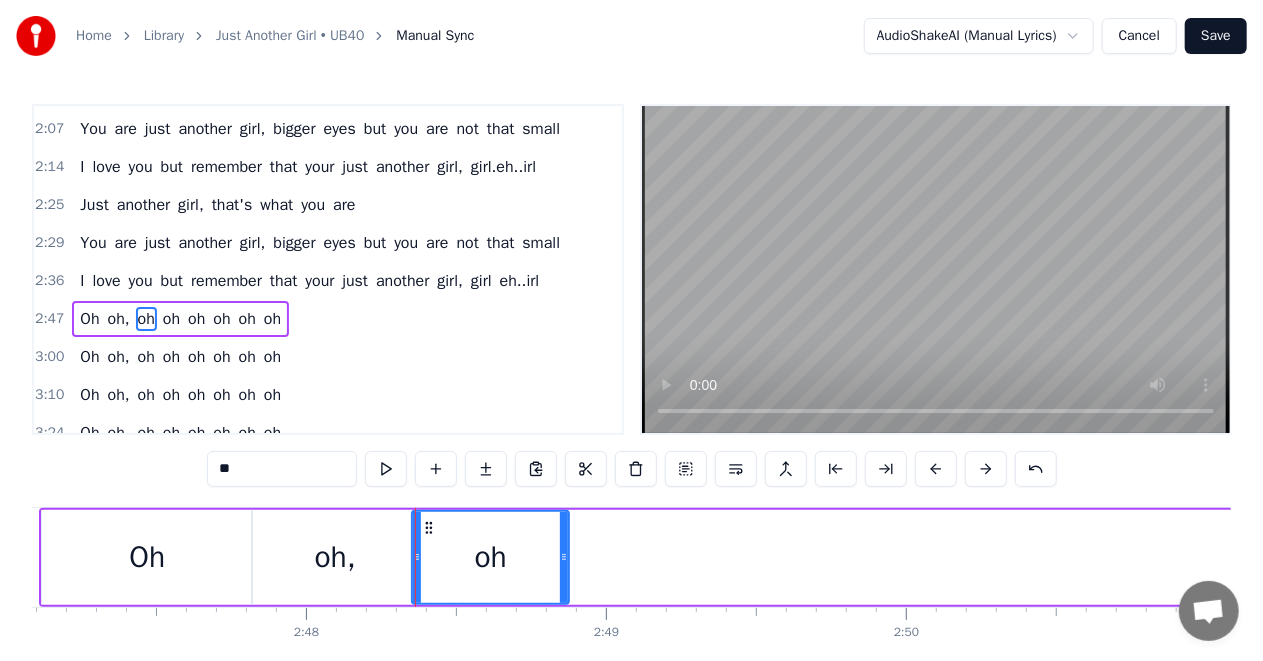 drag, startPoint x: 928, startPoint y: 558, endPoint x: 563, endPoint y: 584, distance: 365.92487 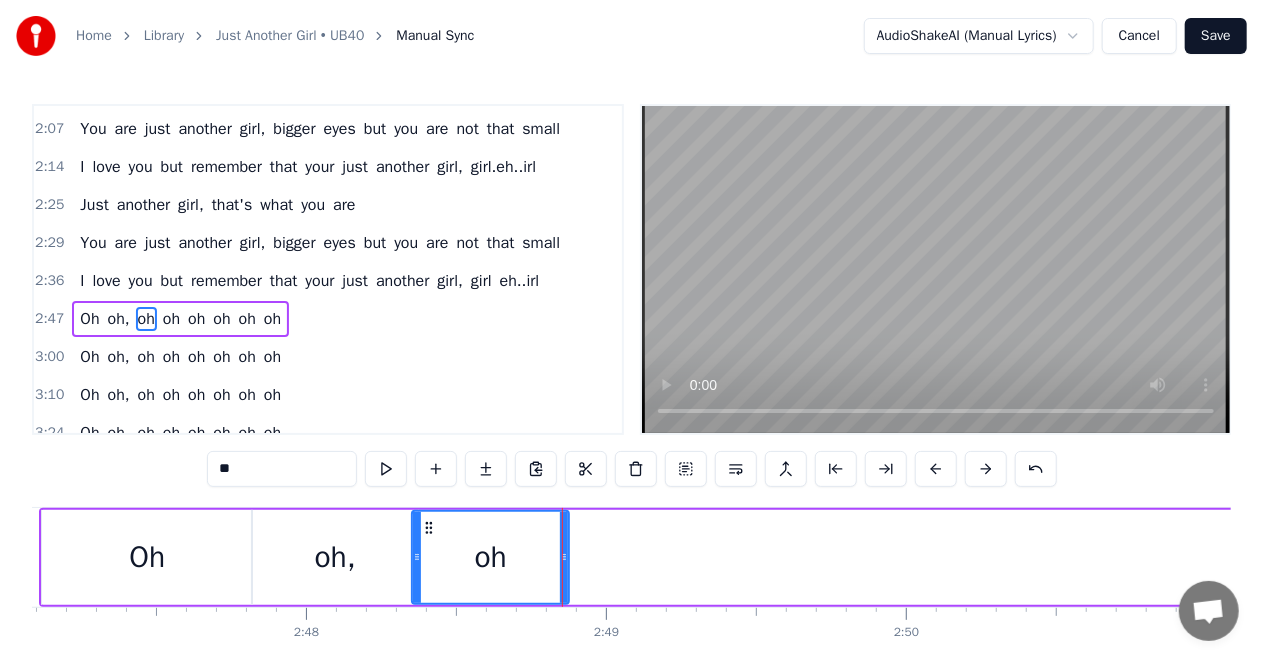 click on "Oh oh, oh oh oh oh oh oh" at bounding box center (1886, 557) 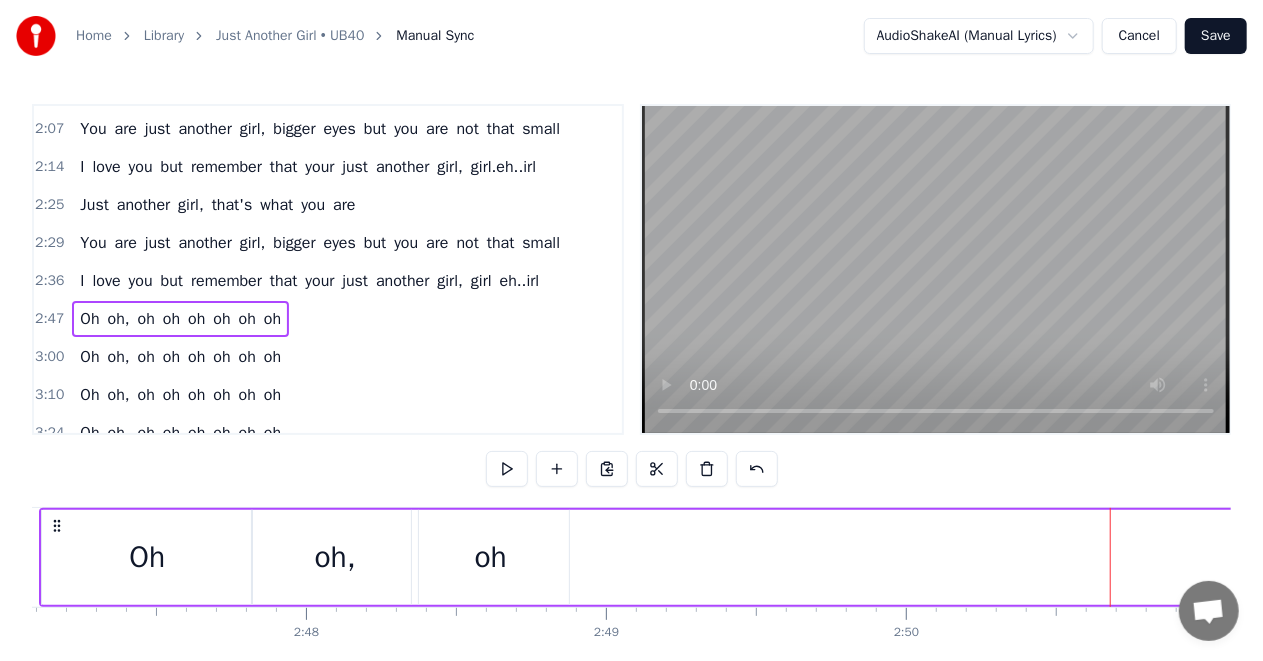 click on "Oh oh, oh oh oh oh oh oh" at bounding box center [1886, 557] 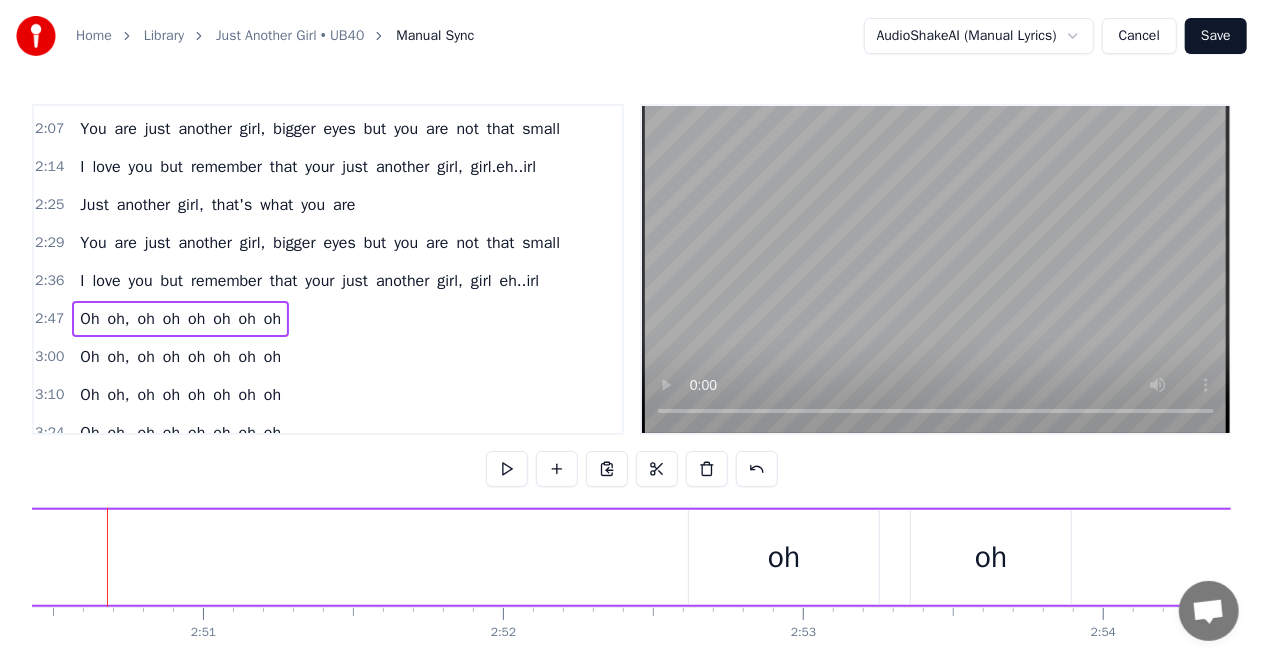 scroll, scrollTop: 0, scrollLeft: 51152, axis: horizontal 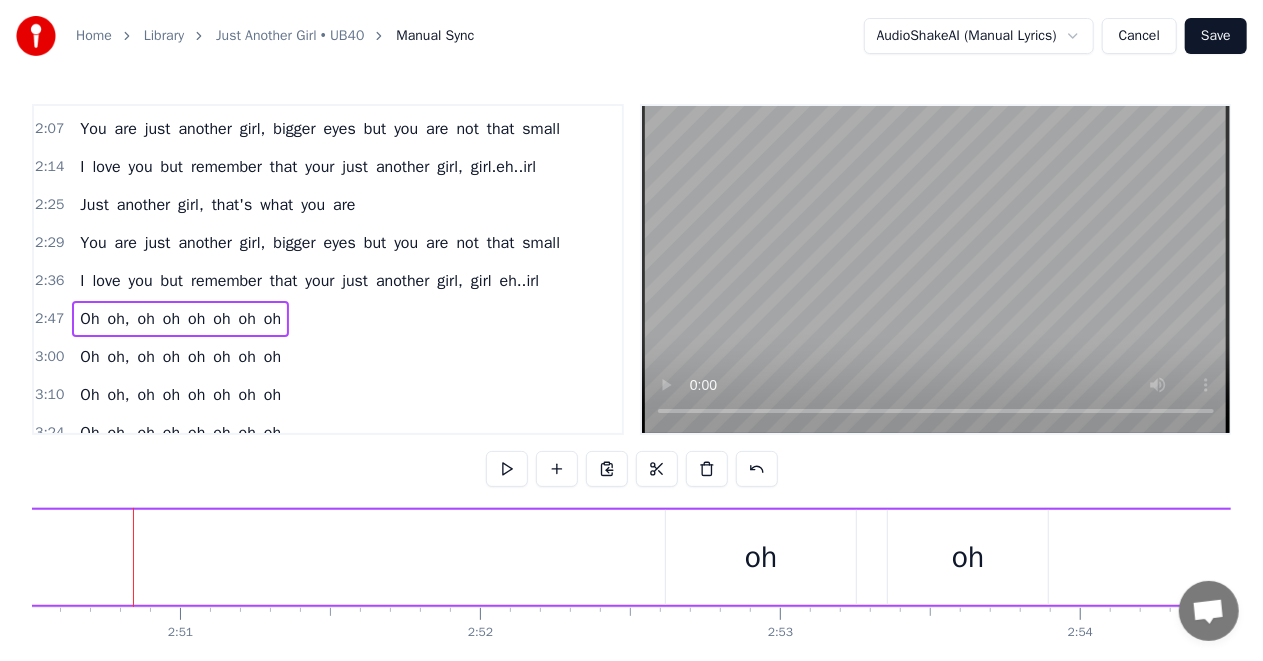 click on "oh" at bounding box center (761, 557) 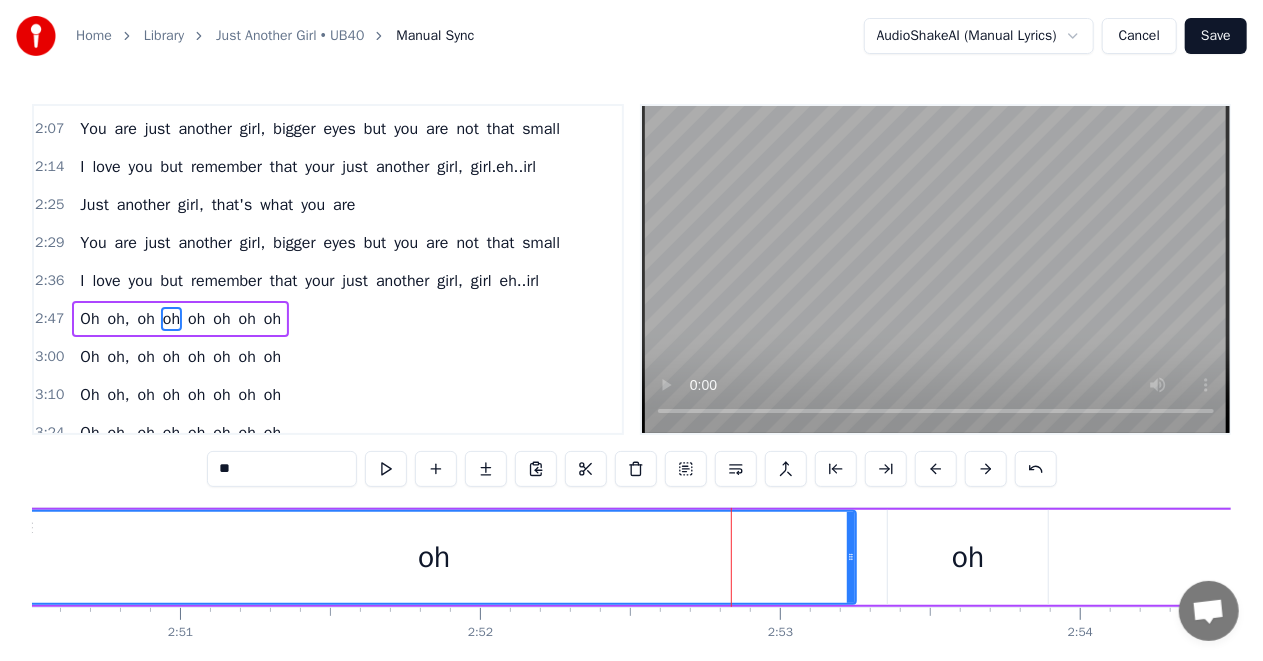 drag, startPoint x: 667, startPoint y: 557, endPoint x: 28, endPoint y: 577, distance: 639.3129 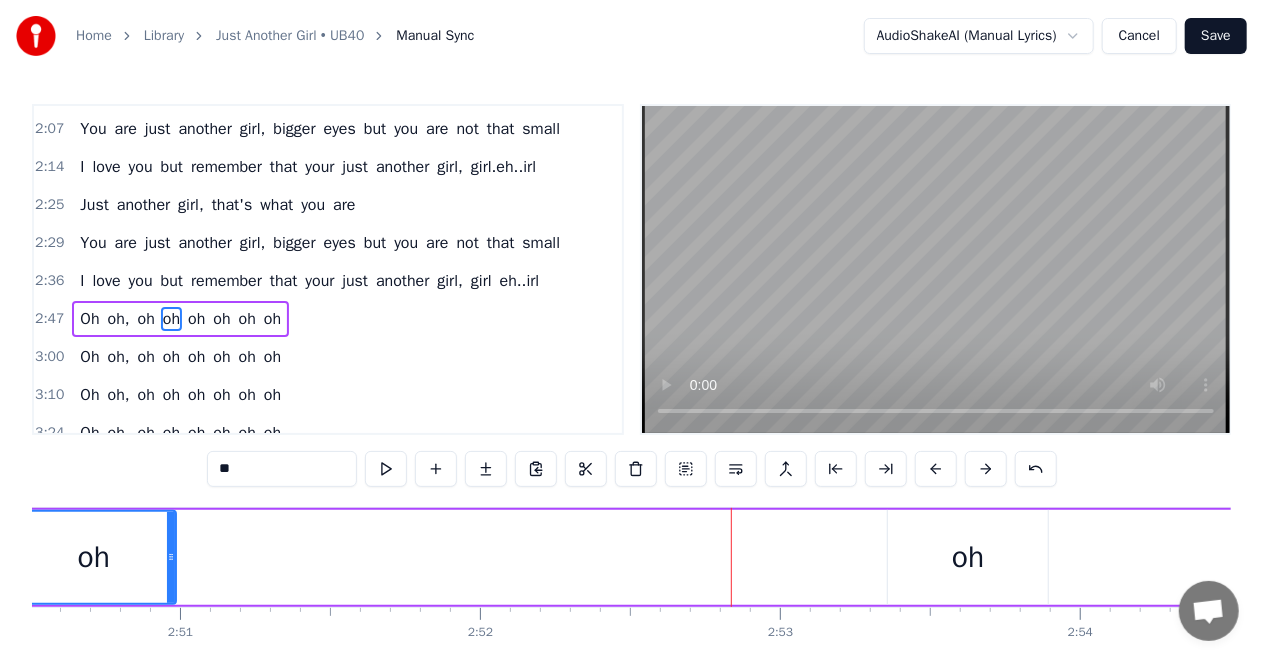drag, startPoint x: 854, startPoint y: 558, endPoint x: 174, endPoint y: 576, distance: 680.2382 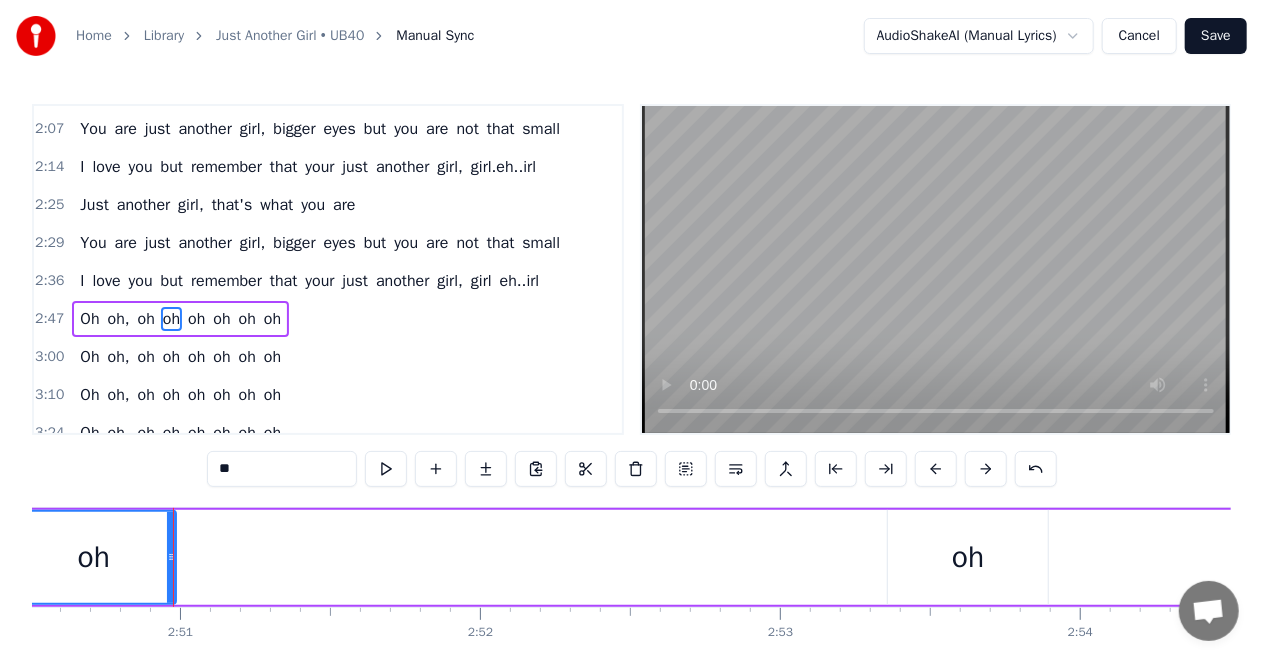 click on "oh" at bounding box center [968, 557] 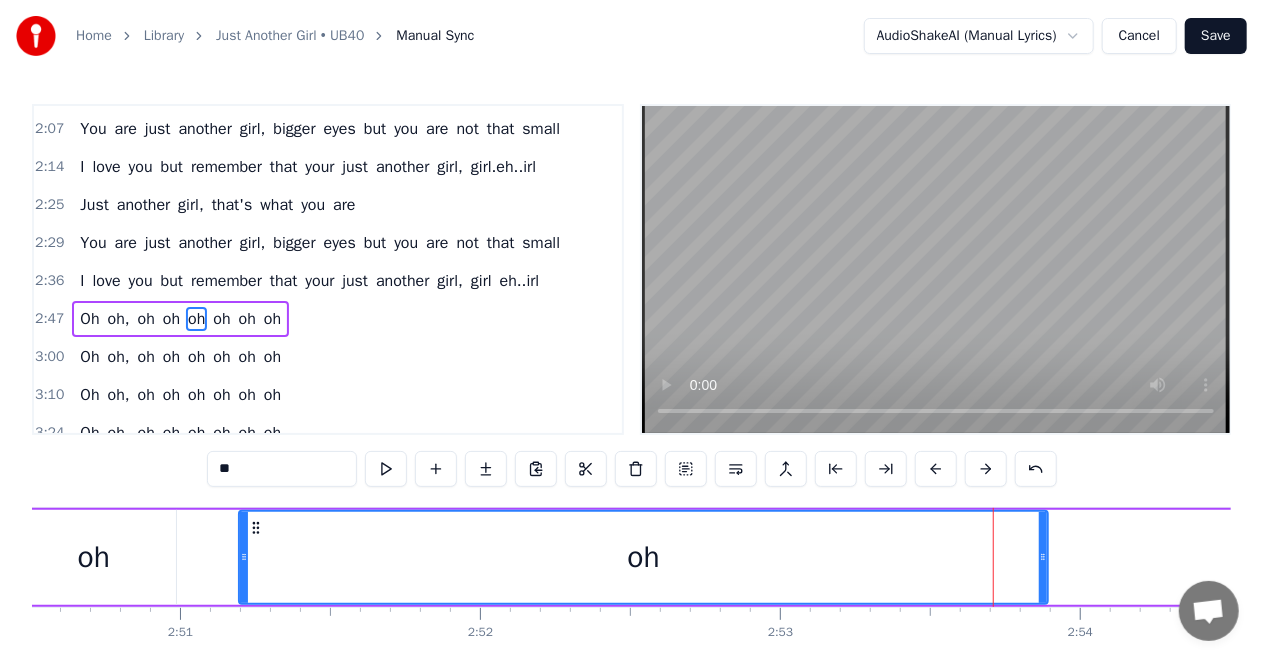 drag, startPoint x: 894, startPoint y: 558, endPoint x: 245, endPoint y: 578, distance: 649.3081 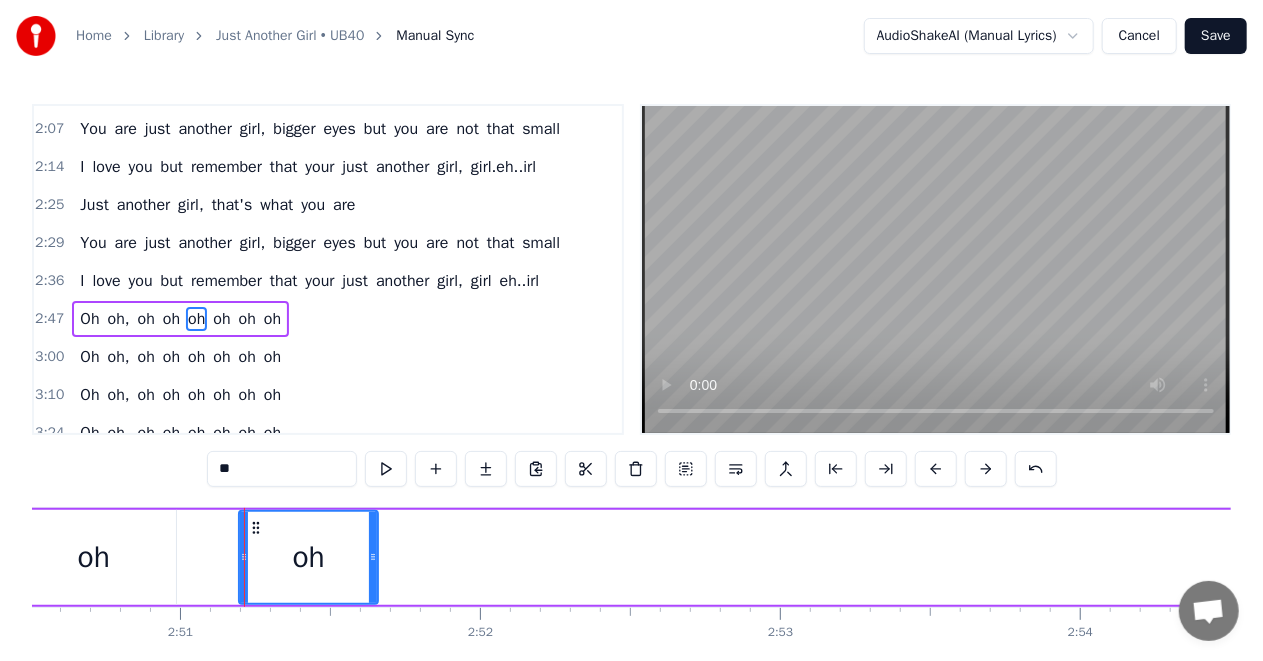 drag, startPoint x: 1040, startPoint y: 554, endPoint x: 370, endPoint y: 606, distance: 672.0149 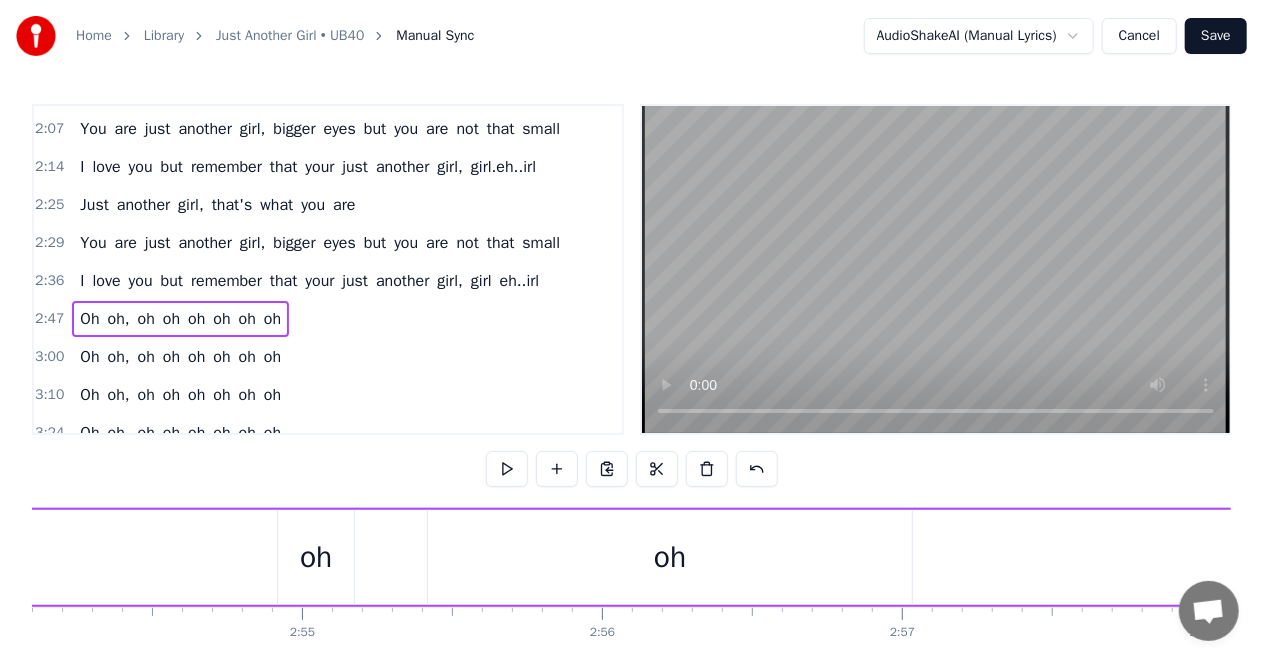 scroll, scrollTop: 0, scrollLeft: 52236, axis: horizontal 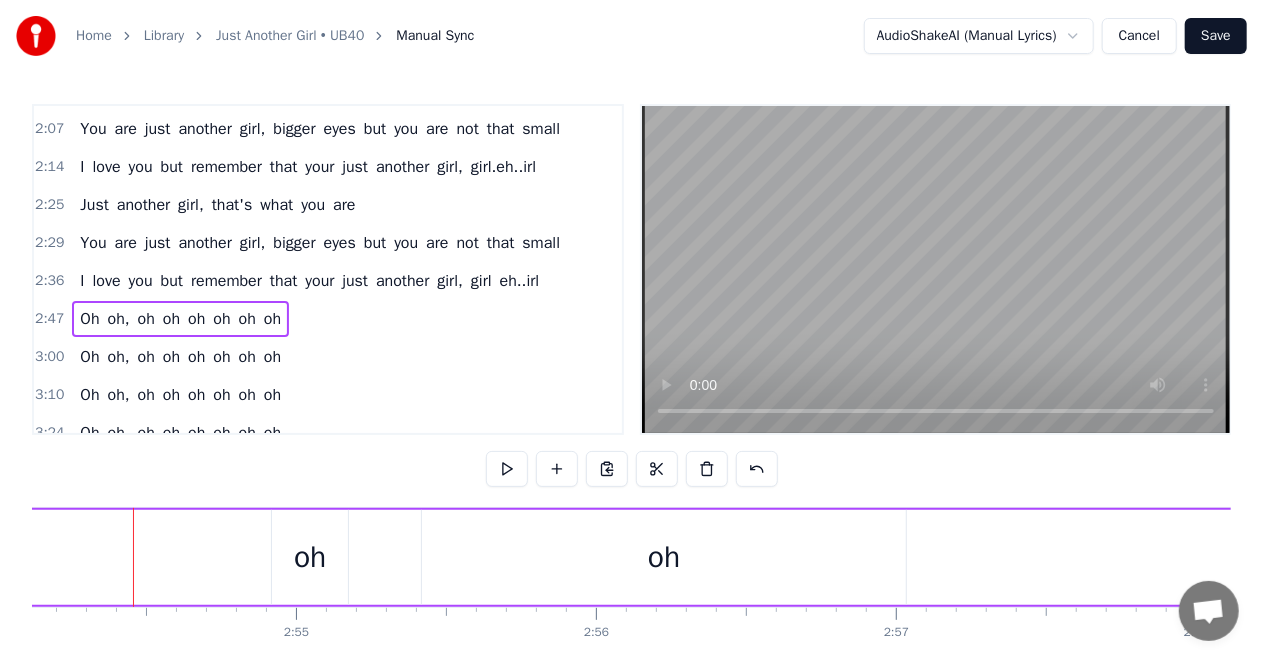 click on "oh" at bounding box center (310, 557) 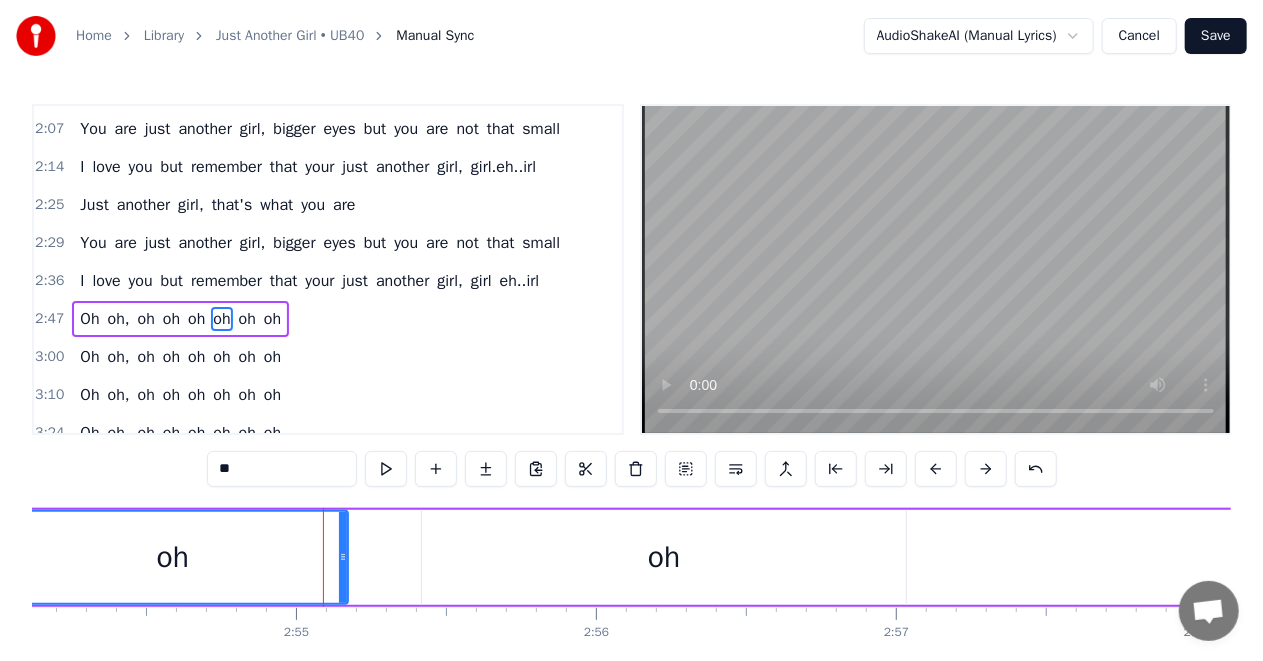 drag, startPoint x: 275, startPoint y: 560, endPoint x: 0, endPoint y: 560, distance: 275 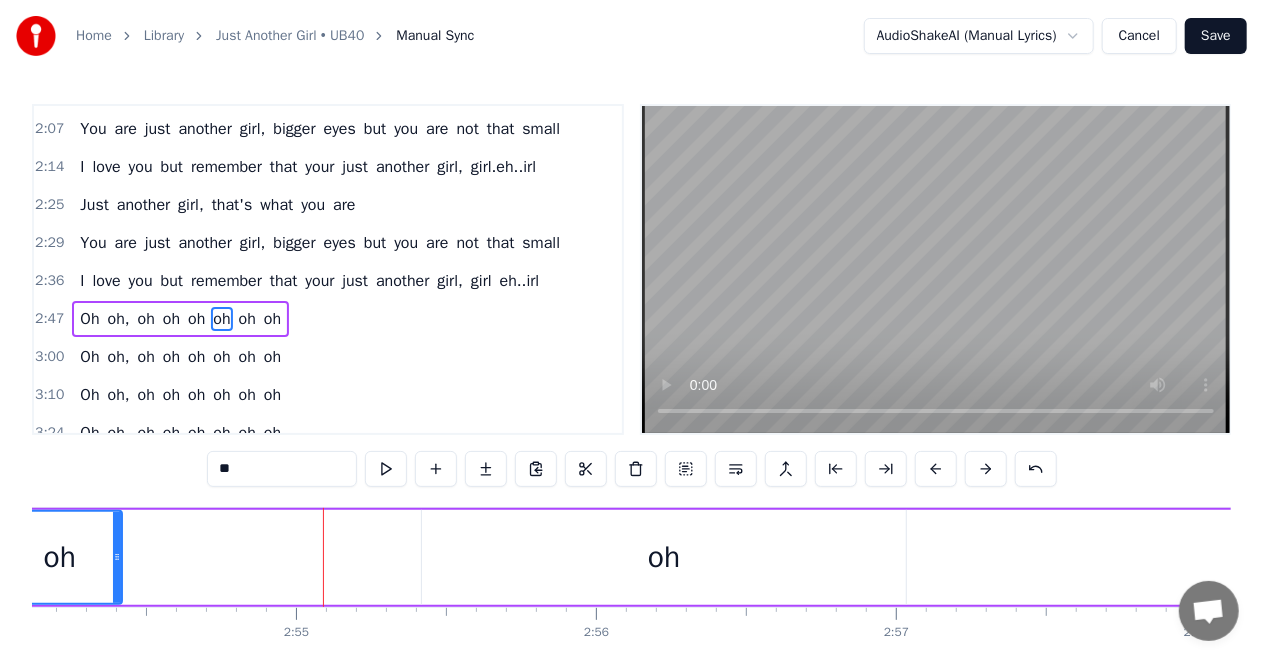 drag, startPoint x: 345, startPoint y: 560, endPoint x: 112, endPoint y: 583, distance: 234.13245 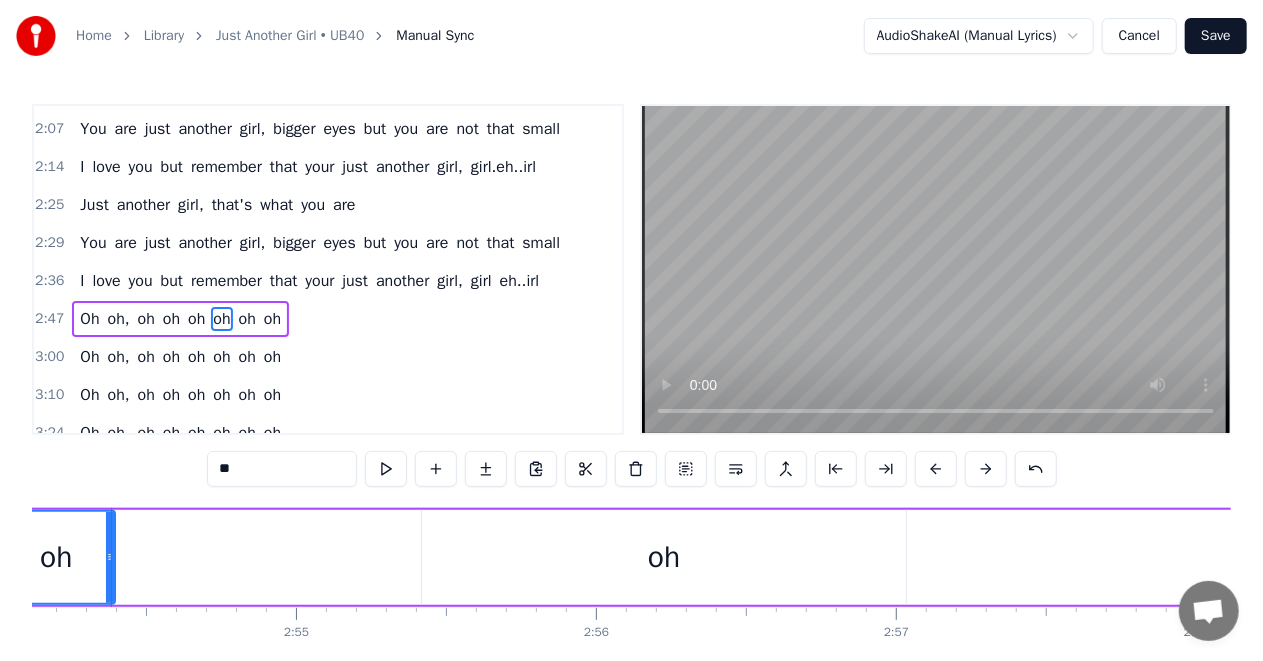 click on "oh" at bounding box center [664, 557] 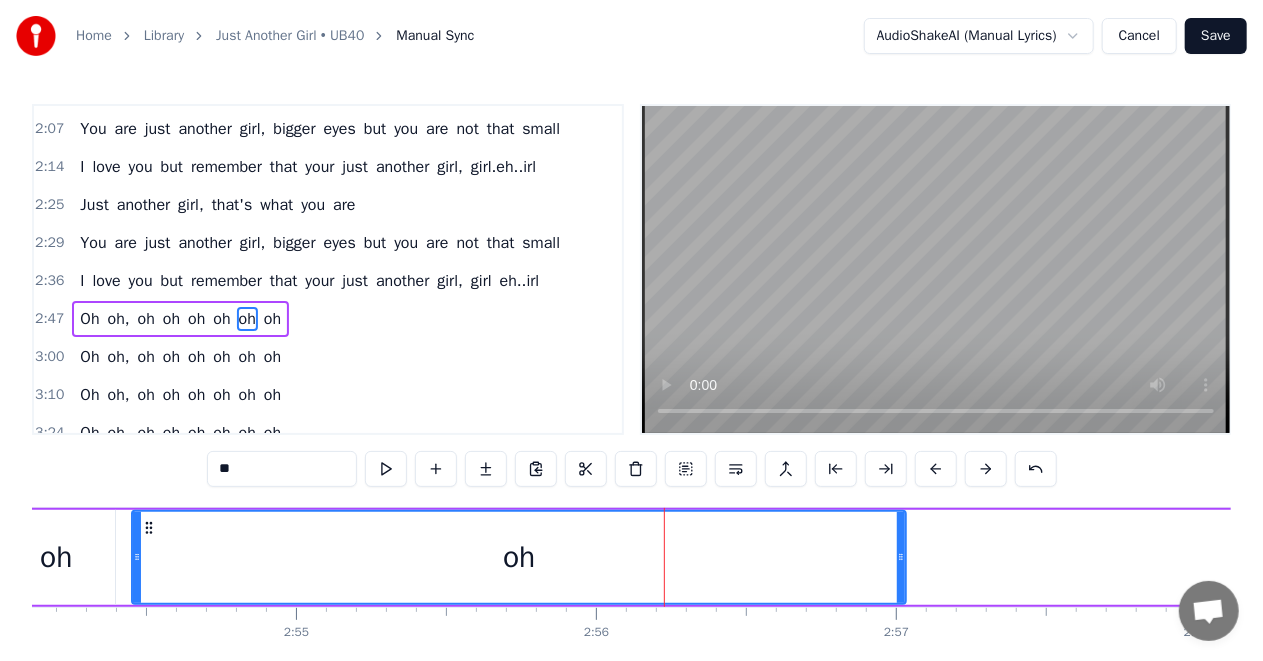 drag, startPoint x: 425, startPoint y: 558, endPoint x: 138, endPoint y: 567, distance: 287.14108 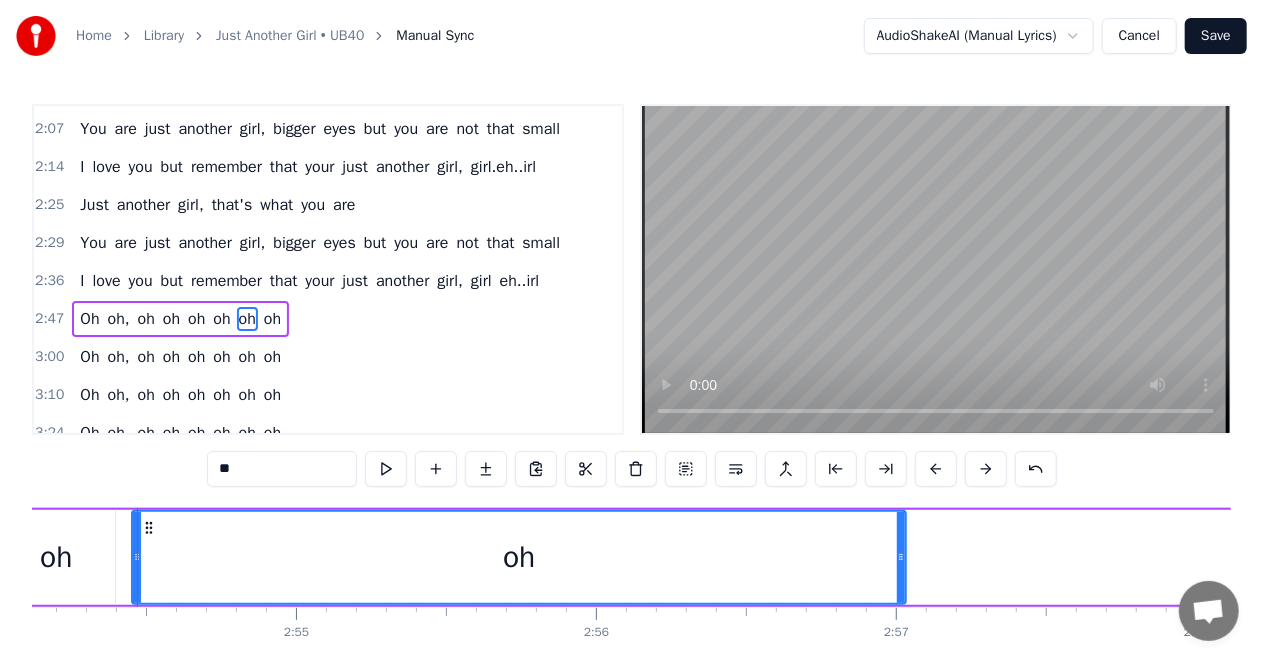 drag, startPoint x: 852, startPoint y: 570, endPoint x: 658, endPoint y: 580, distance: 194.25757 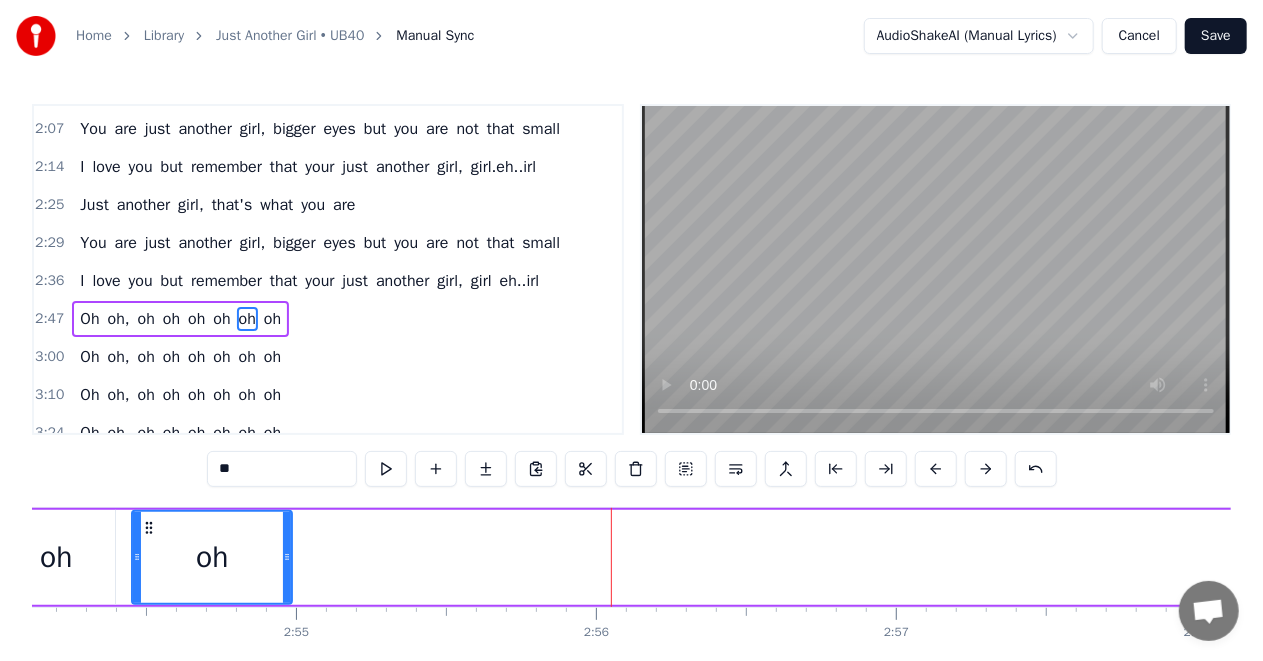 drag, startPoint x: 902, startPoint y: 556, endPoint x: 270, endPoint y: 580, distance: 632.4555 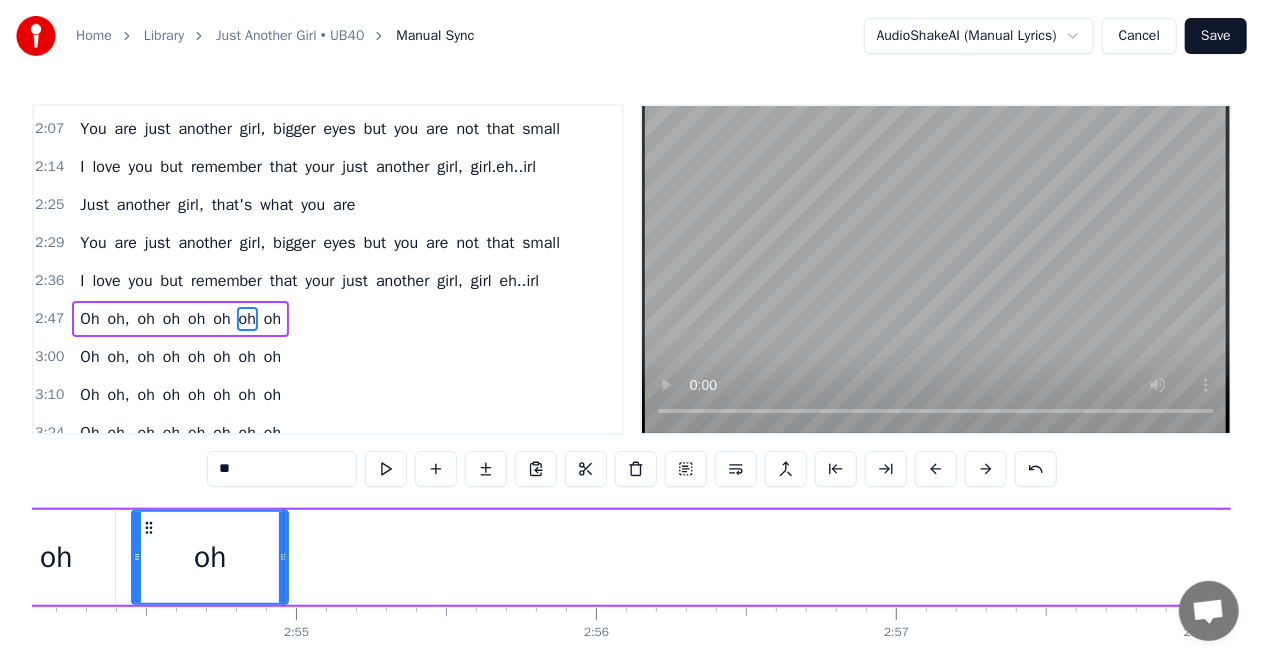click on "Oh oh, oh oh oh oh oh oh" at bounding box center [-224, 557] 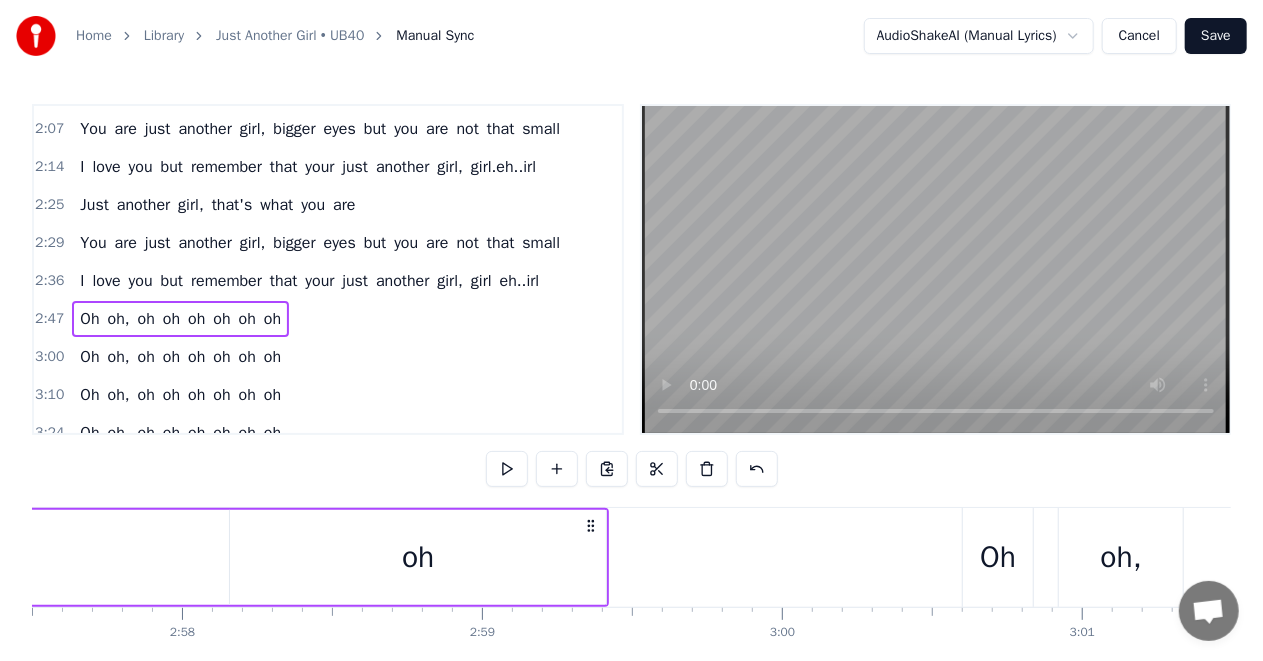 scroll, scrollTop: 0, scrollLeft: 53324, axis: horizontal 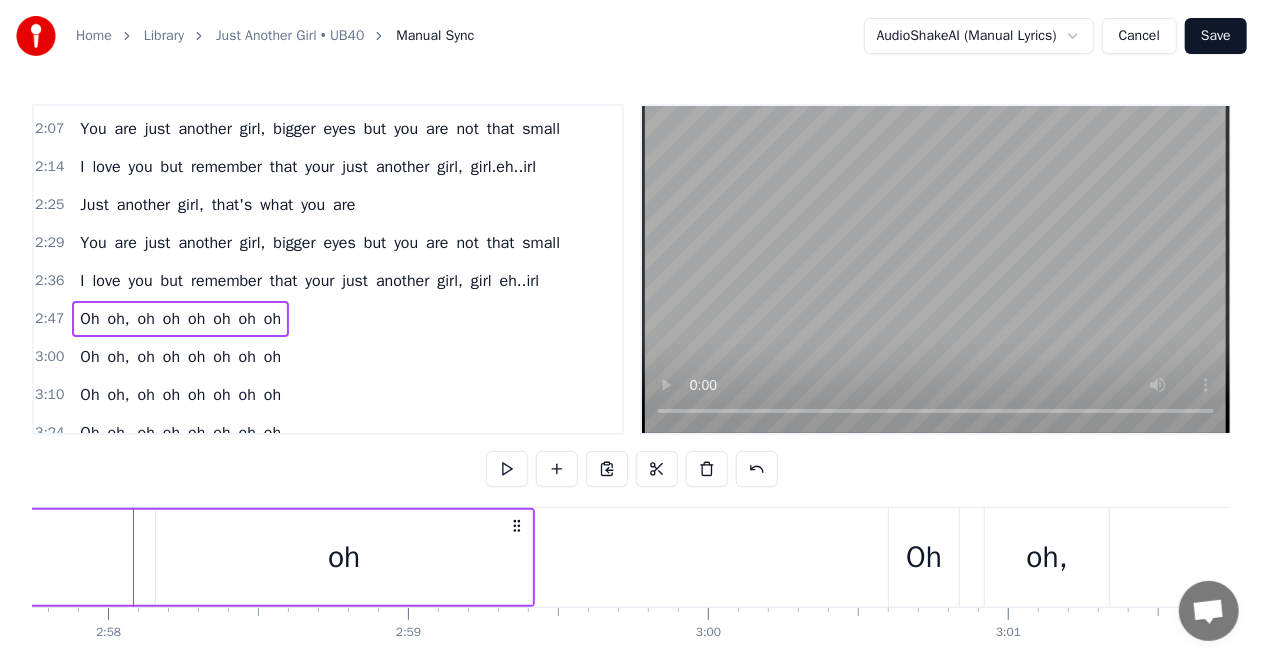 click on "oh" at bounding box center (344, 557) 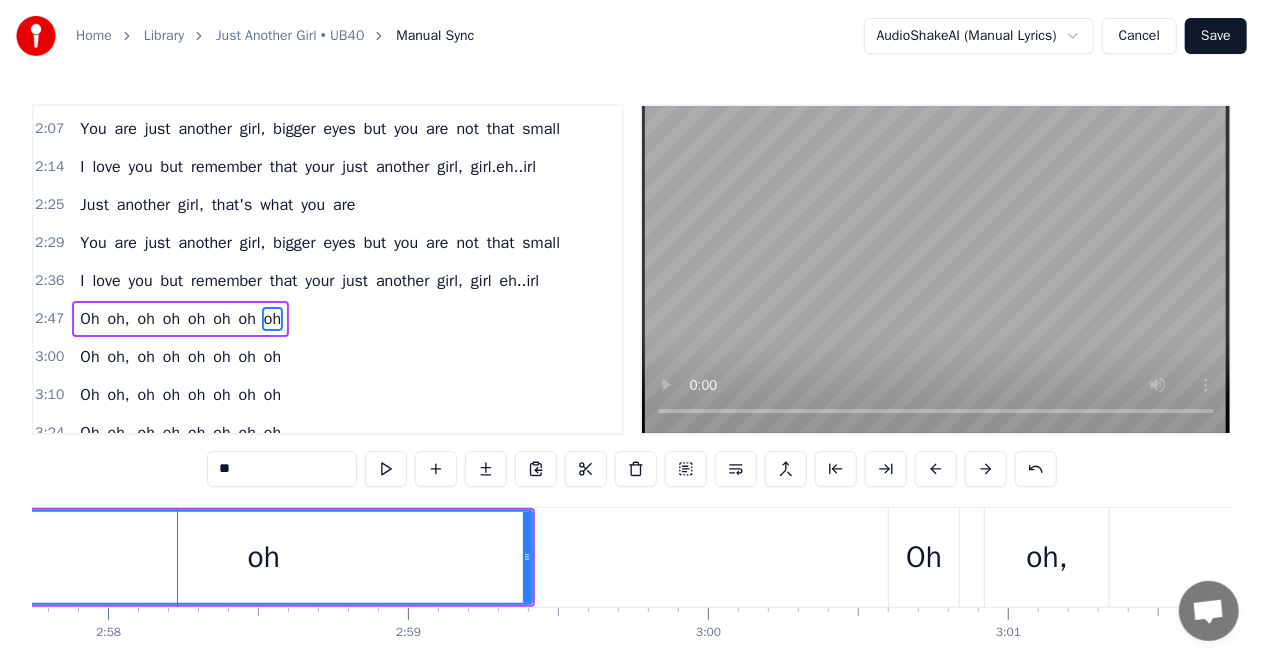 drag, startPoint x: 161, startPoint y: 560, endPoint x: 0, endPoint y: 590, distance: 163.77118 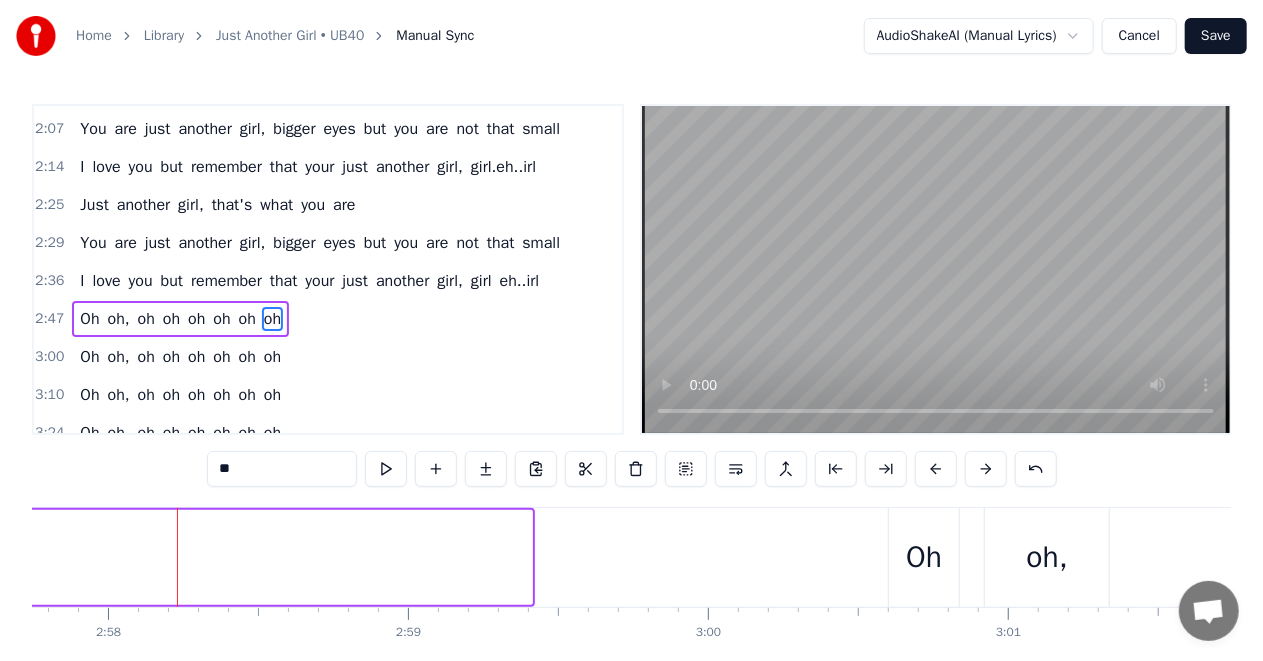 drag, startPoint x: 528, startPoint y: 558, endPoint x: 400, endPoint y: 616, distance: 140.52757 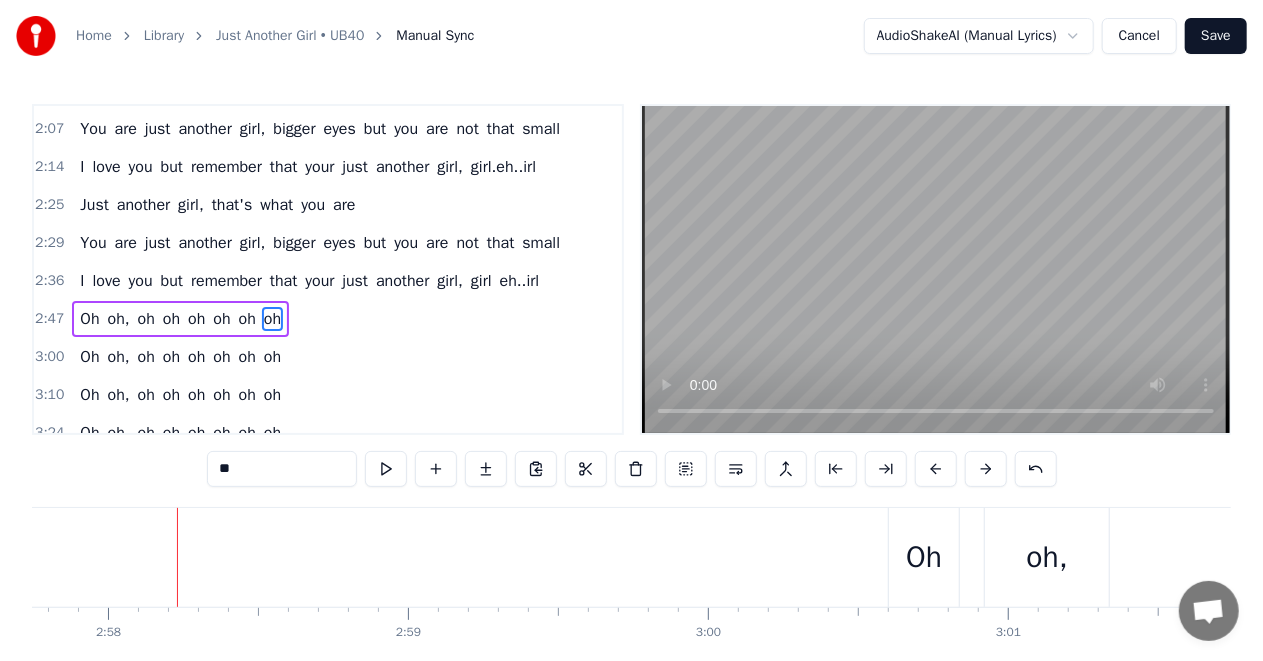 click on "Oh" at bounding box center [924, 557] 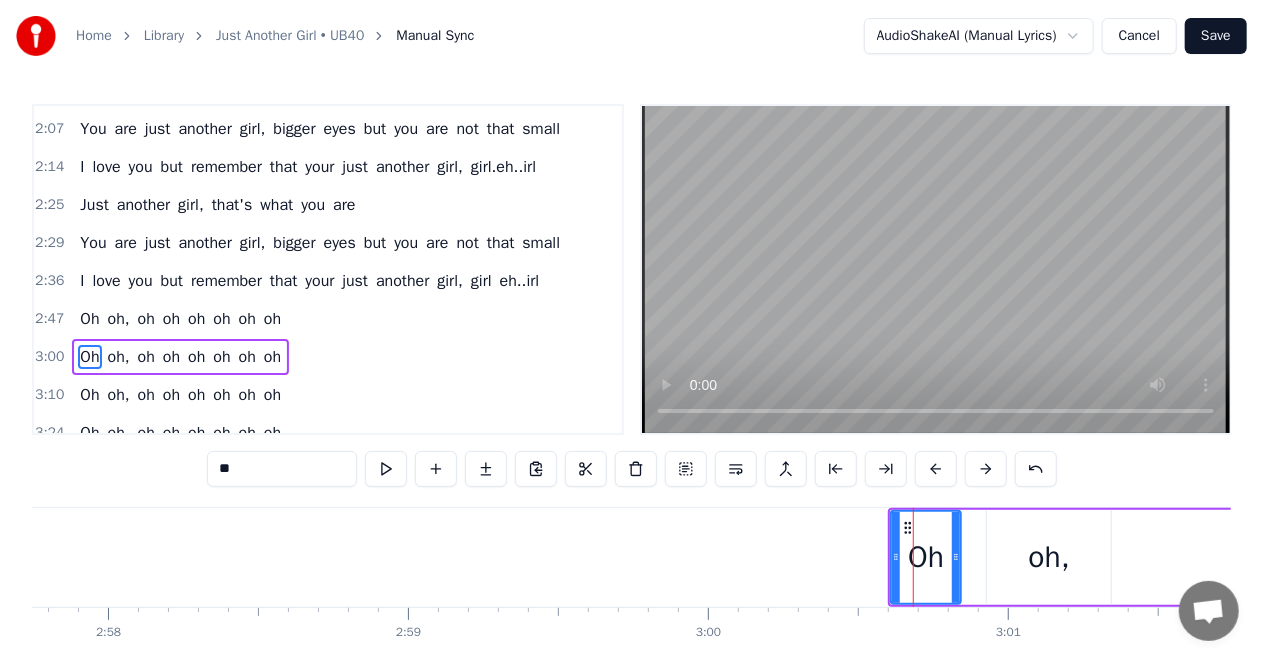 scroll, scrollTop: 8, scrollLeft: 0, axis: vertical 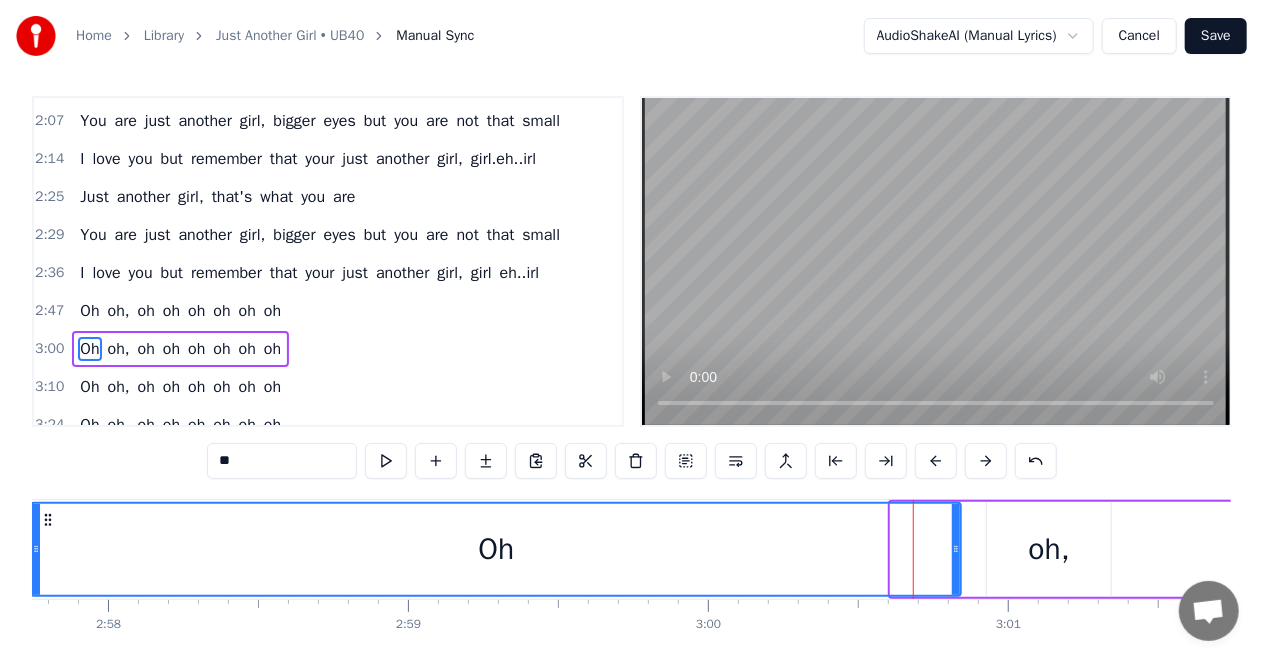 drag, startPoint x: 894, startPoint y: 547, endPoint x: 266, endPoint y: 609, distance: 631.0531 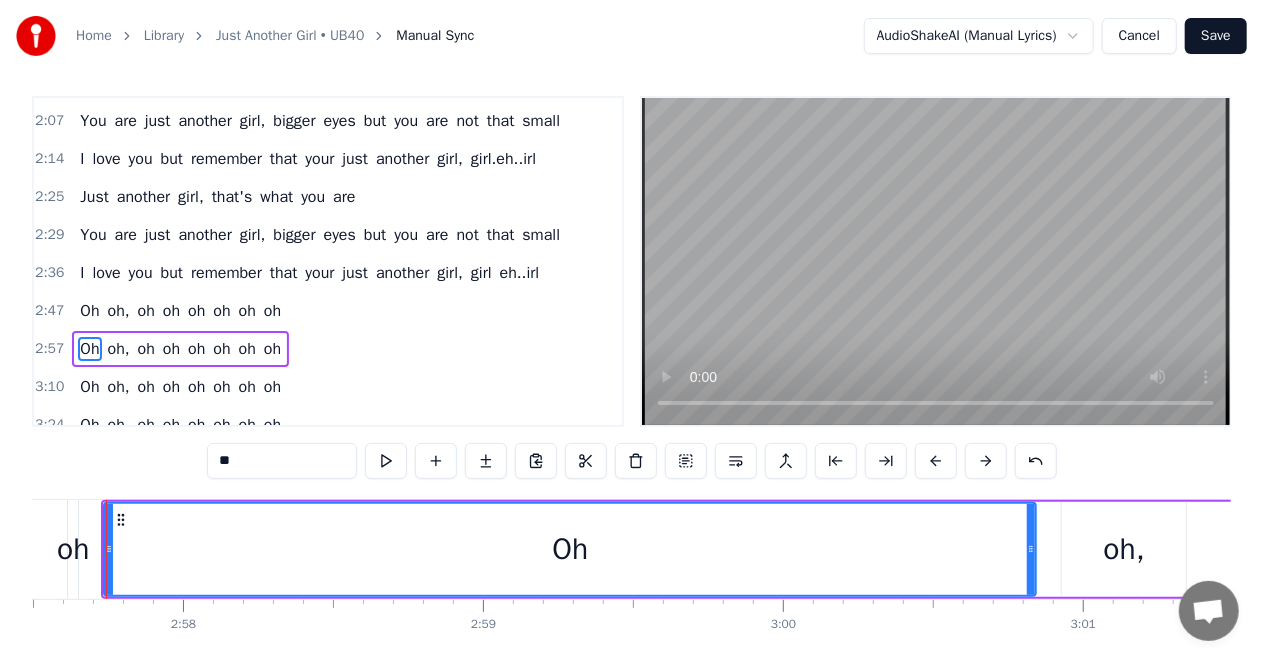 scroll, scrollTop: 0, scrollLeft: 53222, axis: horizontal 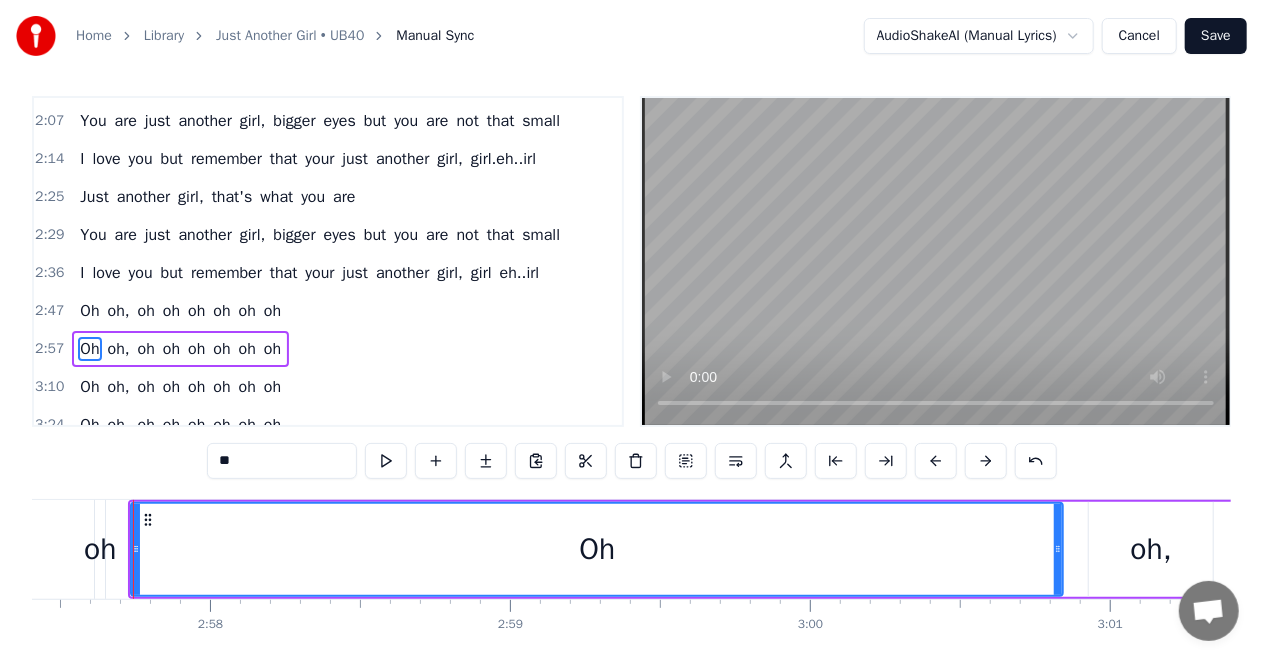 drag, startPoint x: 959, startPoint y: 550, endPoint x: 526, endPoint y: 582, distance: 434.18085 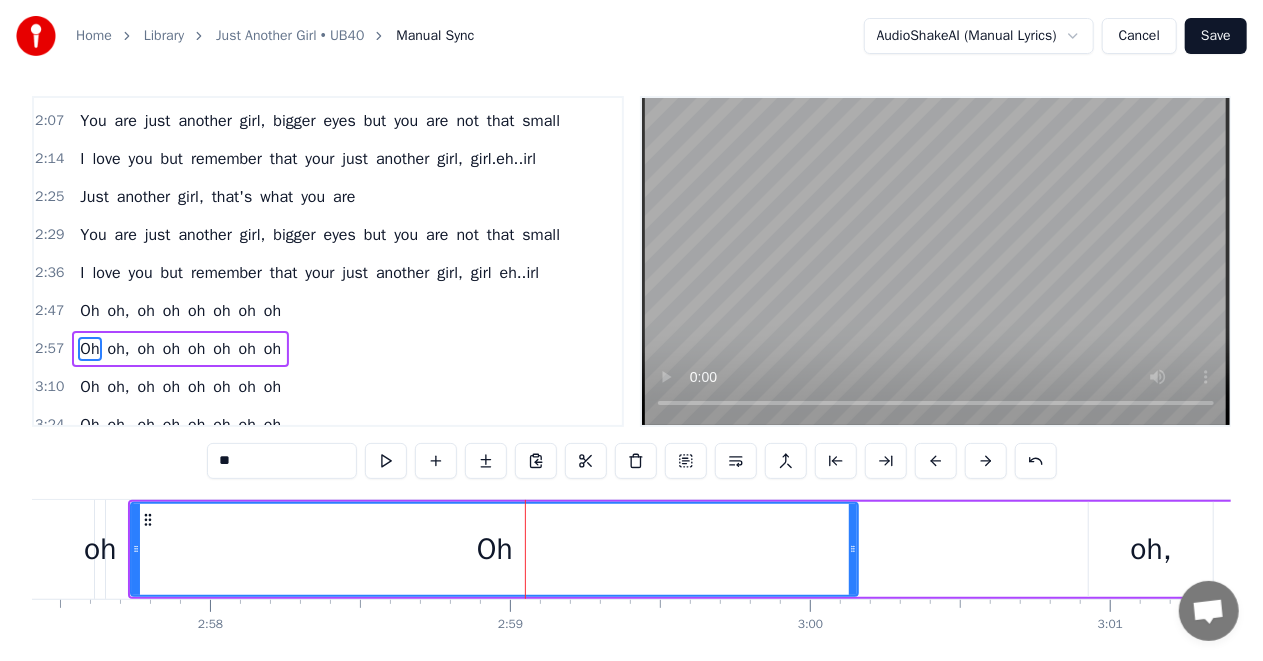 drag, startPoint x: 1060, startPoint y: 550, endPoint x: 1060, endPoint y: 522, distance: 28 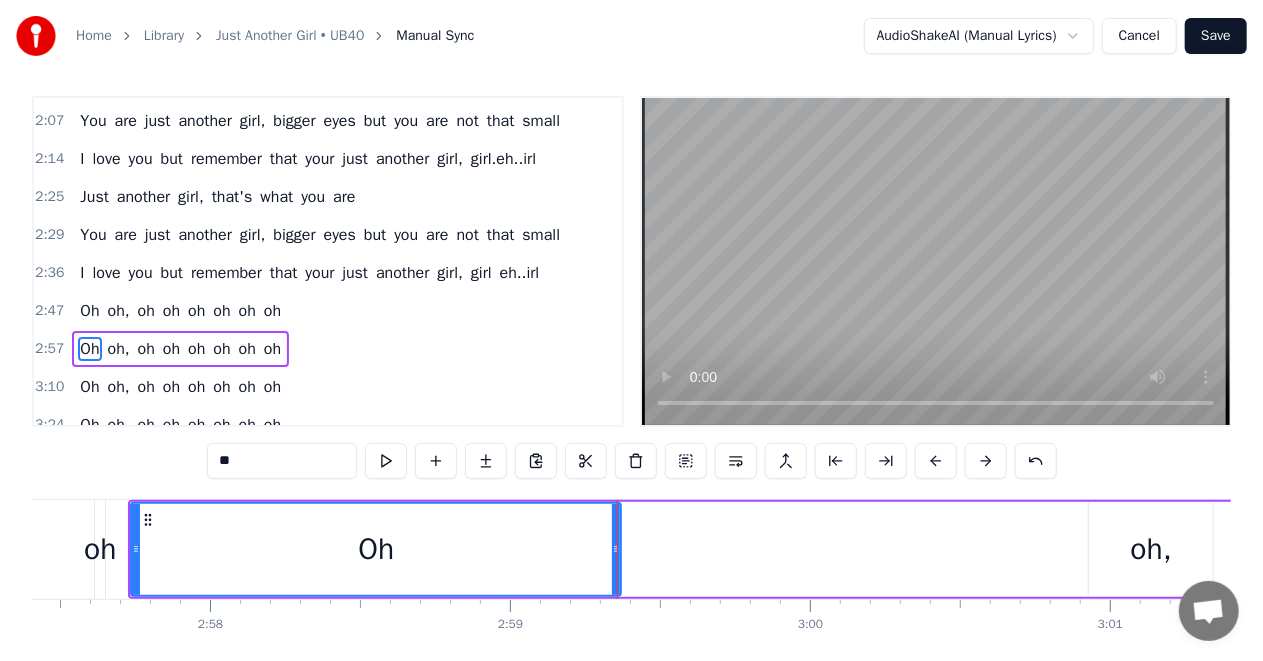drag, startPoint x: 616, startPoint y: 548, endPoint x: 556, endPoint y: 548, distance: 60 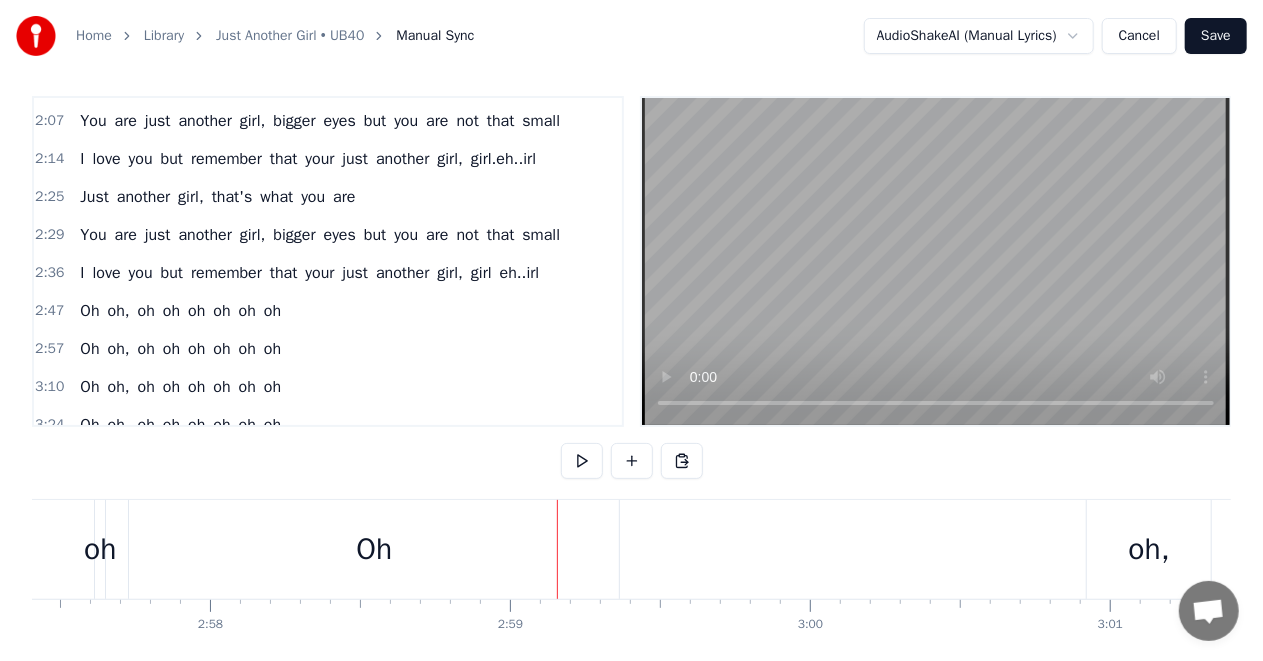 click on "Oh" at bounding box center (374, 549) 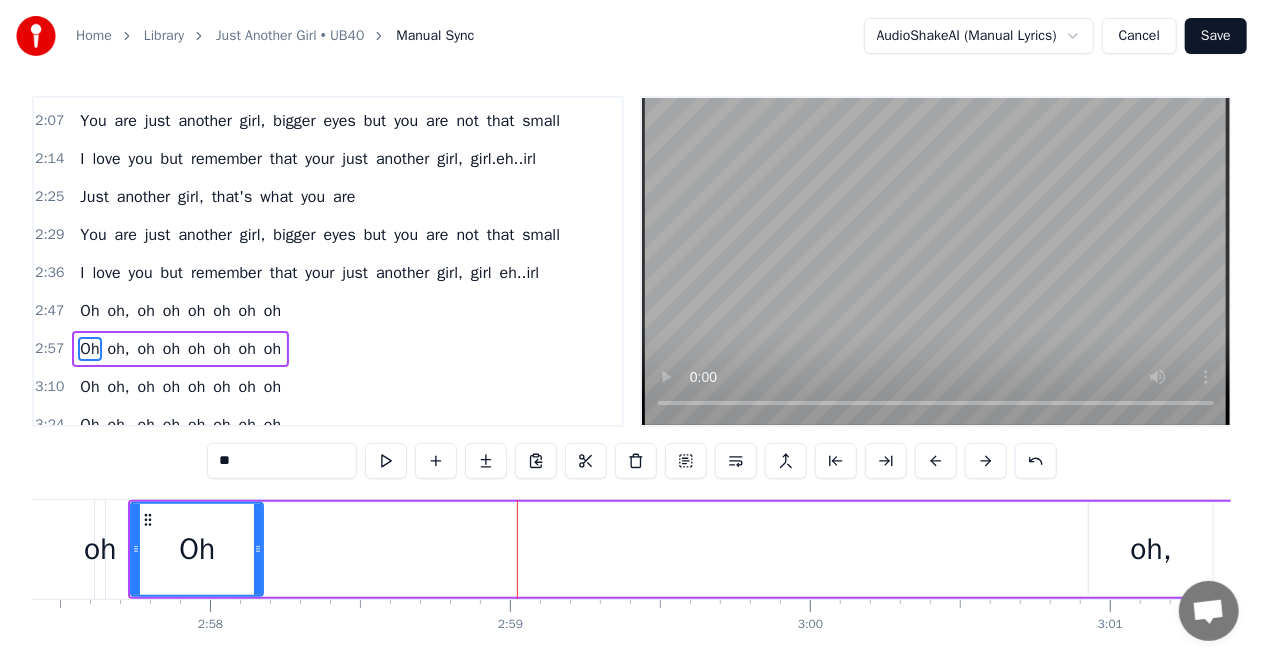 drag, startPoint x: 614, startPoint y: 548, endPoint x: 338, endPoint y: 586, distance: 278.60367 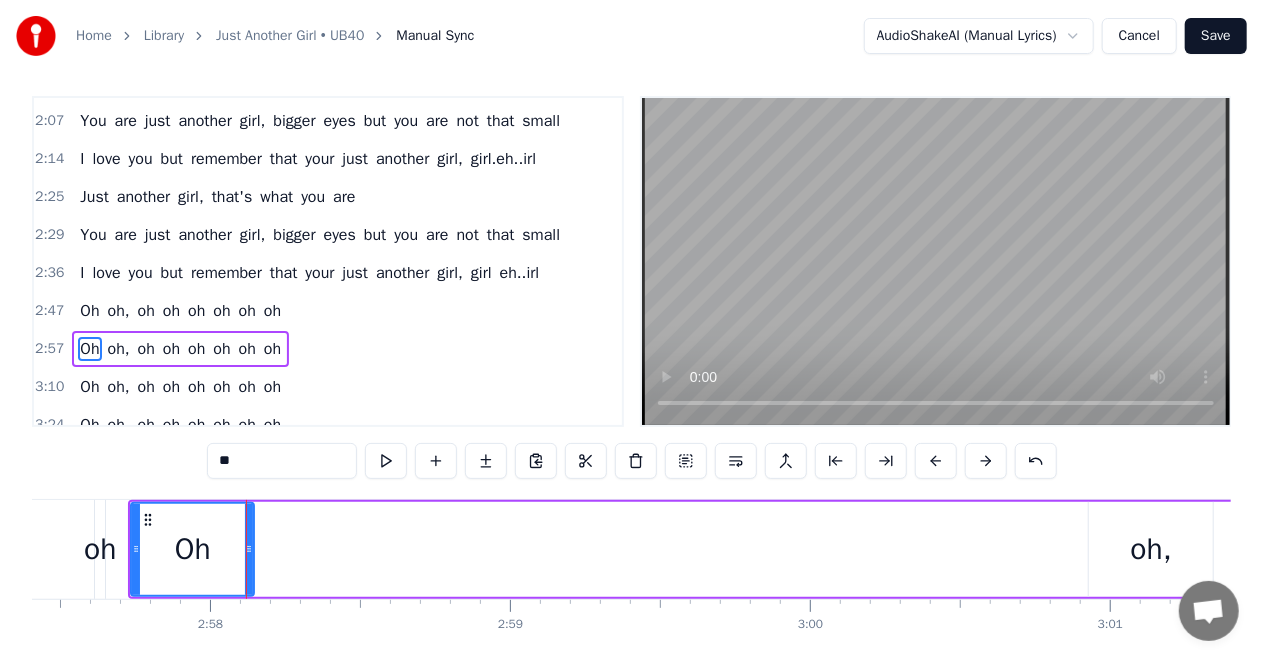 click on "oh," at bounding box center (1151, 549) 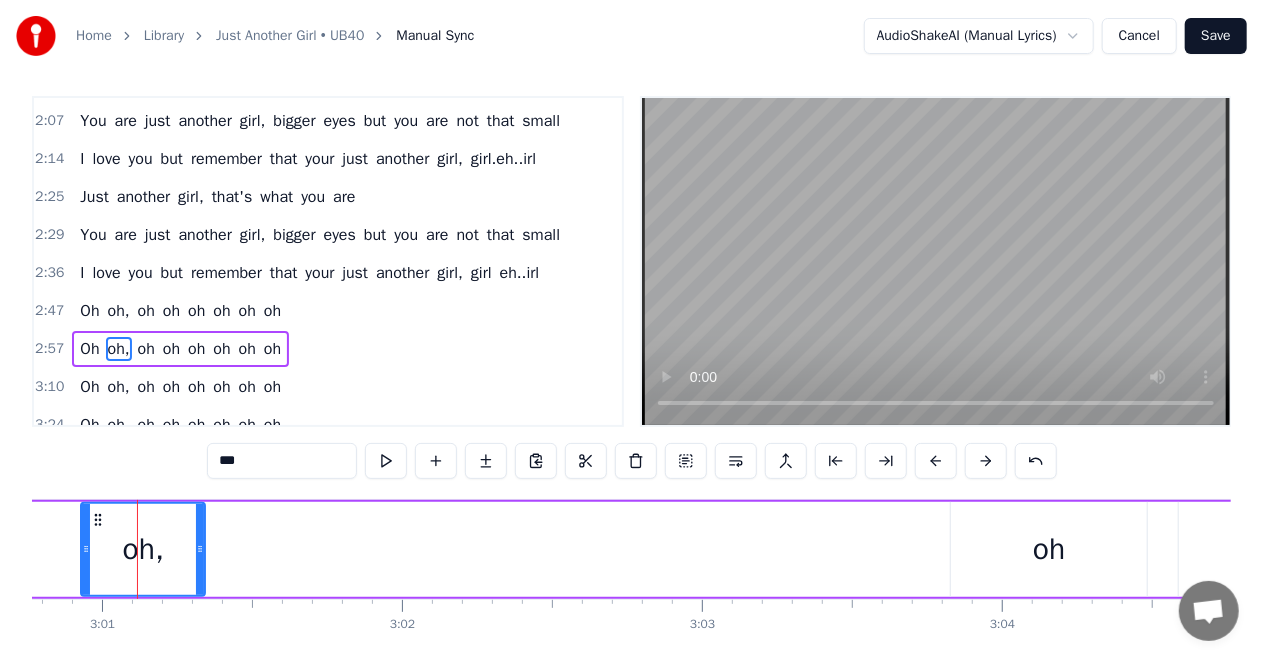 scroll, scrollTop: 0, scrollLeft: 54234, axis: horizontal 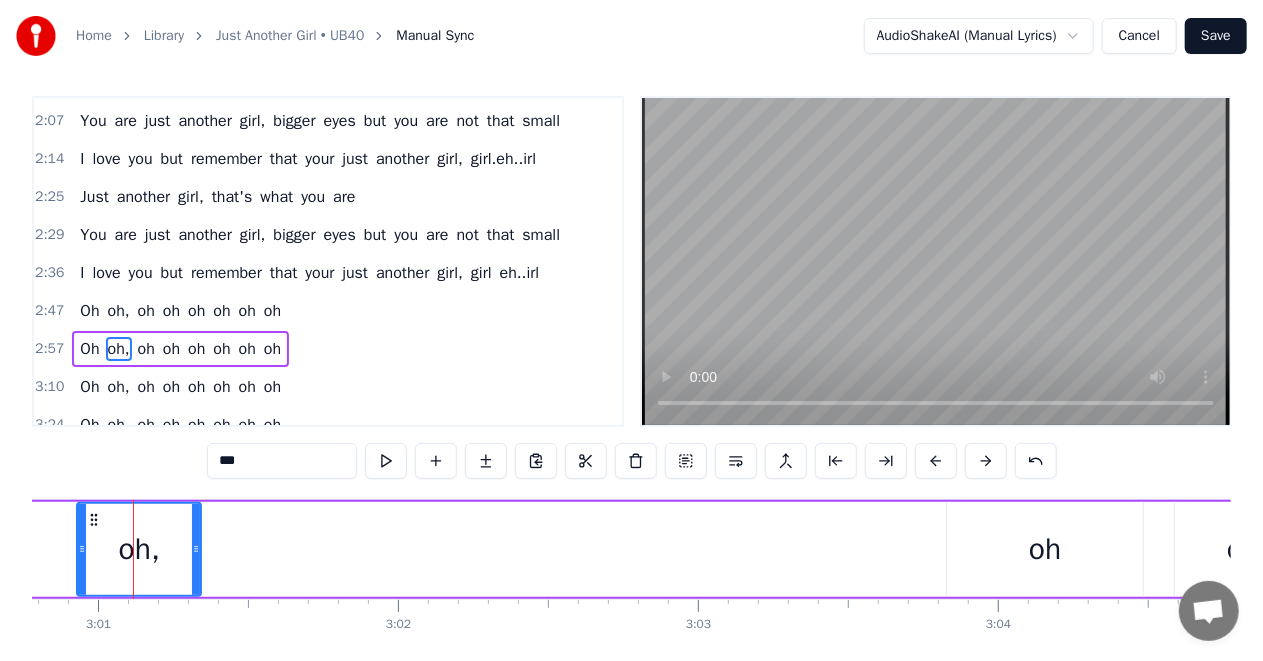 click on "Oh oh, oh oh oh oh oh oh" at bounding box center (959, 549) 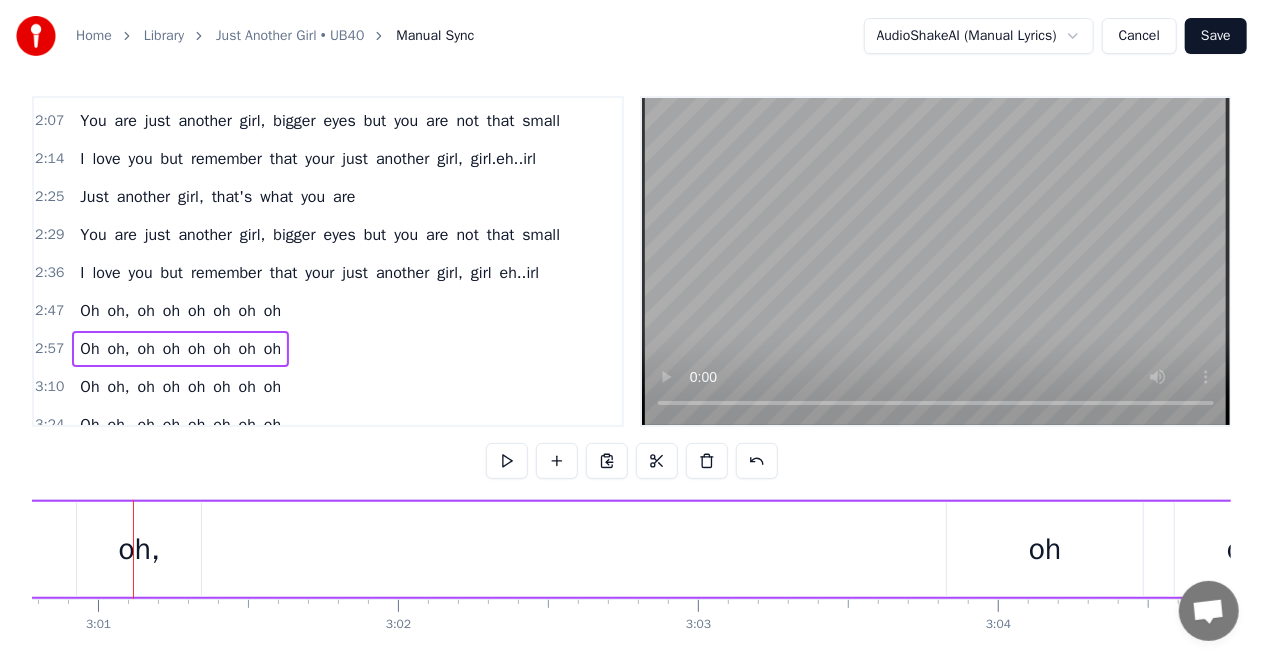 scroll, scrollTop: 0, scrollLeft: 54140, axis: horizontal 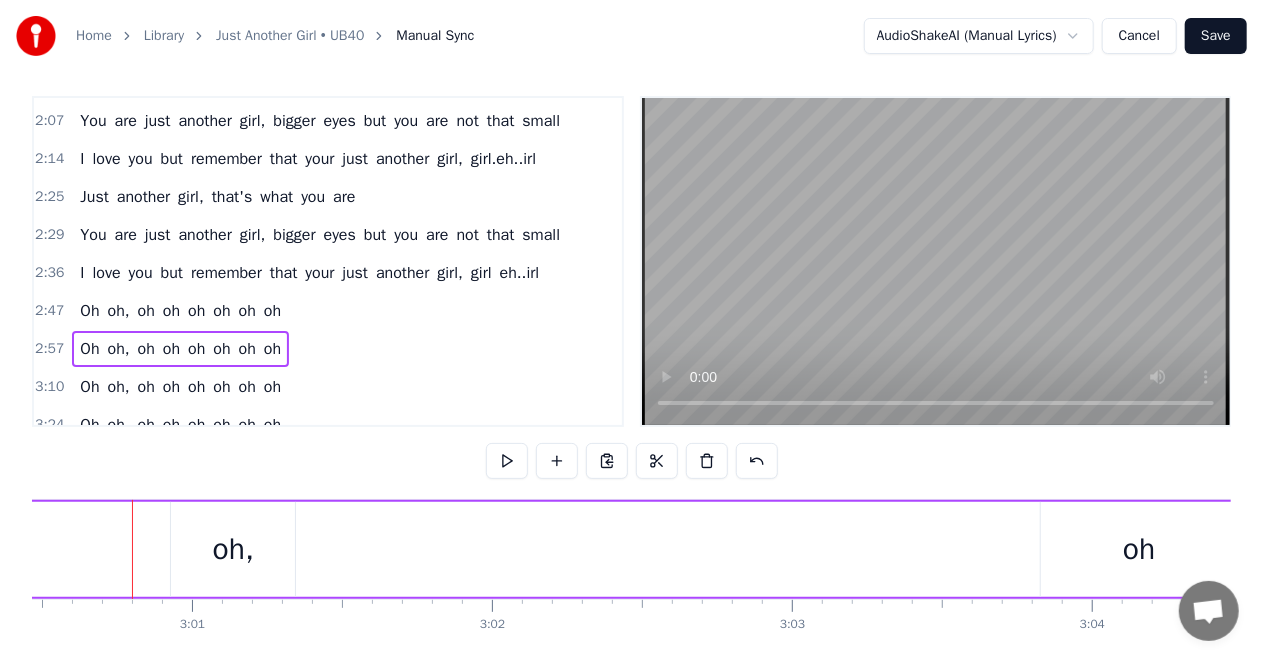 click on "Oh oh, oh oh oh oh oh oh" at bounding box center [1053, 549] 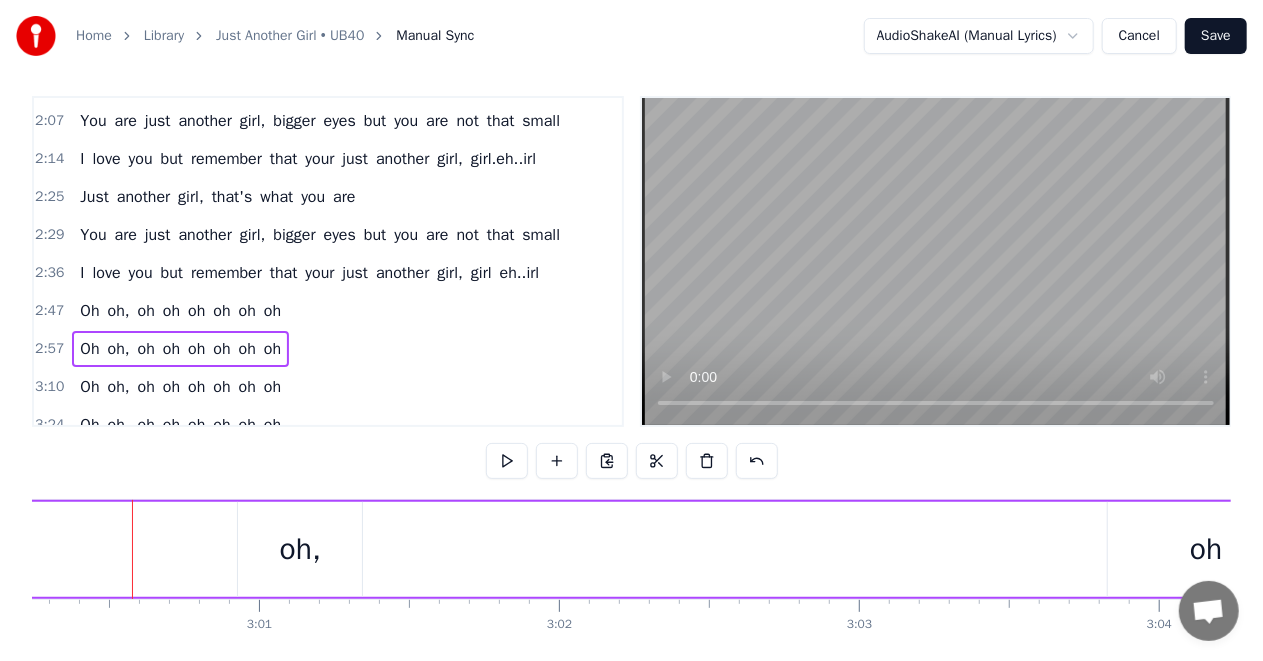 click on "Oh oh, oh oh oh oh oh oh" at bounding box center [1120, 549] 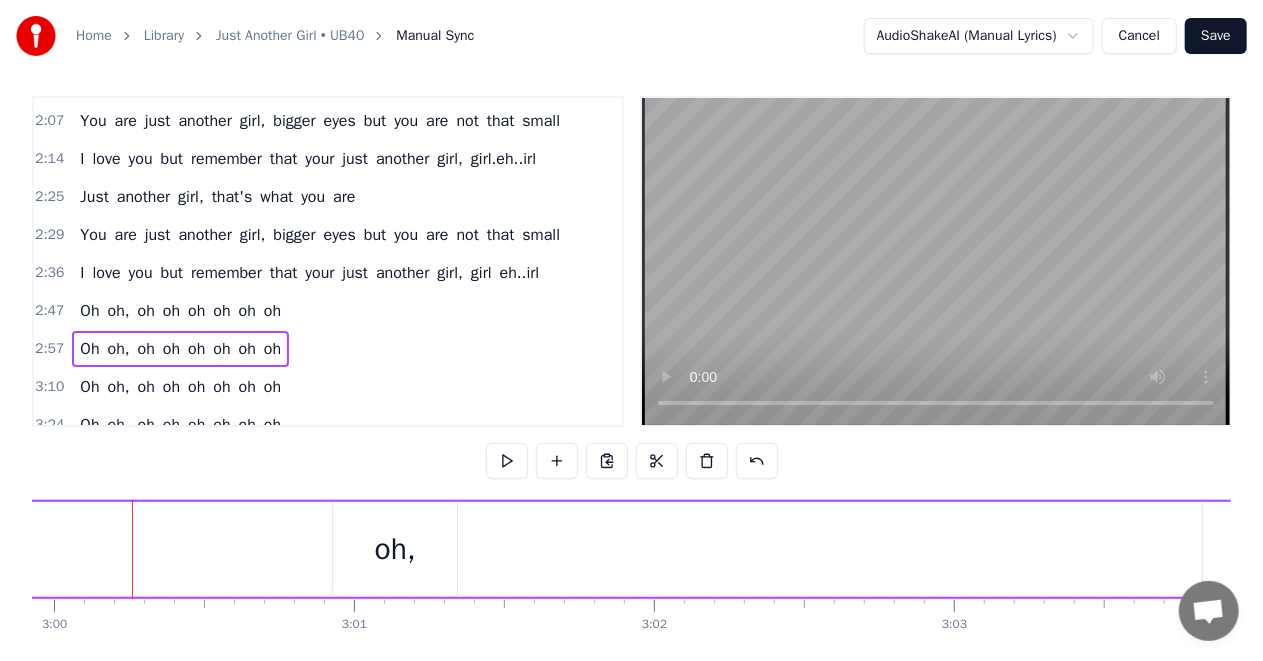 click on "Oh oh, oh oh oh oh oh oh" at bounding box center (1215, 549) 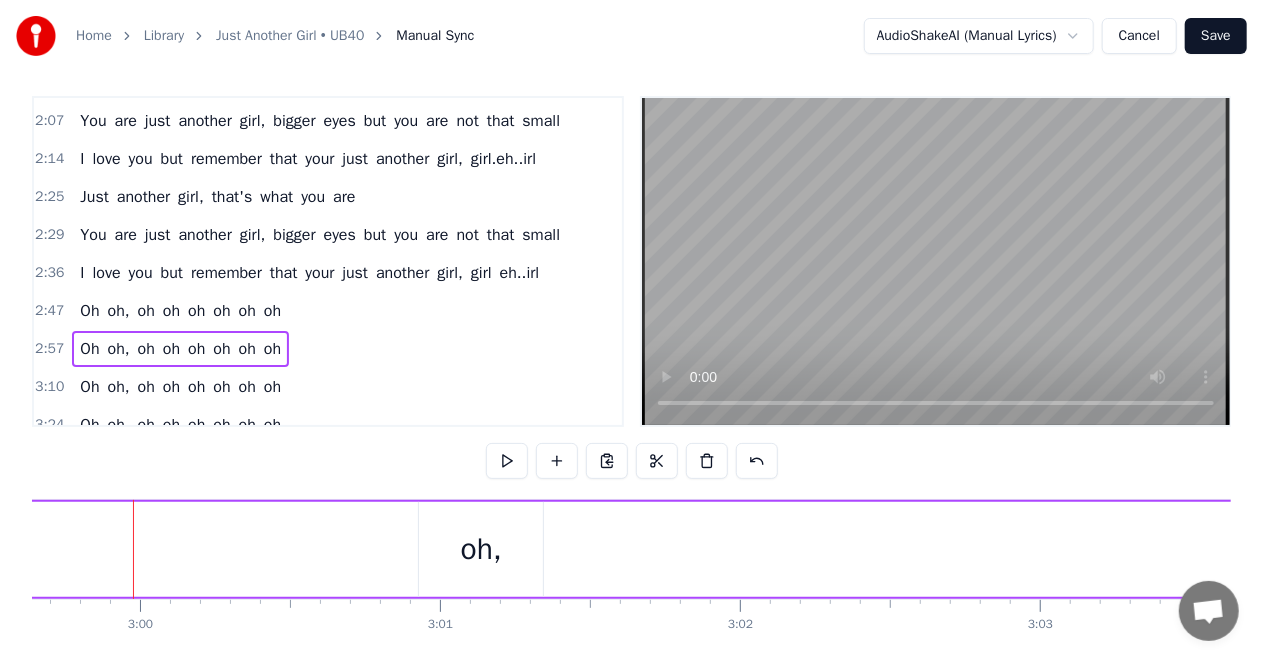 click on "Oh oh, oh oh oh oh oh oh" at bounding box center [1301, 549] 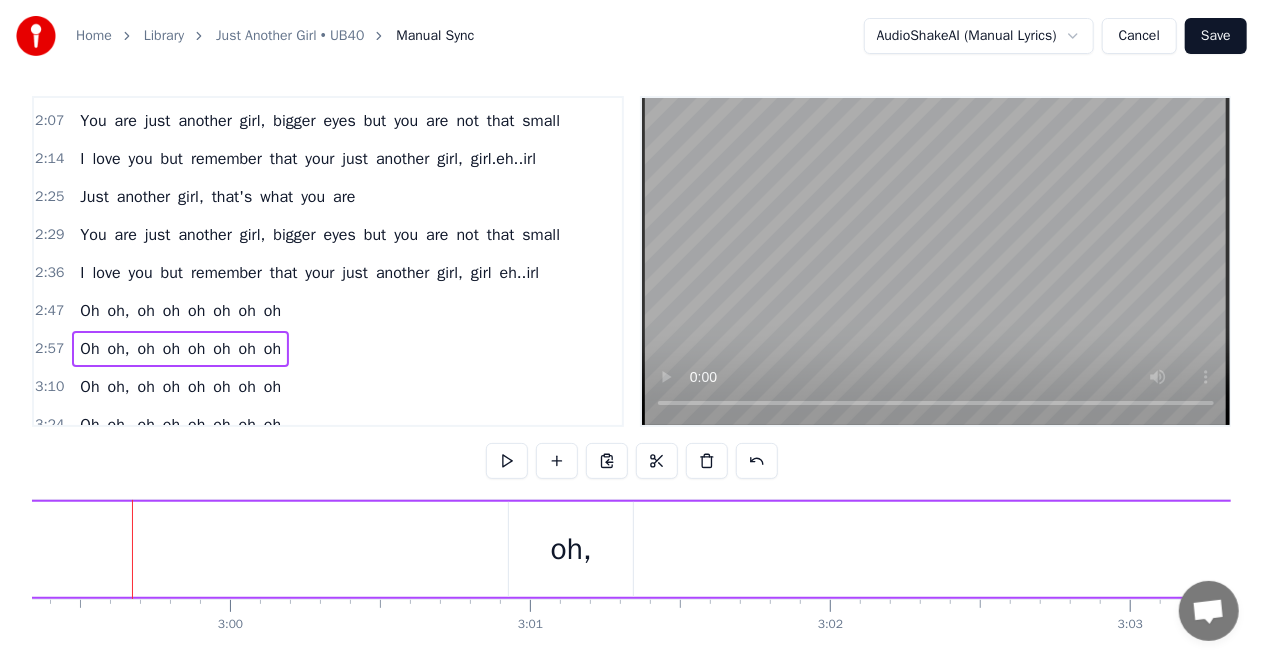 click on "Oh oh, oh oh oh oh oh oh" at bounding box center (1391, 549) 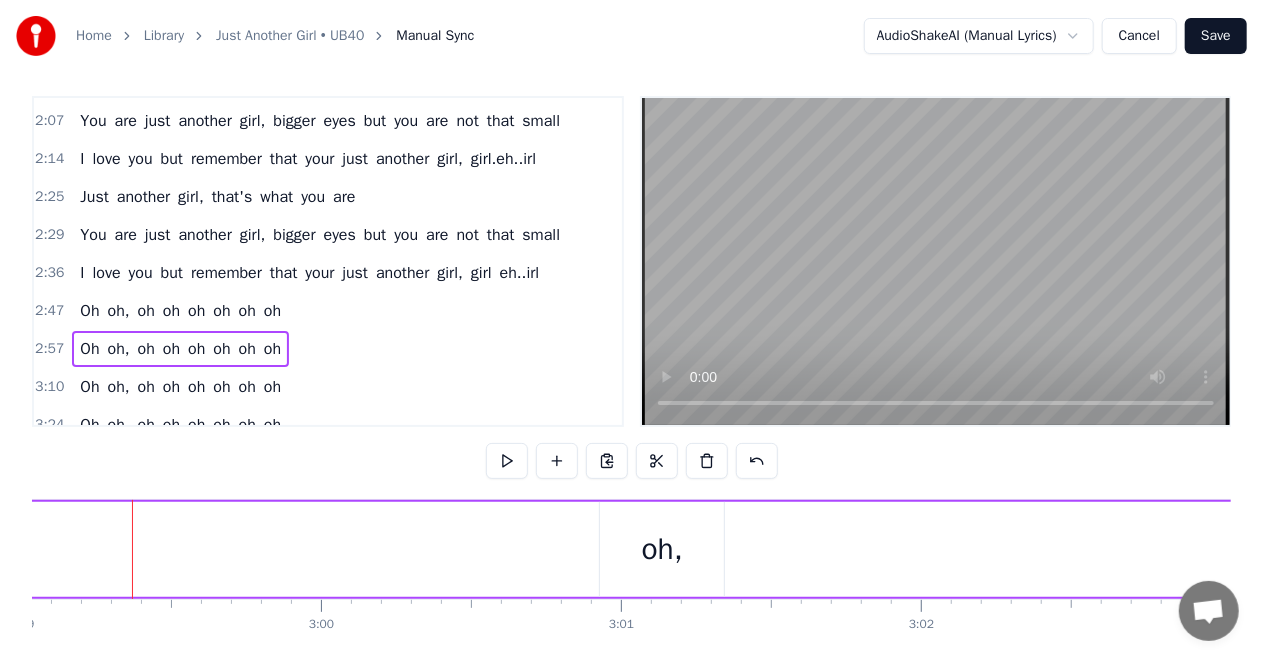 click on "Oh oh, oh oh oh oh oh oh" at bounding box center (1482, 549) 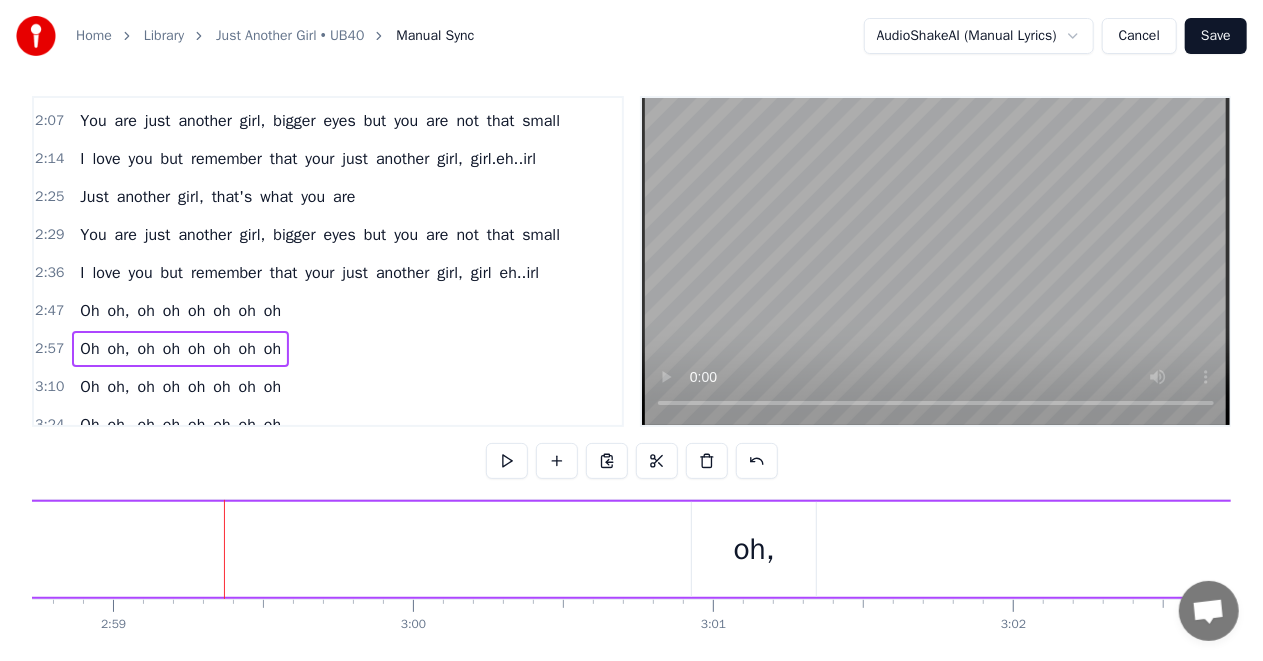click on "Oh oh, oh oh oh oh oh oh" at bounding box center (1574, 549) 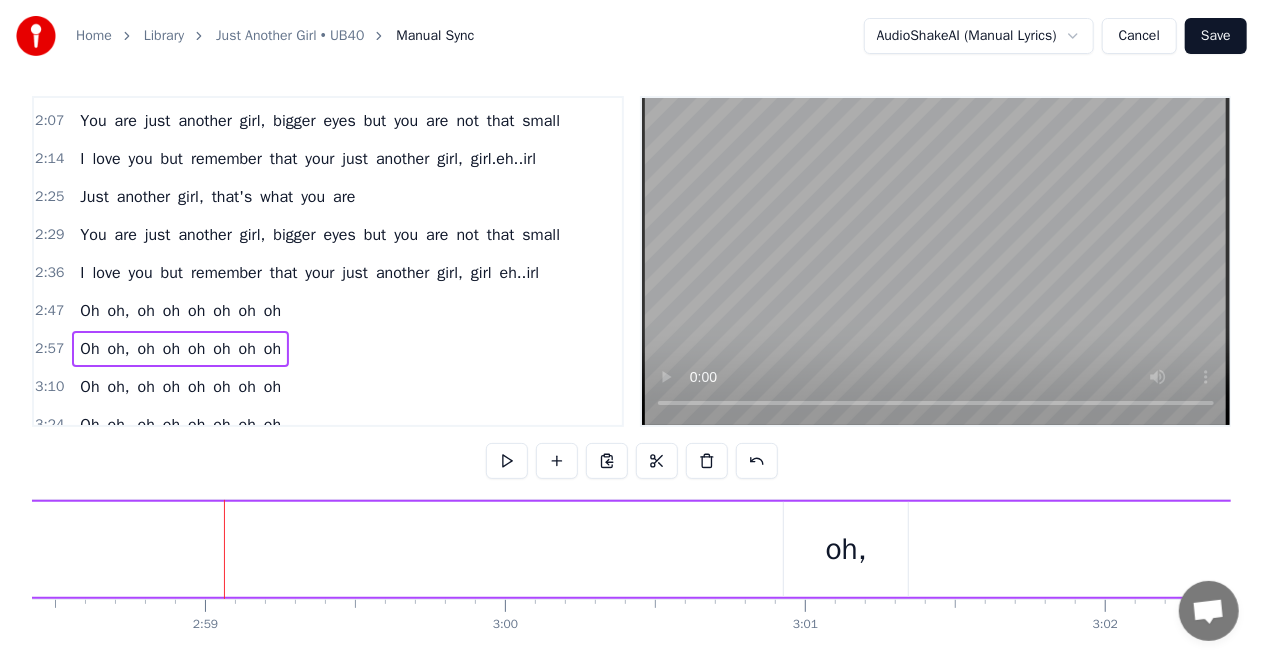 click on "Oh oh, oh oh oh oh oh oh" at bounding box center [1666, 549] 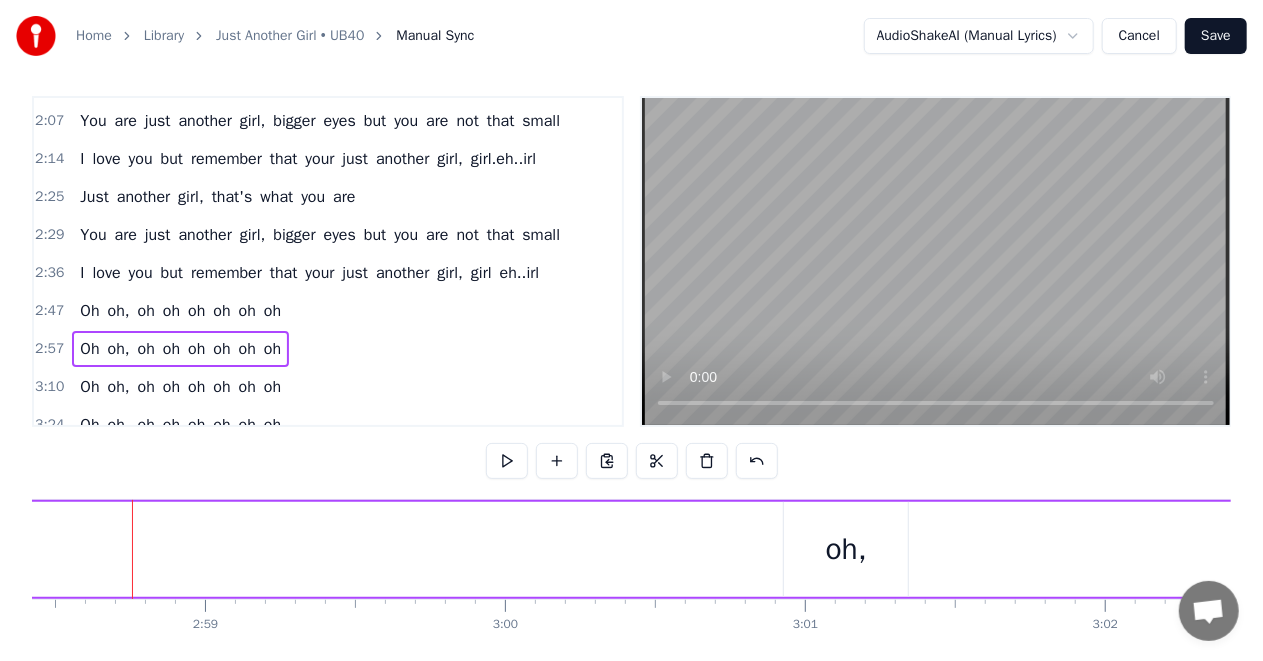 scroll, scrollTop: 0, scrollLeft: 53435, axis: horizontal 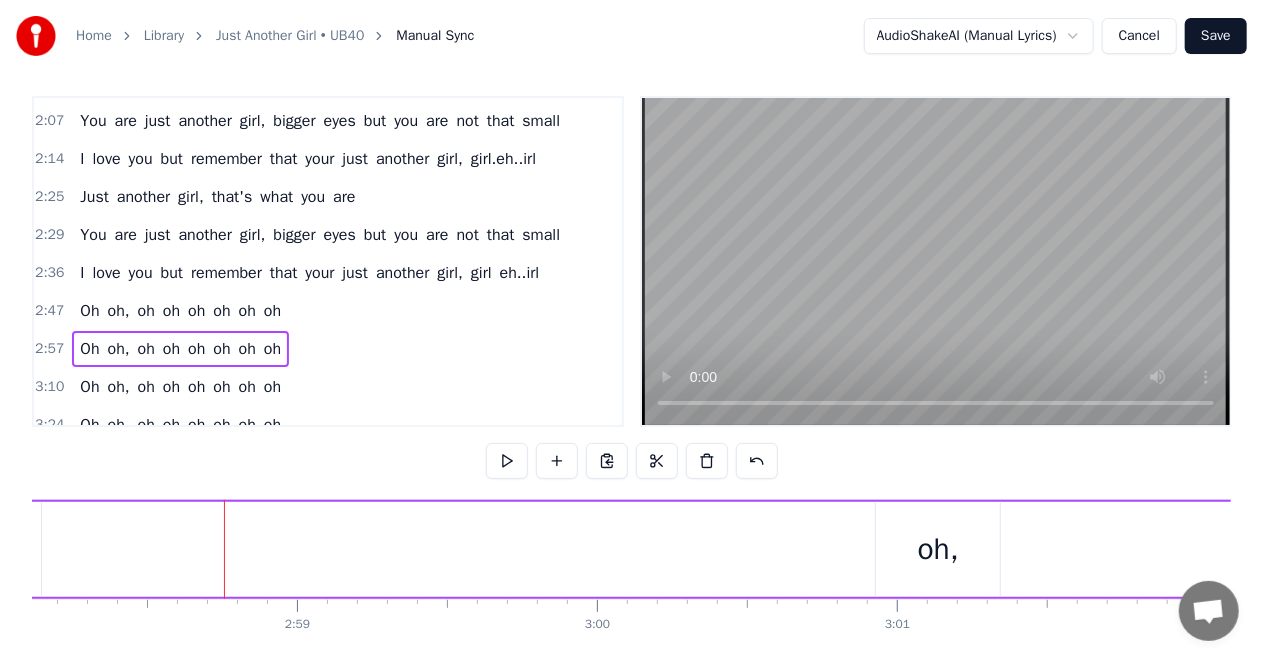 click on "Oh" at bounding box center [-21, 549] 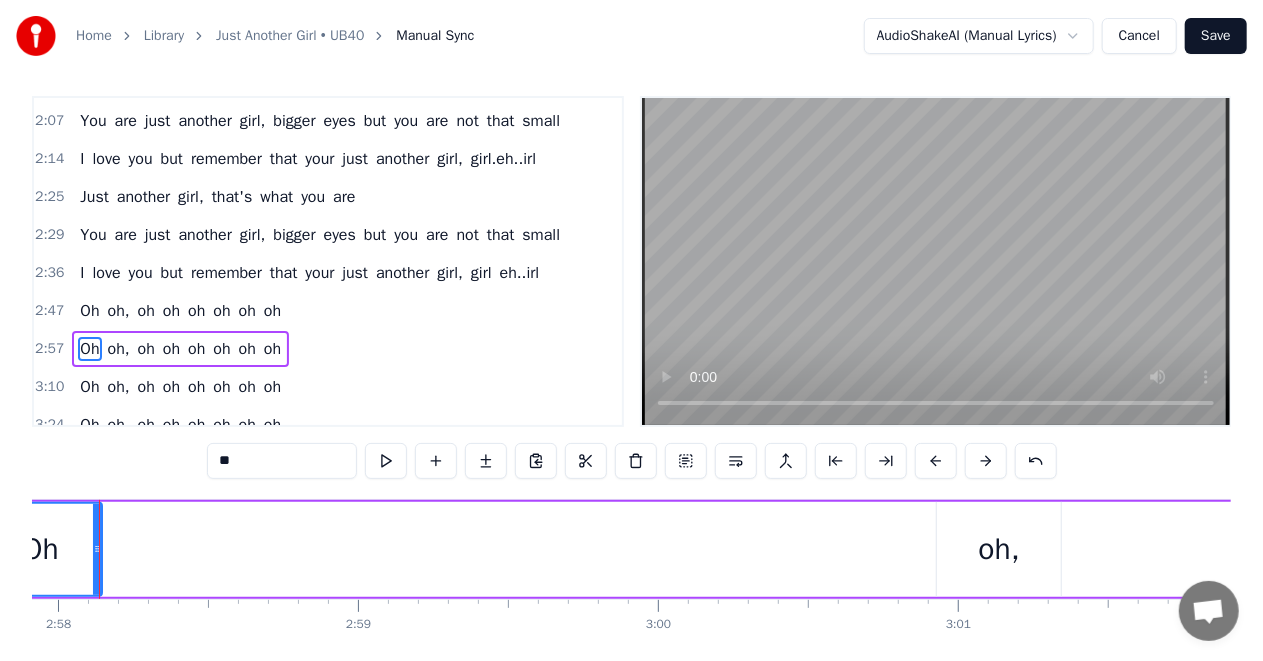 scroll, scrollTop: 0, scrollLeft: 53341, axis: horizontal 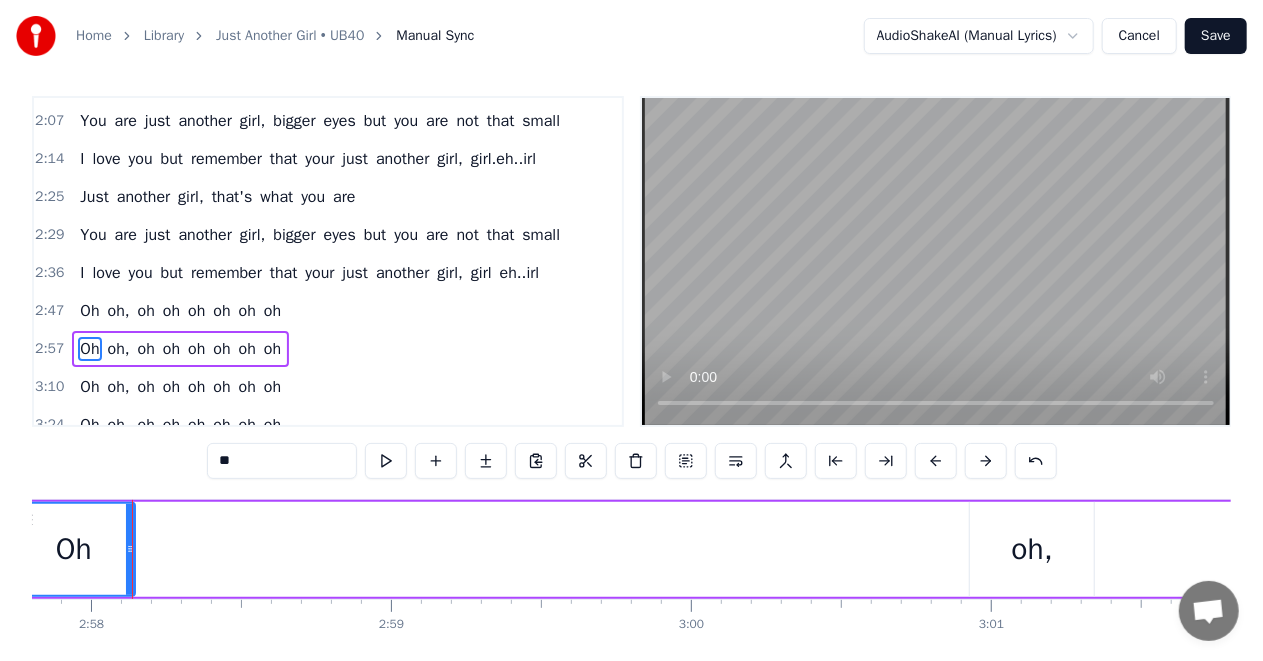 click on "oh," at bounding box center (1032, 549) 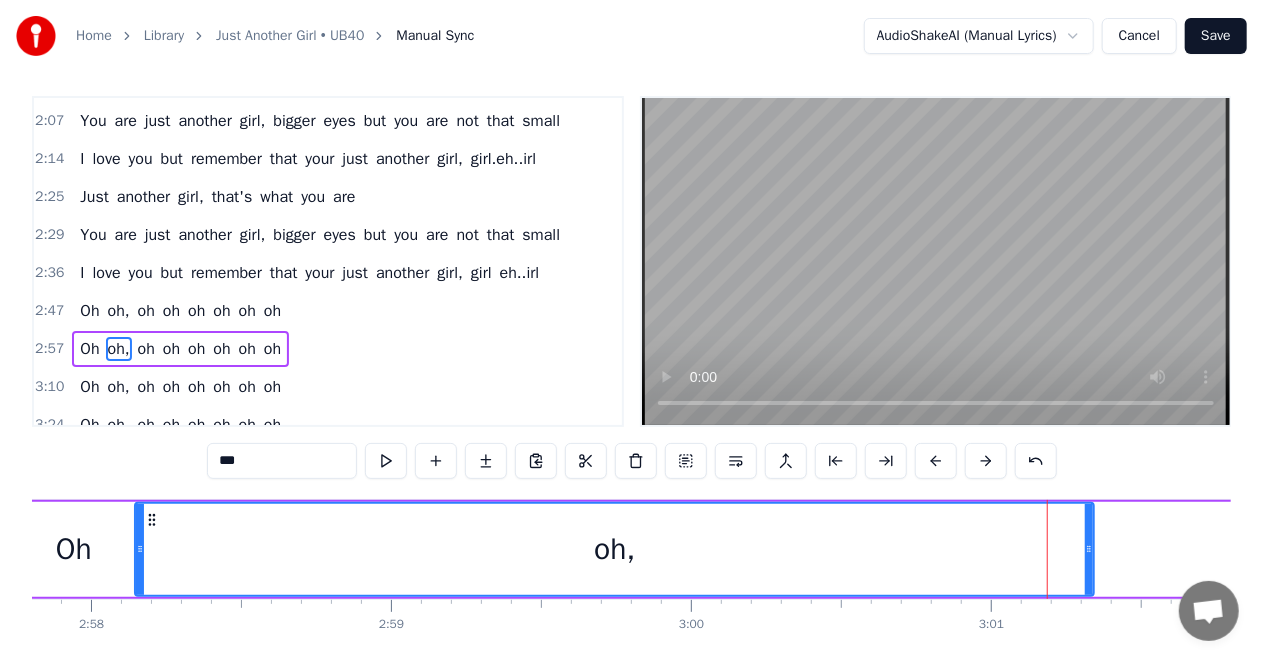 drag, startPoint x: 976, startPoint y: 548, endPoint x: 141, endPoint y: 562, distance: 835.1174 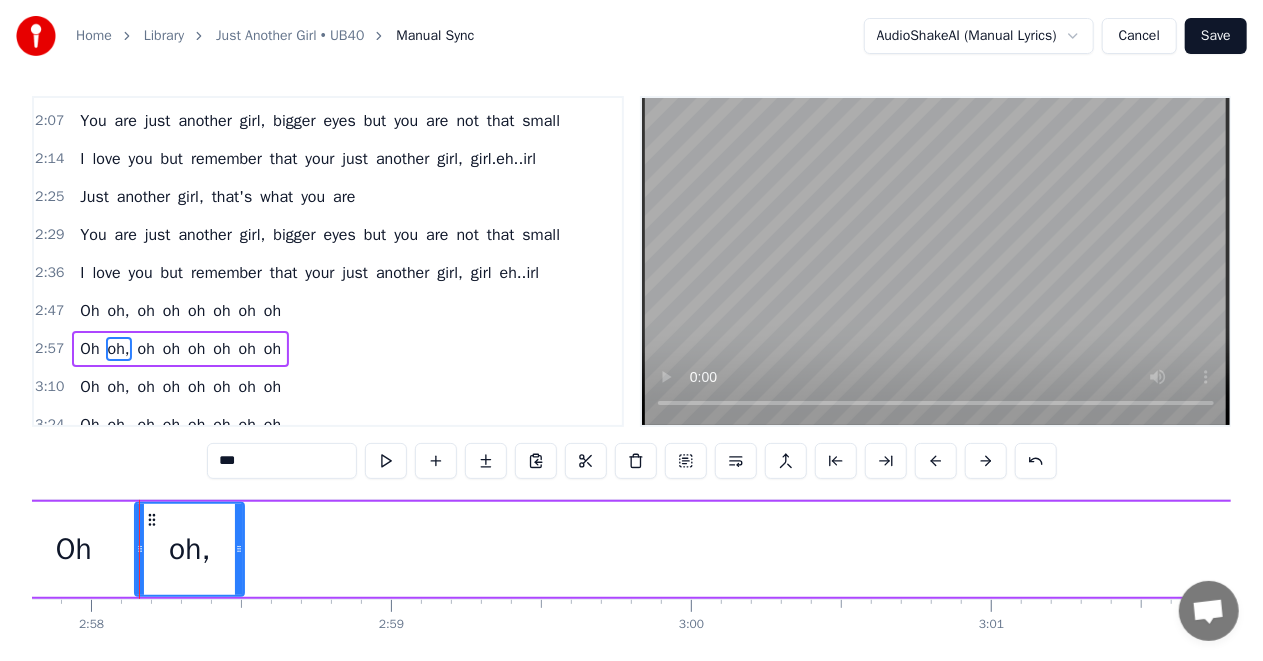 drag, startPoint x: 1088, startPoint y: 546, endPoint x: 238, endPoint y: 574, distance: 850.46106 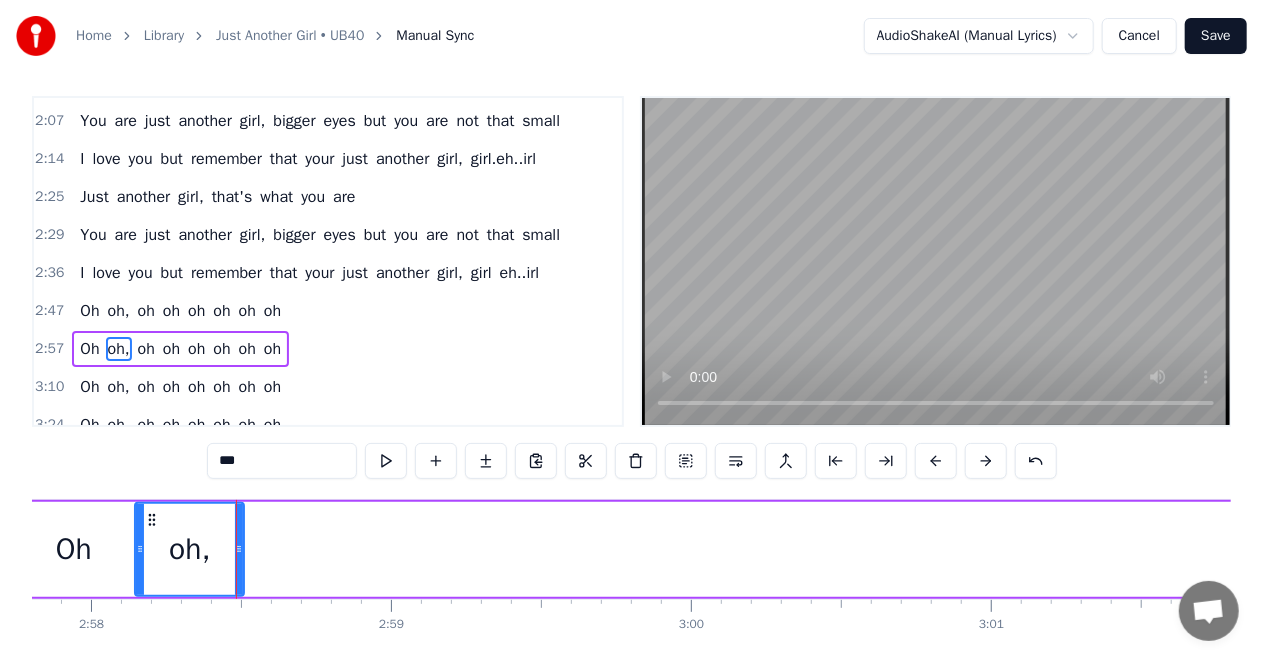 click on "Oh oh, oh oh oh oh oh oh" at bounding box center [1852, 549] 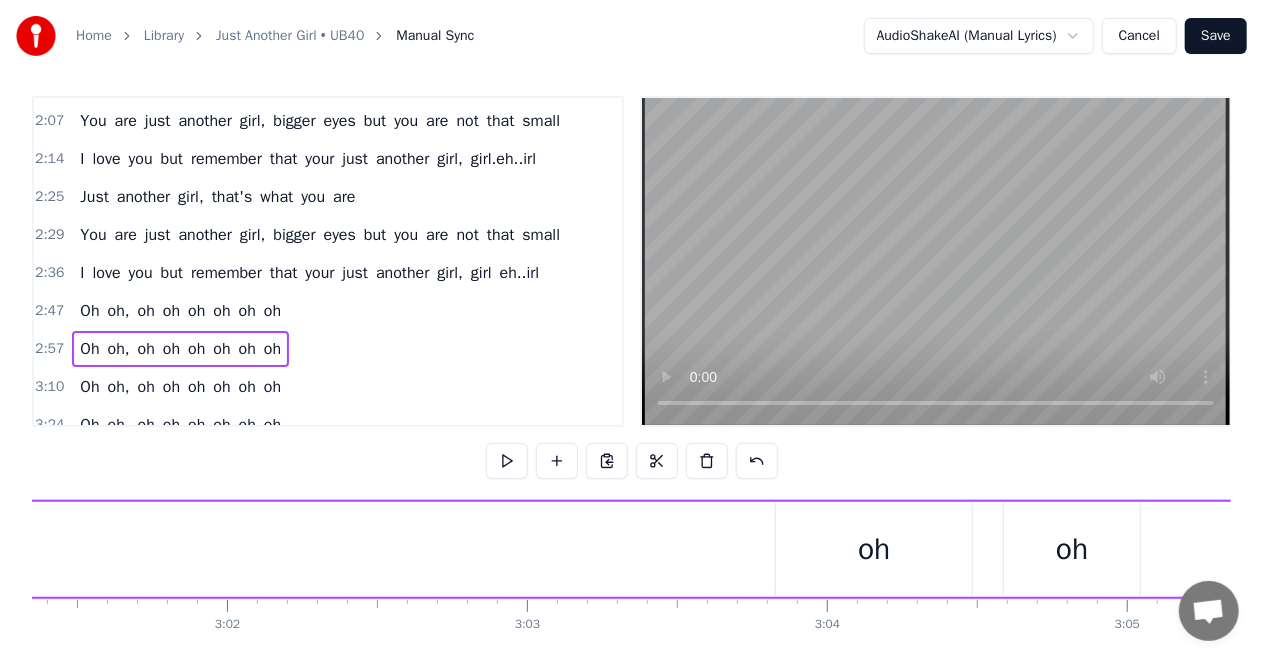 scroll, scrollTop: 0, scrollLeft: 54418, axis: horizontal 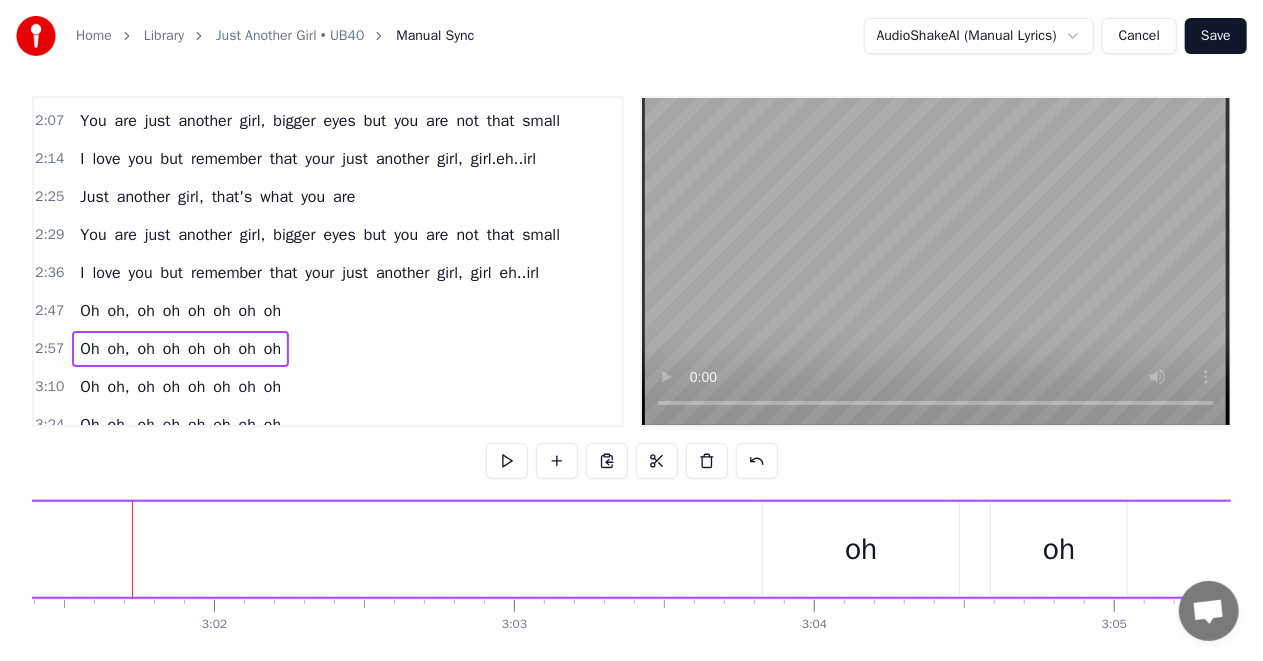 click on "oh" at bounding box center [861, 549] 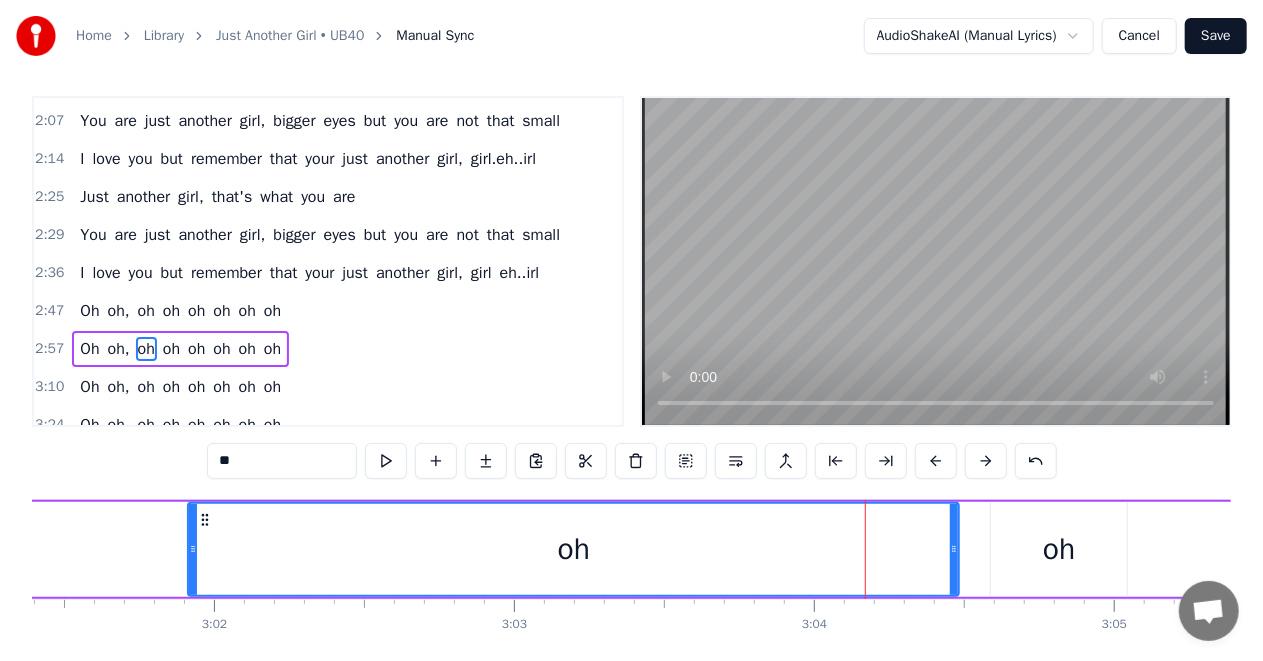 drag, startPoint x: 768, startPoint y: 549, endPoint x: 618, endPoint y: 569, distance: 151.32745 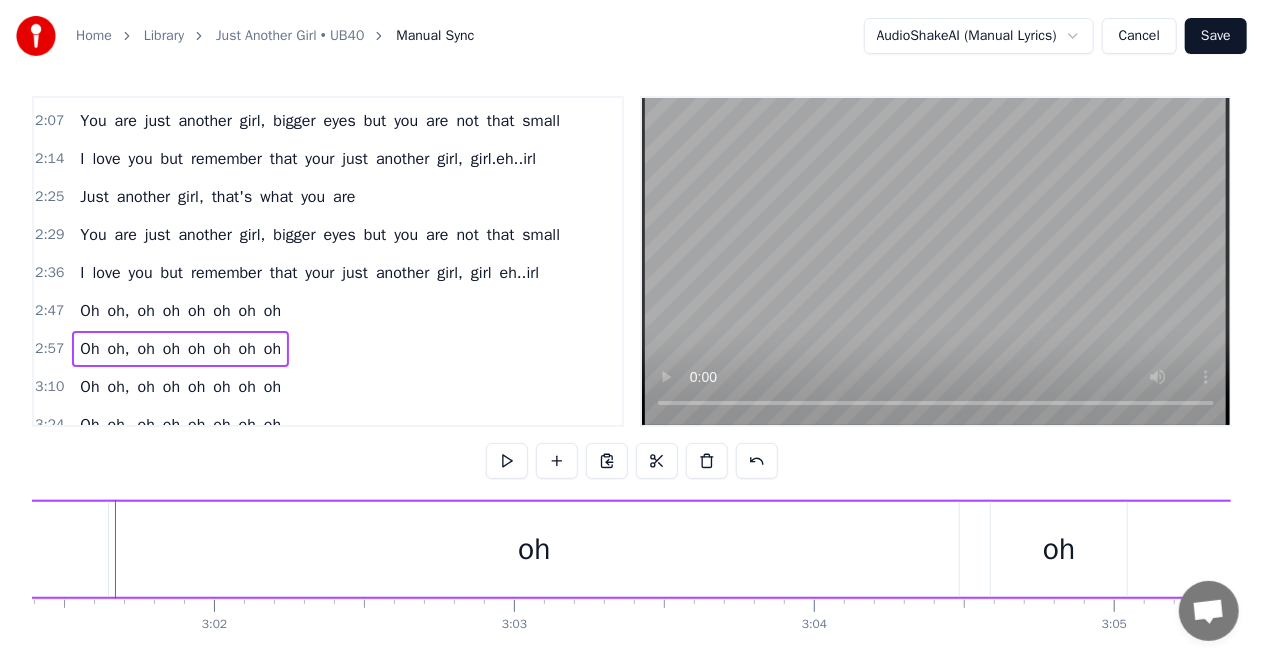 scroll, scrollTop: 0, scrollLeft: 54400, axis: horizontal 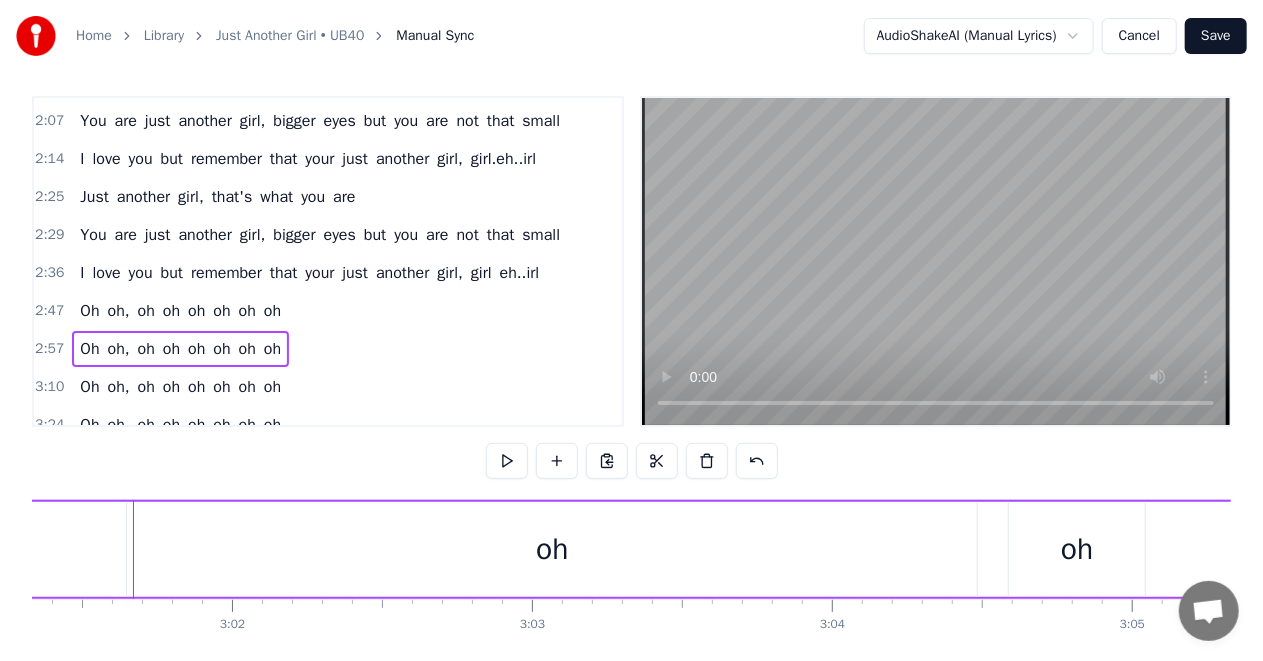 click on "oh" at bounding box center [552, 549] 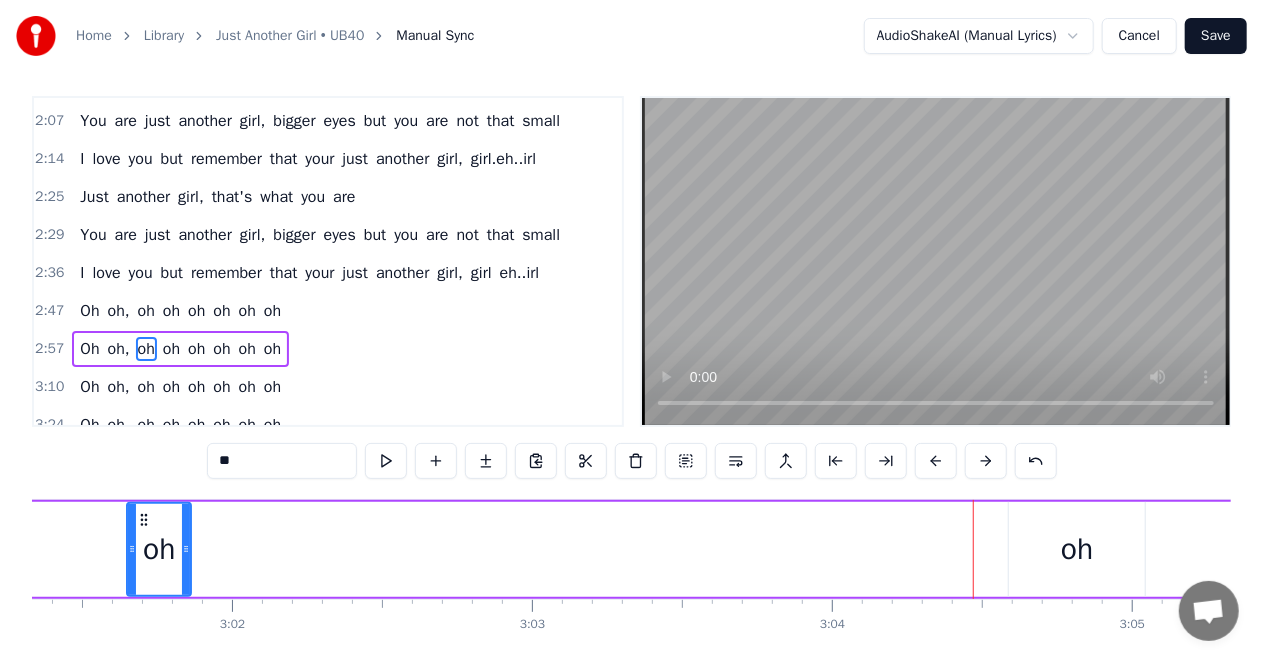 drag, startPoint x: 974, startPoint y: 546, endPoint x: 114, endPoint y: 560, distance: 860.11395 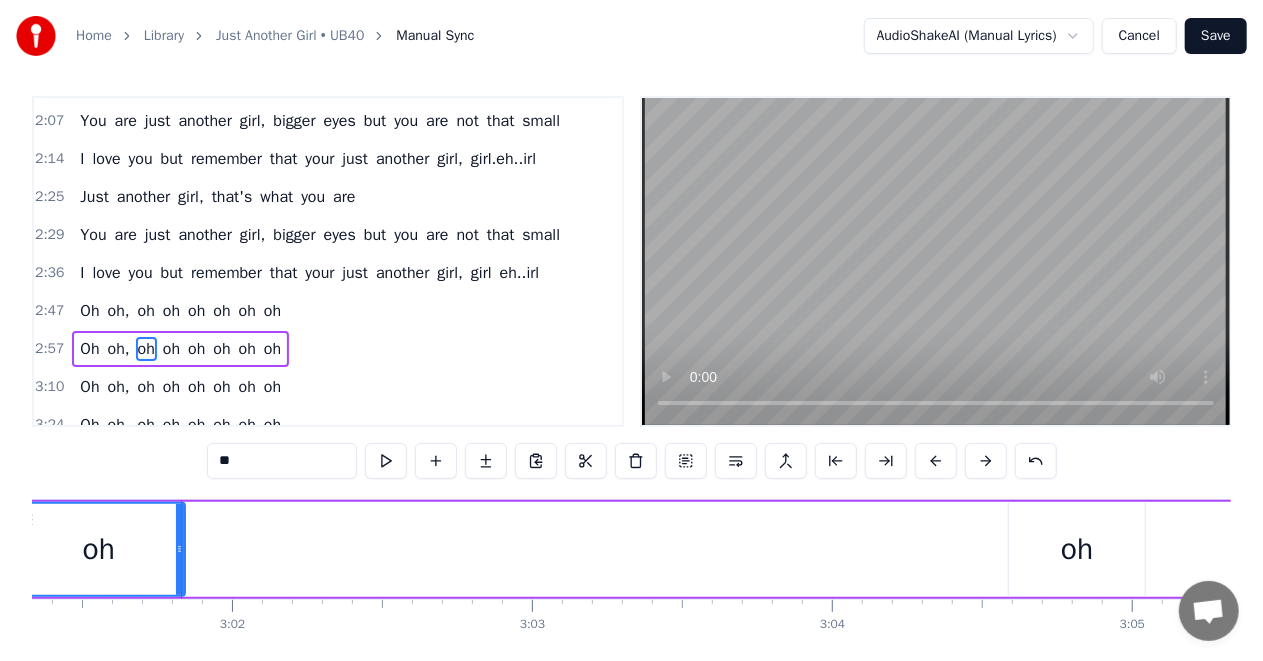 drag, startPoint x: 132, startPoint y: 550, endPoint x: 12, endPoint y: 552, distance: 120.01666 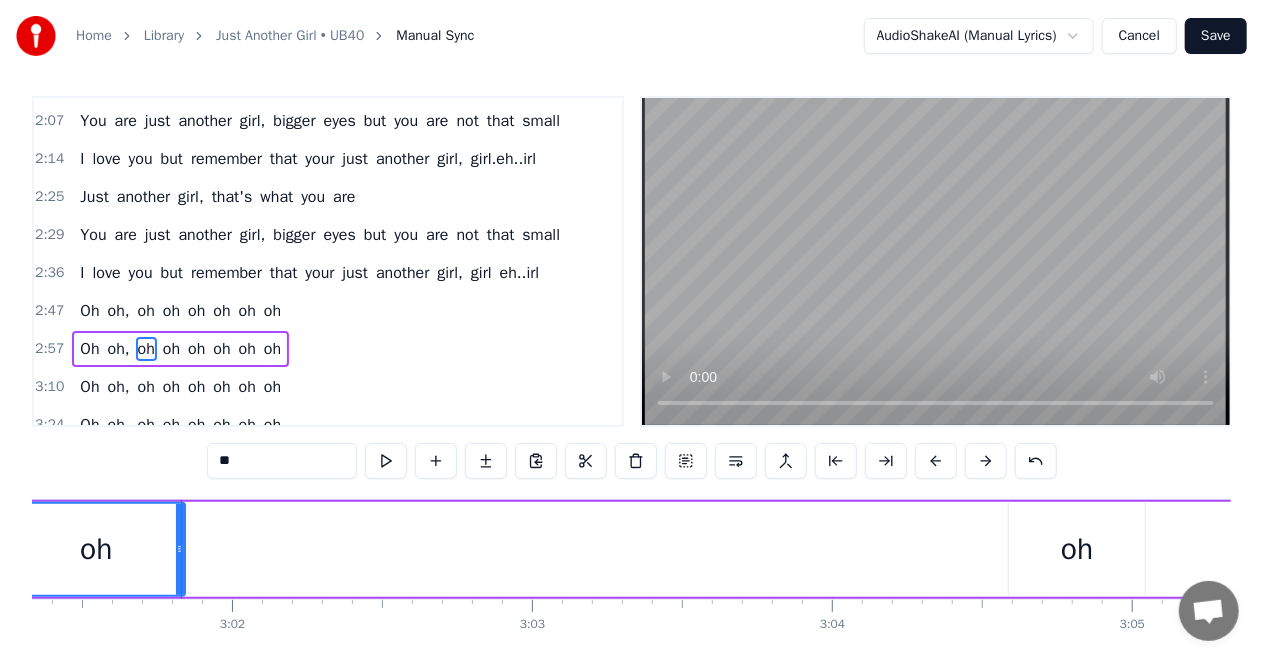 click on "oh" at bounding box center [1077, 549] 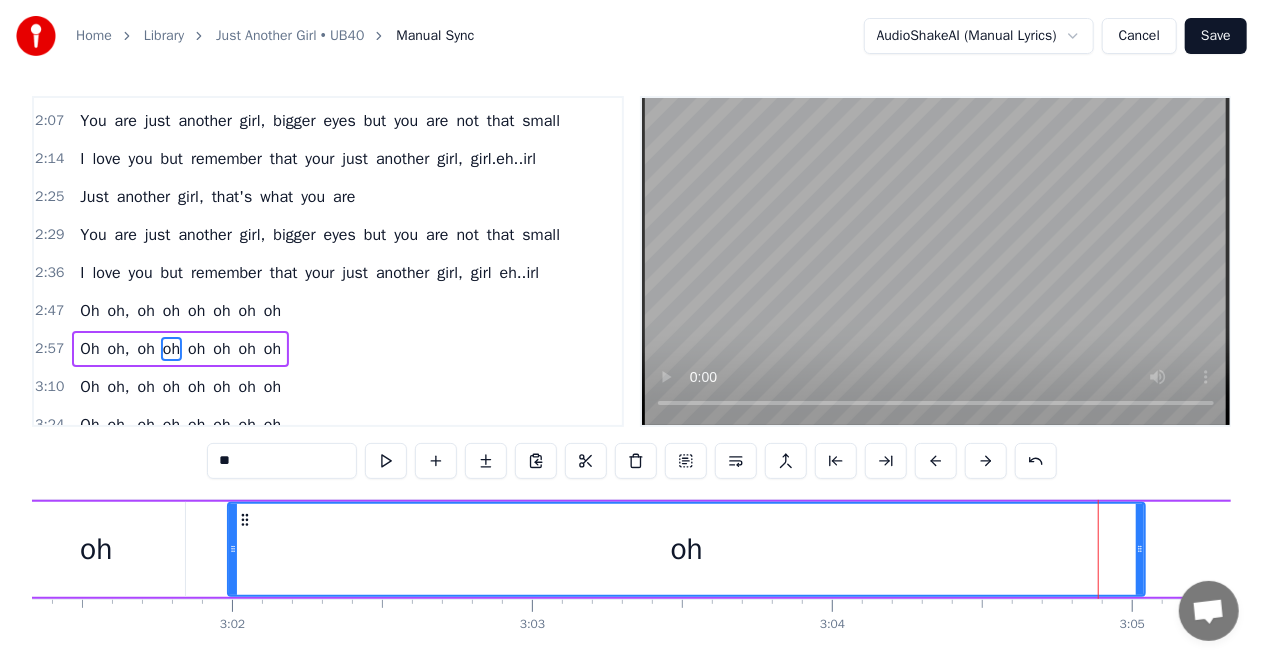 drag, startPoint x: 1014, startPoint y: 546, endPoint x: 240, endPoint y: 544, distance: 774.00256 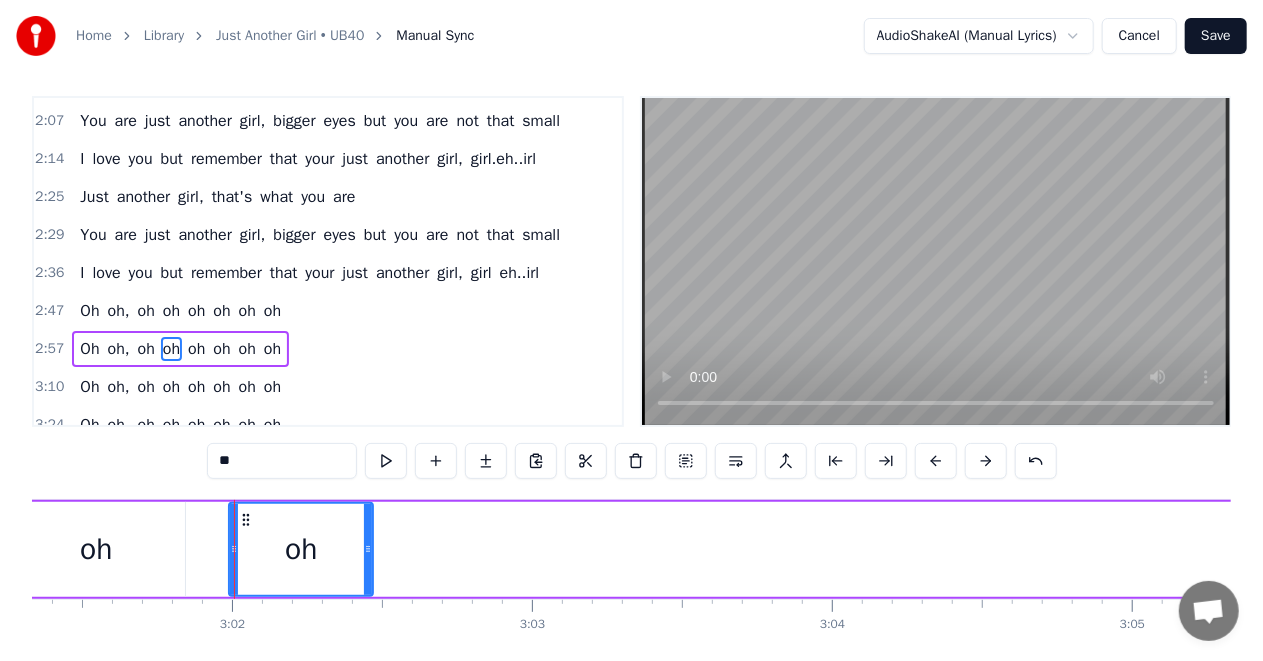 drag, startPoint x: 1138, startPoint y: 548, endPoint x: 366, endPoint y: 562, distance: 772.12695 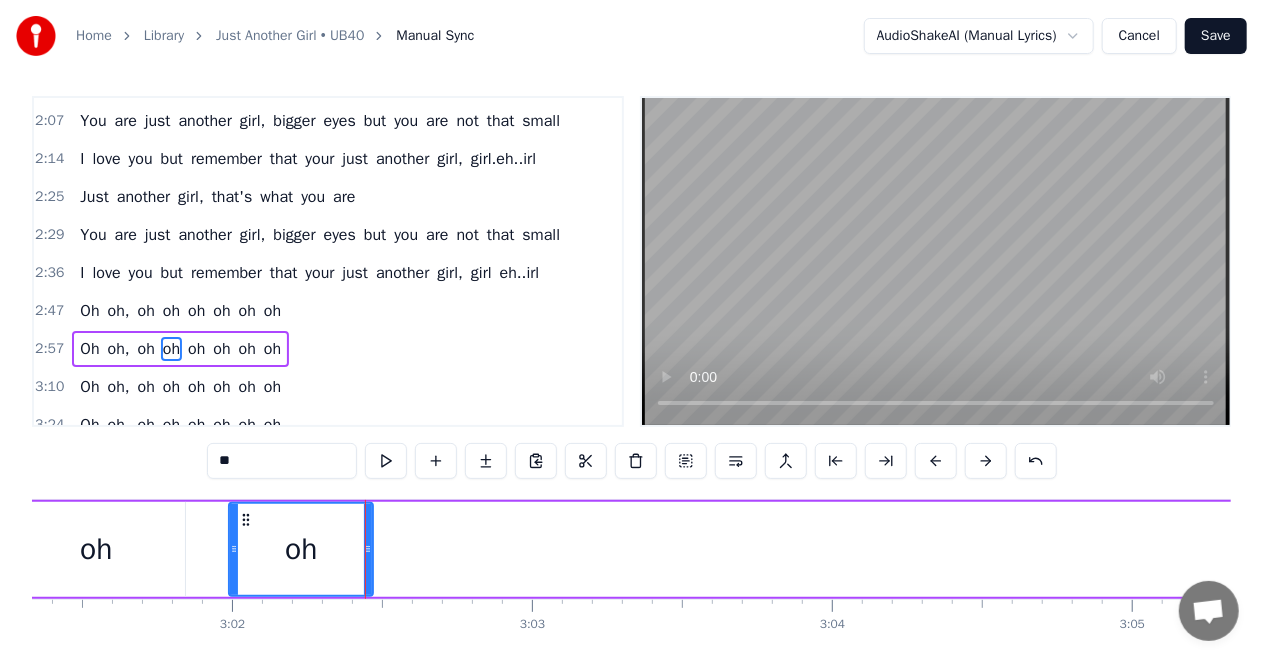 click on "Oh oh, oh oh oh oh oh oh" at bounding box center (793, 549) 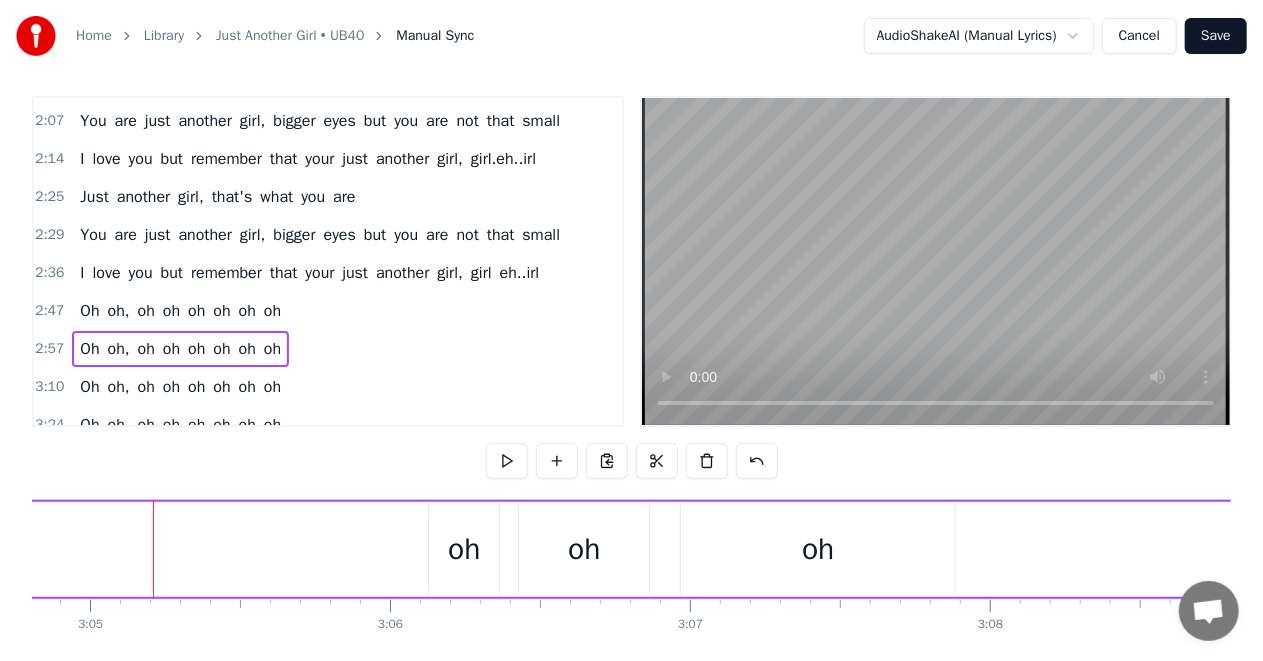 scroll, scrollTop: 0, scrollLeft: 55462, axis: horizontal 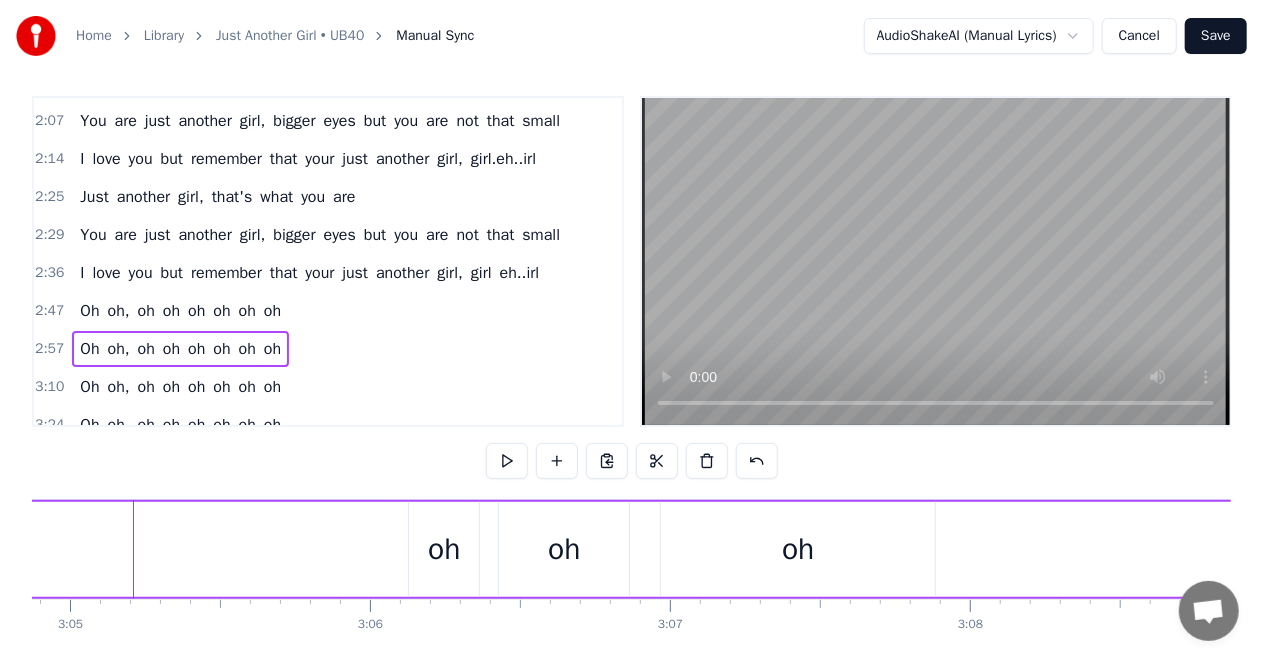 click on "oh" at bounding box center (444, 549) 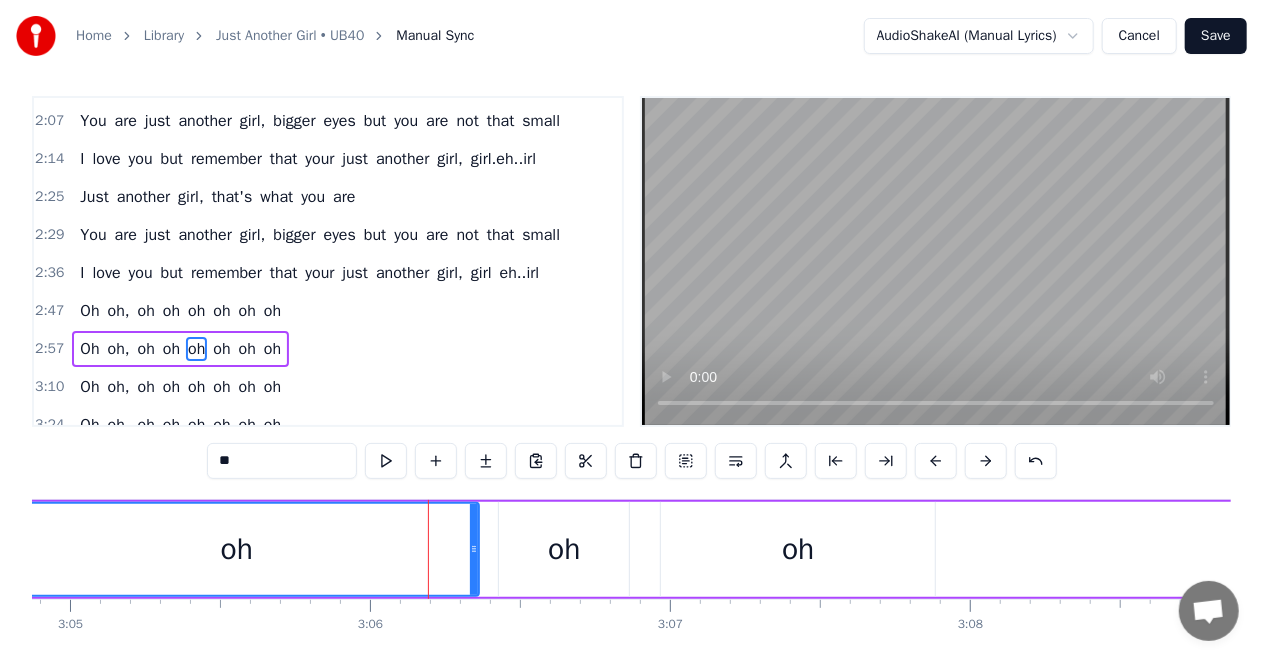 drag, startPoint x: 415, startPoint y: 554, endPoint x: 0, endPoint y: 574, distance: 415.48166 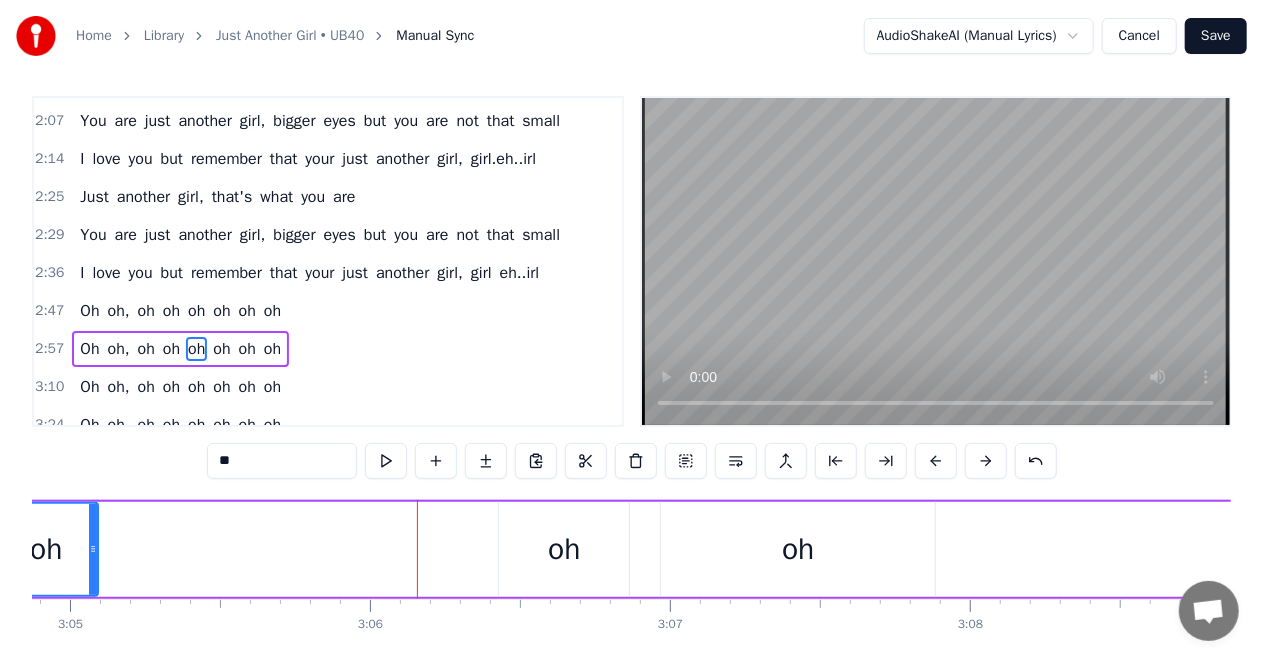drag, startPoint x: 474, startPoint y: 549, endPoint x: 78, endPoint y: 554, distance: 396.03156 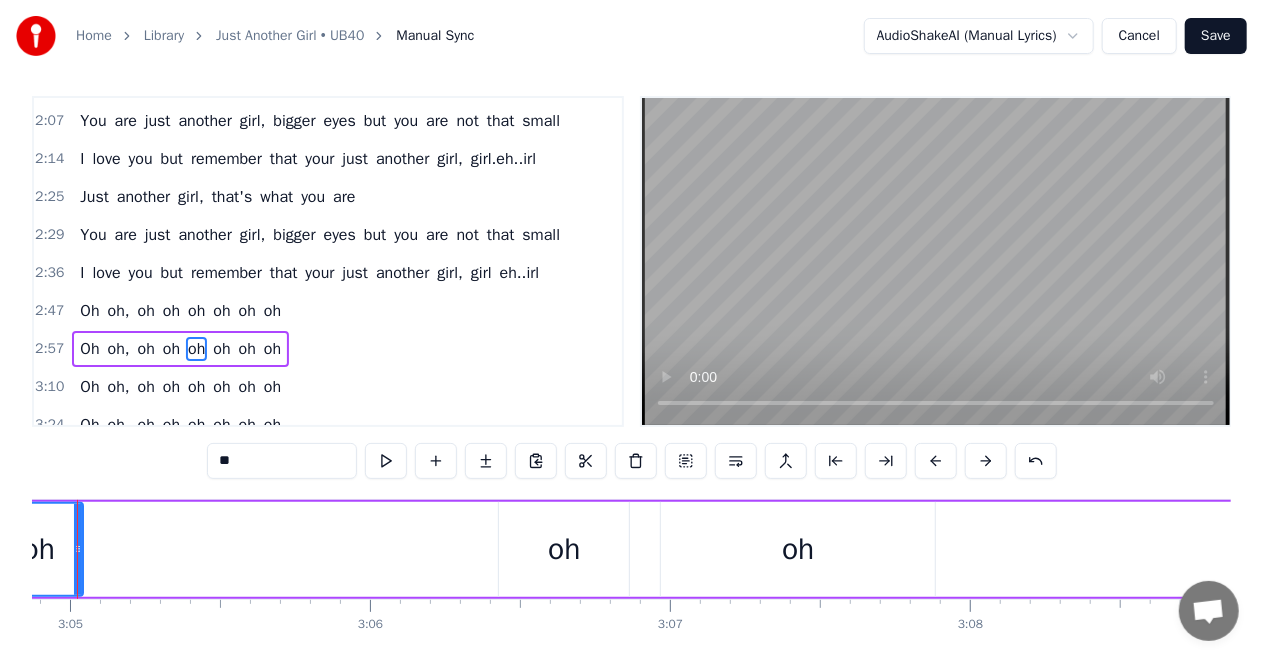 click on "oh" at bounding box center [564, 549] 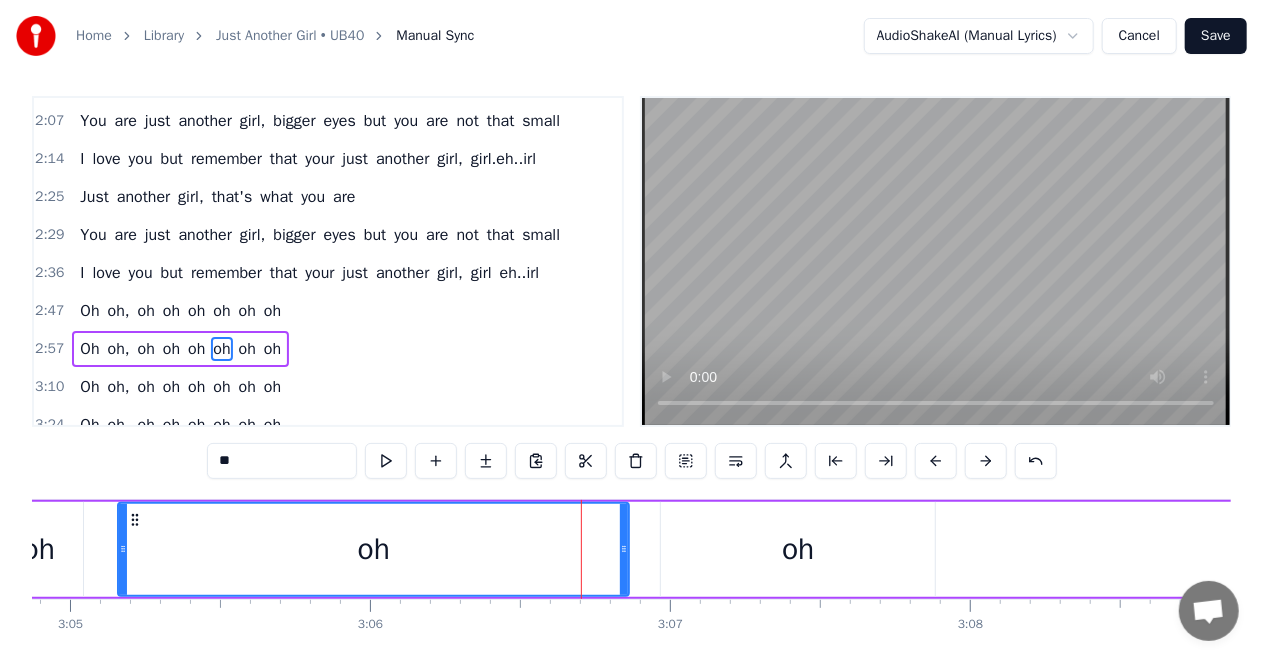 drag, startPoint x: 505, startPoint y: 551, endPoint x: 124, endPoint y: 541, distance: 381.13123 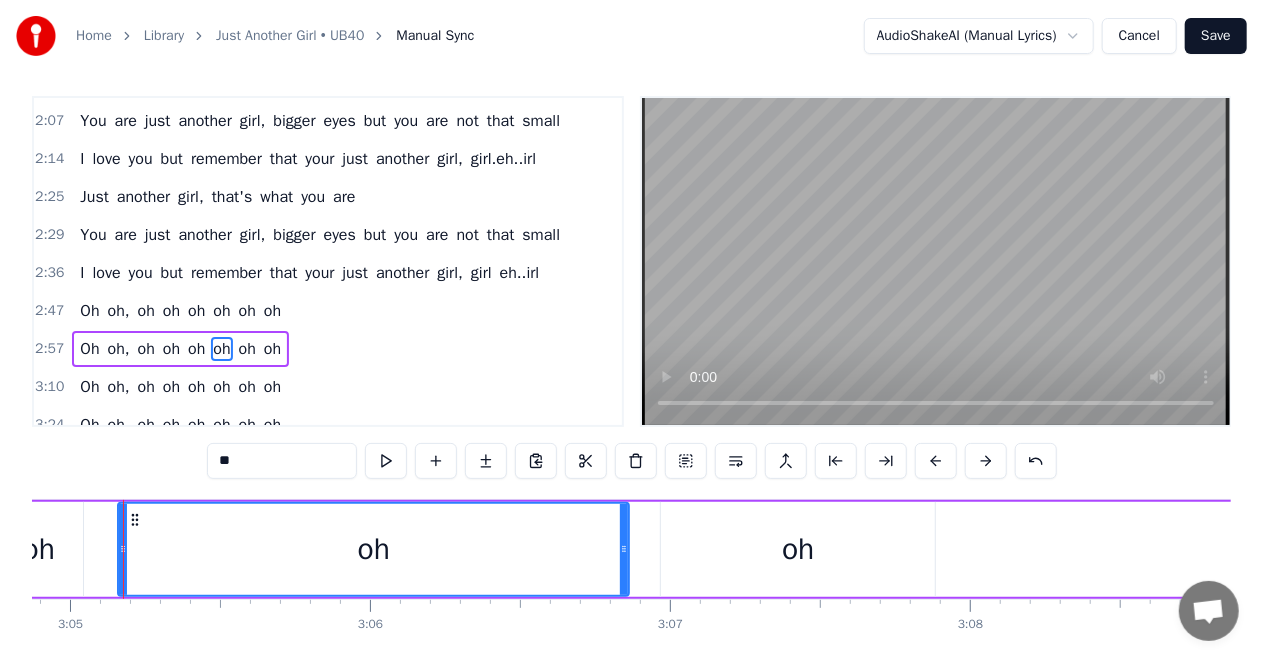 scroll, scrollTop: 0, scrollLeft: 55452, axis: horizontal 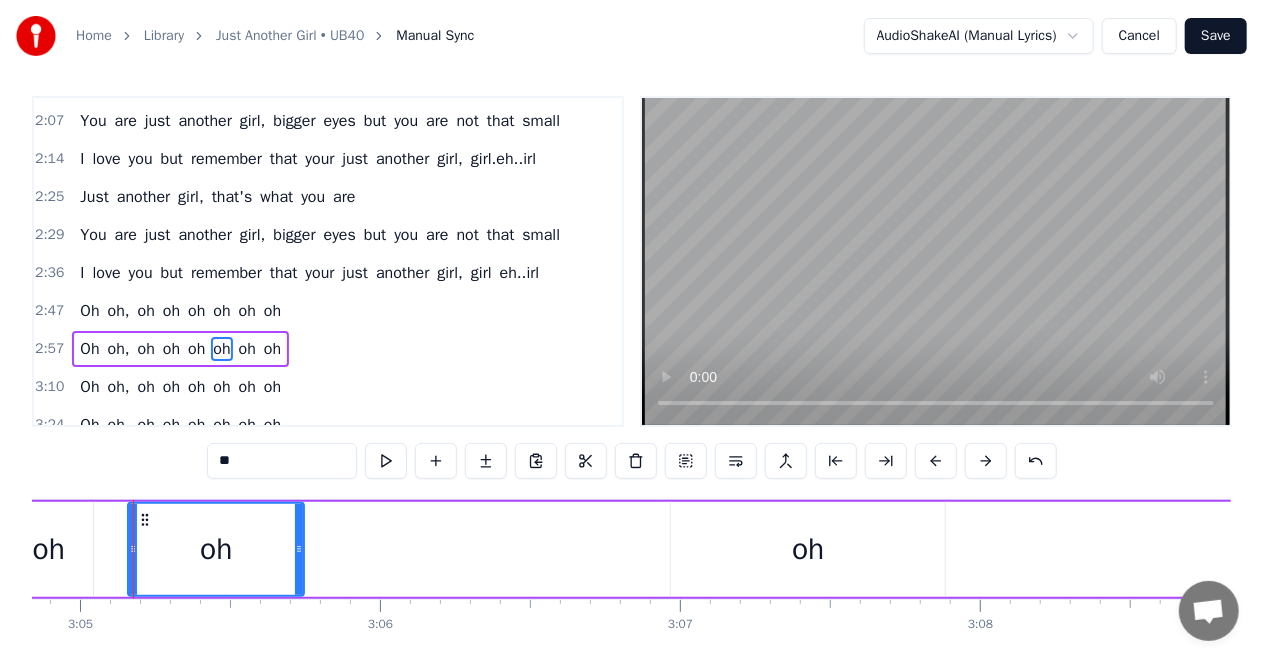 drag, startPoint x: 637, startPoint y: 548, endPoint x: 394, endPoint y: 568, distance: 243.82166 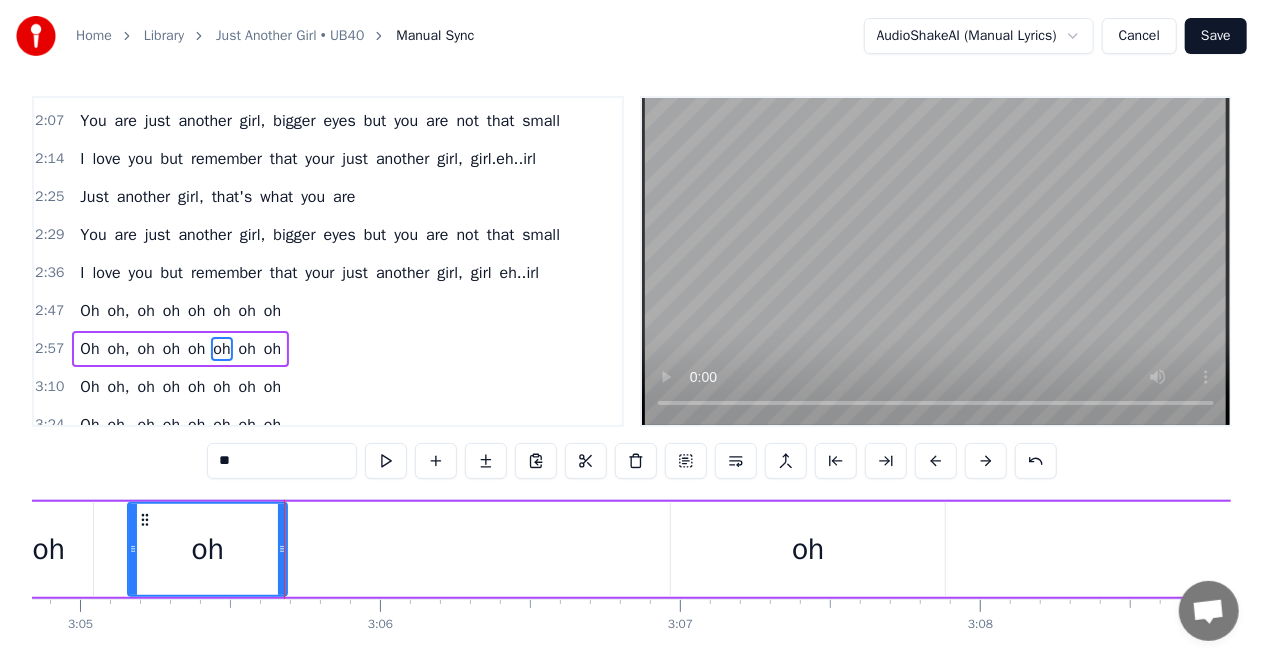 click on "oh" at bounding box center (808, 549) 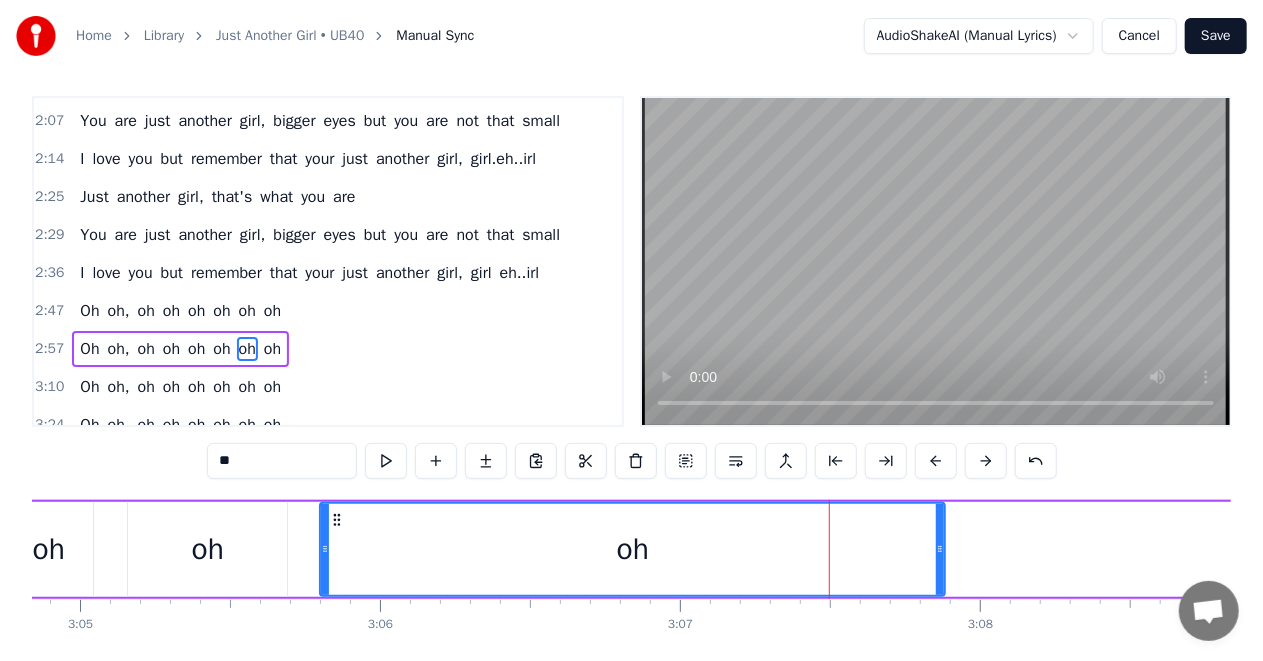 drag, startPoint x: 675, startPoint y: 548, endPoint x: 322, endPoint y: 554, distance: 353.051 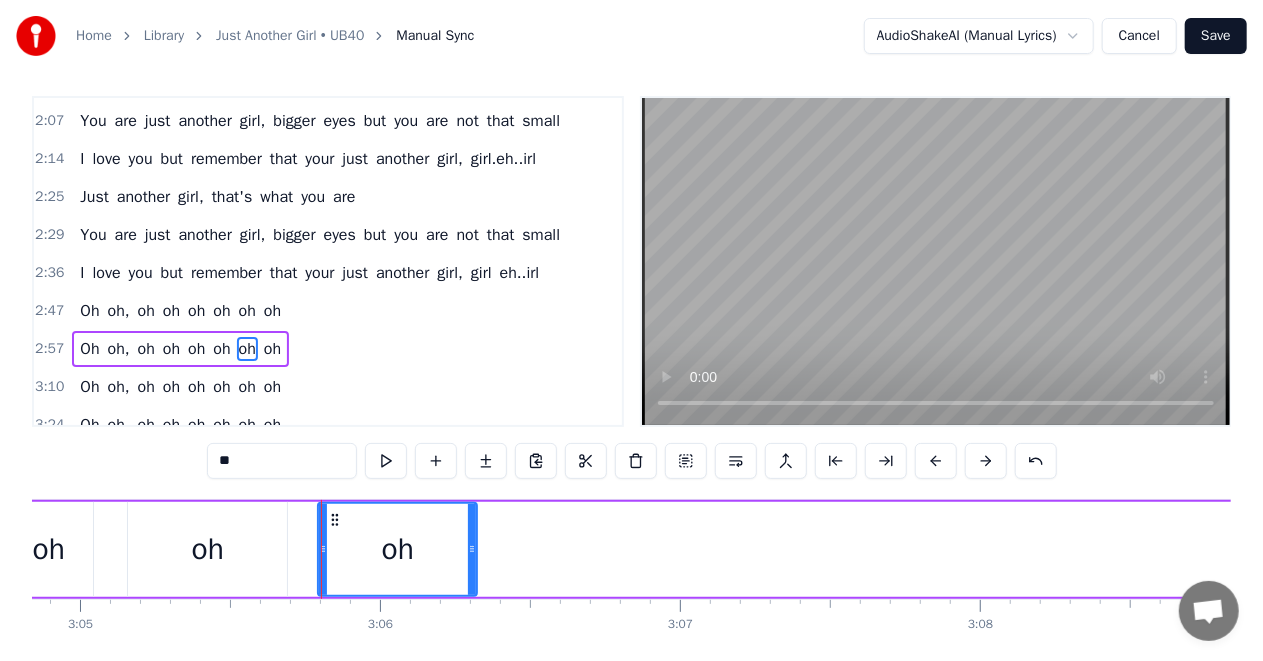 drag, startPoint x: 938, startPoint y: 548, endPoint x: 463, endPoint y: 574, distance: 475.71106 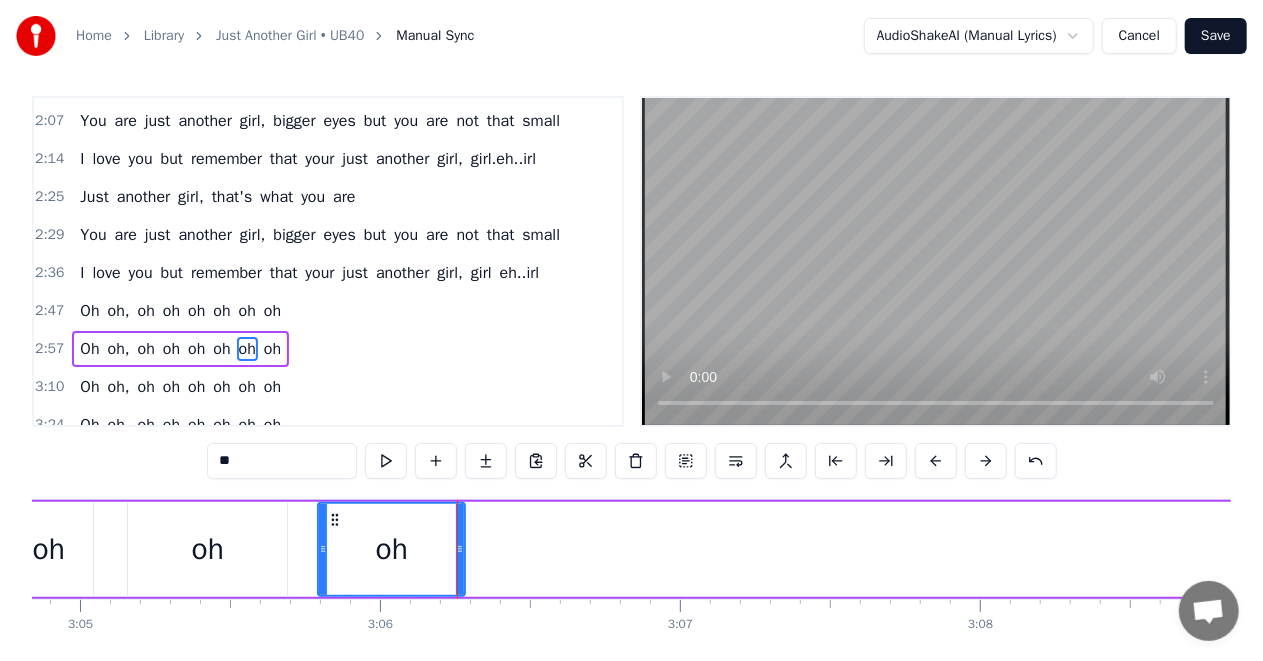 click on "Oh oh, oh oh oh oh oh oh" at bounding box center (-259, 549) 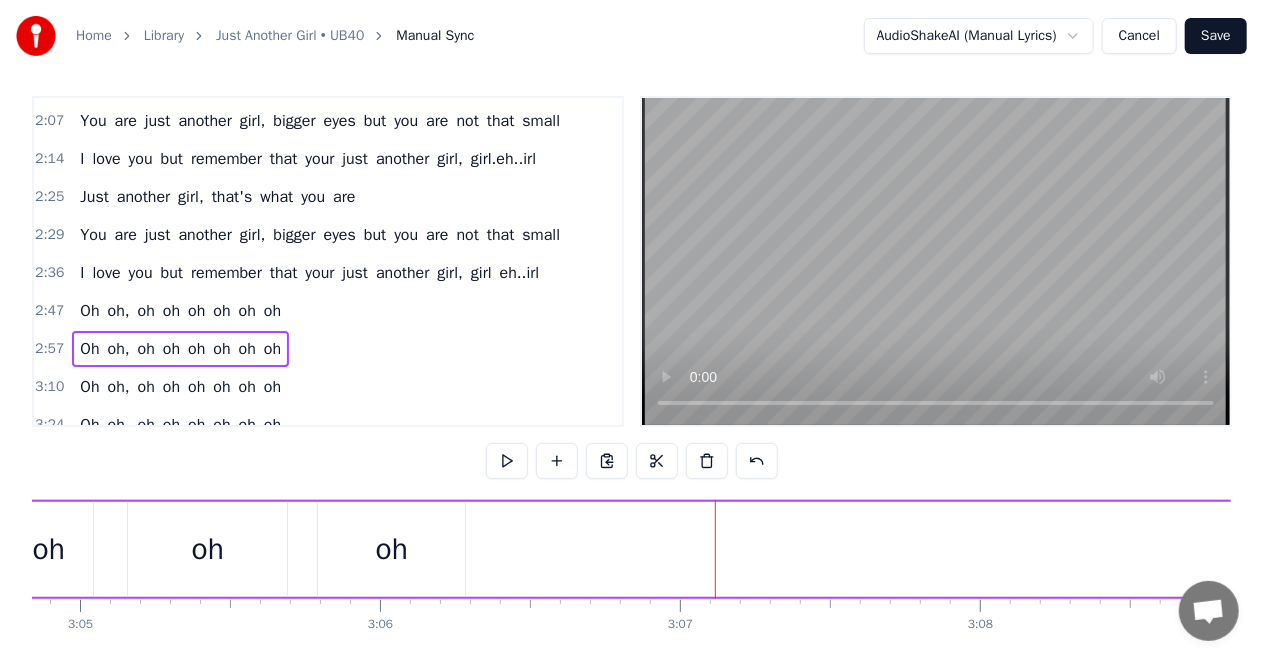 click on "Oh oh, oh oh oh oh oh oh" at bounding box center (-259, 549) 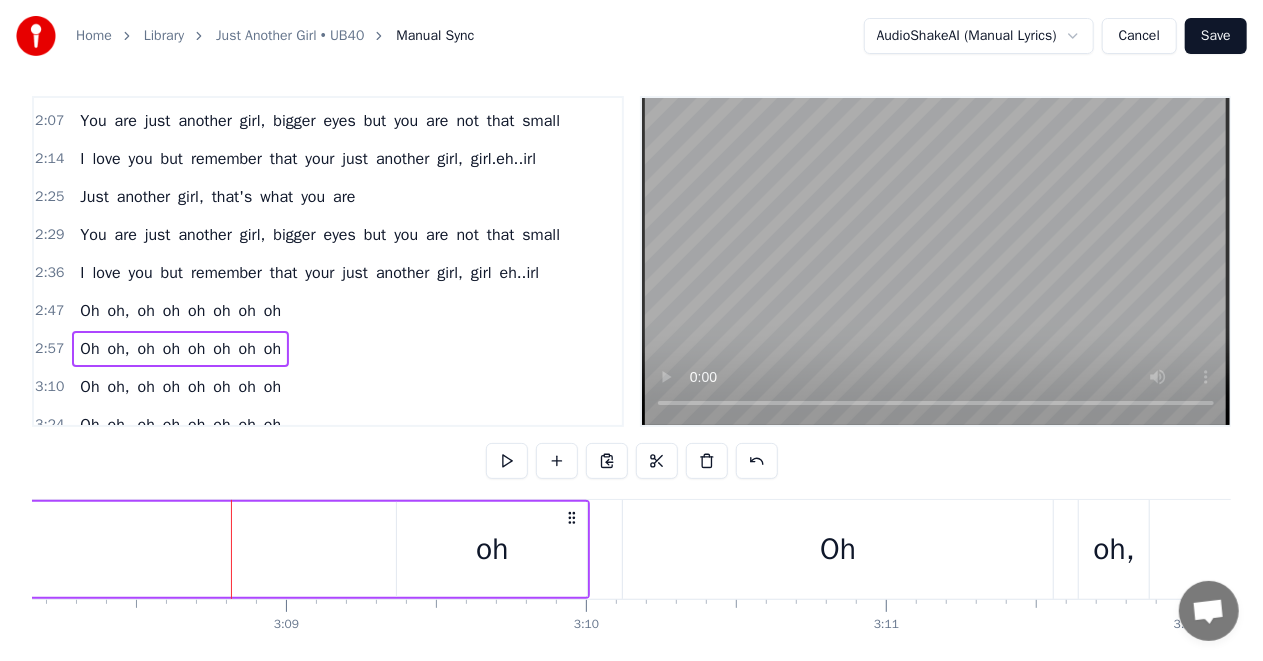 scroll, scrollTop: 0, scrollLeft: 56544, axis: horizontal 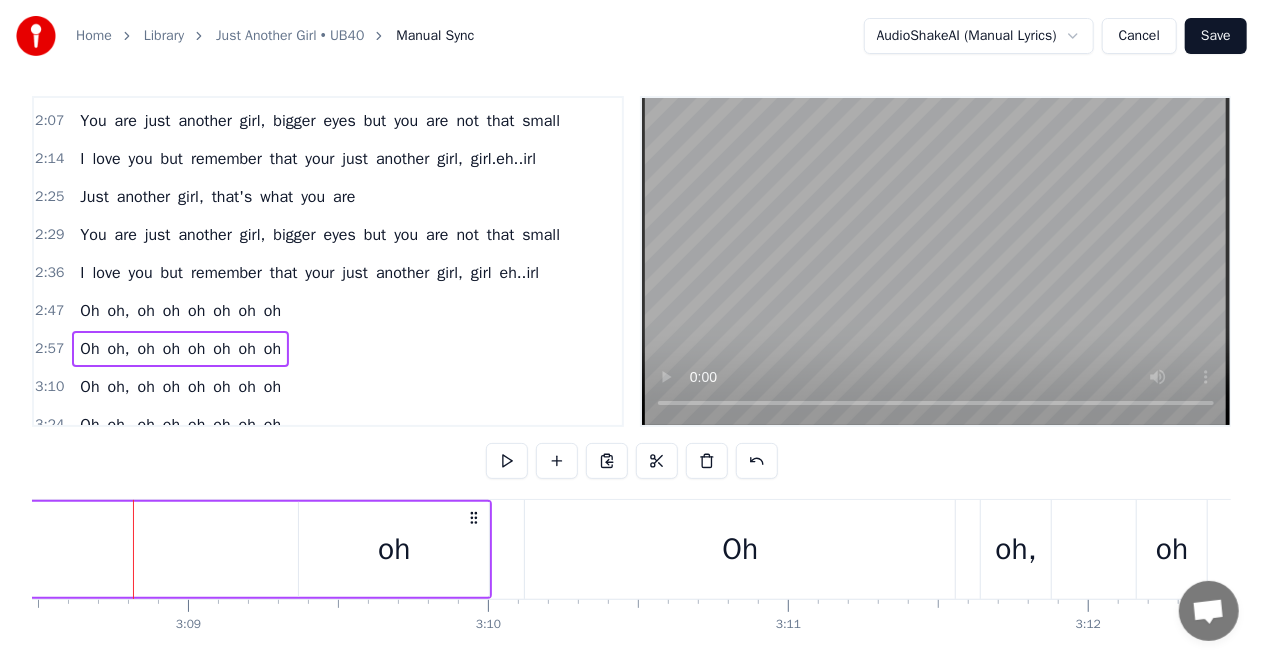 click on "oh" at bounding box center [394, 549] 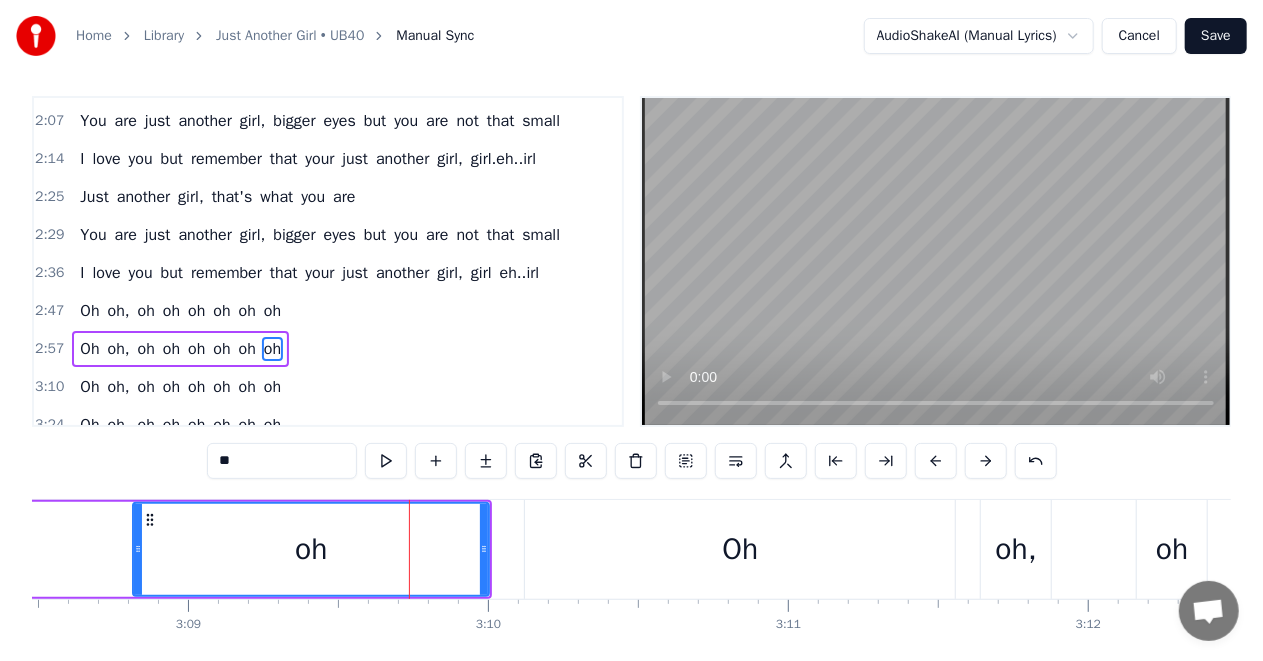 drag, startPoint x: 302, startPoint y: 547, endPoint x: 0, endPoint y: 529, distance: 302.53595 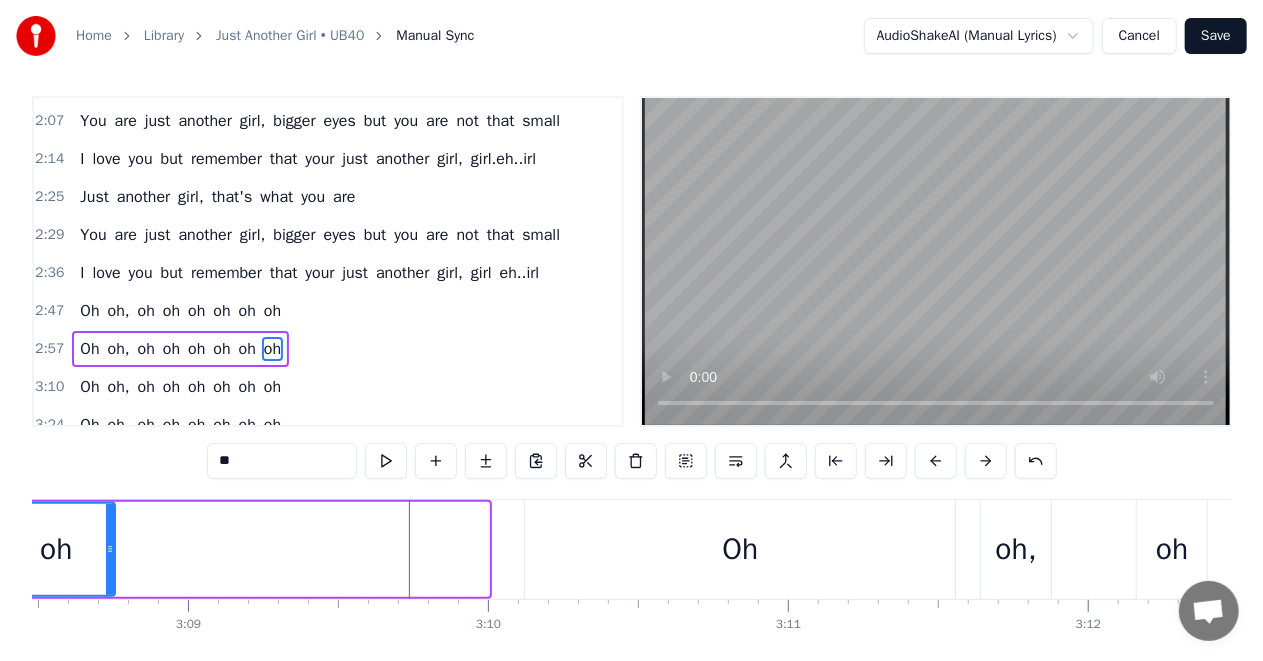 drag, startPoint x: 487, startPoint y: 546, endPoint x: 112, endPoint y: 552, distance: 375.048 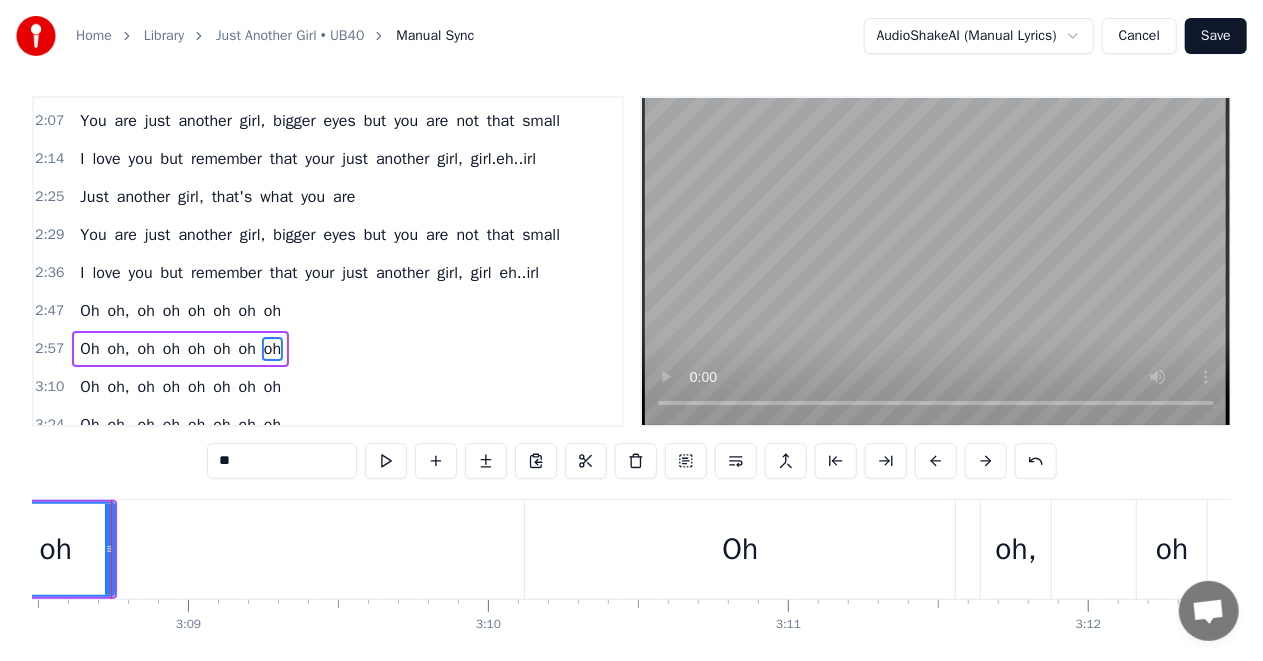 scroll, scrollTop: 0, scrollLeft: 56522, axis: horizontal 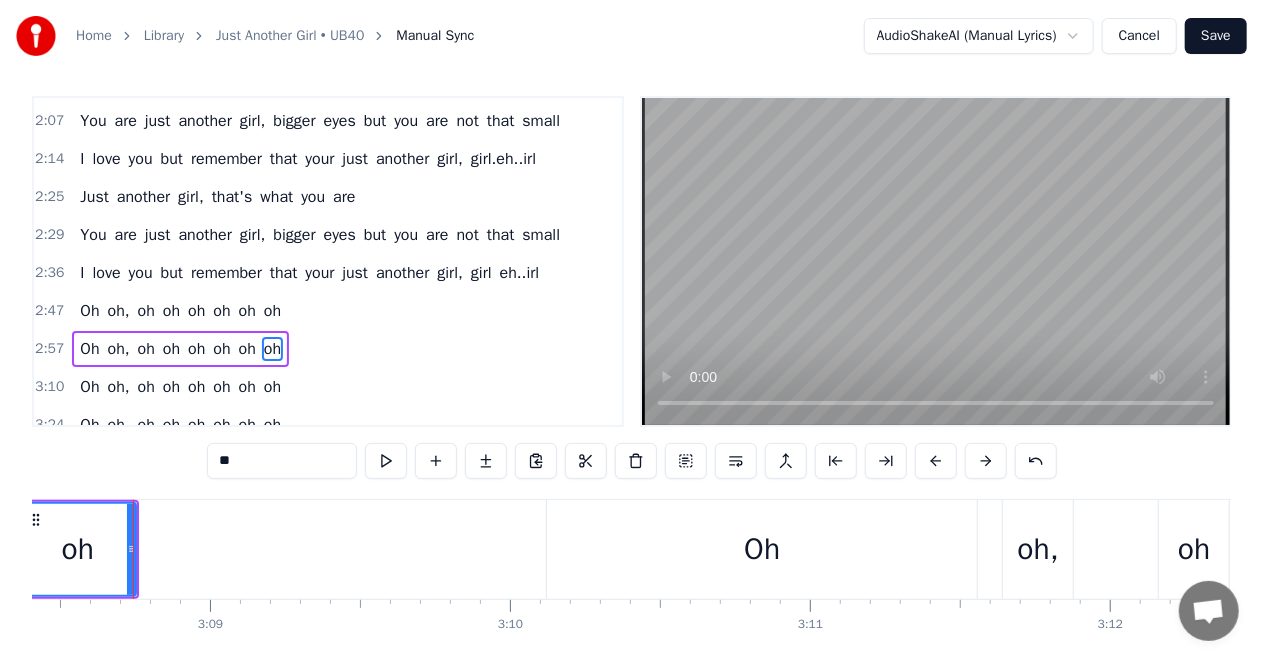 click on "Oh" at bounding box center (762, 549) 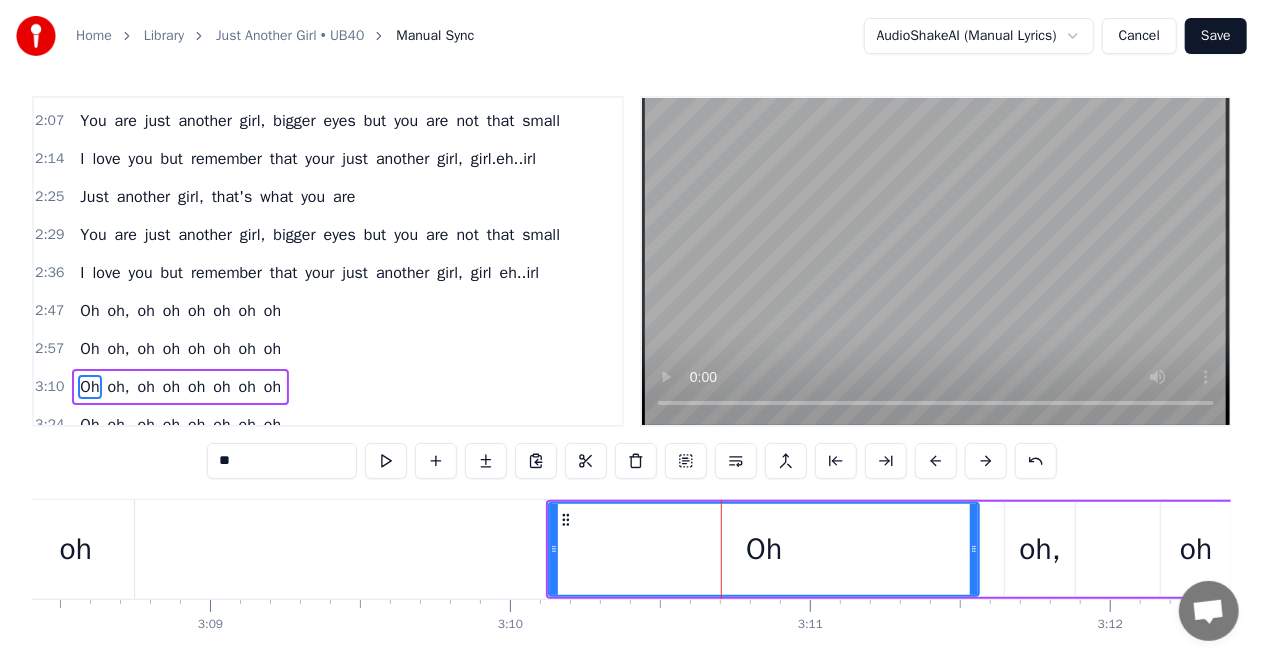 scroll, scrollTop: 46, scrollLeft: 0, axis: vertical 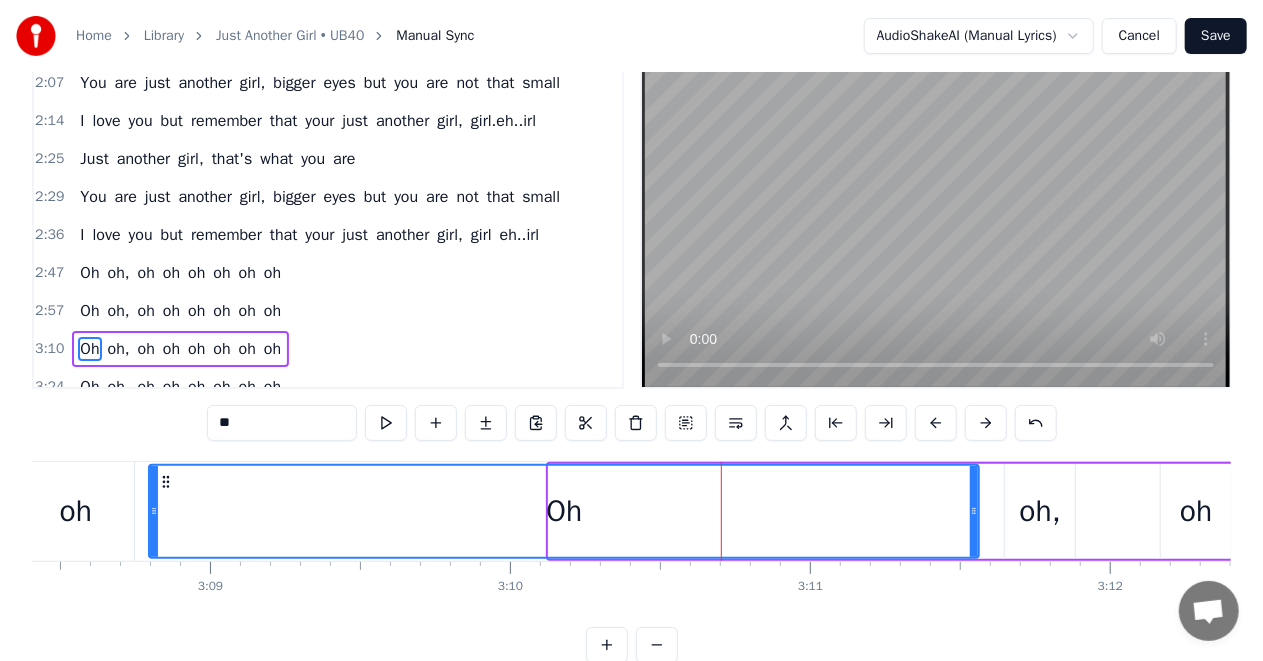 drag, startPoint x: 554, startPoint y: 514, endPoint x: 154, endPoint y: 514, distance: 400 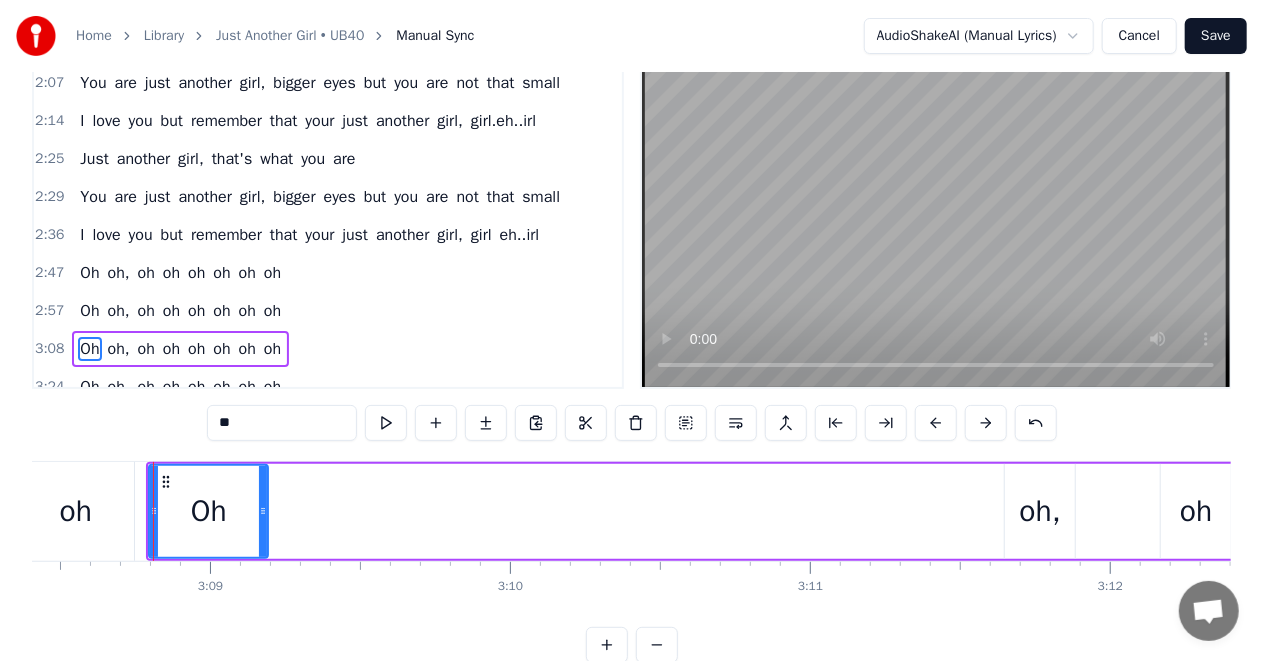 drag, startPoint x: 972, startPoint y: 511, endPoint x: 261, endPoint y: 522, distance: 711.0851 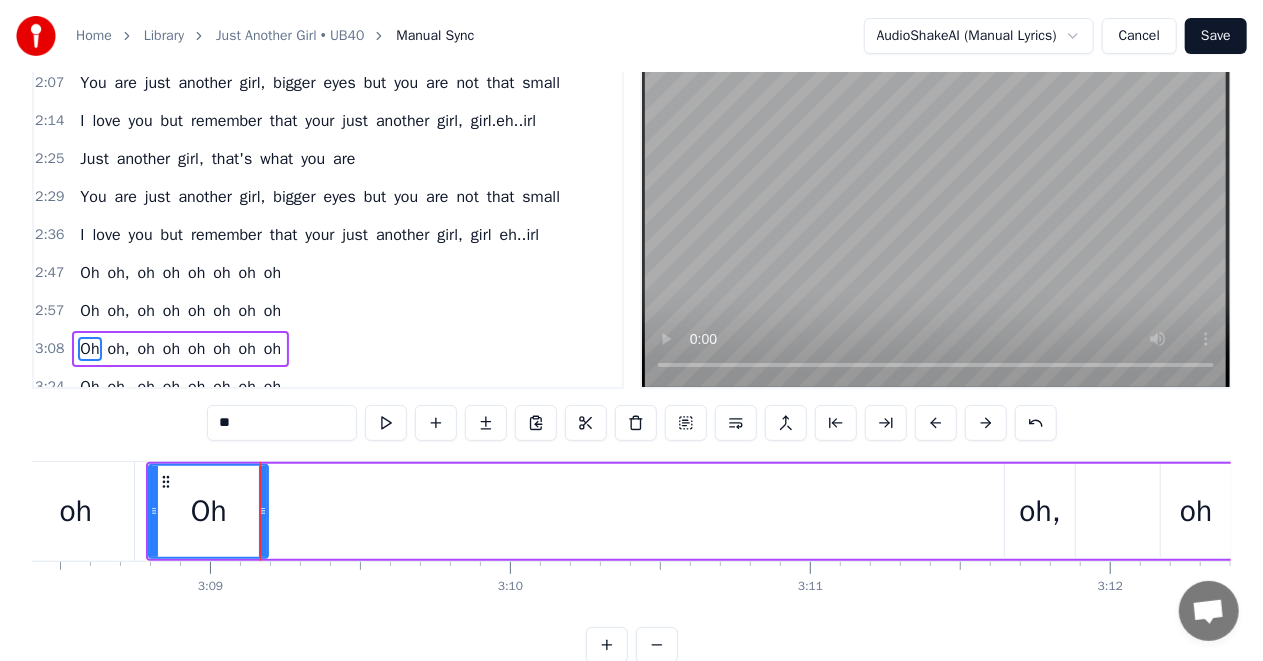 click on "oh," at bounding box center (1040, 511) 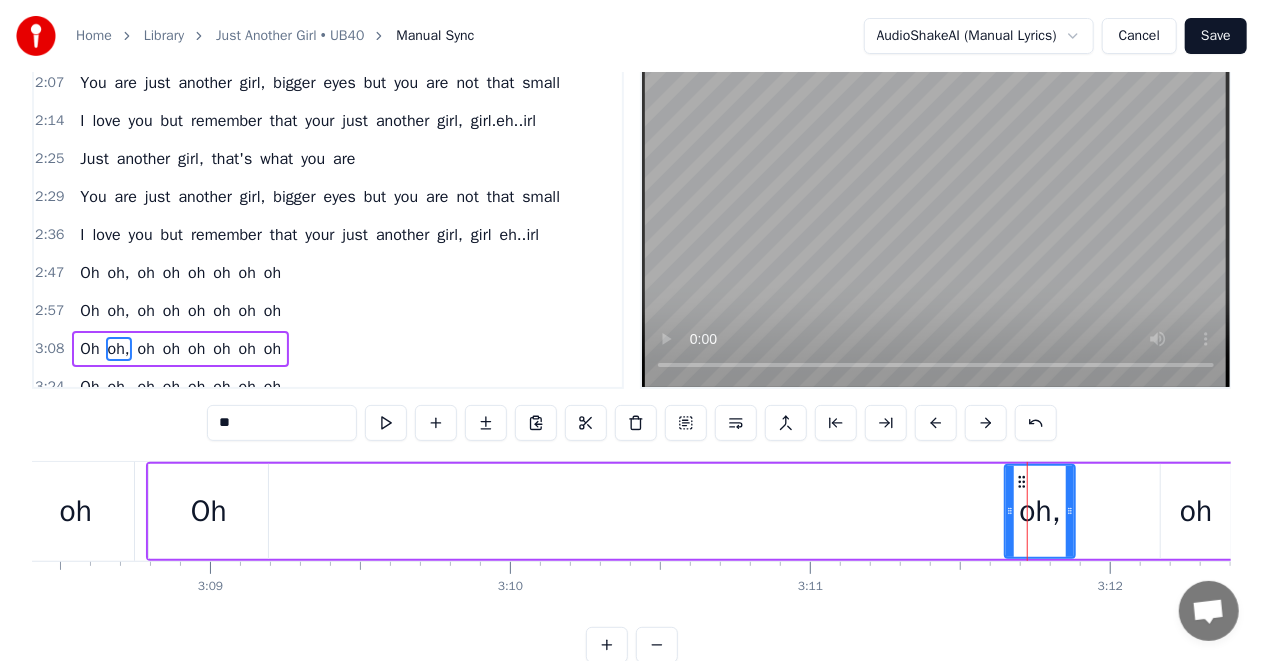 type on "***" 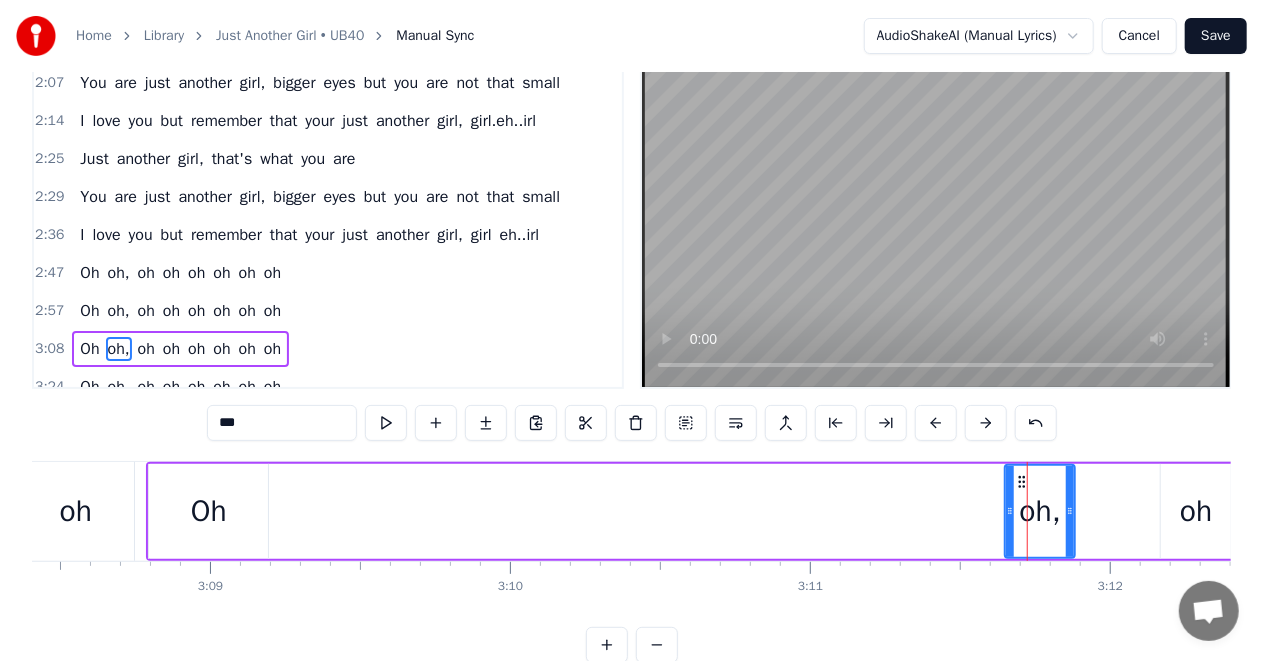 drag, startPoint x: 1004, startPoint y: 512, endPoint x: 307, endPoint y: 511, distance: 697.00073 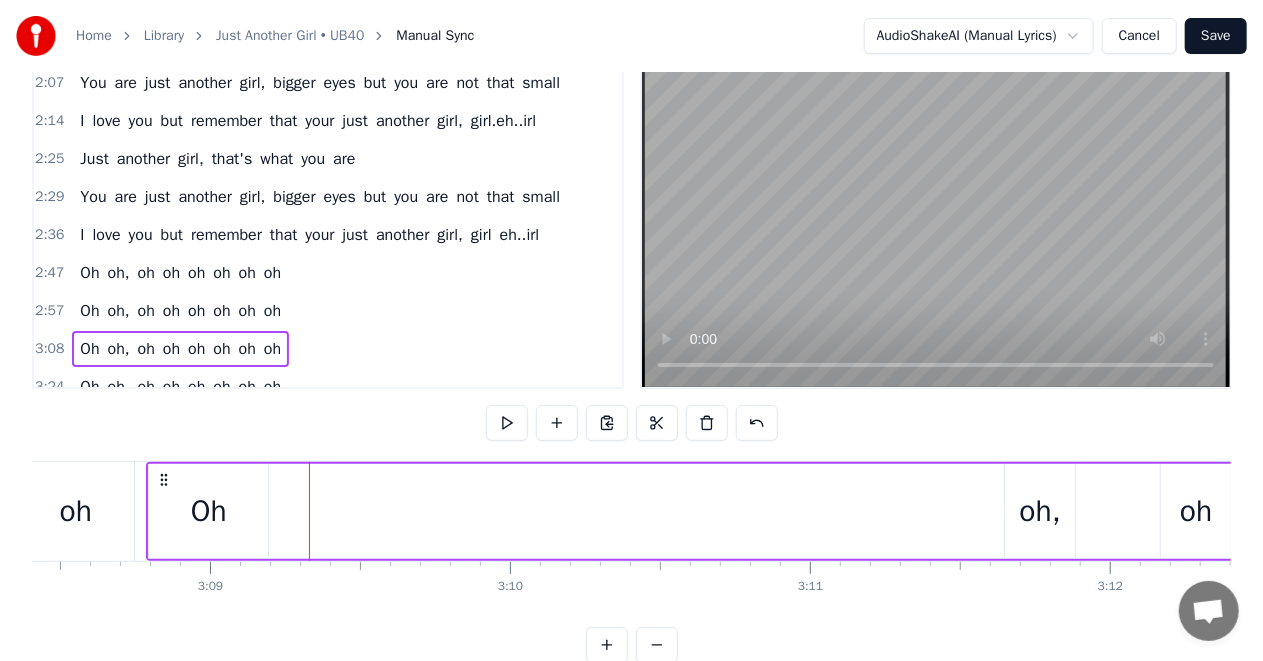 click on "oh," at bounding box center [1040, 511] 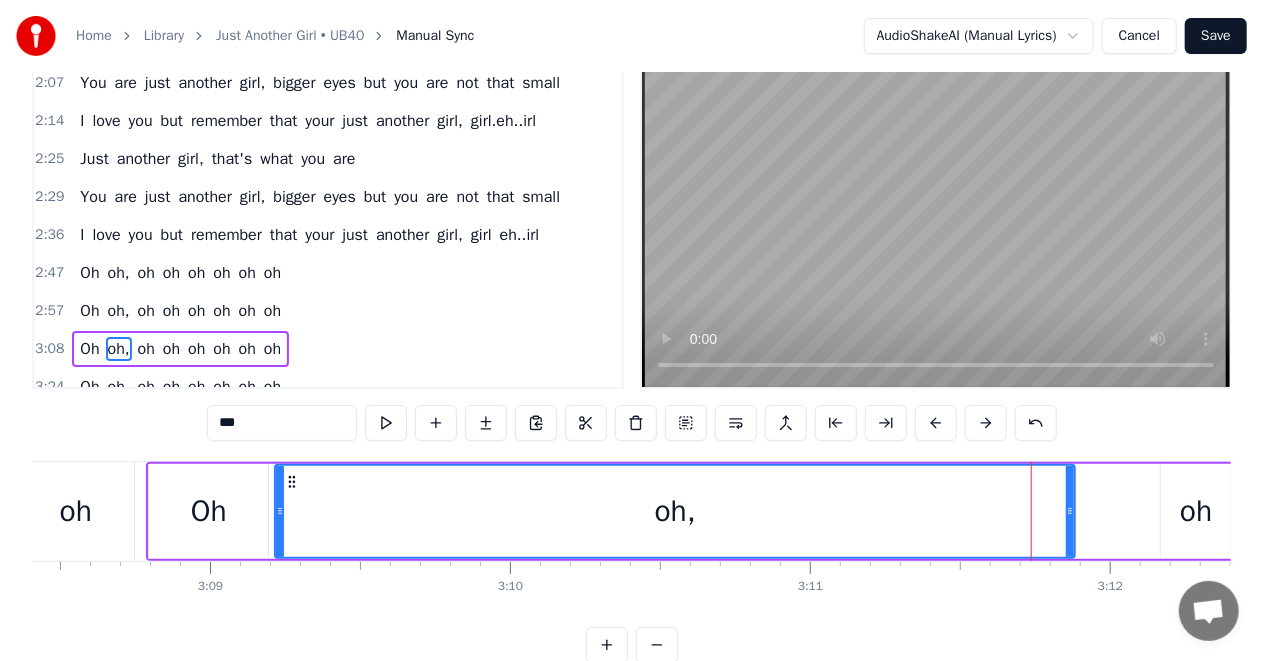 drag, startPoint x: 1008, startPoint y: 513, endPoint x: 358, endPoint y: 520, distance: 650.0377 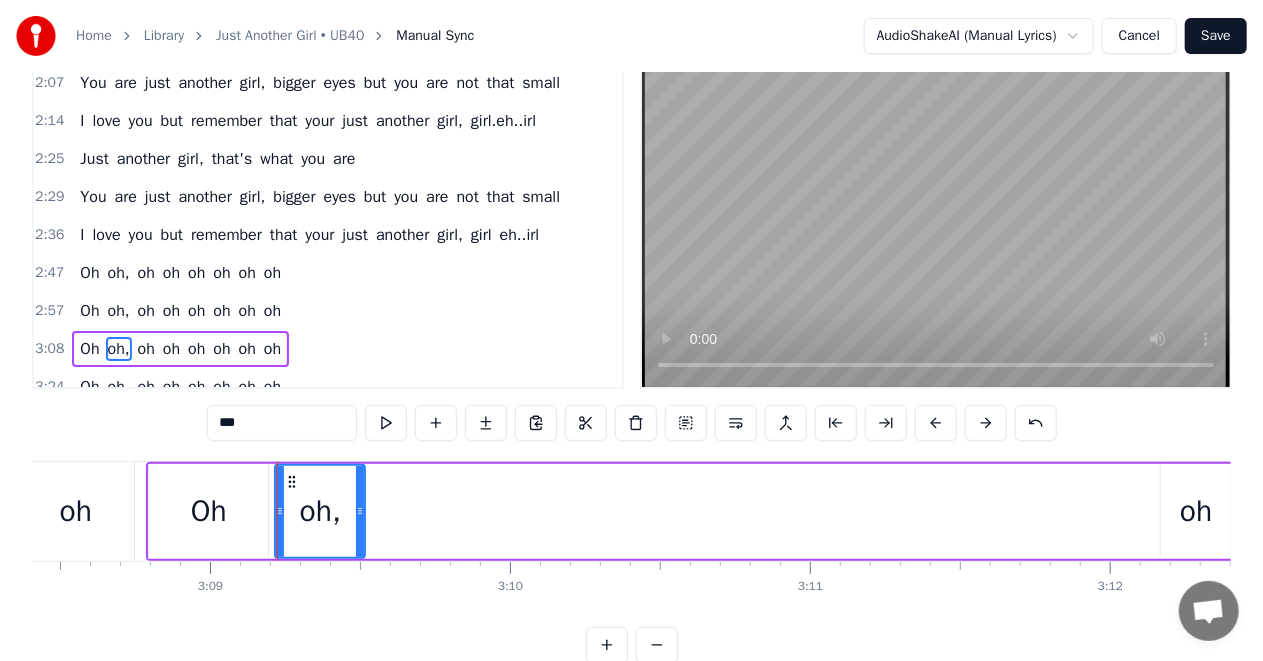 drag, startPoint x: 1067, startPoint y: 513, endPoint x: 340, endPoint y: 522, distance: 727.0557 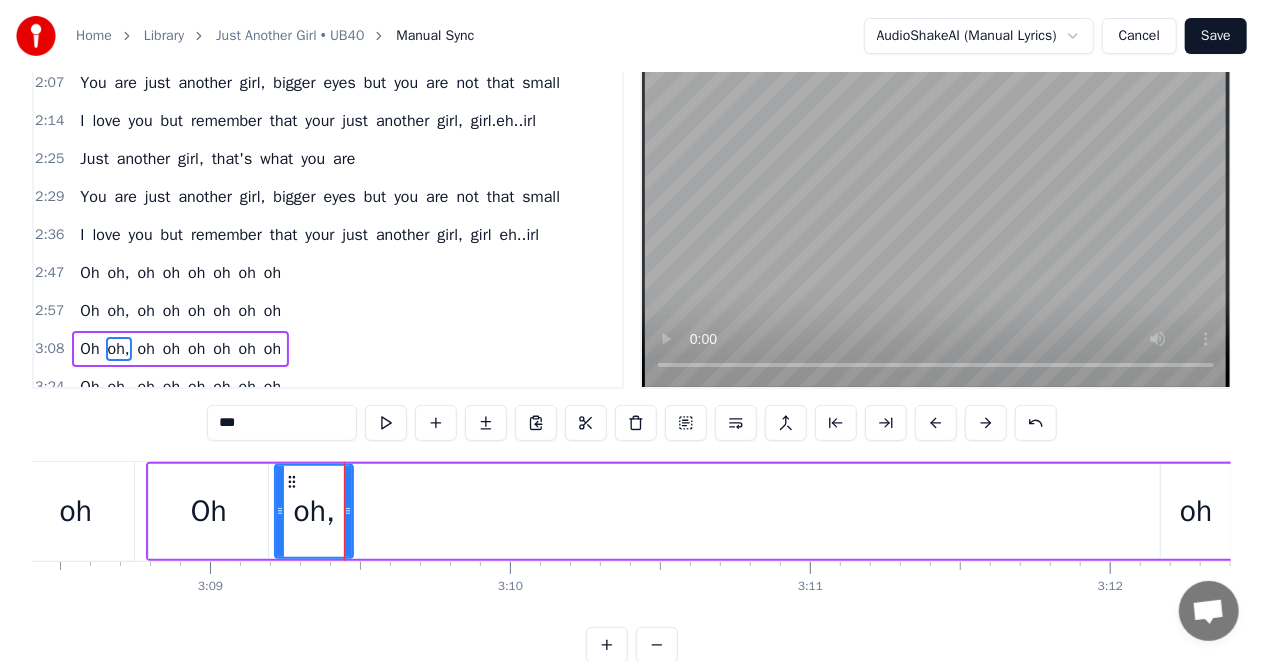 click on "oh" at bounding box center (1196, 511) 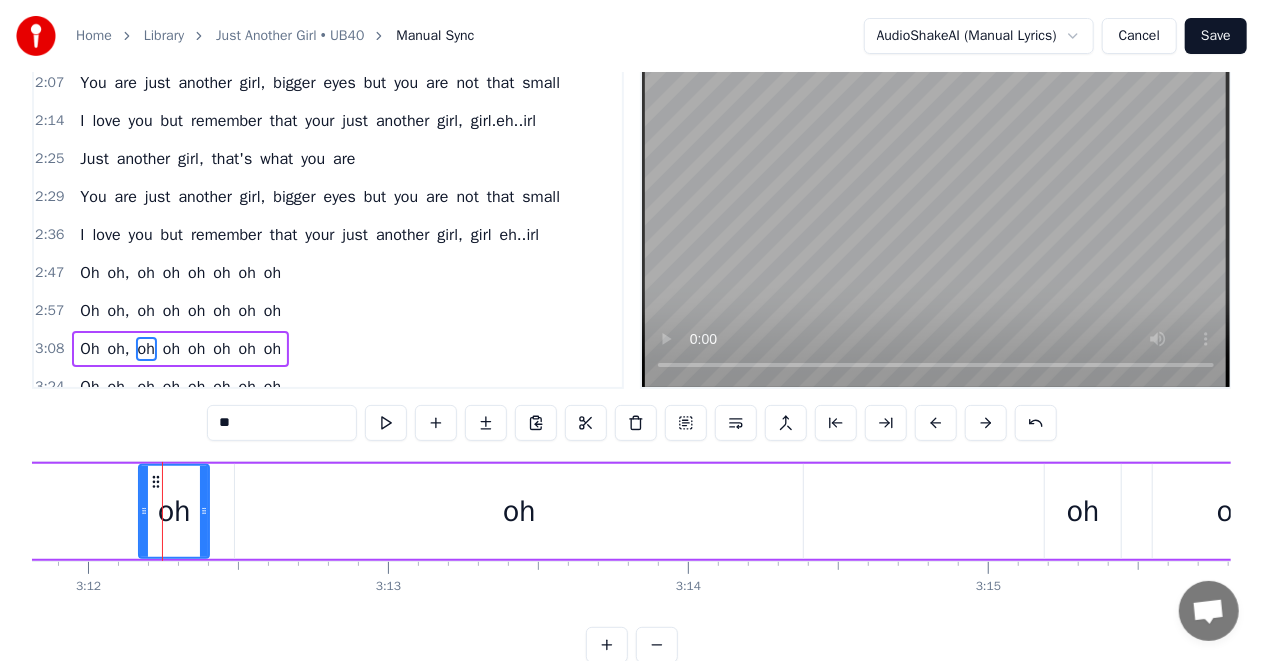 scroll, scrollTop: 0, scrollLeft: 57574, axis: horizontal 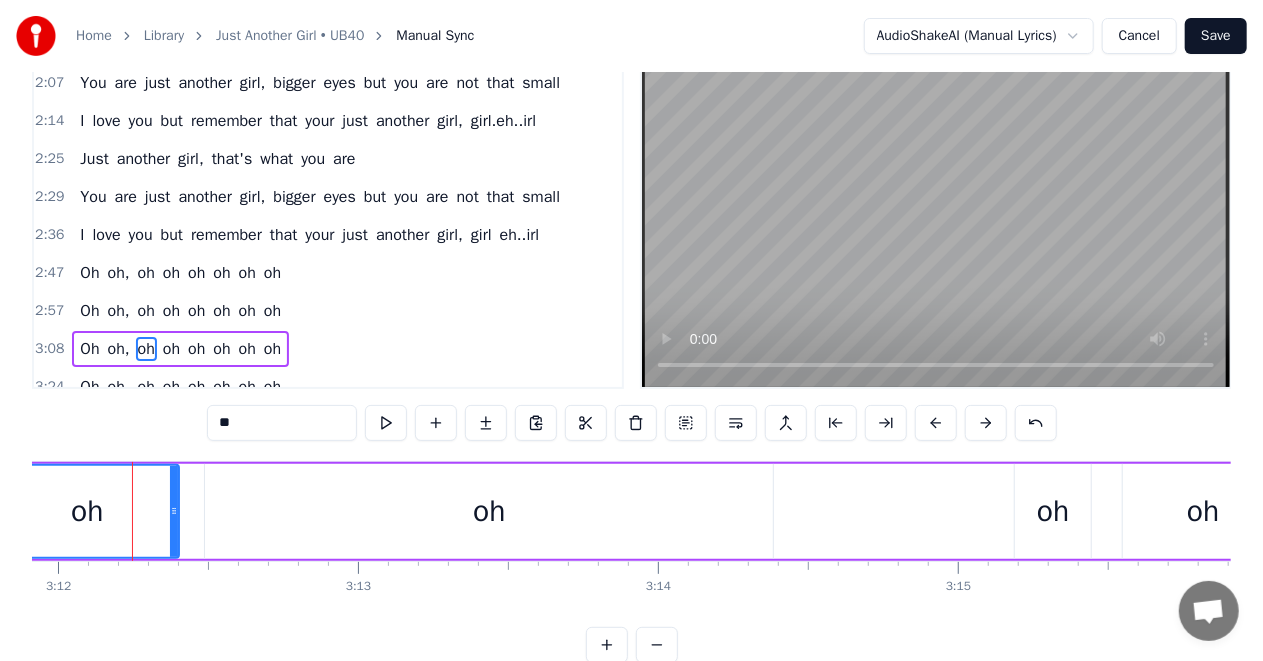 drag, startPoint x: 114, startPoint y: 509, endPoint x: 0, endPoint y: 516, distance: 114.21471 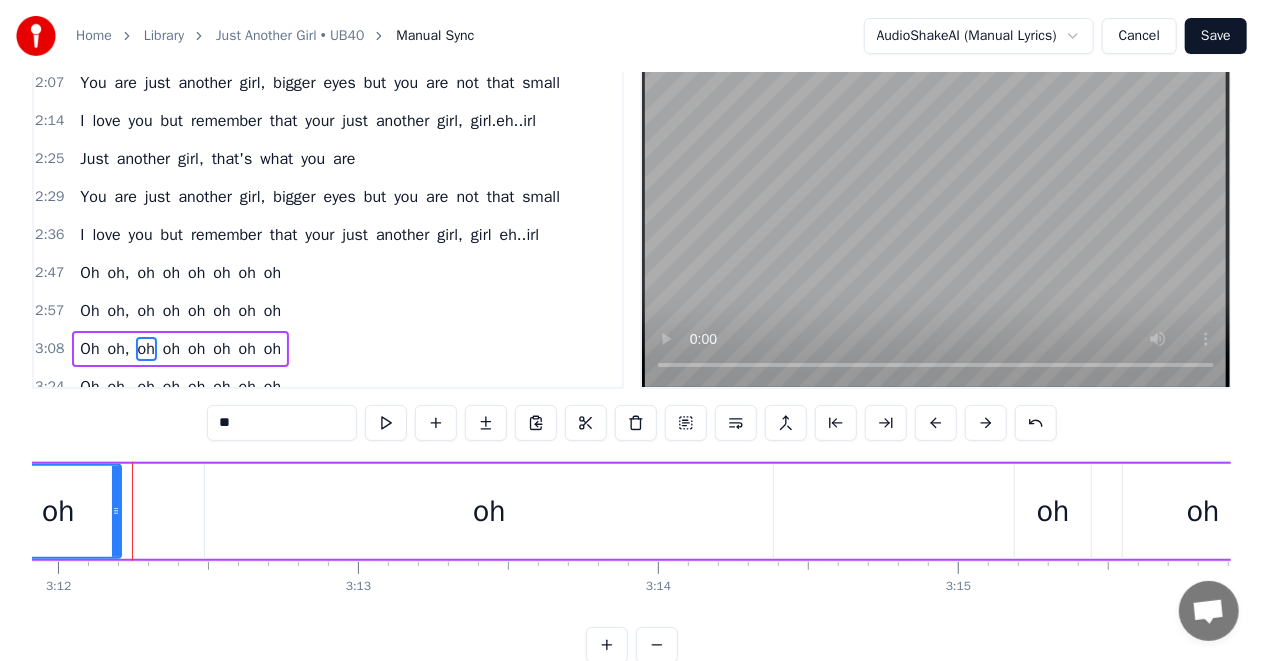 drag, startPoint x: 176, startPoint y: 513, endPoint x: 115, endPoint y: 516, distance: 61.073727 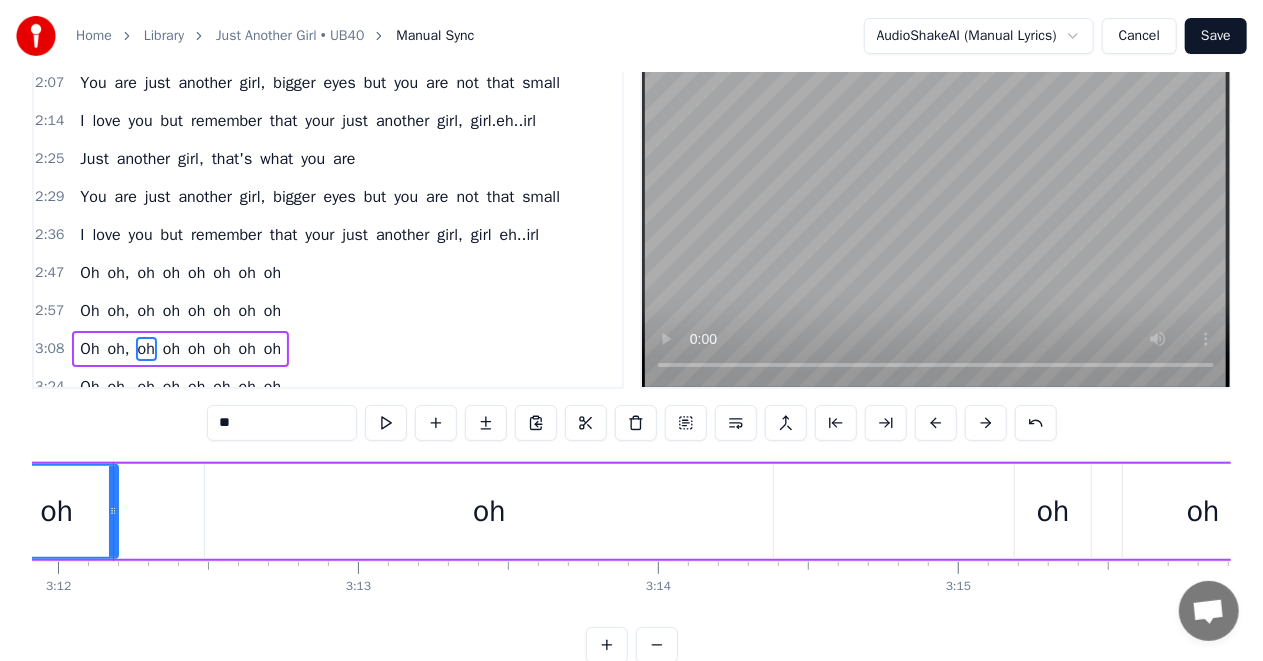 scroll, scrollTop: 0, scrollLeft: 57555, axis: horizontal 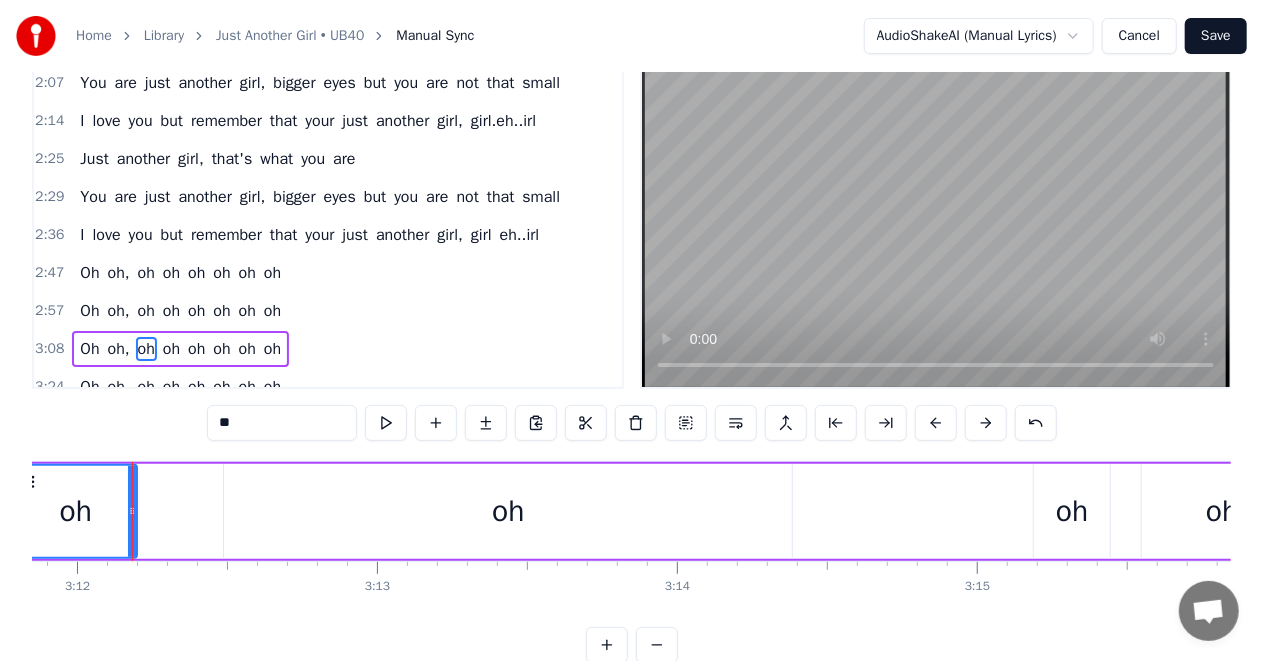 click on "oh" at bounding box center (508, 511) 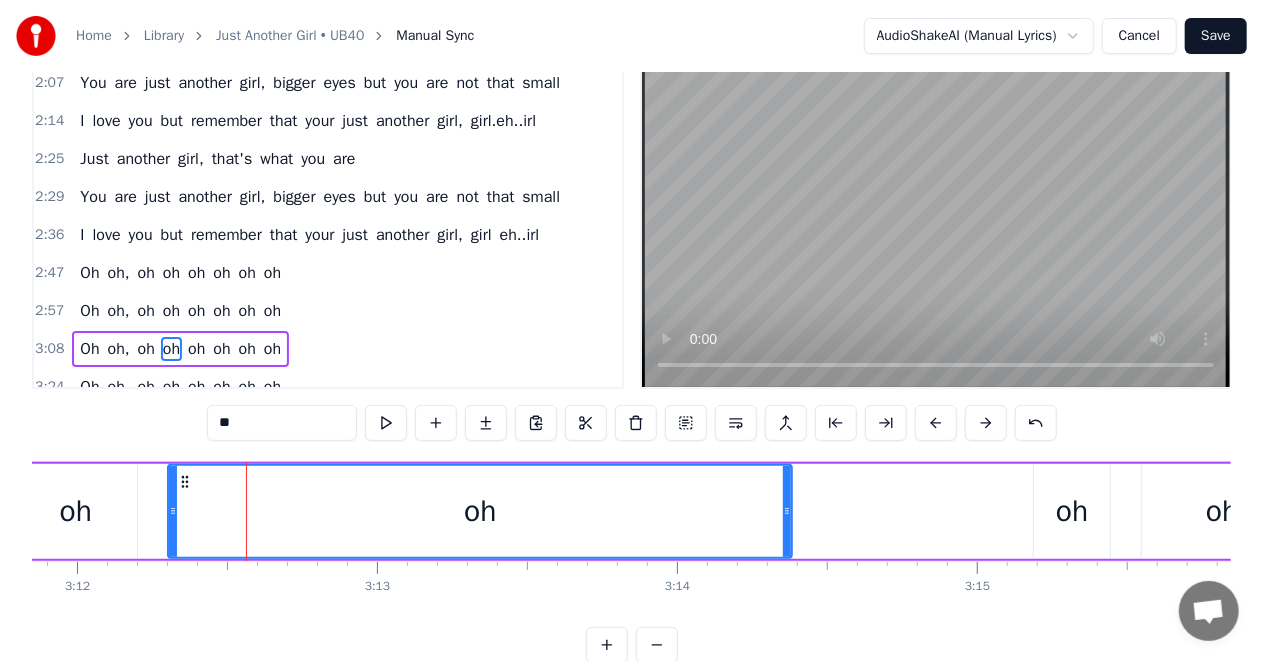 drag, startPoint x: 226, startPoint y: 511, endPoint x: 170, endPoint y: 510, distance: 56.008926 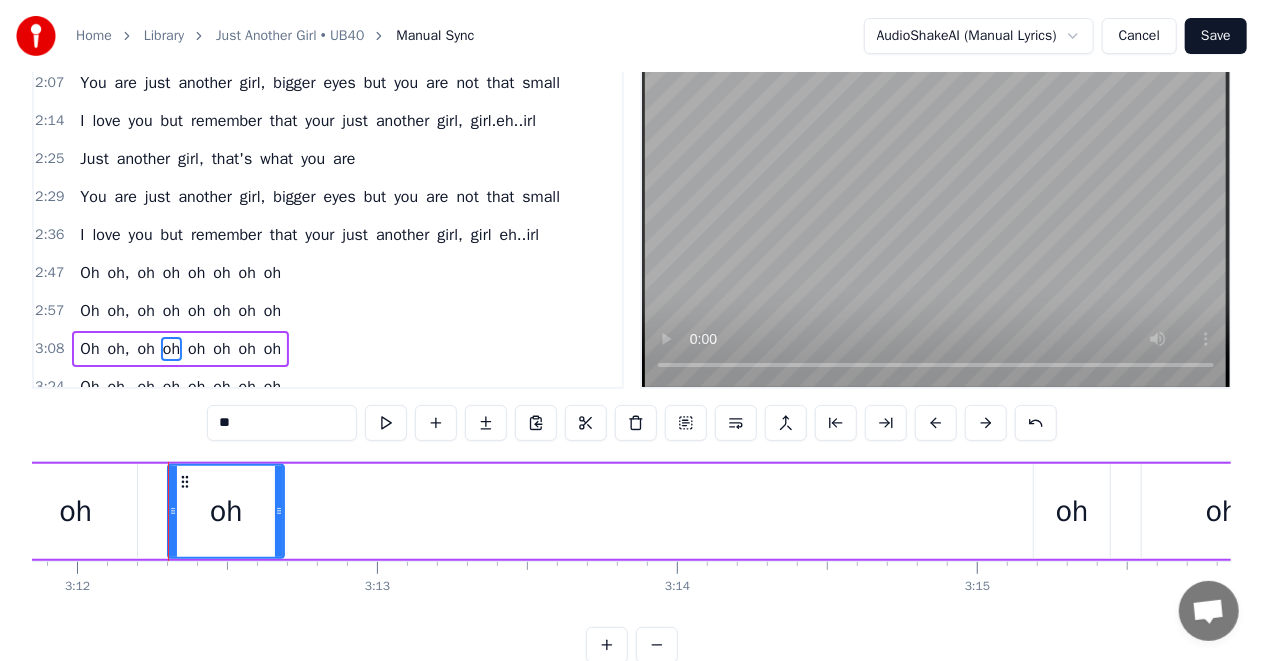 drag, startPoint x: 776, startPoint y: 511, endPoint x: 279, endPoint y: 525, distance: 497.19714 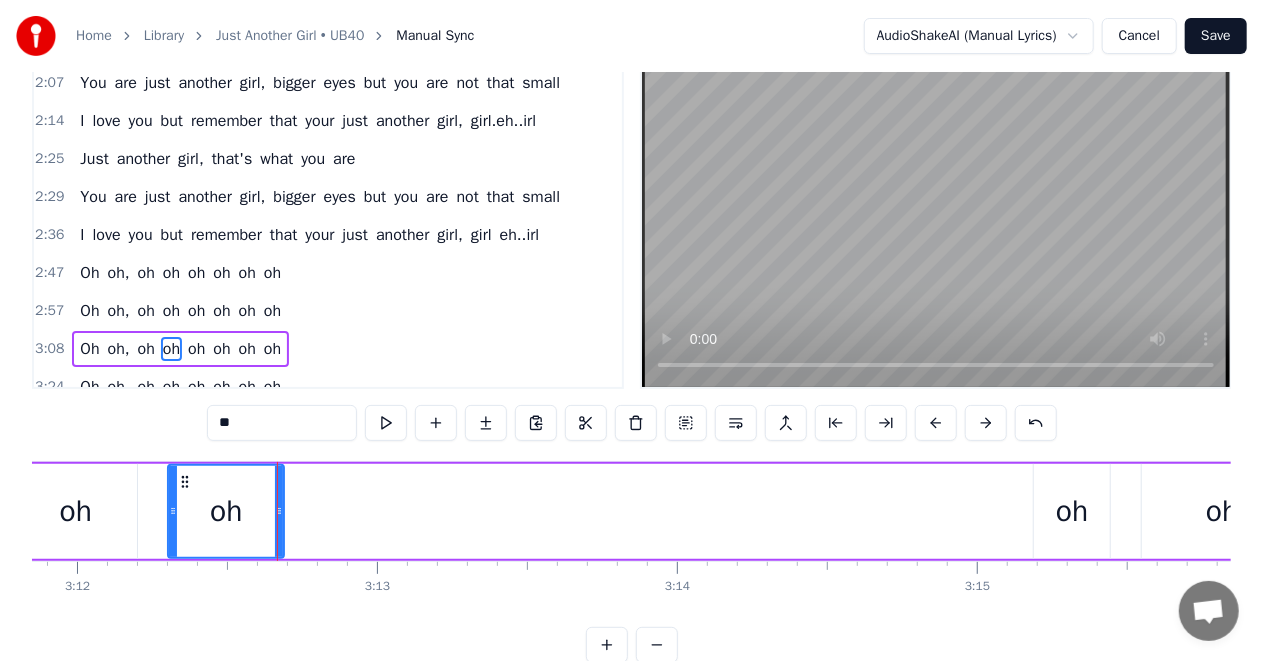 click on "oh" at bounding box center [1072, 511] 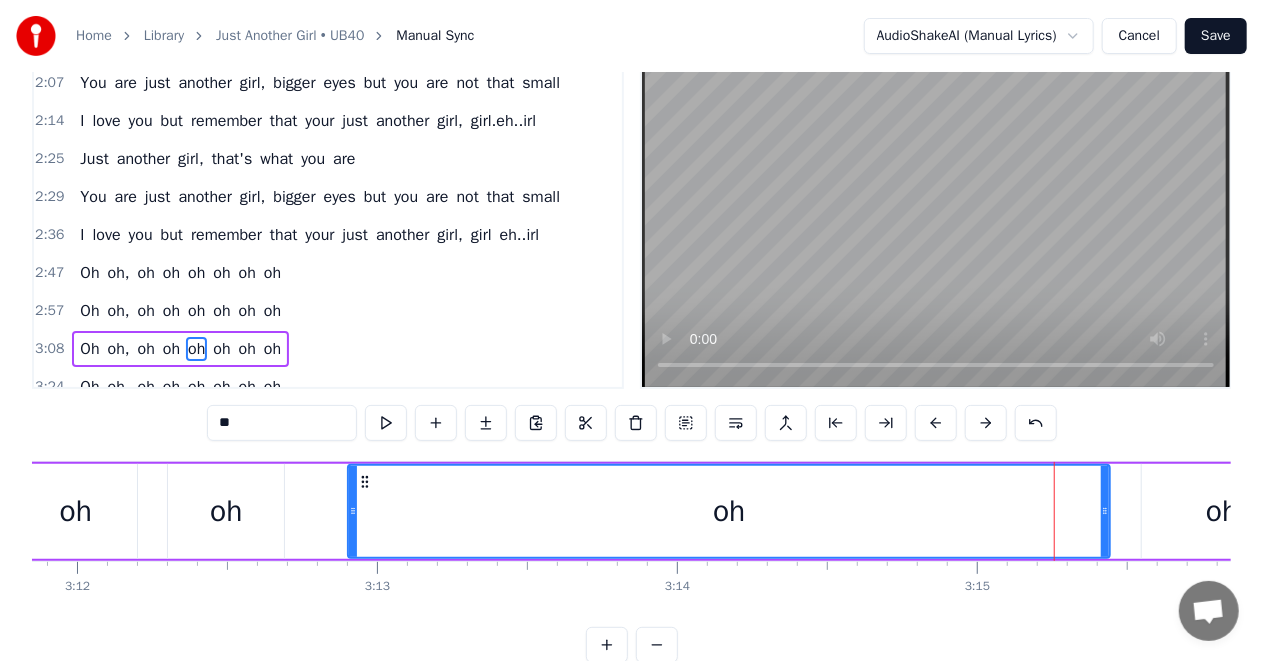 drag, startPoint x: 1038, startPoint y: 513, endPoint x: 352, endPoint y: 506, distance: 686.0357 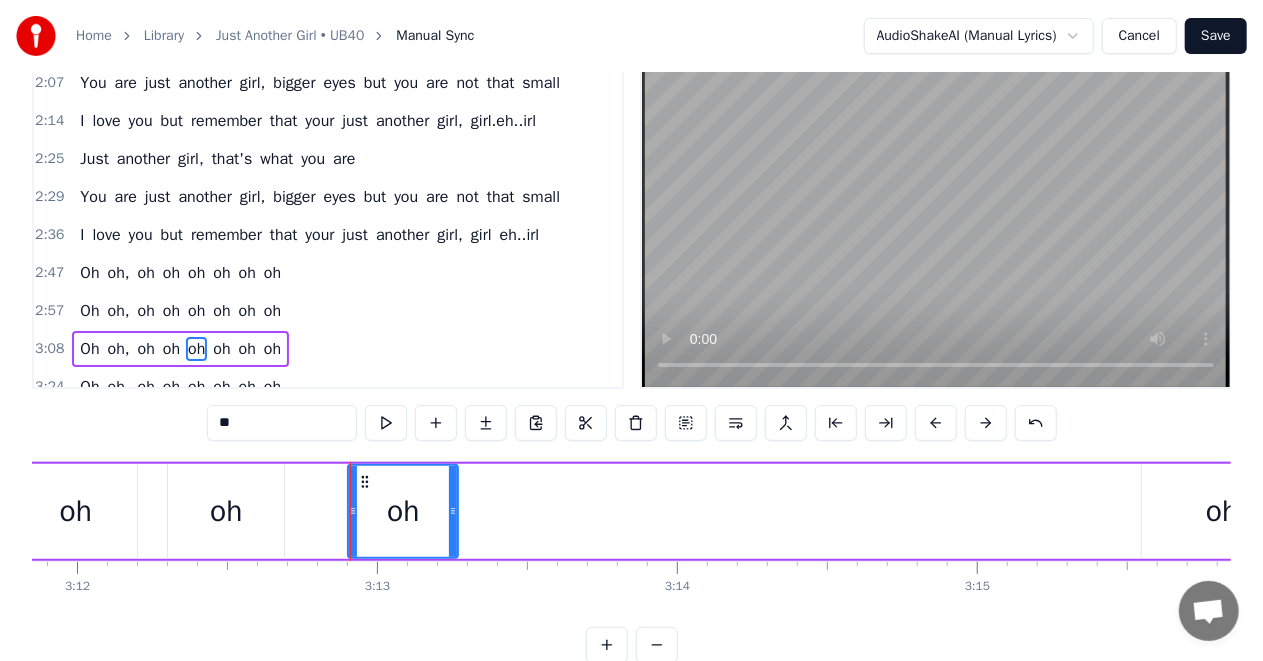 drag, startPoint x: 1108, startPoint y: 508, endPoint x: 456, endPoint y: 520, distance: 652.1104 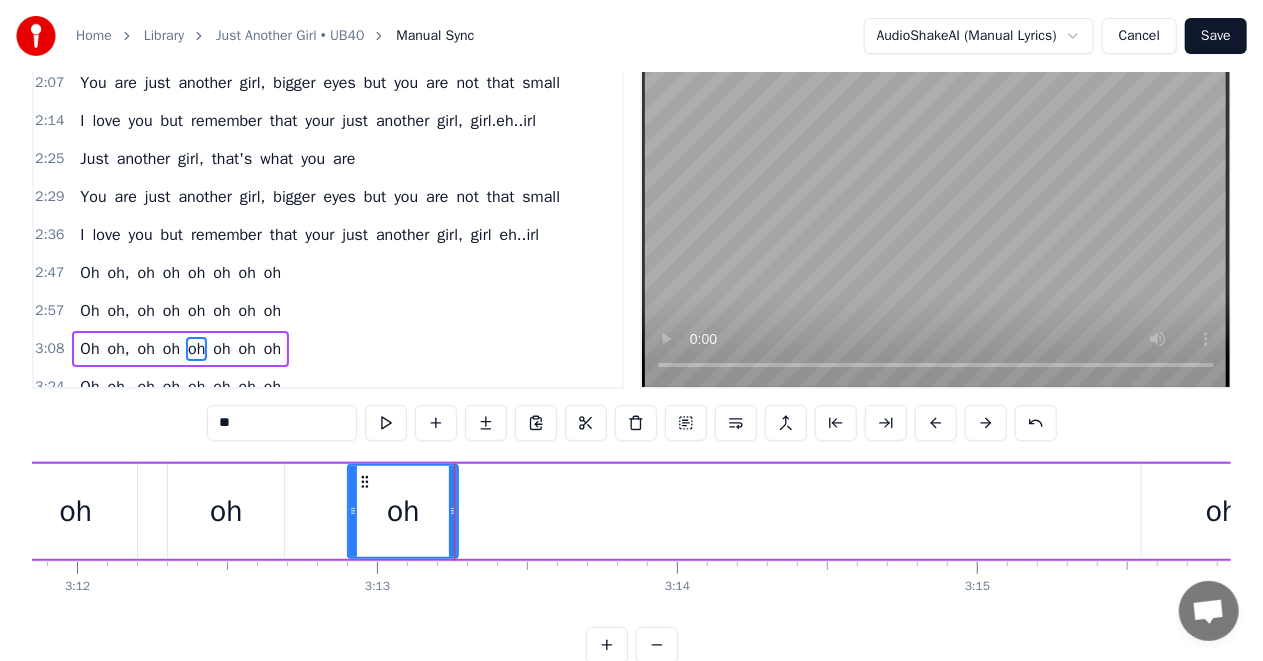 click on "oh" at bounding box center [1222, 511] 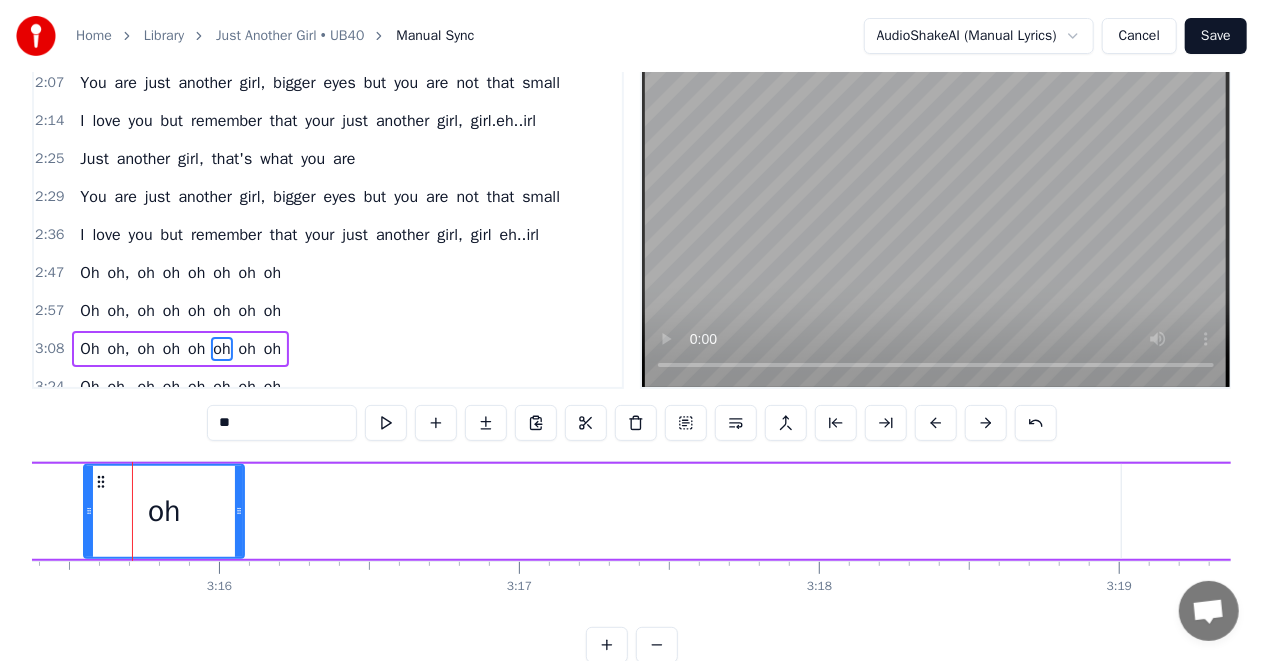 drag, startPoint x: 1145, startPoint y: 516, endPoint x: 59, endPoint y: 533, distance: 1086.133 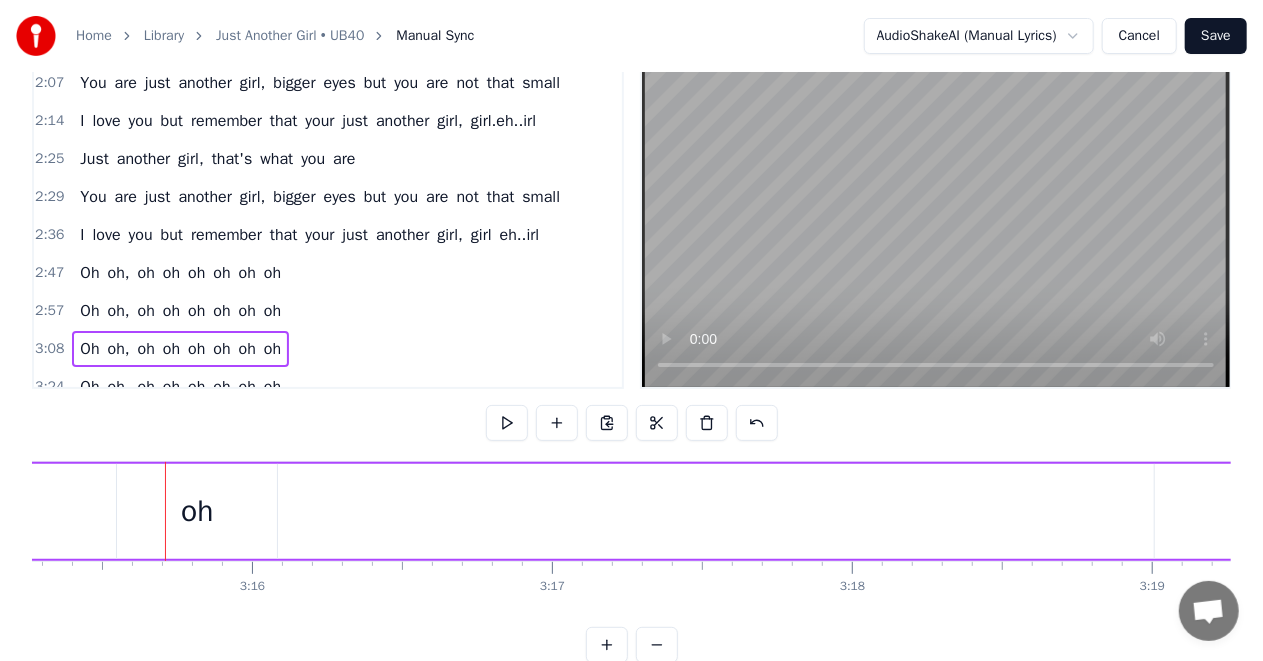 scroll, scrollTop: 0, scrollLeft: 58551, axis: horizontal 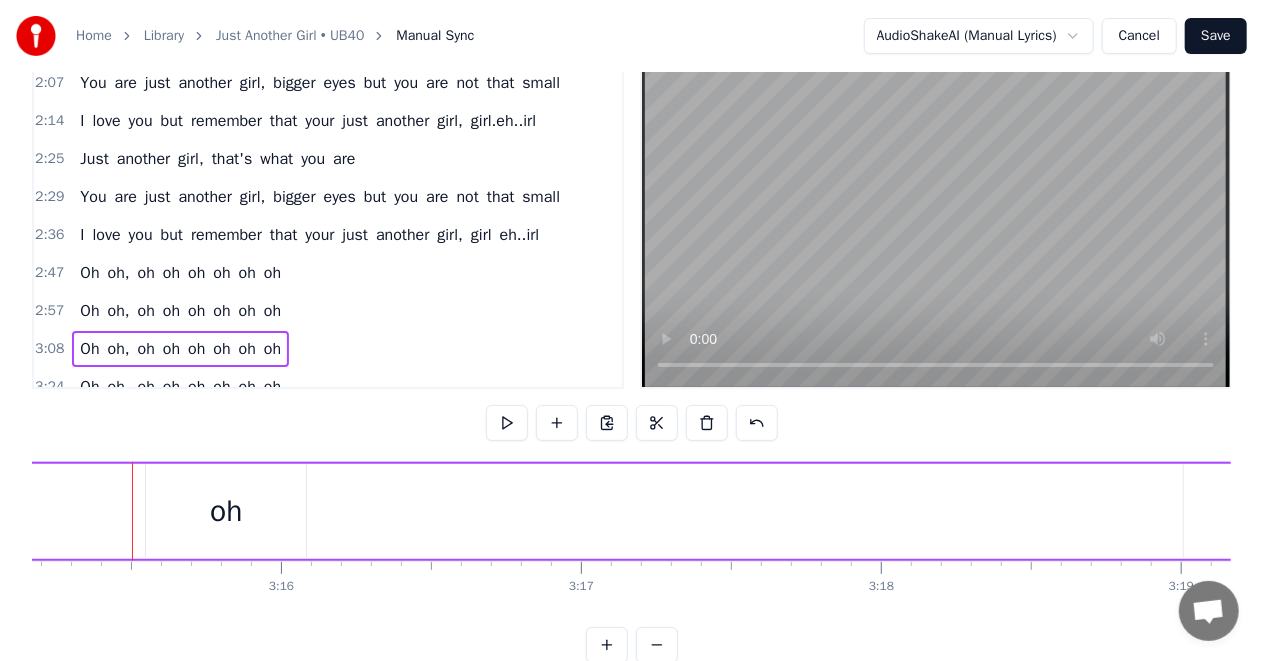 click on "oh" at bounding box center (226, 511) 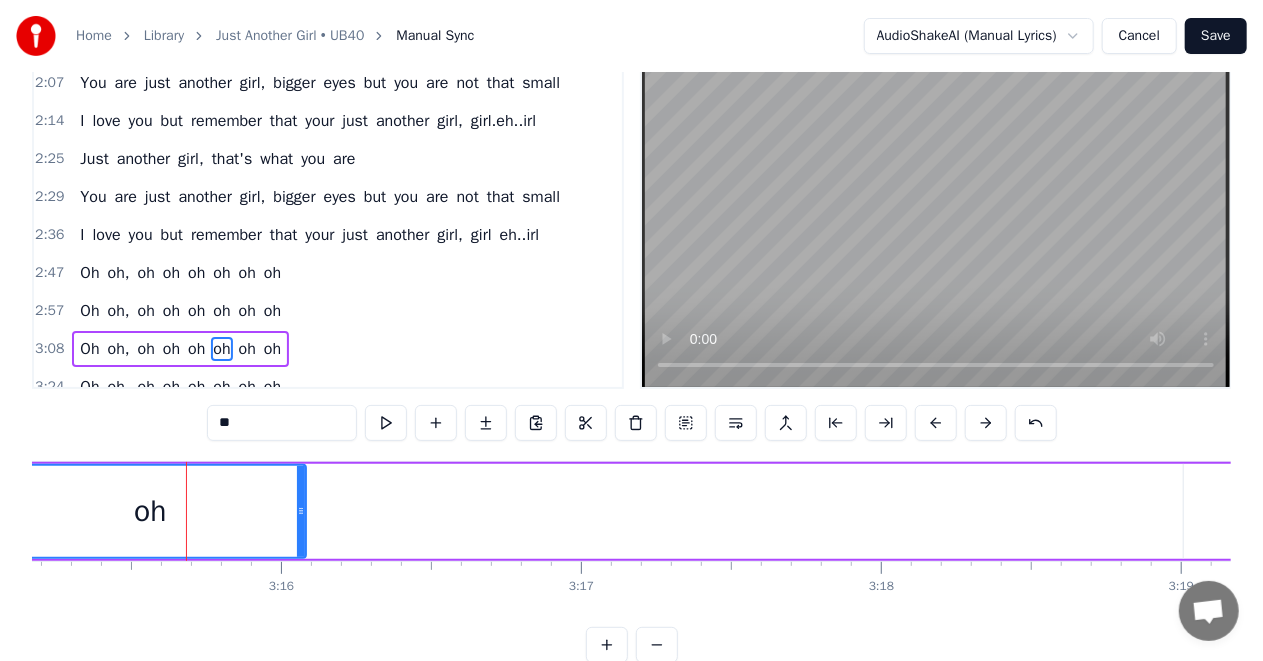 drag, startPoint x: 152, startPoint y: 512, endPoint x: 0, endPoint y: 504, distance: 152.21039 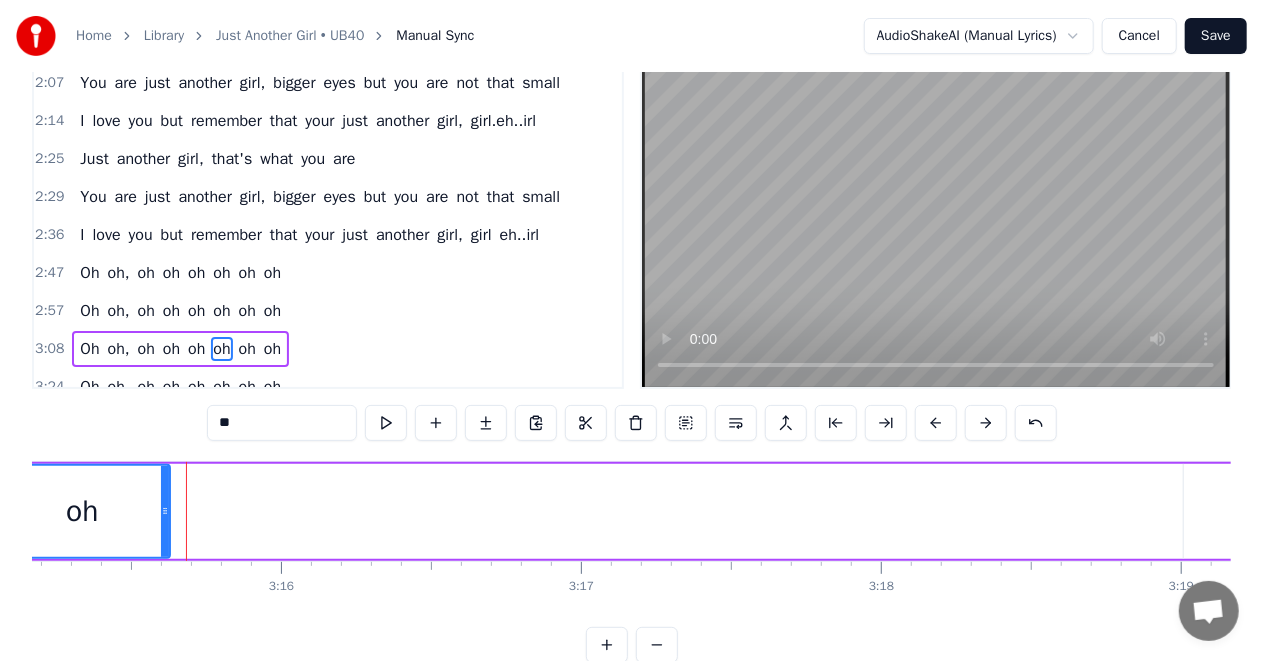 drag, startPoint x: 301, startPoint y: 510, endPoint x: 483, endPoint y: 614, distance: 209.6187 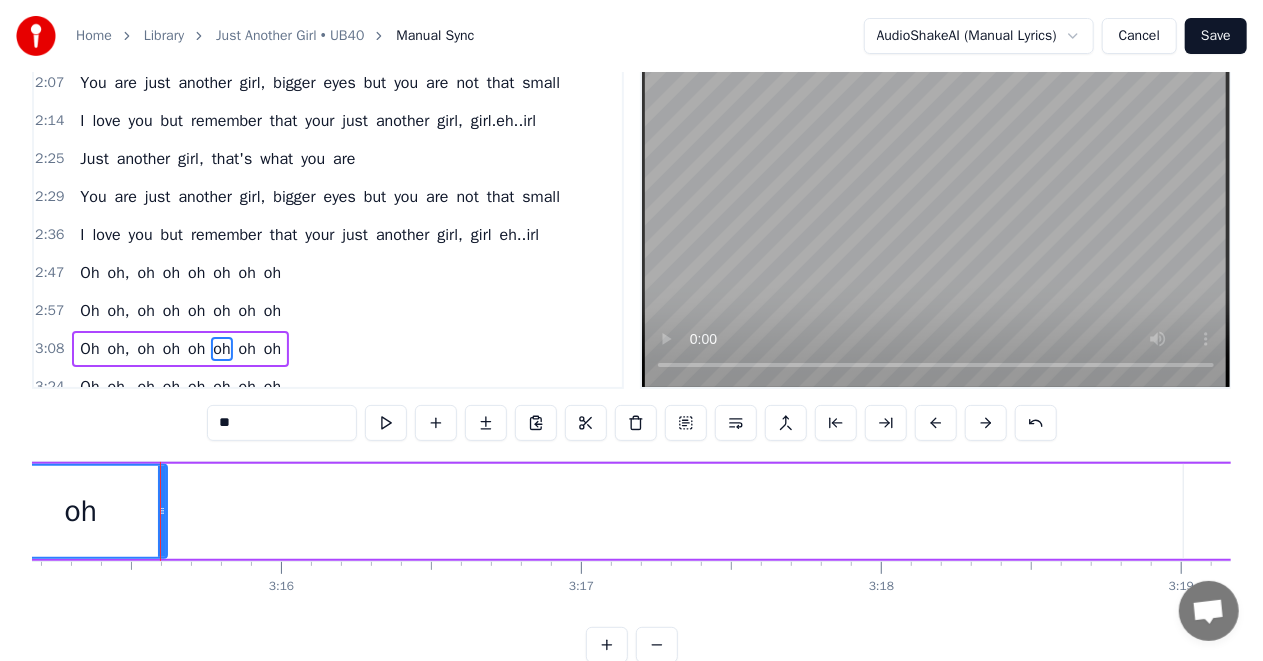click on "oh" at bounding box center (1885, 511) 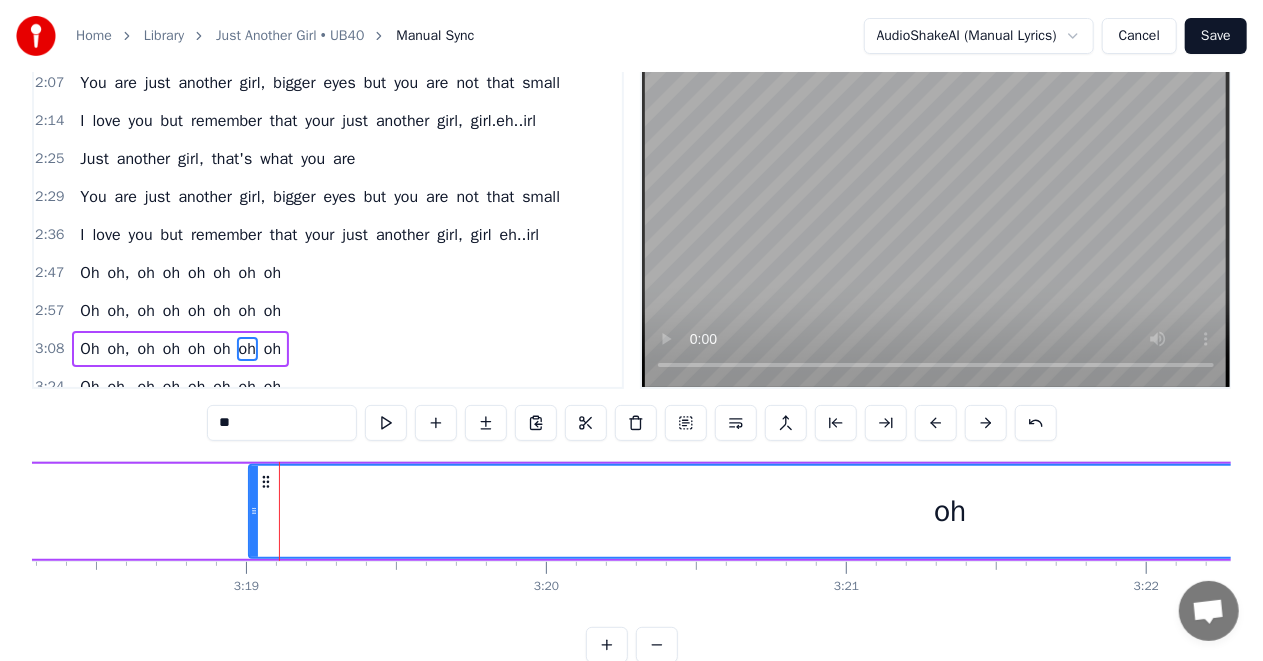 click on "oh" at bounding box center [950, 511] 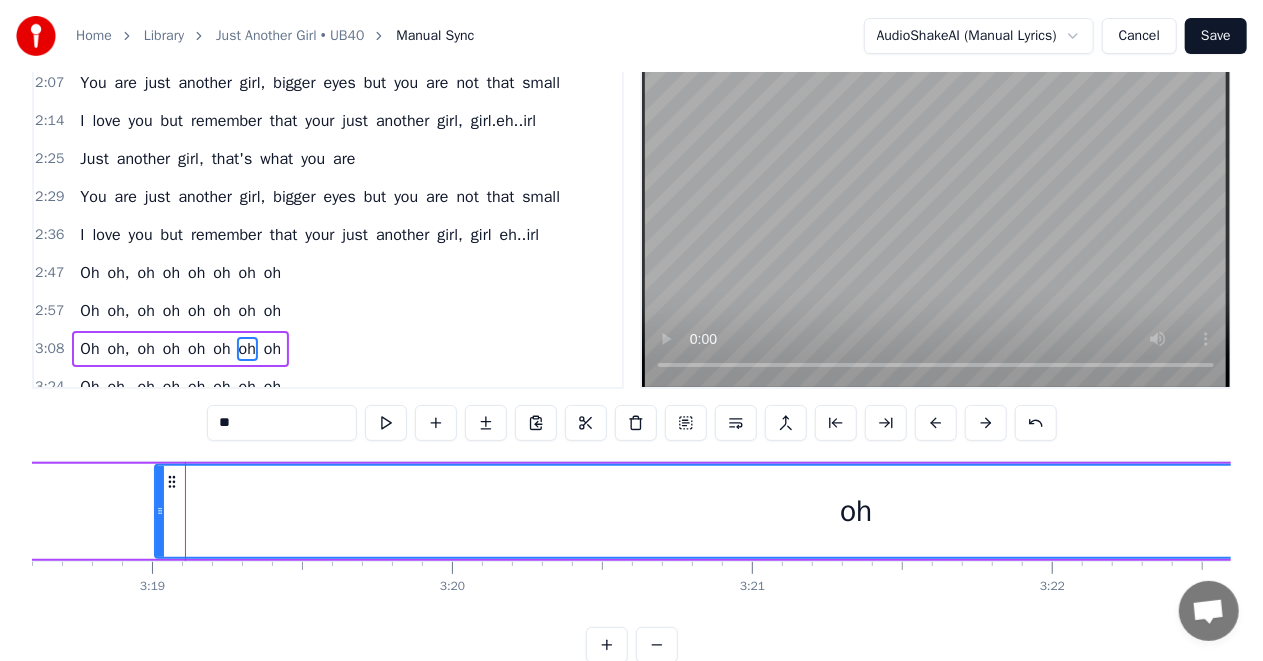 scroll, scrollTop: 0, scrollLeft: 59633, axis: horizontal 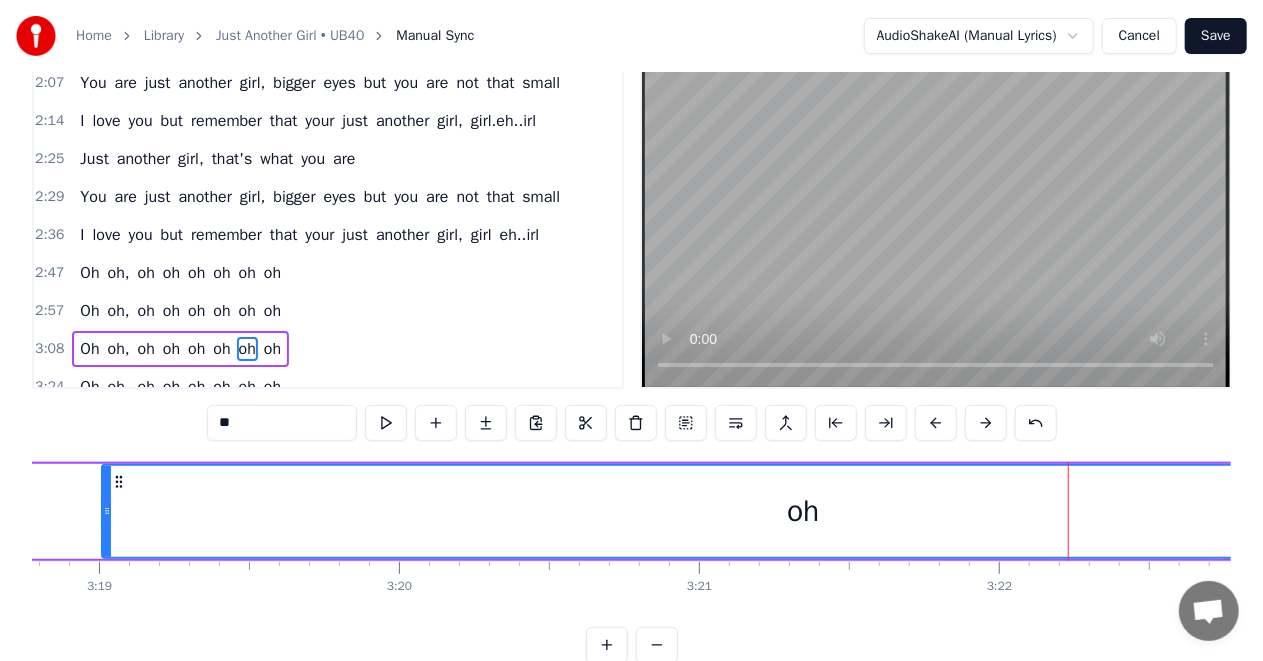 click on "oh" at bounding box center [803, 511] 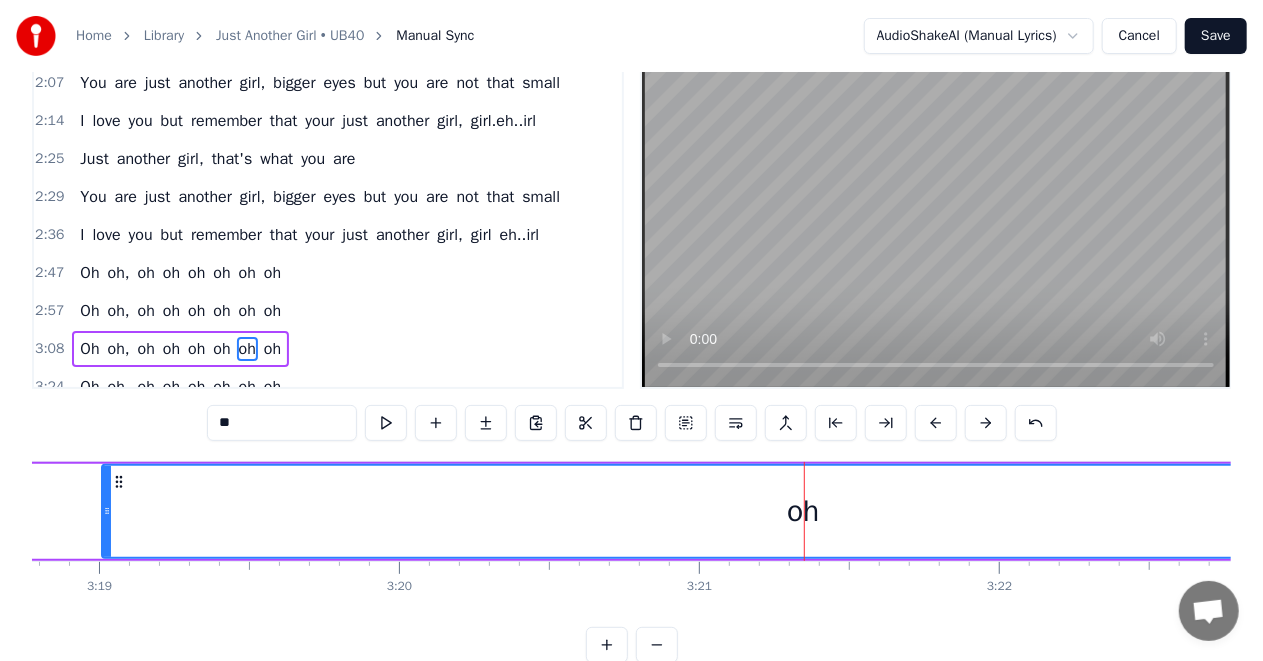 click on "I know, and you know it true that This love is really really true and I know, and you know it true that This love is really really true and I want tell your friends, no other kinda way There's one thing you should know, you are just another girl Just another girl, that's what you are You are just another girl, bigger eyes but you are not that small I love you but remember that you are just another girl, girl.eh..irl Oh oh, oh oh oh oh oh oh Oh oh, oh oh oh oh oh oh Oh oh, oh oh oh oh oh oh Oh oh, oh oh oh oh oh oh I know, and you know it true that This love is really really true and I know and you know it true that This love is really really true and I want tell your friends, no other kinda way There's one thing you should know, your just another  girl Just another girl, that's what you are You are just another girl, bigger eyes but you are not that small I love you but remember that your just another girl, girl.eh..irl Just another girl, that's what you are You are just another girl, bigger eyes but you are" at bounding box center (-28551, 511) 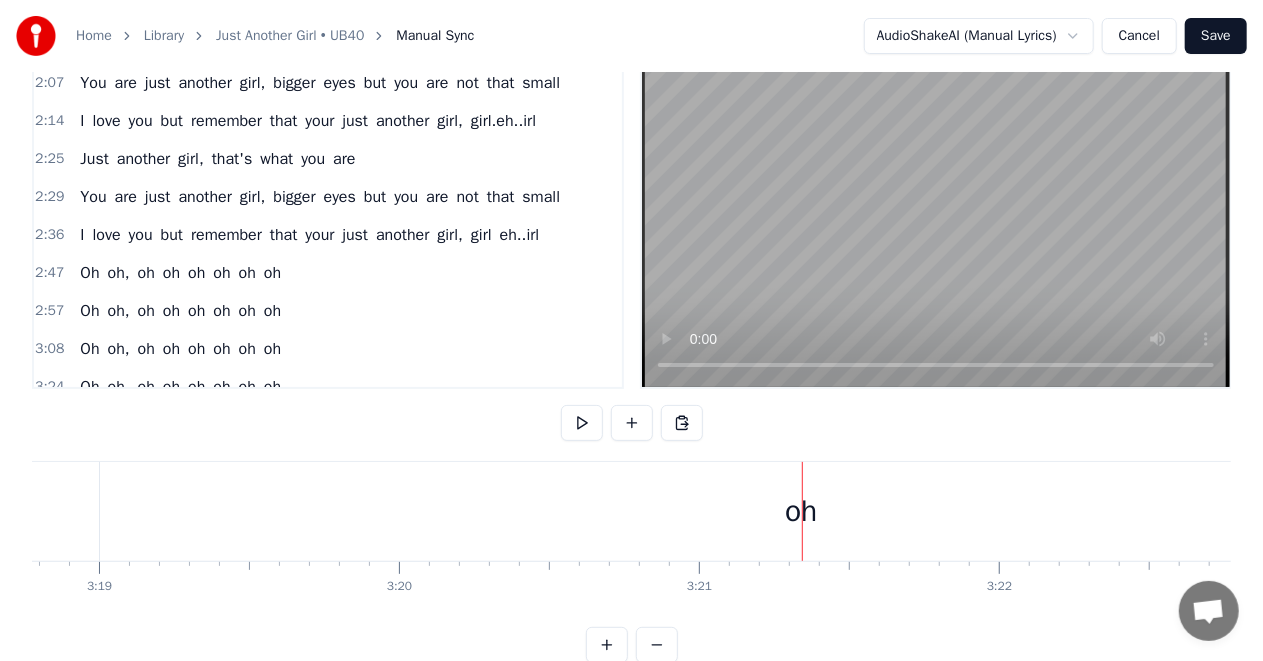 click on "oh" at bounding box center (801, 511) 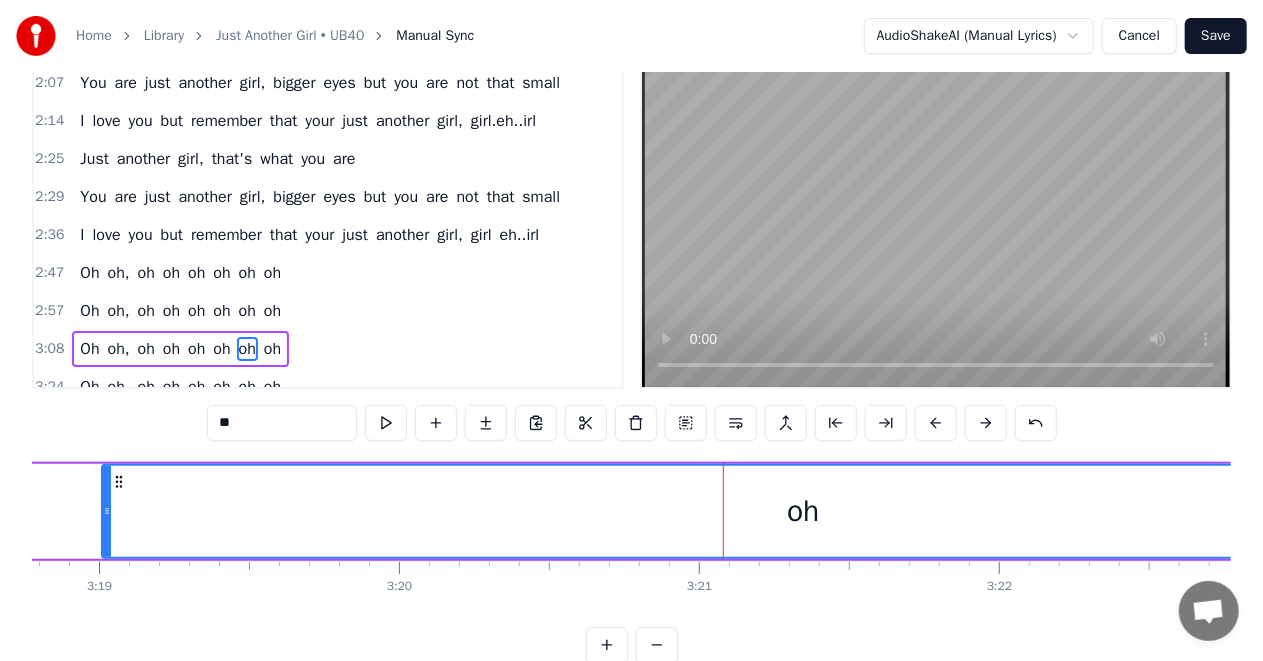 click on "oh" at bounding box center [803, 511] 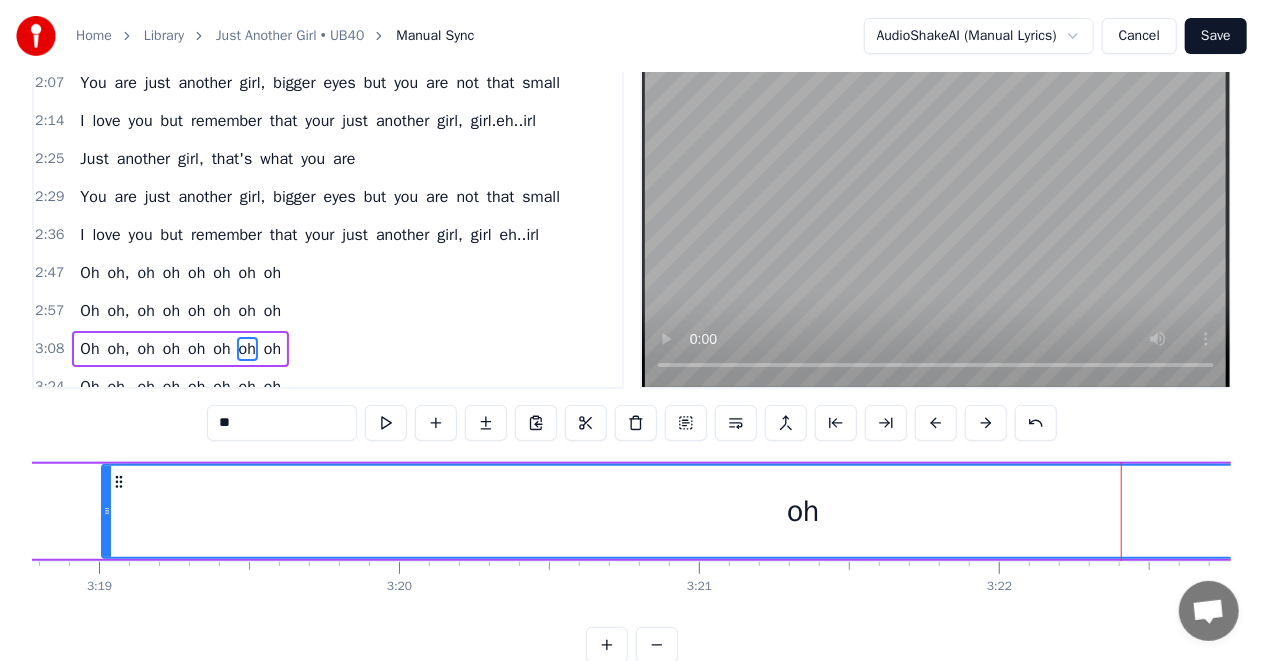 click on "oh" at bounding box center [803, 511] 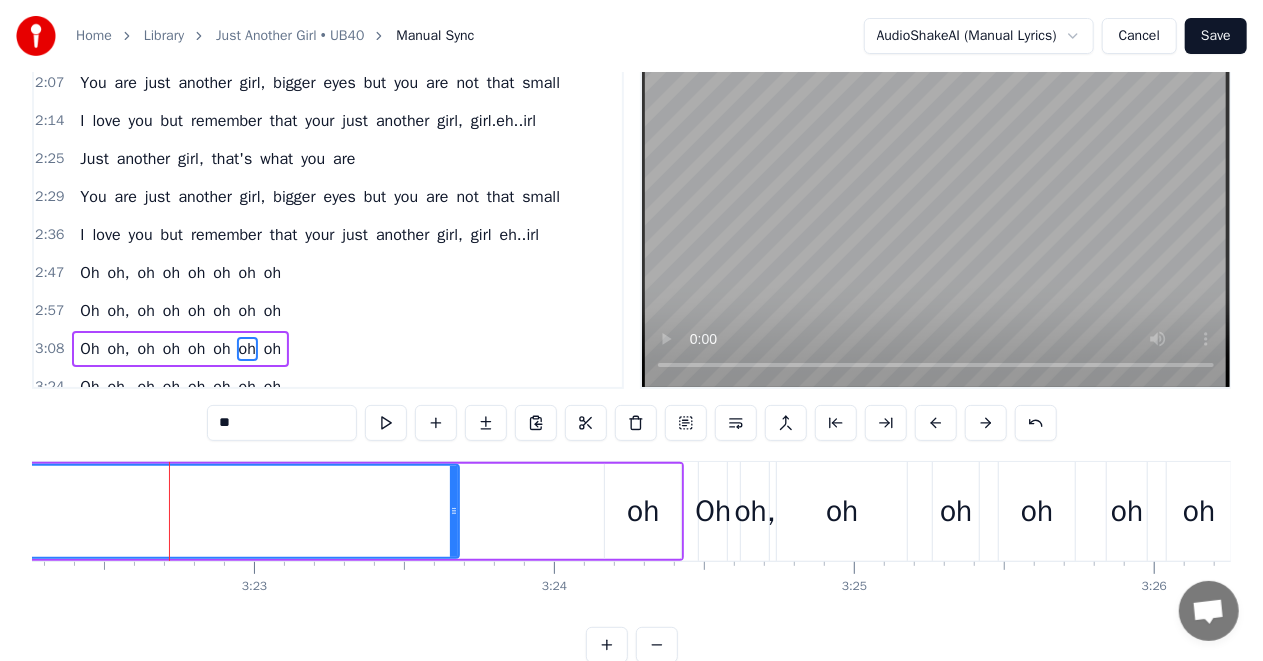 scroll, scrollTop: 0, scrollLeft: 60715, axis: horizontal 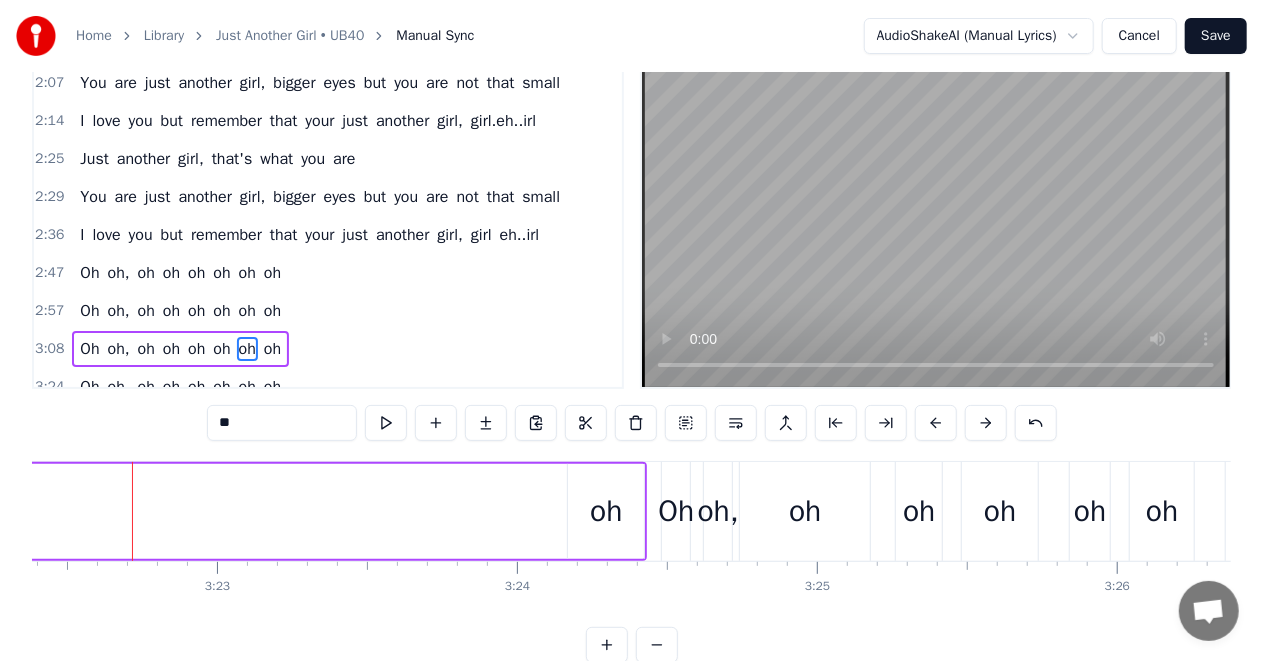 drag, startPoint x: 416, startPoint y: 512, endPoint x: 0, endPoint y: 525, distance: 416.20306 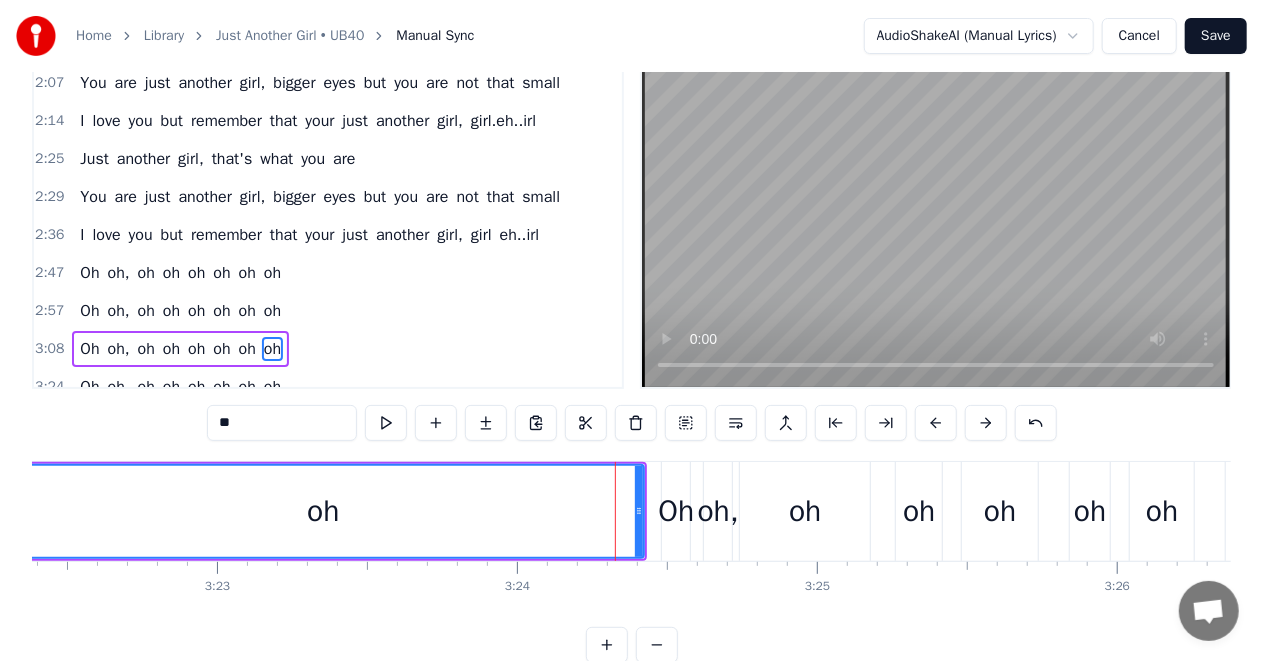 drag, startPoint x: 570, startPoint y: 510, endPoint x: 0, endPoint y: 517, distance: 570.04297 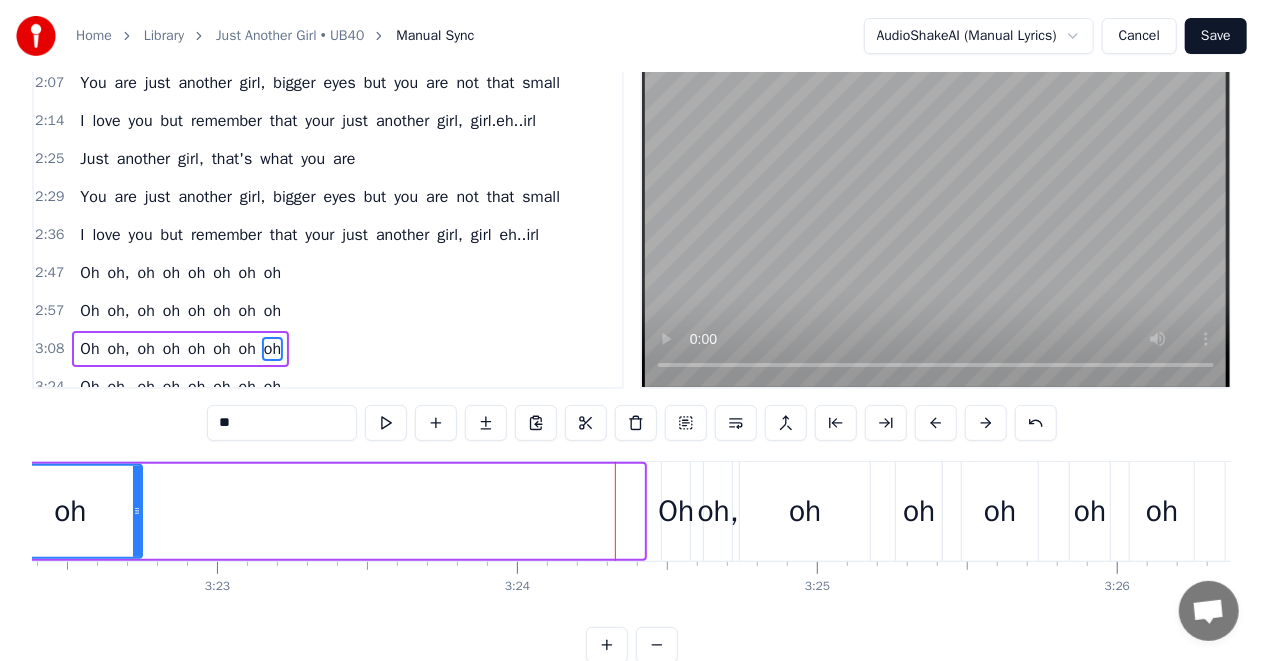 drag, startPoint x: 642, startPoint y: 510, endPoint x: 126, endPoint y: 521, distance: 516.11725 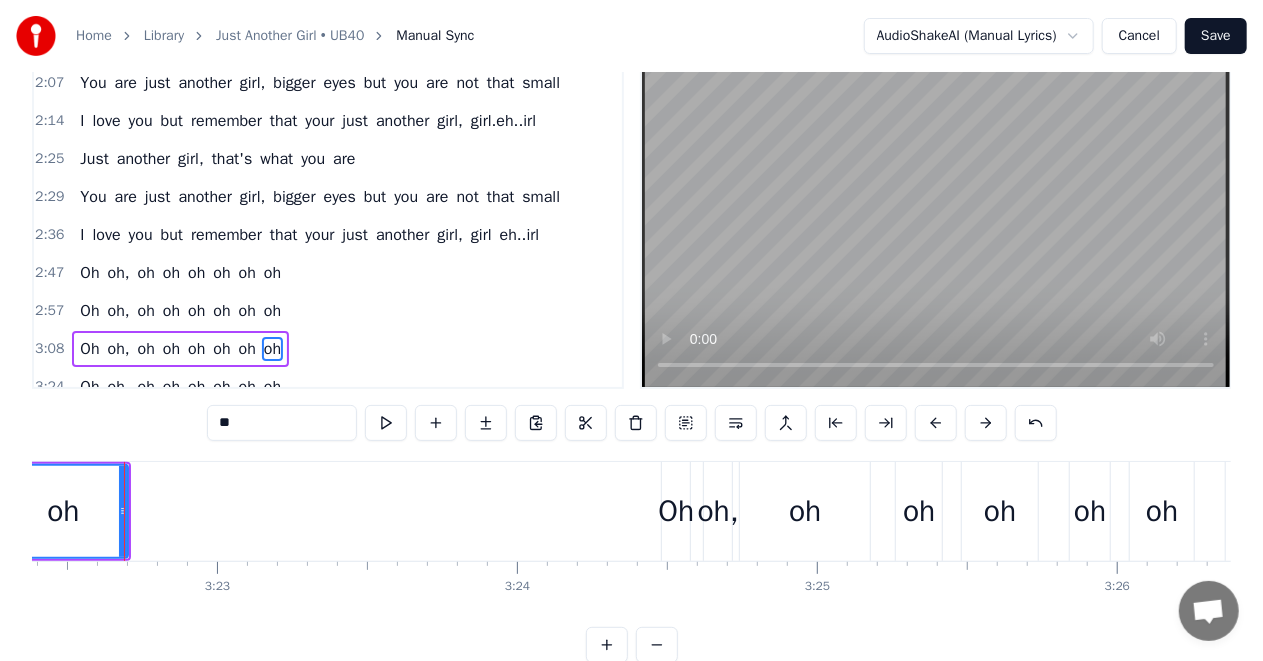 scroll, scrollTop: 0, scrollLeft: 60707, axis: horizontal 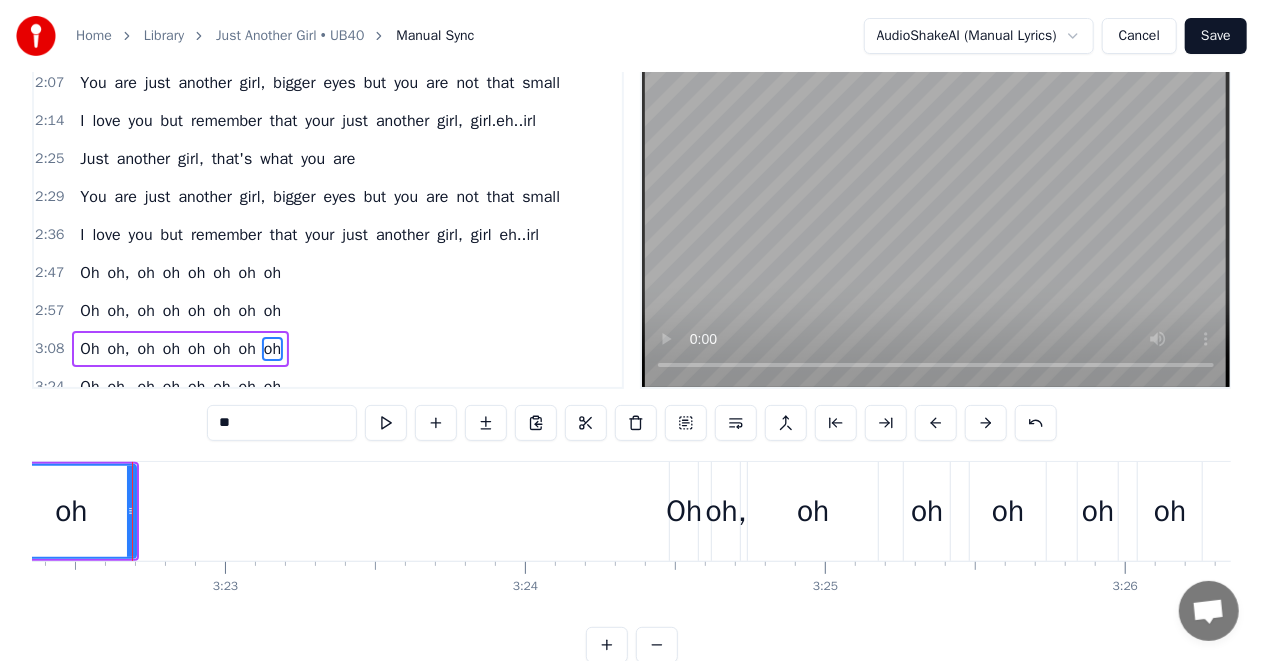 click on "Oh" at bounding box center (684, 511) 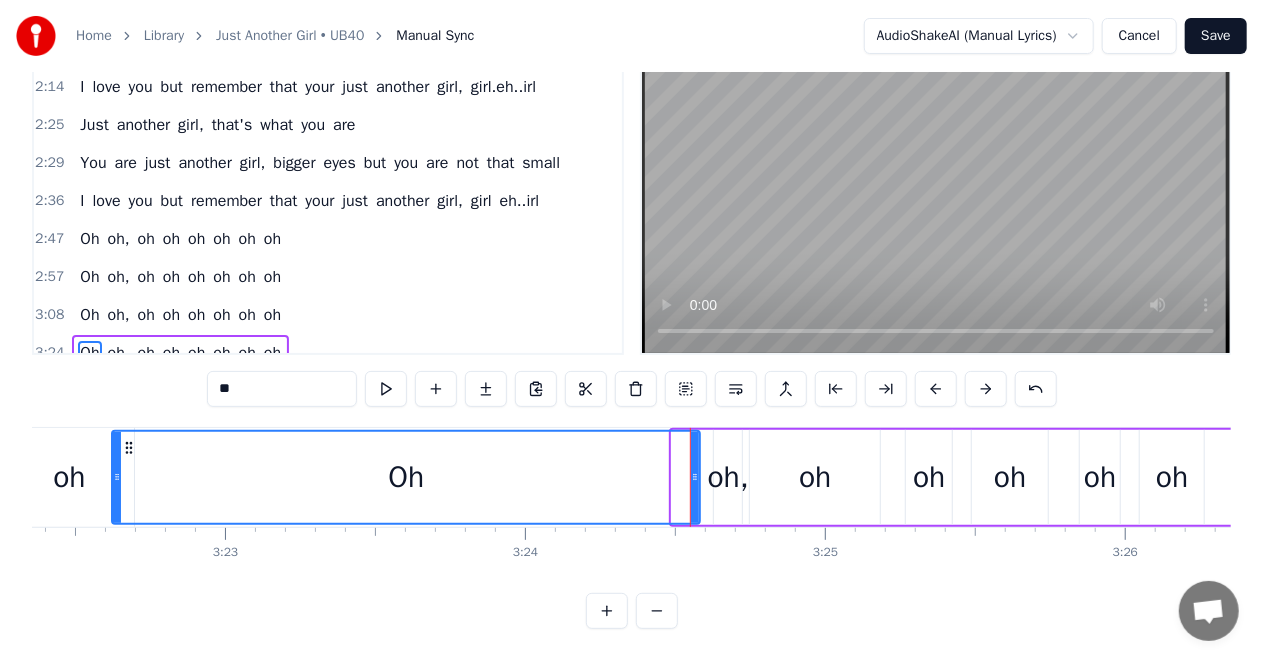 drag, startPoint x: 674, startPoint y: 476, endPoint x: 166, endPoint y: 482, distance: 508.03543 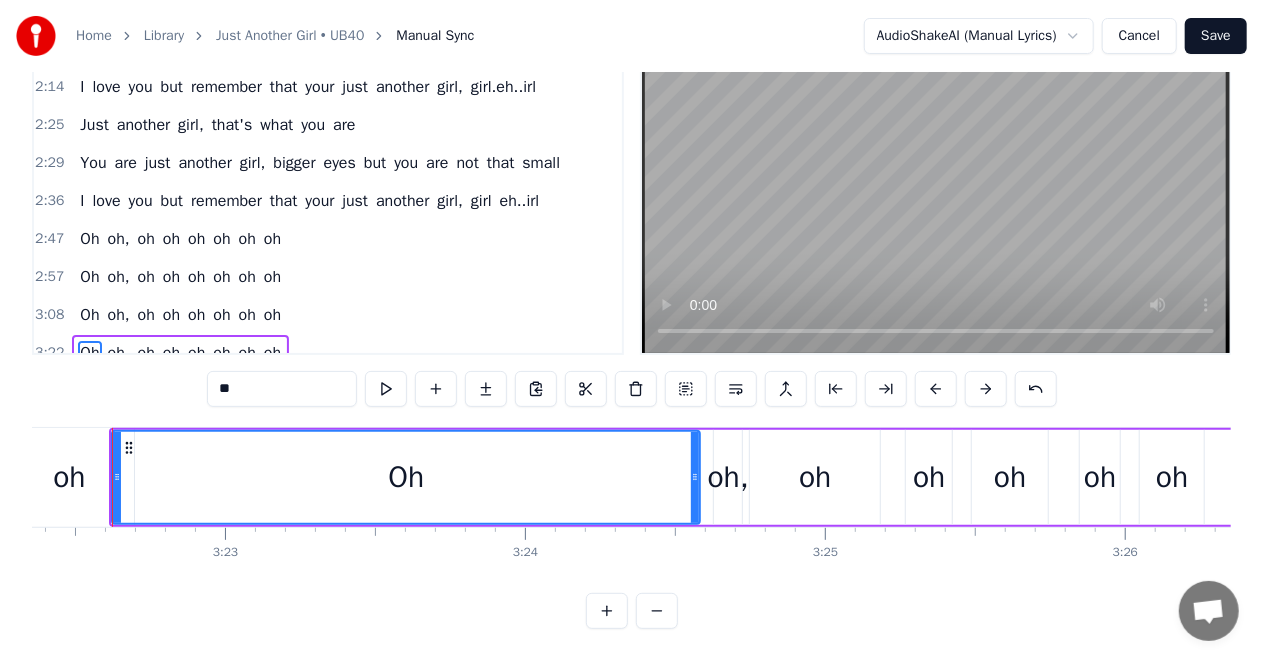 scroll, scrollTop: 0, scrollLeft: 60687, axis: horizontal 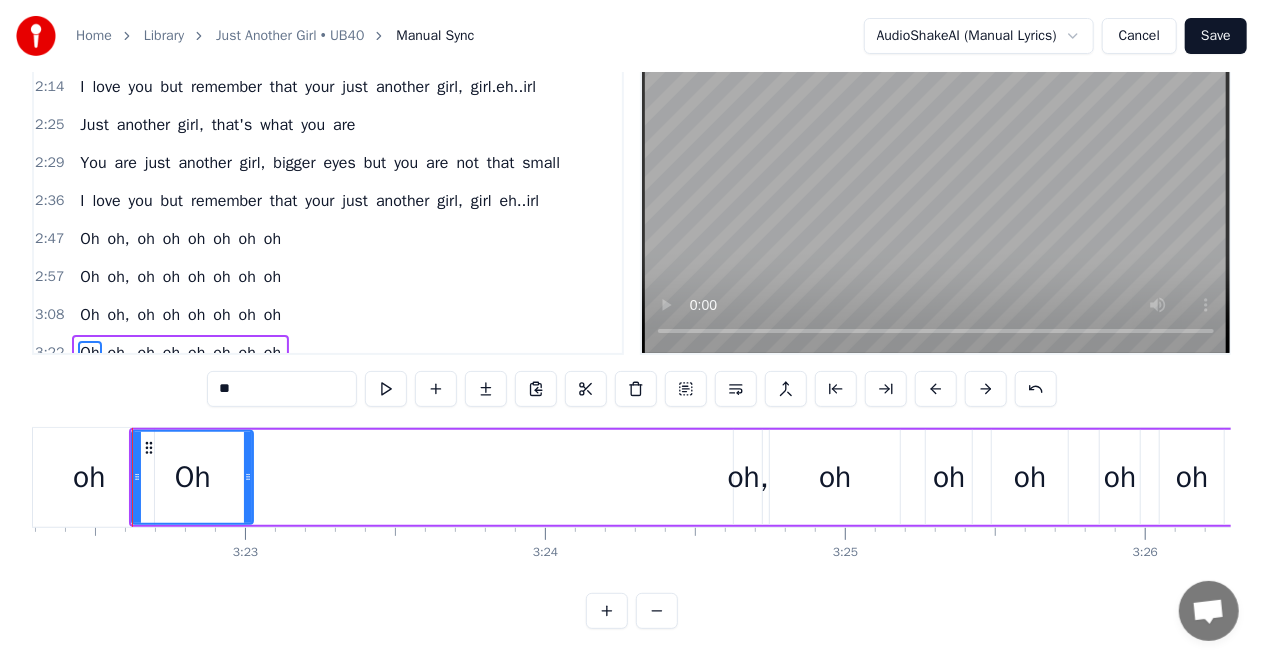 drag, startPoint x: 715, startPoint y: 470, endPoint x: 239, endPoint y: 480, distance: 476.10504 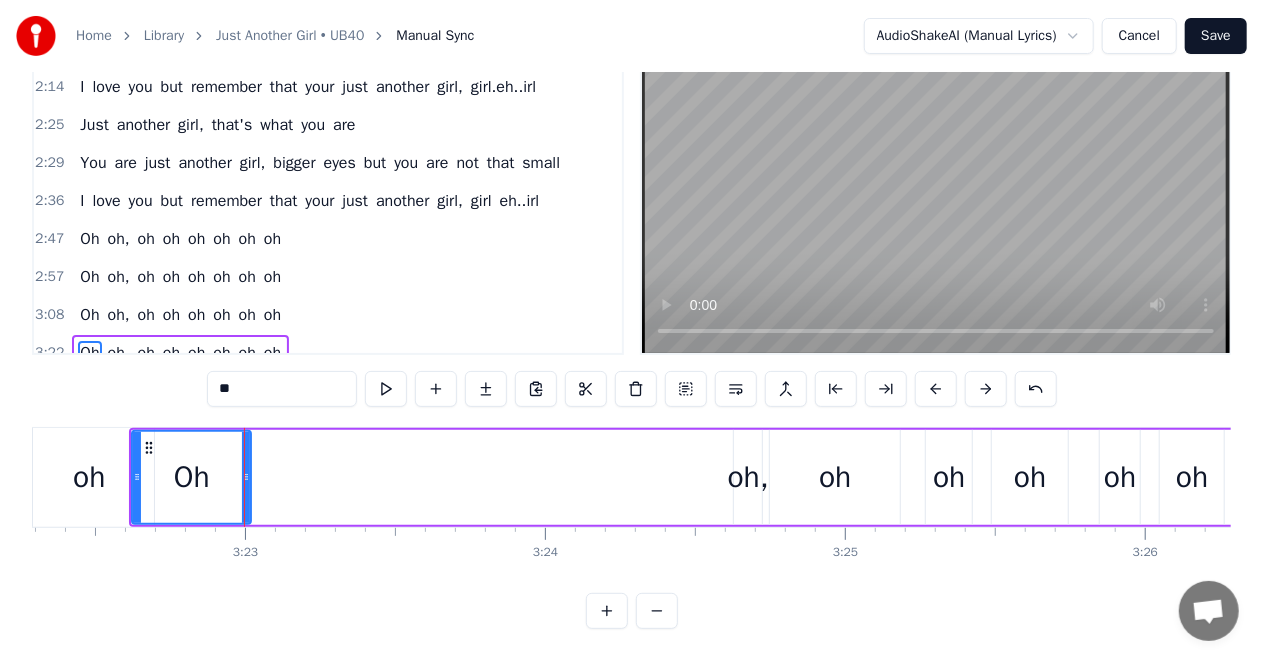 click on "oh," at bounding box center [748, 477] 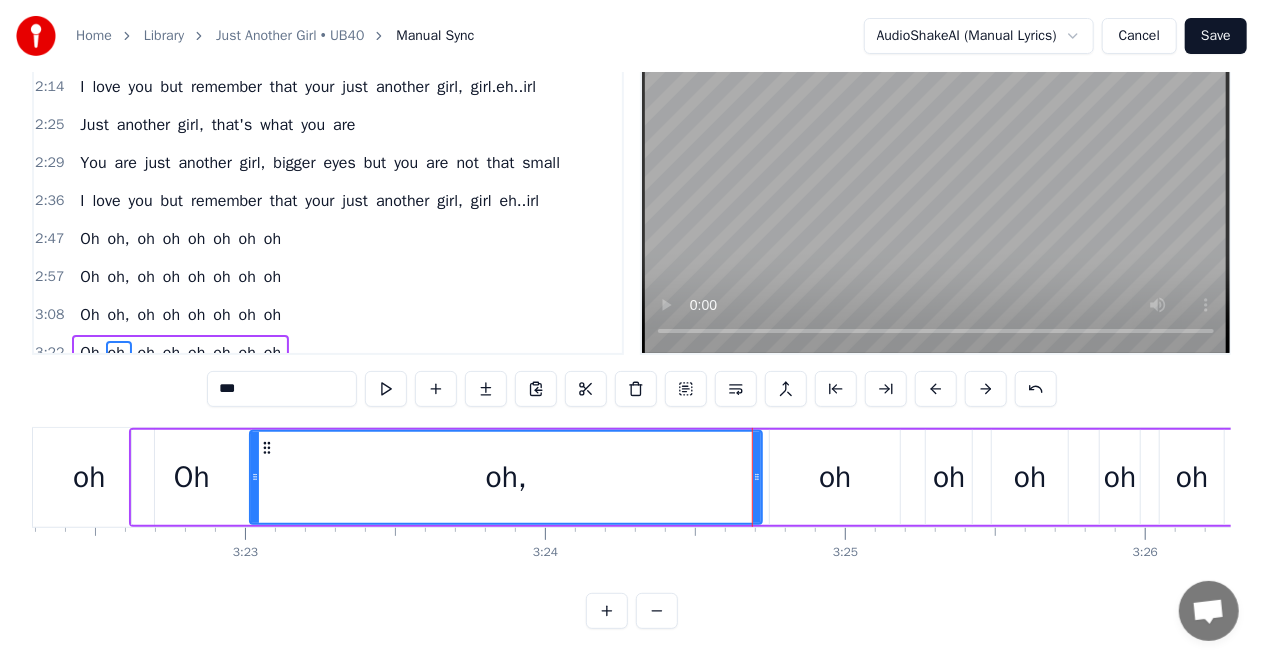 drag, startPoint x: 736, startPoint y: 478, endPoint x: 252, endPoint y: 479, distance: 484.00104 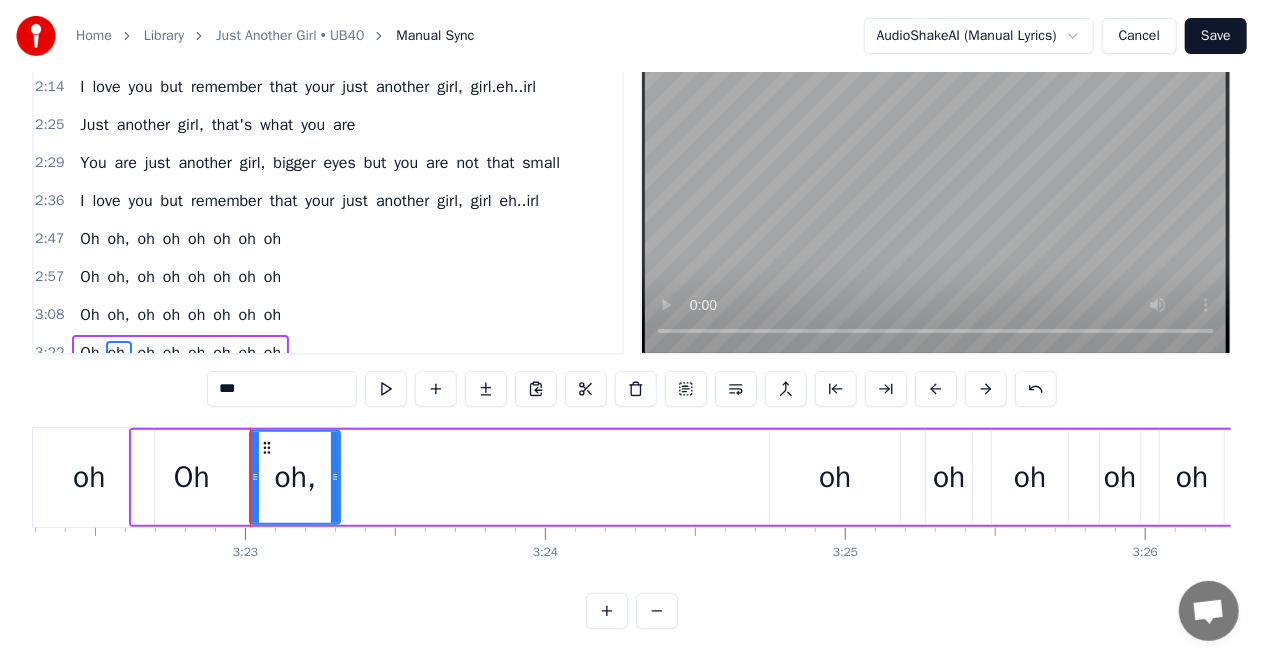 drag, startPoint x: 758, startPoint y: 473, endPoint x: 336, endPoint y: 475, distance: 422.00473 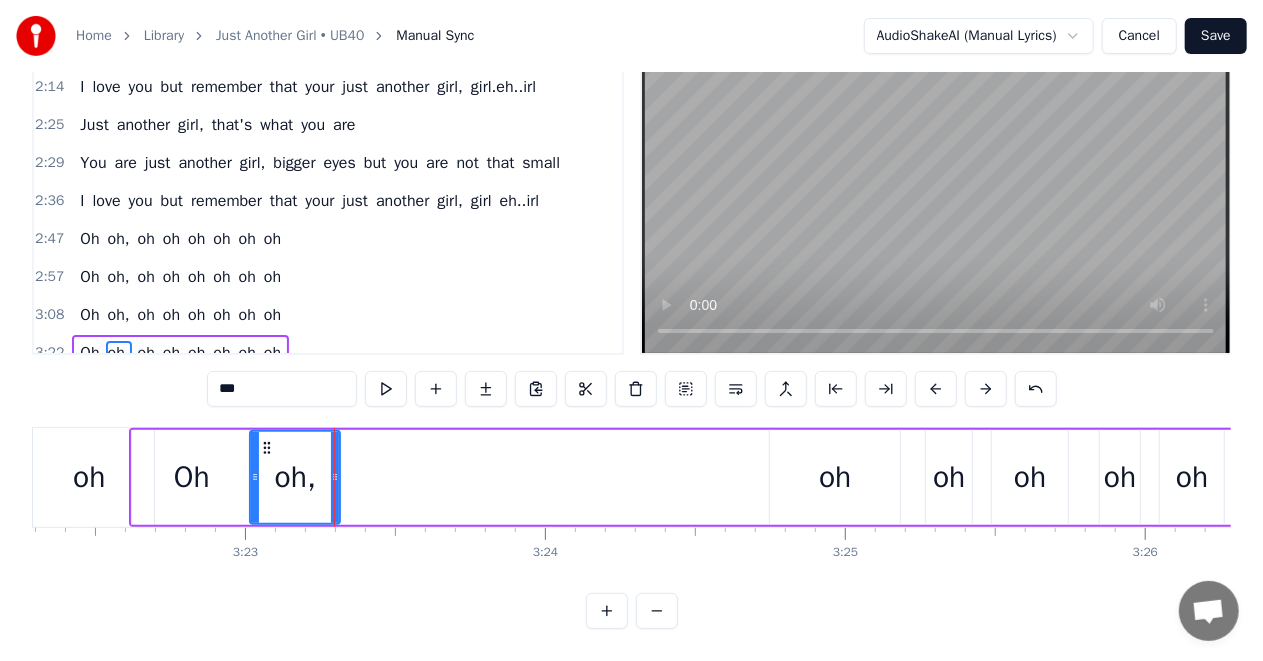click on "oh" at bounding box center [835, 477] 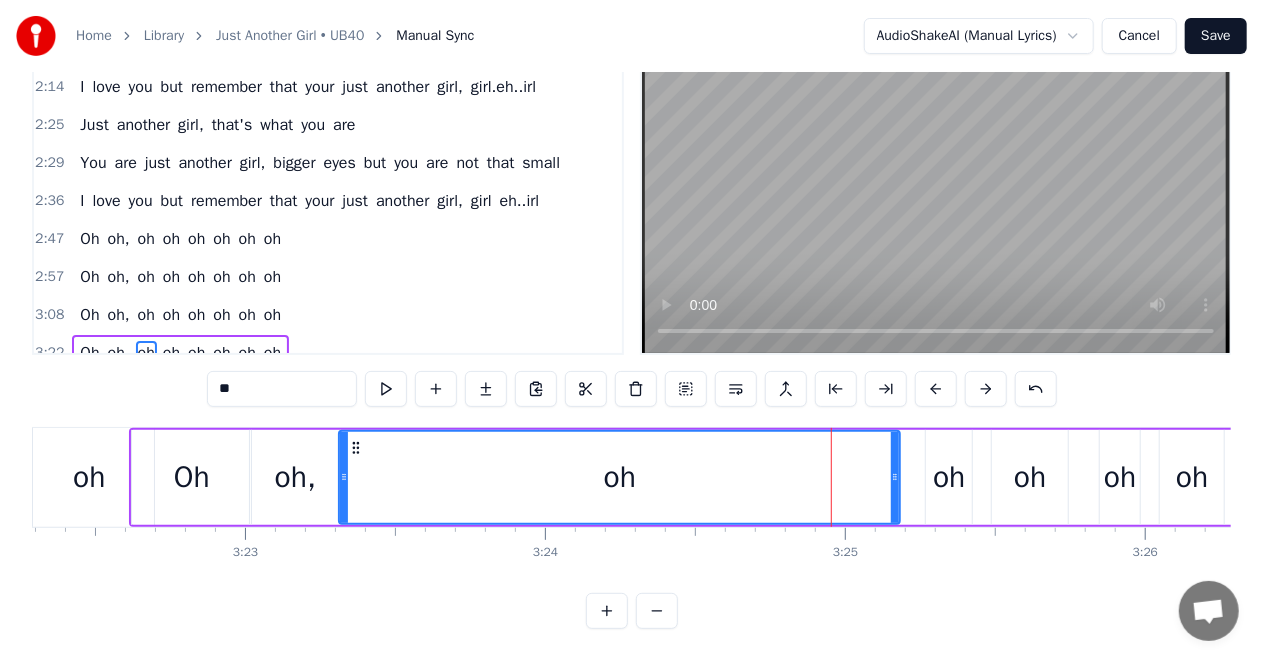 drag, startPoint x: 773, startPoint y: 472, endPoint x: 421, endPoint y: 485, distance: 352.24 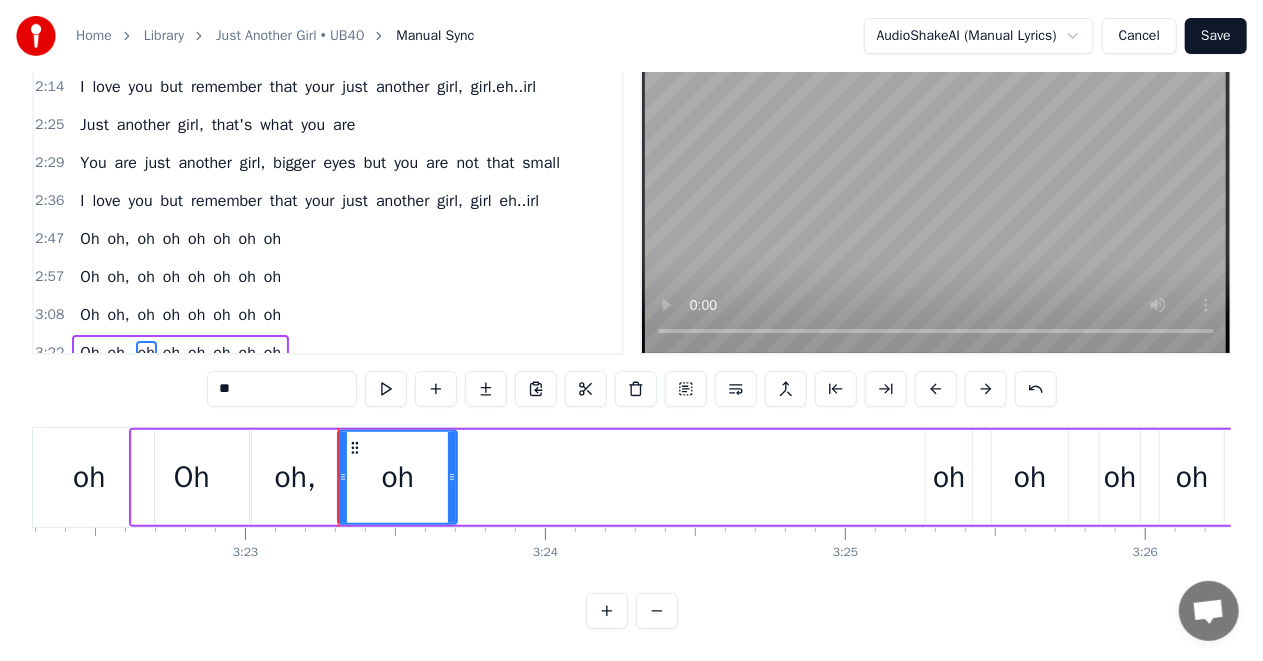 drag, startPoint x: 894, startPoint y: 476, endPoint x: 451, endPoint y: 480, distance: 443.01807 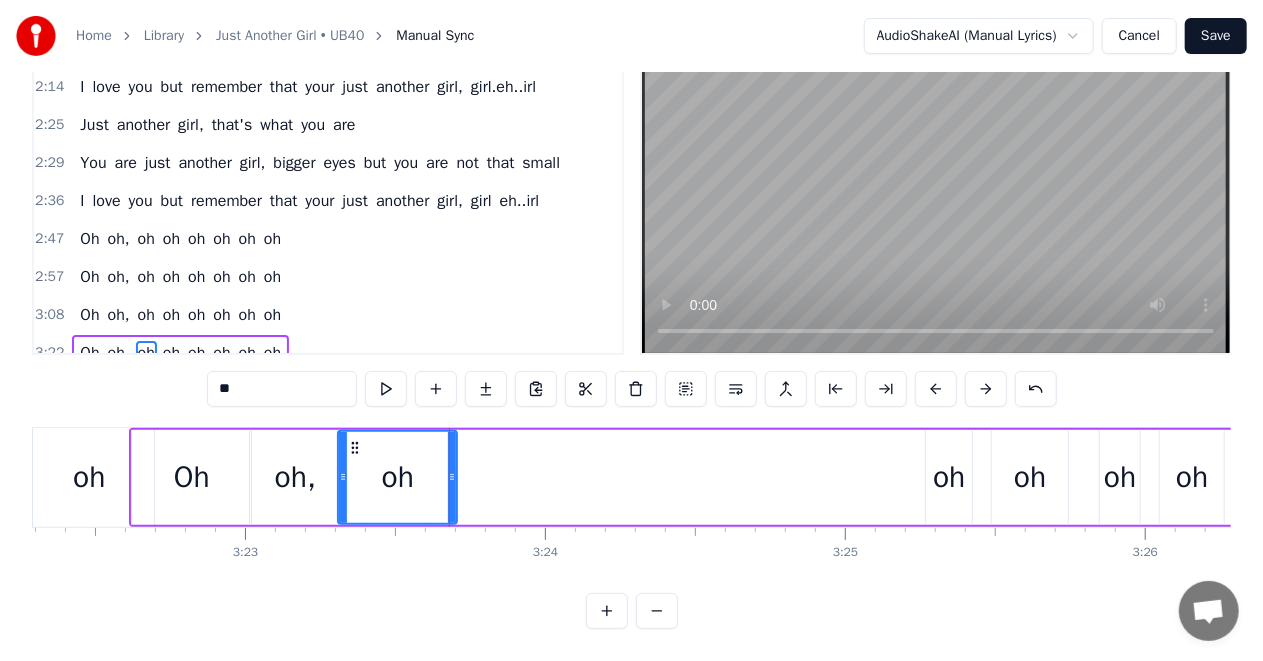 click on "oh" at bounding box center [949, 477] 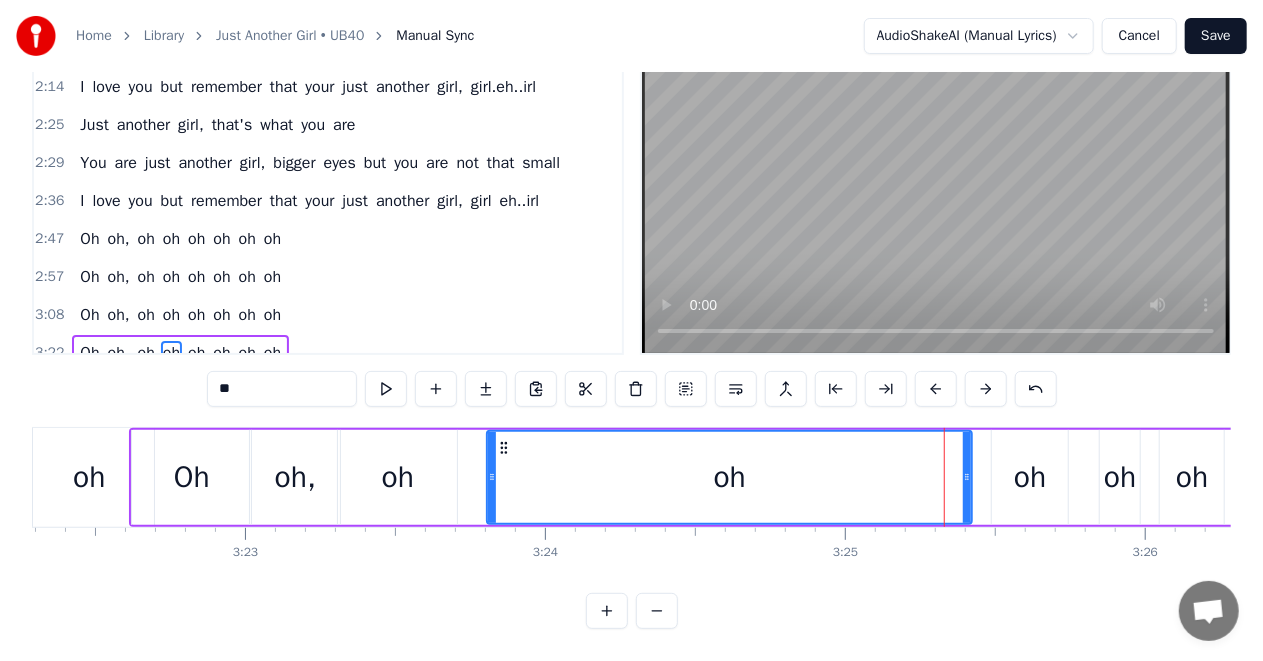 drag, startPoint x: 928, startPoint y: 474, endPoint x: 483, endPoint y: 481, distance: 445.05505 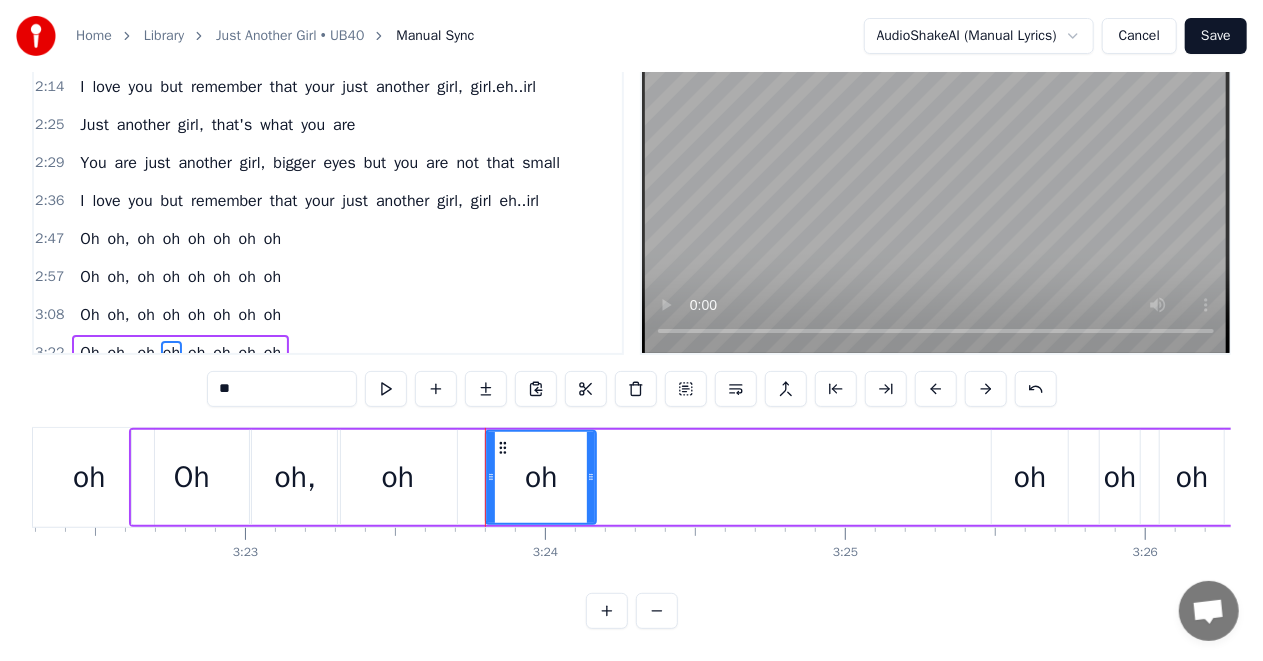 drag, startPoint x: 968, startPoint y: 474, endPoint x: 592, endPoint y: 488, distance: 376.26056 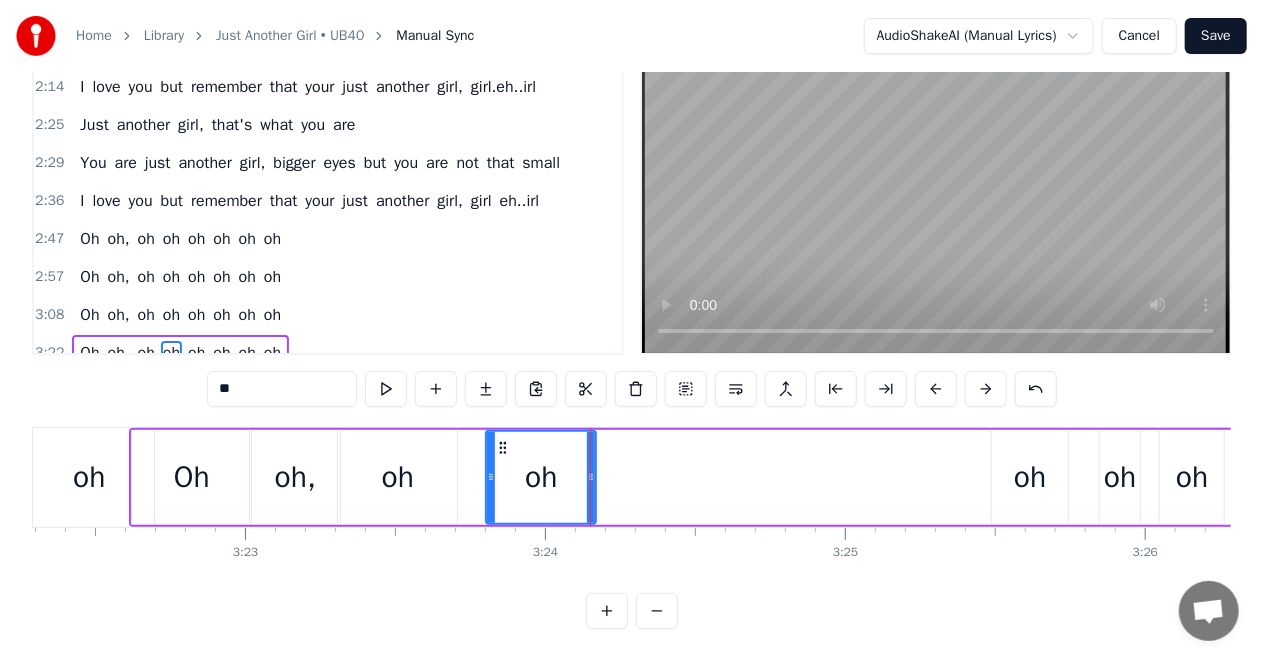 click on "oh" at bounding box center (1030, 477) 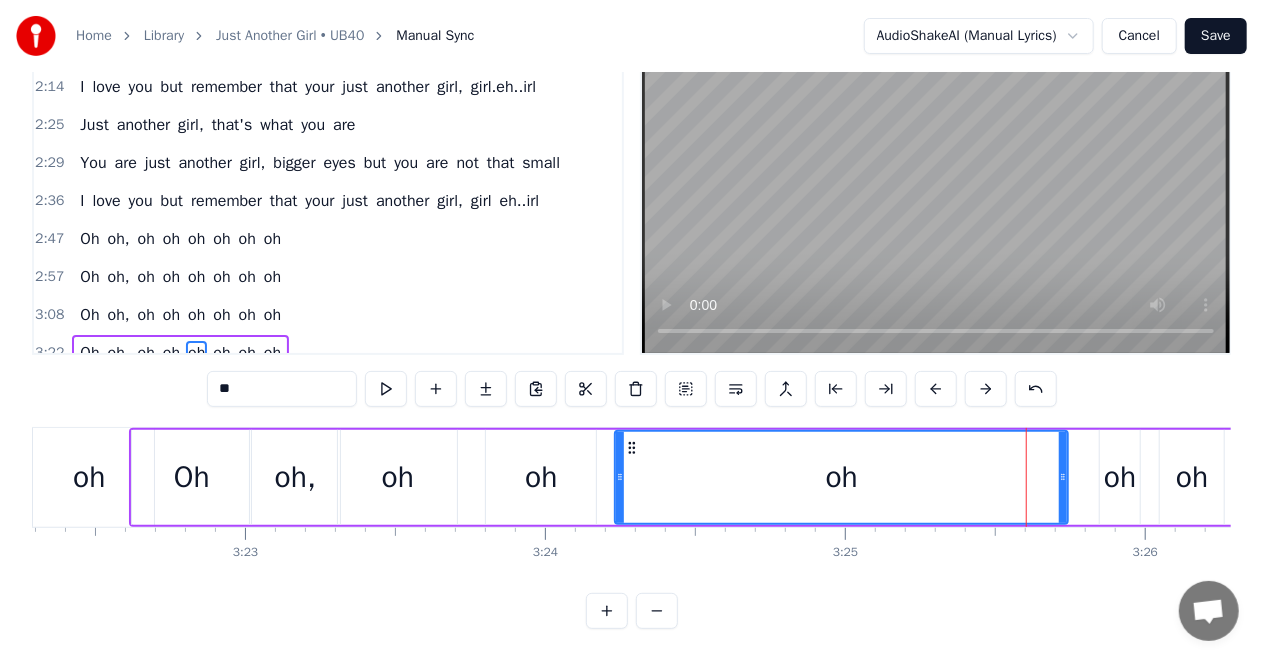drag, startPoint x: 994, startPoint y: 474, endPoint x: 722, endPoint y: 491, distance: 272.53073 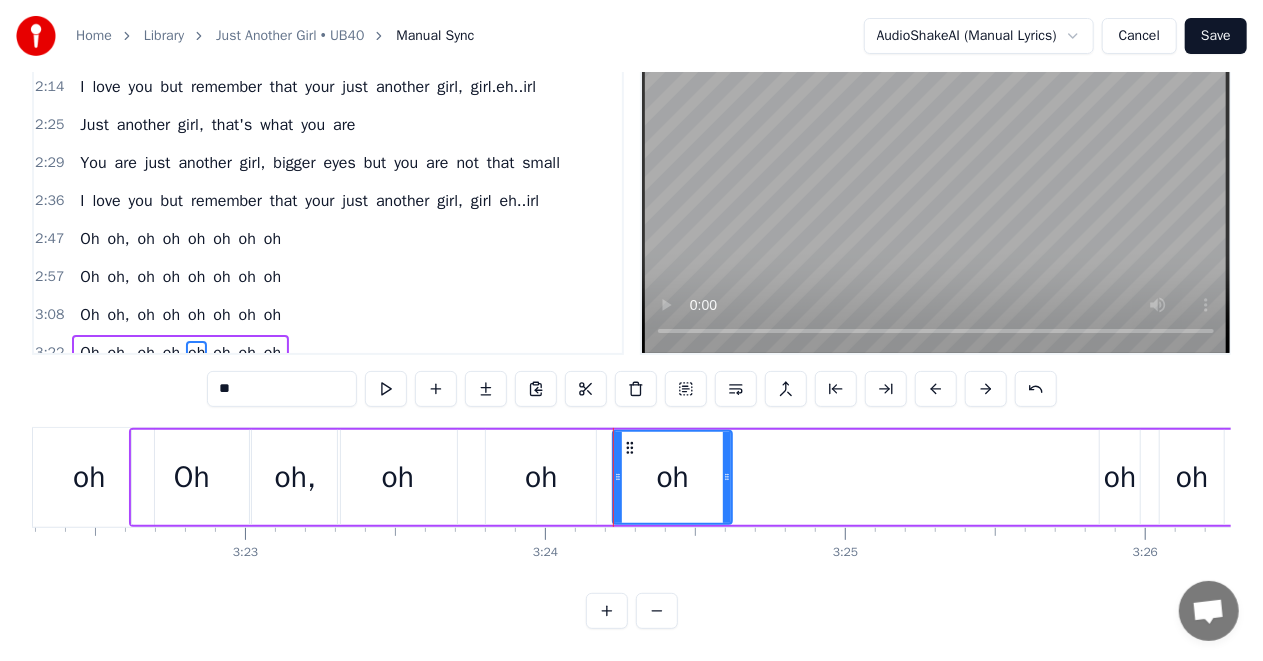 drag, startPoint x: 1066, startPoint y: 474, endPoint x: 709, endPoint y: 498, distance: 357.80582 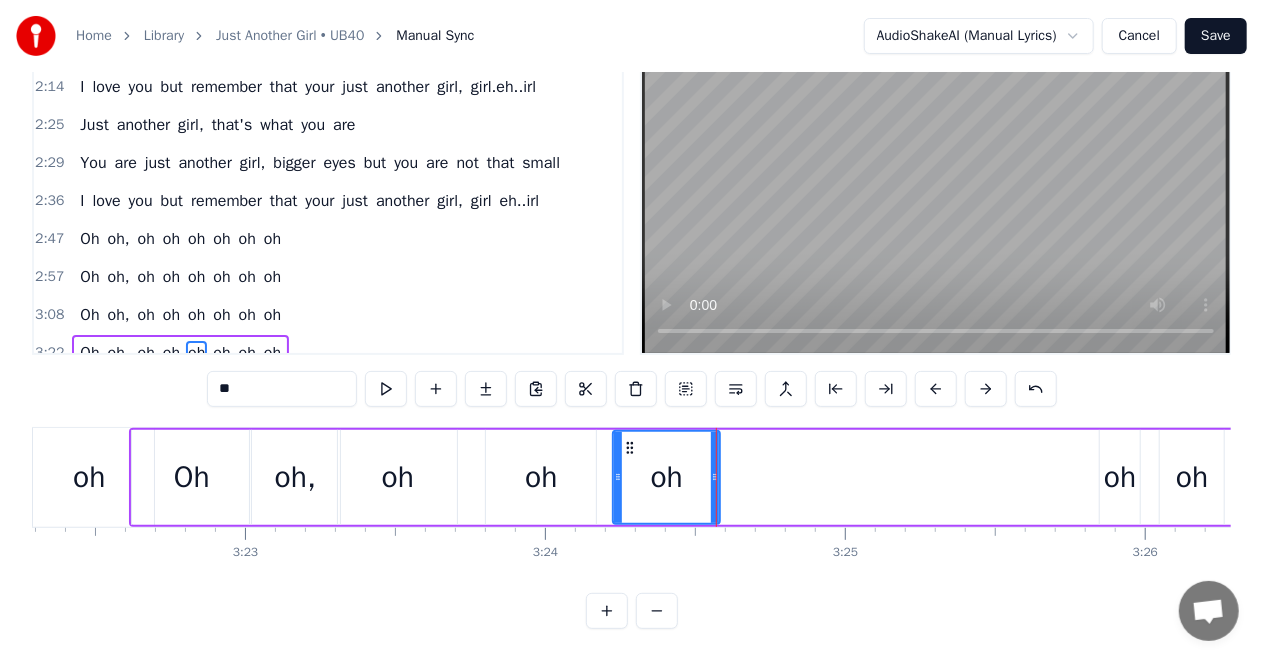 click on "oh" at bounding box center (1120, 477) 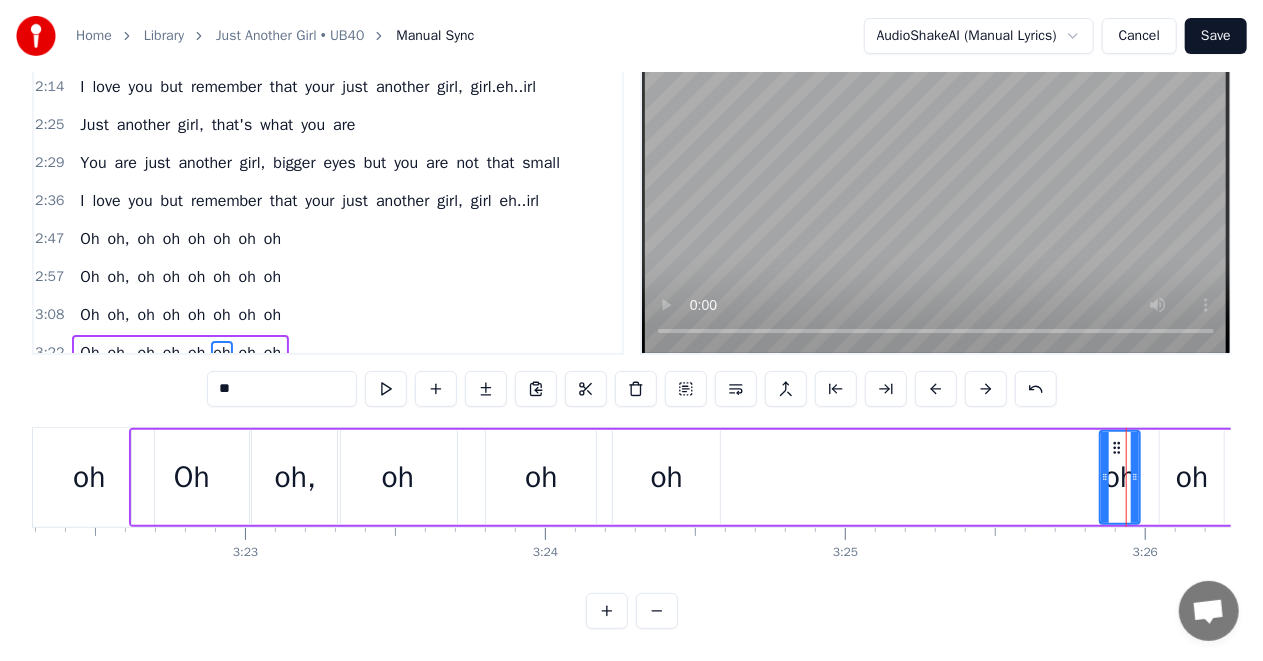 drag, startPoint x: 1098, startPoint y: 473, endPoint x: 798, endPoint y: 478, distance: 300.04166 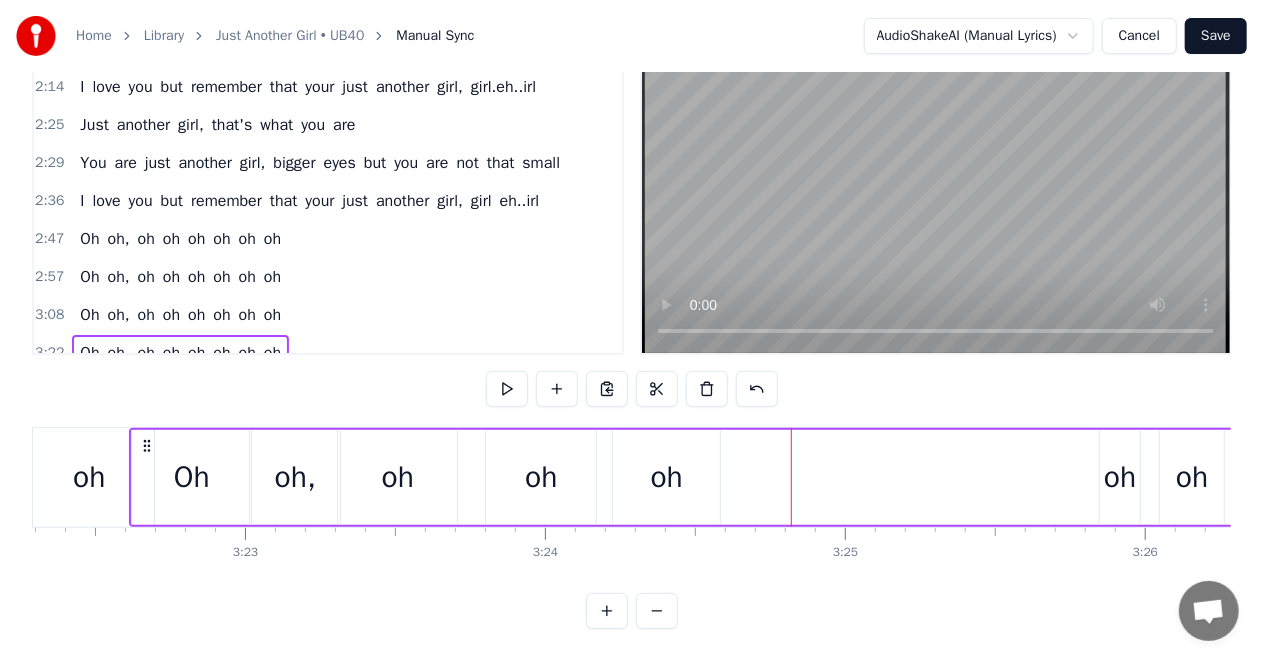 click on "oh" at bounding box center [1120, 477] 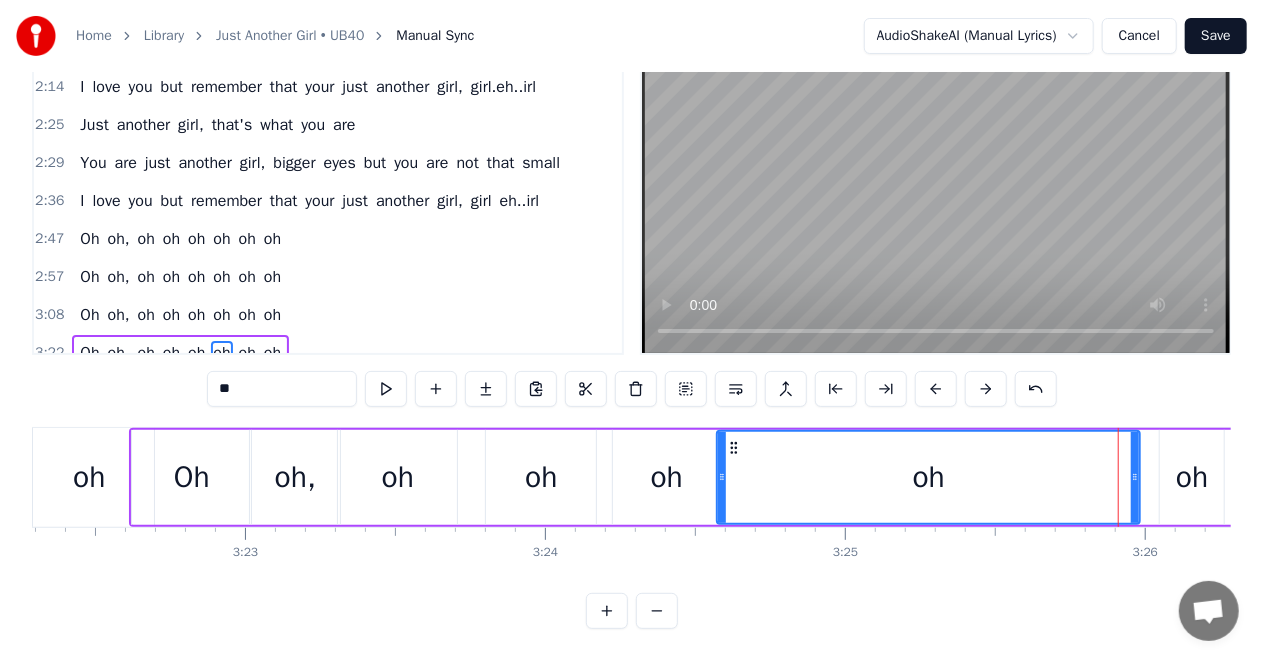 drag, startPoint x: 1104, startPoint y: 472, endPoint x: 721, endPoint y: 472, distance: 383 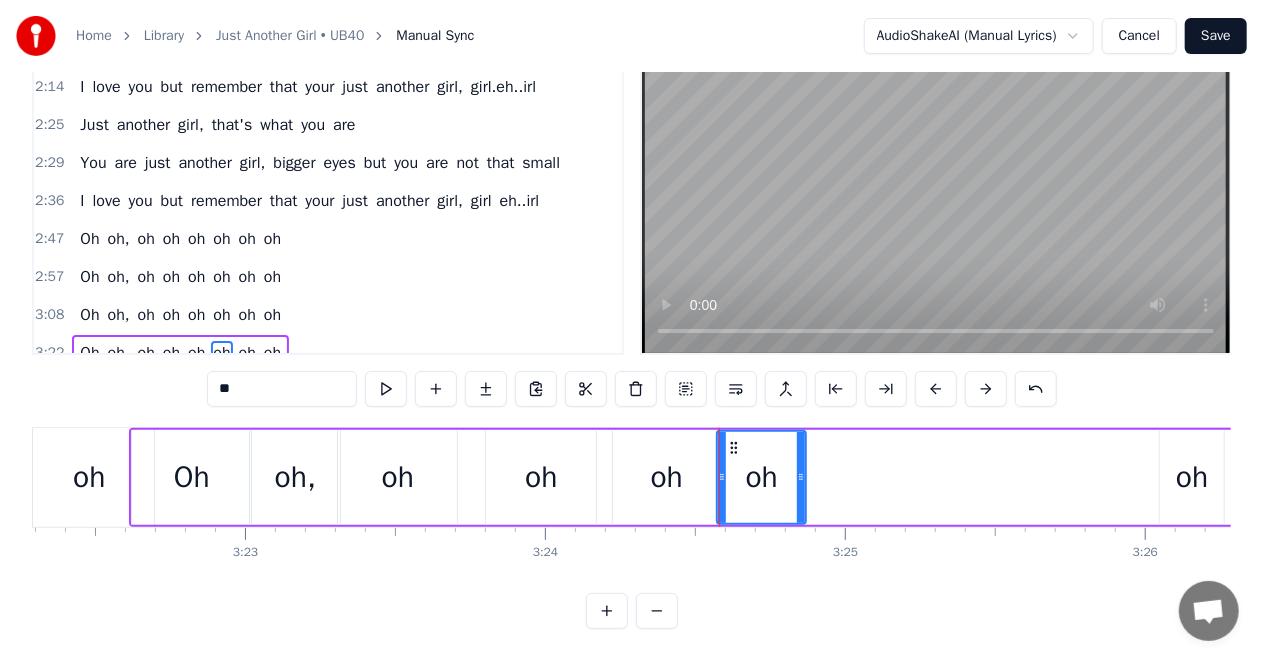 drag, startPoint x: 1114, startPoint y: 473, endPoint x: 802, endPoint y: 478, distance: 312.04007 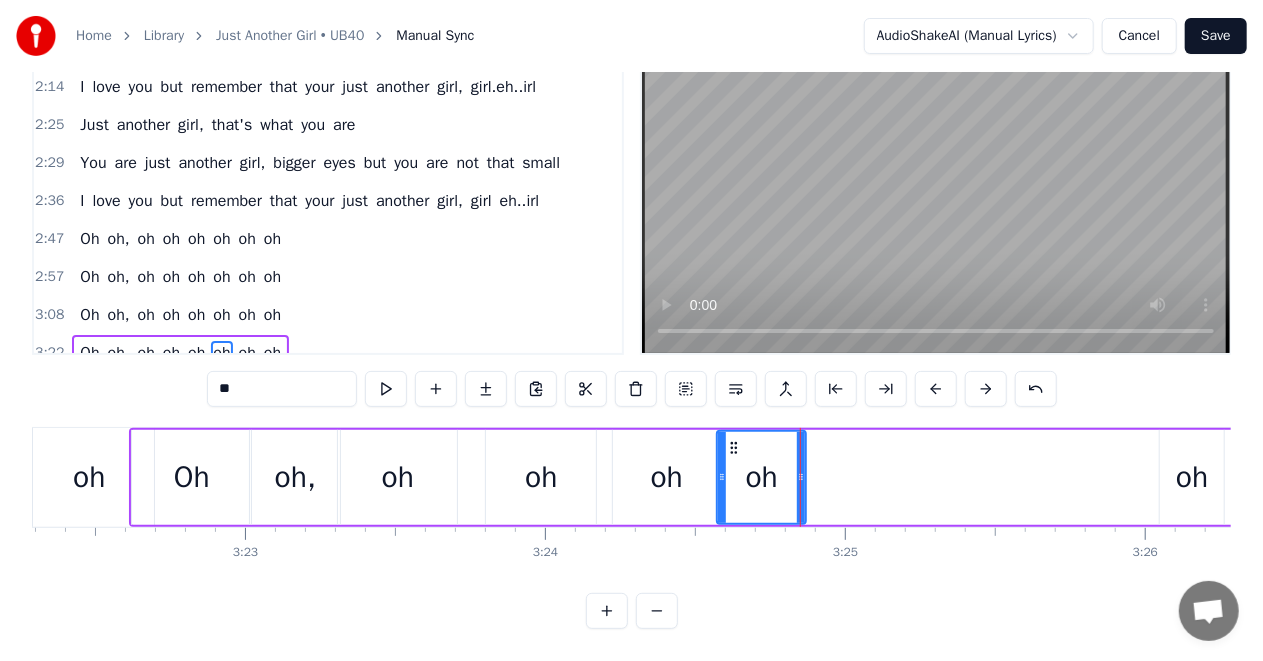 click on "oh" at bounding box center [1192, 477] 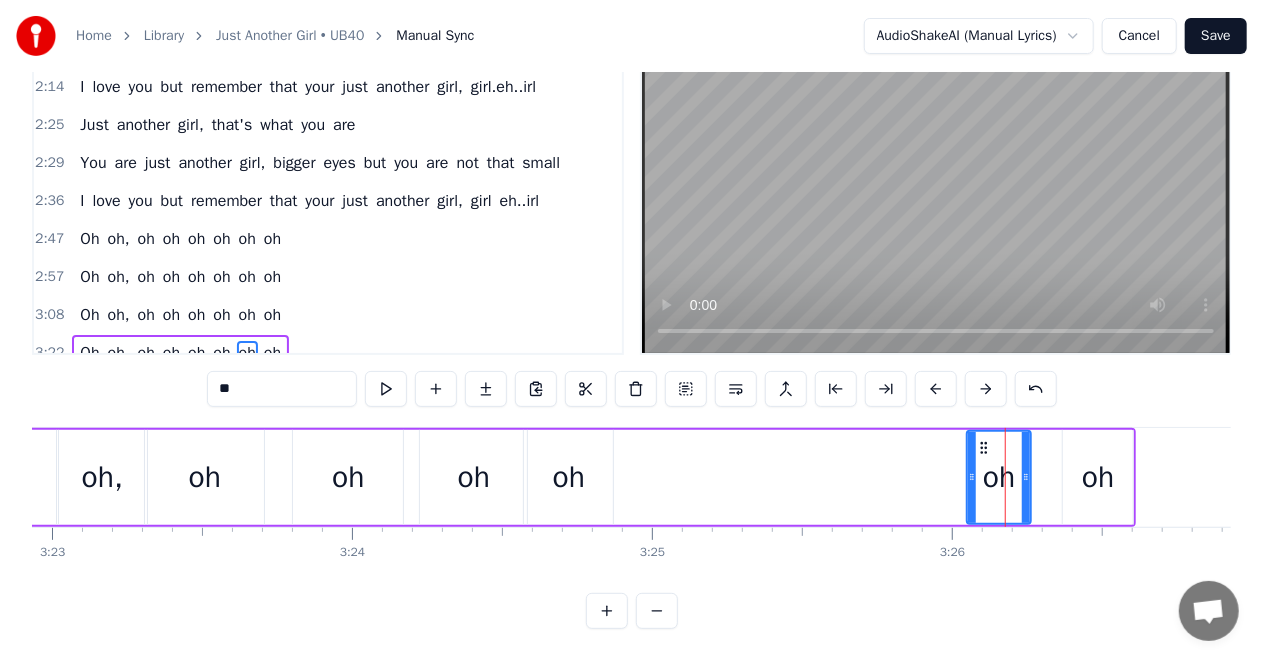 scroll, scrollTop: 0, scrollLeft: 60900, axis: horizontal 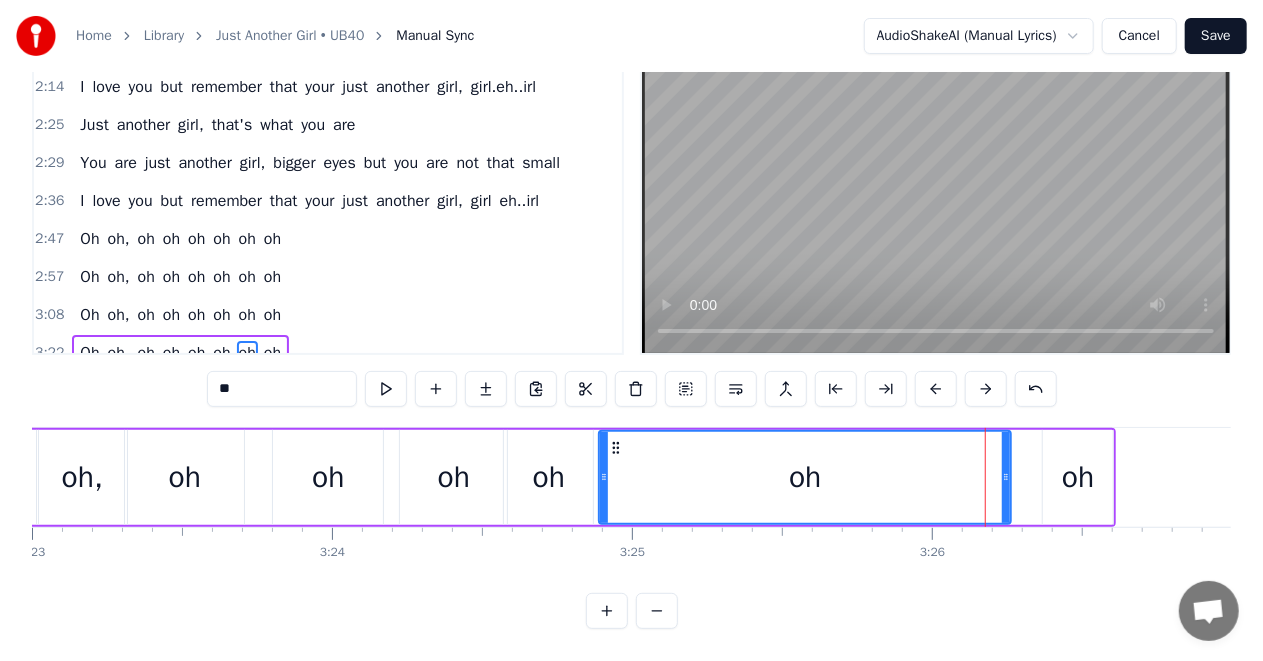 drag, startPoint x: 952, startPoint y: 472, endPoint x: 604, endPoint y: 477, distance: 348.03592 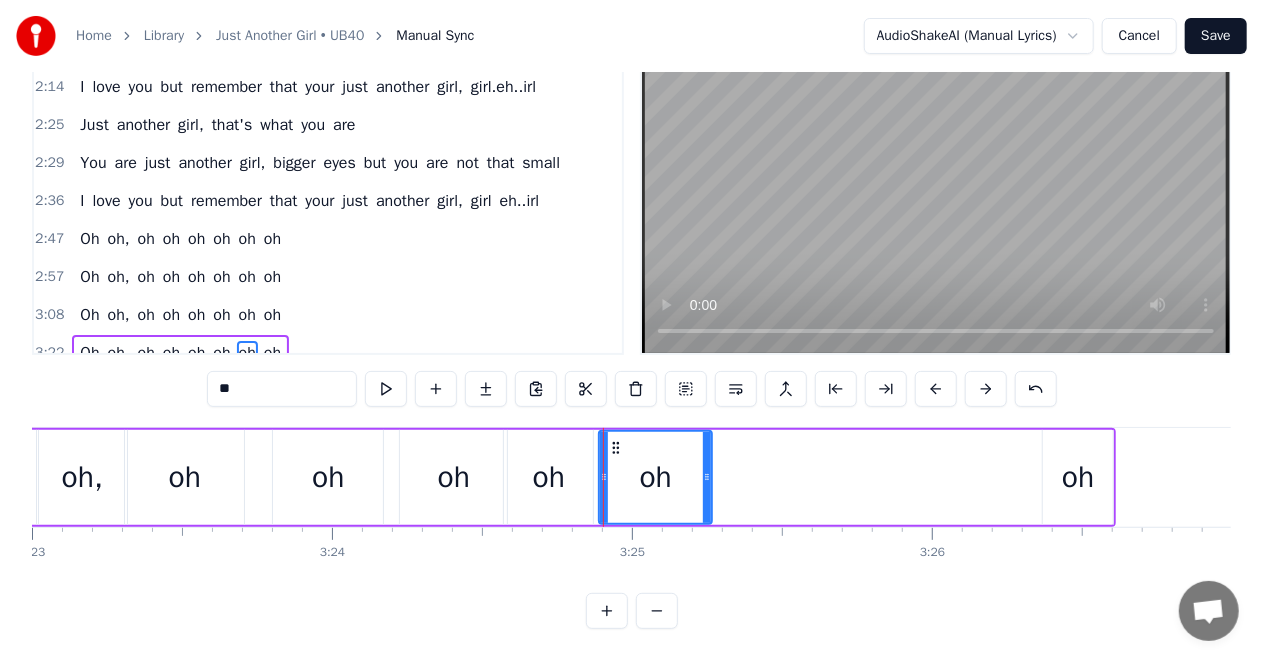 drag, startPoint x: 1007, startPoint y: 475, endPoint x: 708, endPoint y: 480, distance: 299.0418 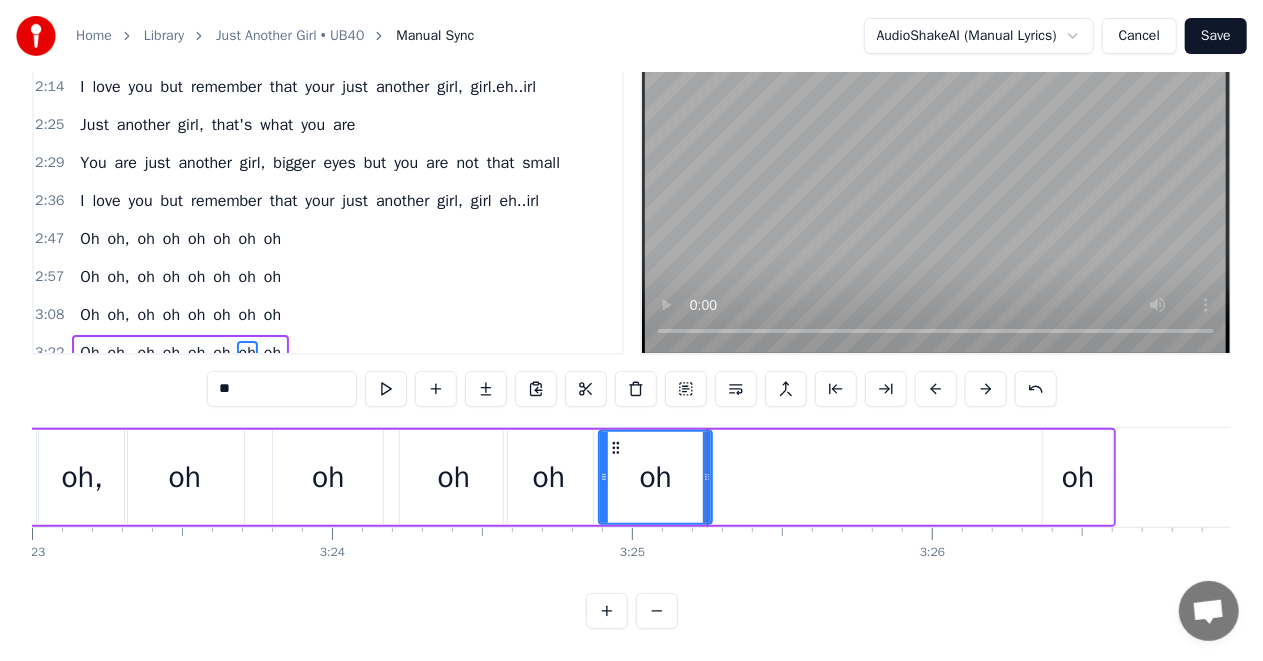 click on "oh" at bounding box center (1078, 477) 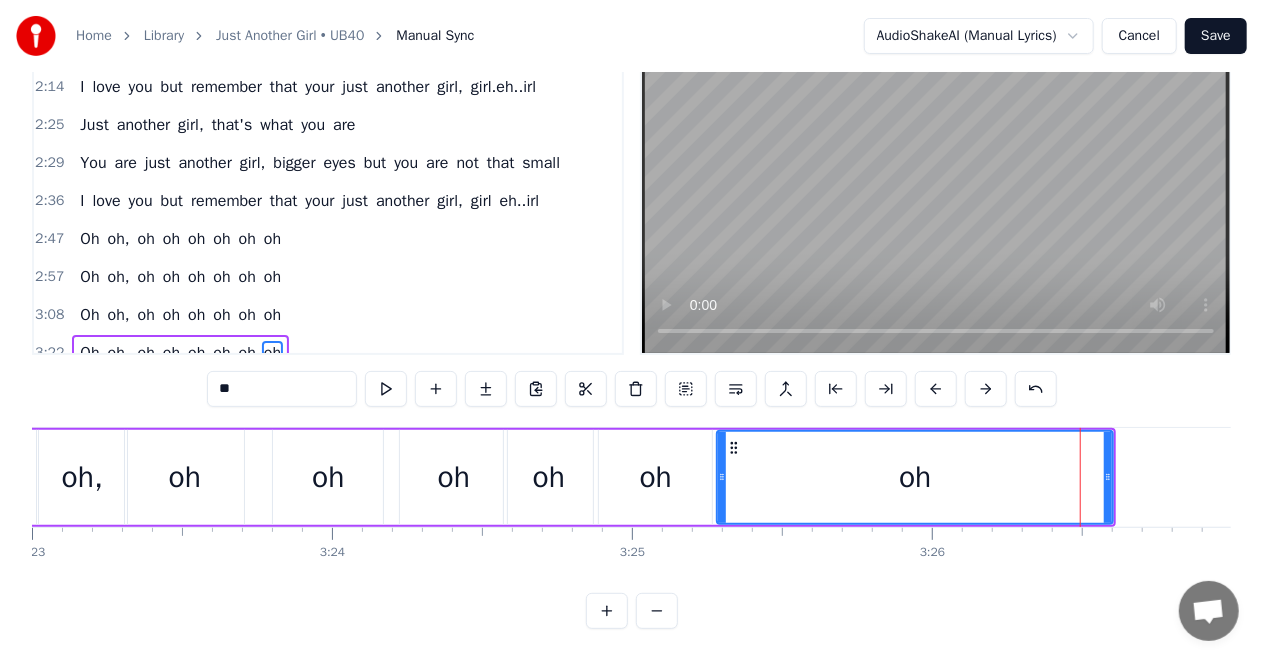drag, startPoint x: 1048, startPoint y: 476, endPoint x: 783, endPoint y: 500, distance: 266.08456 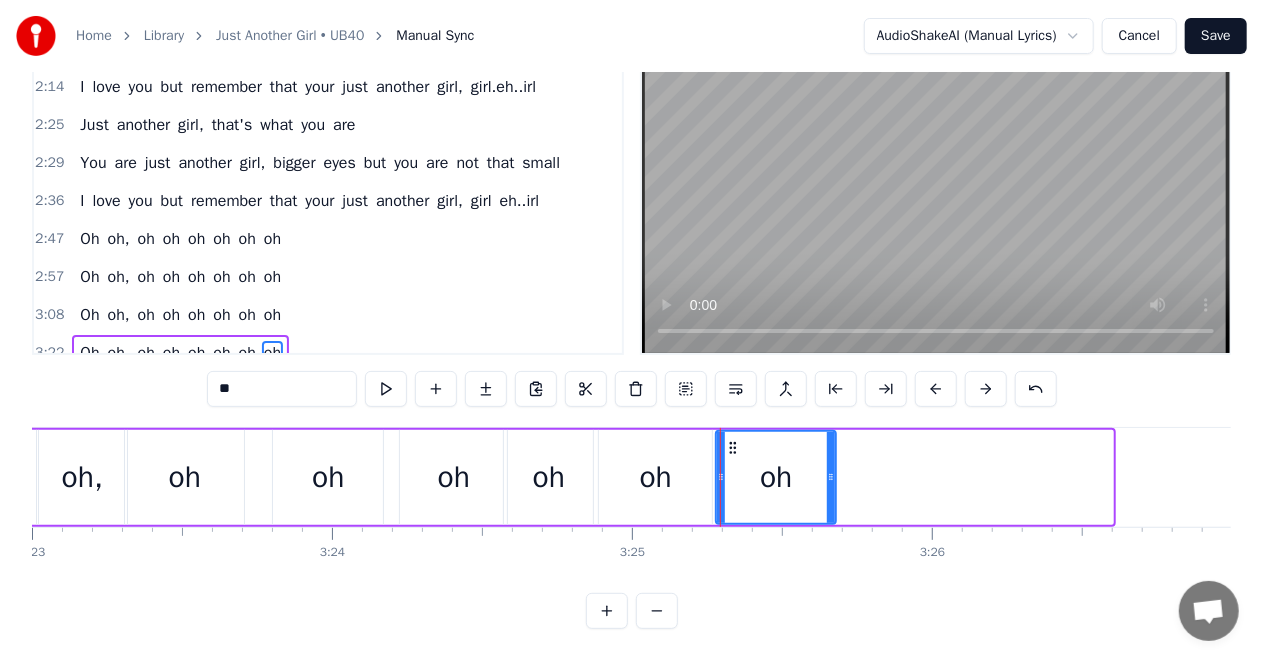 drag, startPoint x: 1110, startPoint y: 471, endPoint x: 833, endPoint y: 480, distance: 277.14618 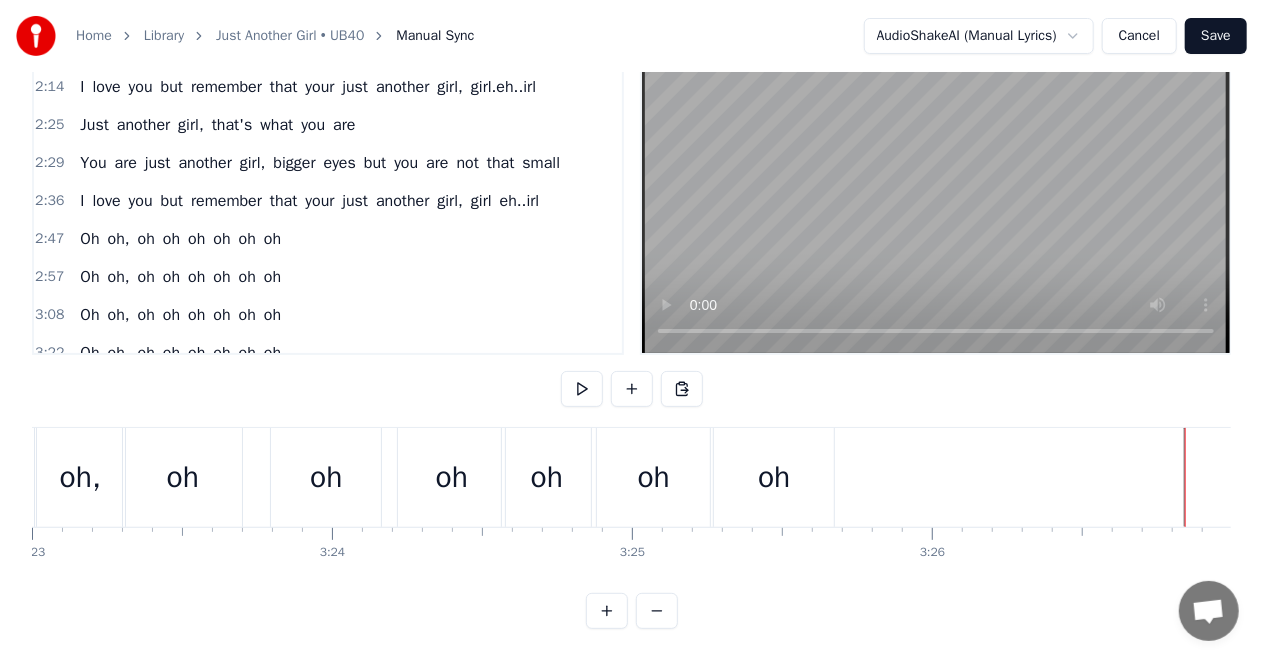 click on "oh," at bounding box center [80, 477] 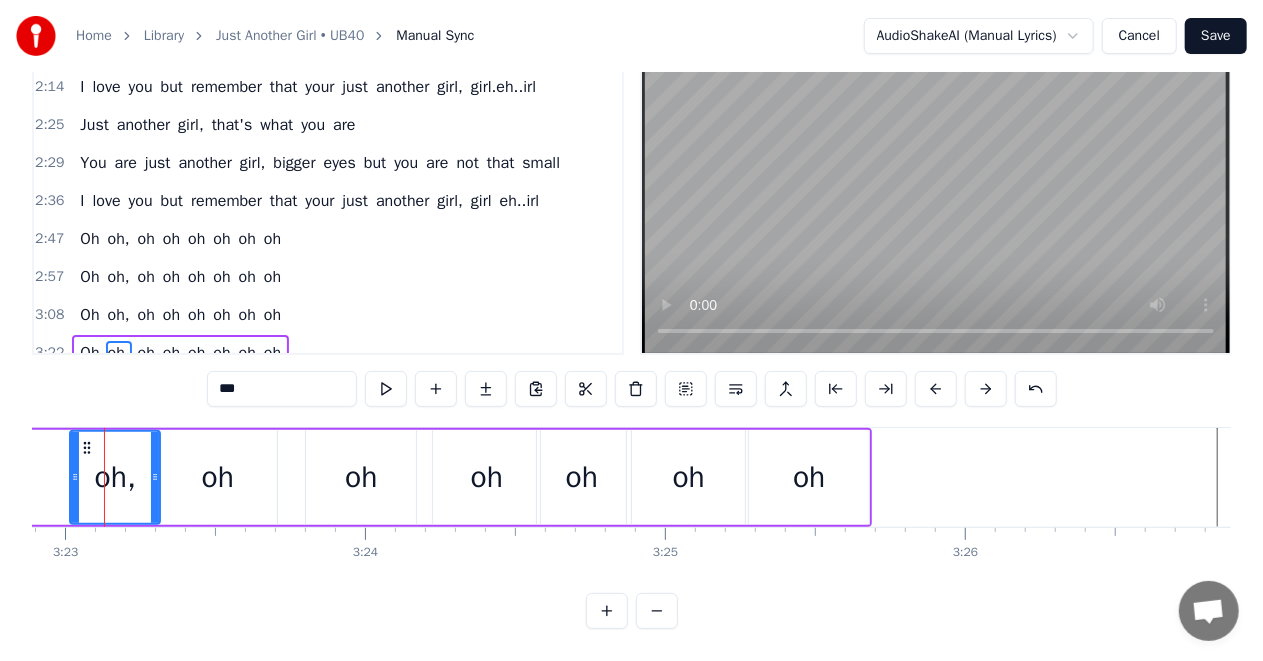 scroll, scrollTop: 0, scrollLeft: 60838, axis: horizontal 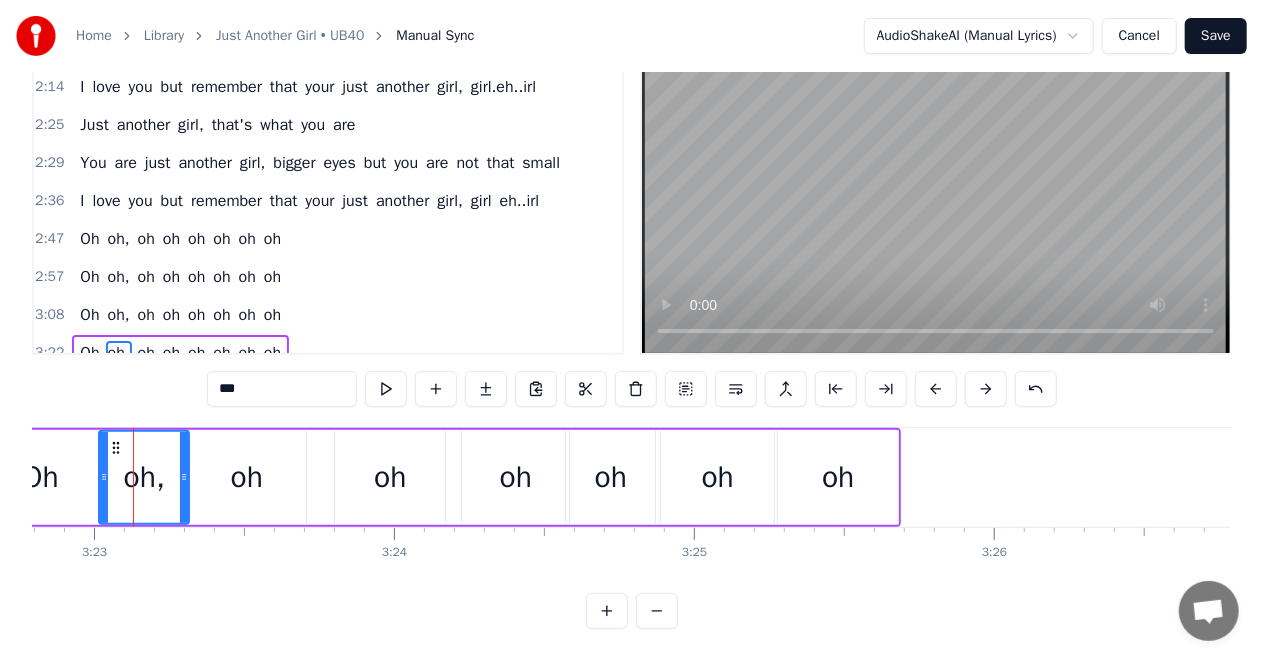 click on "Home Library Just Another Girl • UB40 Manual Sync AudioShakeAI (Manual Lyrics) Cancel Save 0:13 I know, and you know it true that 0:18 This love is really really true and 0:24 I know, and you know it true that 0:29 This love is really really true and 0:35 I want tell your friends, no other kinda way 0:39 There's one thing you should know, you are just another girl 0:45 Just another girl, that's what you are 0:50 You are just another girl, bigger eyes but you are not that small 0:56 I love you but remember that you are just another girl, girl.eh..irl 1:07 Oh oh, oh oh oh oh oh oh 1:13 Oh oh, oh oh oh oh oh oh 1:18 Oh oh, oh oh oh oh oh oh 1:24 Oh oh, oh oh oh oh oh oh 1:29 I know, and you know it true that 1:36 This love is really really true and 1:41 I know, and you know it true that 1:47 This love is really really true and 1:52 I want tell your friends, no other kinda way 1:57 There's one thing you should know, your just another girl 2:03 Just another girl, that's what you are 2:07 You are just another but" at bounding box center [631, 274] 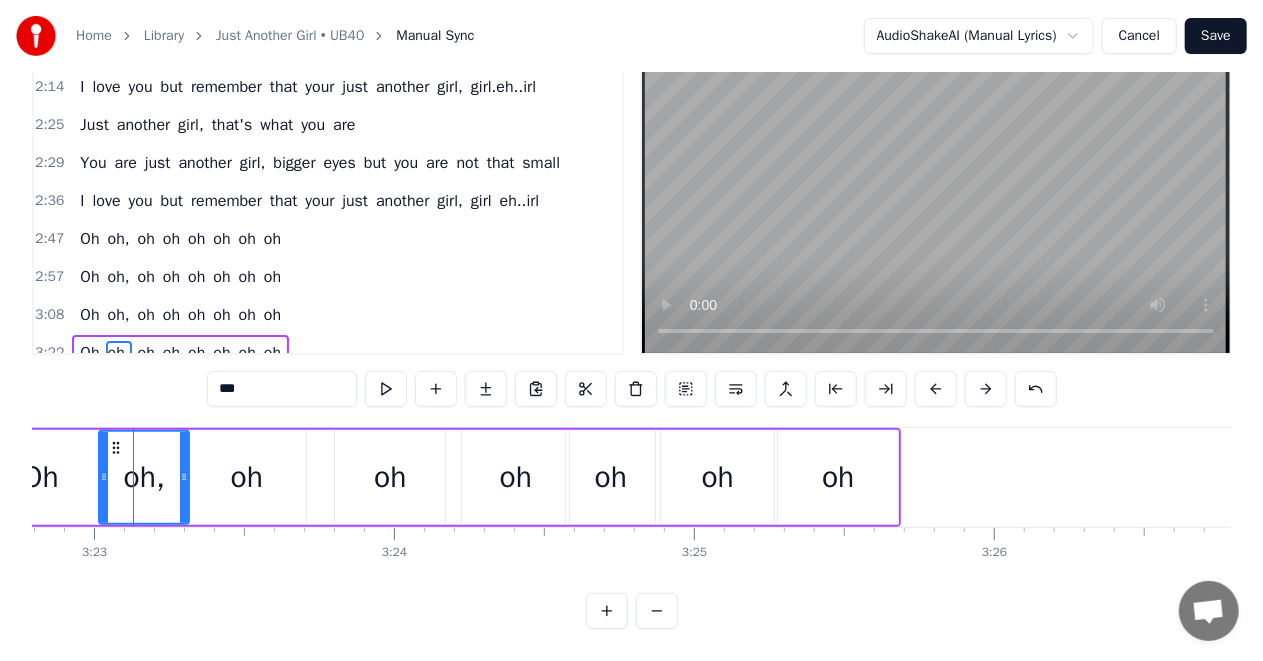 click on "Oh" at bounding box center (41, 477) 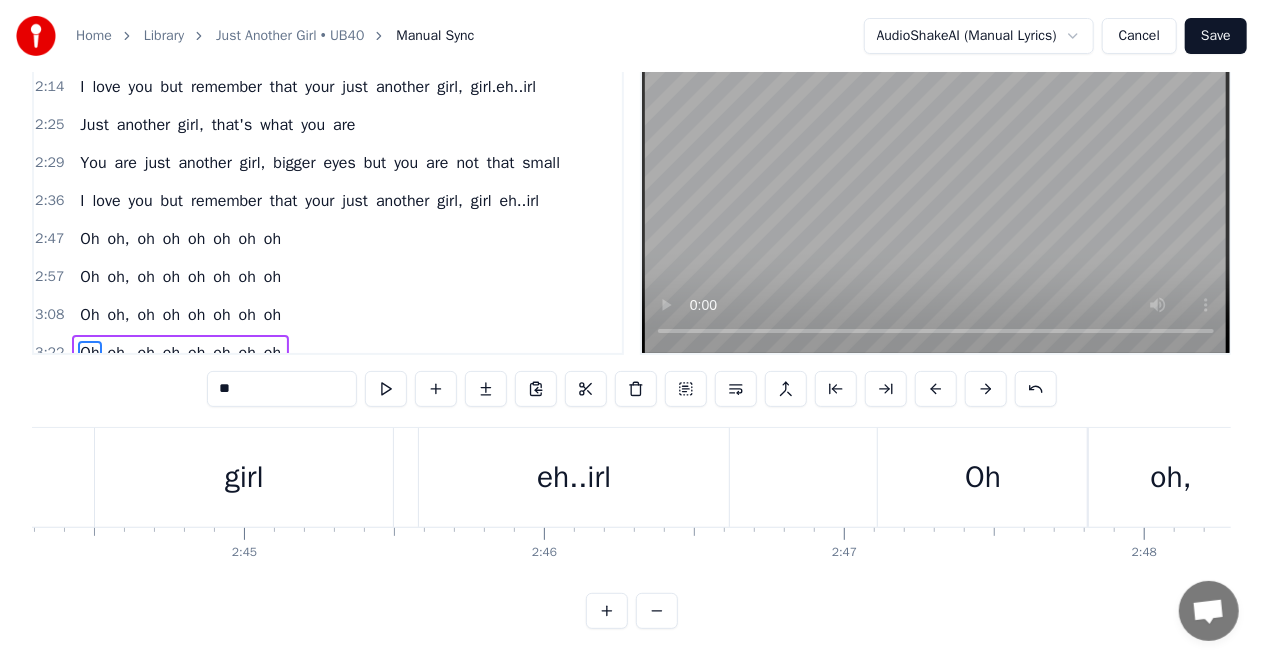 scroll, scrollTop: 0, scrollLeft: 49360, axis: horizontal 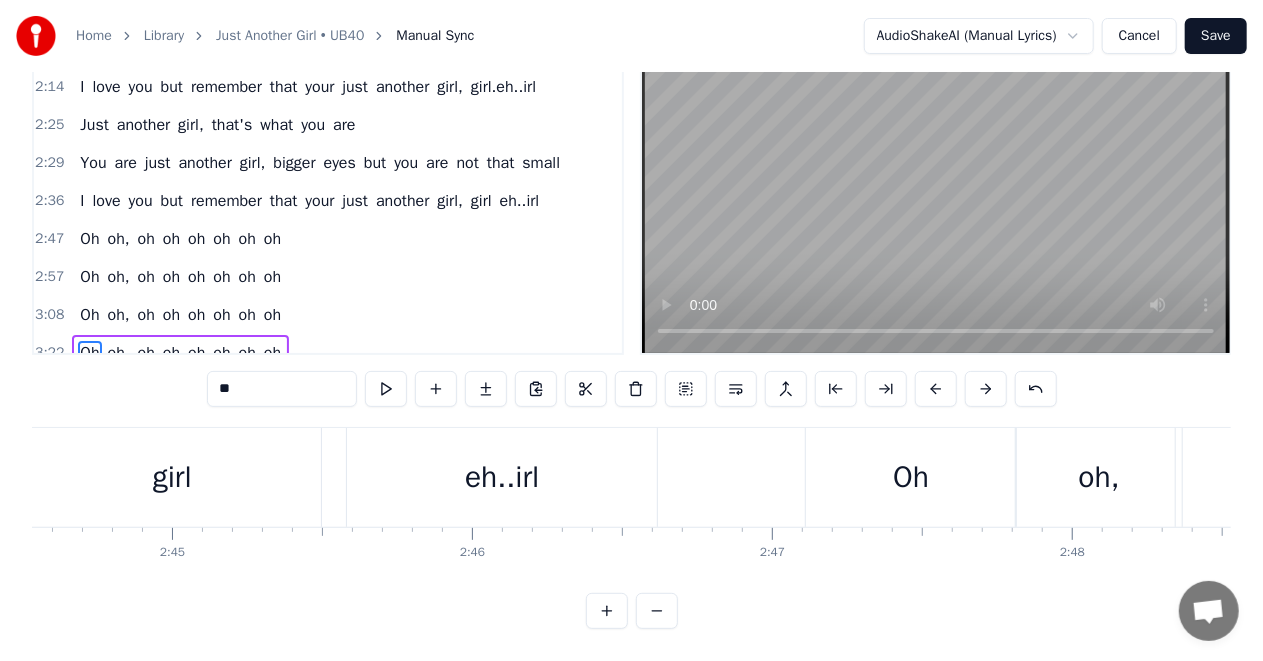 click on "Oh" at bounding box center (911, 477) 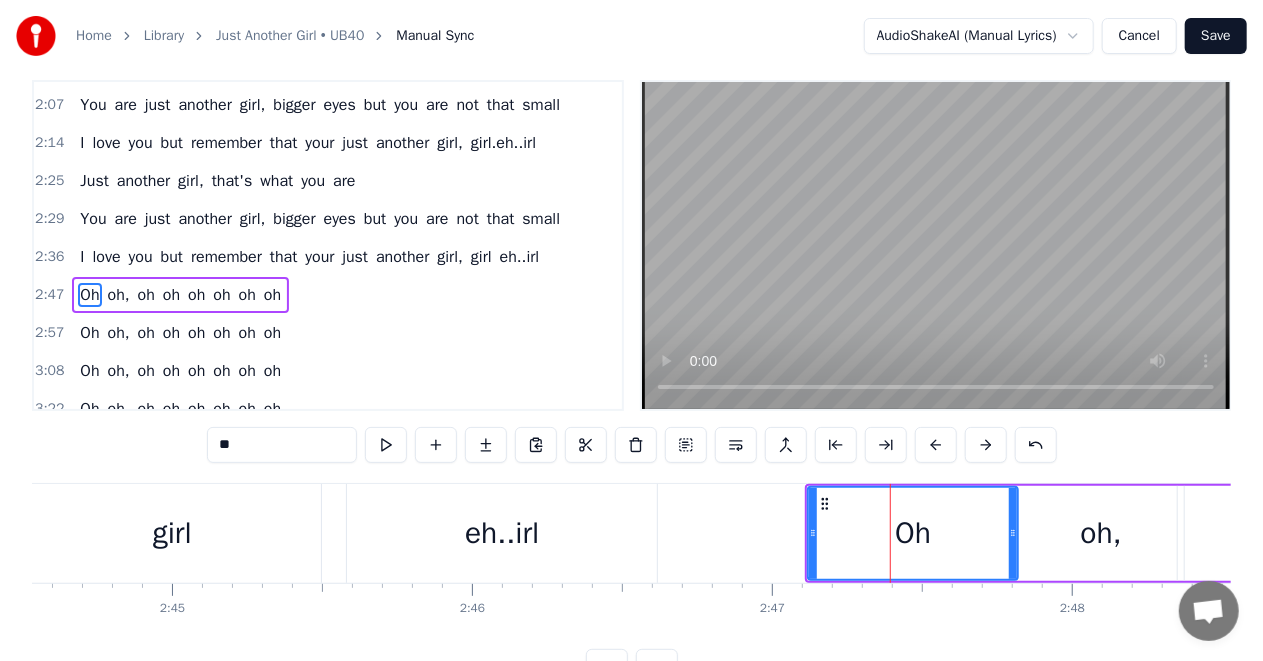 scroll, scrollTop: 0, scrollLeft: 0, axis: both 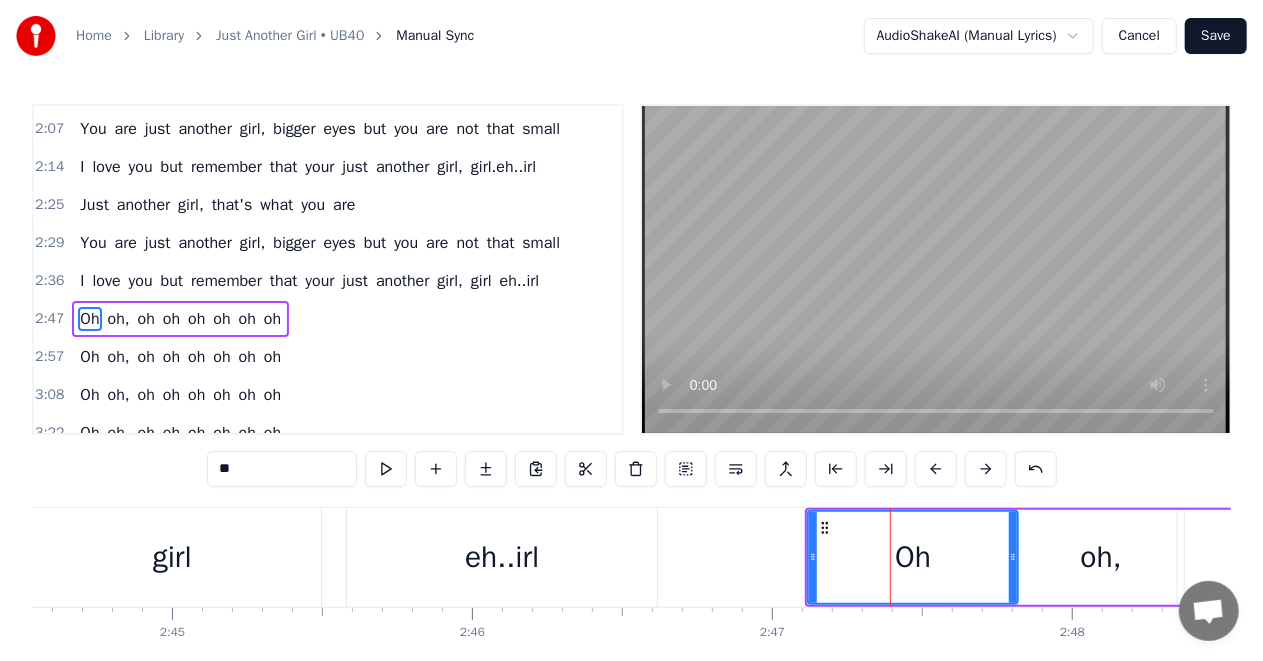 click on "eh..irl" at bounding box center (502, 557) 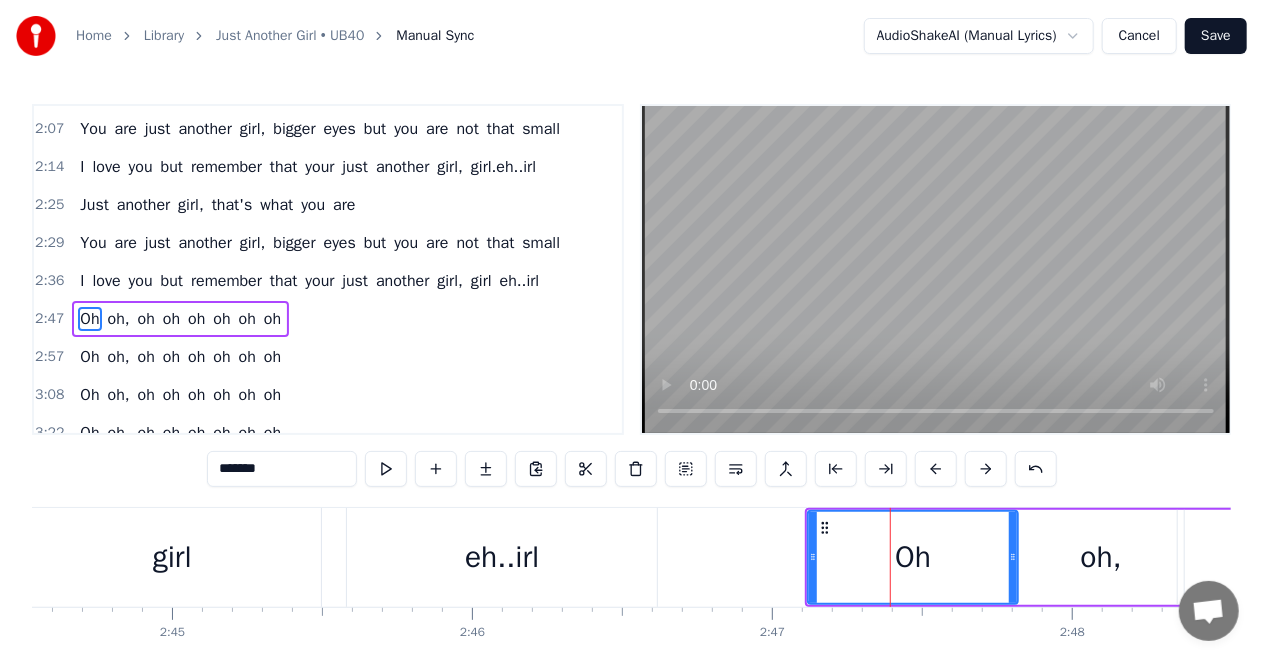 scroll, scrollTop: 751, scrollLeft: 0, axis: vertical 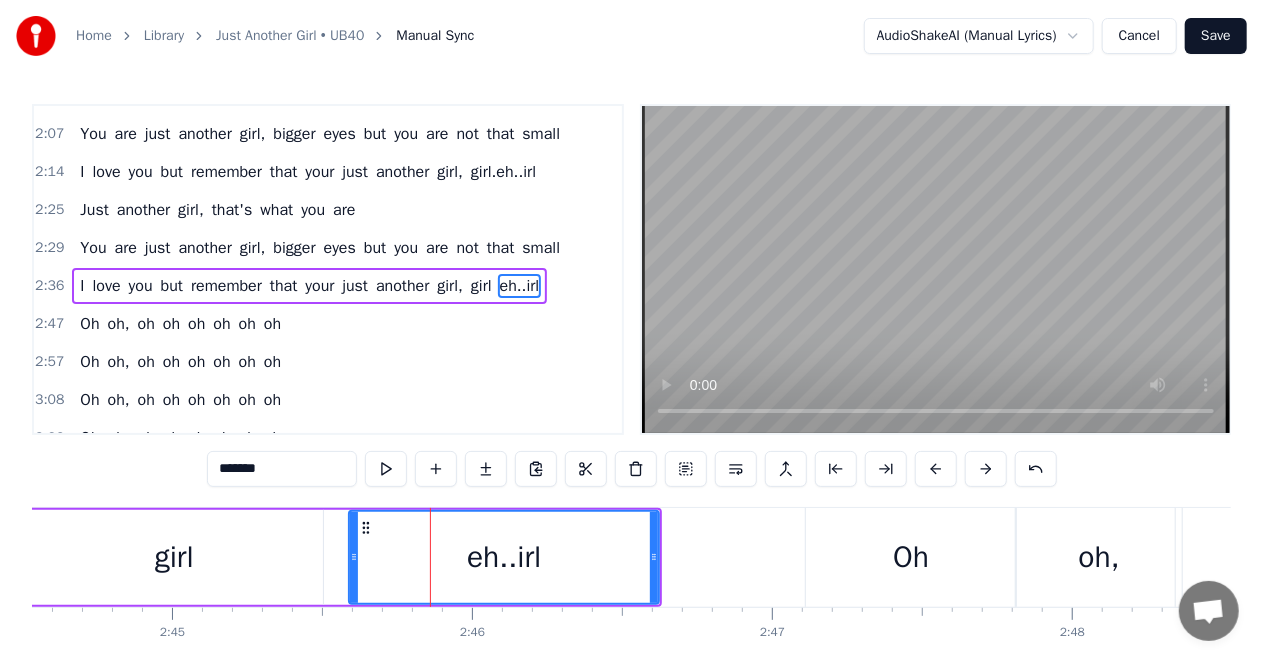 click on "girl" at bounding box center [174, 557] 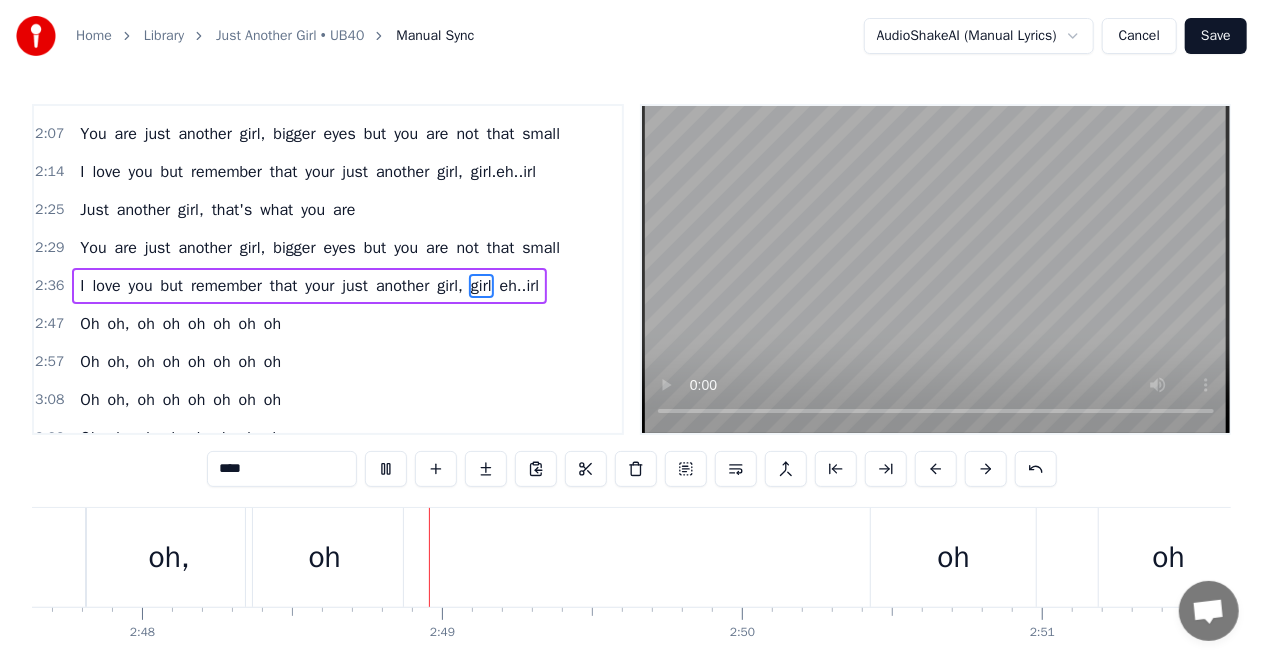 scroll, scrollTop: 0, scrollLeft: 50380, axis: horizontal 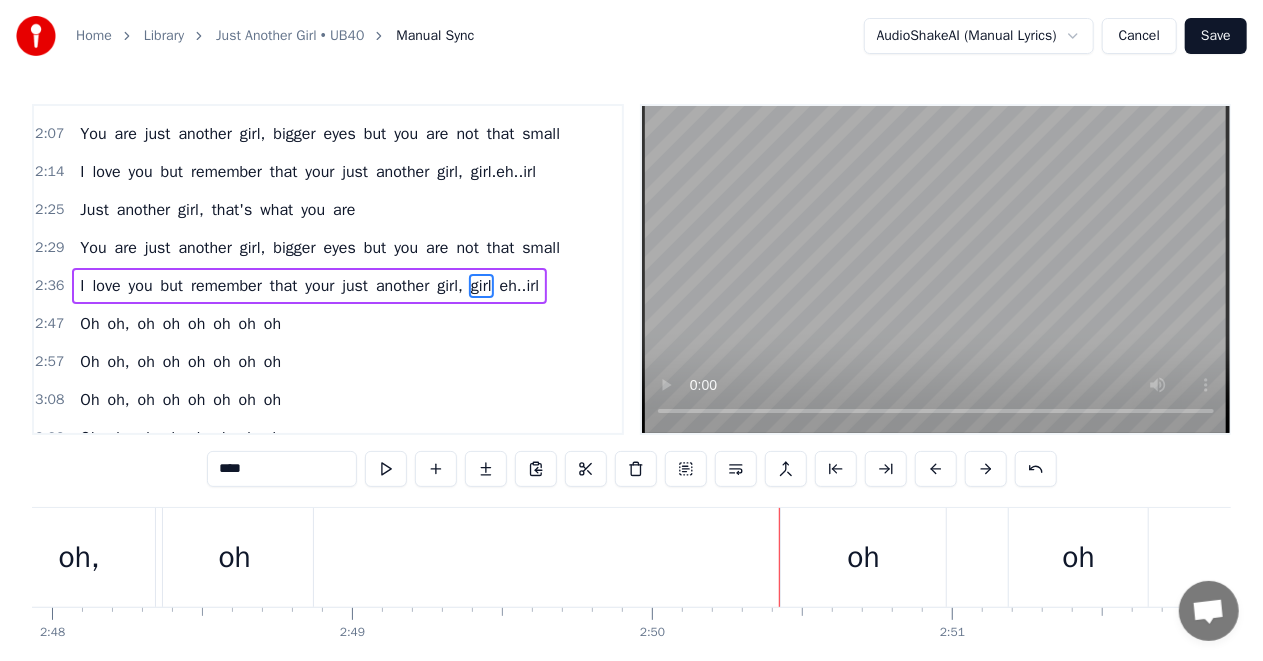 click on "oh," at bounding box center [79, 557] 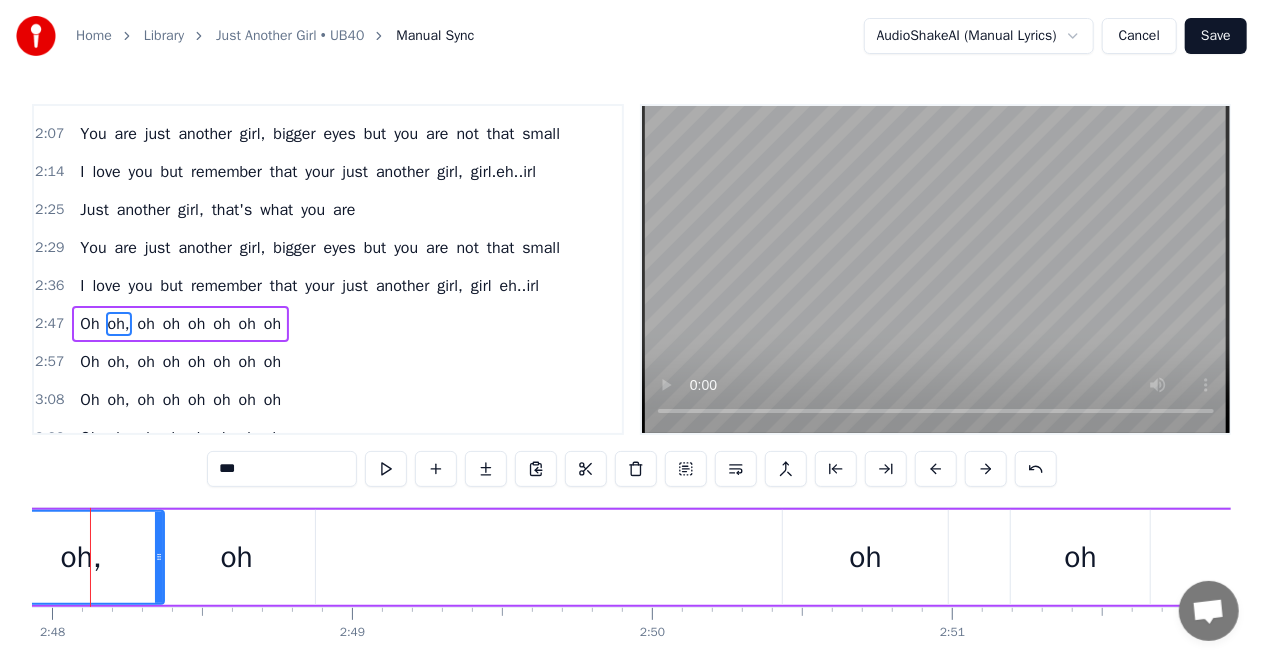 scroll, scrollTop: 756, scrollLeft: 0, axis: vertical 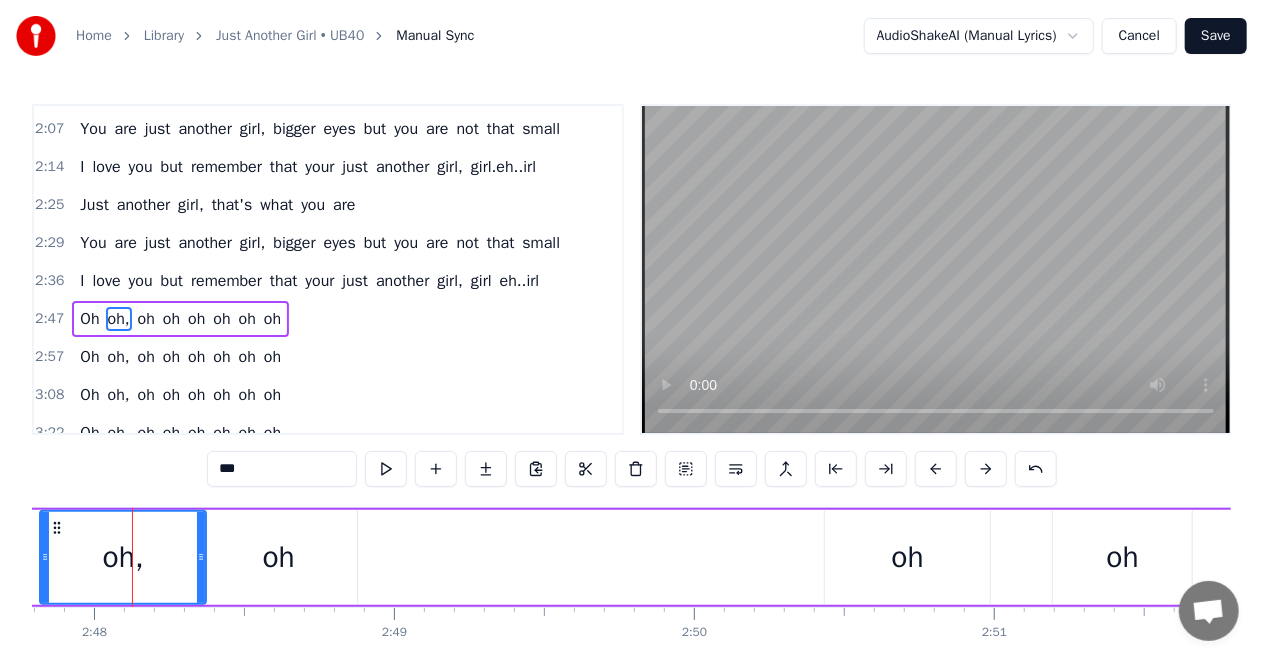 click on "oh" at bounding box center [278, 557] 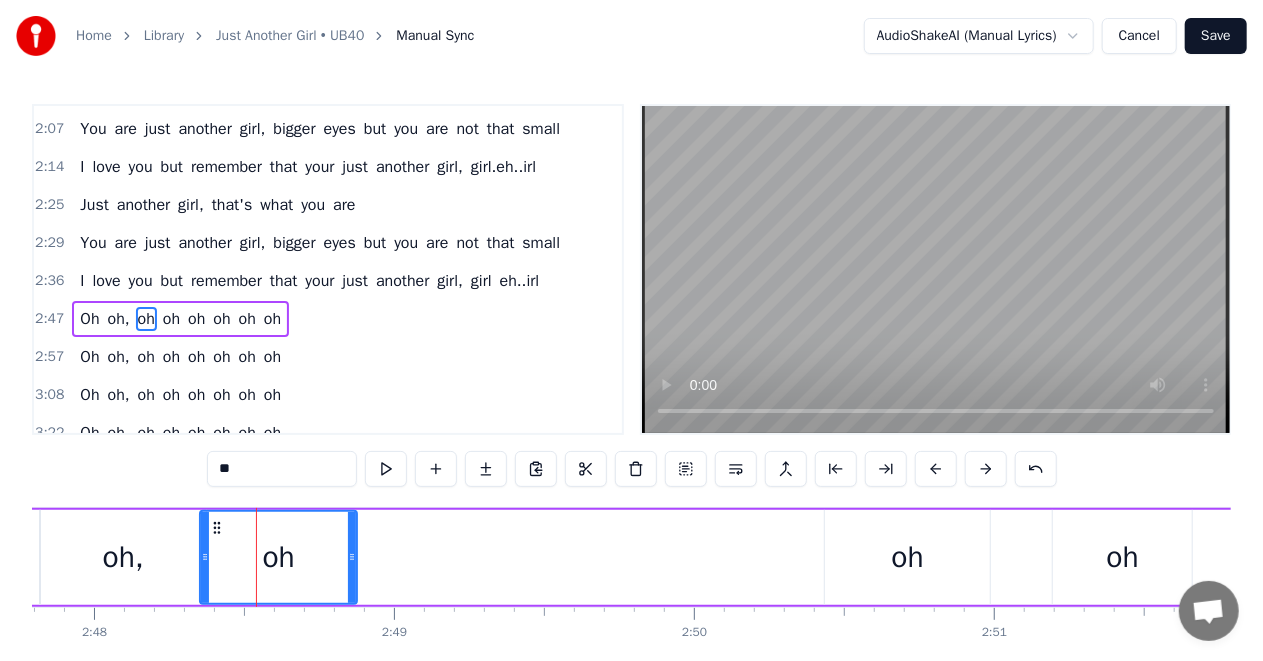 click on "oh" at bounding box center [908, 557] 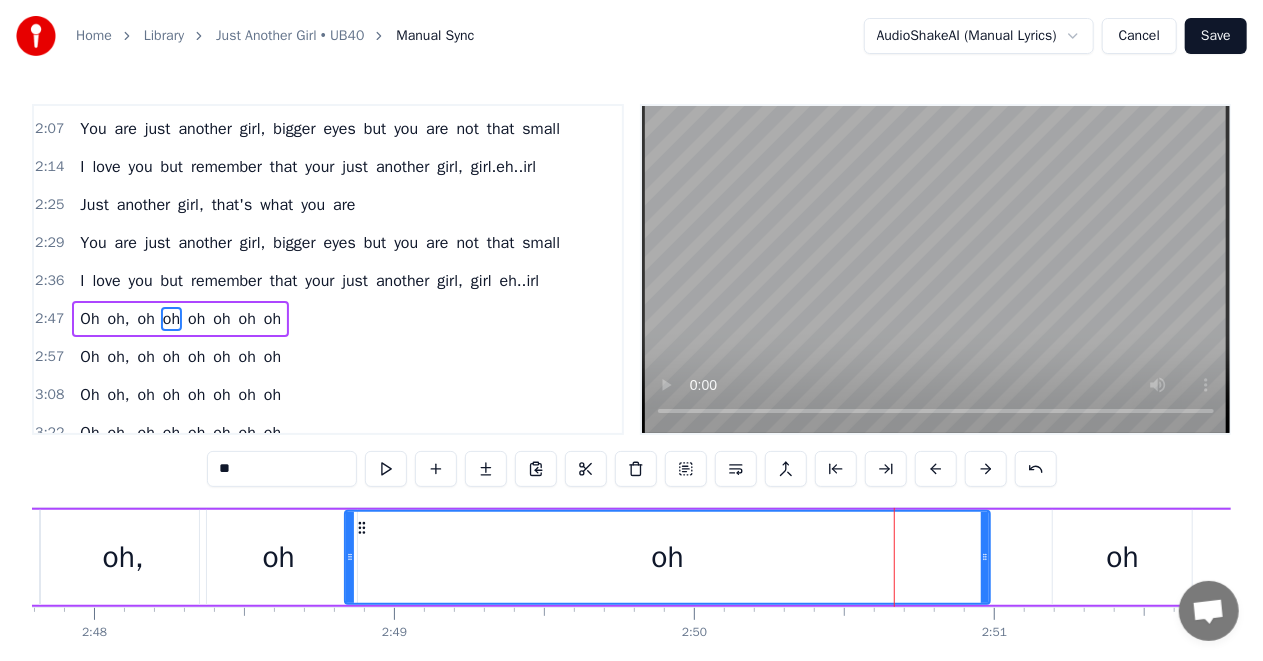 drag, startPoint x: 830, startPoint y: 555, endPoint x: 350, endPoint y: 565, distance: 480.10416 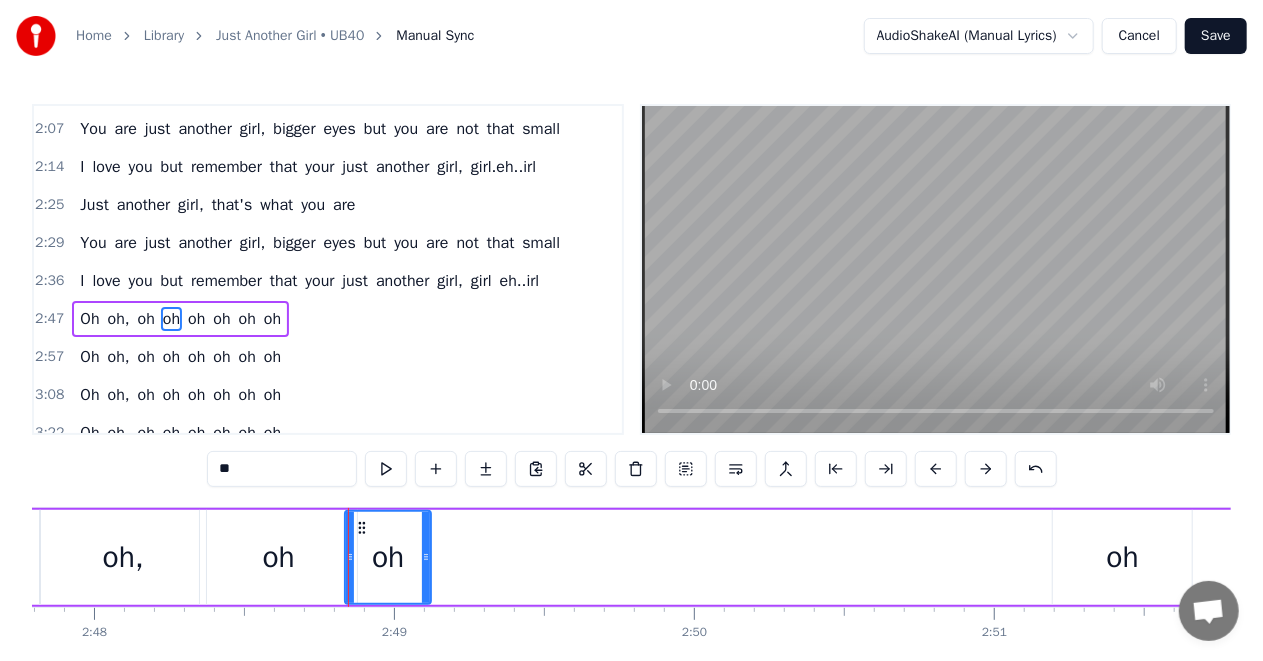 drag, startPoint x: 985, startPoint y: 556, endPoint x: 426, endPoint y: 576, distance: 559.35767 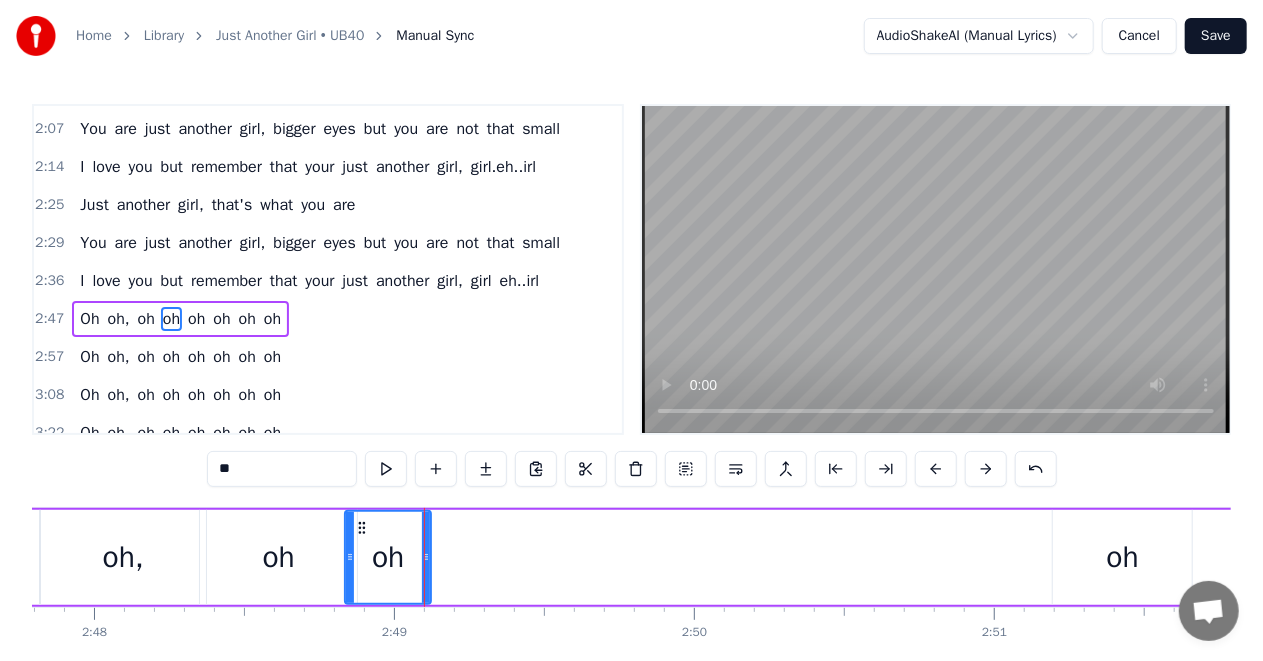click on "oh" at bounding box center [279, 557] 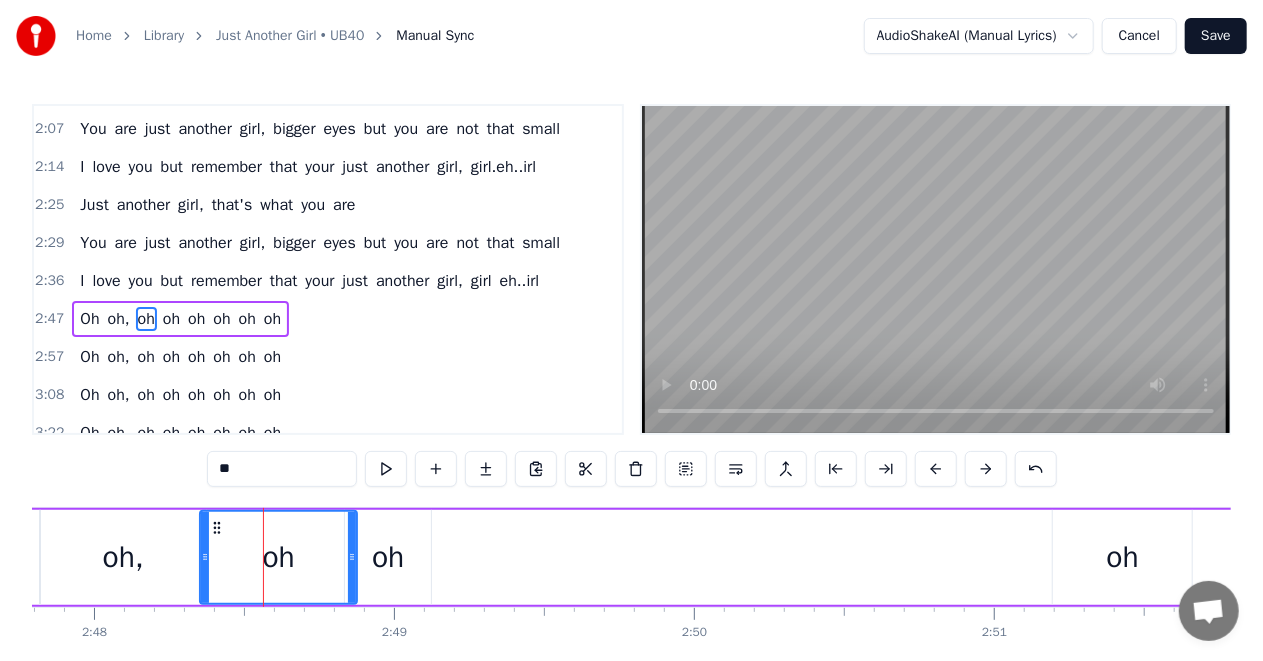 click on "oh" at bounding box center [278, 557] 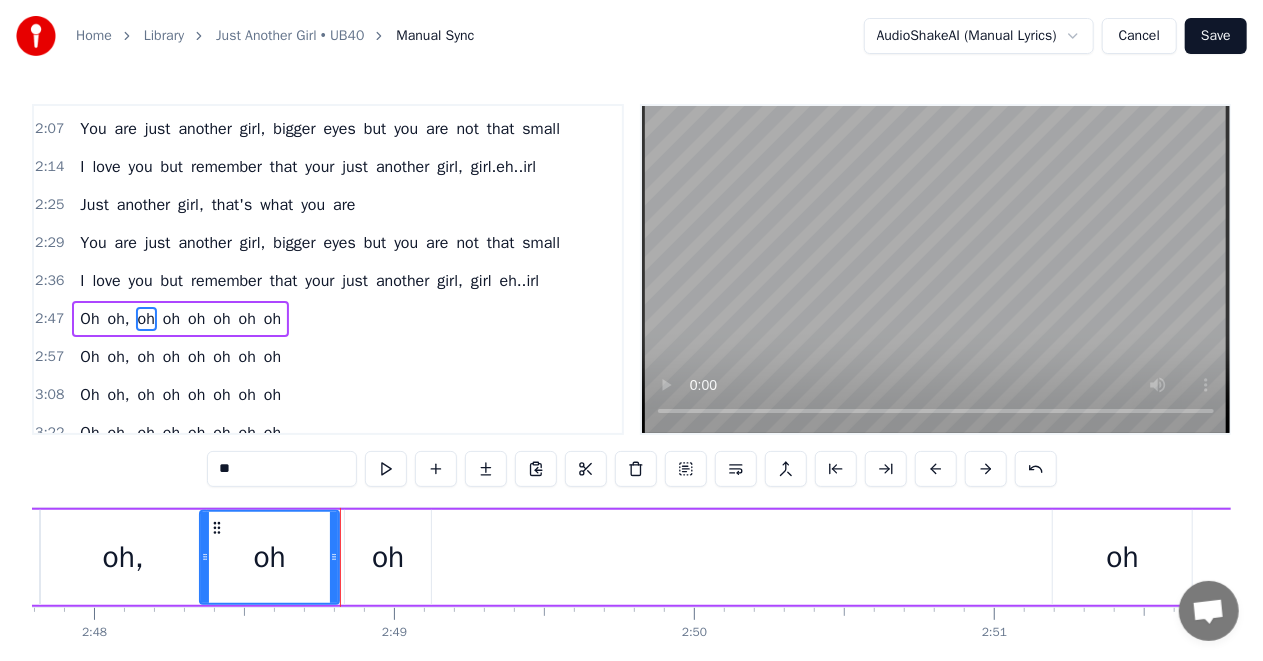 drag, startPoint x: 350, startPoint y: 557, endPoint x: 328, endPoint y: 557, distance: 22 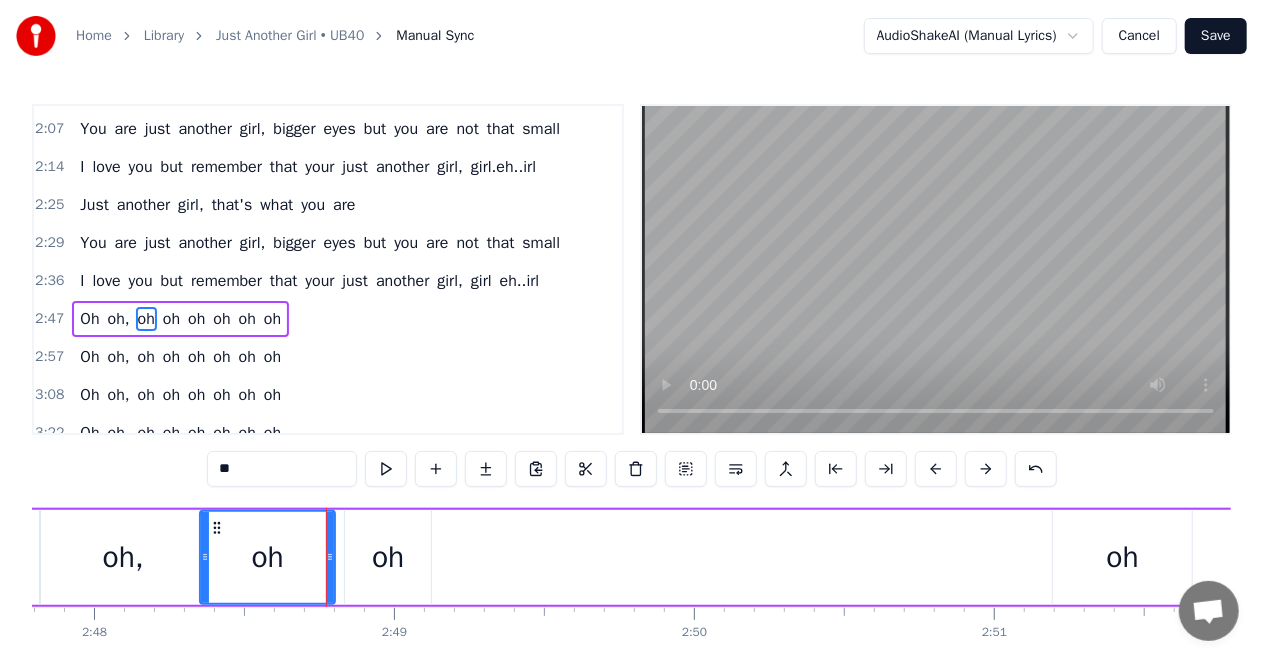 click on "oh" at bounding box center [1123, 557] 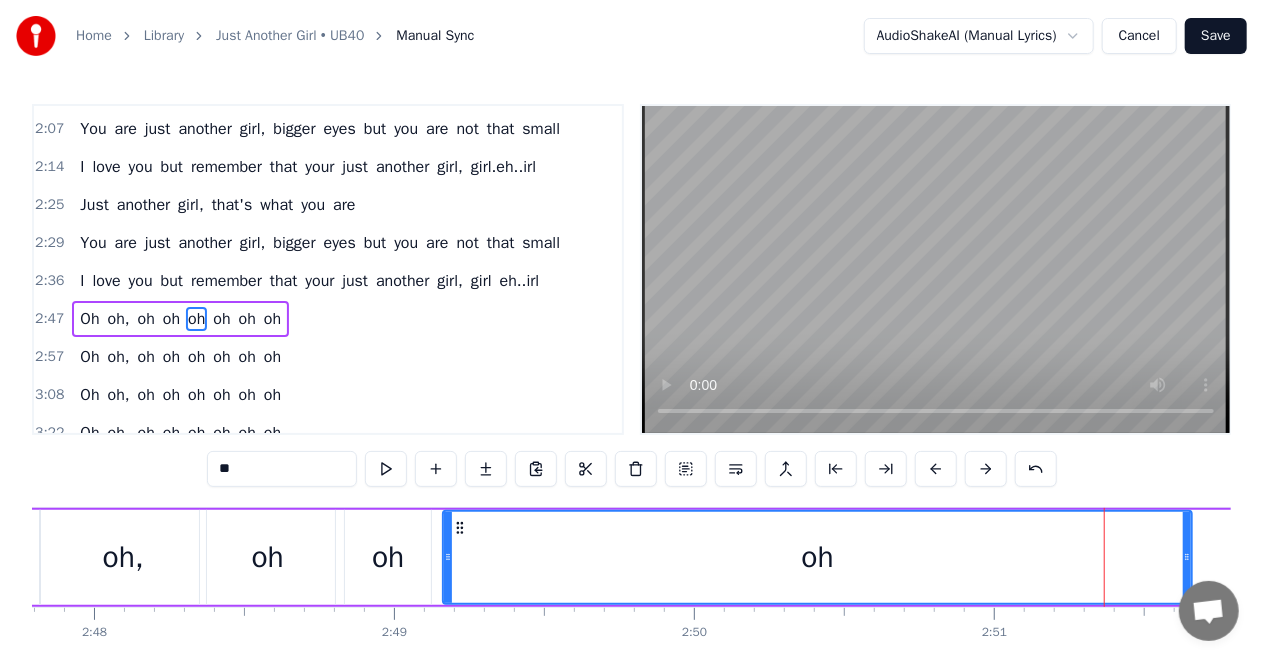drag, startPoint x: 1058, startPoint y: 558, endPoint x: 448, endPoint y: 575, distance: 610.2368 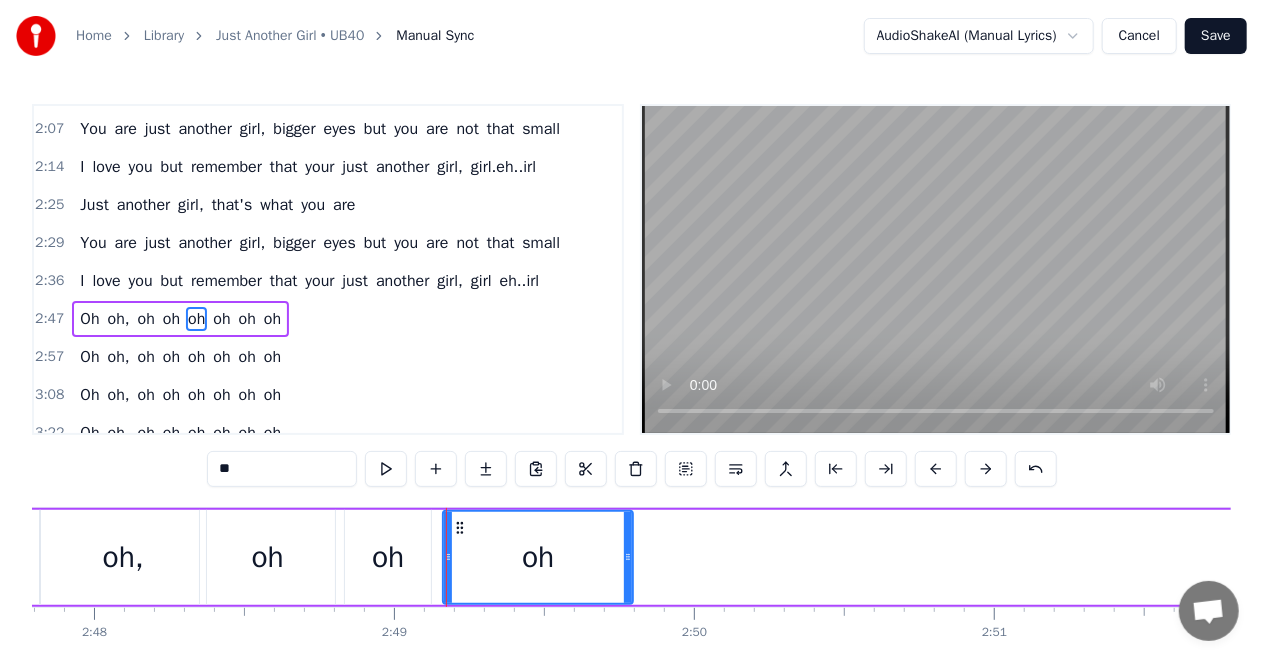 drag, startPoint x: 1187, startPoint y: 557, endPoint x: 628, endPoint y: 580, distance: 559.47296 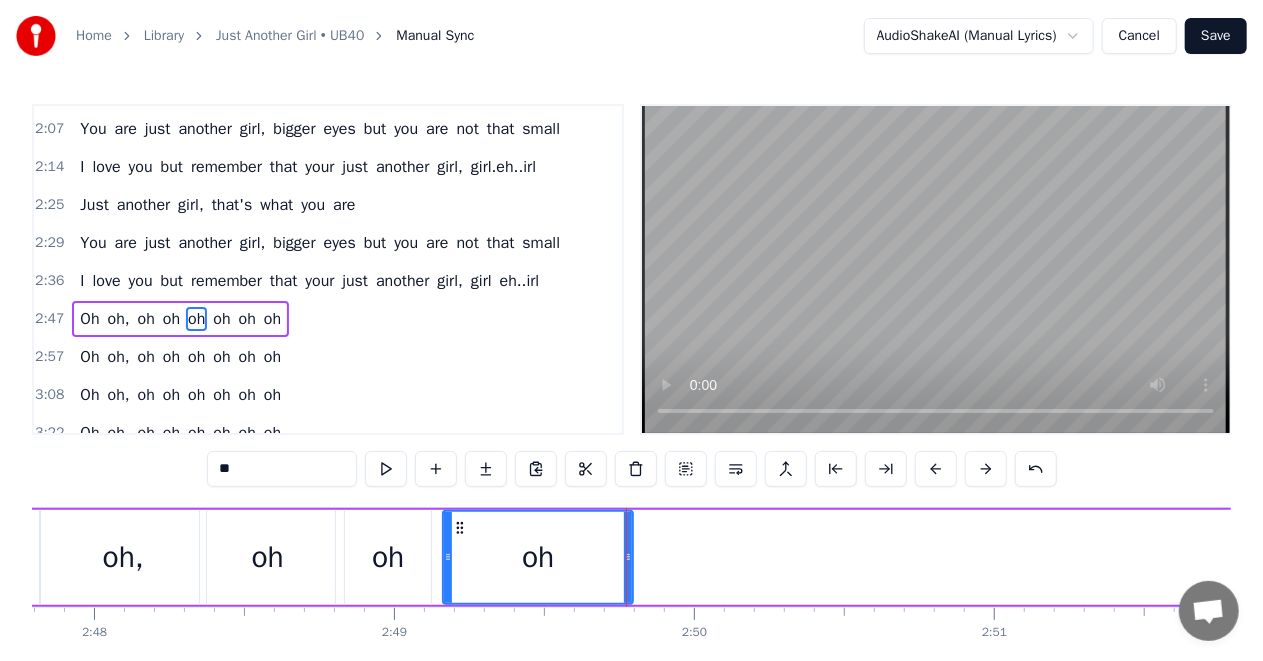 click on "Home Library Just Another Girl • UB40 Manual Sync AudioShakeAI (Manual Lyrics) Cancel Save 0:13 I know, and you know it true that 0:18 This love is really really true and 0:24 I know, and you know it true that 0:29 This love is really really true and 0:35 I want tell your friends, no other kinda way 0:39 There's one thing you should know, you are just another girl 0:45 Just another girl, that's what you are 0:50 You are just another girl, bigger eyes but you are not that small 0:56 I love you but remember that you are just another girl, girl.eh..irl 1:07 Oh oh, oh oh oh oh oh oh 1:13 Oh oh, oh oh oh oh oh oh 1:18 Oh oh, oh oh oh oh oh oh 1:24 Oh oh, oh oh oh oh oh oh 1:29 I know, and you know it true that 1:36 This love is really really true and 1:41 I know, and you know it true that 1:47 This love is really really true and 1:52 I want tell your friends, no other kinda way 1:57 There's one thing you should know, your just another girl 2:03 Just another girl, that's what you are 2:07 You are just another but" at bounding box center (631, 354) 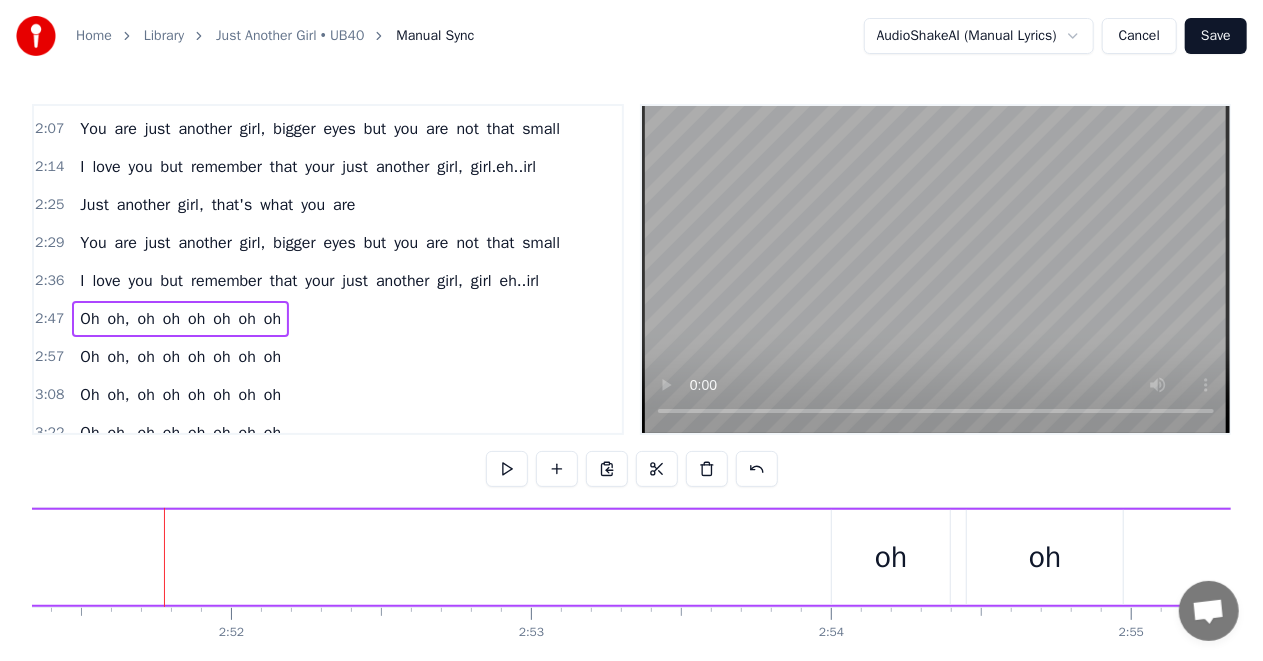 scroll, scrollTop: 0, scrollLeft: 51433, axis: horizontal 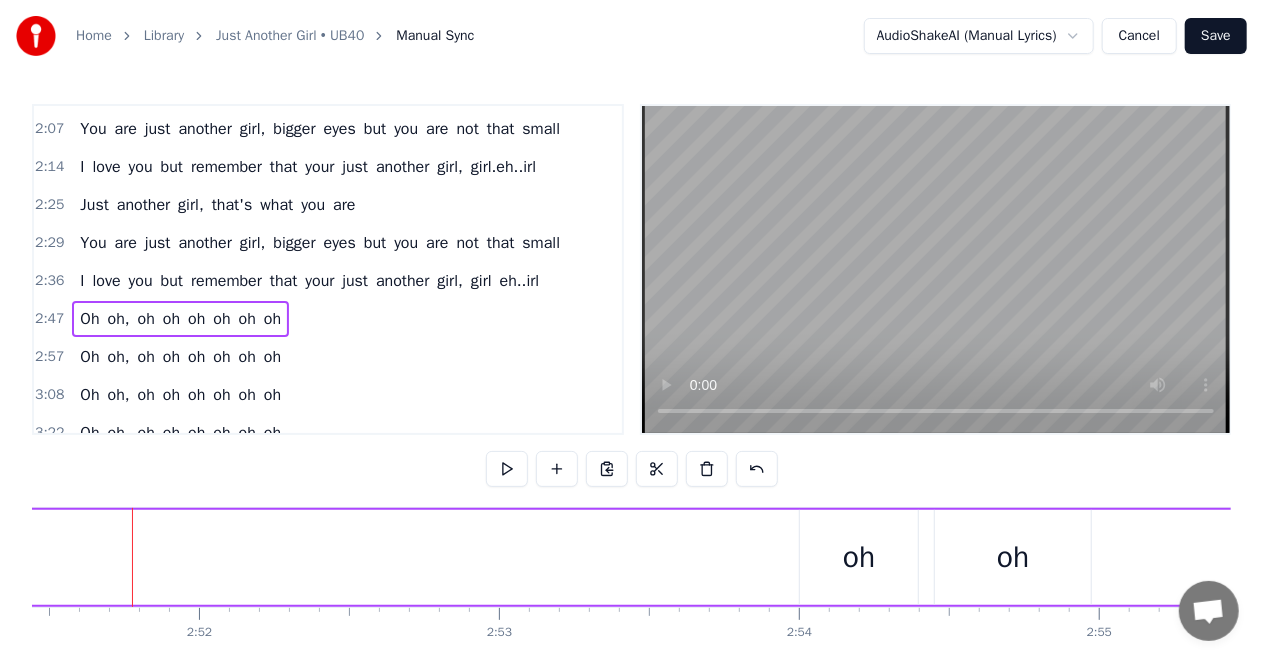click on "oh" at bounding box center (859, 557) 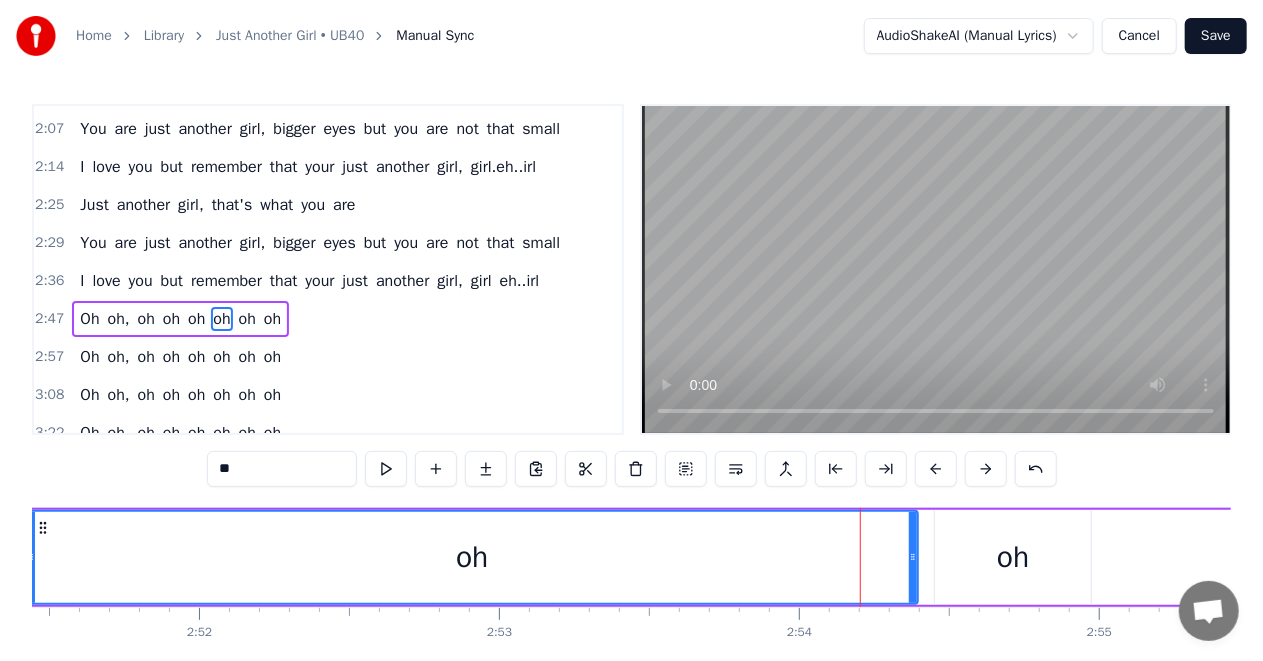 drag, startPoint x: 802, startPoint y: 559, endPoint x: 28, endPoint y: 566, distance: 774.0317 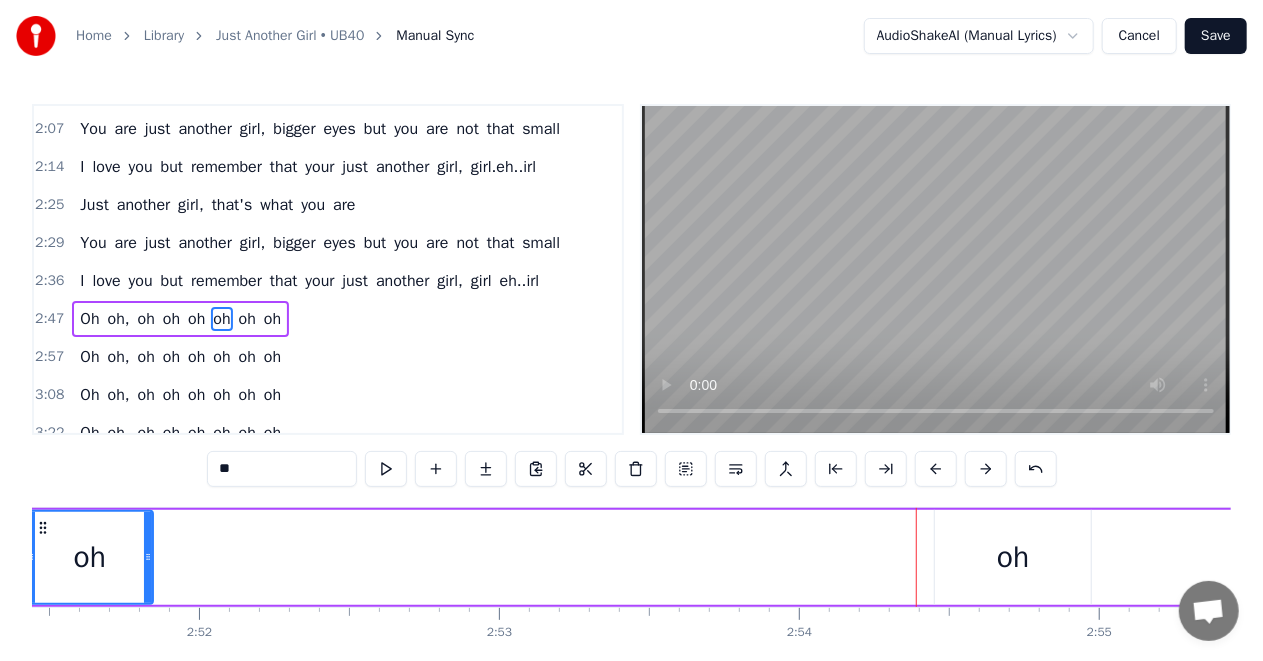 drag, startPoint x: 912, startPoint y: 555, endPoint x: 126, endPoint y: 560, distance: 786.0159 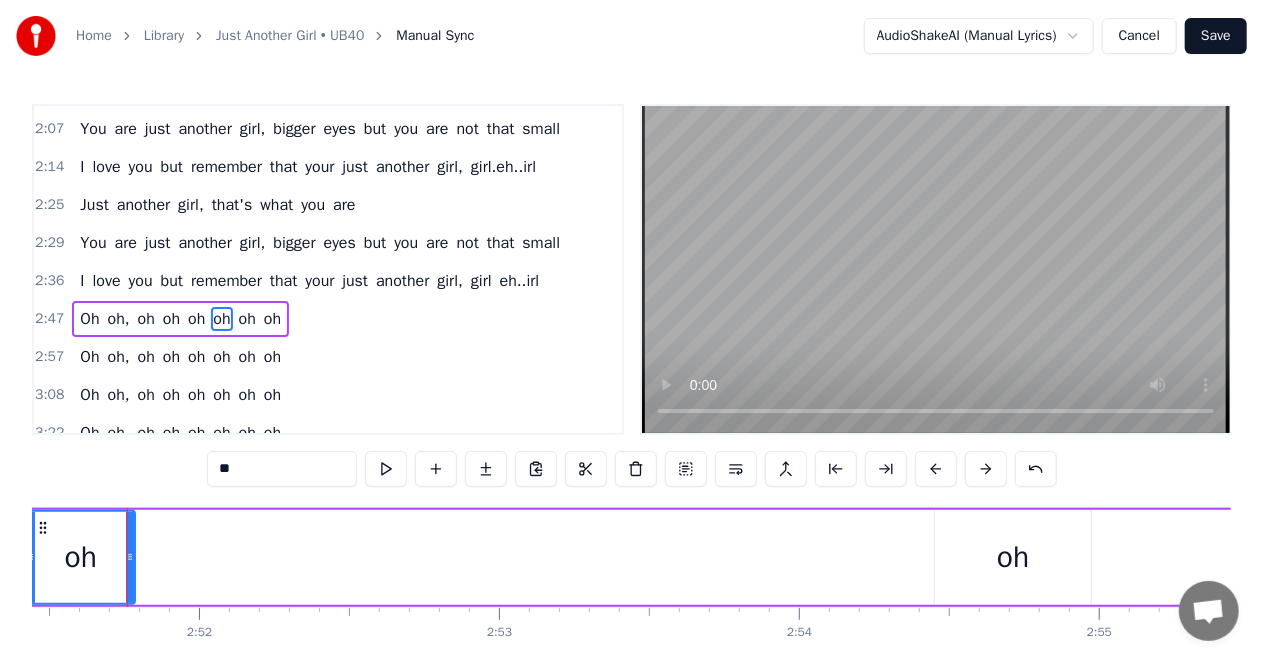 scroll, scrollTop: 0, scrollLeft: 51428, axis: horizontal 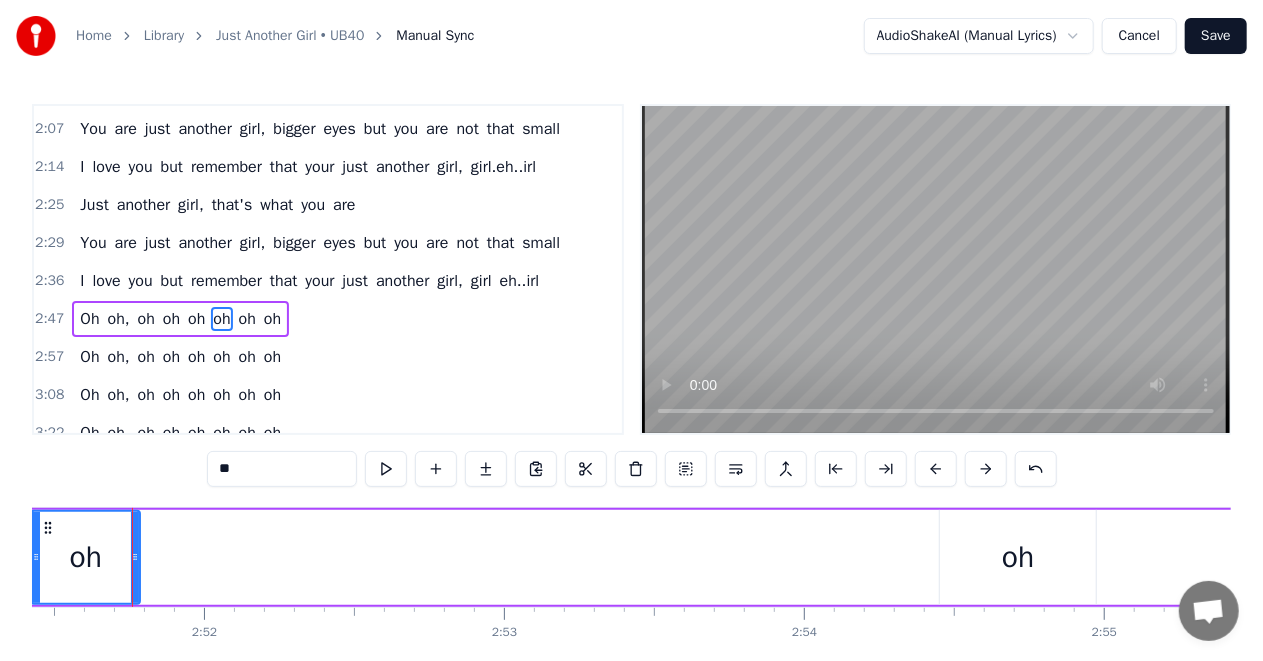 click on "oh" at bounding box center [1018, 557] 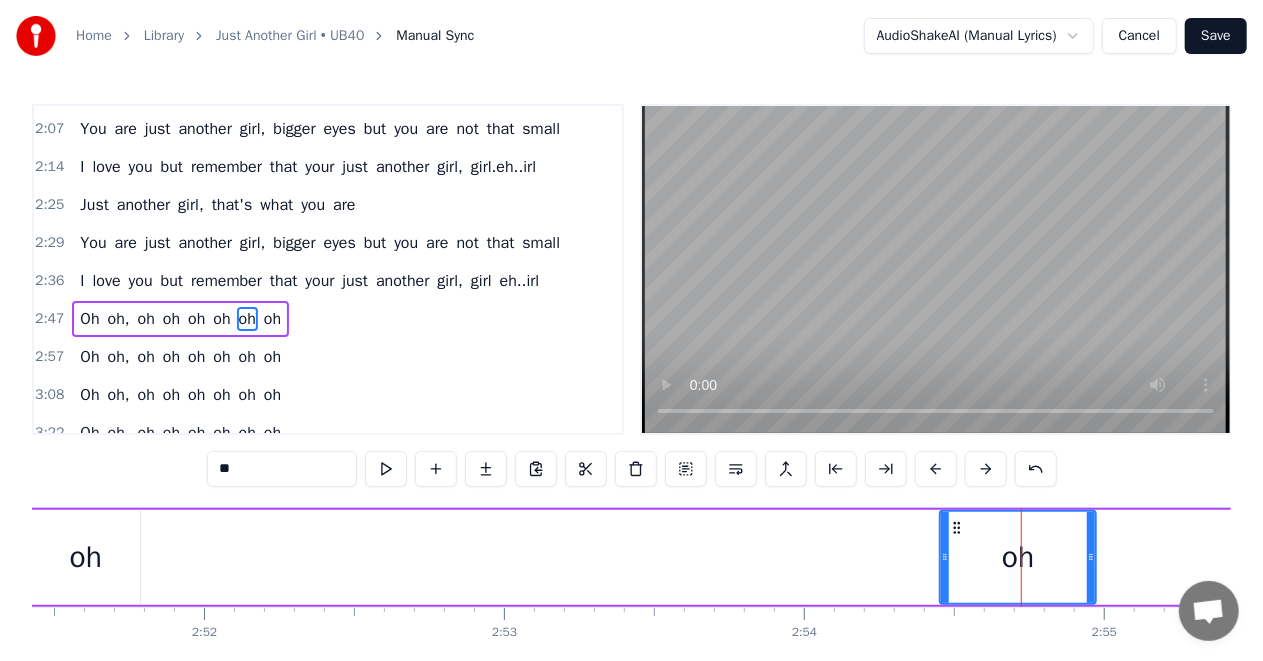 click 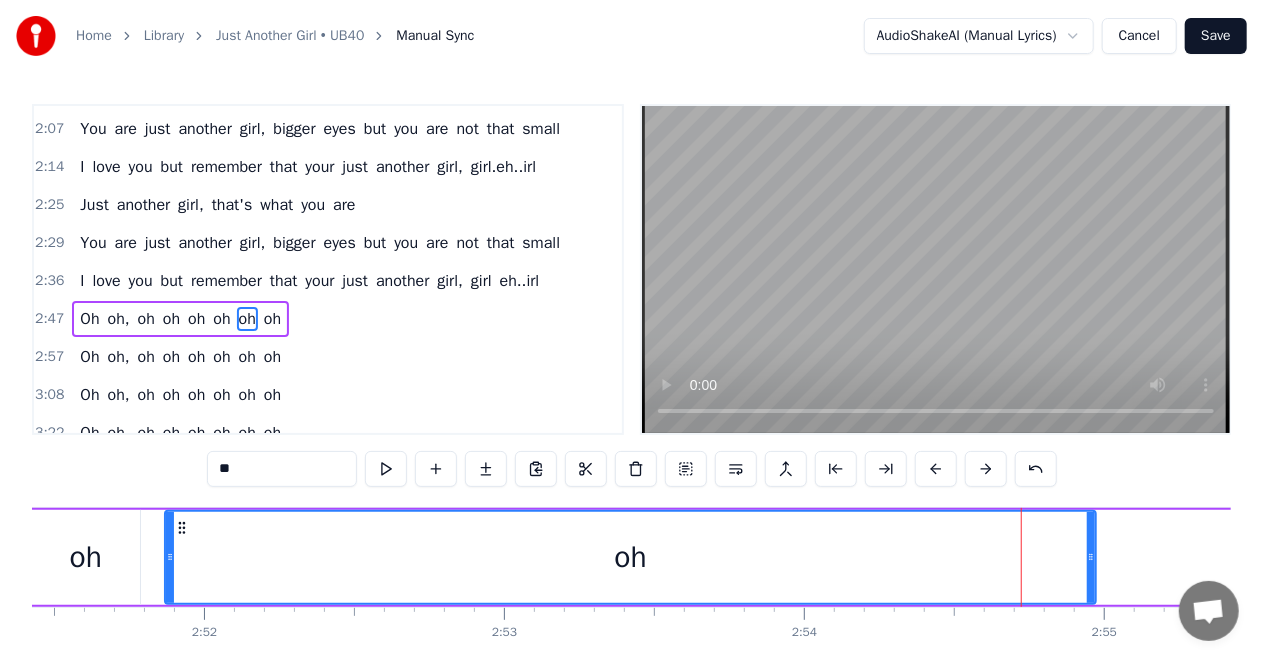 drag, startPoint x: 944, startPoint y: 561, endPoint x: 360, endPoint y: 592, distance: 584.8222 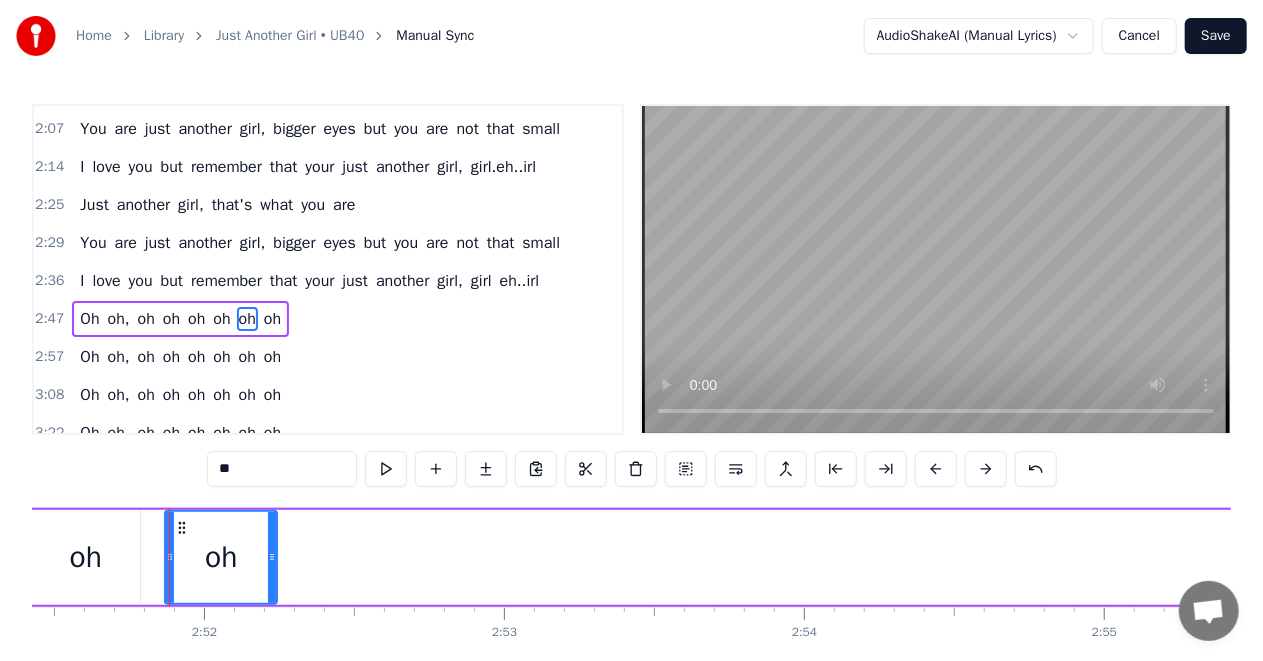 drag, startPoint x: 1088, startPoint y: 555, endPoint x: 269, endPoint y: 604, distance: 820.4645 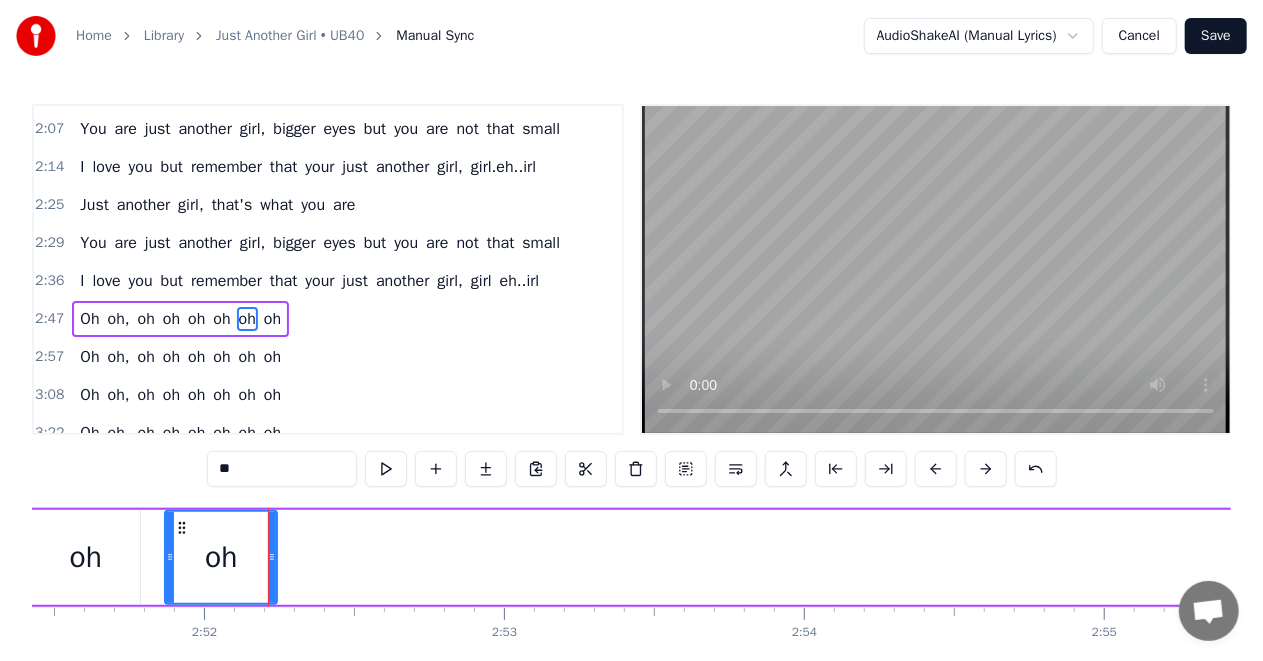 click on "Oh oh, oh oh oh oh oh oh" at bounding box center [320, 557] 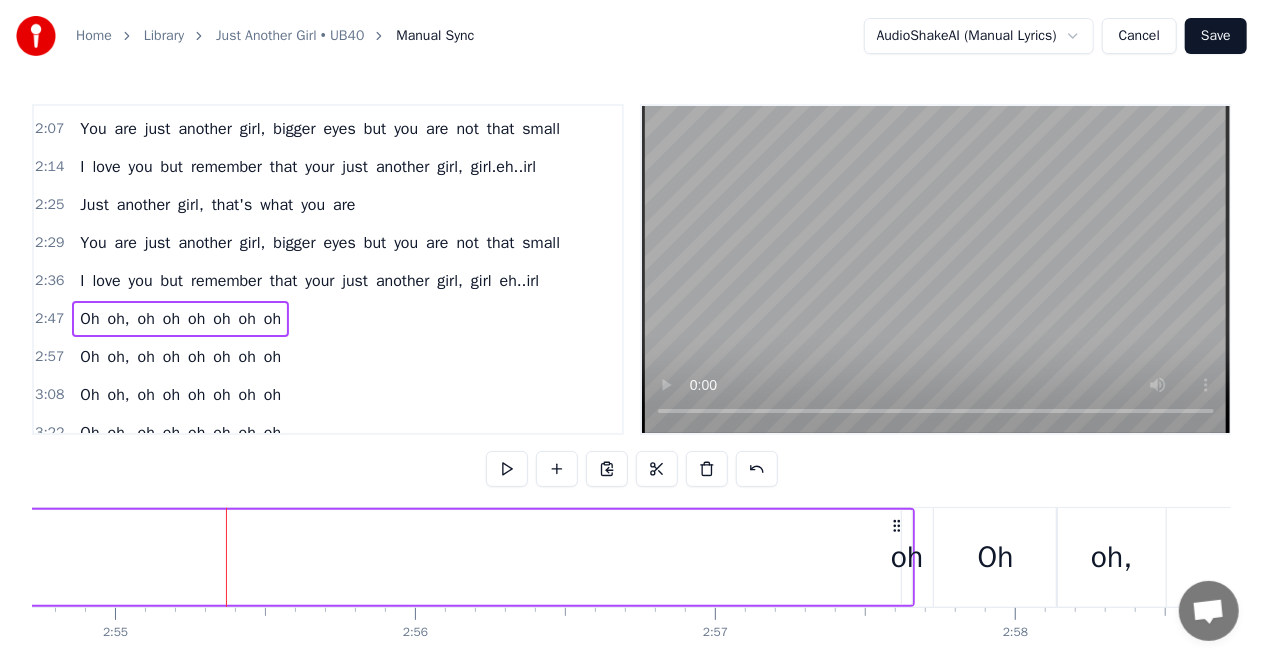 scroll, scrollTop: 0, scrollLeft: 52510, axis: horizontal 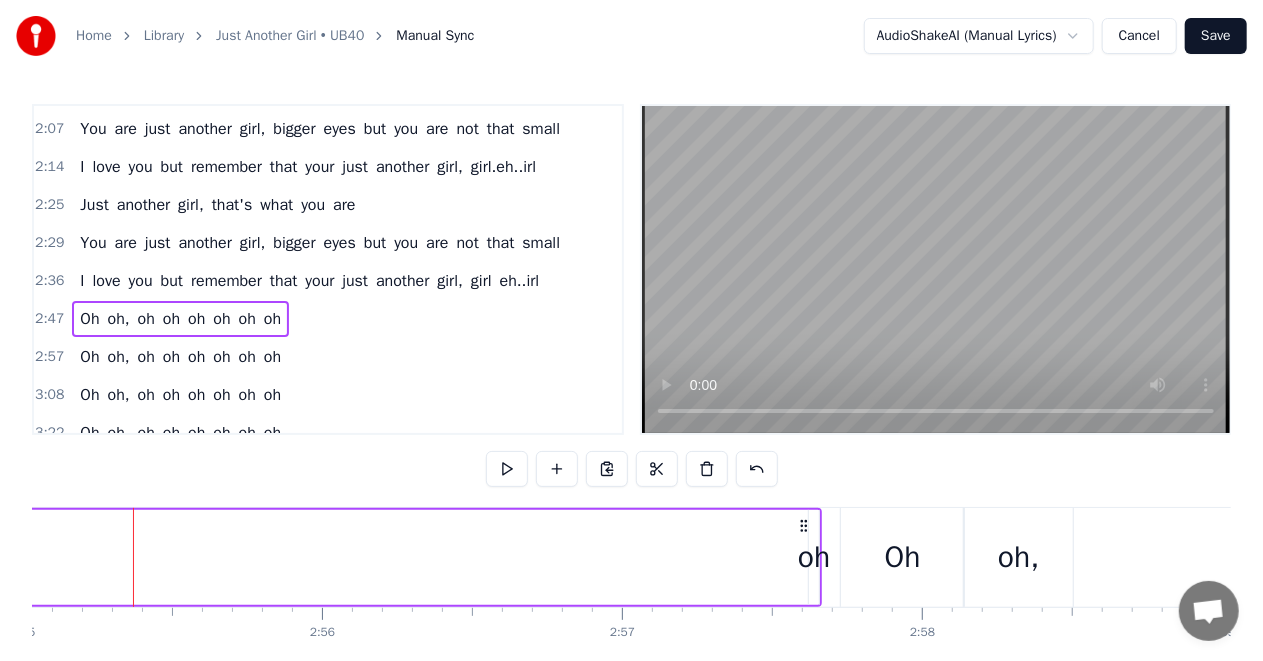 click on "oh" at bounding box center [814, 557] 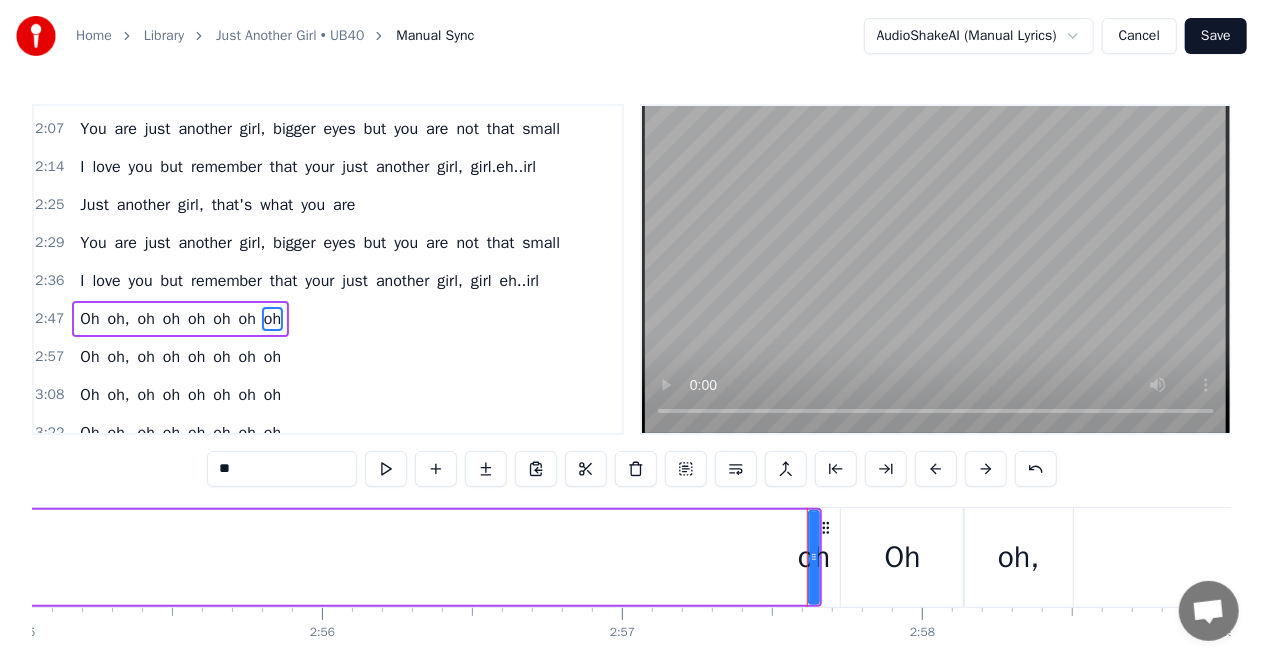 drag, startPoint x: 808, startPoint y: 560, endPoint x: 766, endPoint y: 561, distance: 42.0119 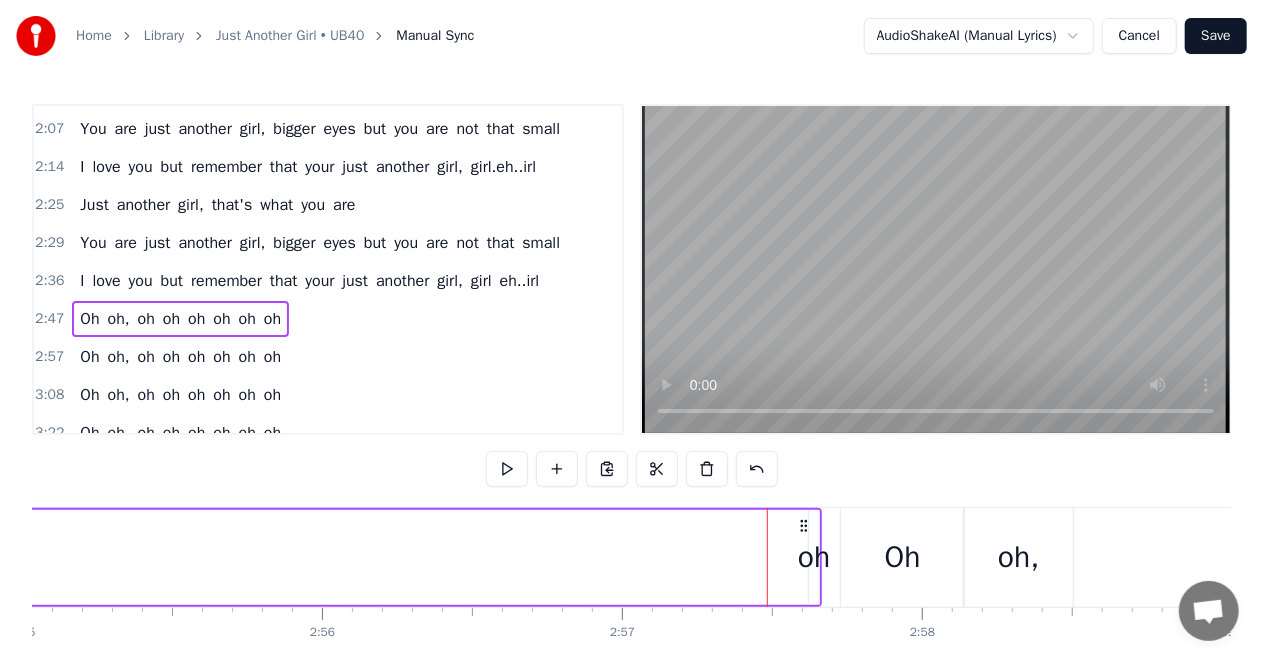 click on "Oh oh, oh oh oh oh oh oh" at bounding box center [-762, 557] 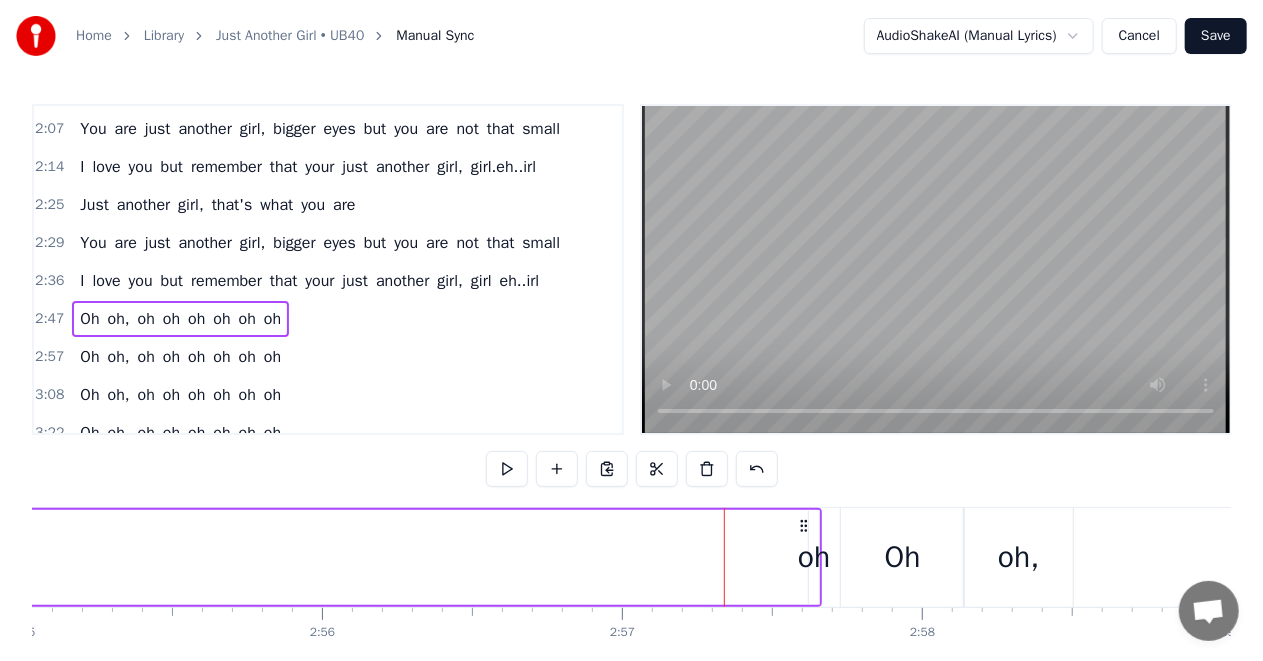 click on "oh" at bounding box center [814, 557] 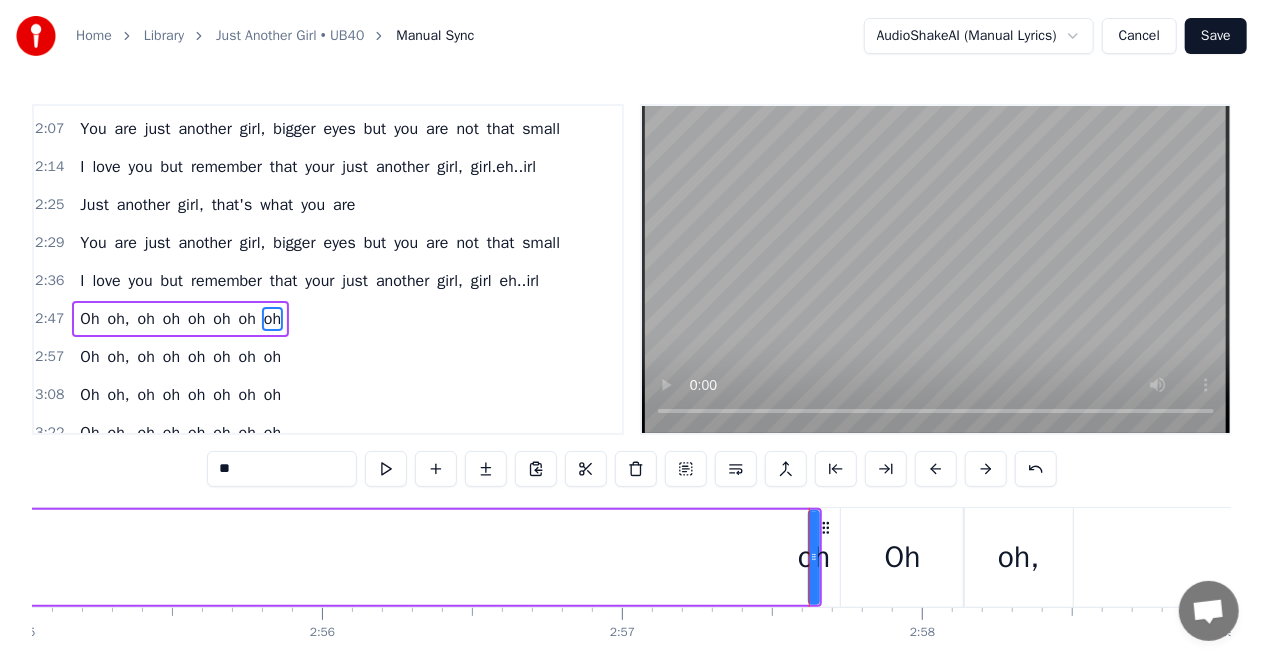 click on "oh" at bounding box center [814, 557] 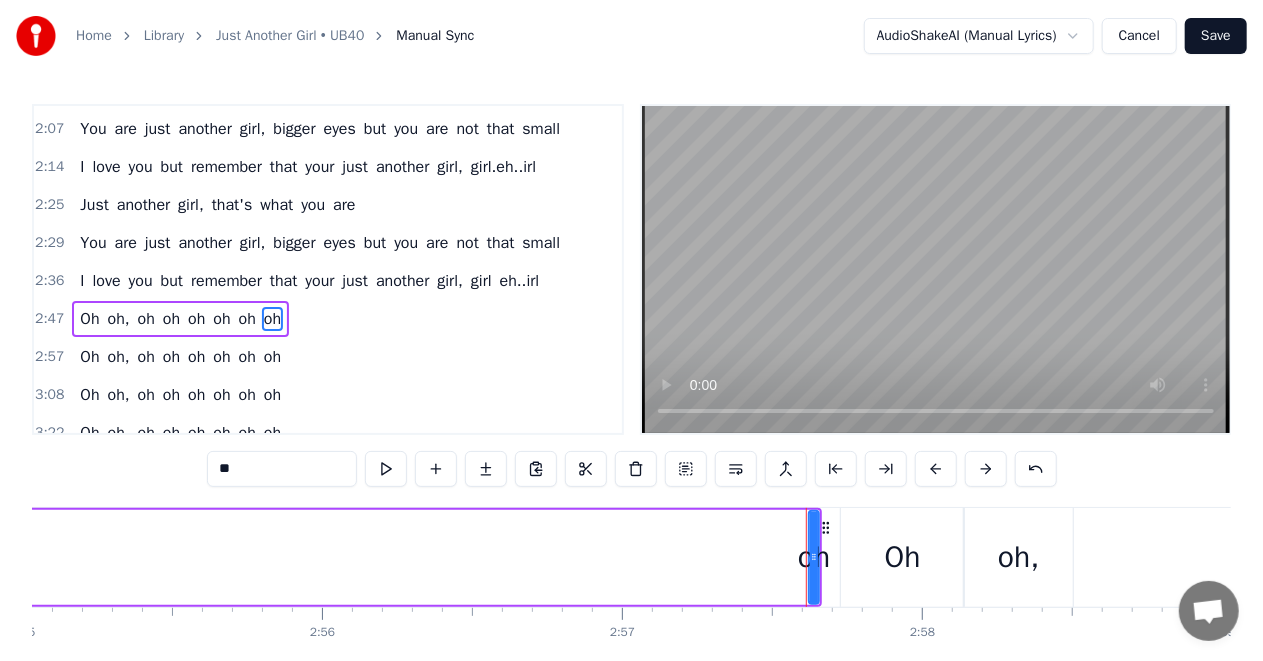 click on "oh" at bounding box center (814, 557) 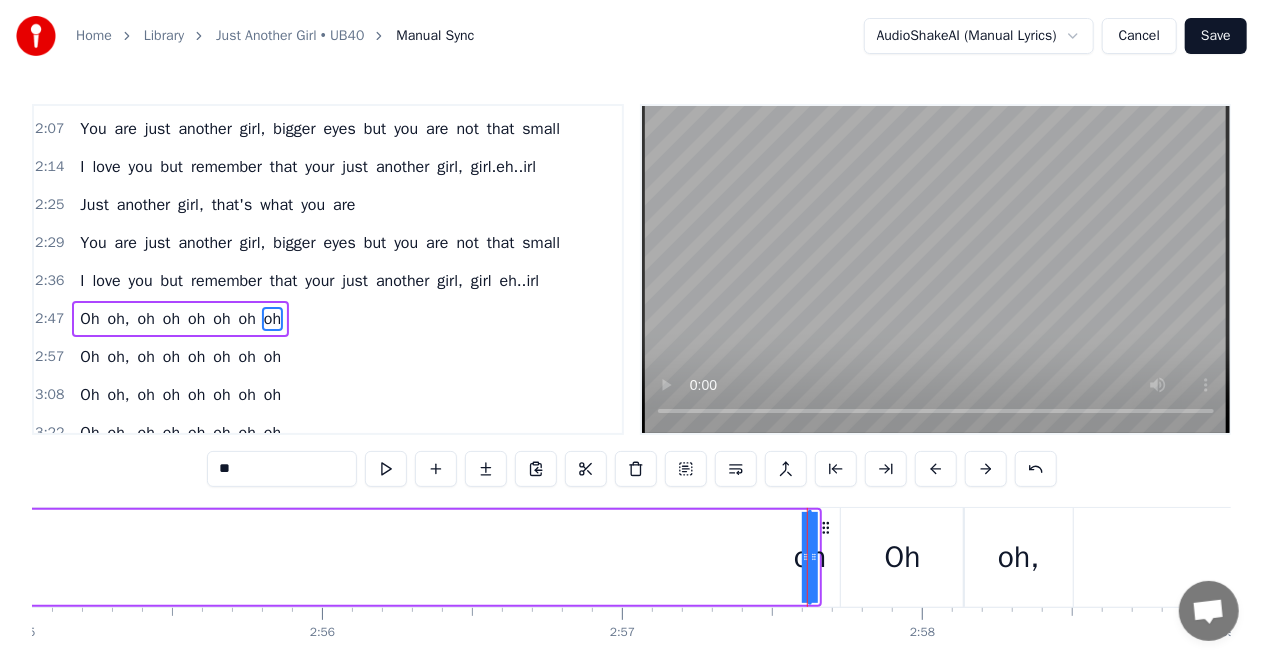drag, startPoint x: 786, startPoint y: 555, endPoint x: 702, endPoint y: 563, distance: 84.38009 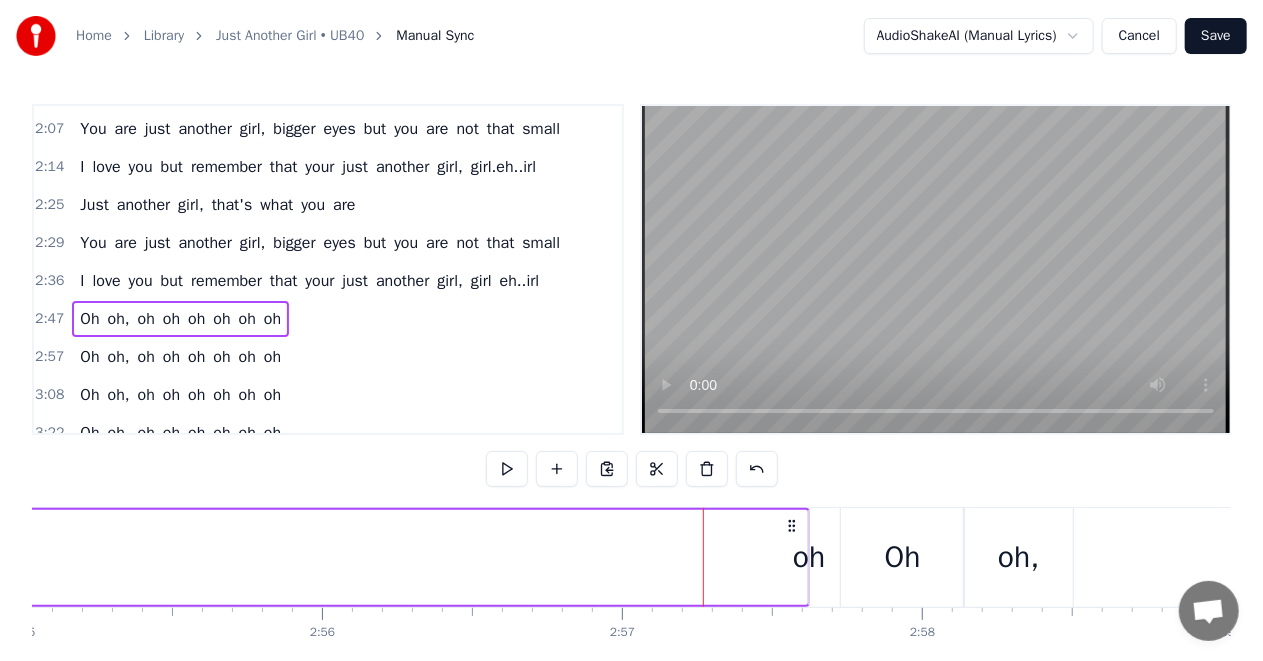 click on "oh" at bounding box center (809, 557) 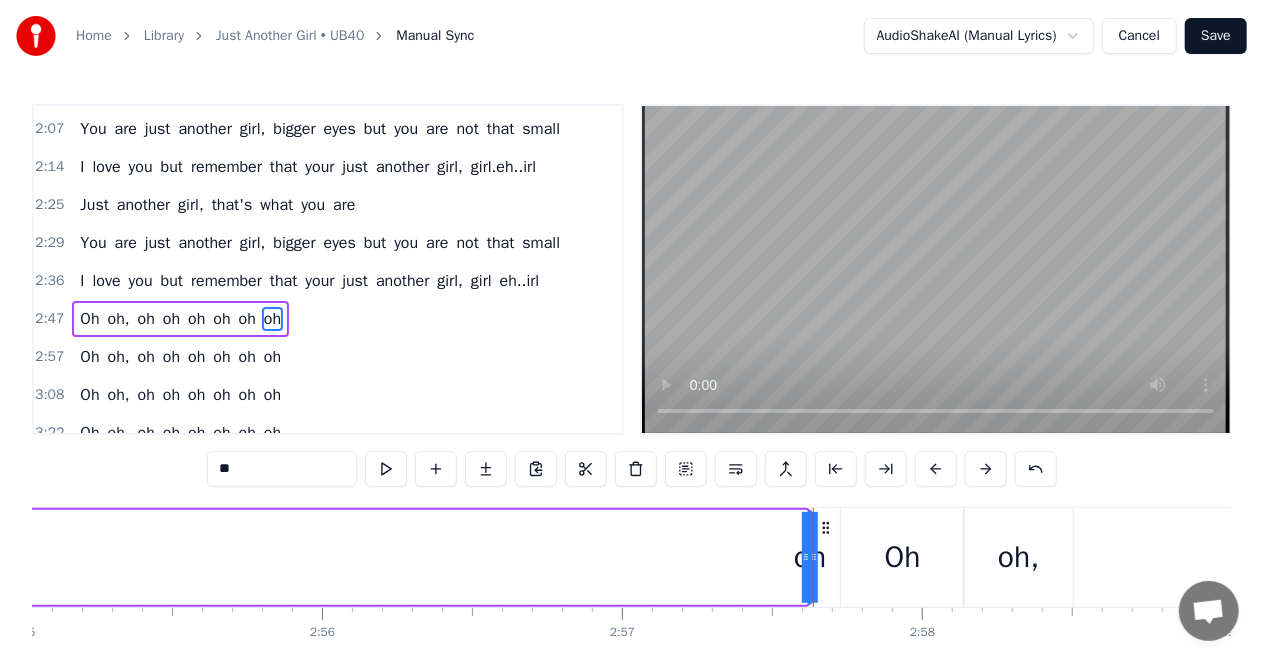 drag, startPoint x: 814, startPoint y: 553, endPoint x: 860, endPoint y: 551, distance: 46.043457 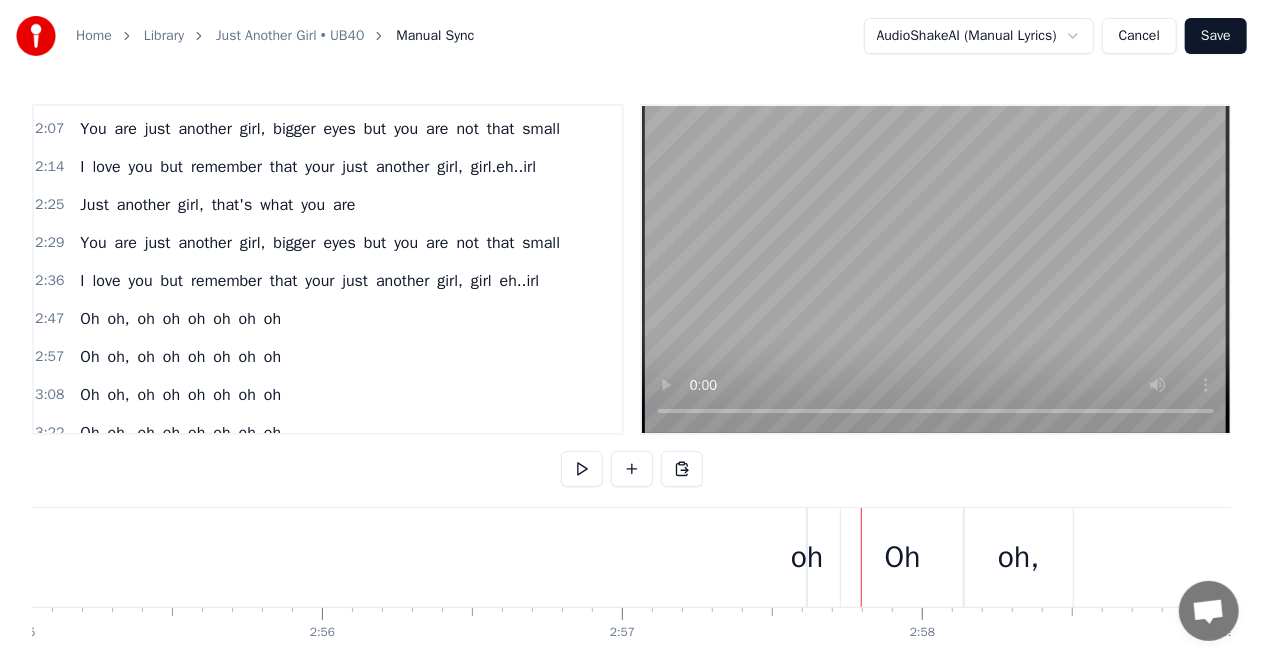 click on "oh" at bounding box center [807, 557] 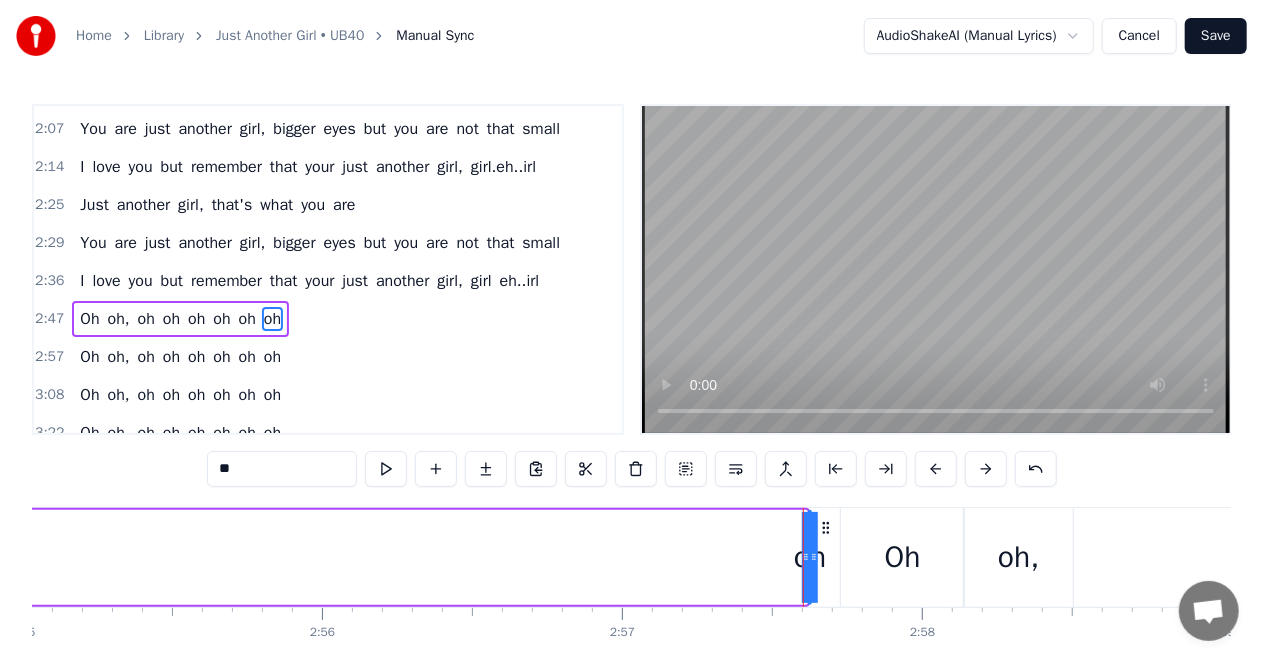 drag, startPoint x: 804, startPoint y: 555, endPoint x: 873, endPoint y: 564, distance: 69.58448 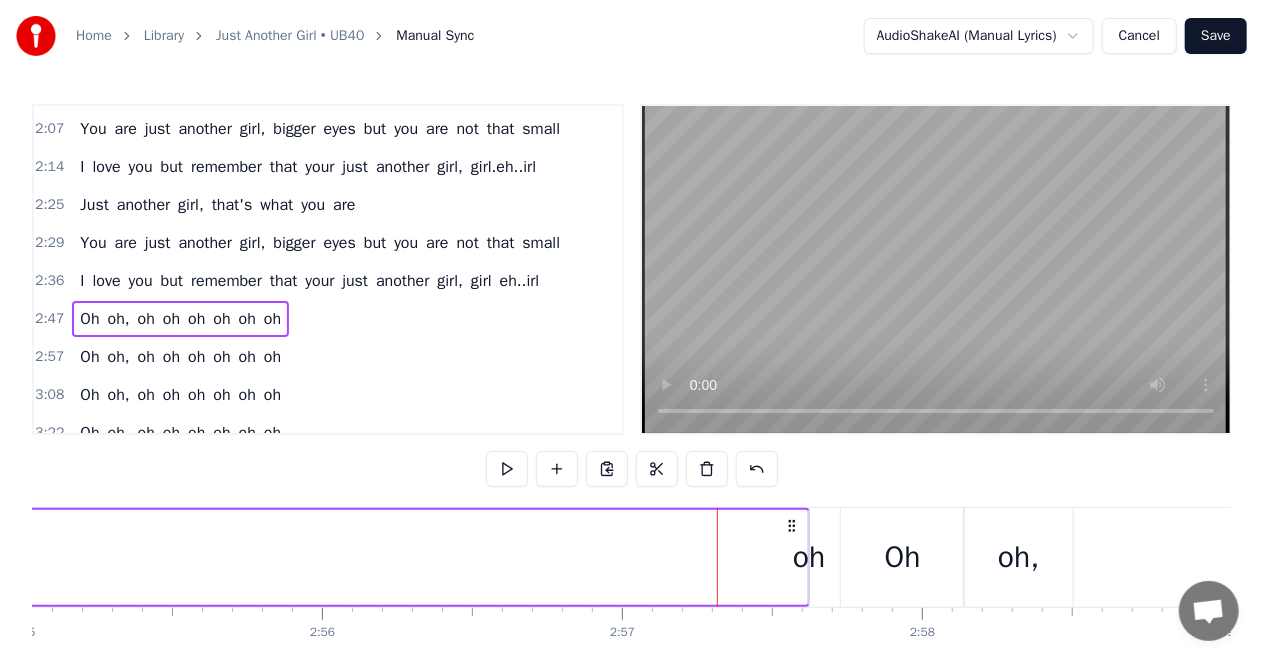 click on "oh" at bounding box center (809, 557) 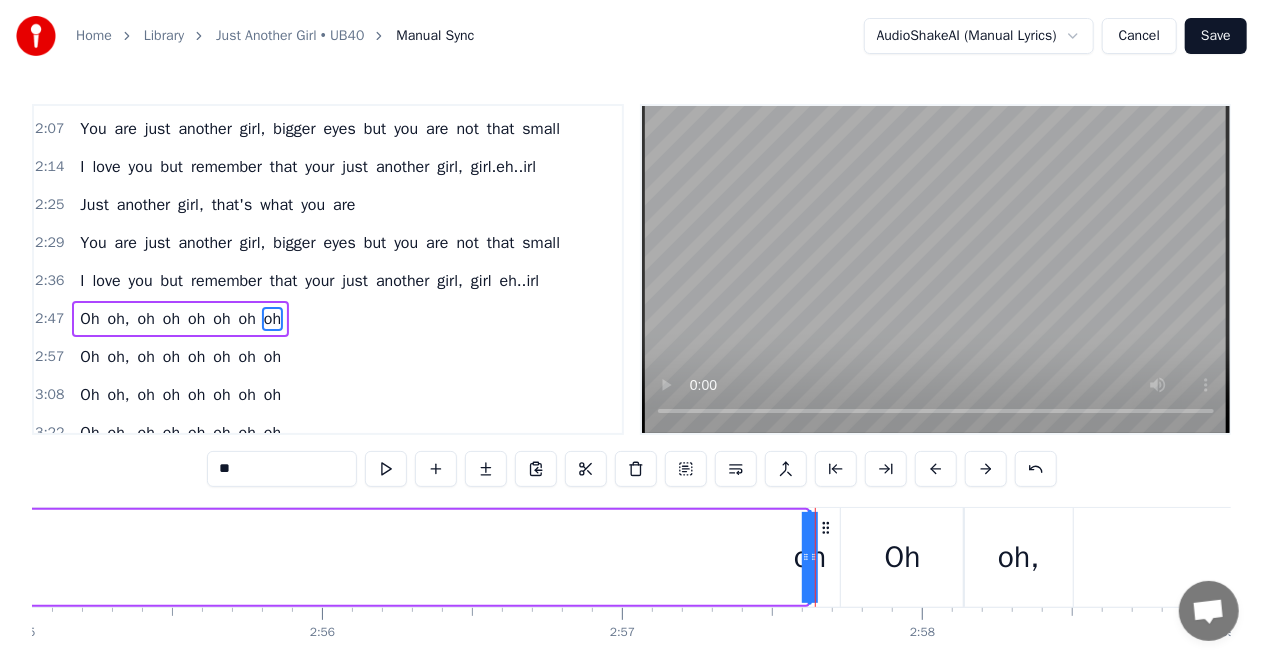 drag, startPoint x: 815, startPoint y: 556, endPoint x: 832, endPoint y: 560, distance: 17.464249 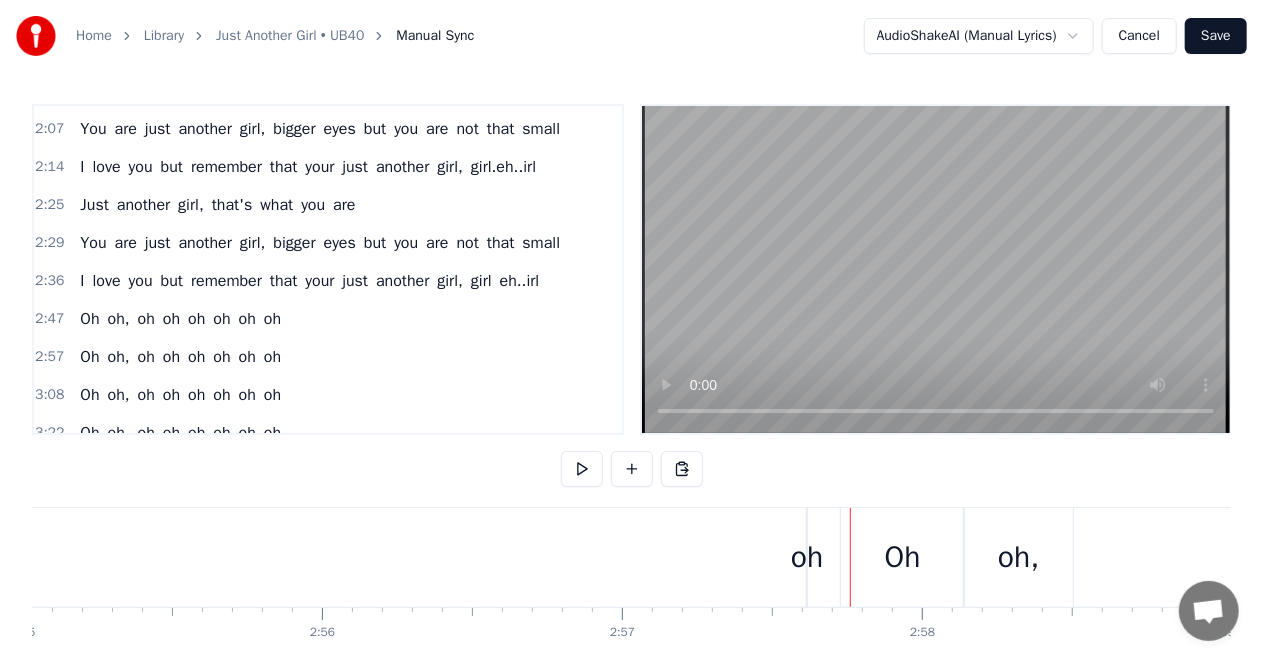 click on "oh" at bounding box center [807, 557] 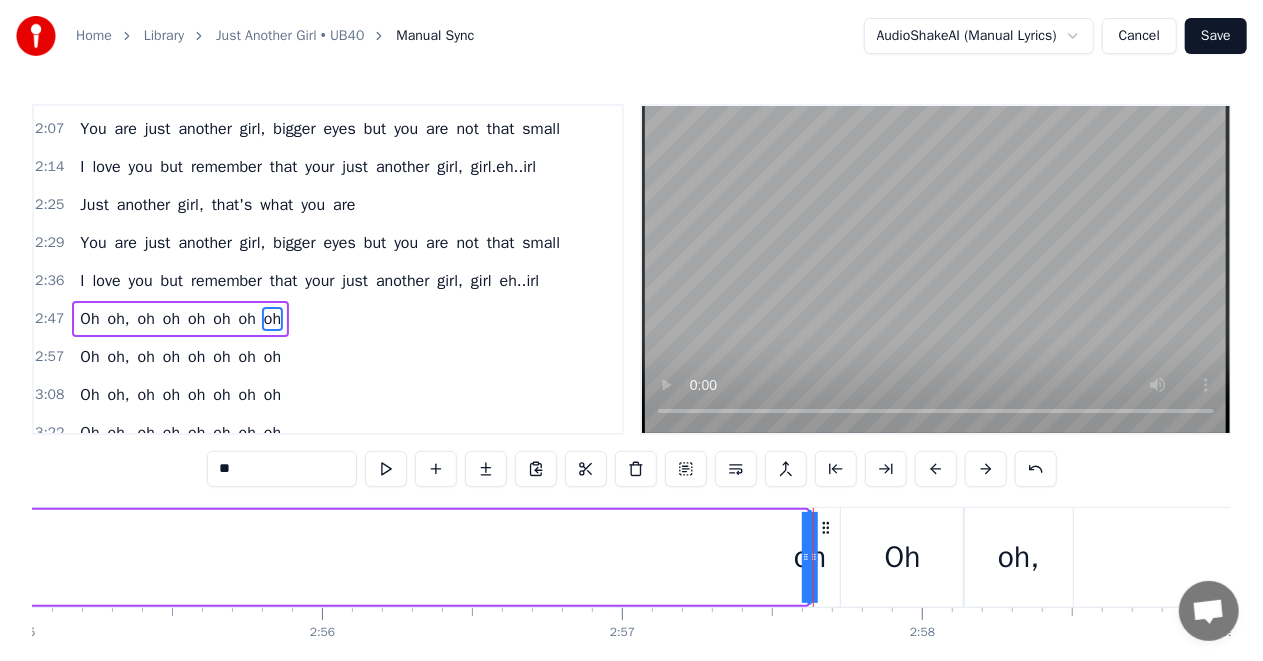 drag, startPoint x: 817, startPoint y: 560, endPoint x: 838, endPoint y: 560, distance: 21 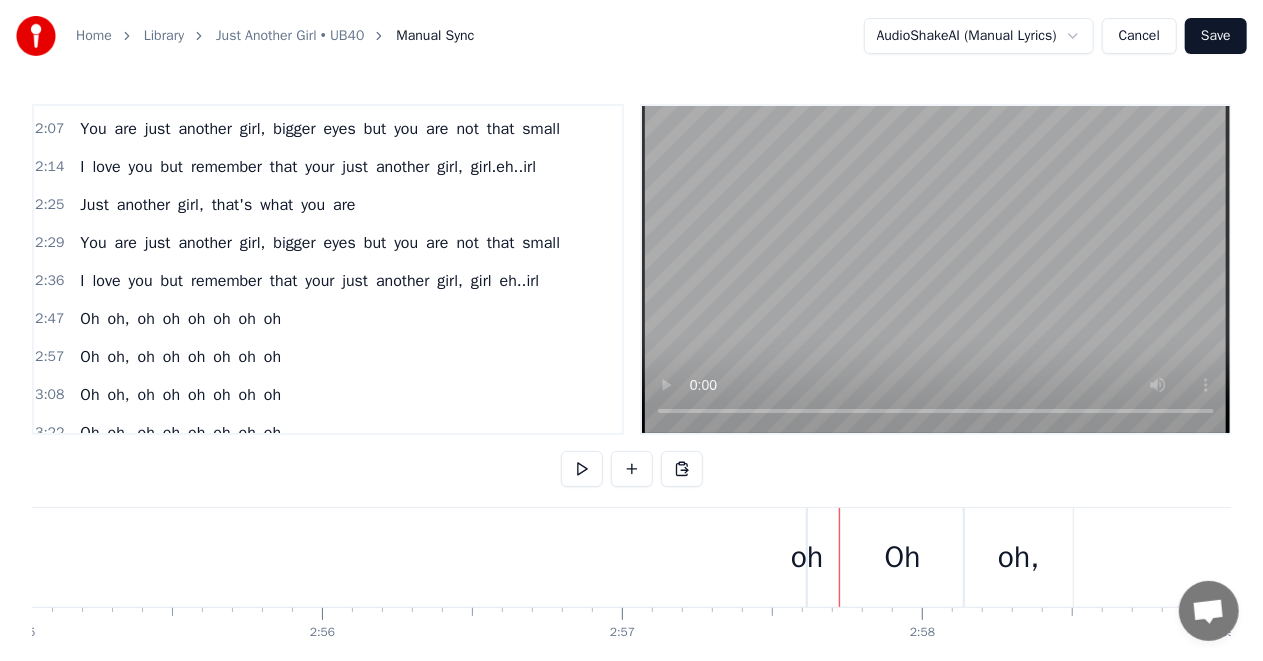 click on "oh" at bounding box center [807, 557] 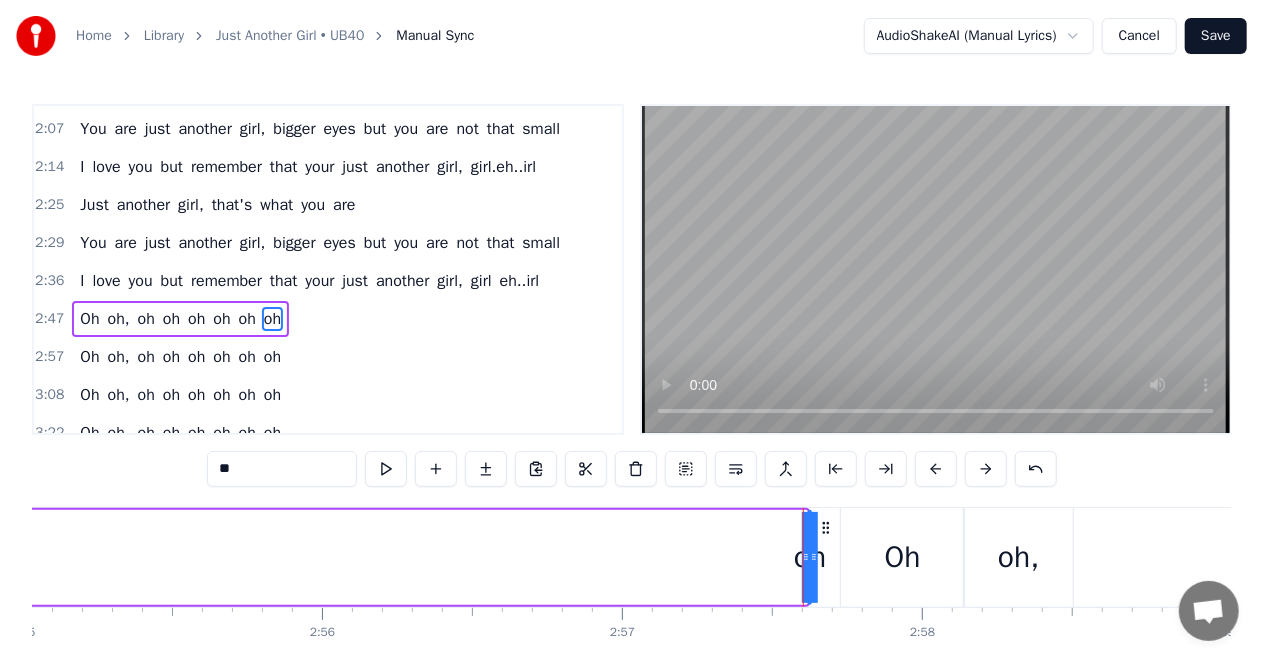 click 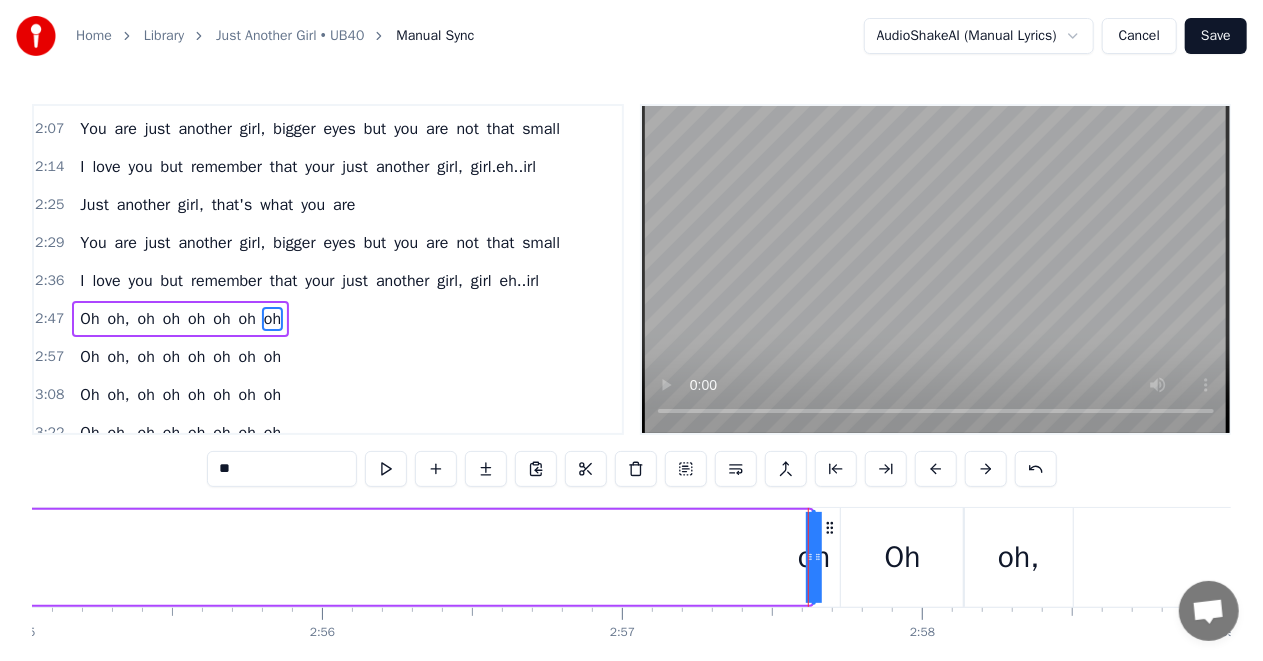 drag, startPoint x: 810, startPoint y: 561, endPoint x: 823, endPoint y: 560, distance: 13.038404 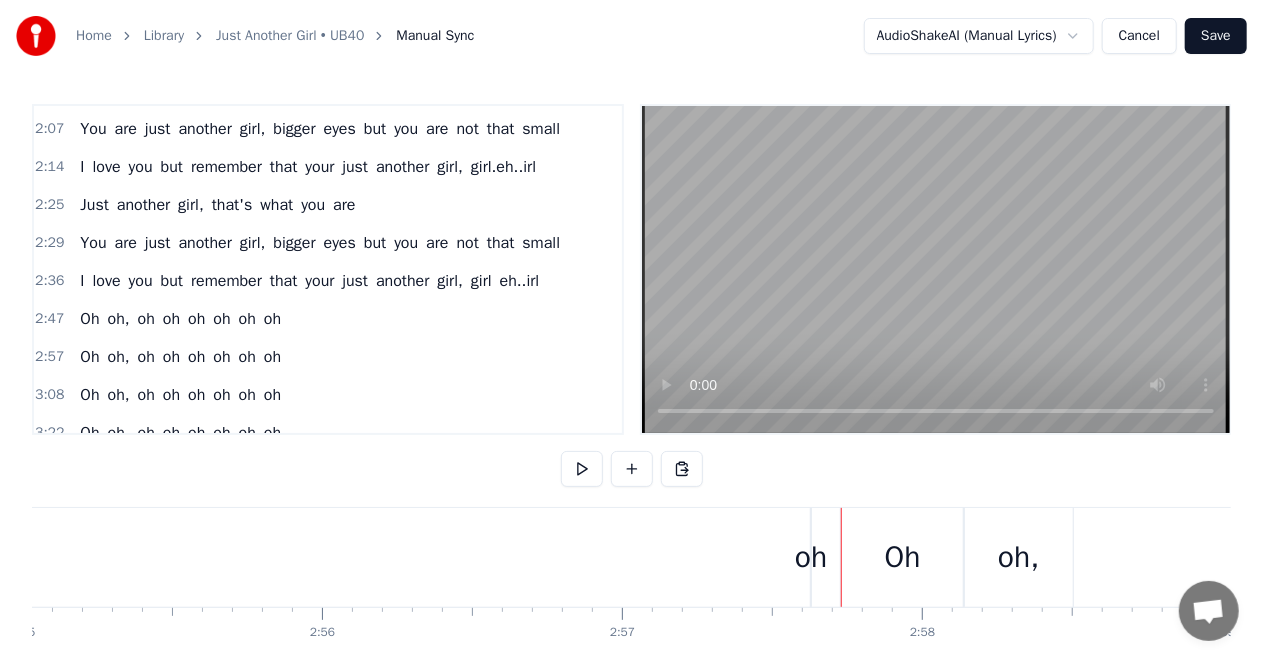 click on "oh" at bounding box center [811, 557] 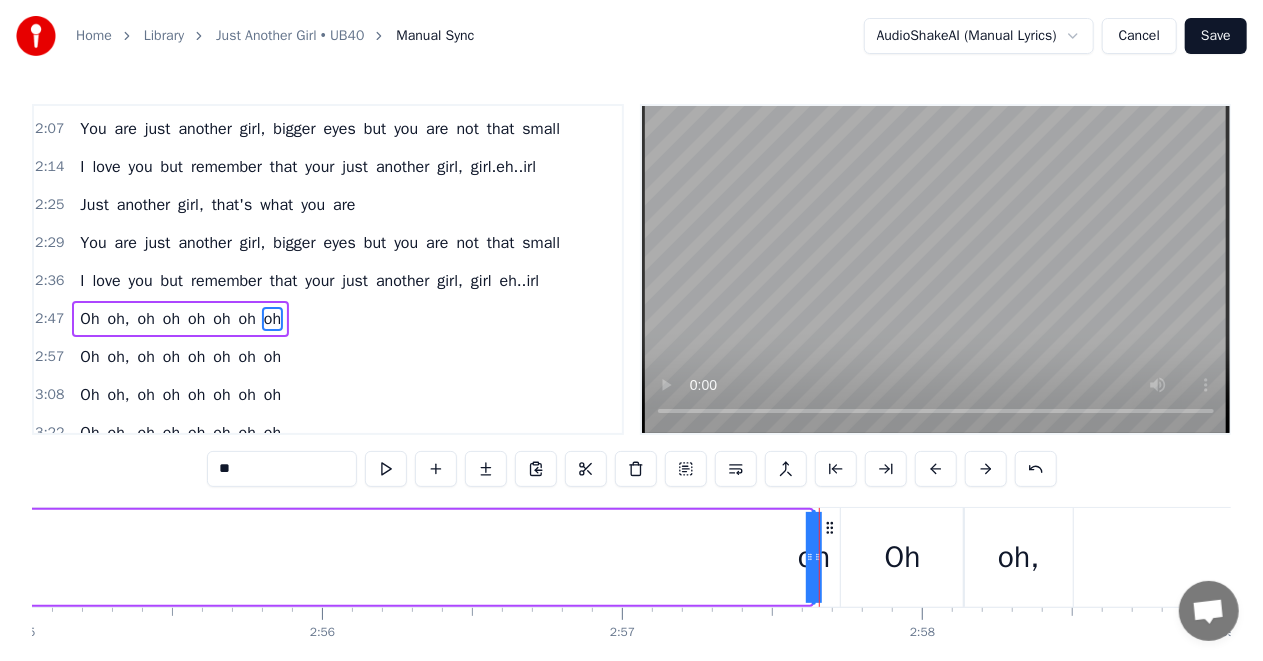 drag, startPoint x: 821, startPoint y: 554, endPoint x: 850, endPoint y: 554, distance: 29 